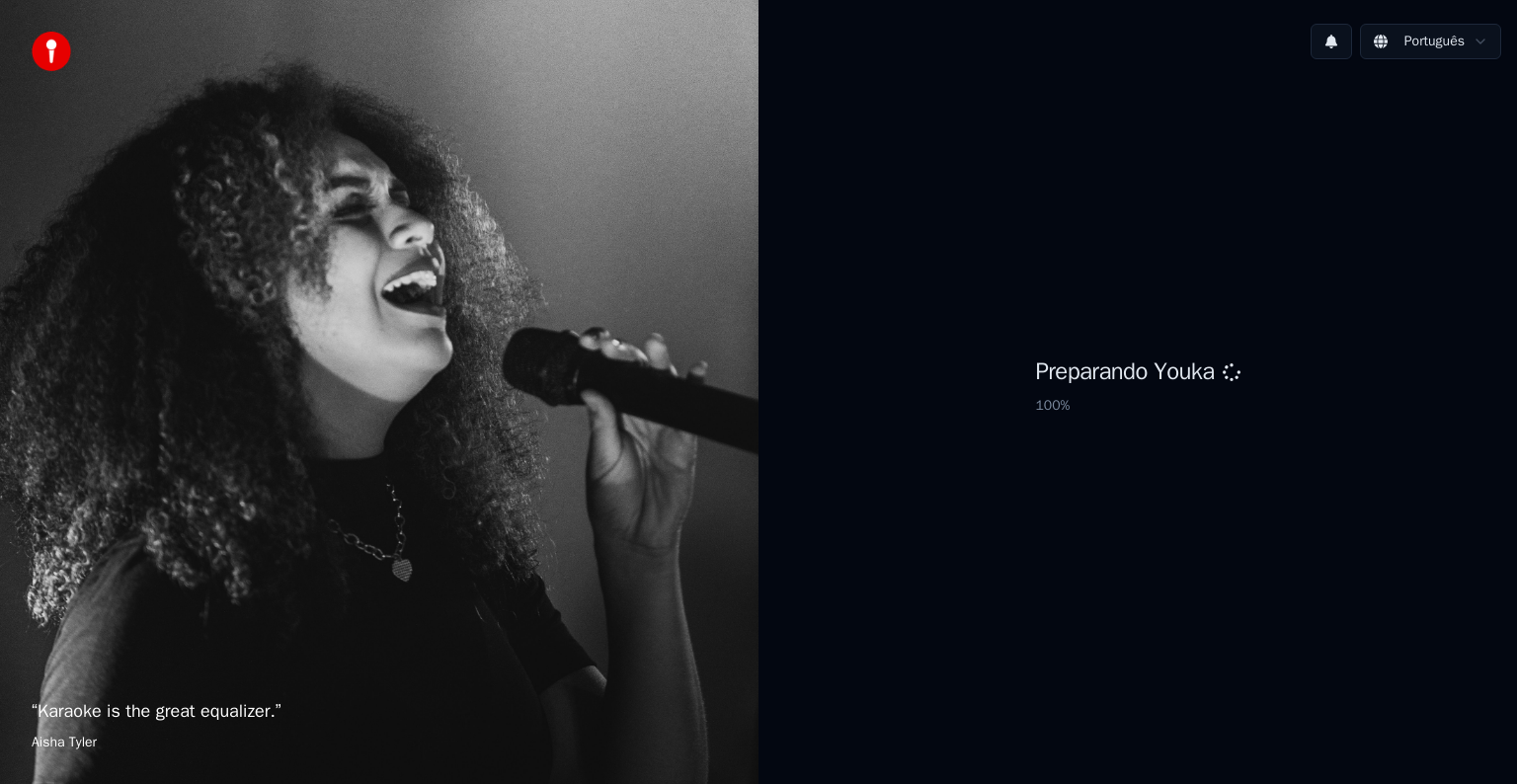 scroll, scrollTop: 0, scrollLeft: 0, axis: both 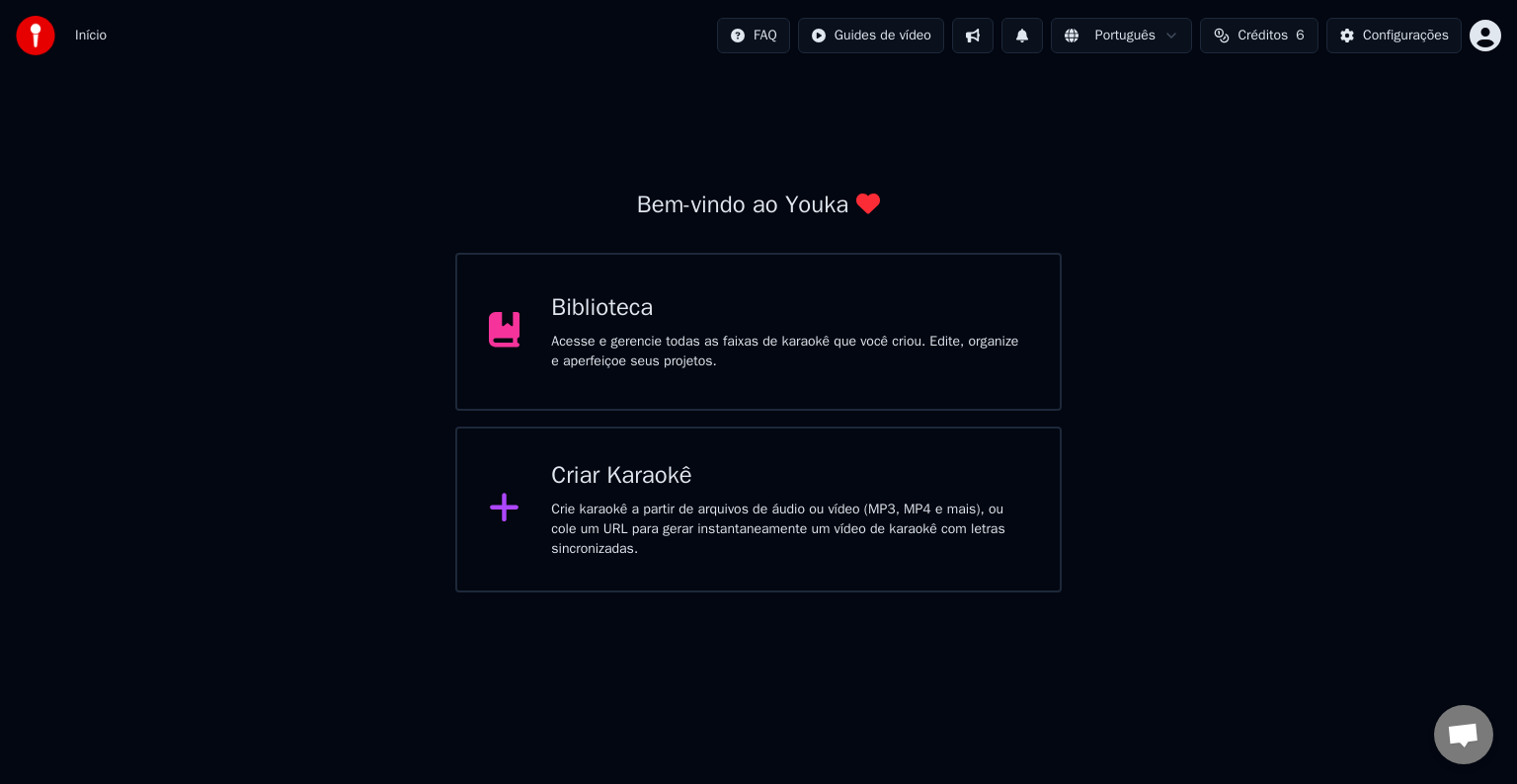 click on "Acesse e gerencie todas as faixas de karaokê que você criou. Edite, organize e aperfeiçoe seus projetos." at bounding box center [789, 352] 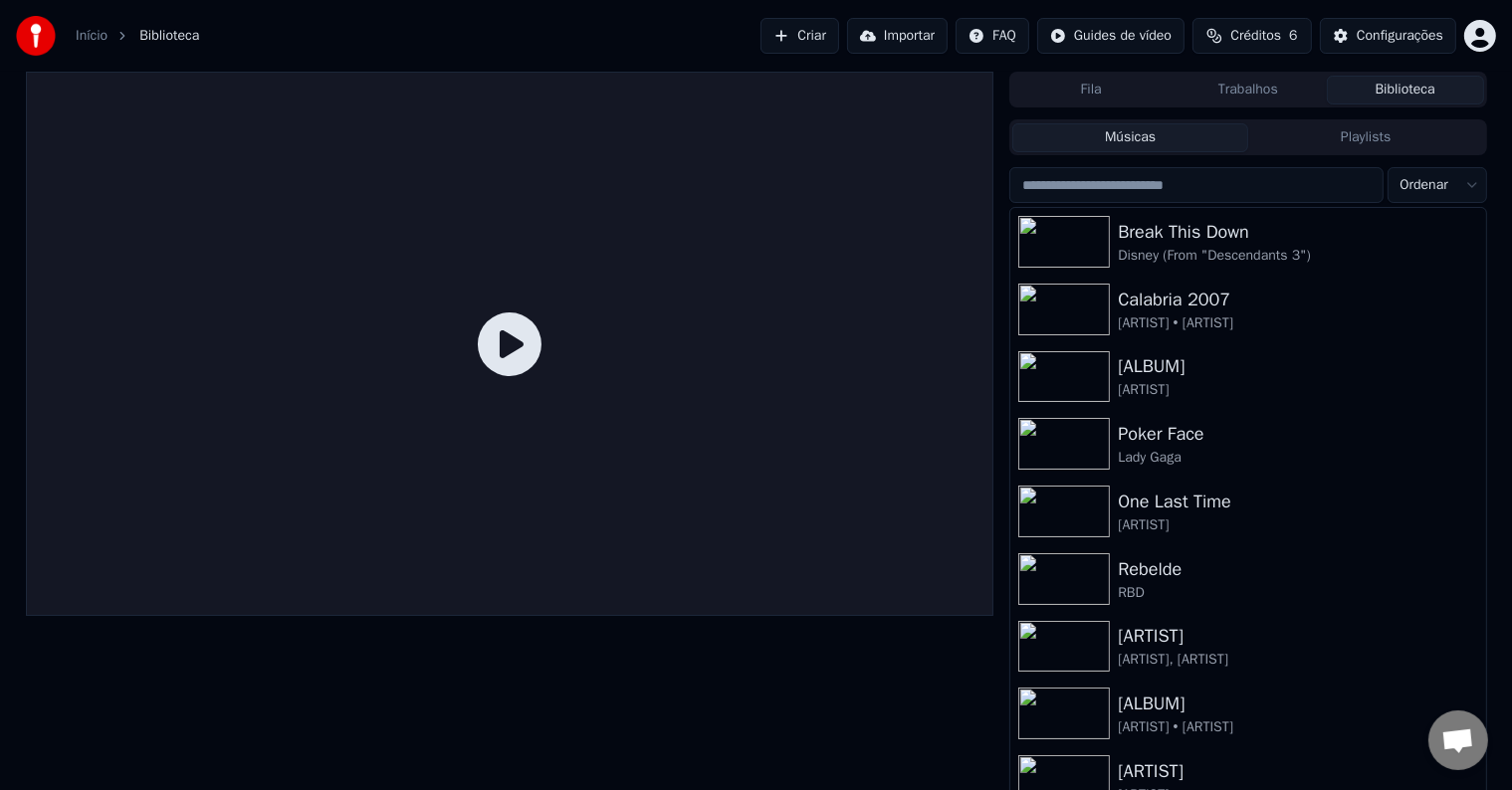 click on "Criar" at bounding box center [799, 36] 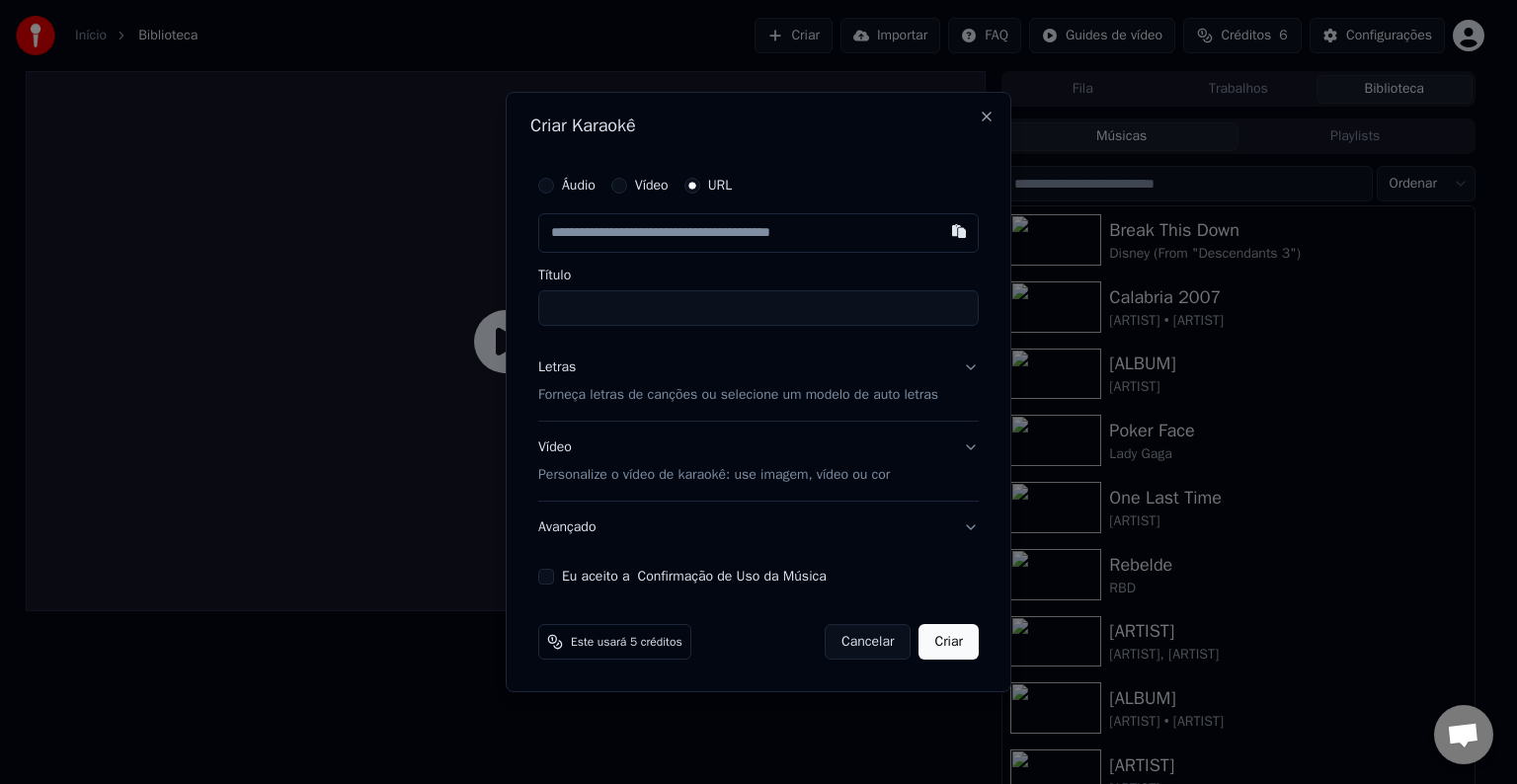 click at bounding box center [959, 231] 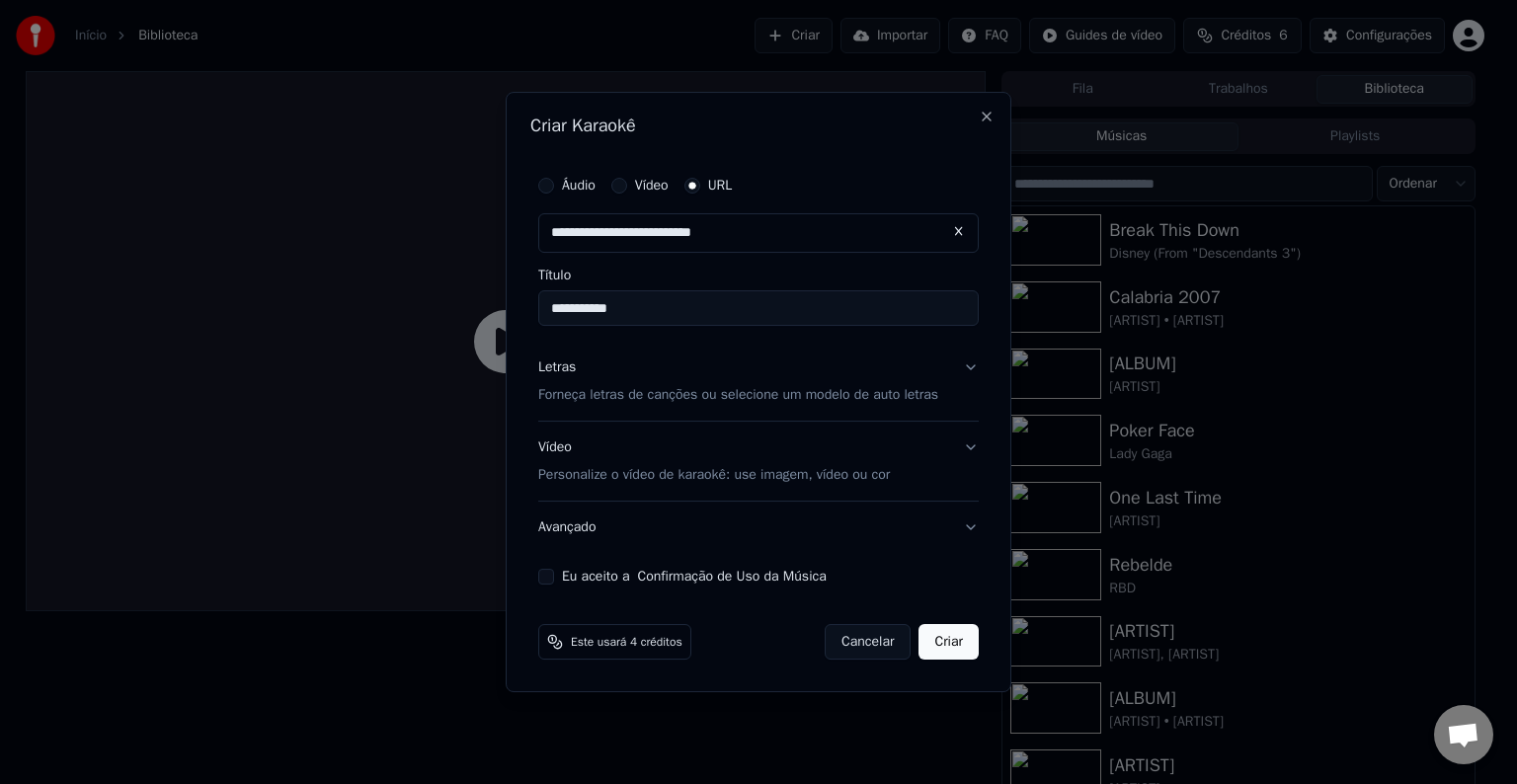 click on "Eu aceito a   Confirmação de Uso da Música" at bounding box center (758, 577) 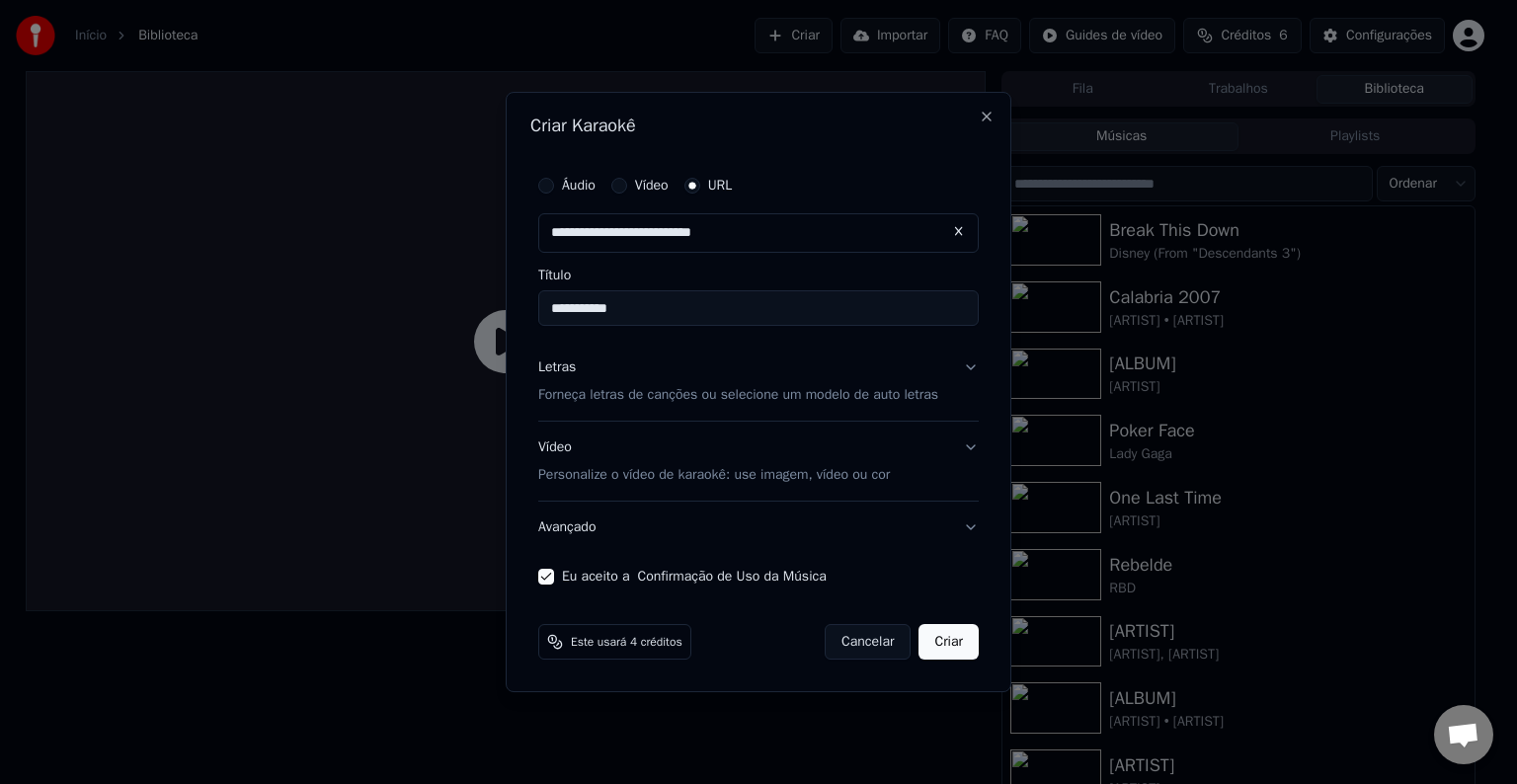 click on "**********" at bounding box center [758, 375] 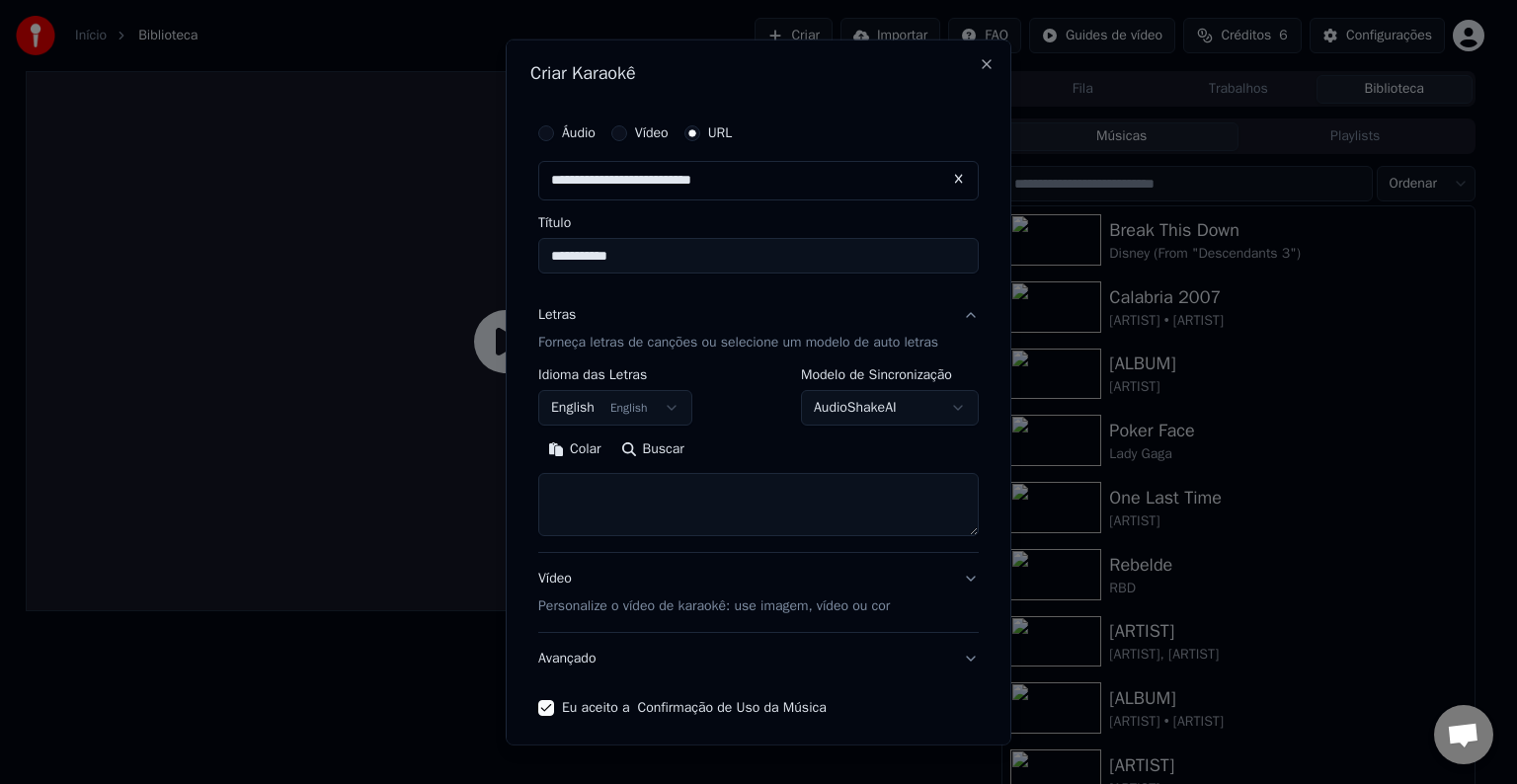 click on "**********" at bounding box center [758, 256] 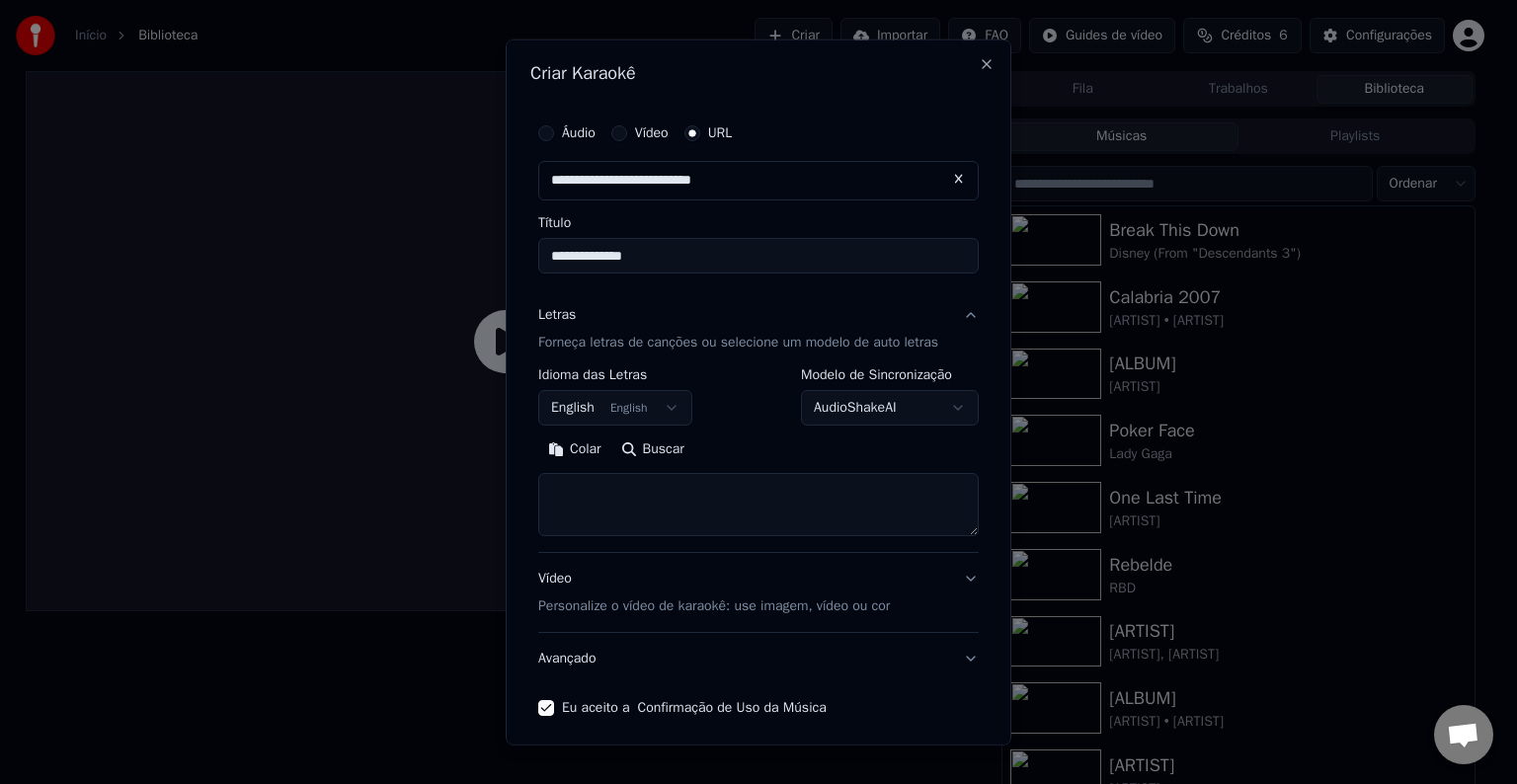 paste on "**********" 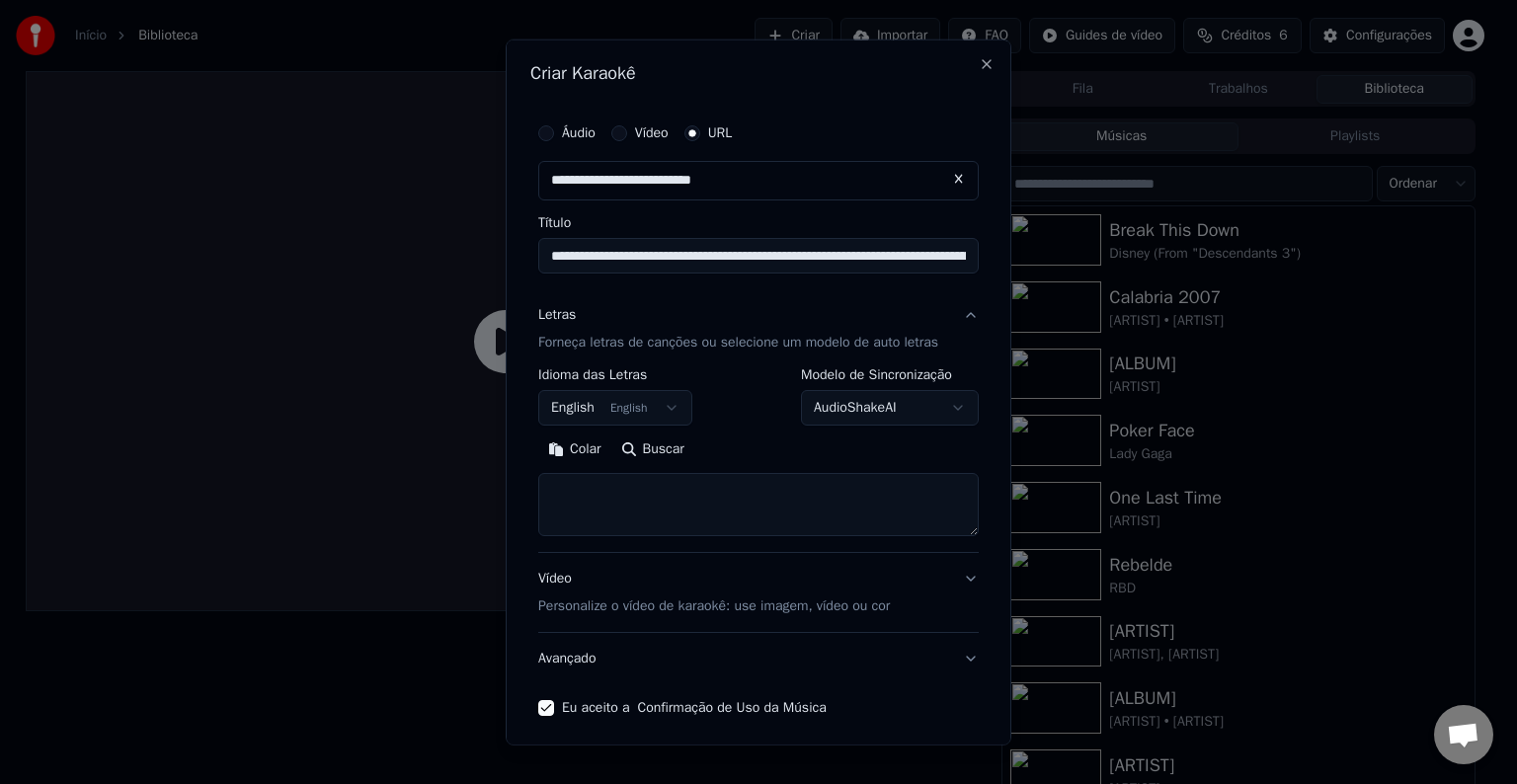 scroll, scrollTop: 0, scrollLeft: 442, axis: horizontal 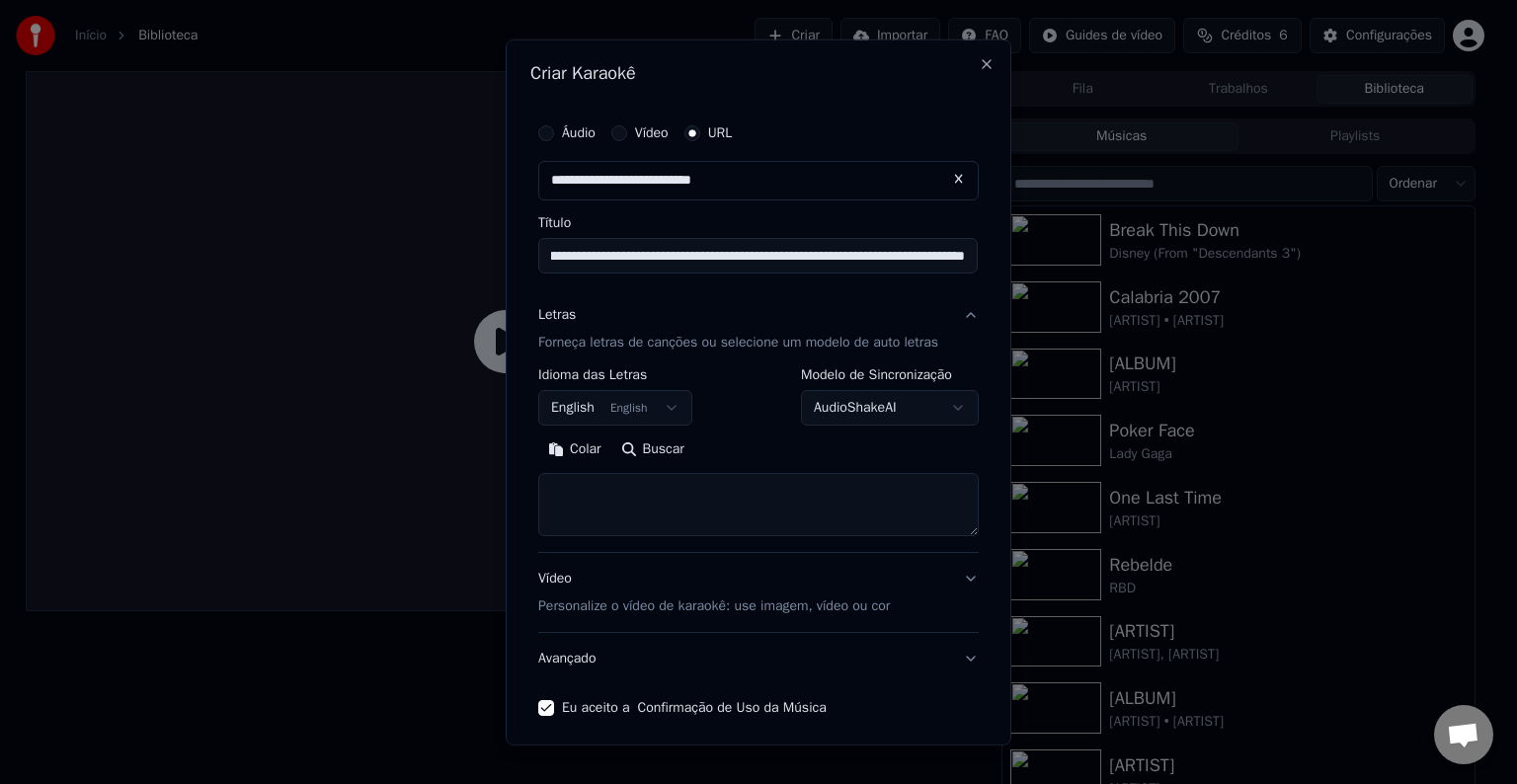 type on "**********" 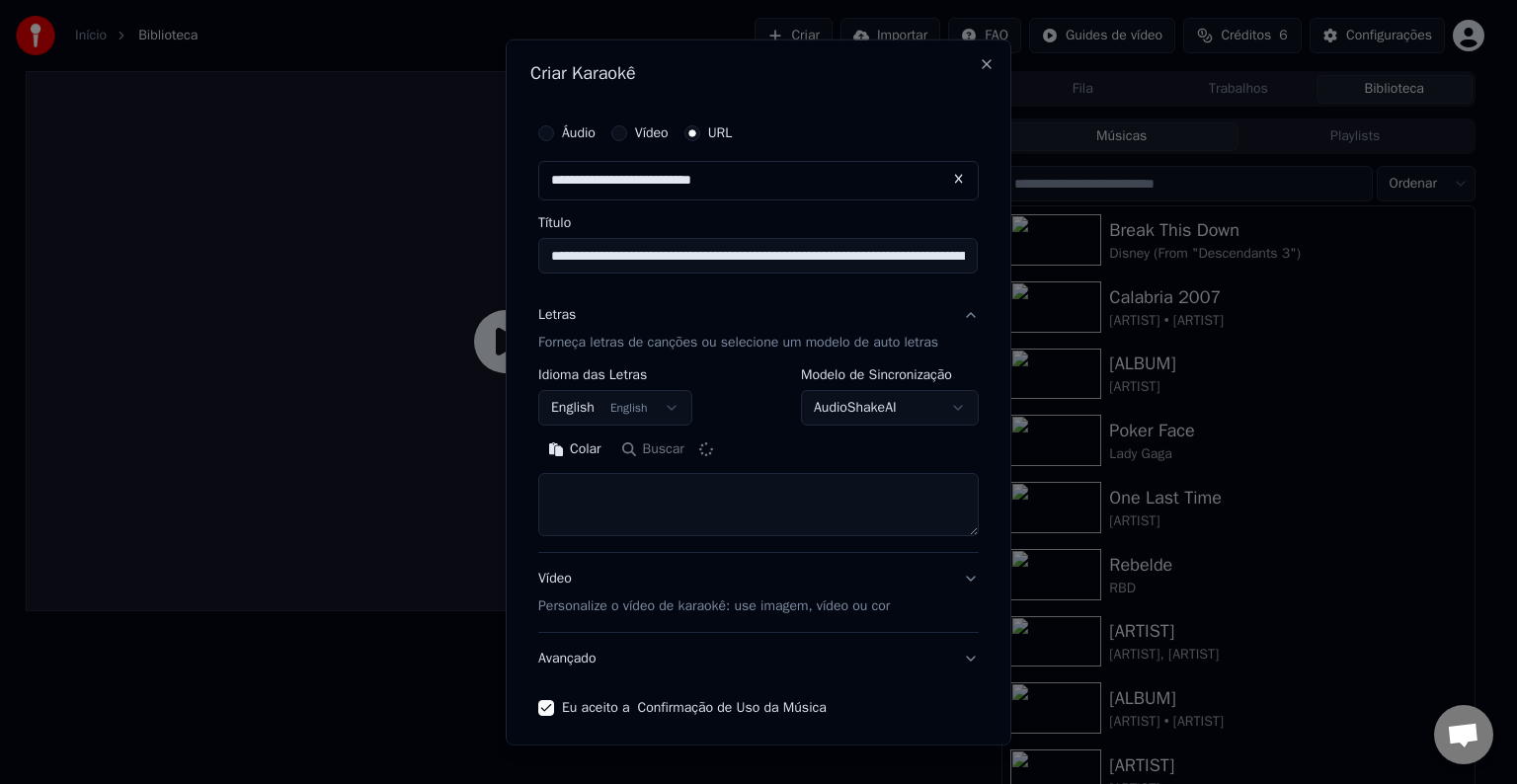 type on "**********" 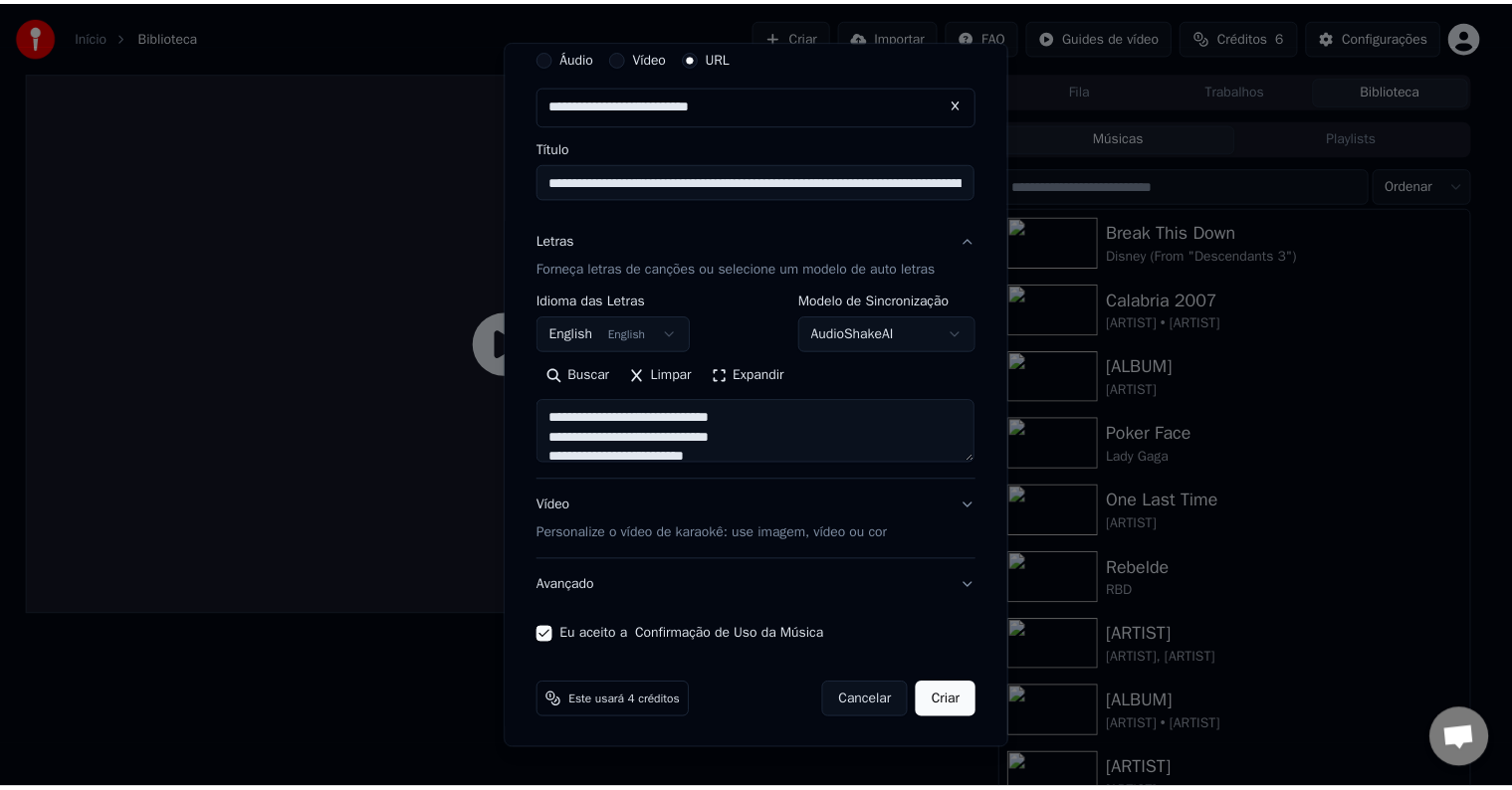 scroll, scrollTop: 78, scrollLeft: 0, axis: vertical 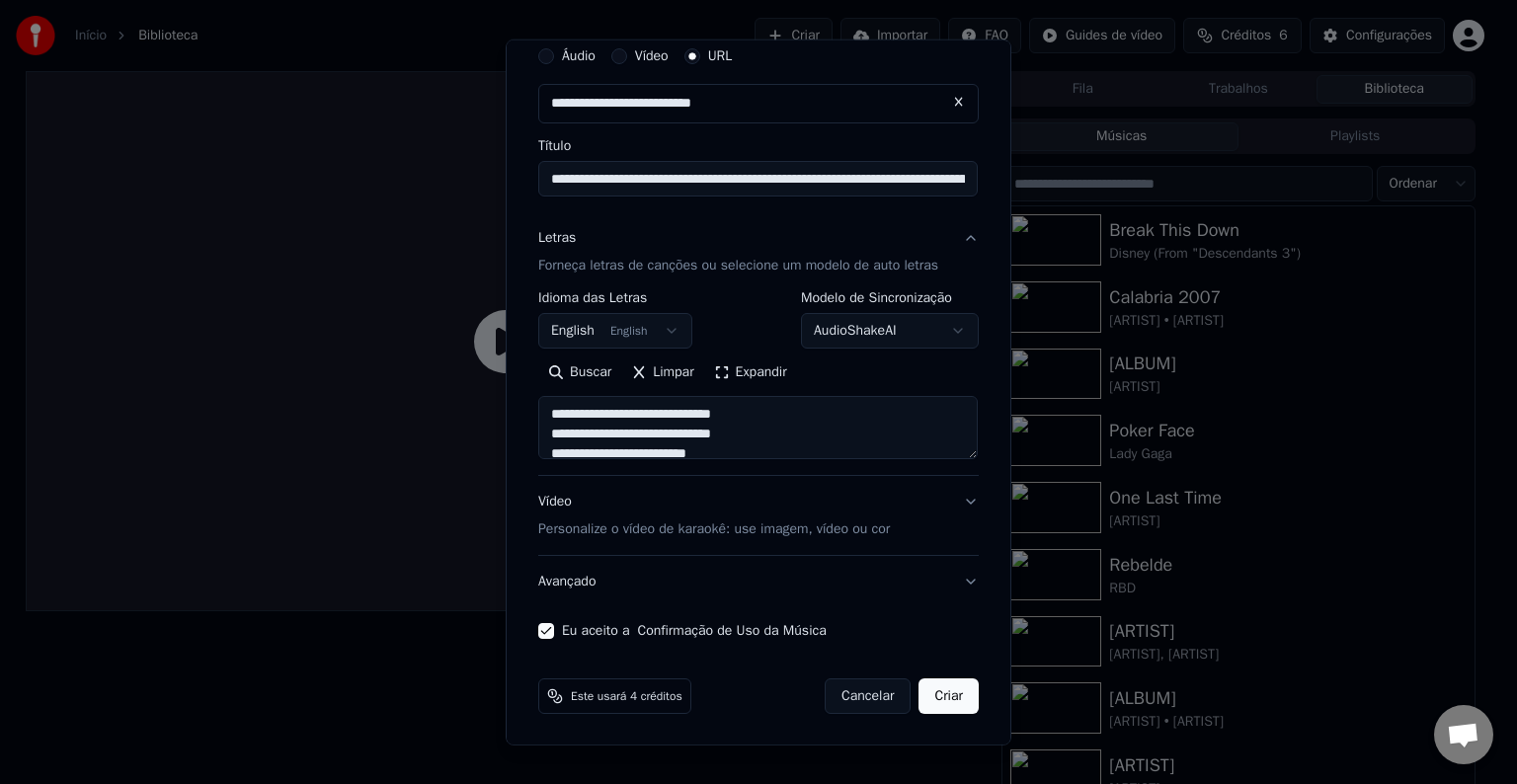 click on "Criar" at bounding box center [948, 696] 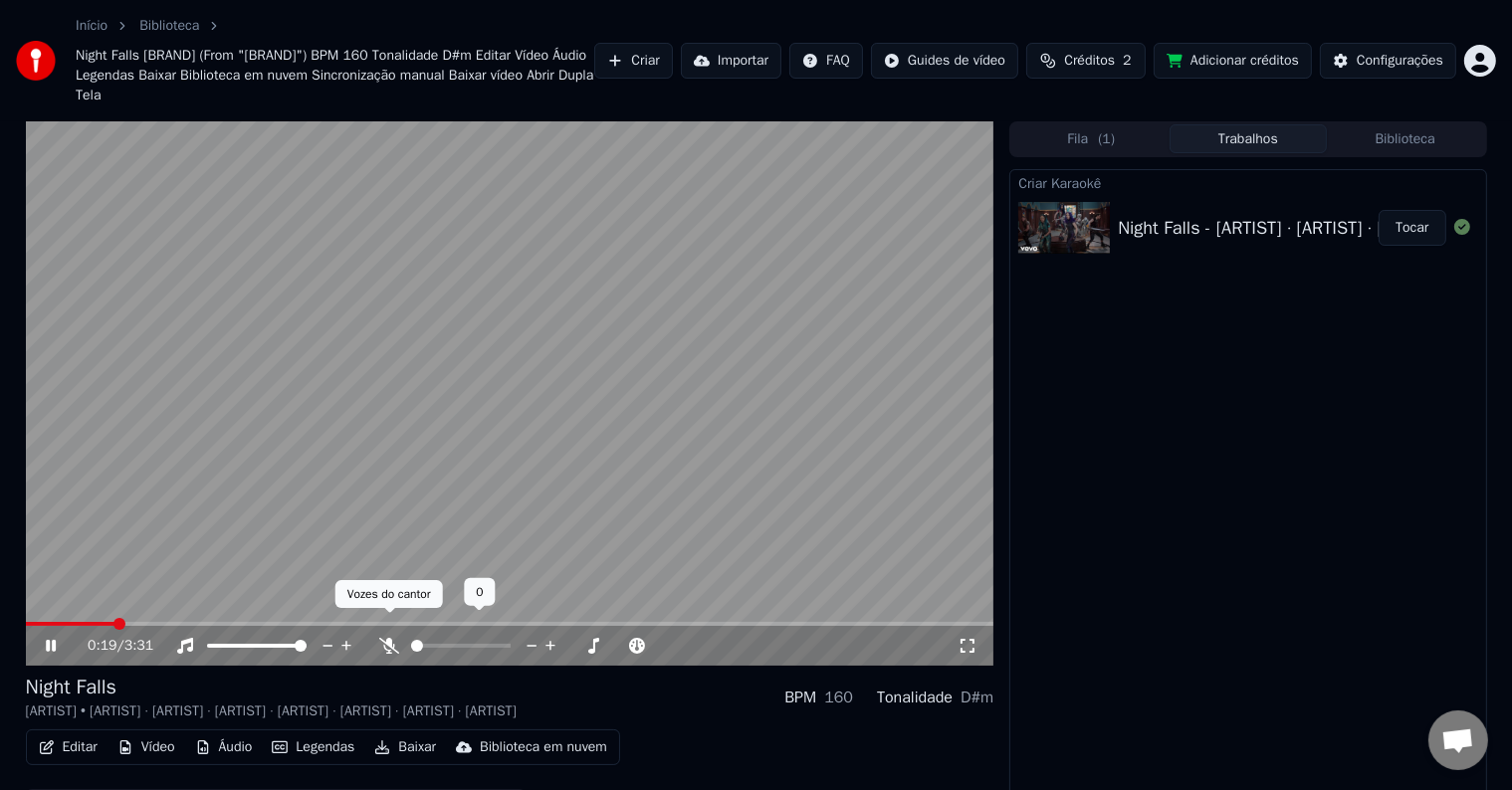 click 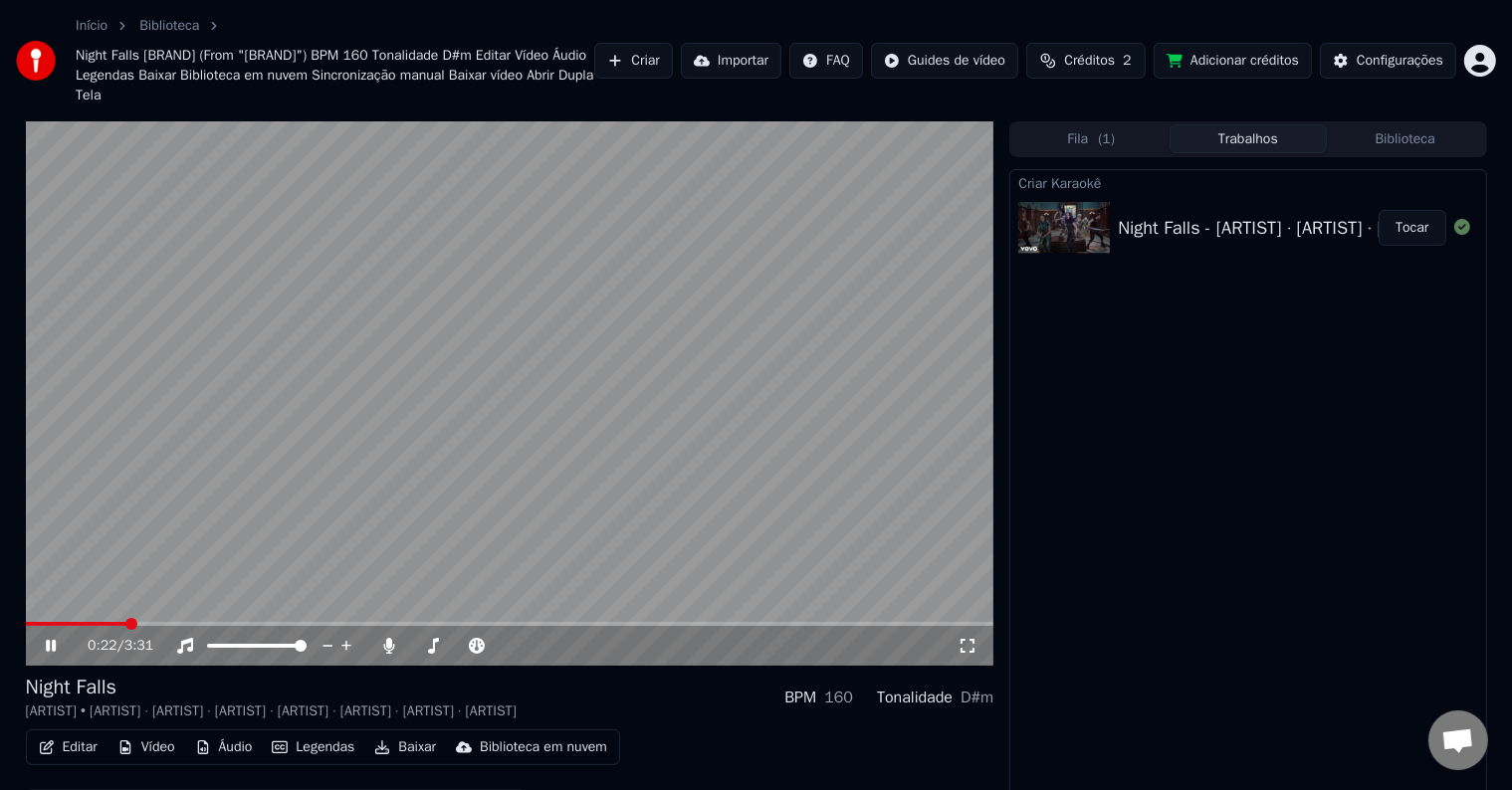 click at bounding box center [510, 393] 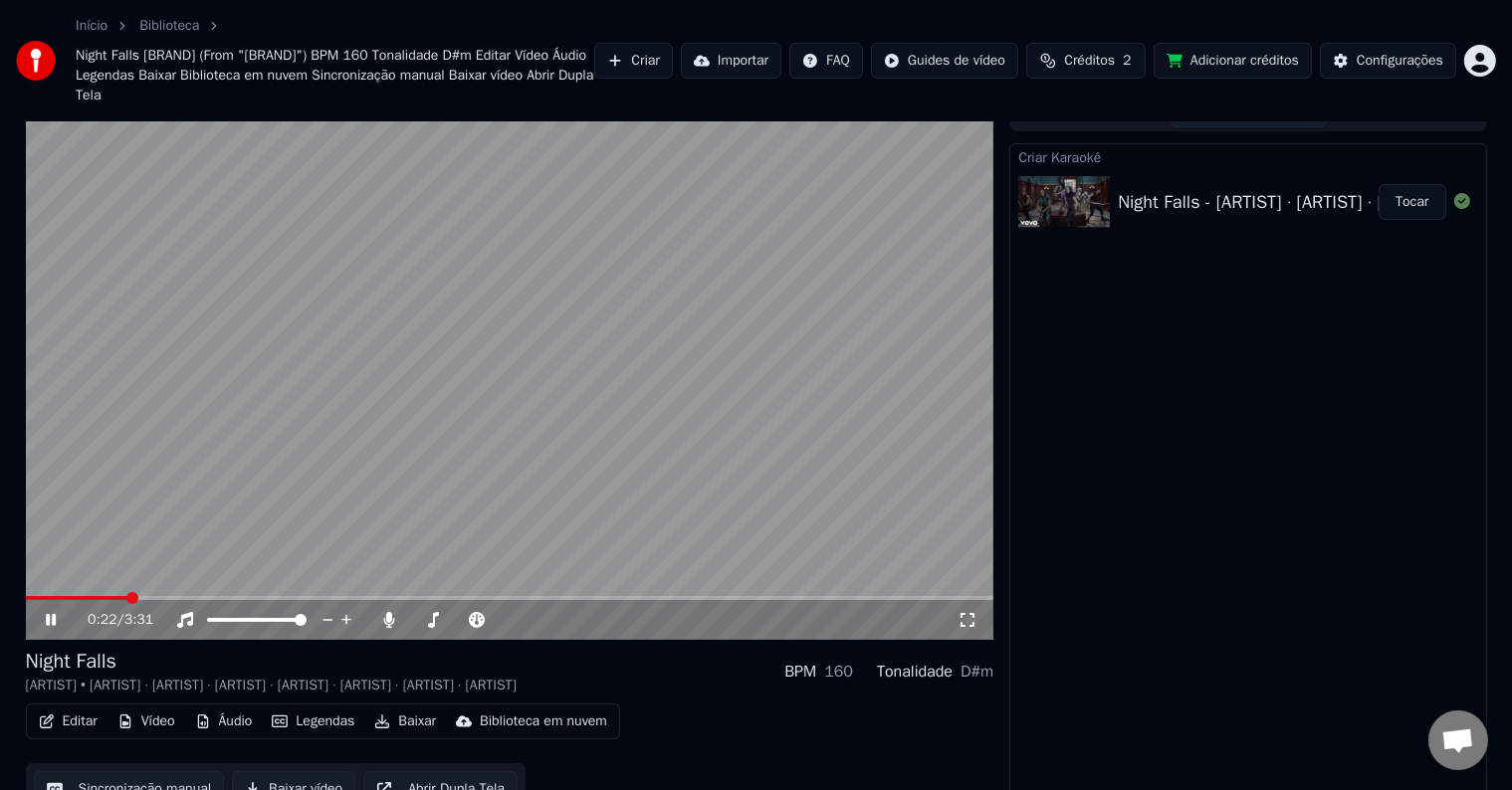 scroll, scrollTop: 31, scrollLeft: 0, axis: vertical 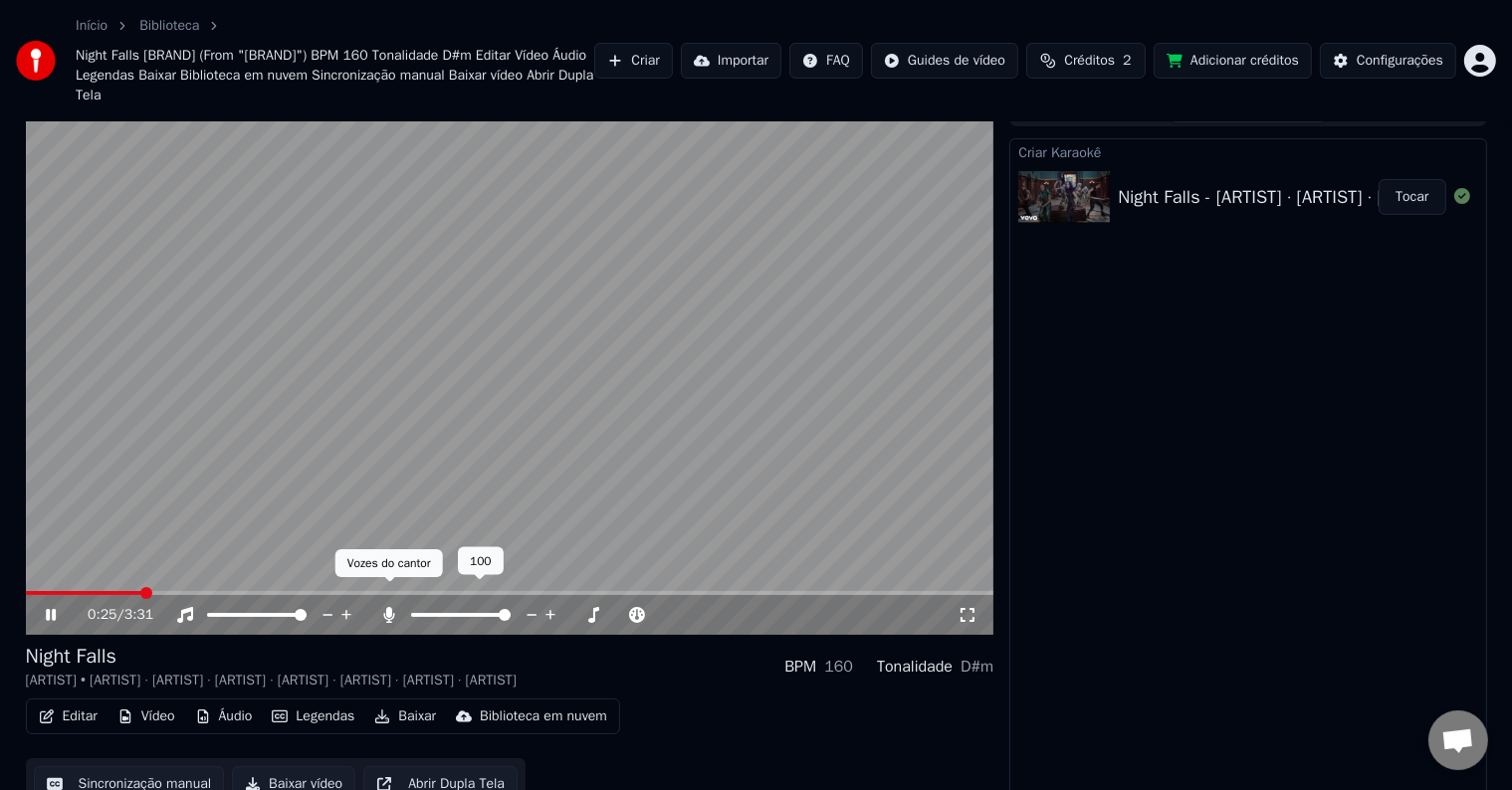 click 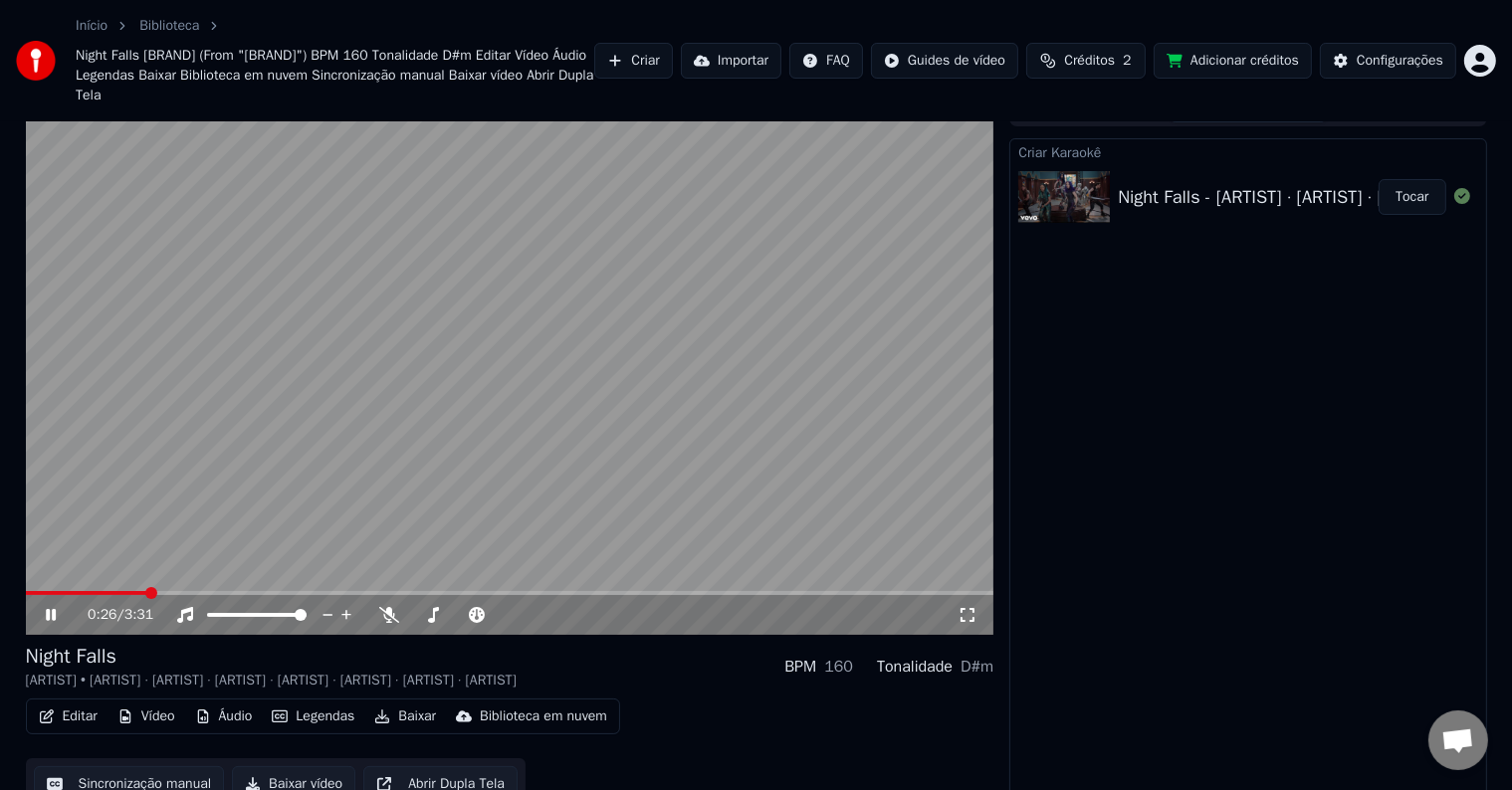 click at bounding box center [510, 362] 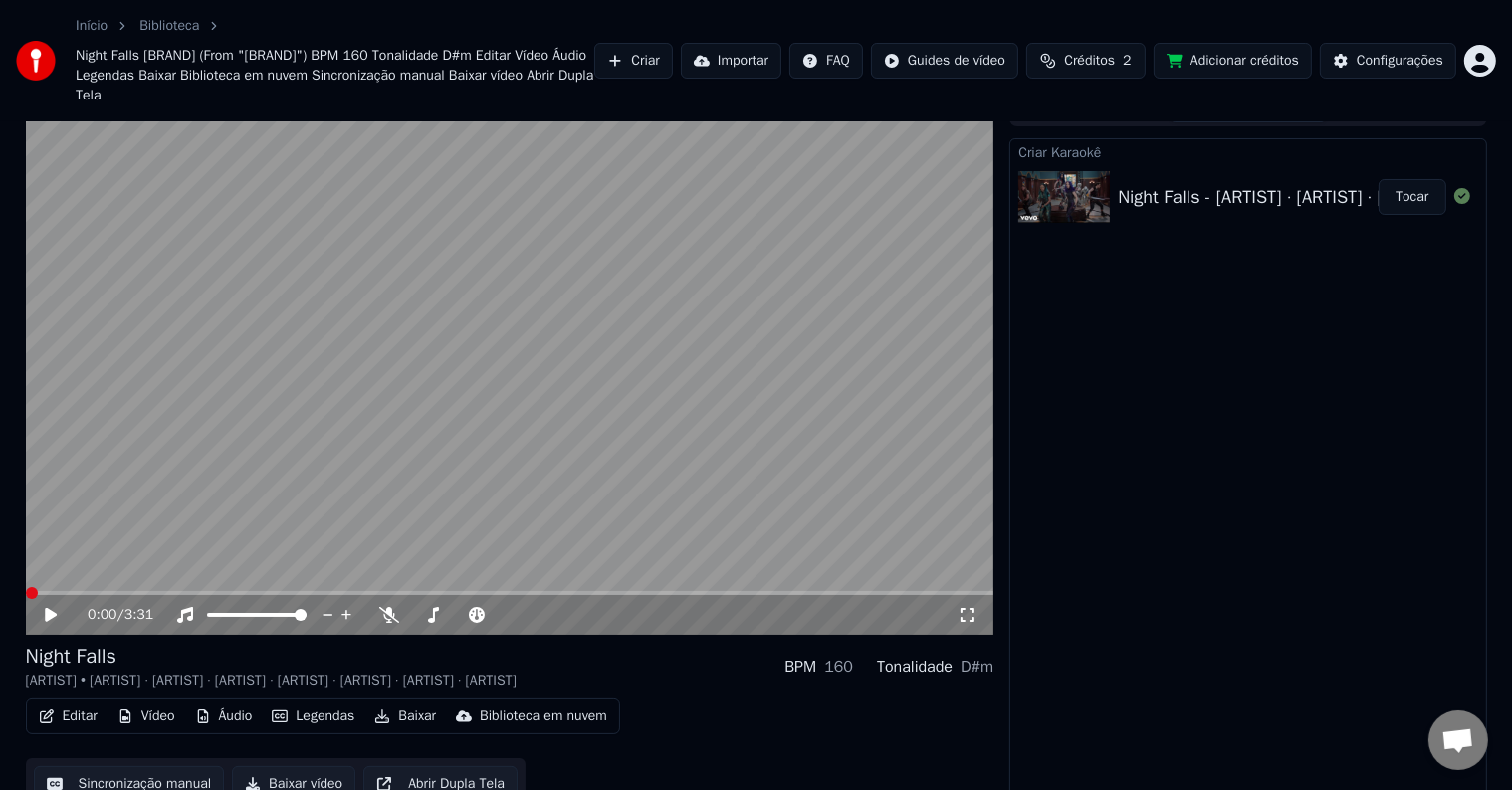 click at bounding box center [32, 593] 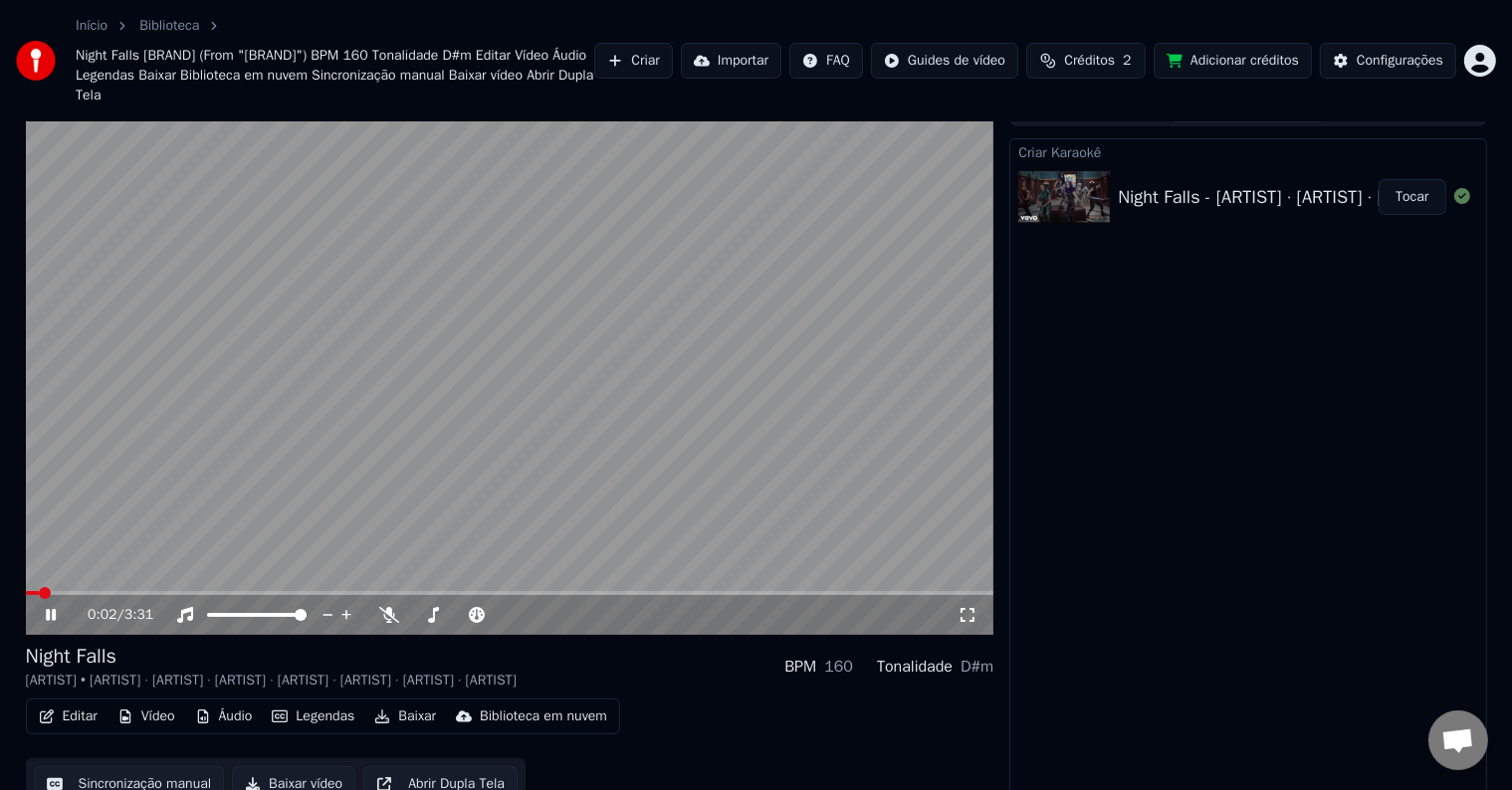 click on "0:02  /  3:31" at bounding box center (523, 615) 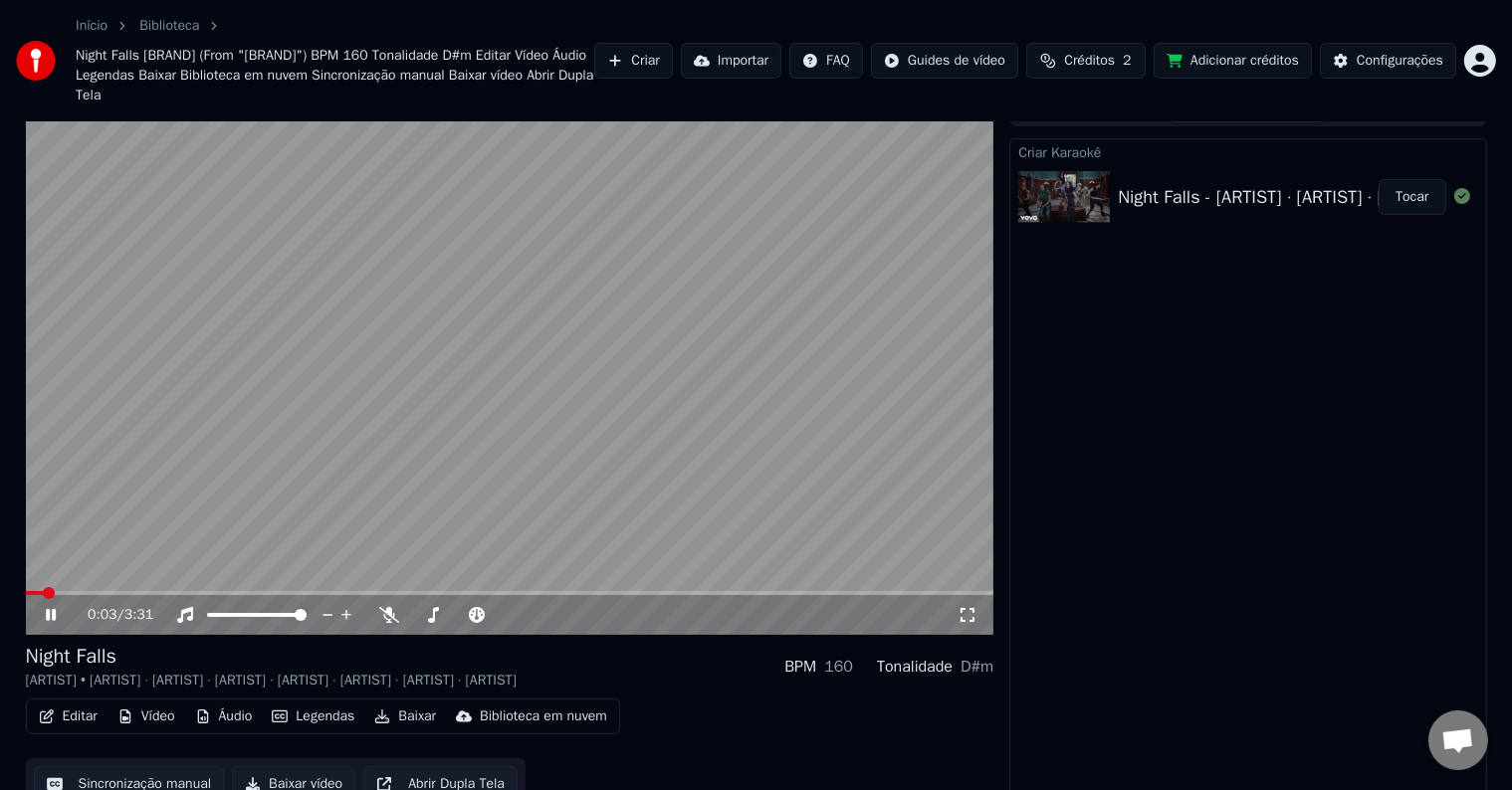 click 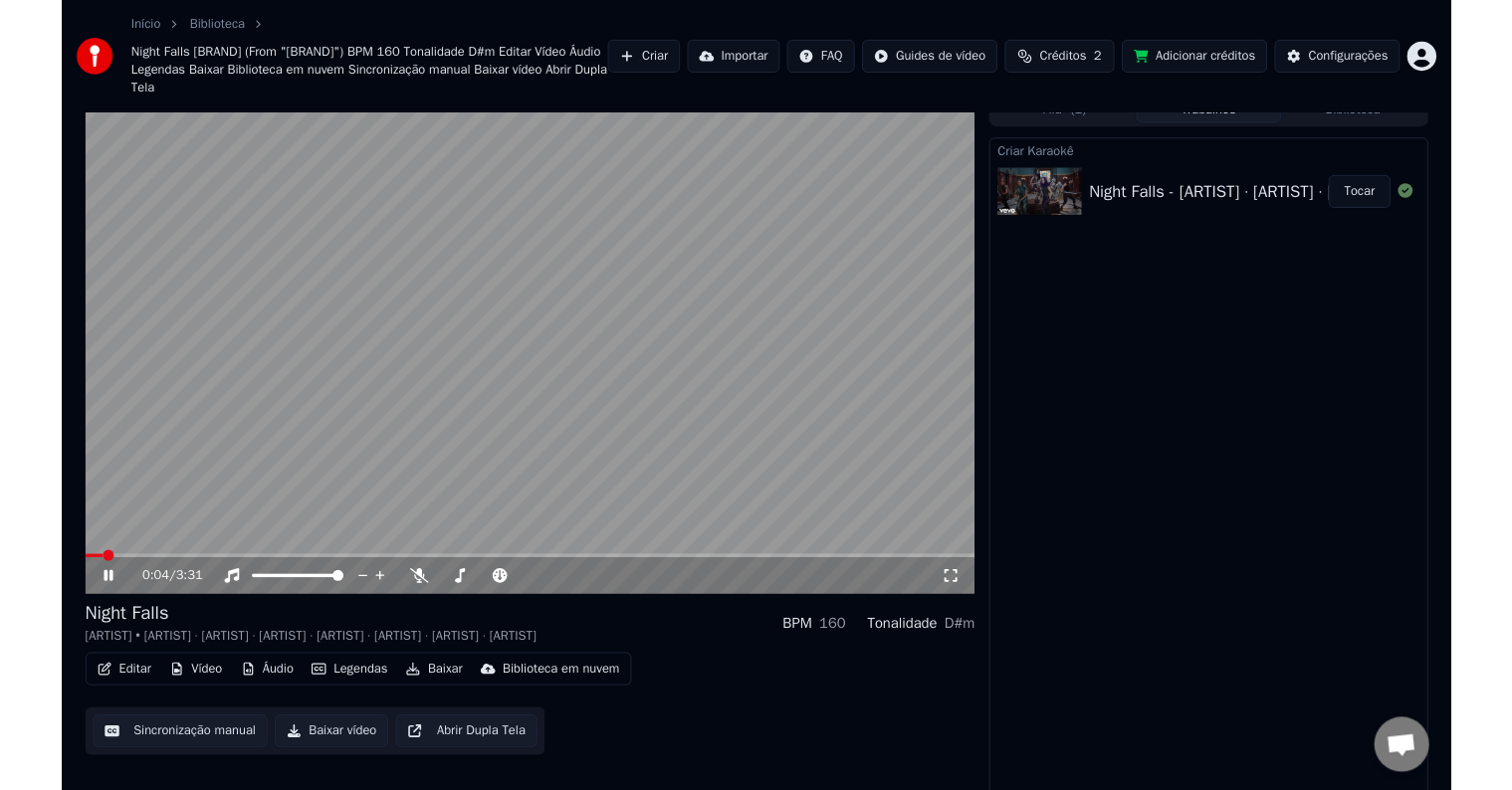 scroll, scrollTop: 0, scrollLeft: 0, axis: both 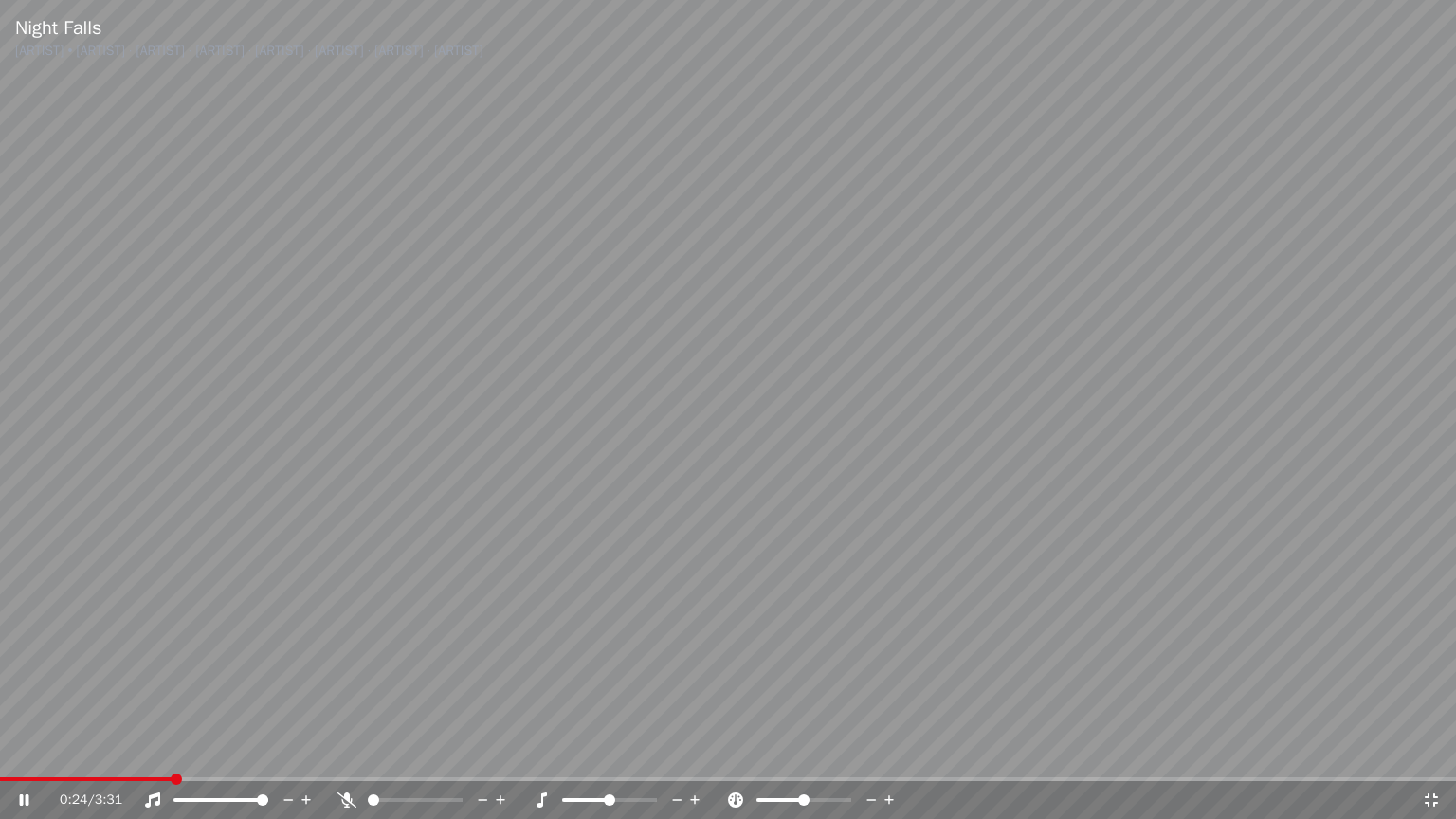click 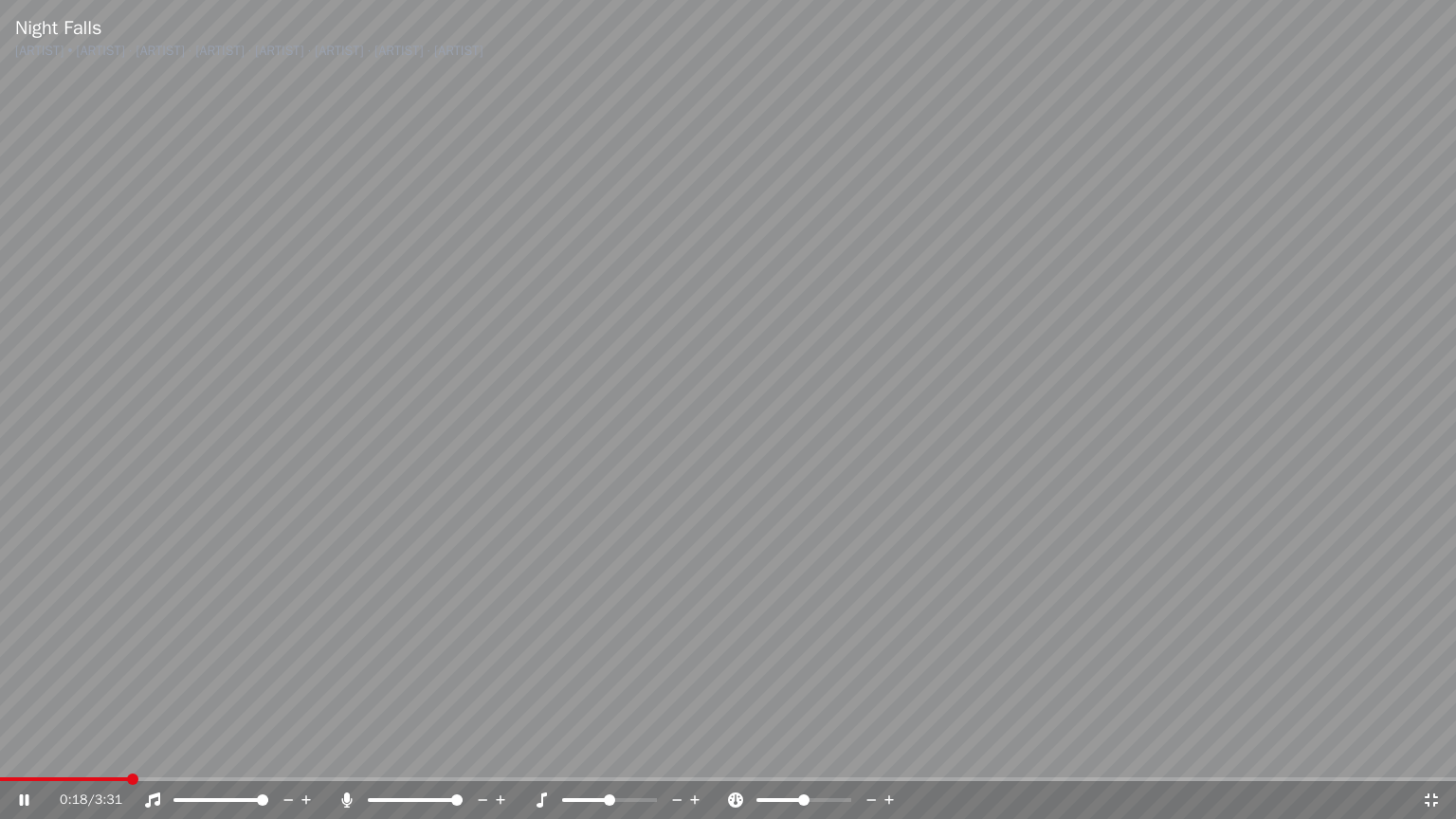 click 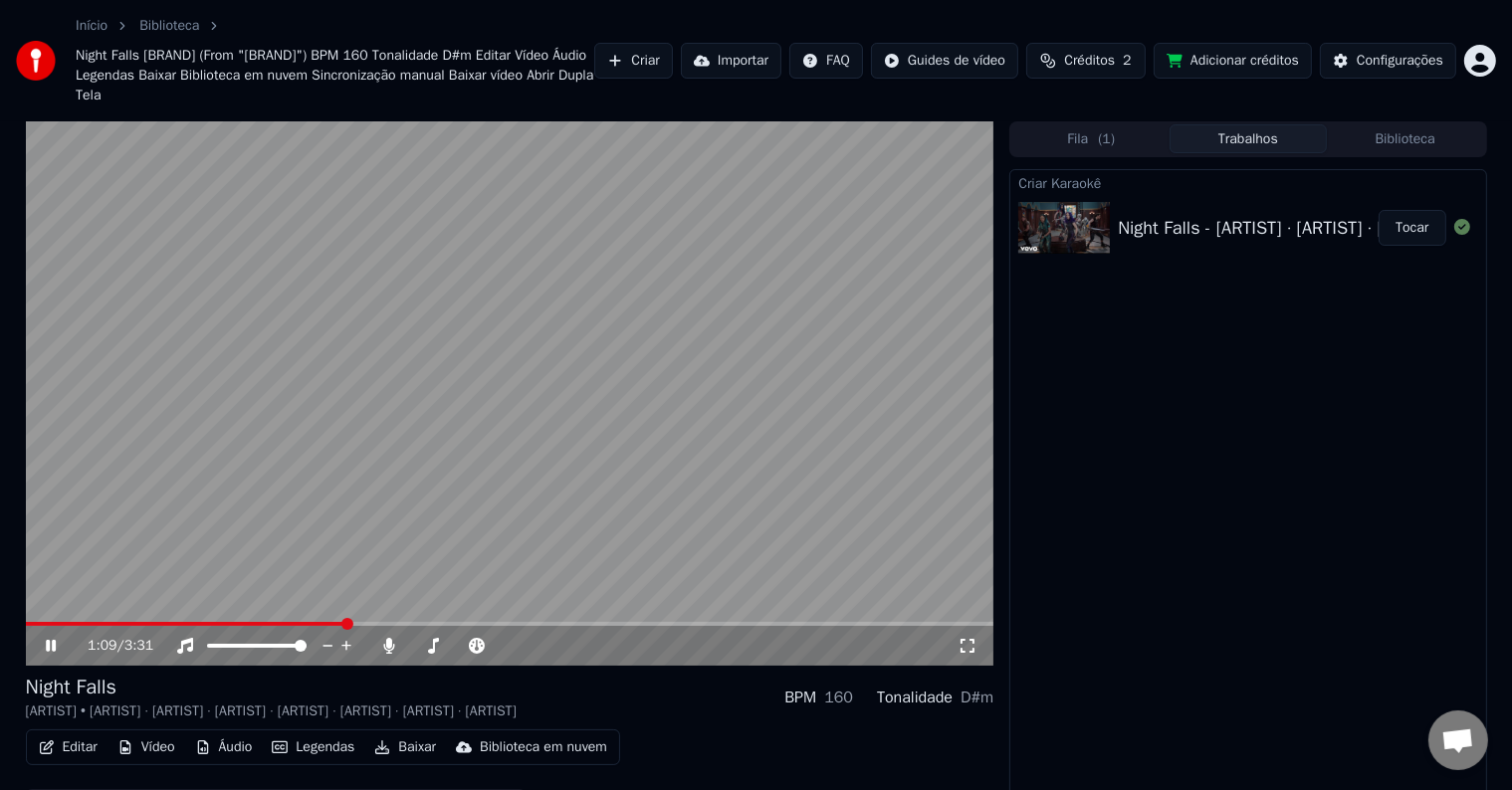 click at bounding box center [510, 393] 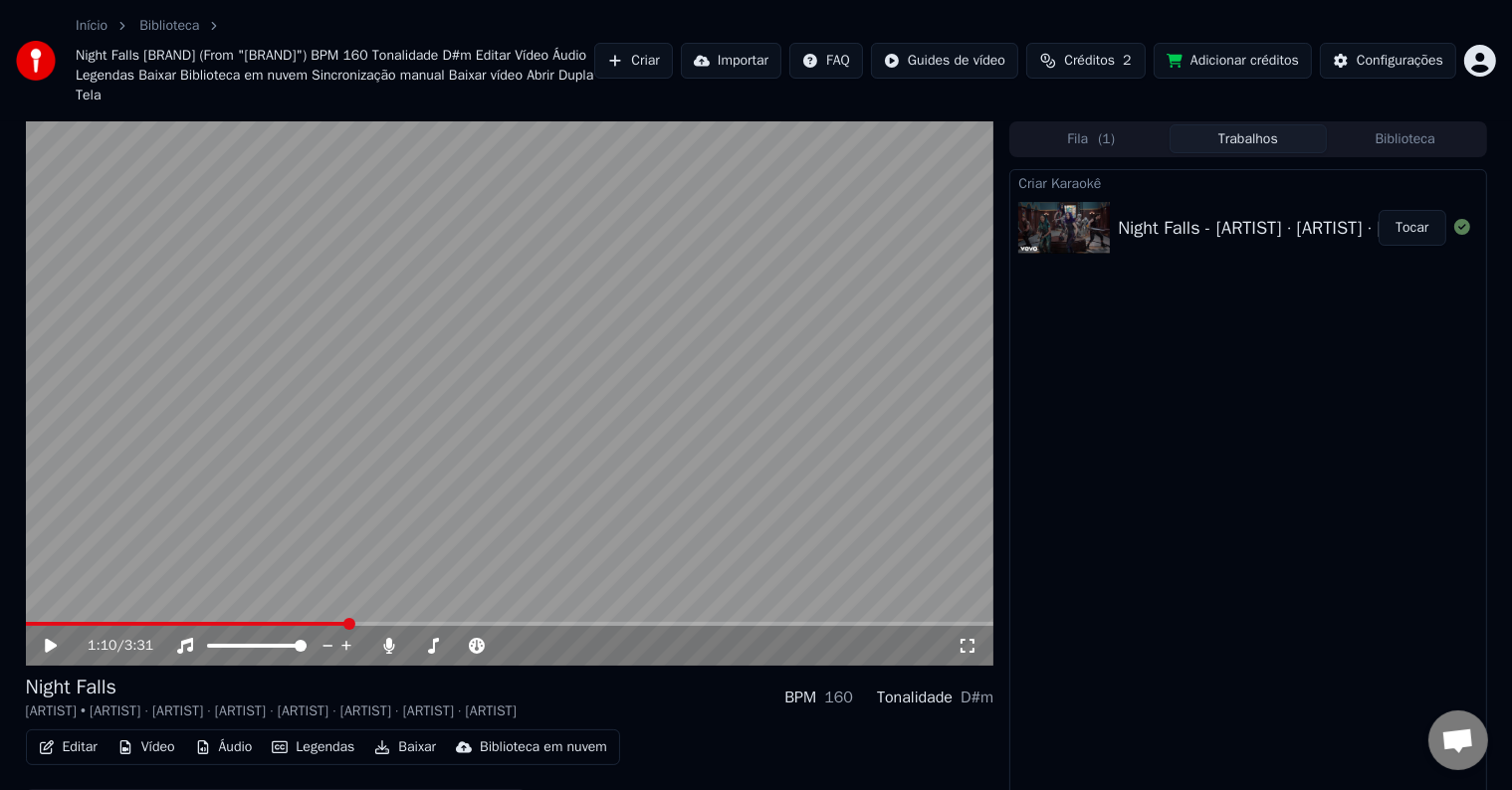 drag, startPoint x: 700, startPoint y: 343, endPoint x: 785, endPoint y: 503, distance: 181.17671 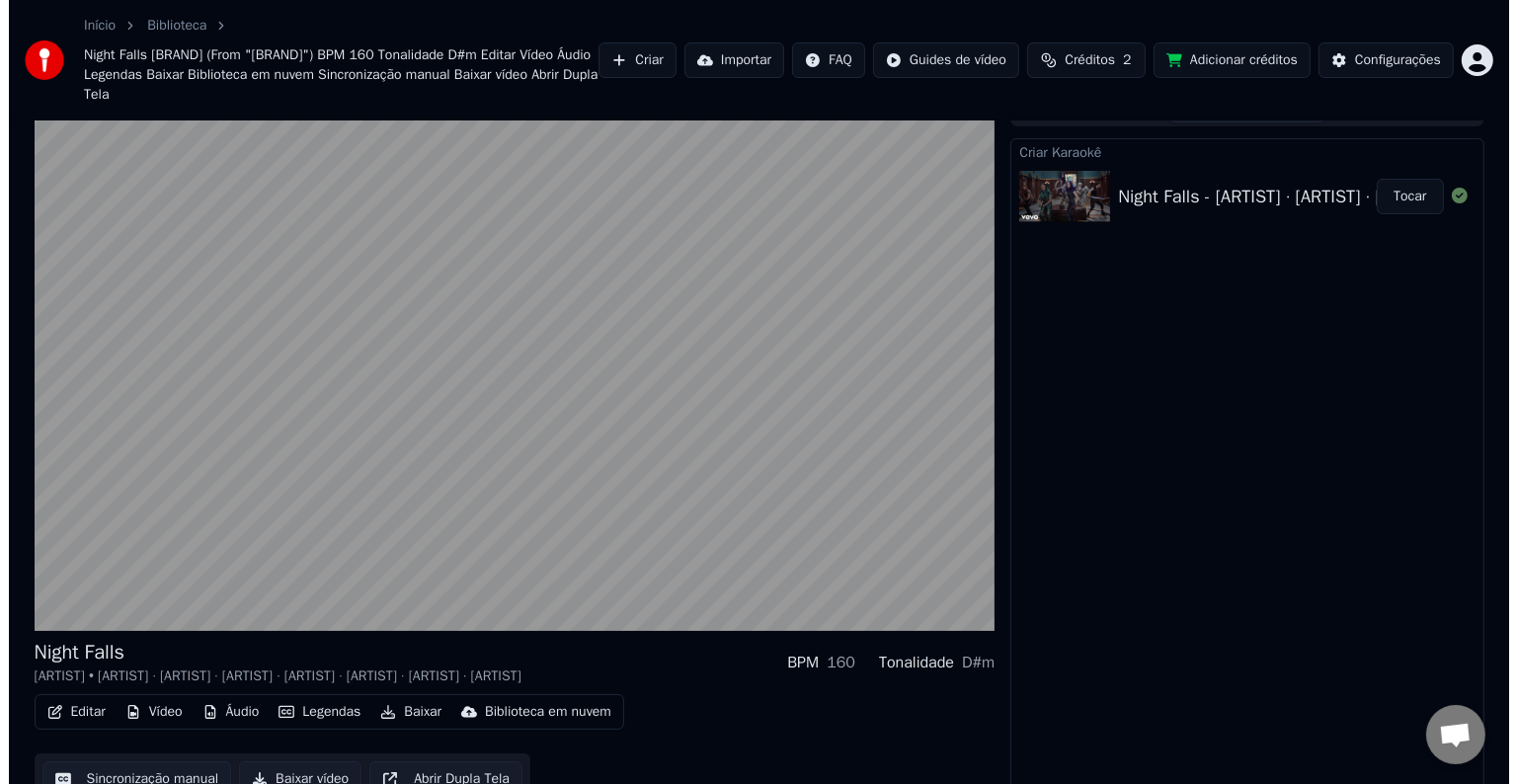 scroll, scrollTop: 31, scrollLeft: 0, axis: vertical 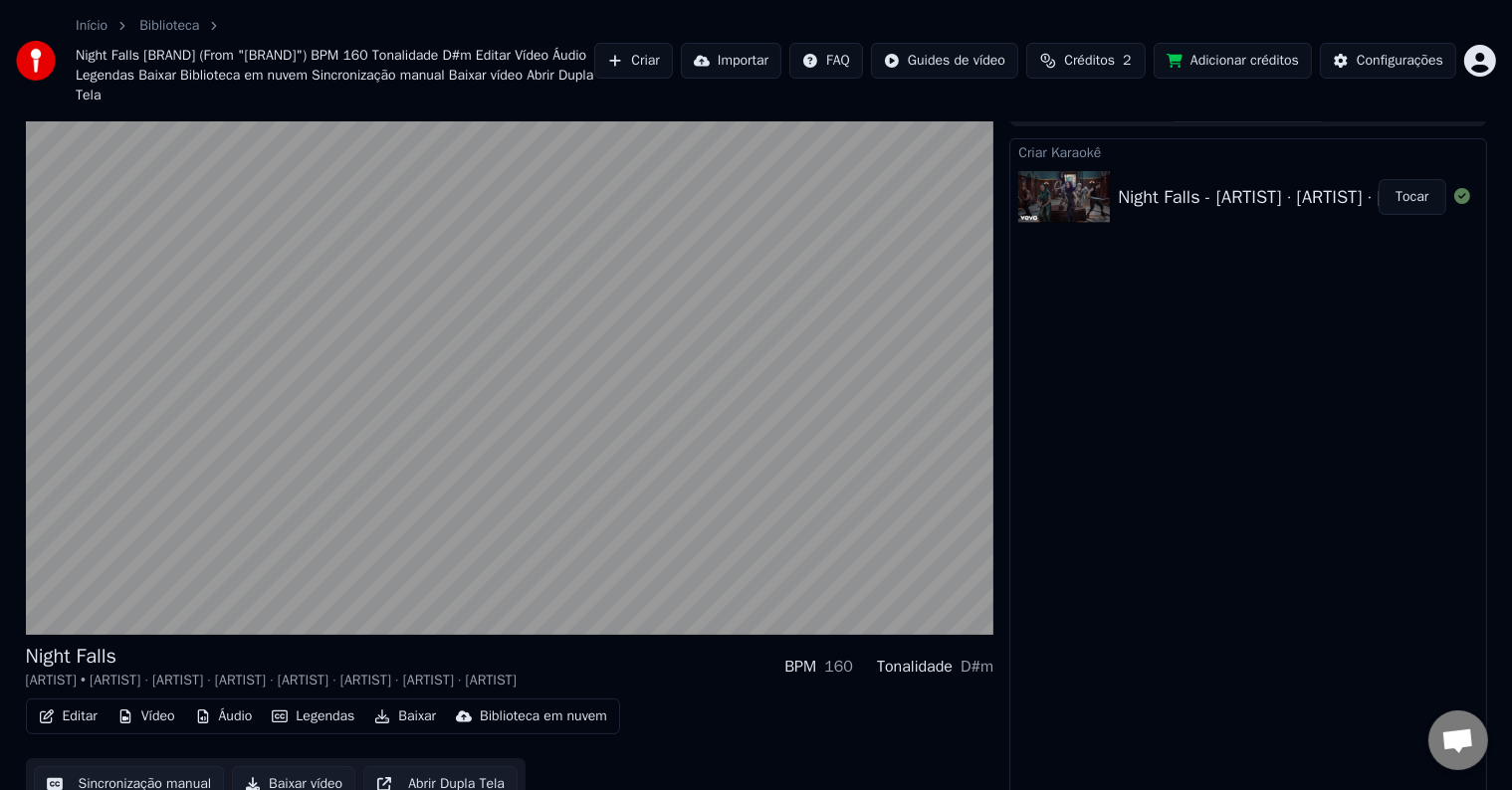 click 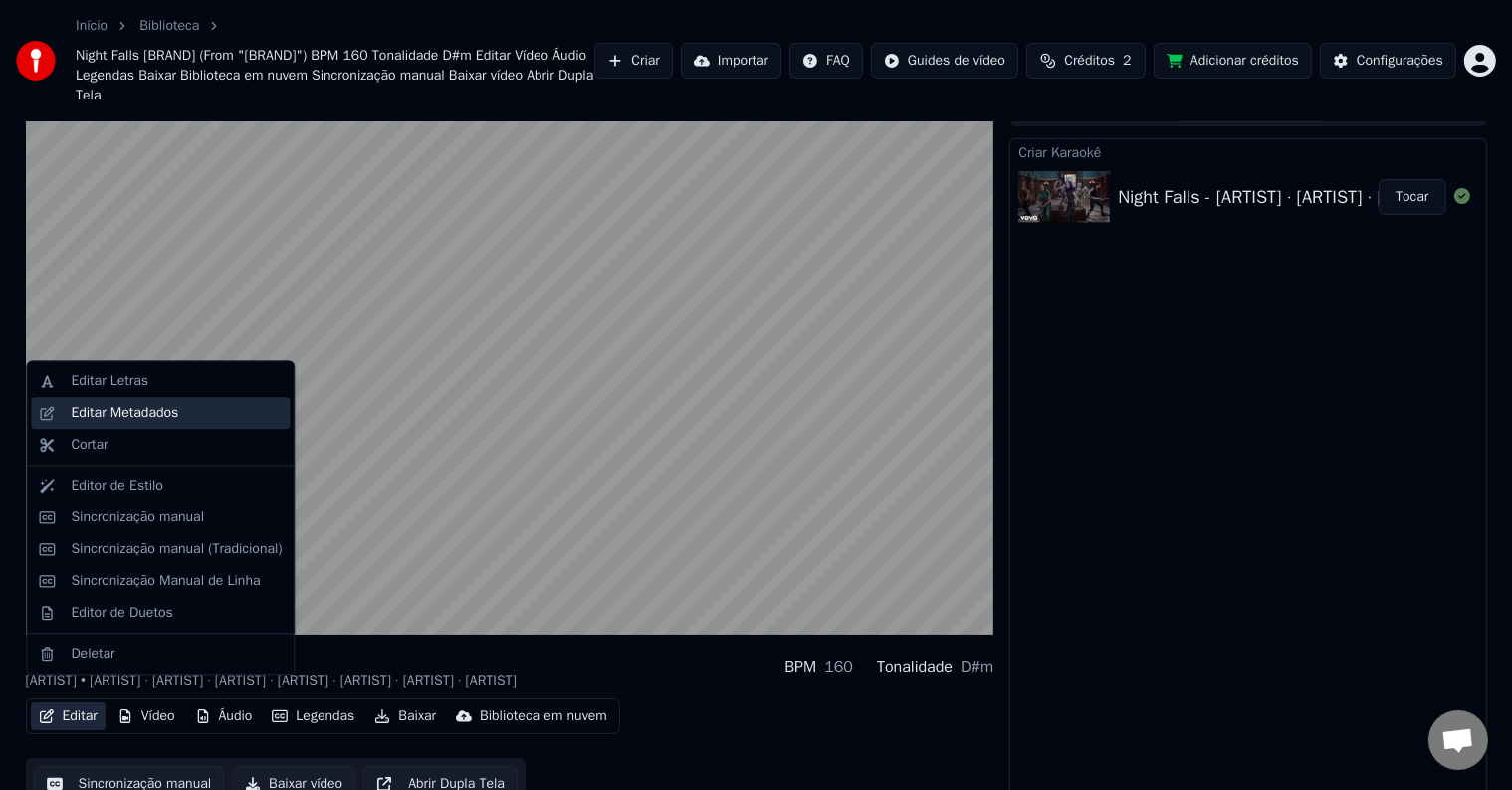 click on "Editar Metadados" at bounding box center (160, 413) 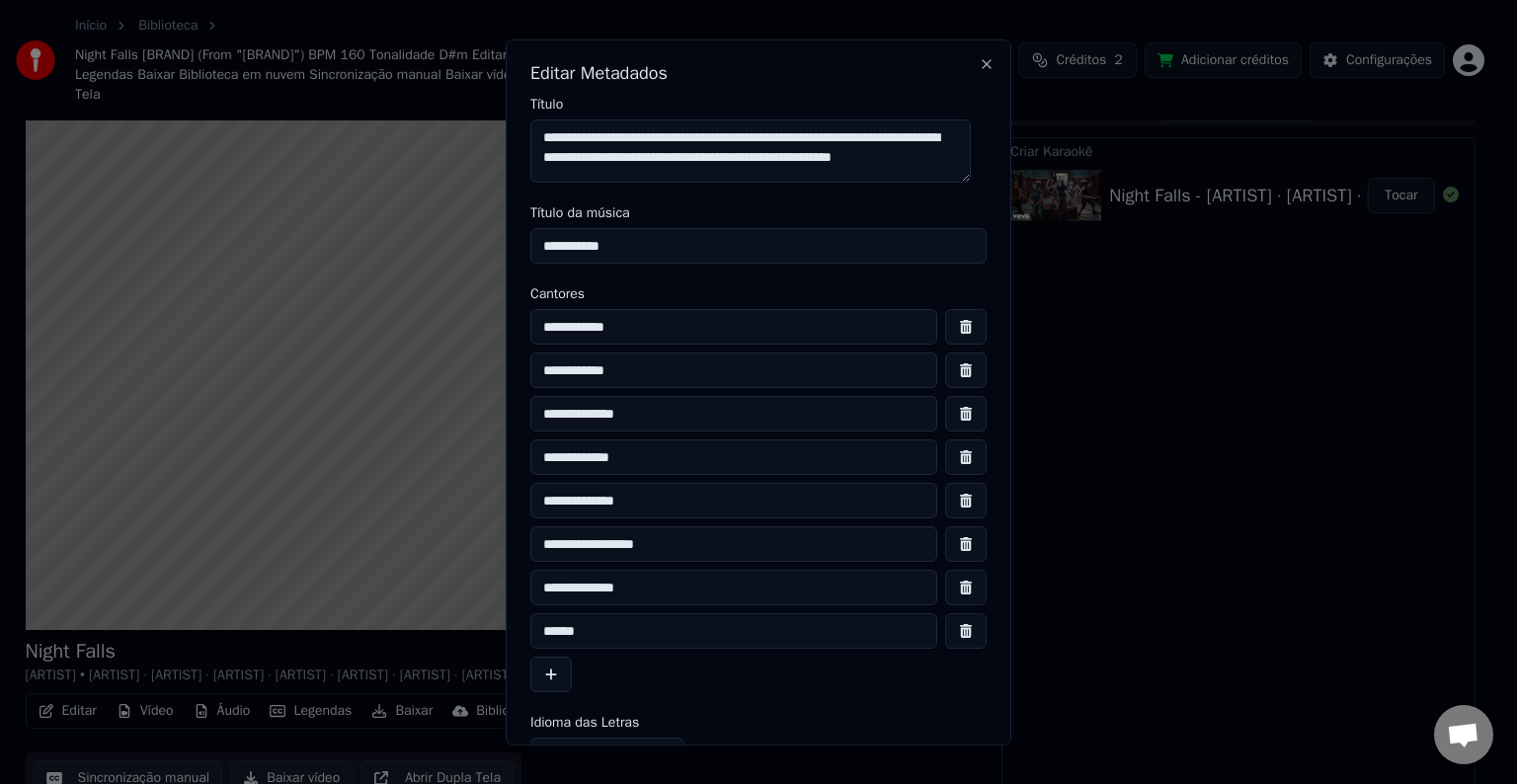 scroll, scrollTop: 13, scrollLeft: 0, axis: vertical 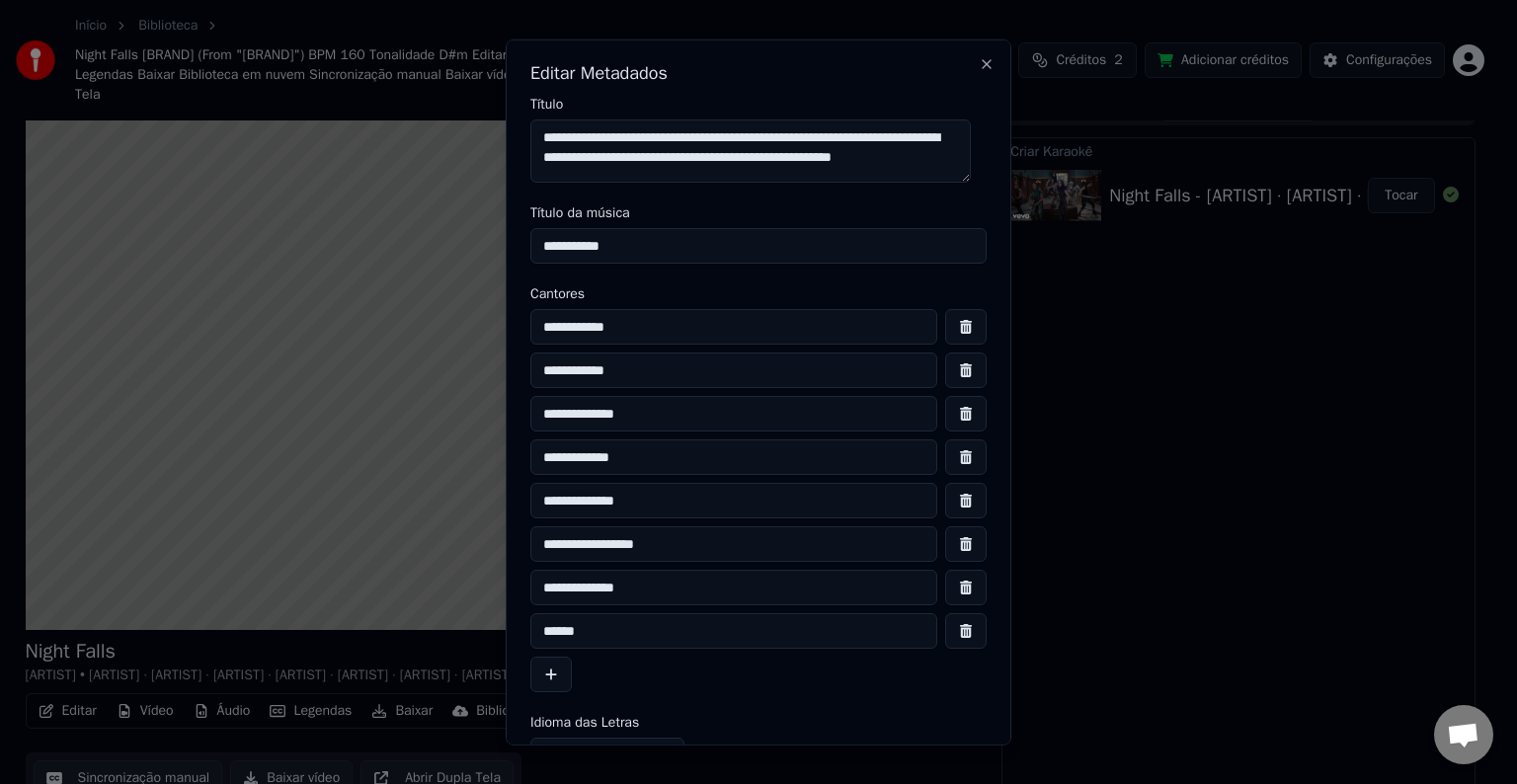 drag, startPoint x: 598, startPoint y: 163, endPoint x: 621, endPoint y: 143, distance: 30.48 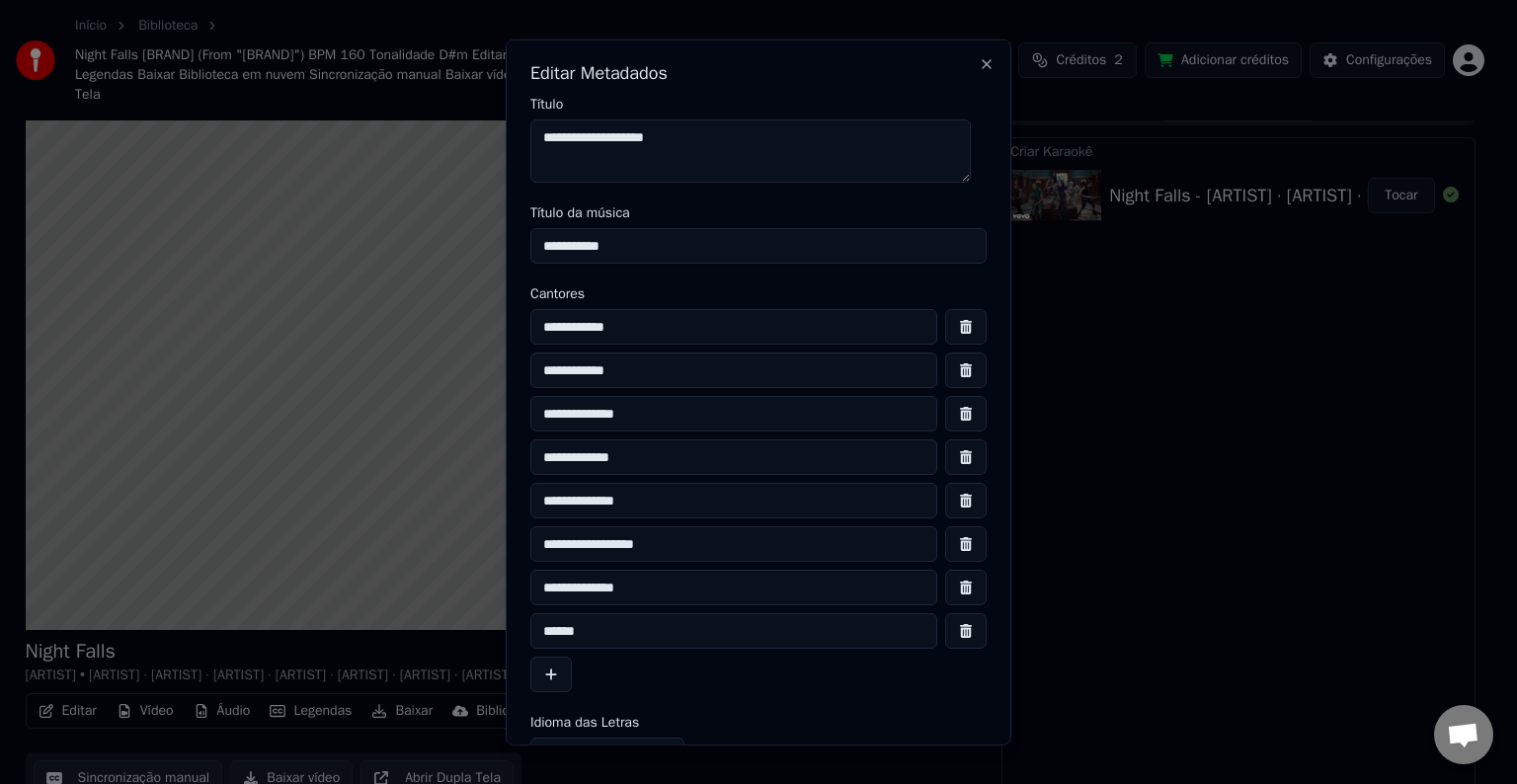 click on "**********" at bounding box center (751, 151) 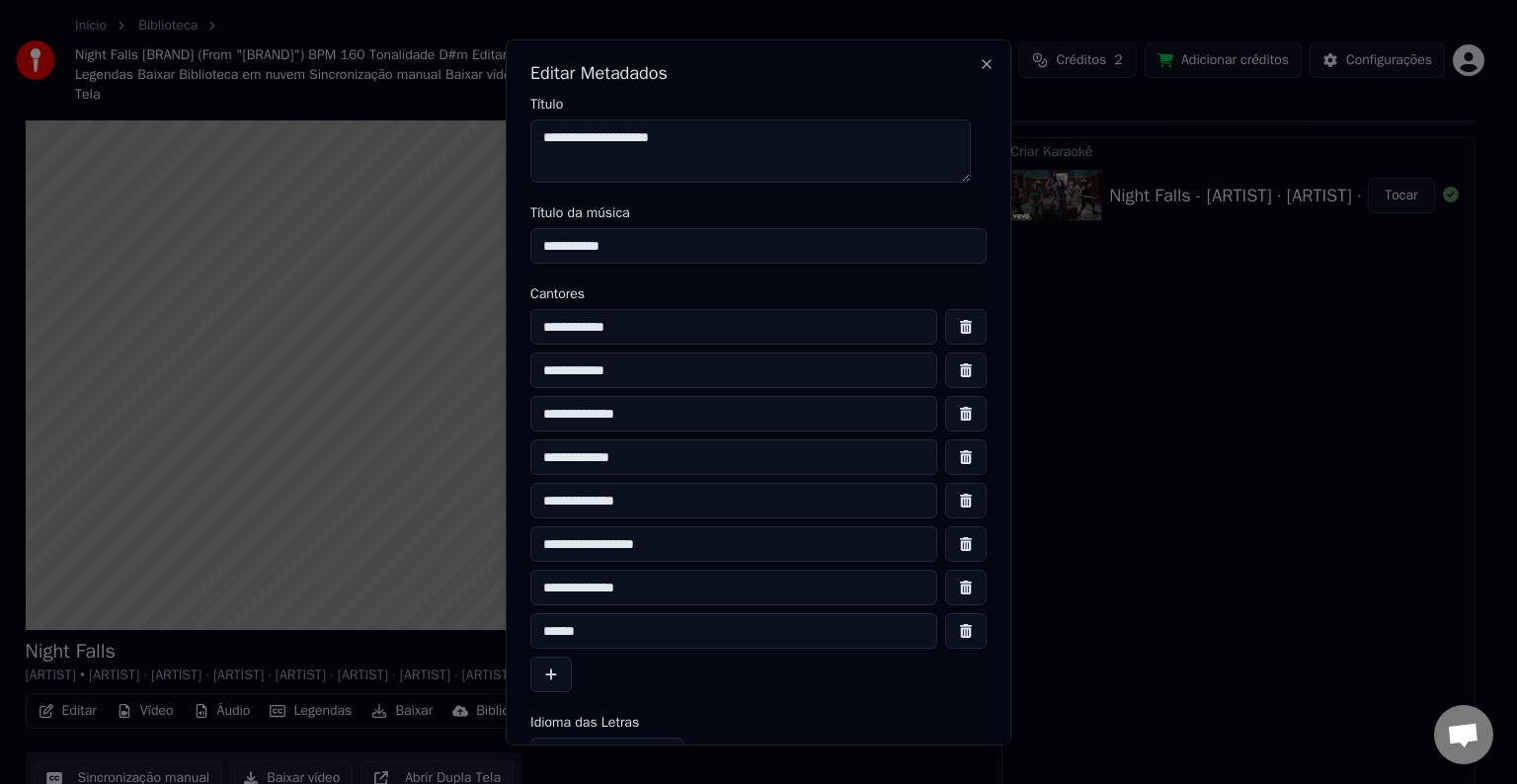 type on "**********" 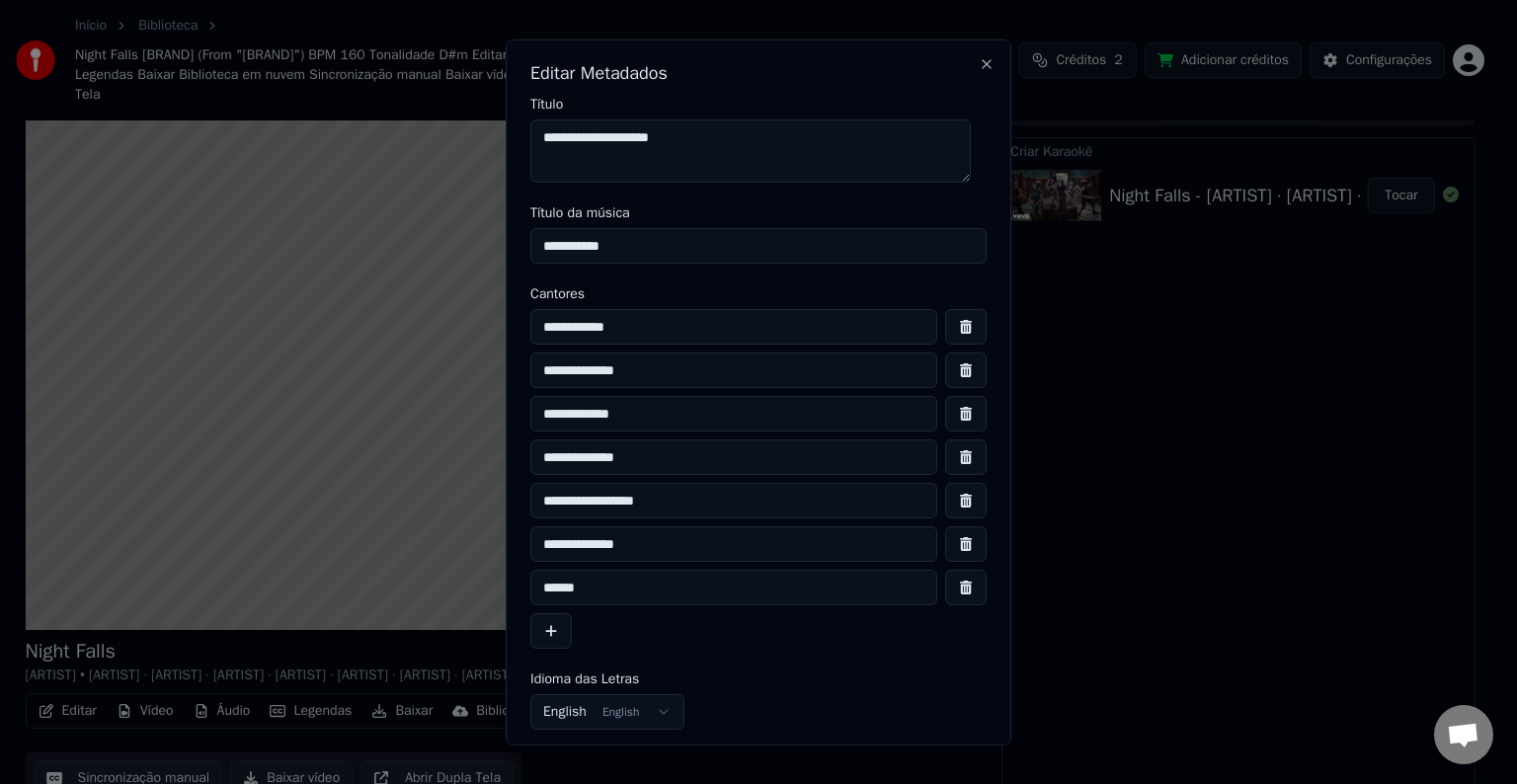 click at bounding box center (966, 327) 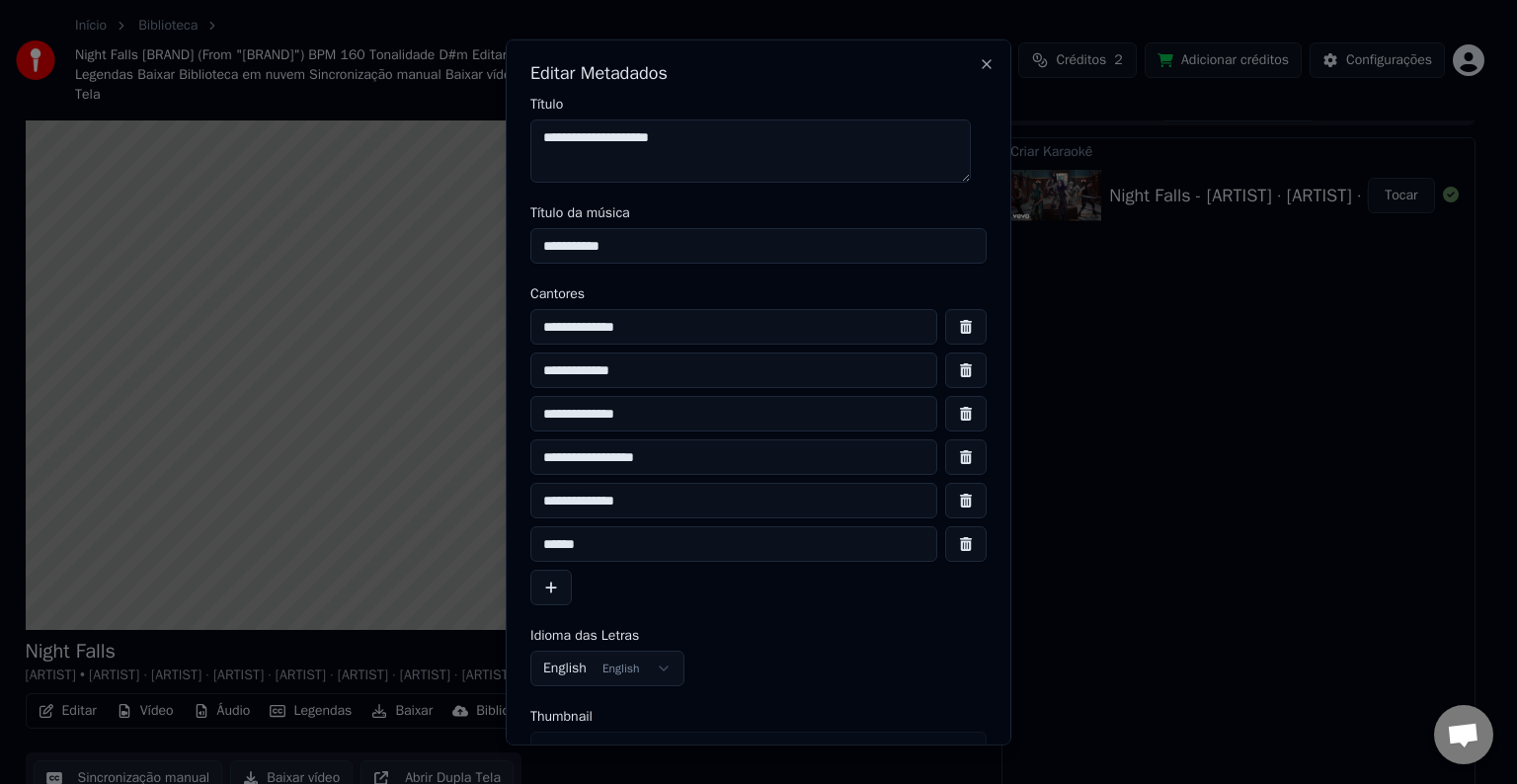 click at bounding box center [966, 327] 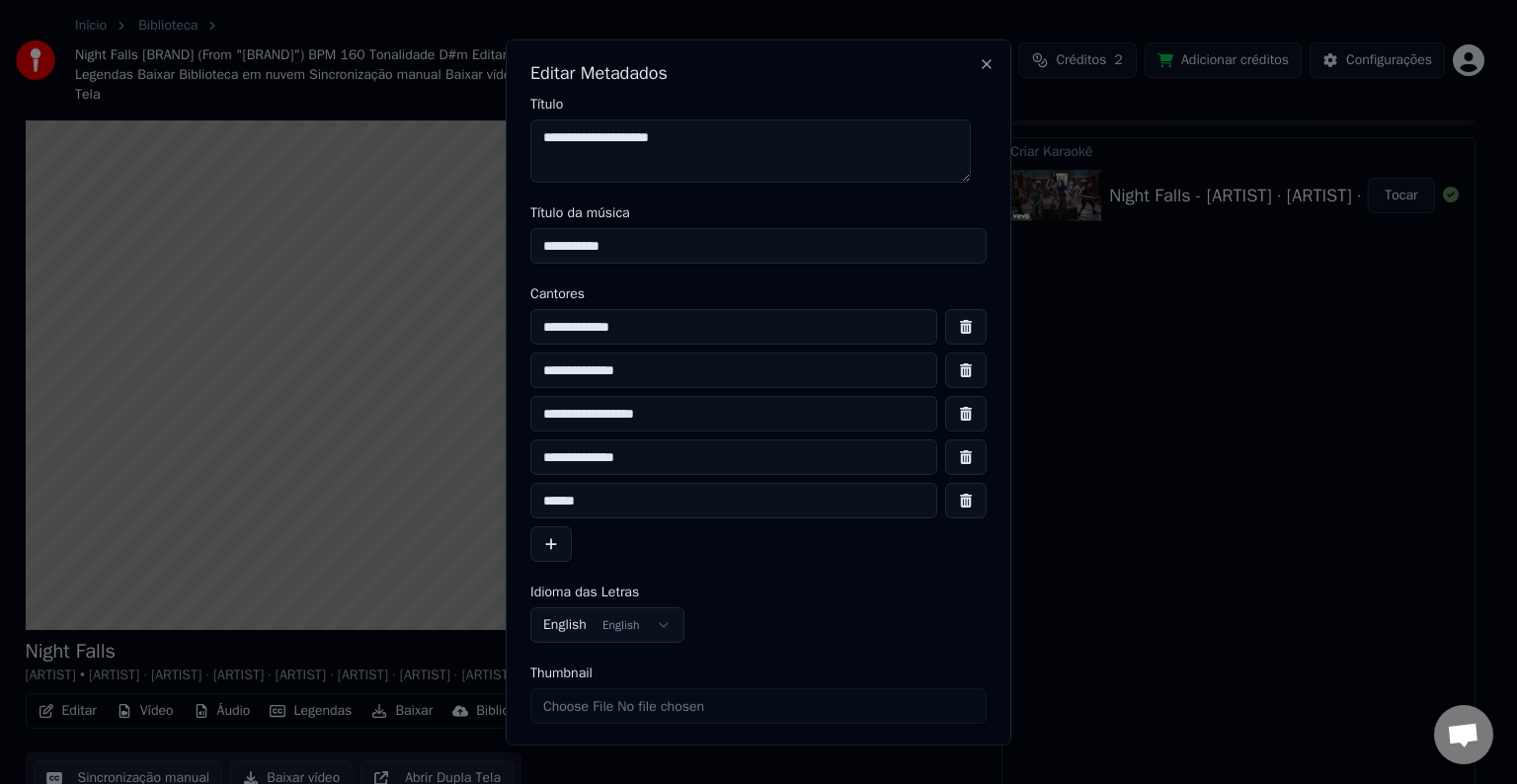 click at bounding box center (966, 327) 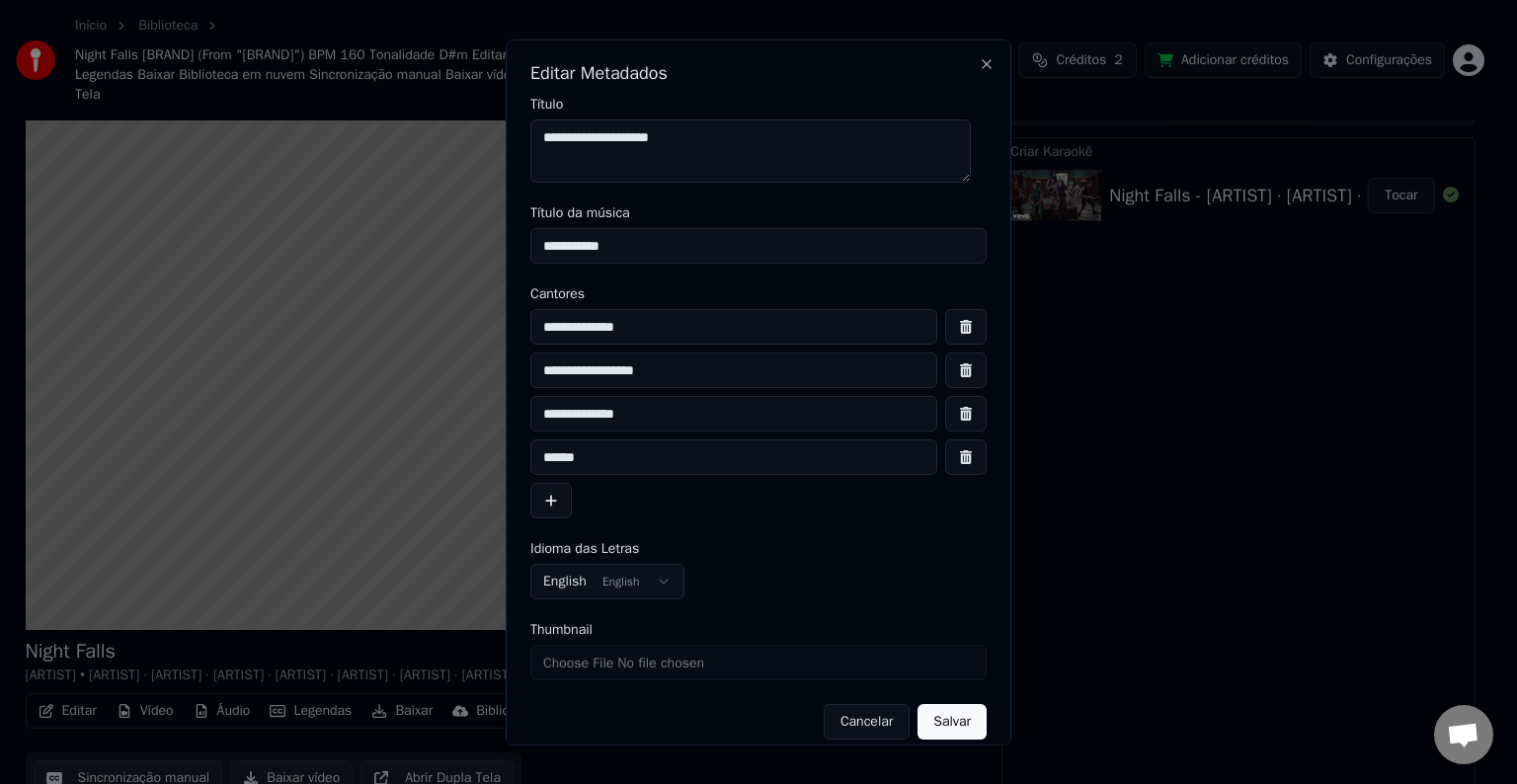 click at bounding box center [966, 327] 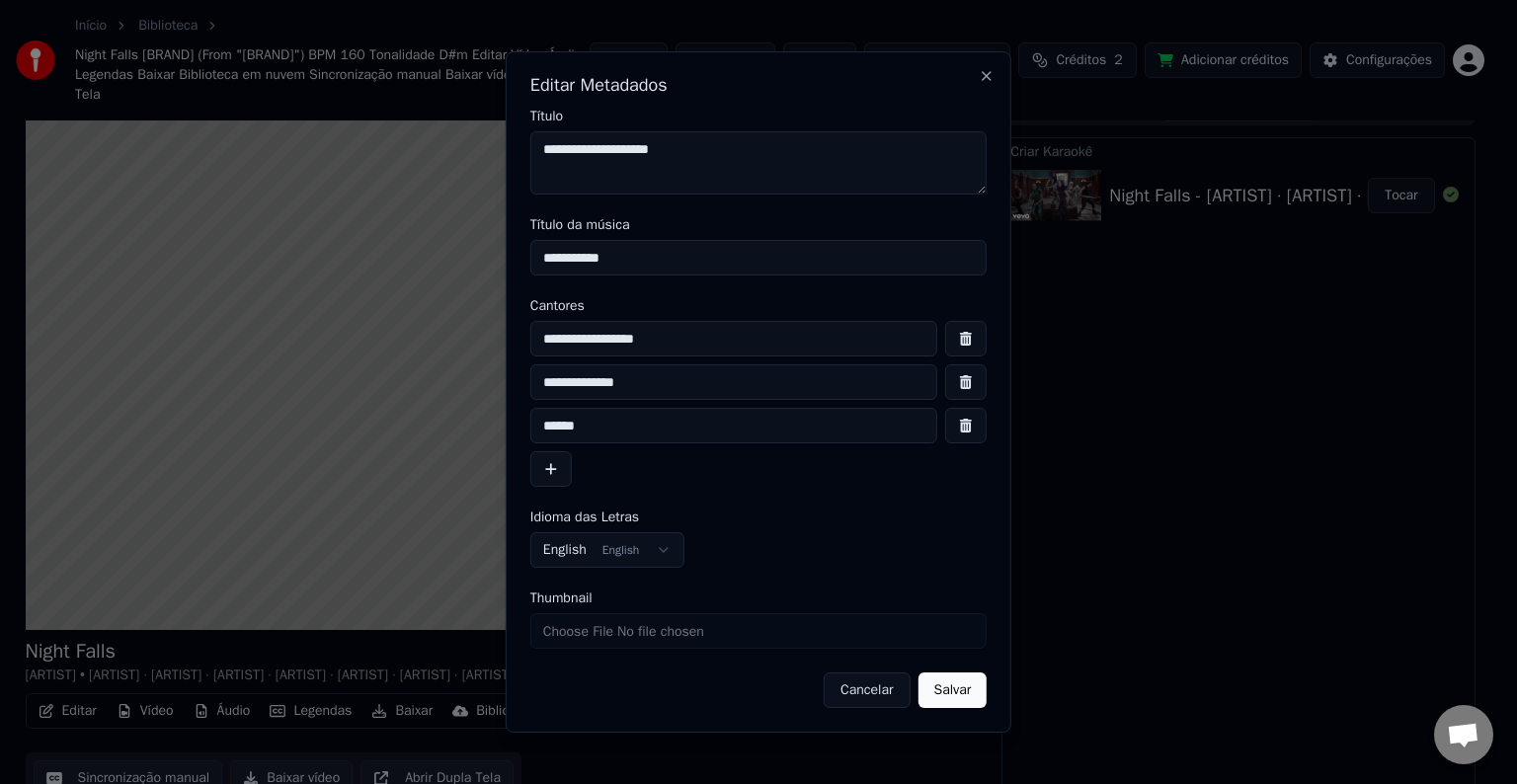 click at bounding box center [966, 339] 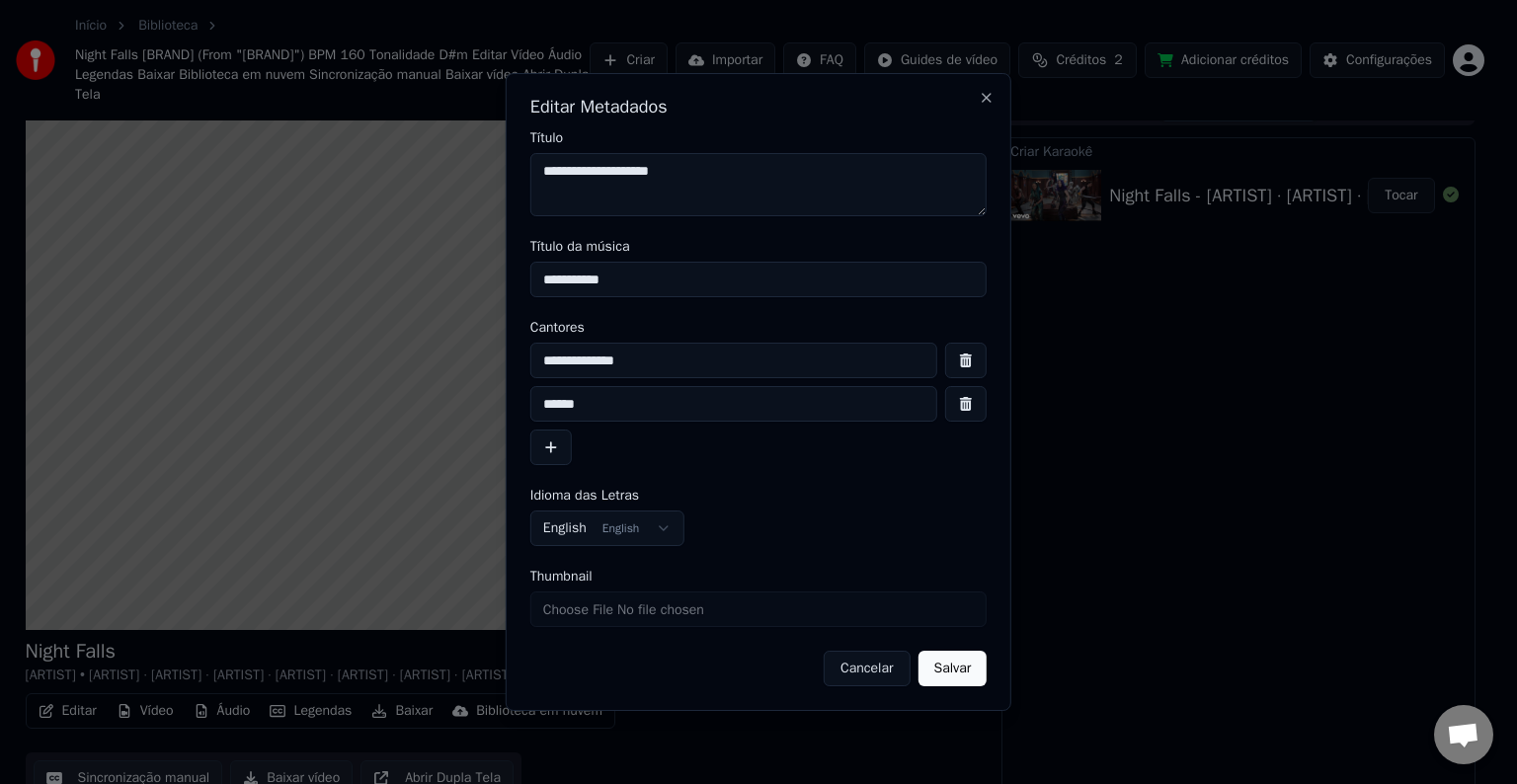 click on "Cantores" at bounding box center [758, 328] 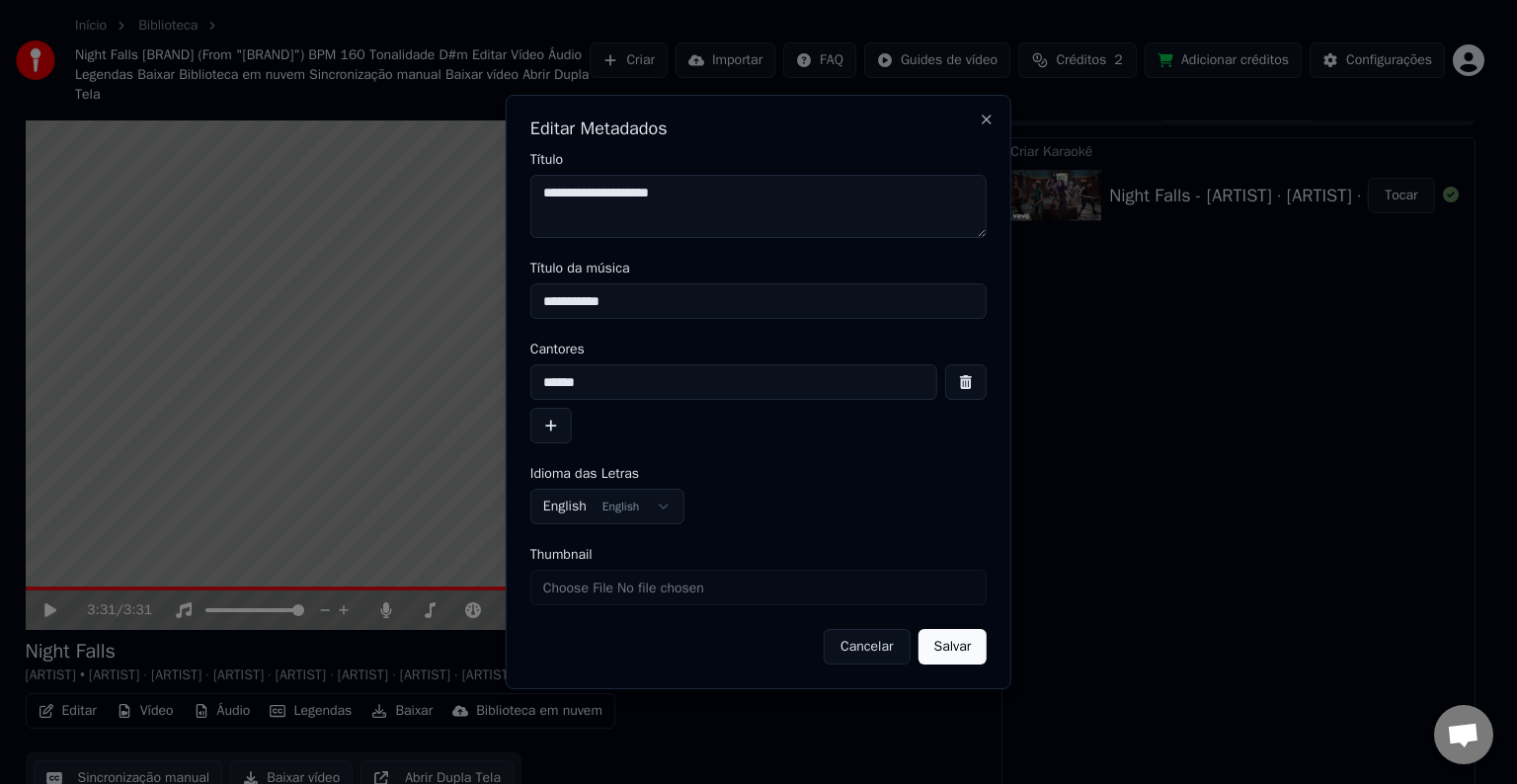 click on "******" at bounding box center [734, 382] 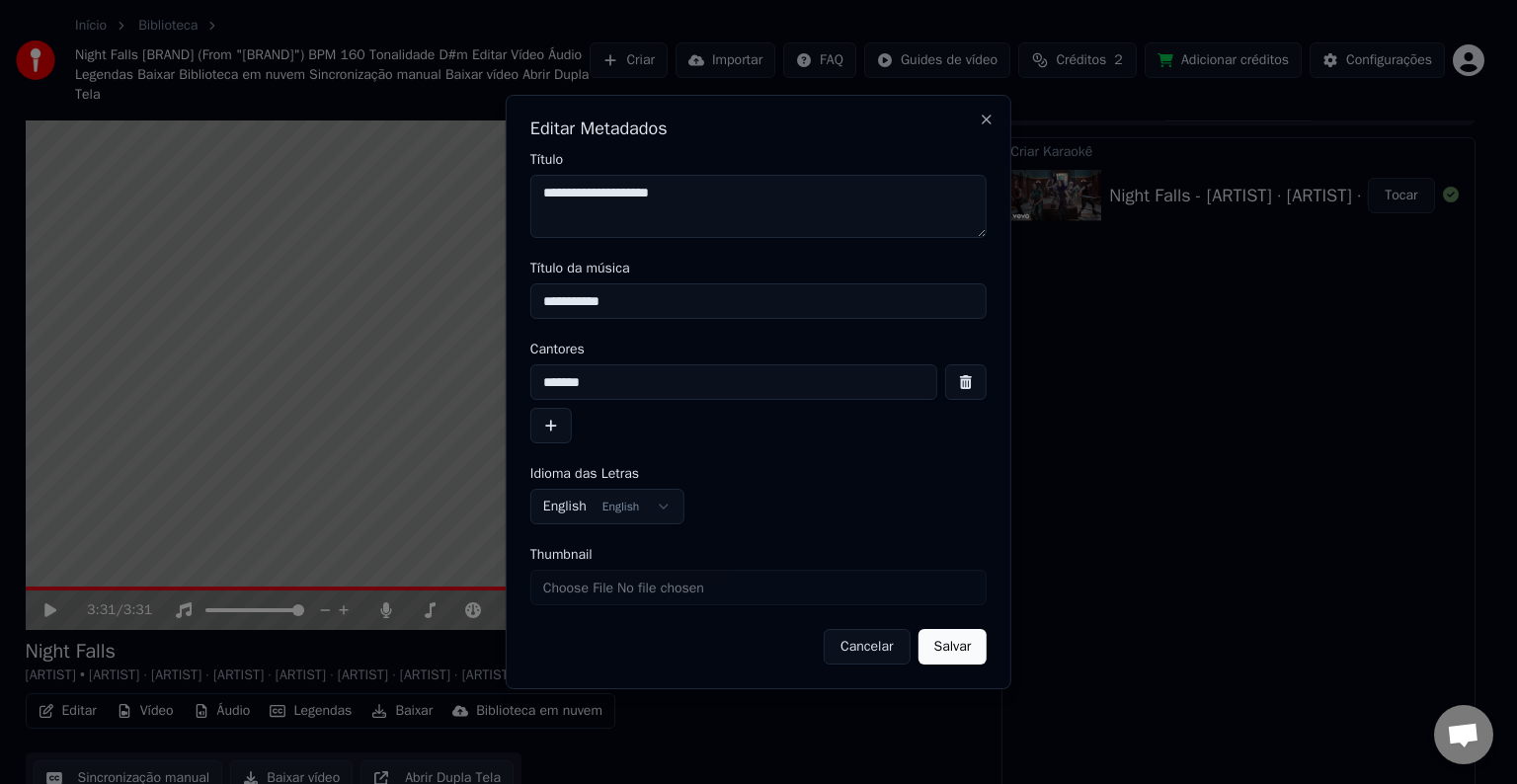 paste on "**********" 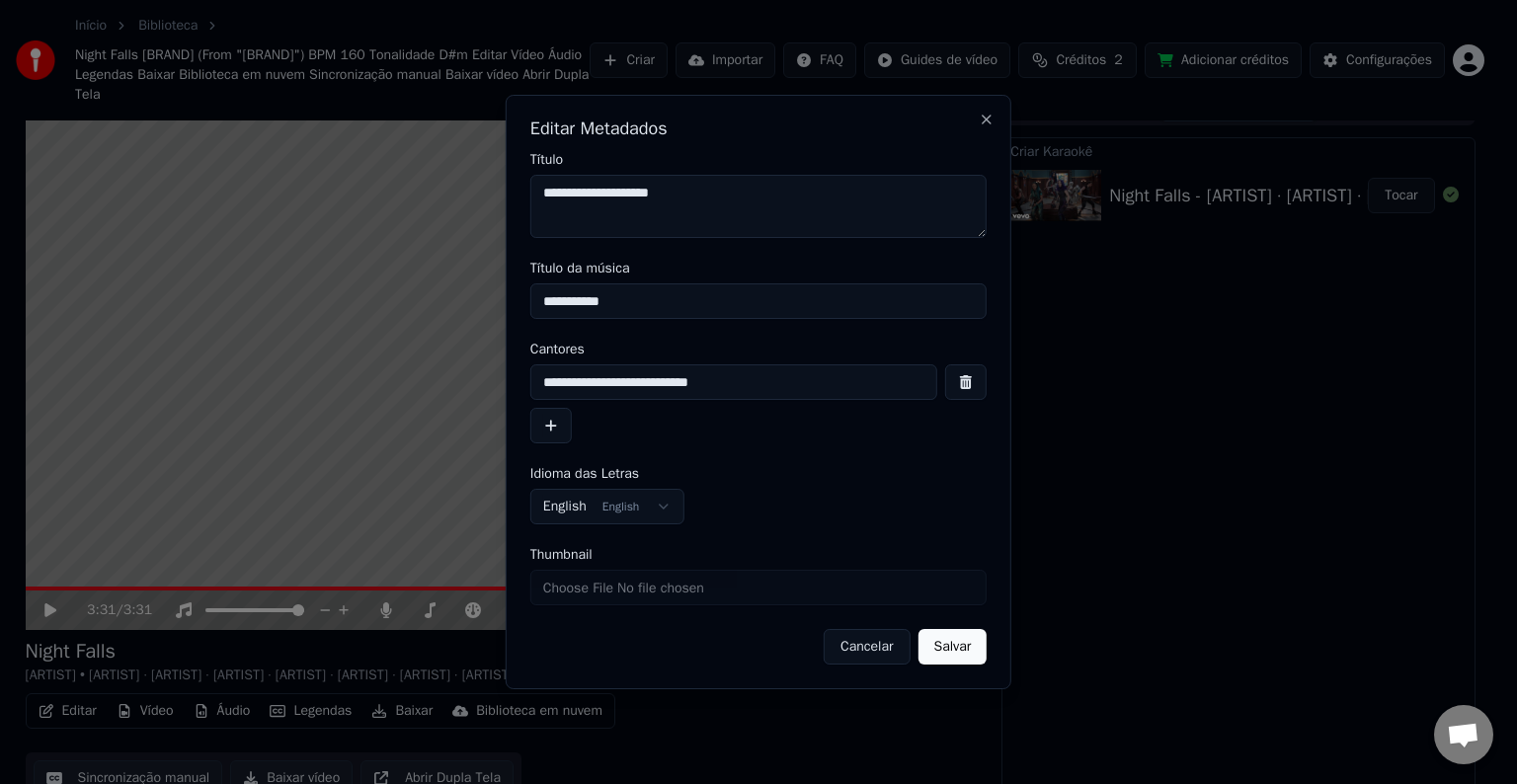 type on "**********" 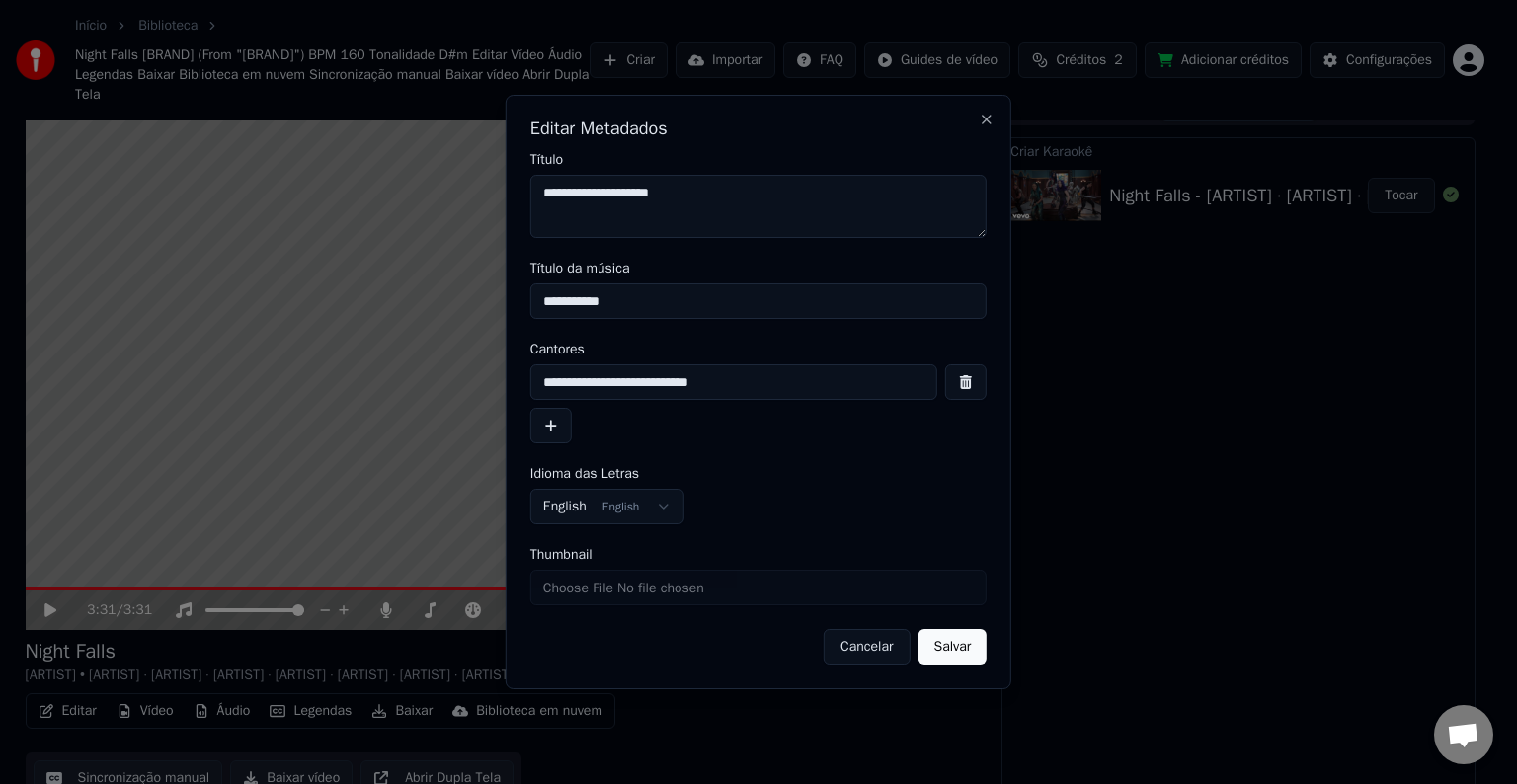 paste on "**********" 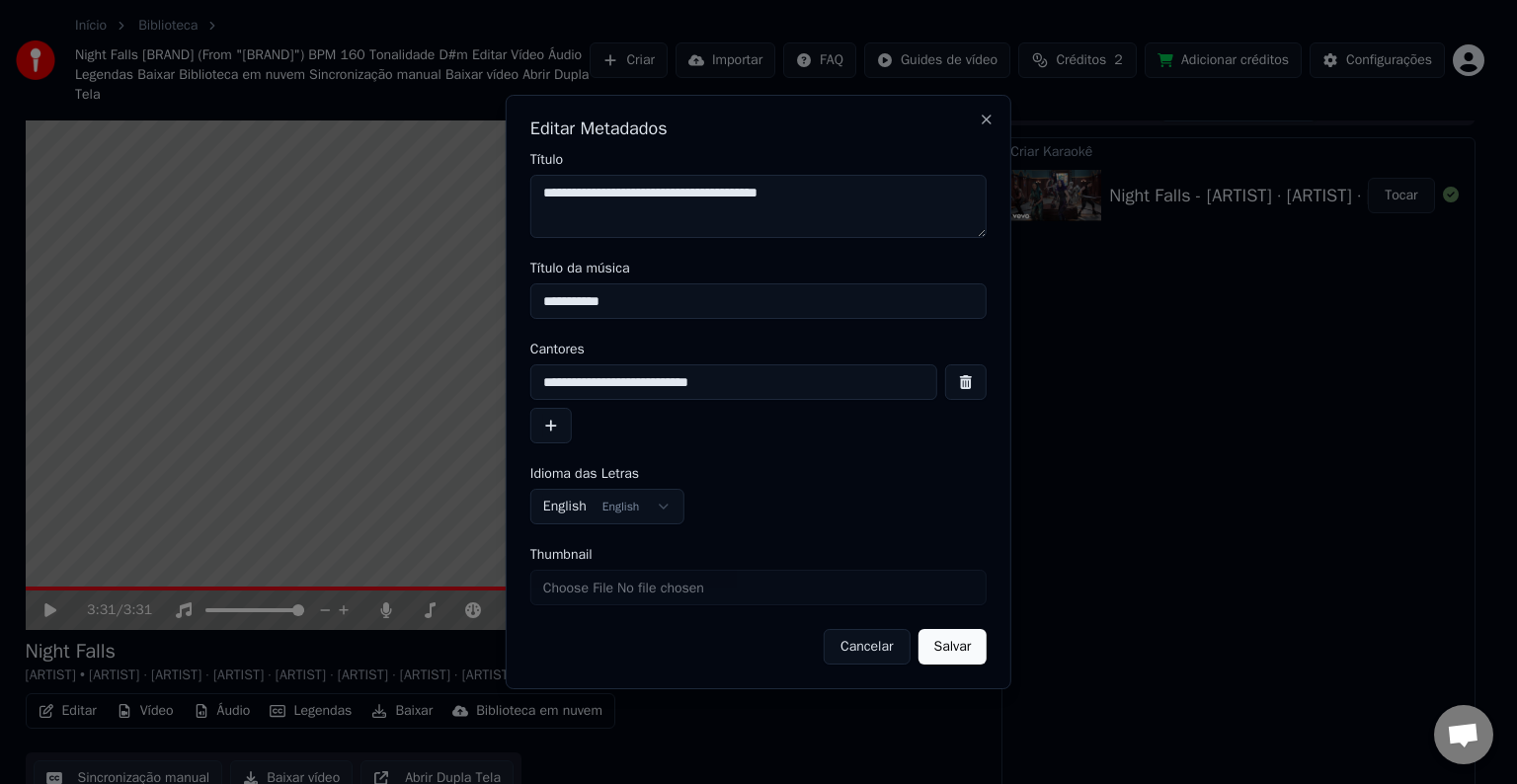 type on "**********" 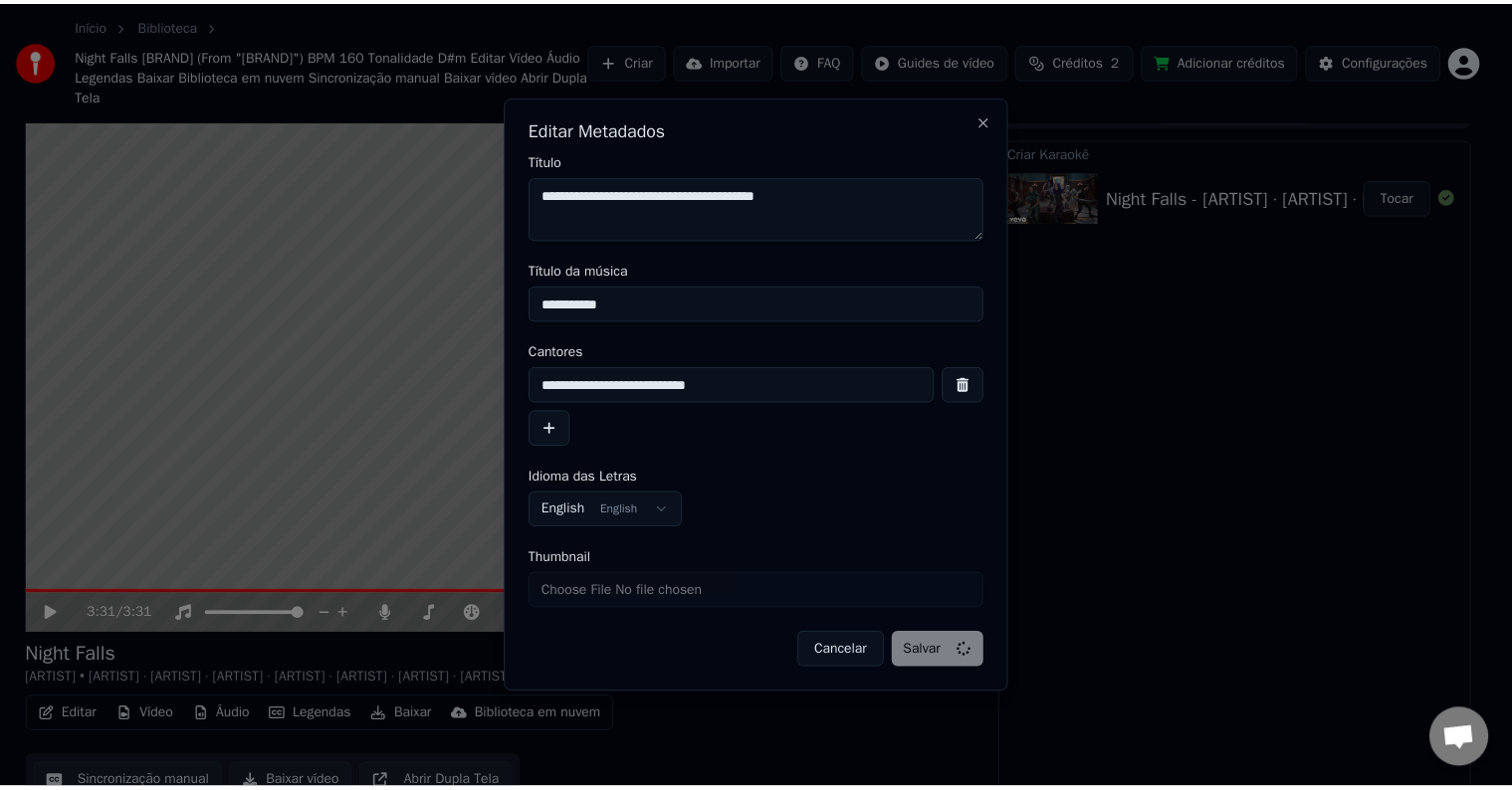 scroll, scrollTop: 1, scrollLeft: 0, axis: vertical 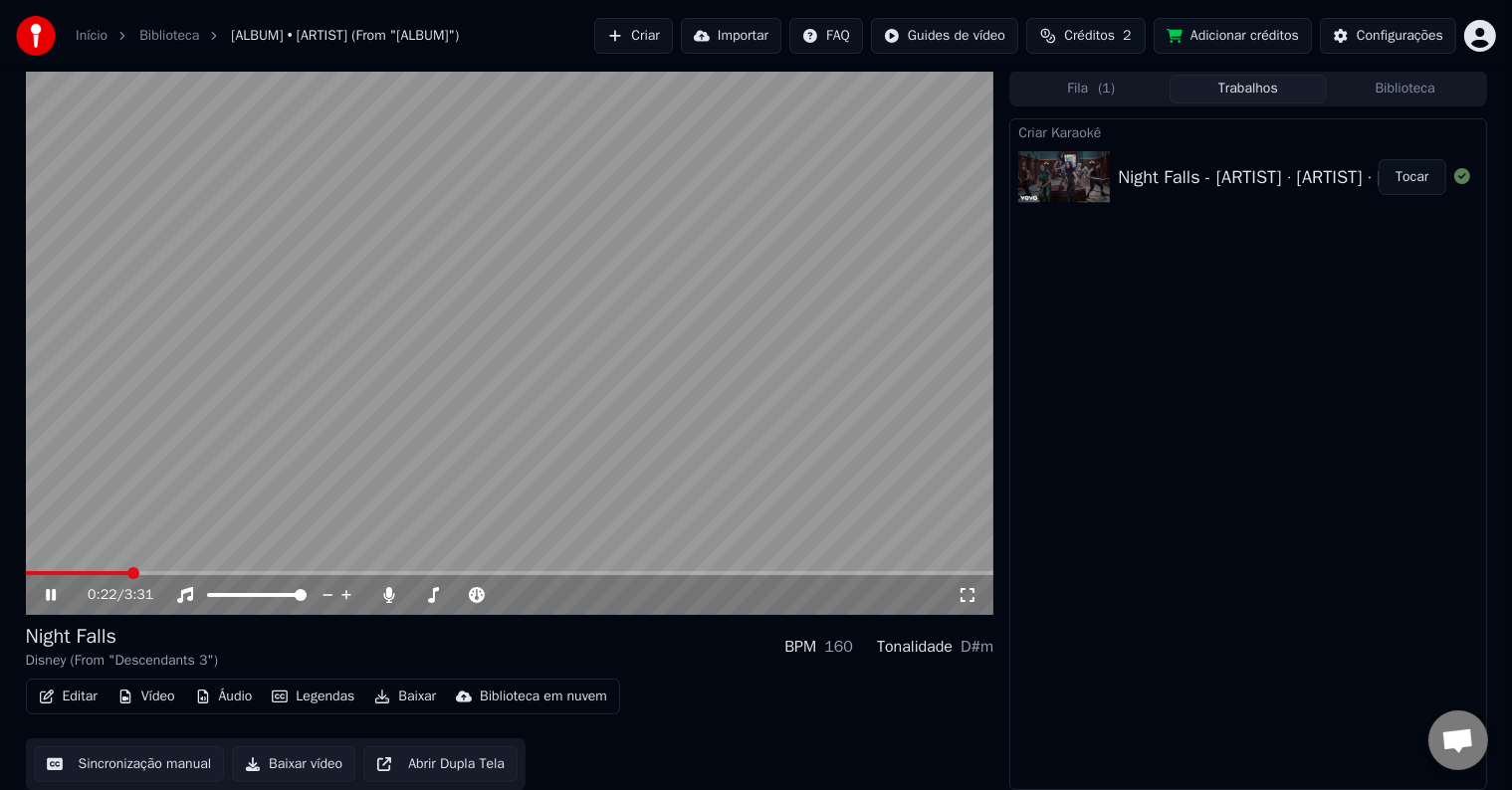click 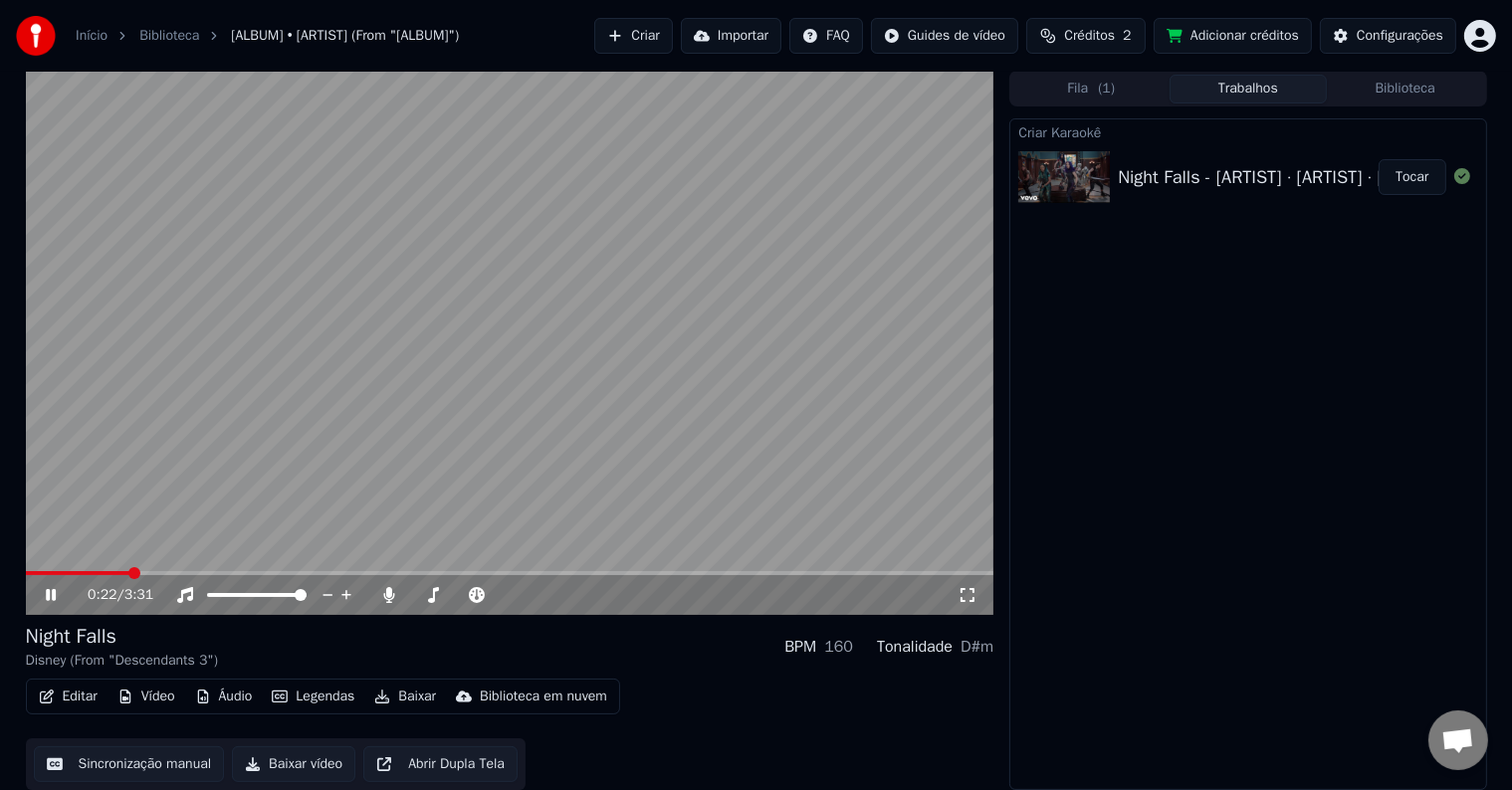 scroll, scrollTop: 0, scrollLeft: 0, axis: both 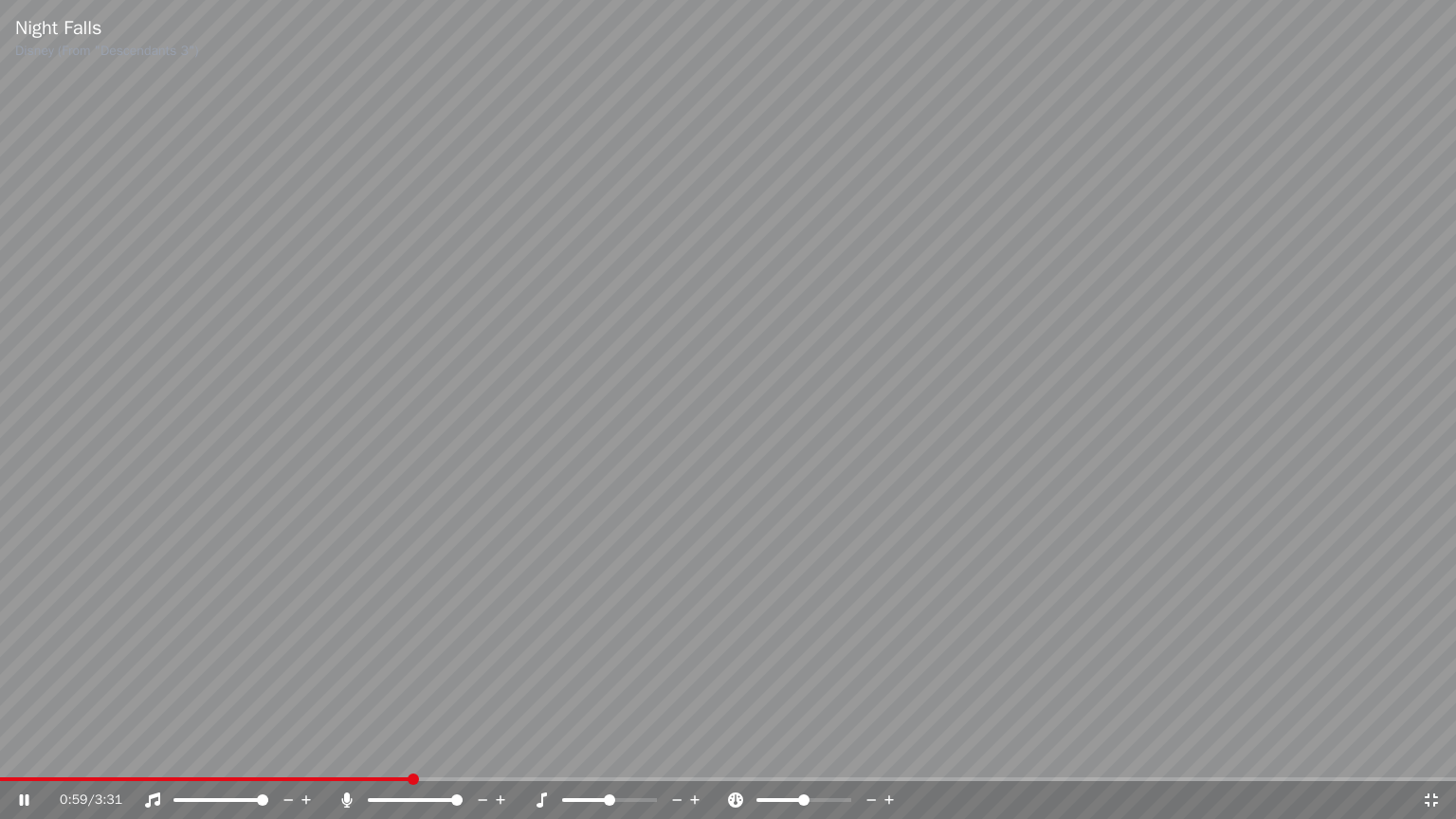 click on "0:59  /  3:31" at bounding box center (728, 800) 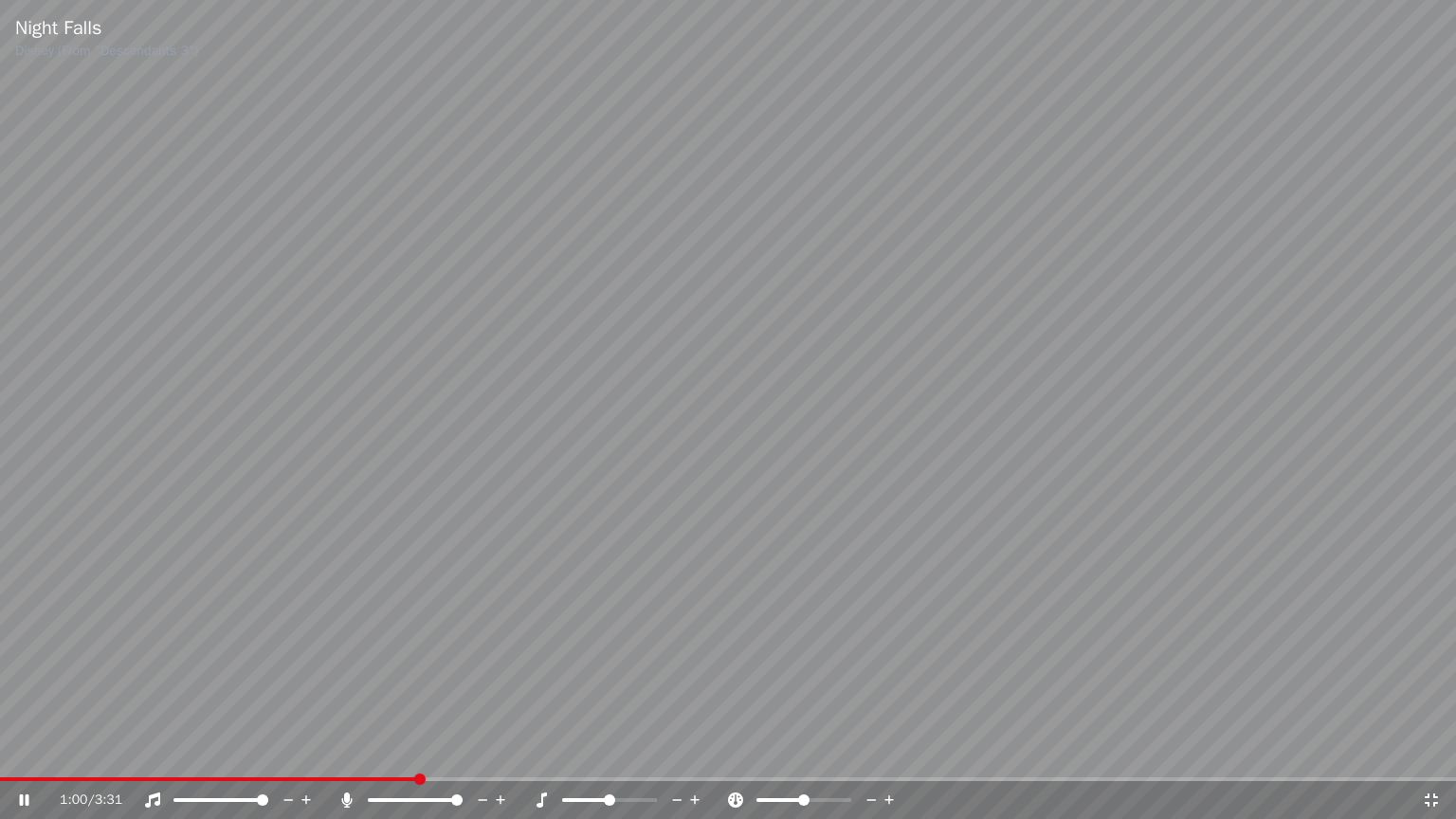 click on "1:00  /  3:31" at bounding box center [728, 800] 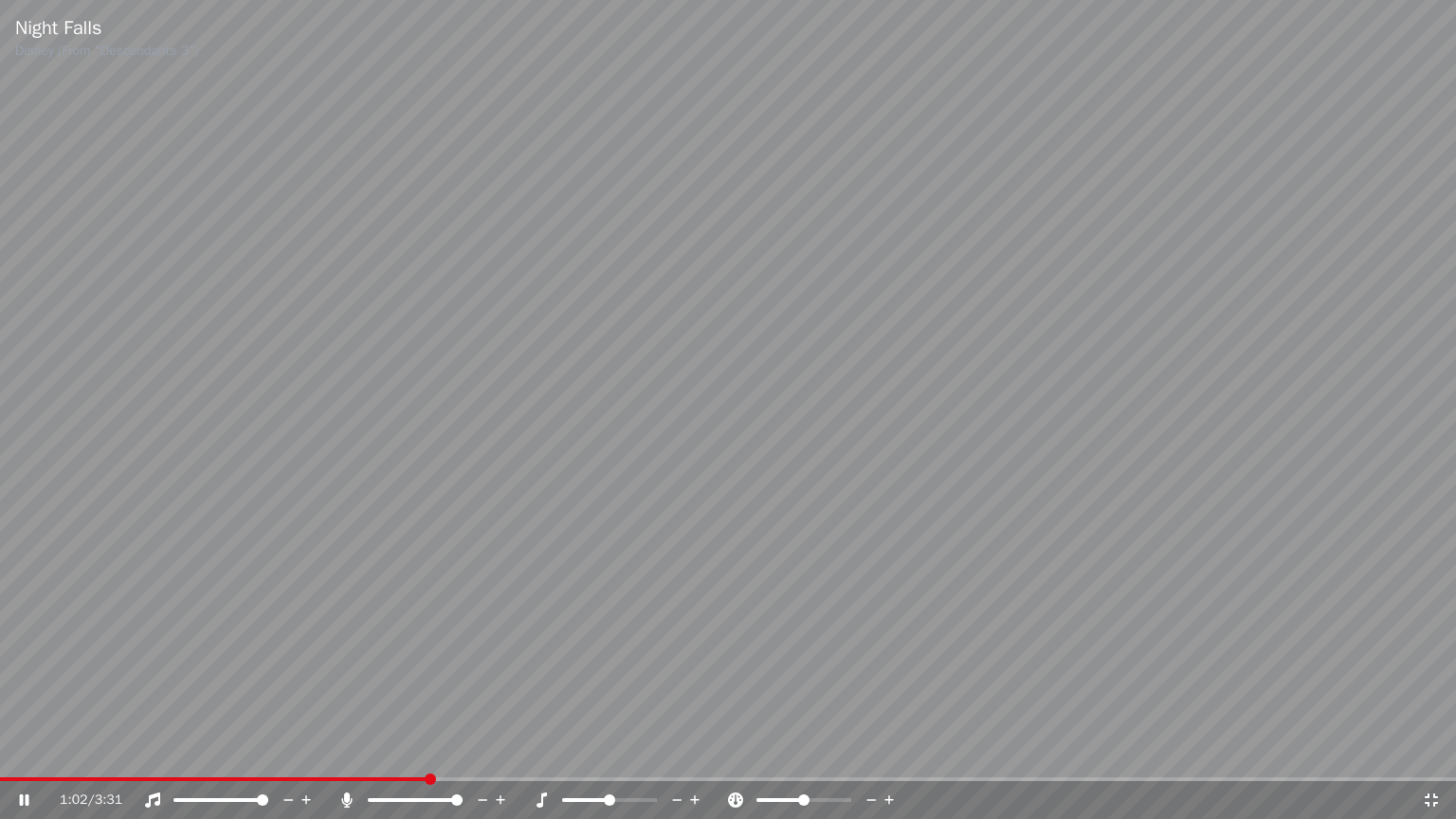click on "1:02  /  3:31" at bounding box center [728, 800] 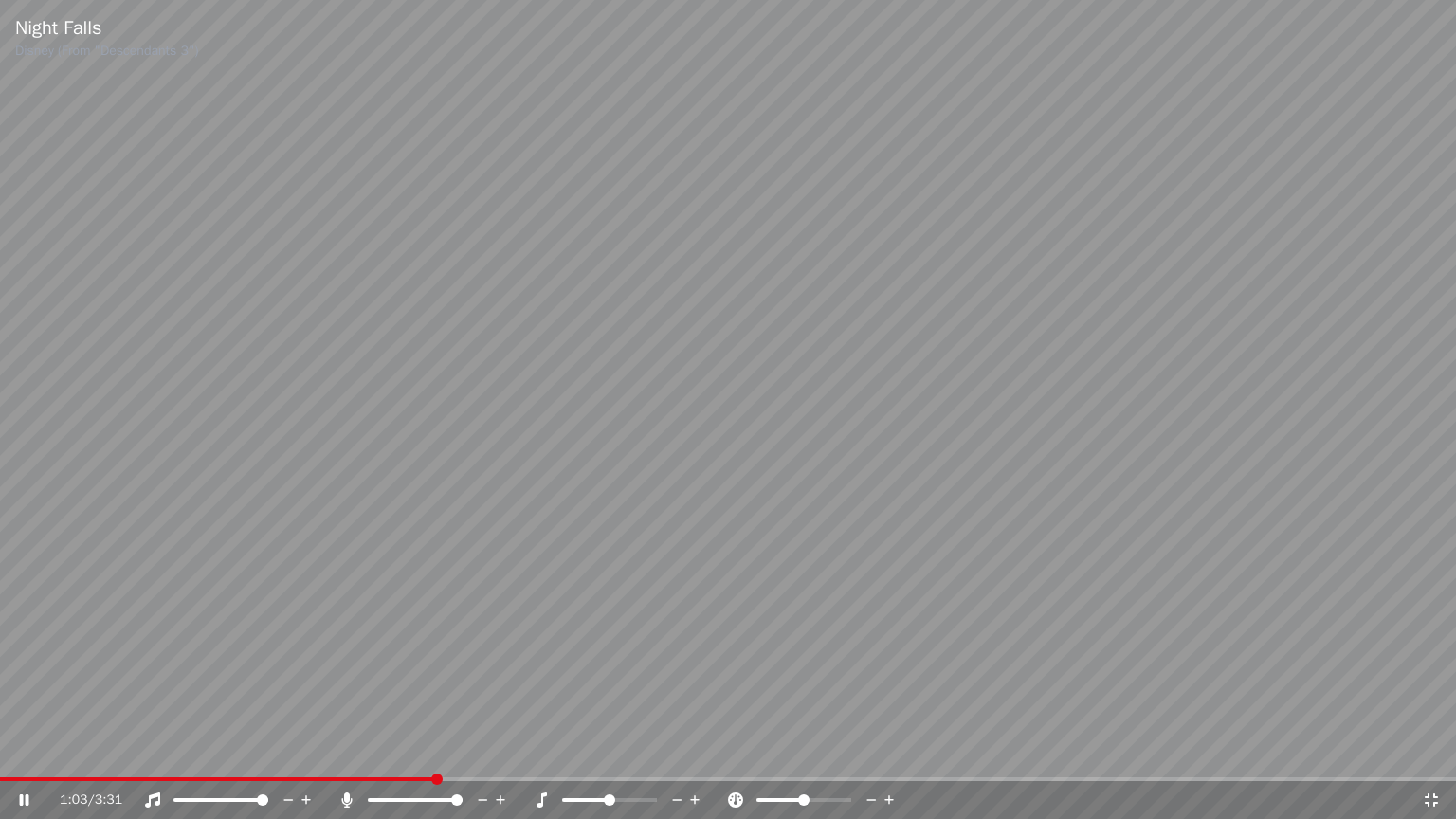 click 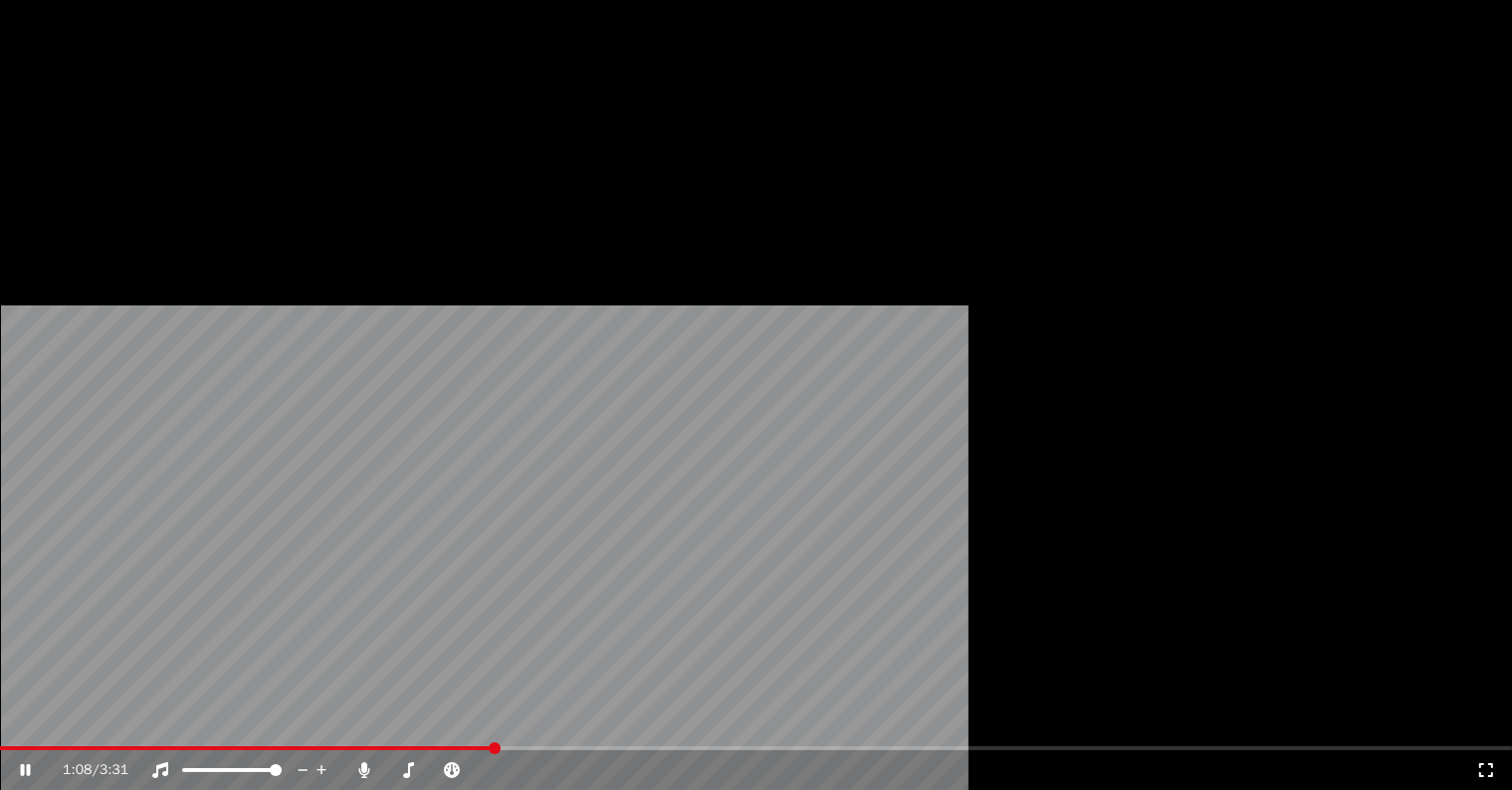 scroll, scrollTop: 1, scrollLeft: 0, axis: vertical 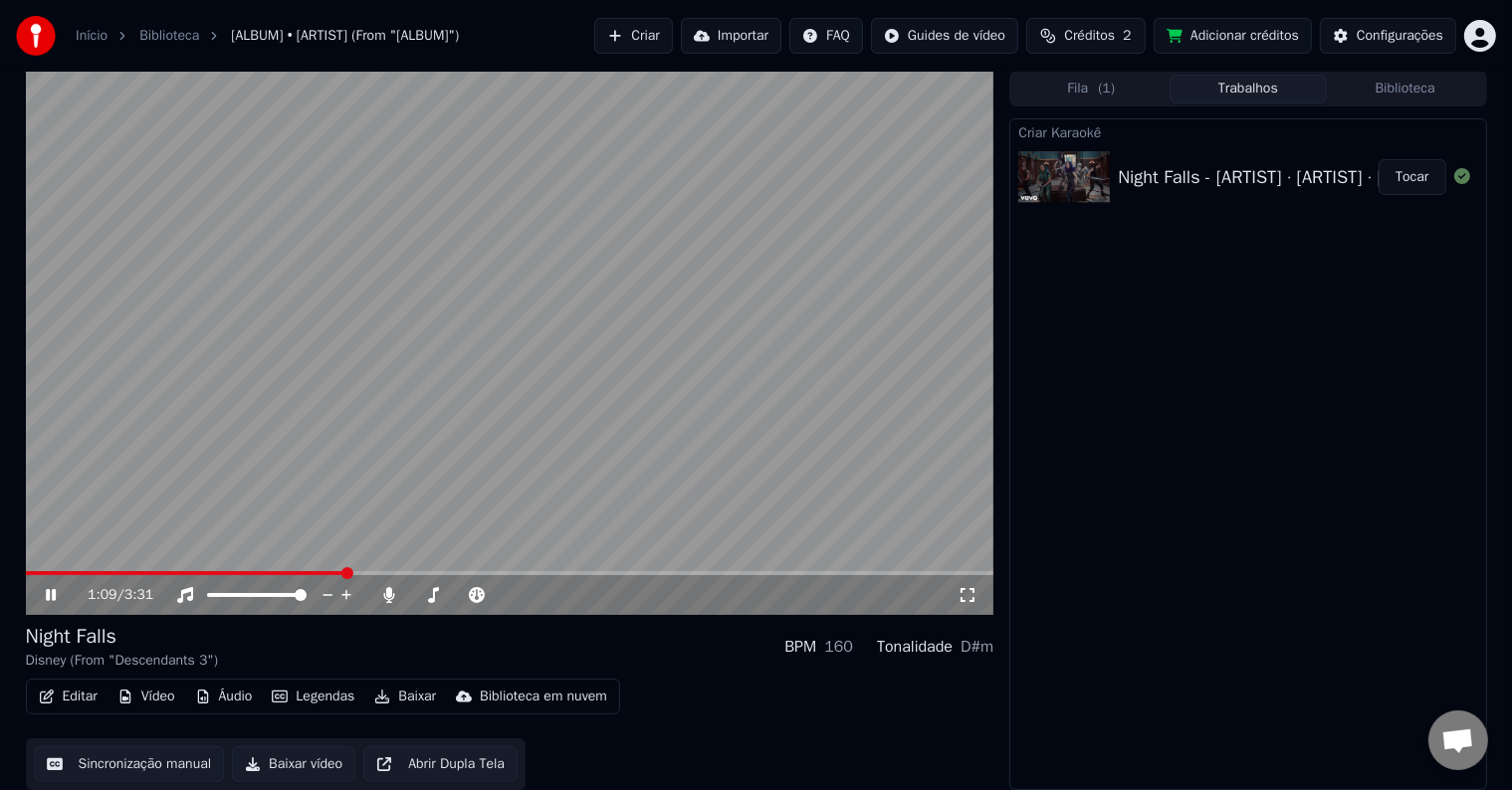 click on "Editar" at bounding box center [68, 696] 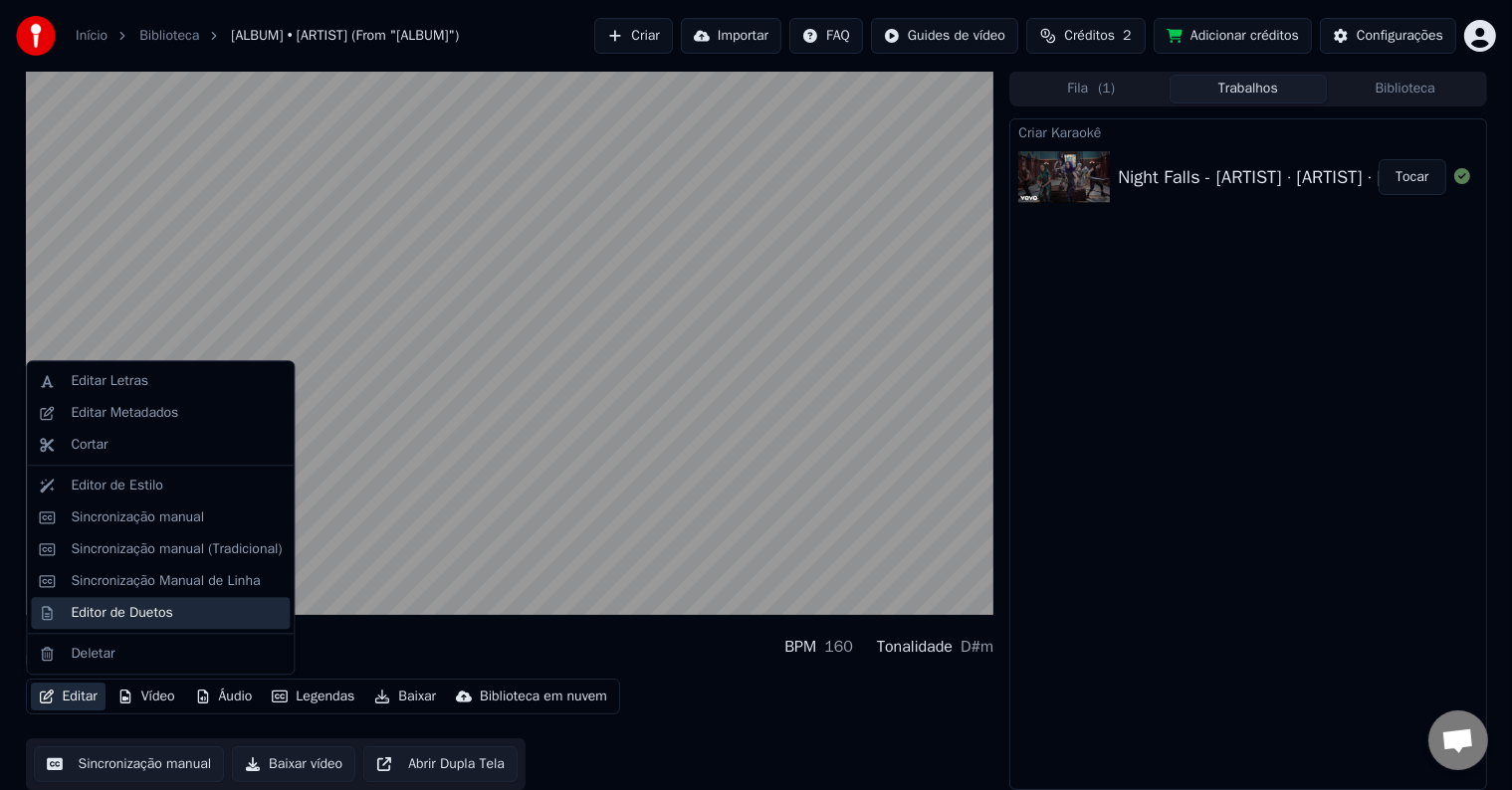 click on "Editor de Duetos" at bounding box center [121, 613] 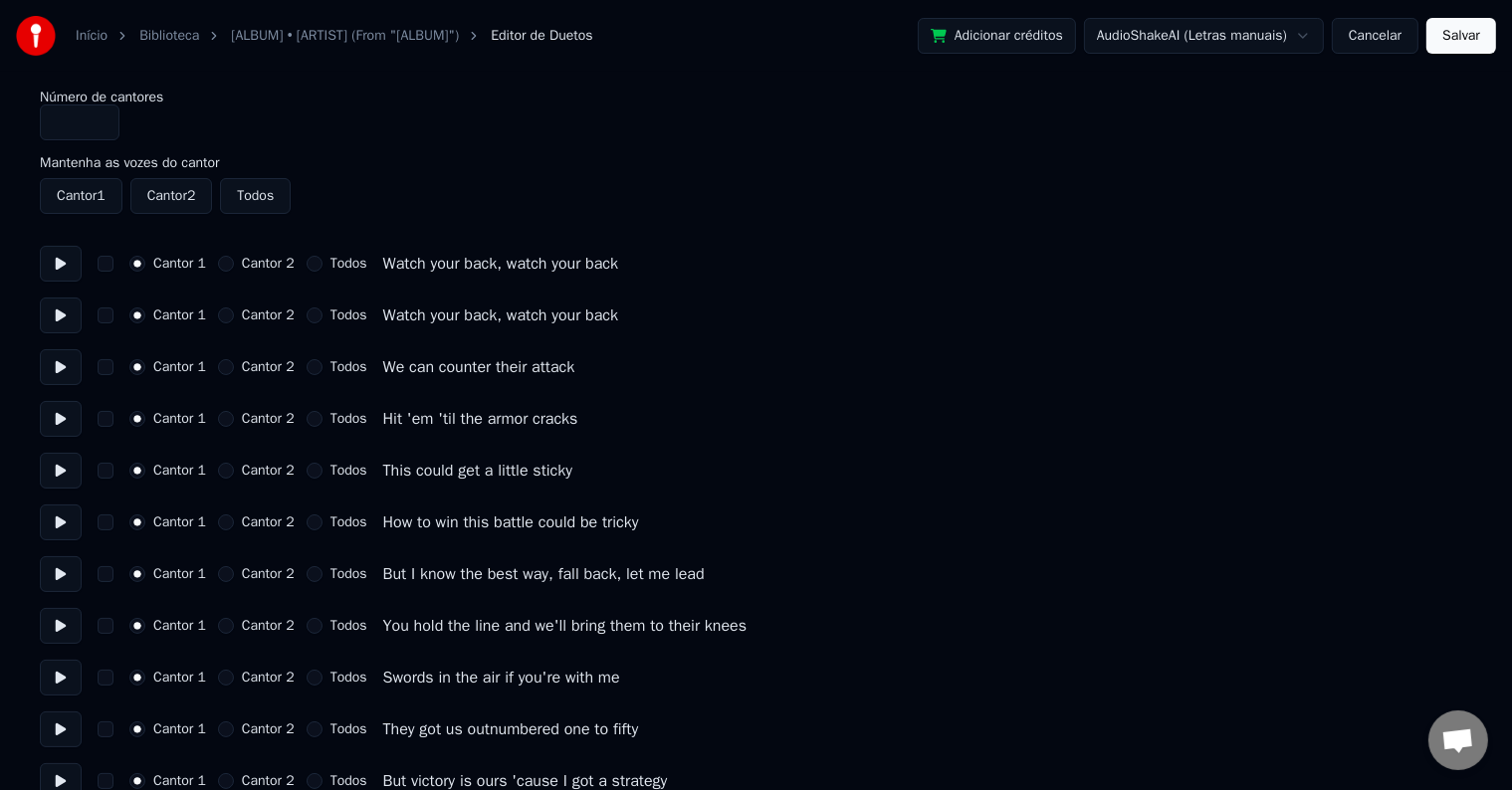 scroll, scrollTop: 0, scrollLeft: 0, axis: both 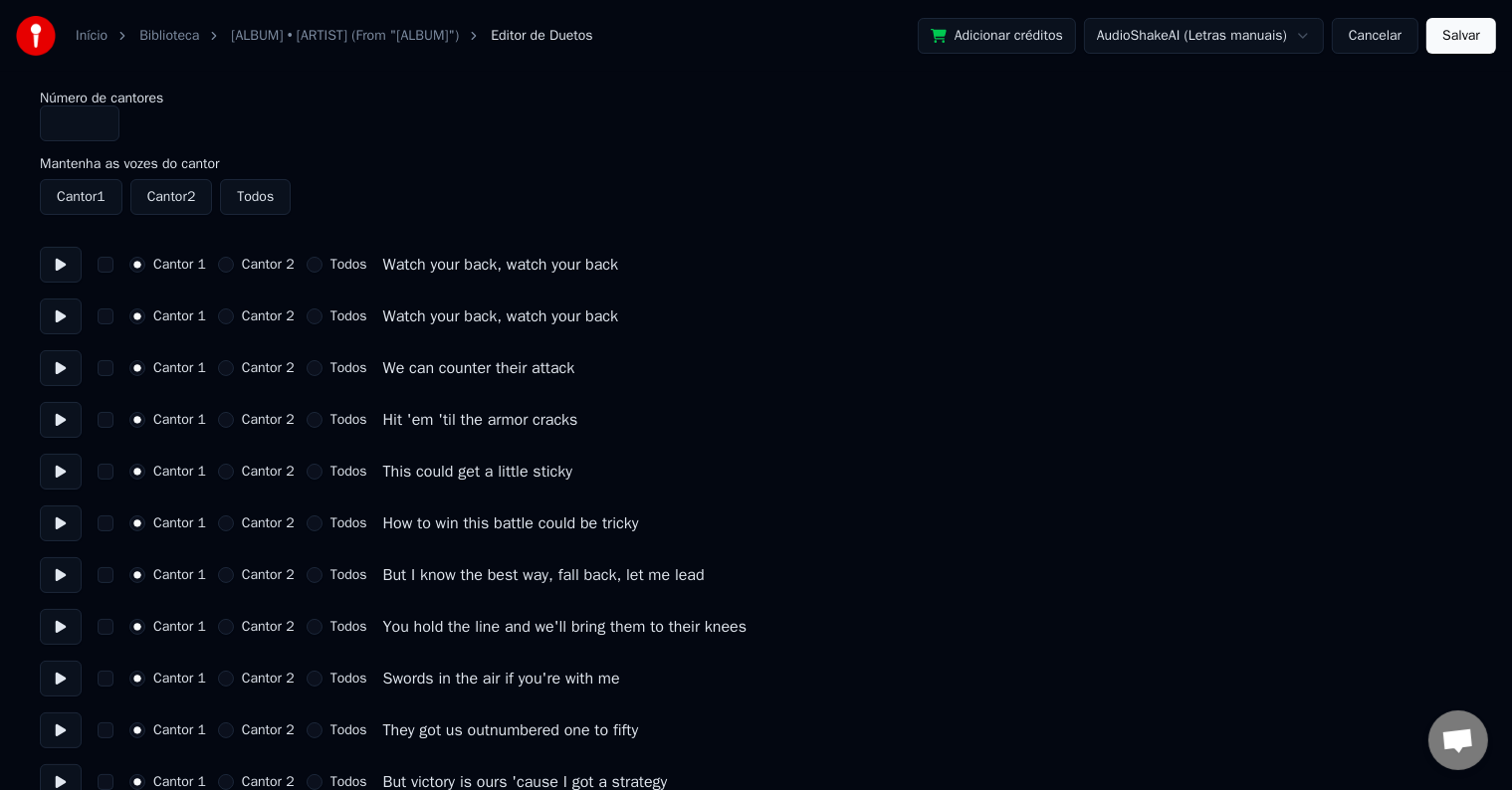 click on "*" at bounding box center (80, 123) 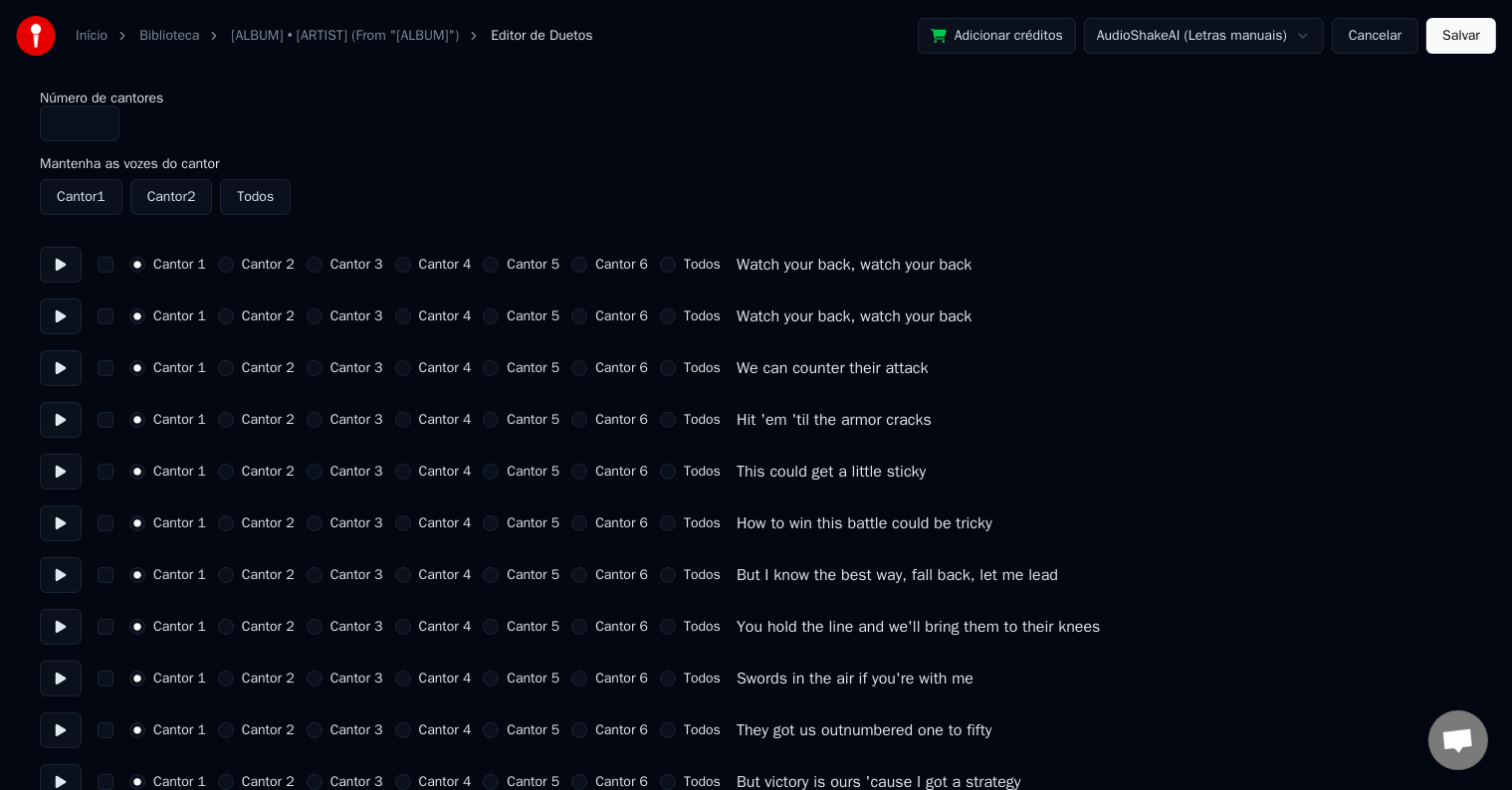 type on "*" 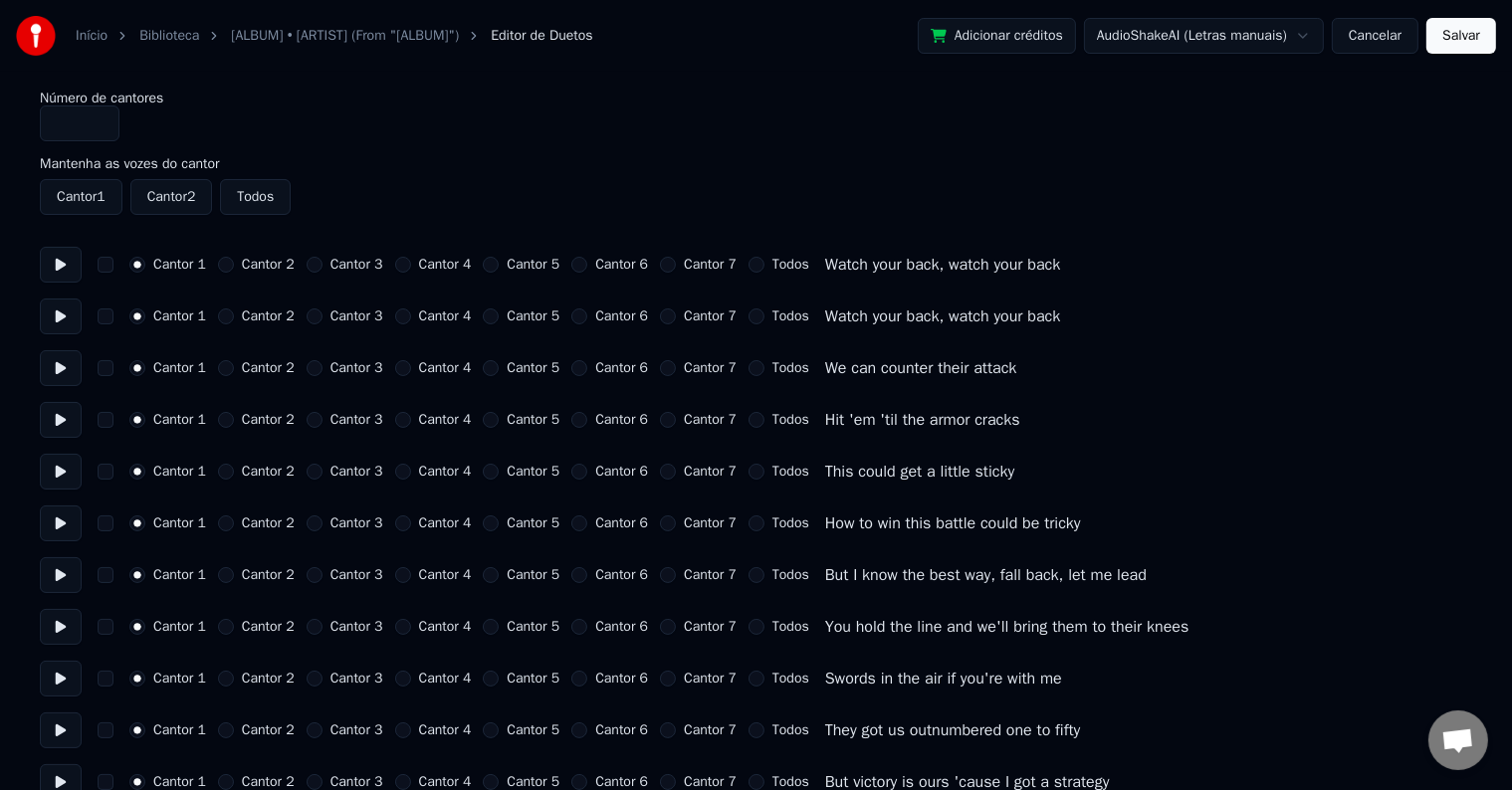 click at bounding box center [61, 265] 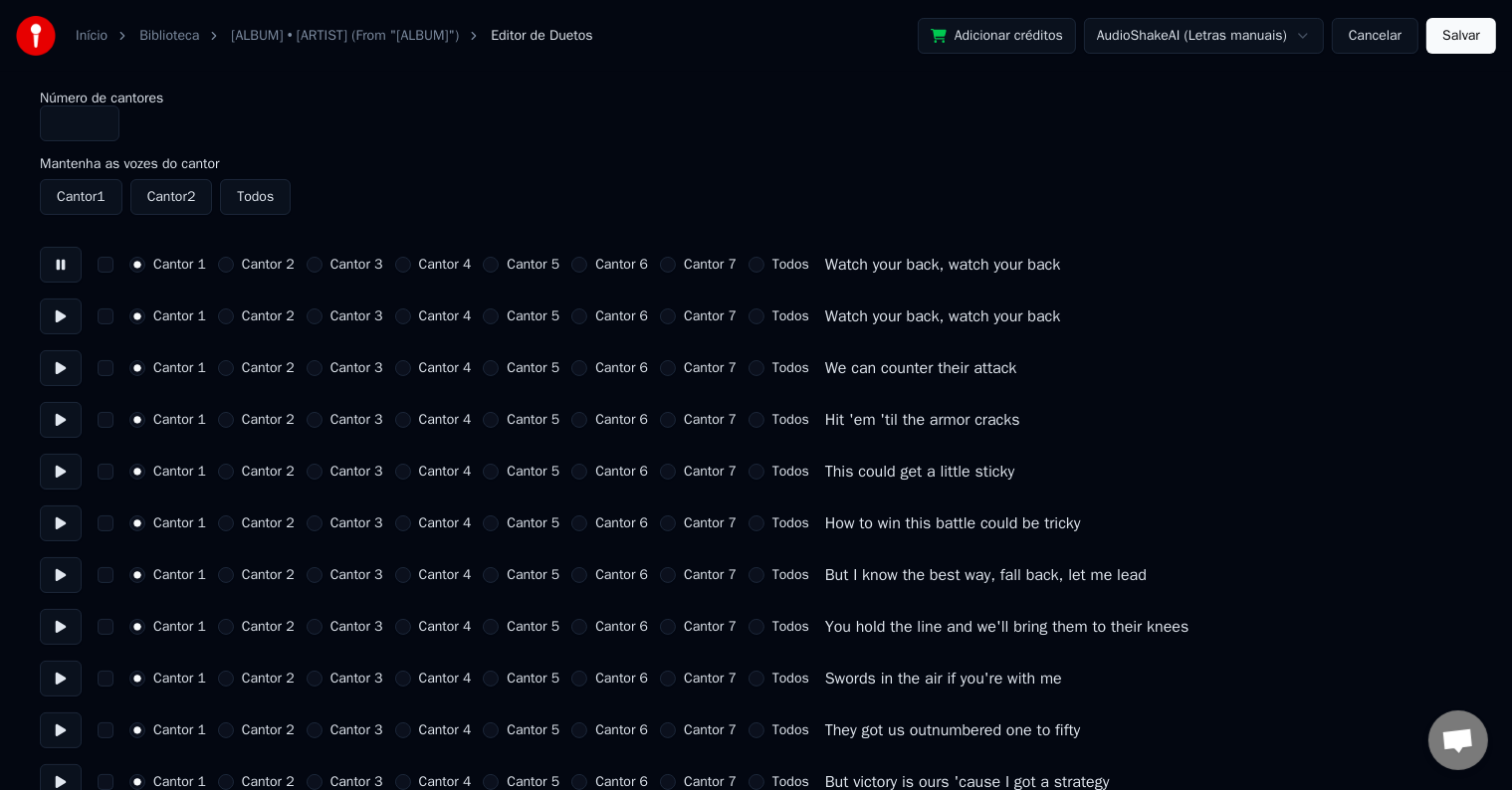 click at bounding box center (61, 265) 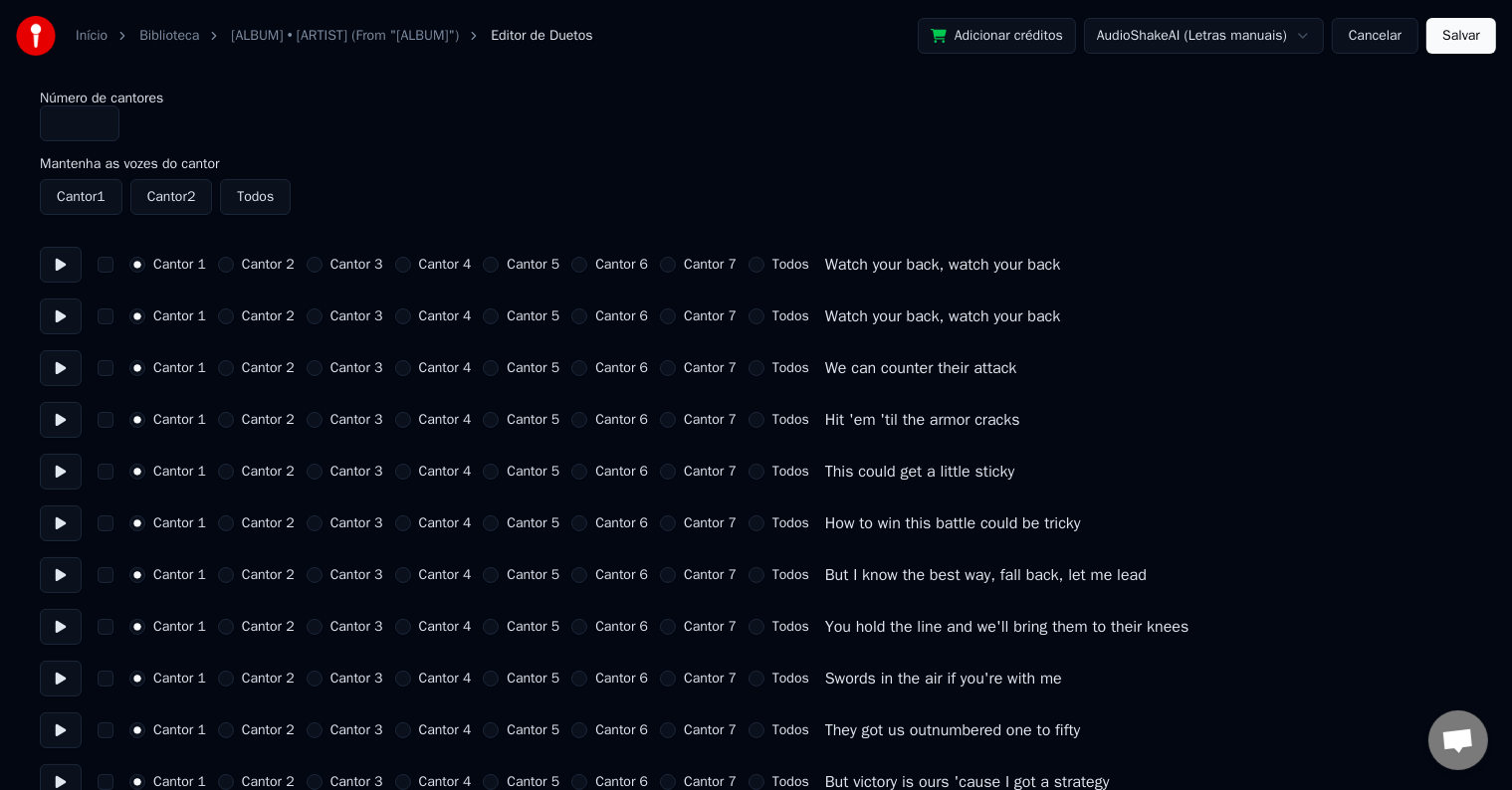 click on "Cancelar" at bounding box center [1375, 36] 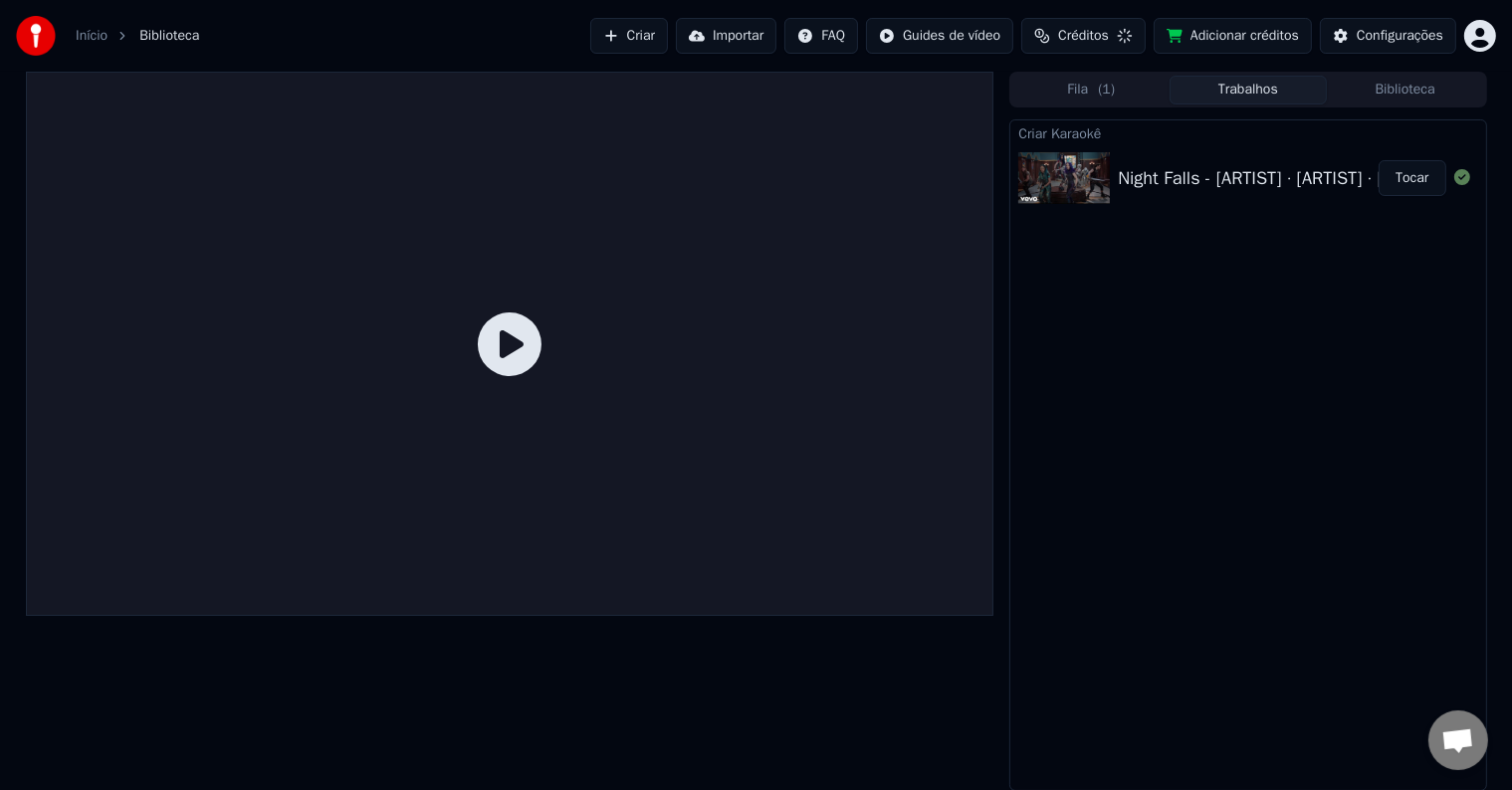 scroll, scrollTop: 0, scrollLeft: 0, axis: both 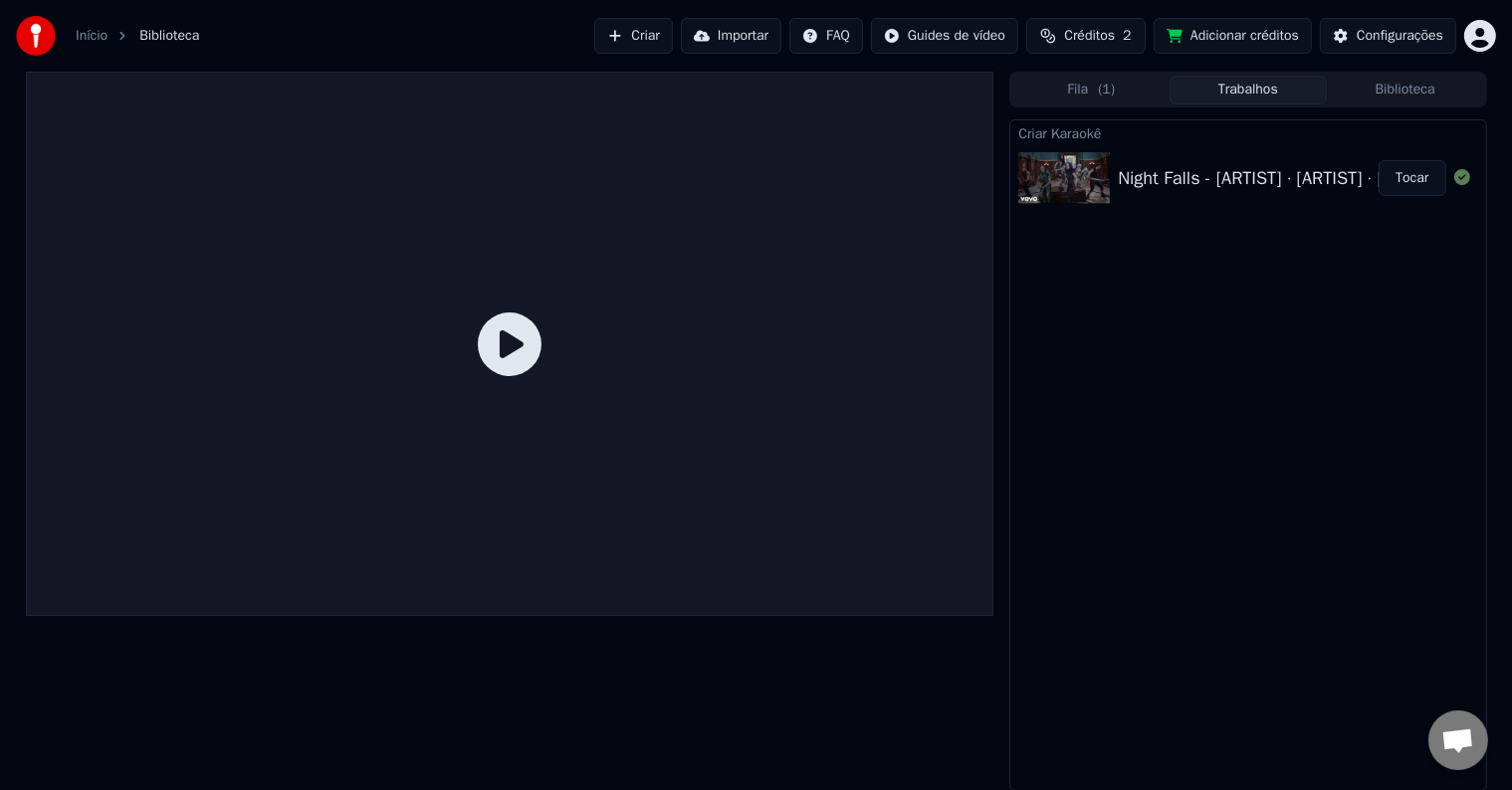 click on "Night Falls - [ARTIST] · [ARTIST] · [ARTIST] · [ARTIST] · [ARTIST] · [ARTIST] · [ARTIST] · [ARTIST]" at bounding box center (1481, 178) 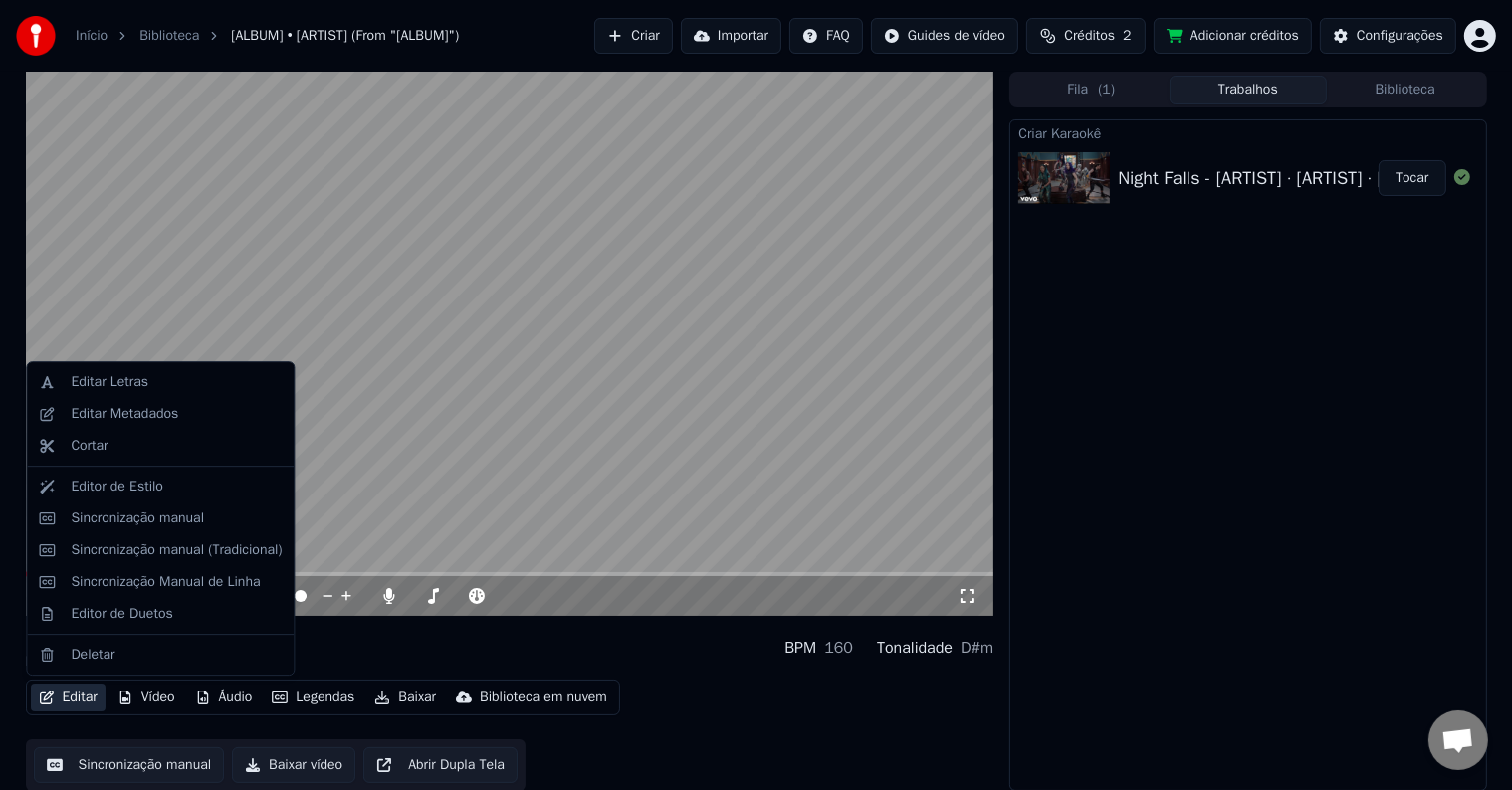 click on "Editar" at bounding box center (68, 697) 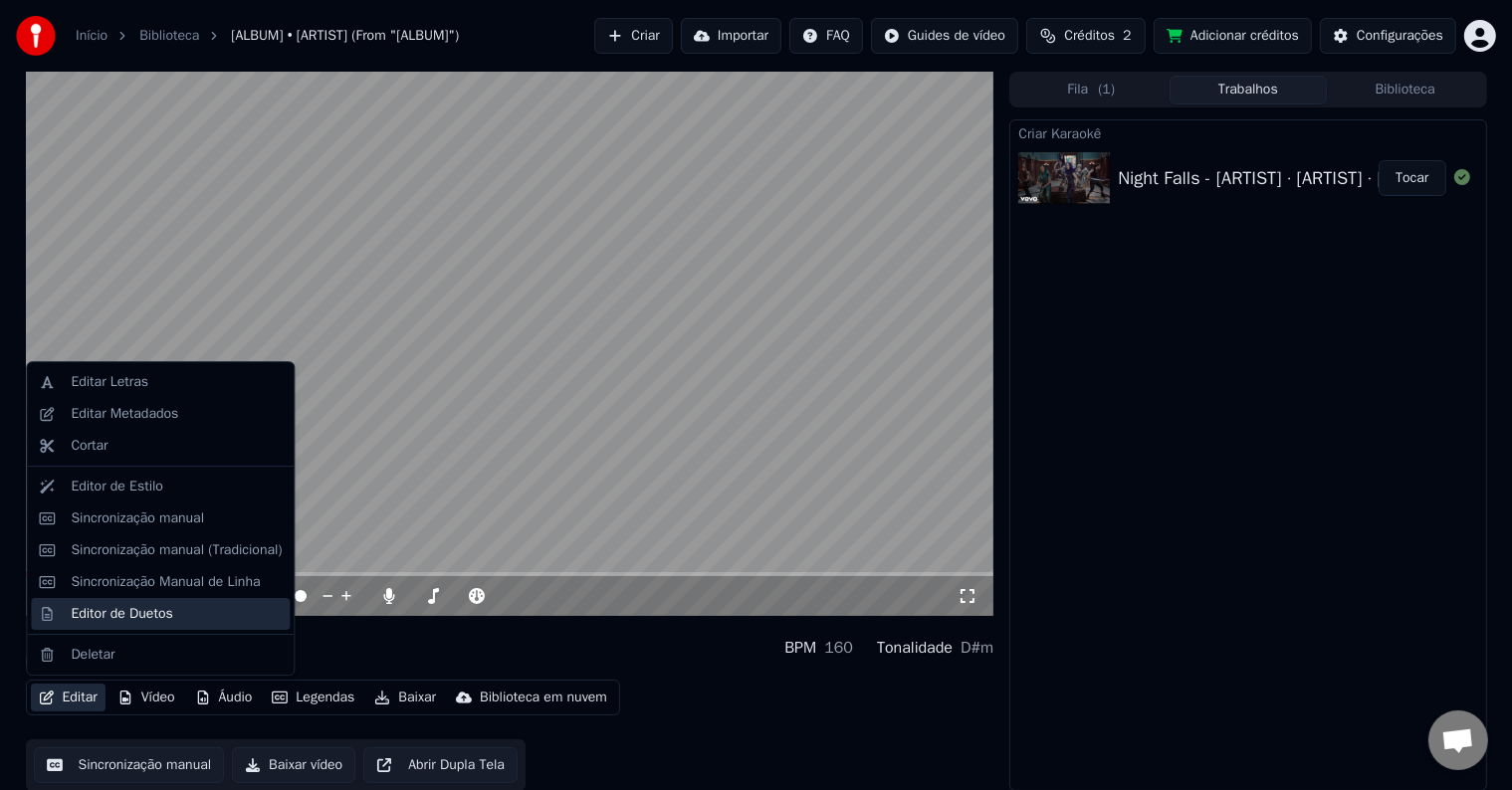 click on "Editor de Duetos" at bounding box center (121, 614) 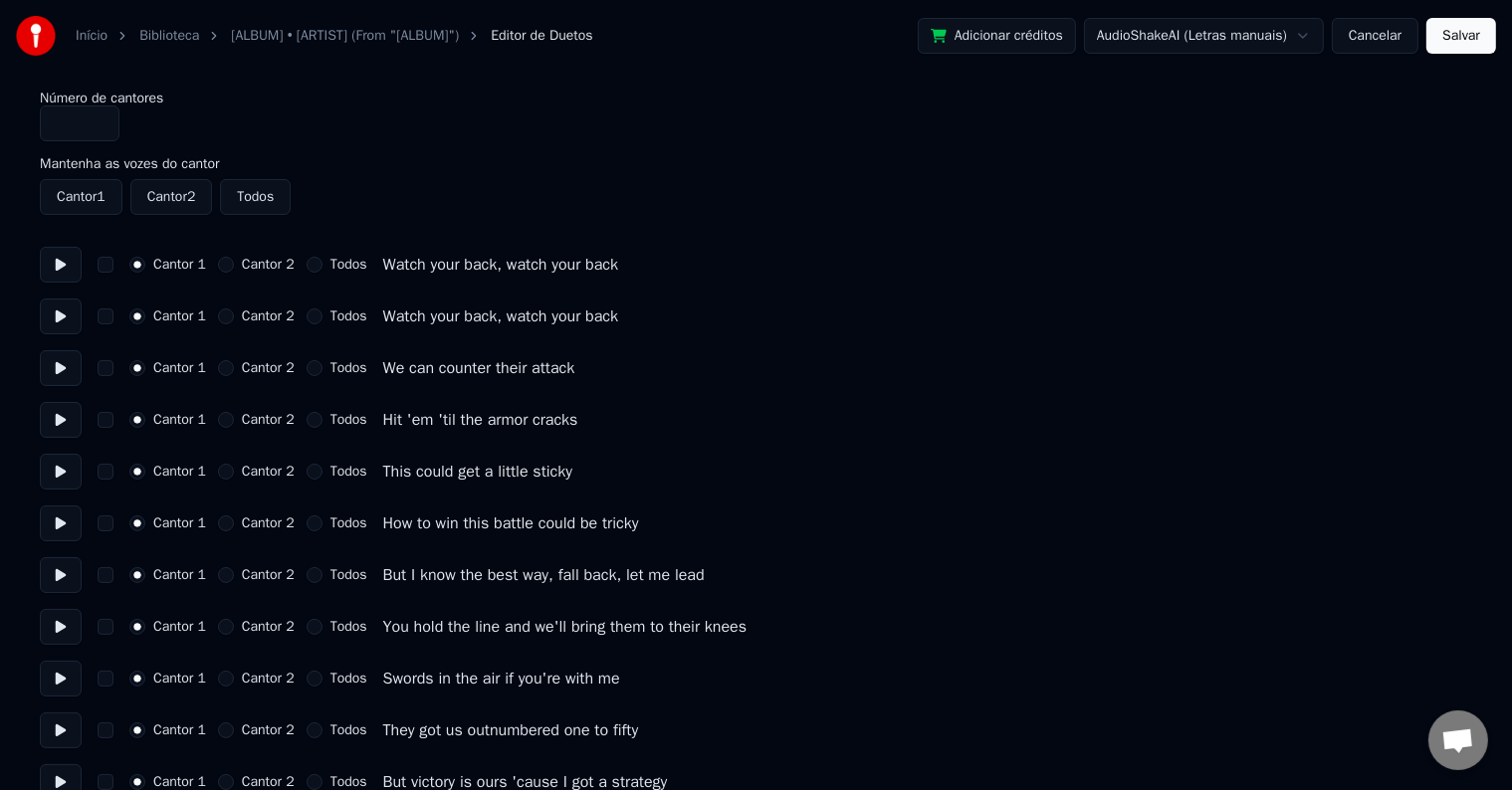 scroll, scrollTop: 0, scrollLeft: 0, axis: both 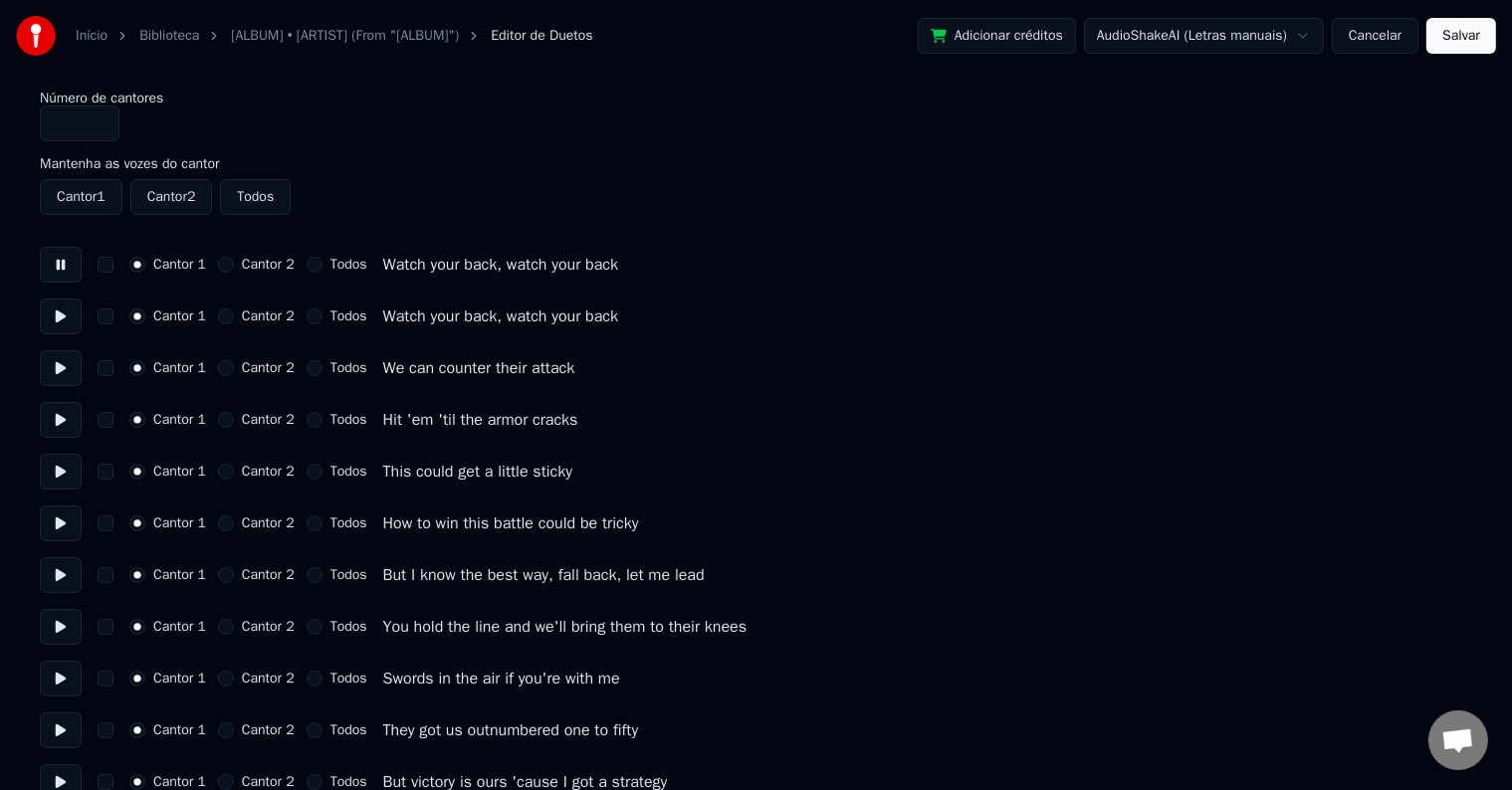 click on "Todos" at bounding box center [348, 265] 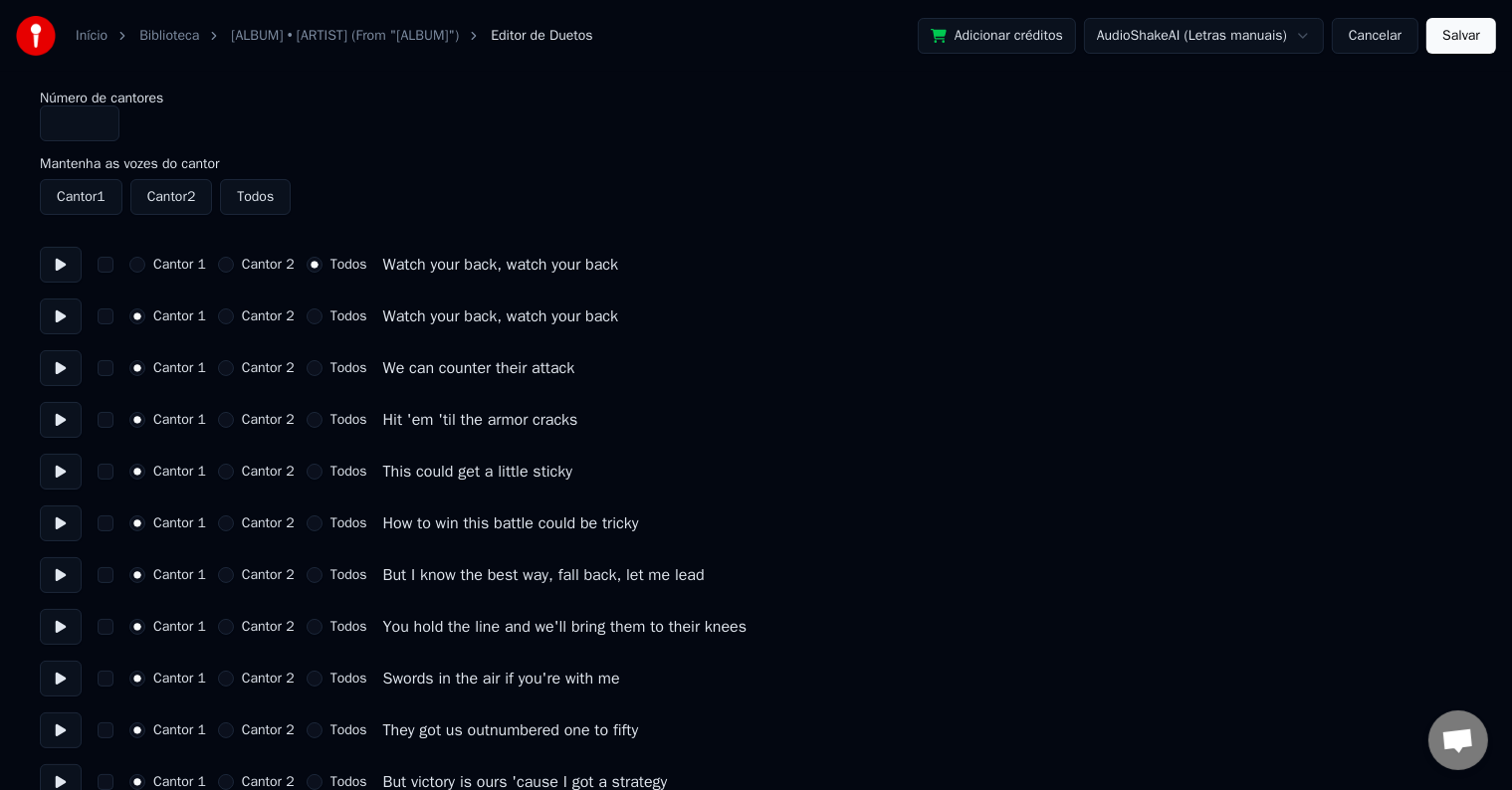click at bounding box center [61, 316] 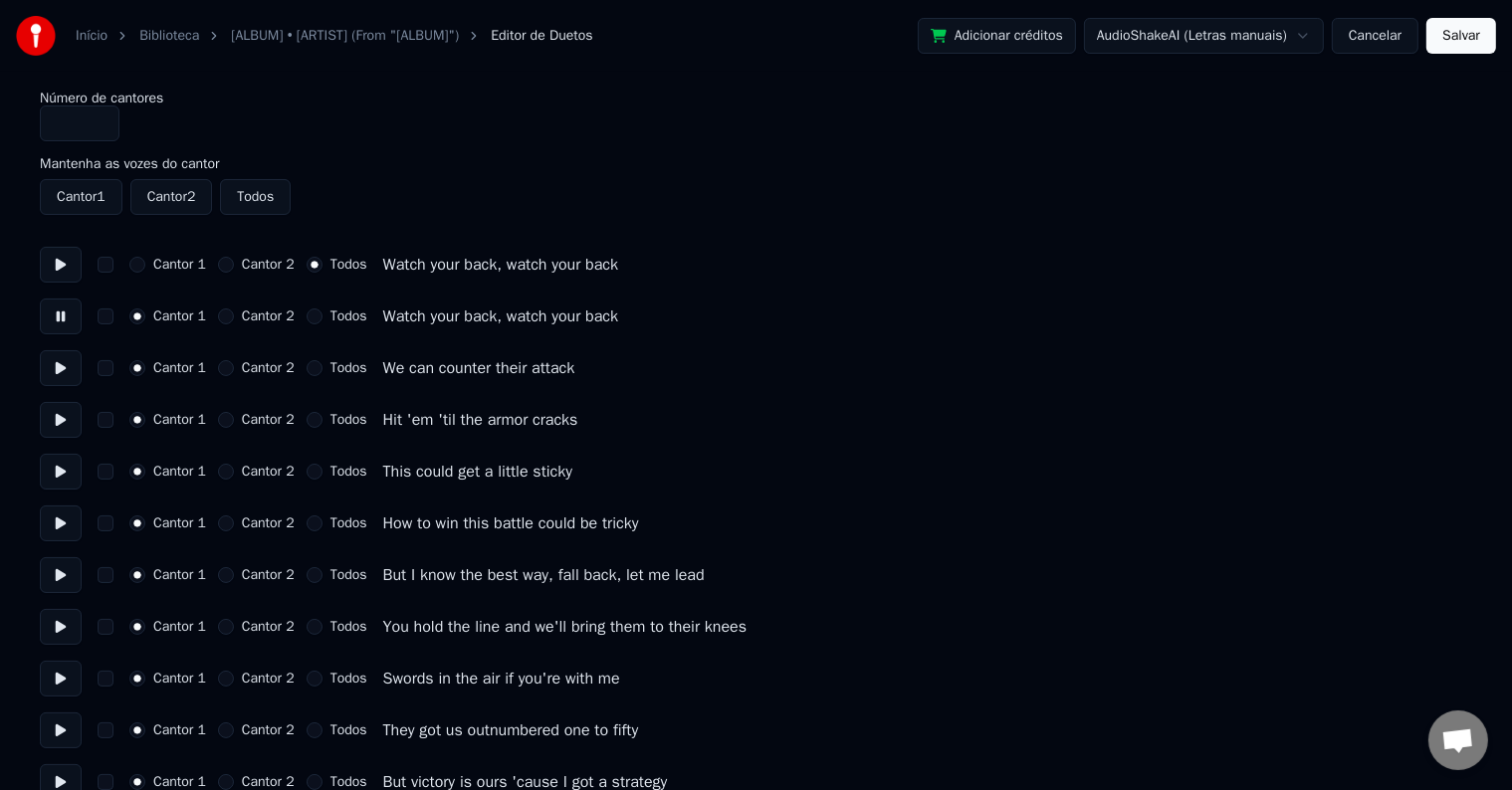 click on "Todos" at bounding box center [348, 316] 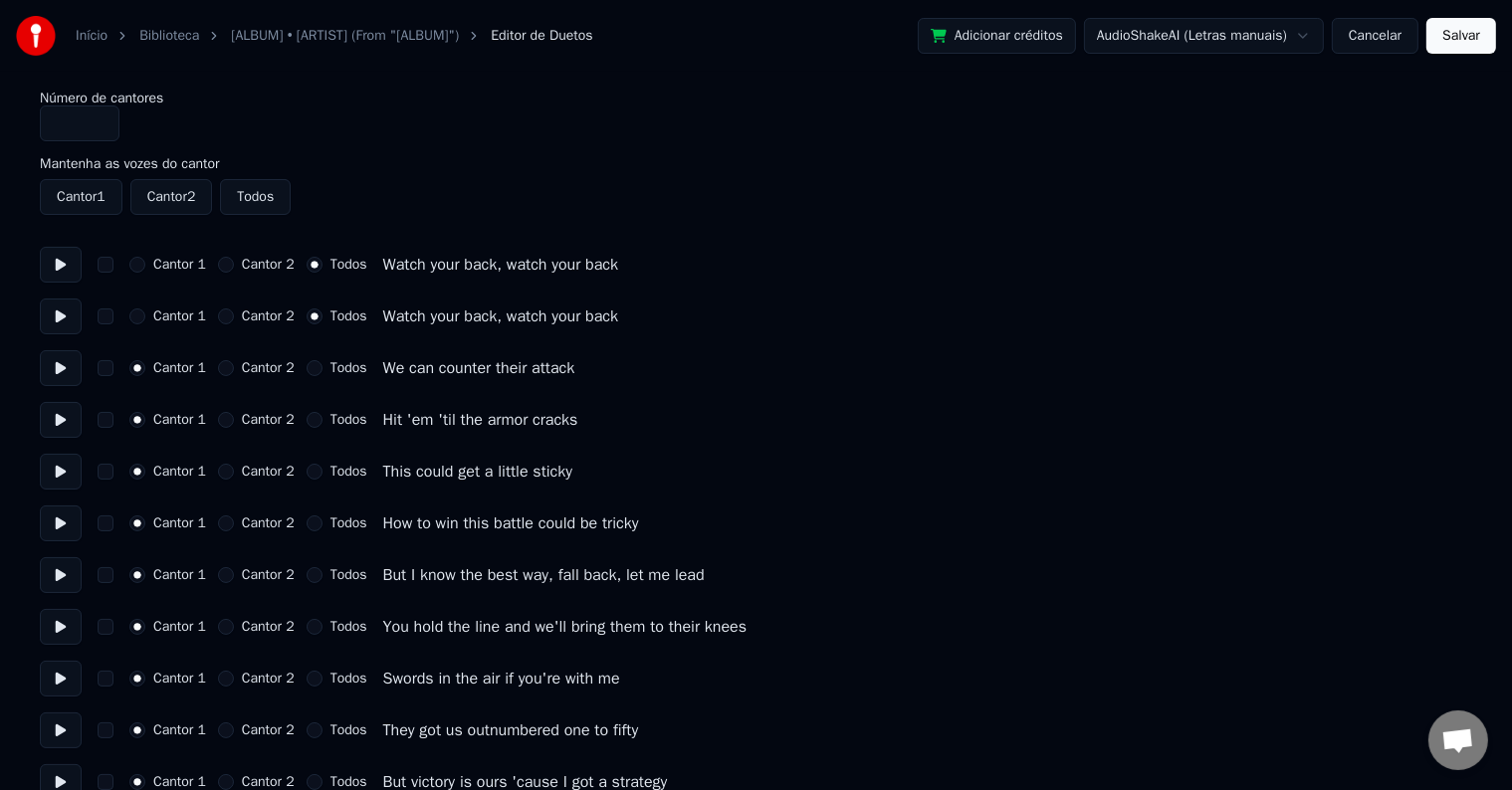 click at bounding box center [61, 368] 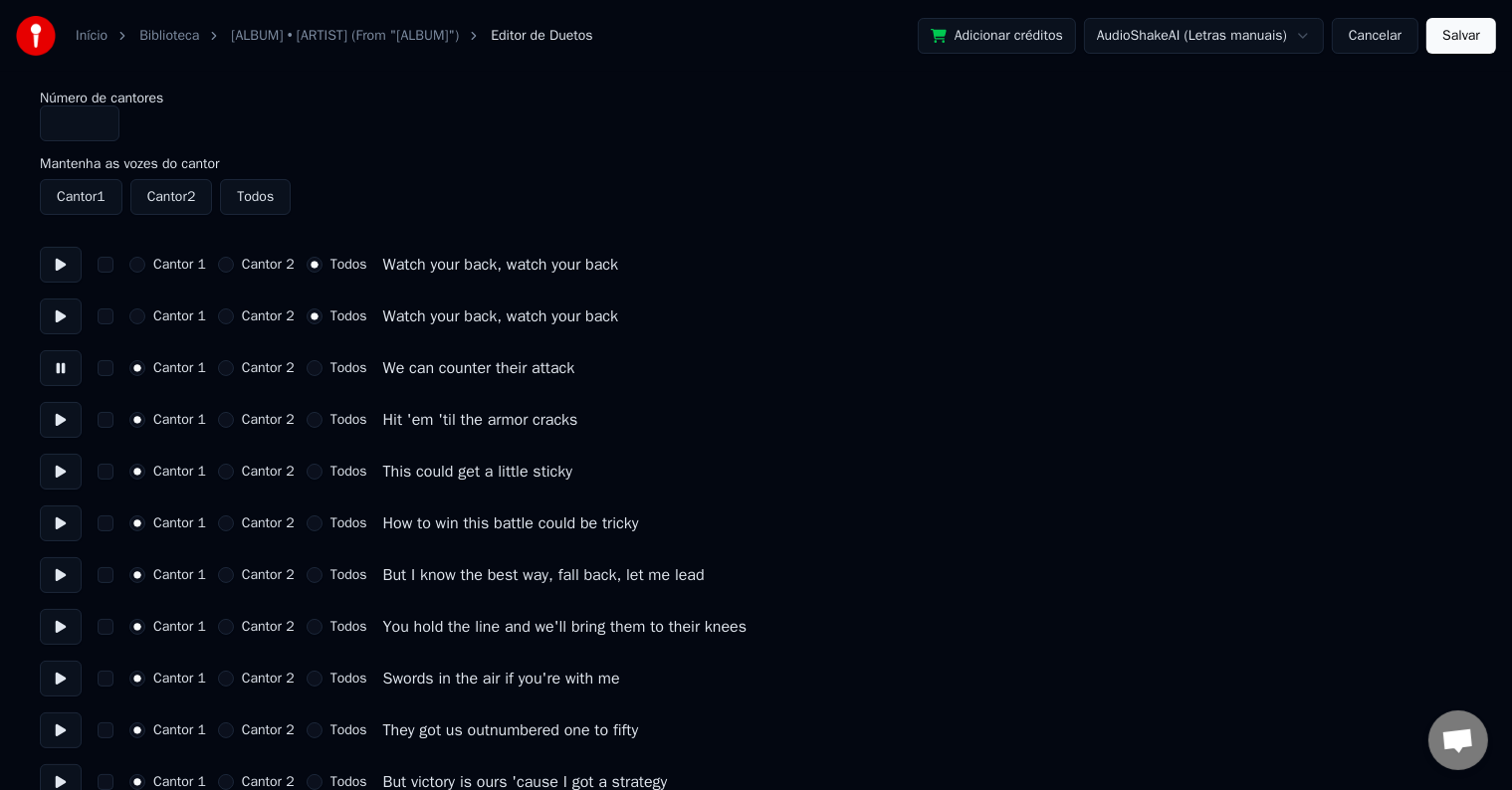 click on "Todos" at bounding box center [348, 368] 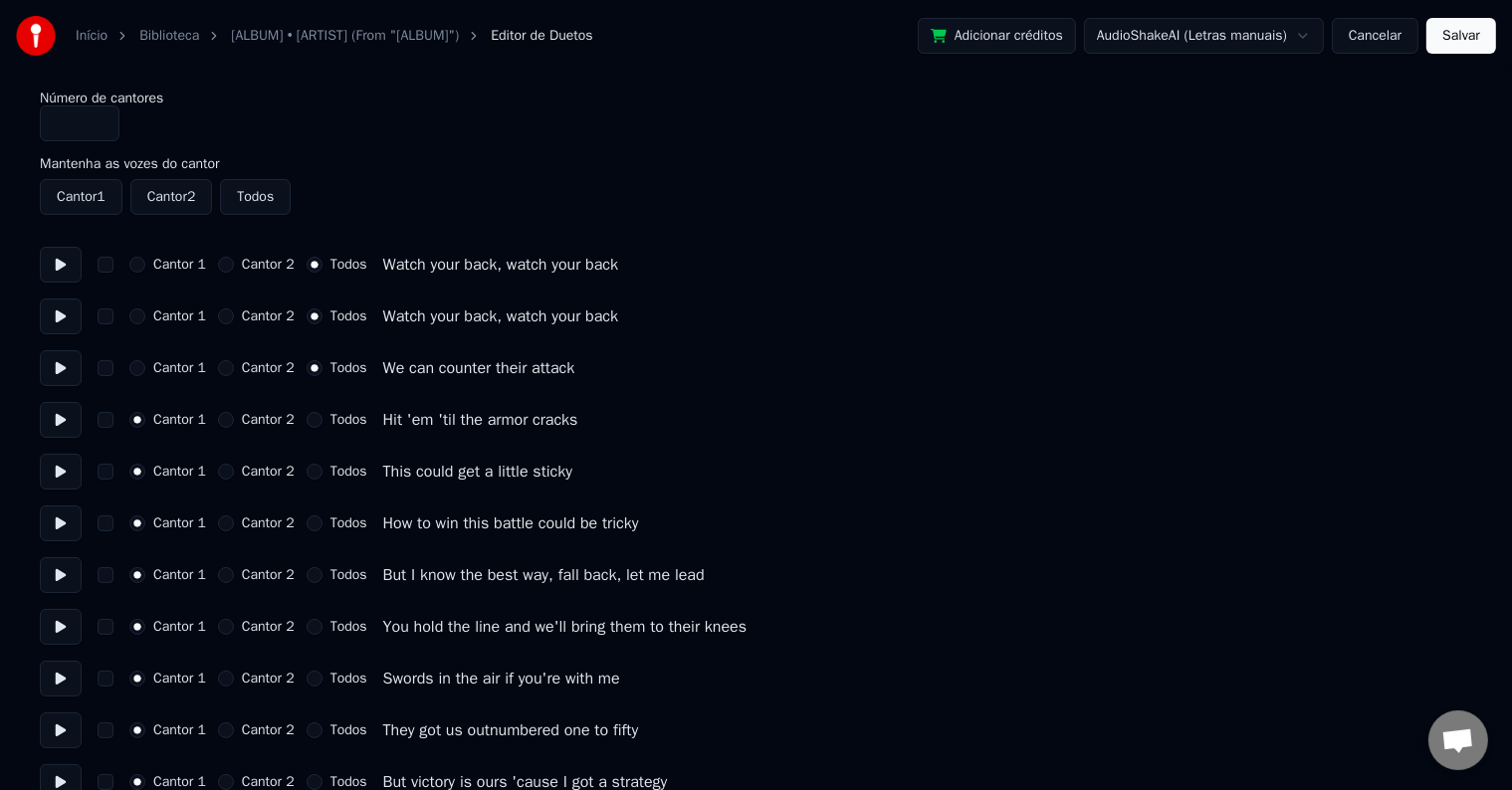 click at bounding box center (61, 420) 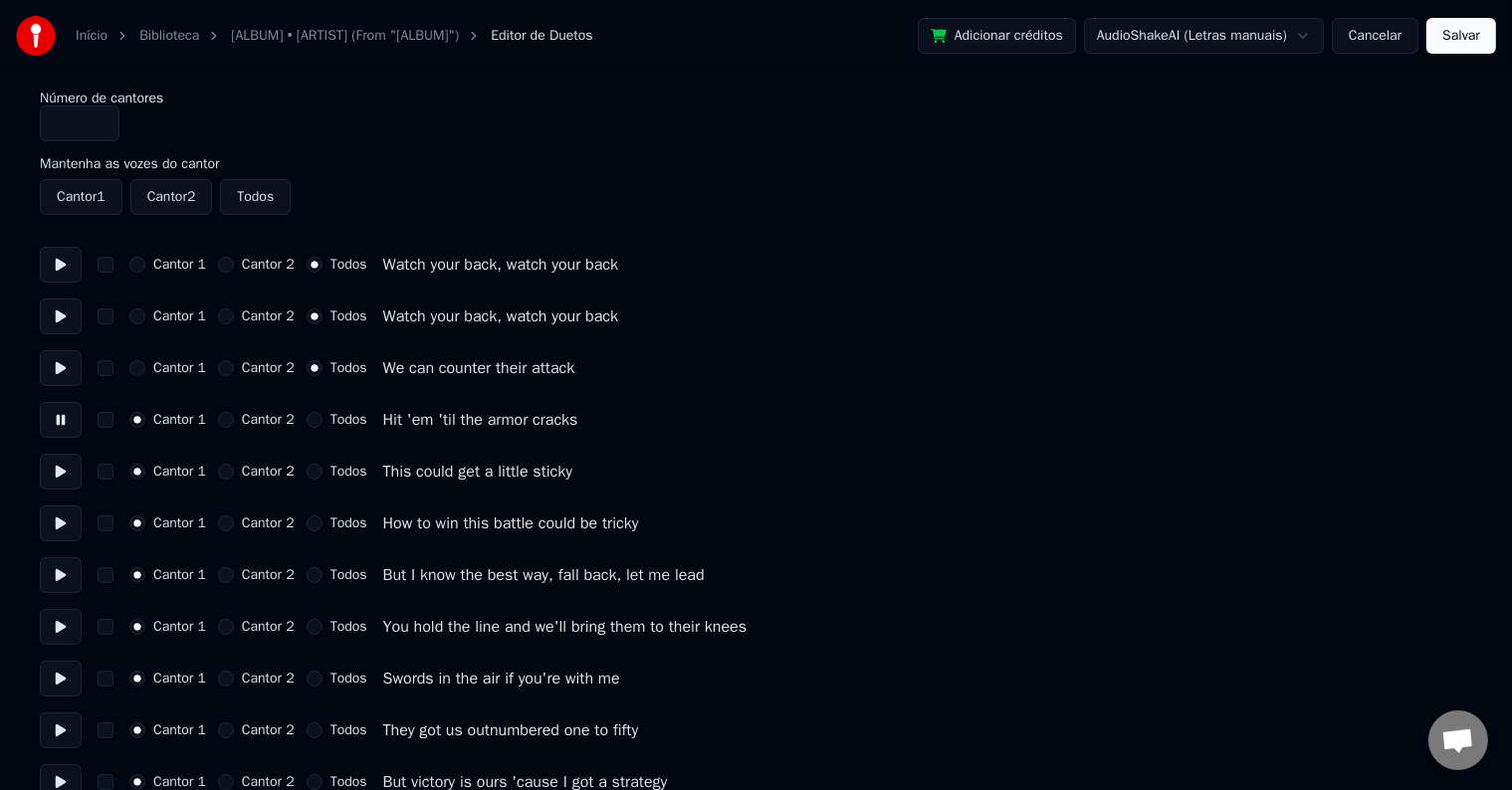 click on "Todos" at bounding box center (348, 420) 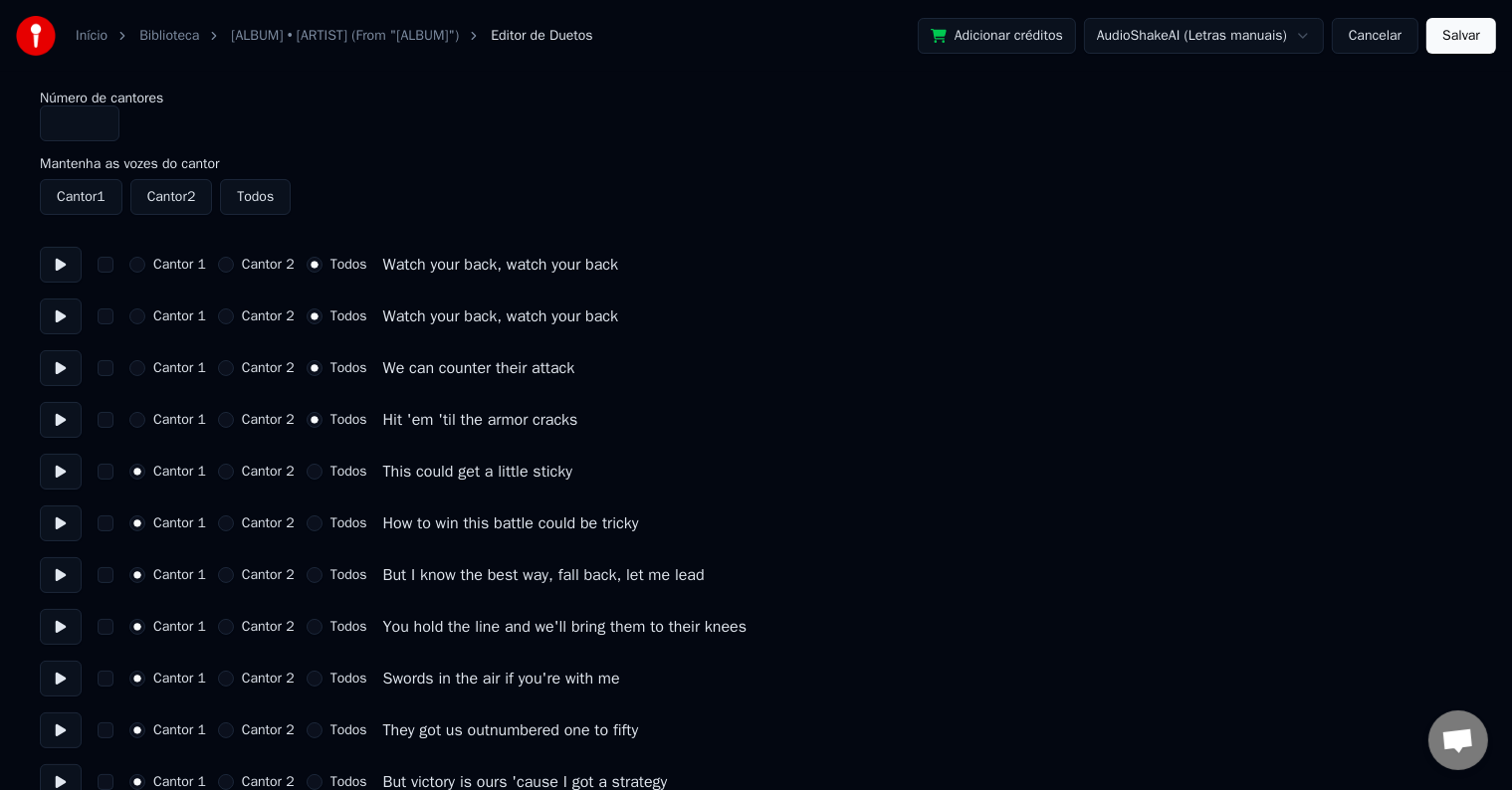 click at bounding box center [61, 472] 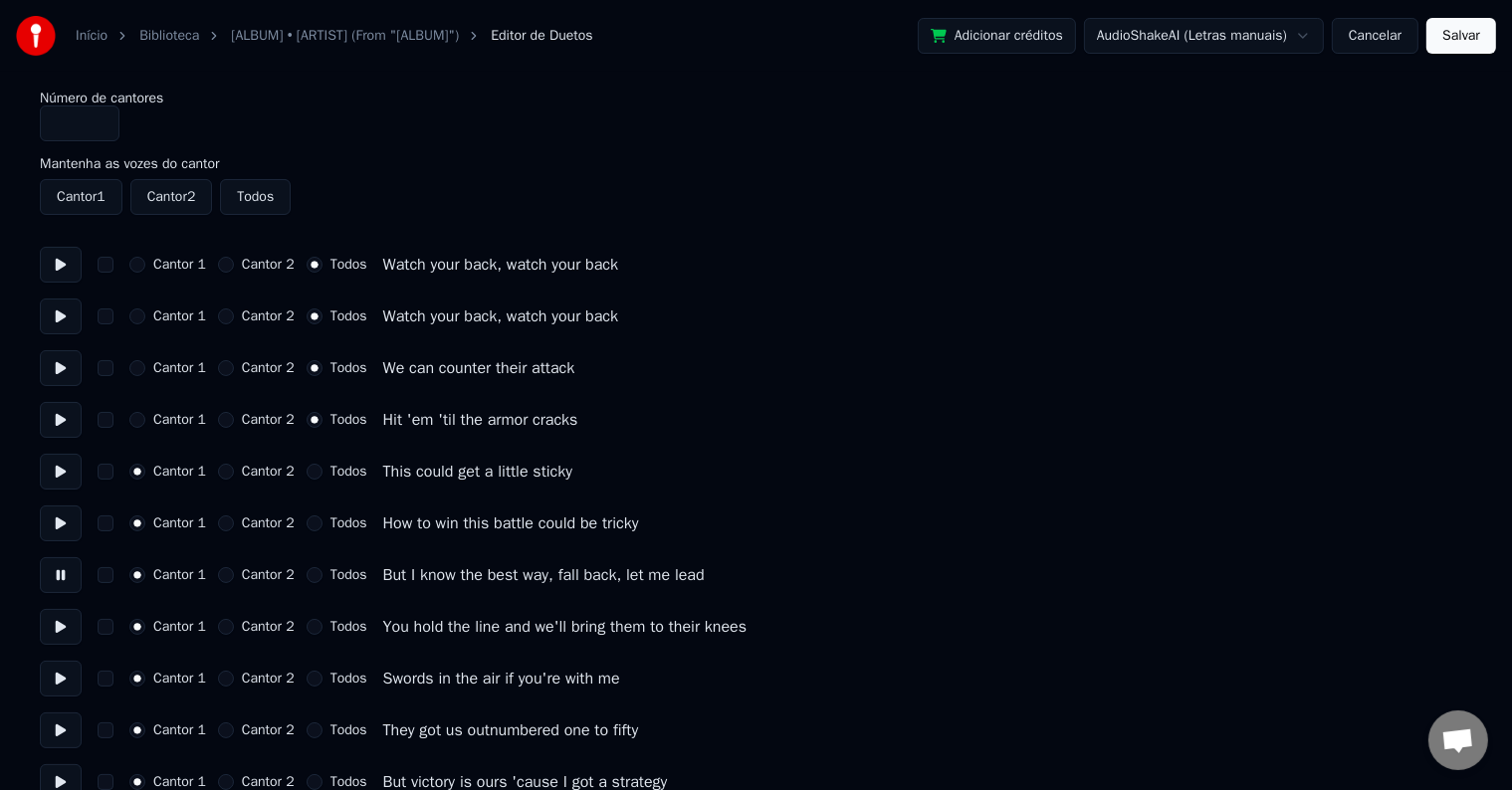 click at bounding box center (61, 627) 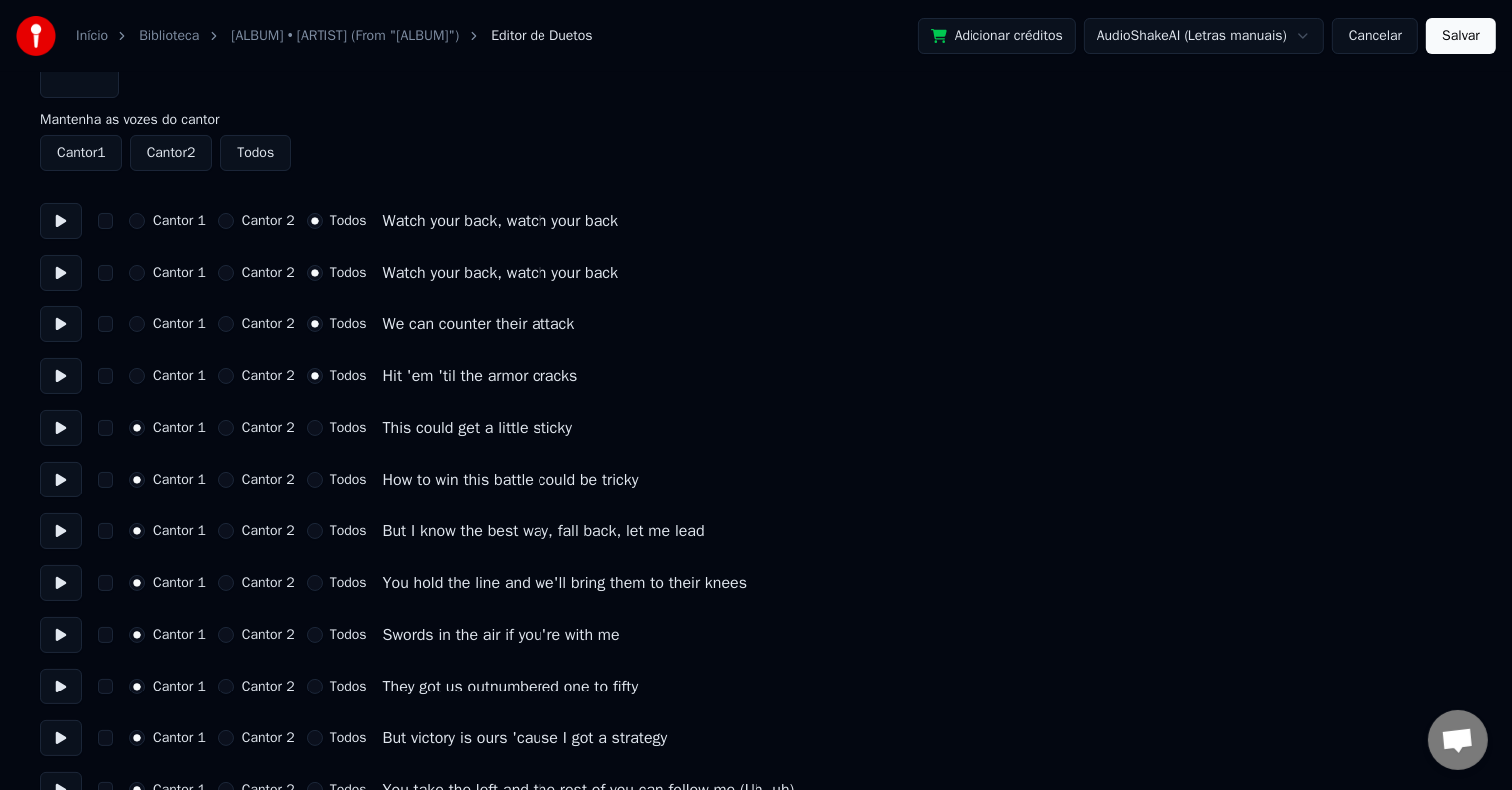 scroll, scrollTop: 99, scrollLeft: 0, axis: vertical 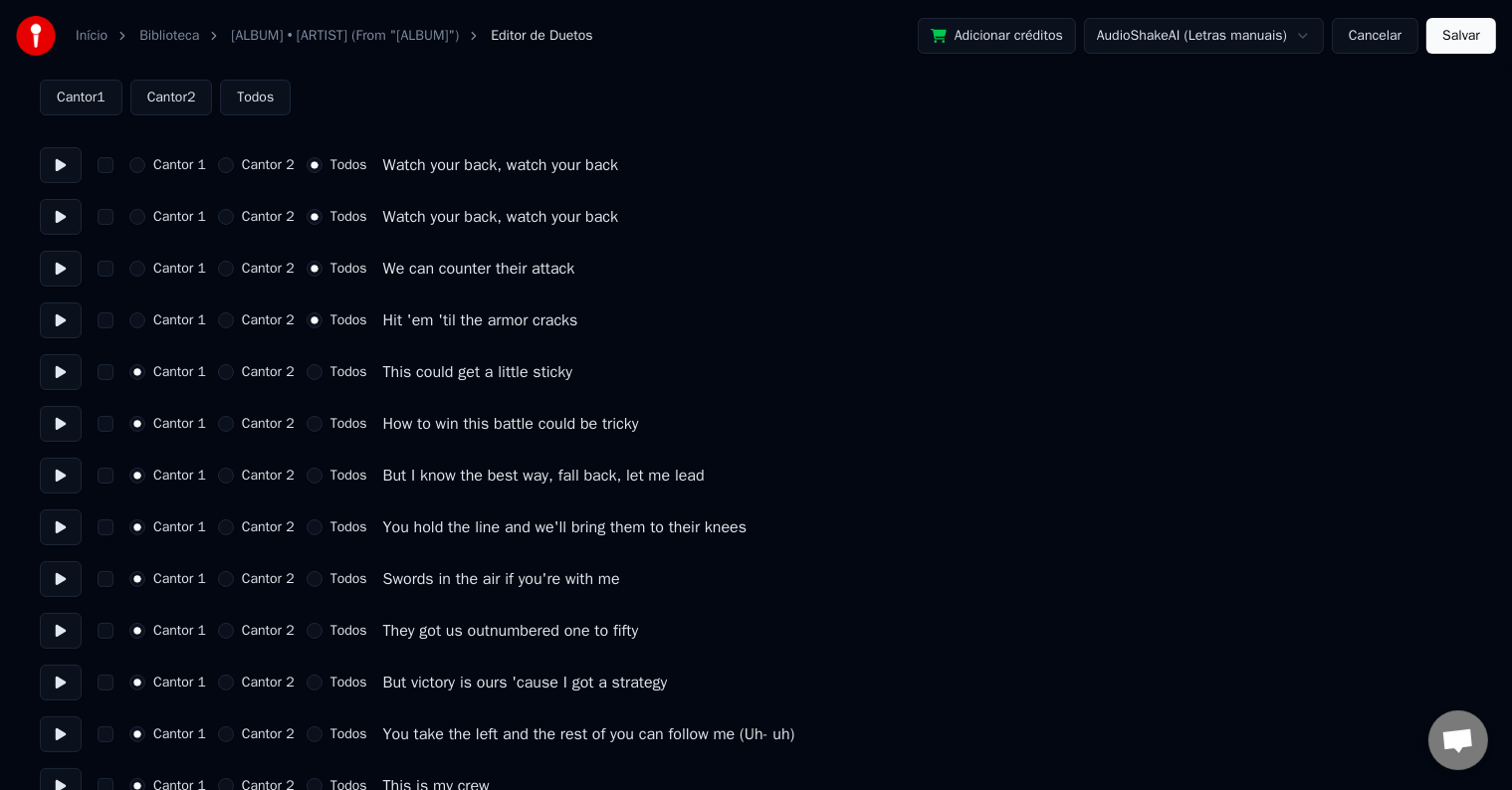 click at bounding box center [61, 476] 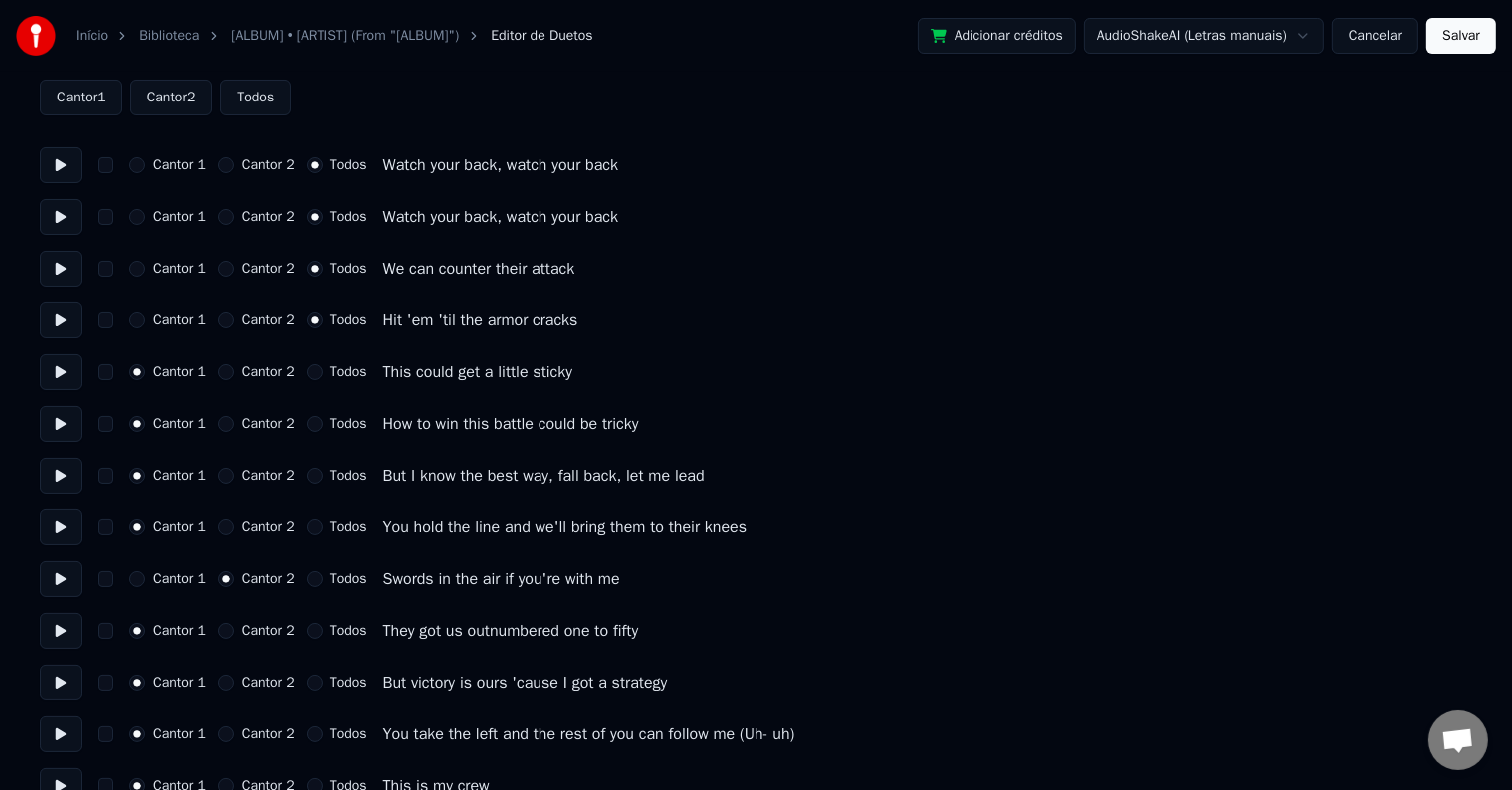 click on "Cantor 2" at bounding box center (268, 631) 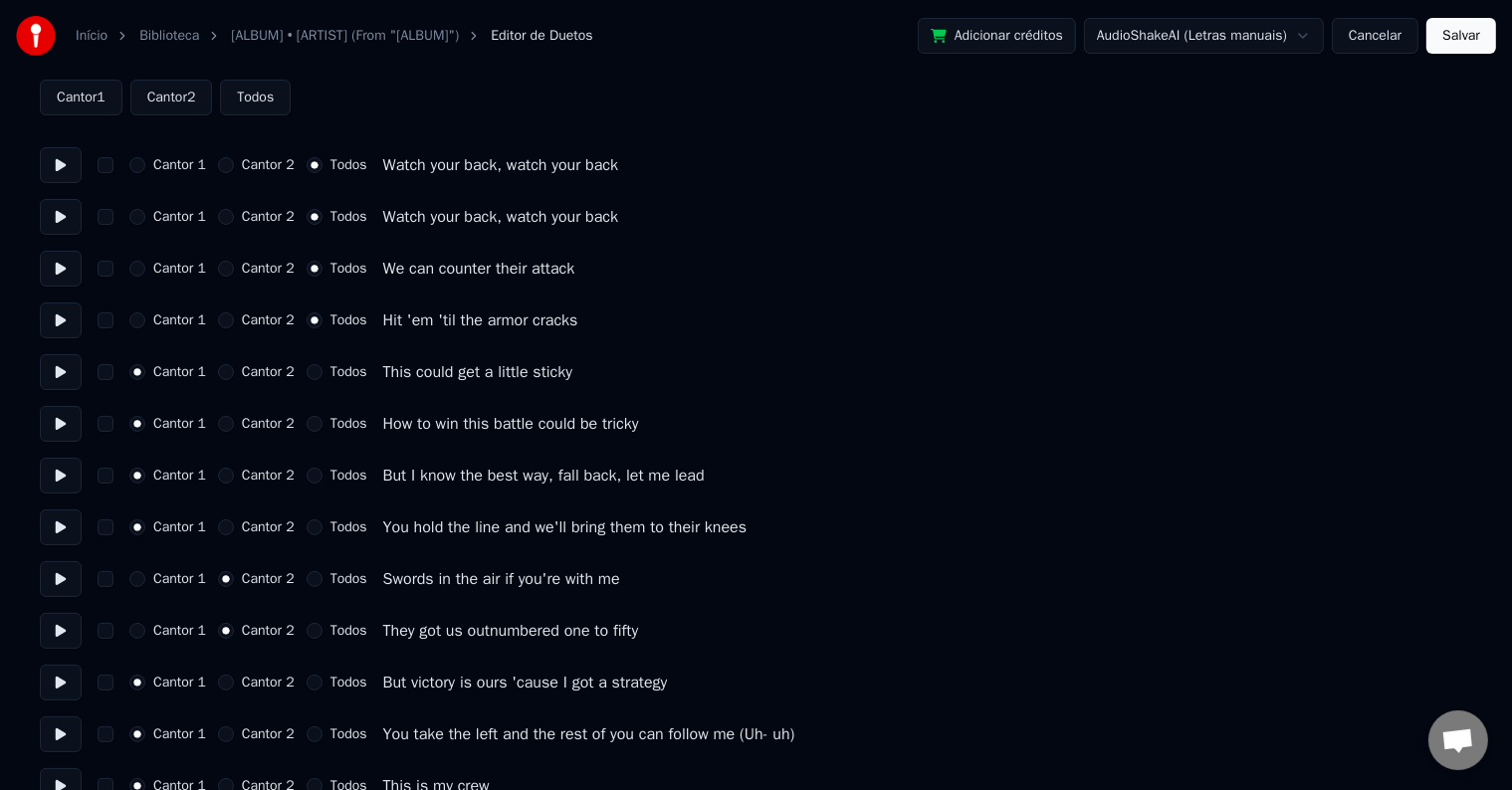 click on "Cantor 2" at bounding box center [268, 683] 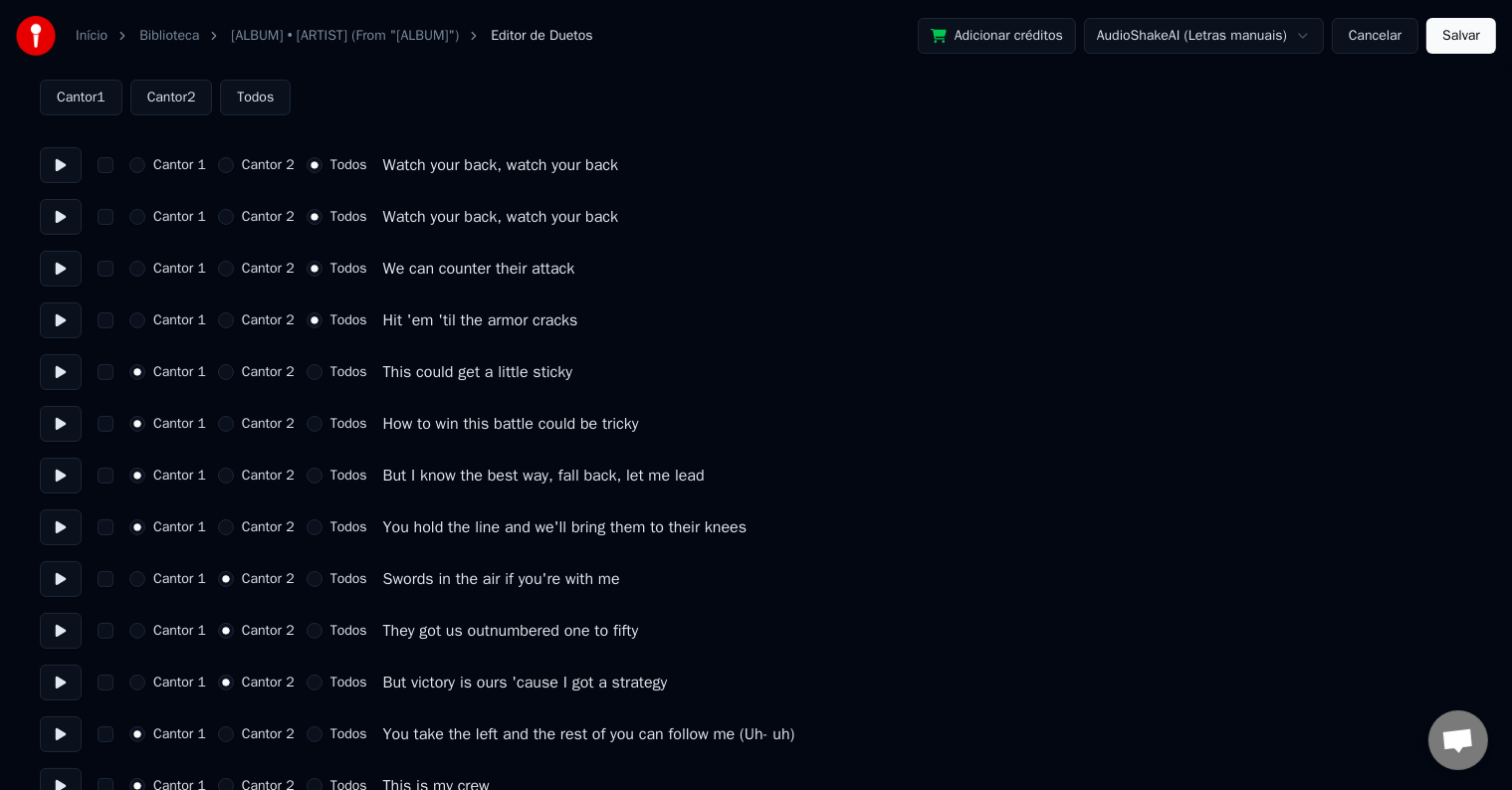 click on "Cantor 2" at bounding box center [268, 734] 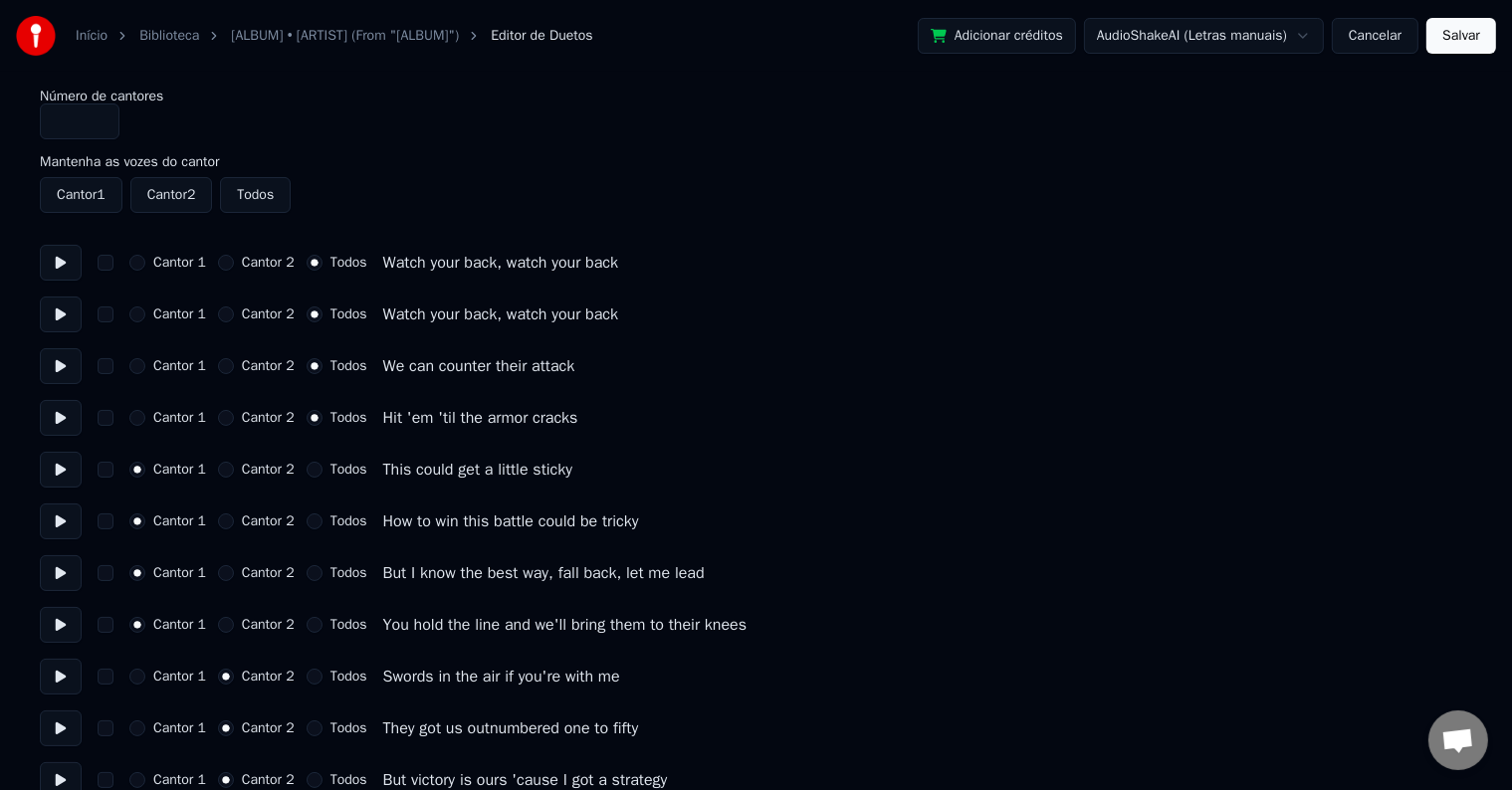 scroll, scrollTop: 0, scrollLeft: 0, axis: both 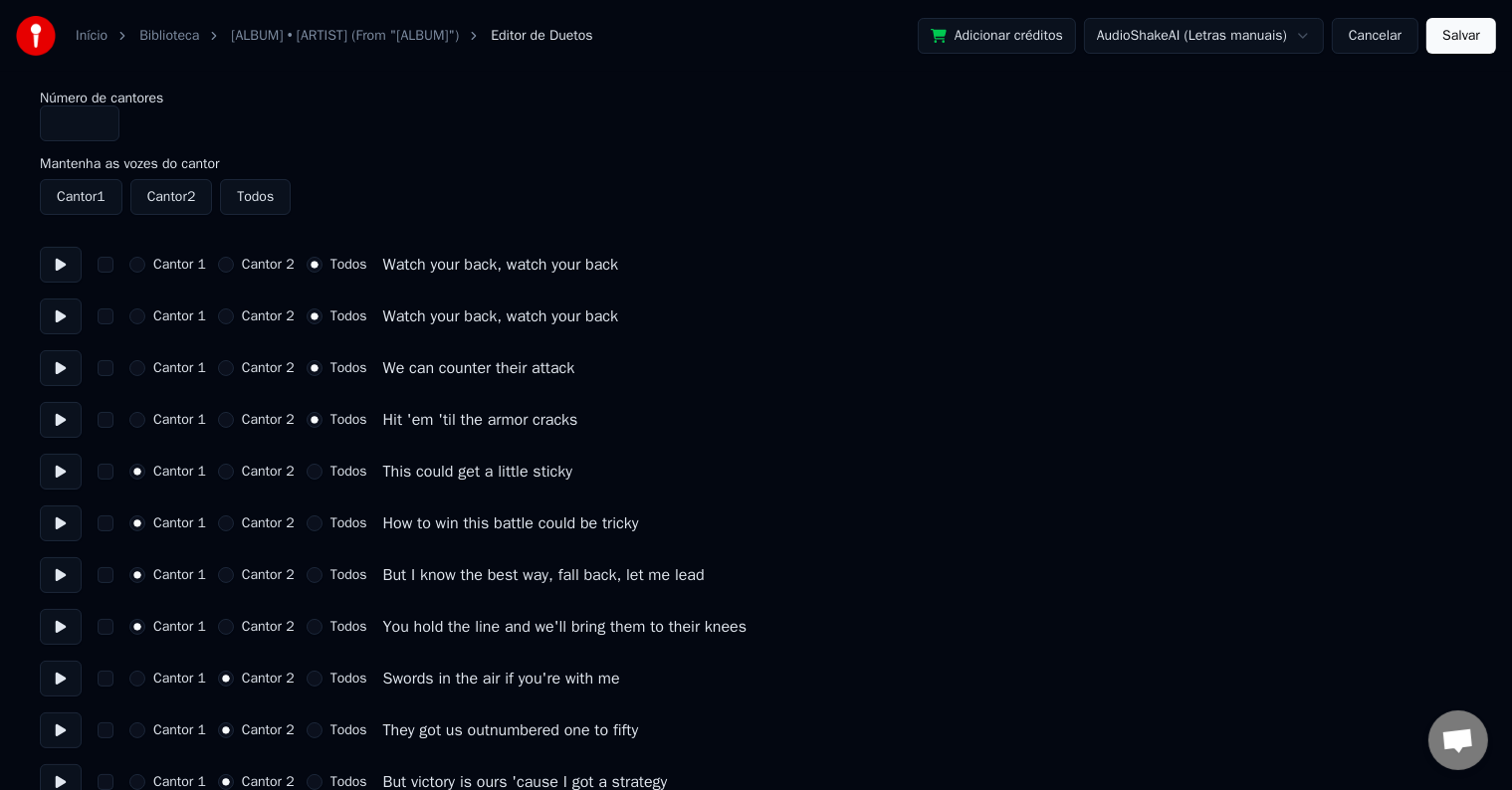 click on "*" at bounding box center (80, 123) 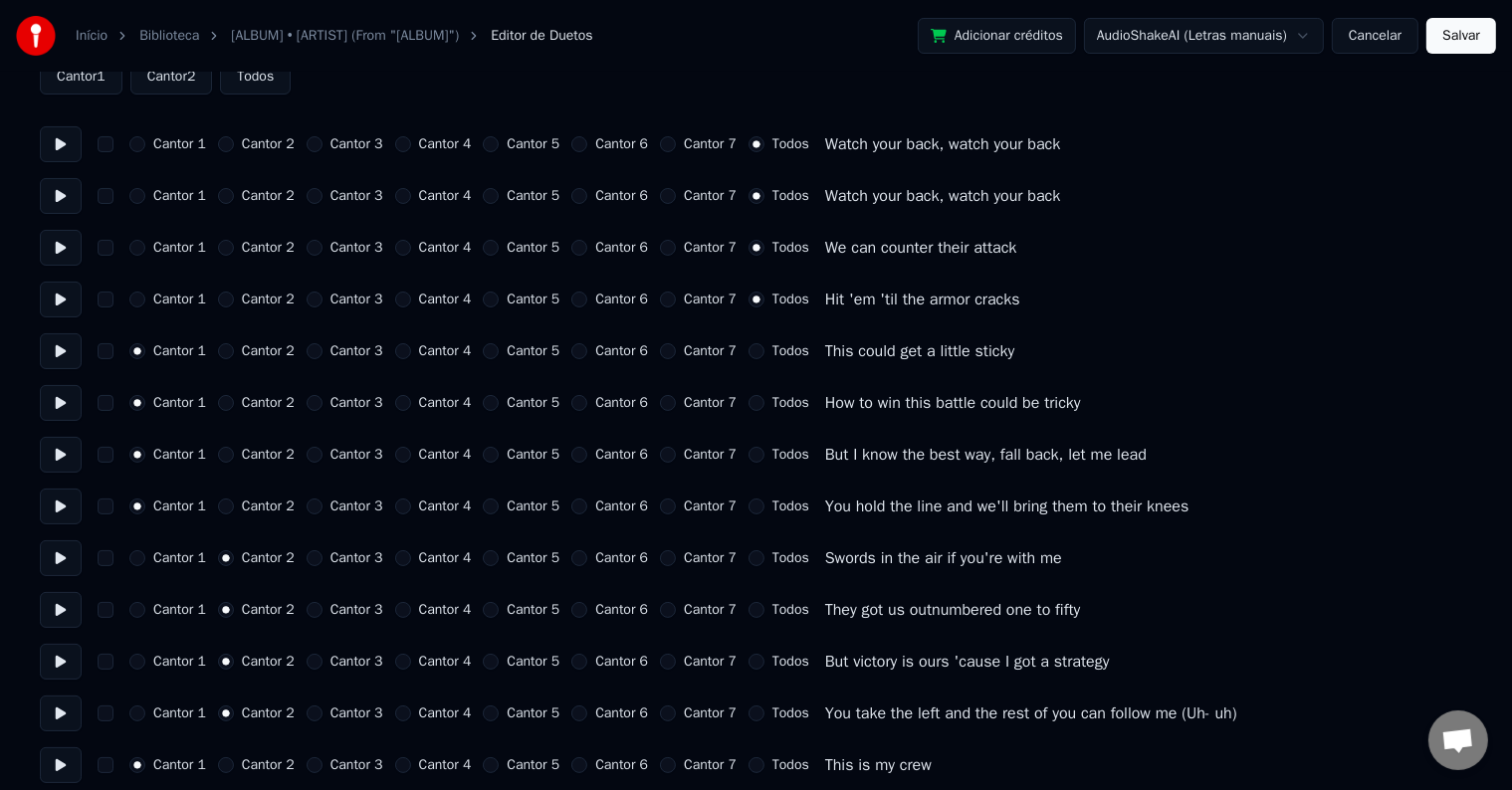 scroll, scrollTop: 398, scrollLeft: 0, axis: vertical 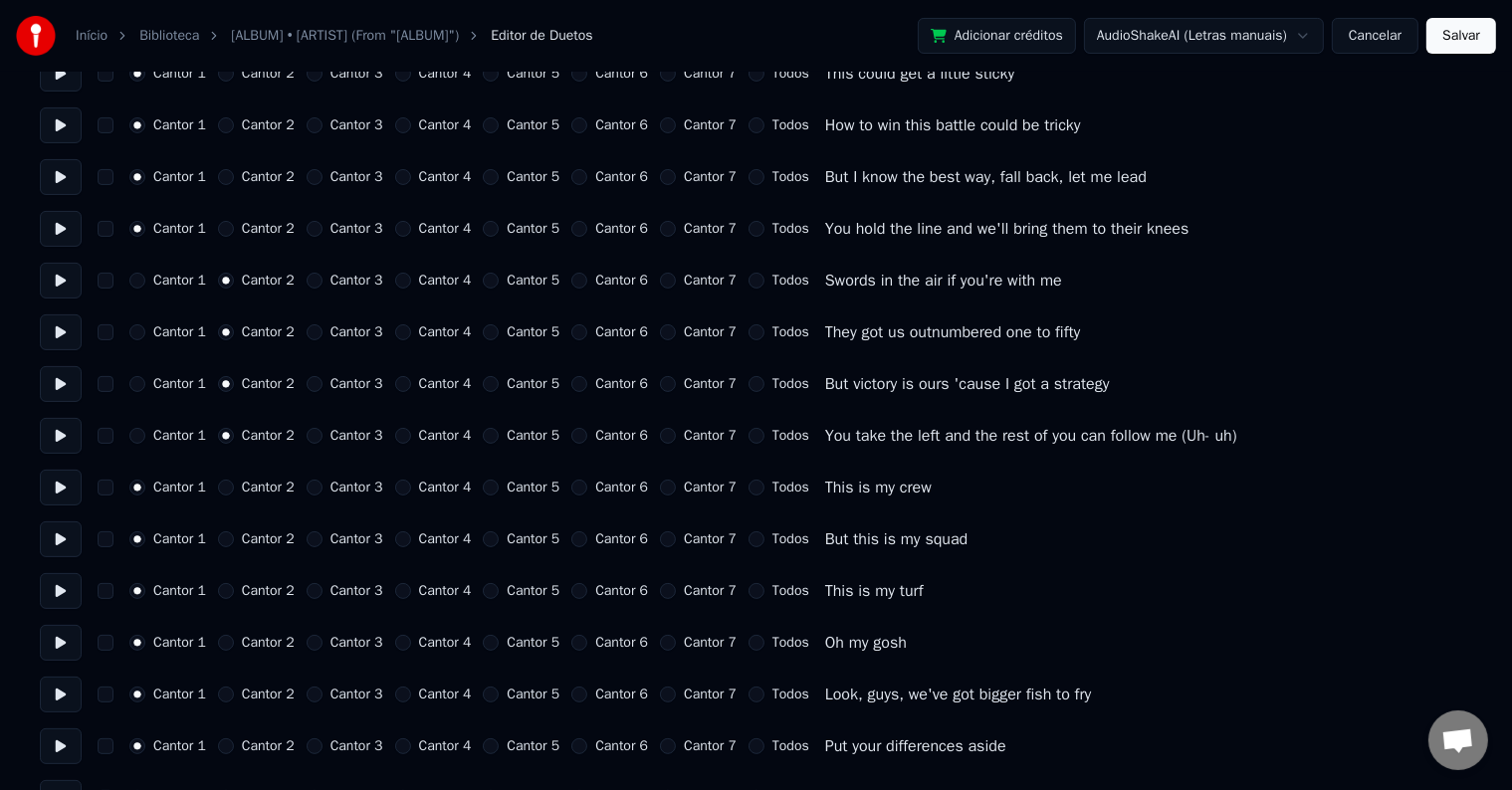 click at bounding box center [61, 281] 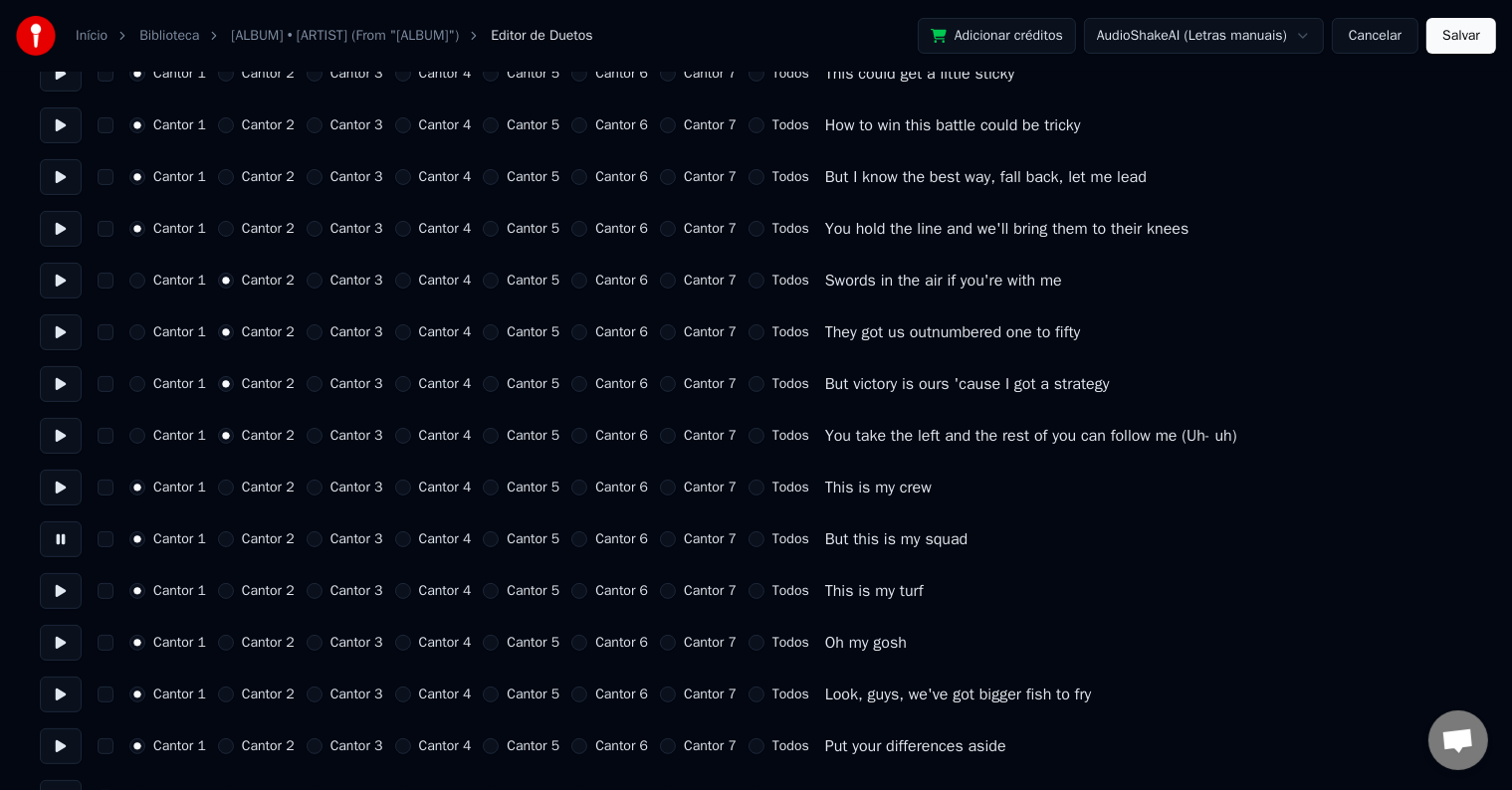 click on "Cantor 2" at bounding box center (268, 488) 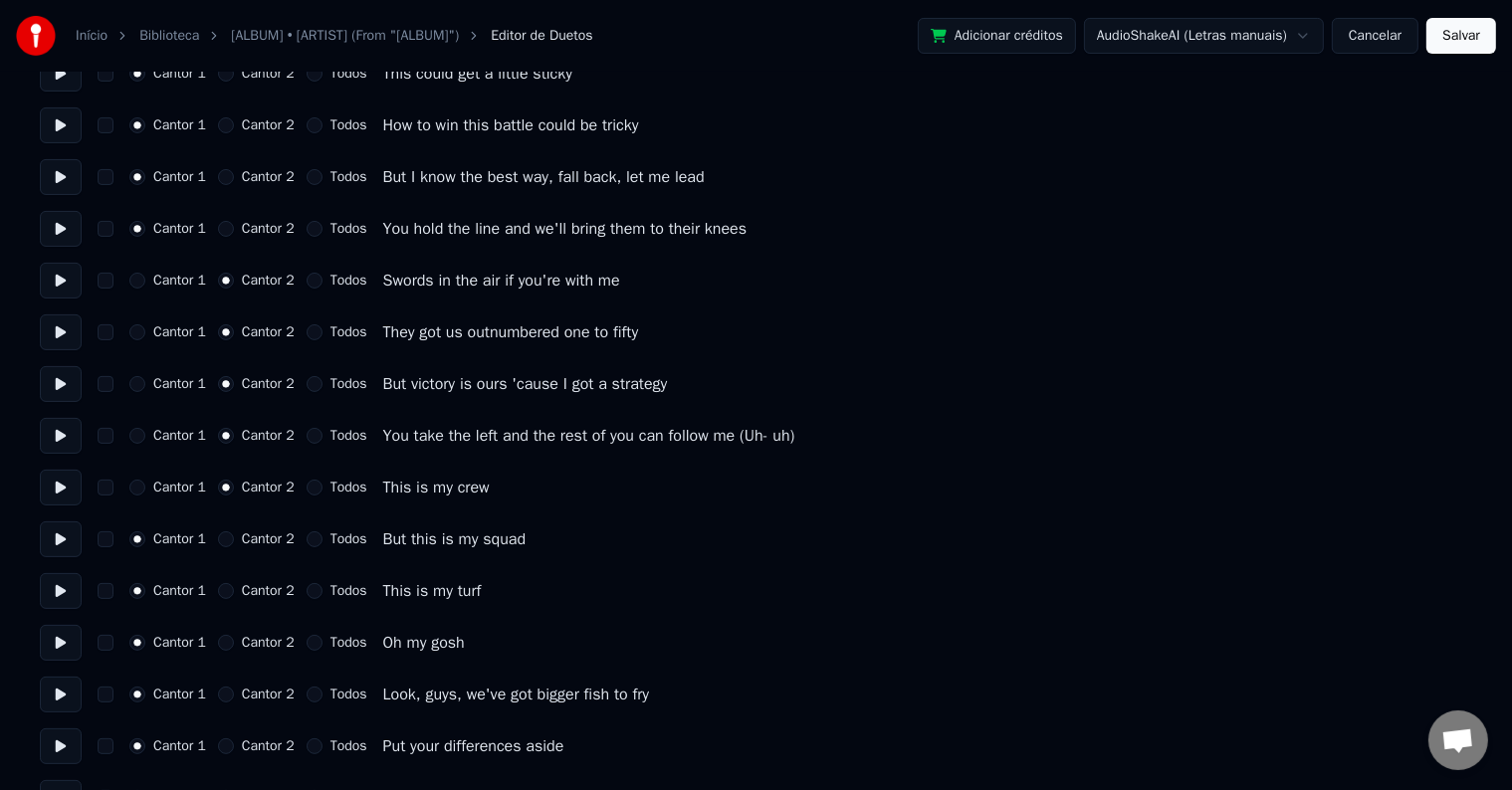 click at bounding box center (61, 591) 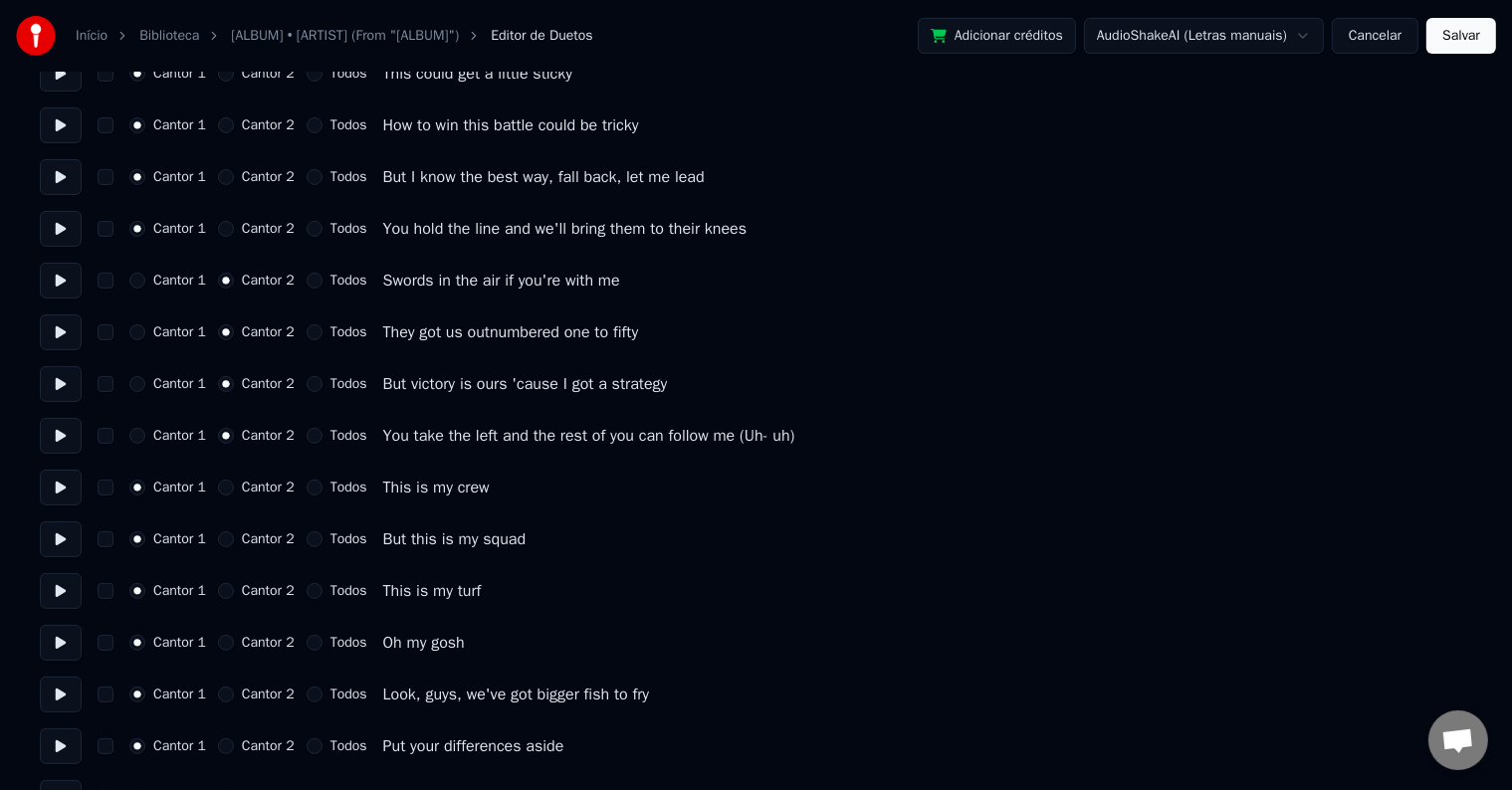 click at bounding box center [61, 488] 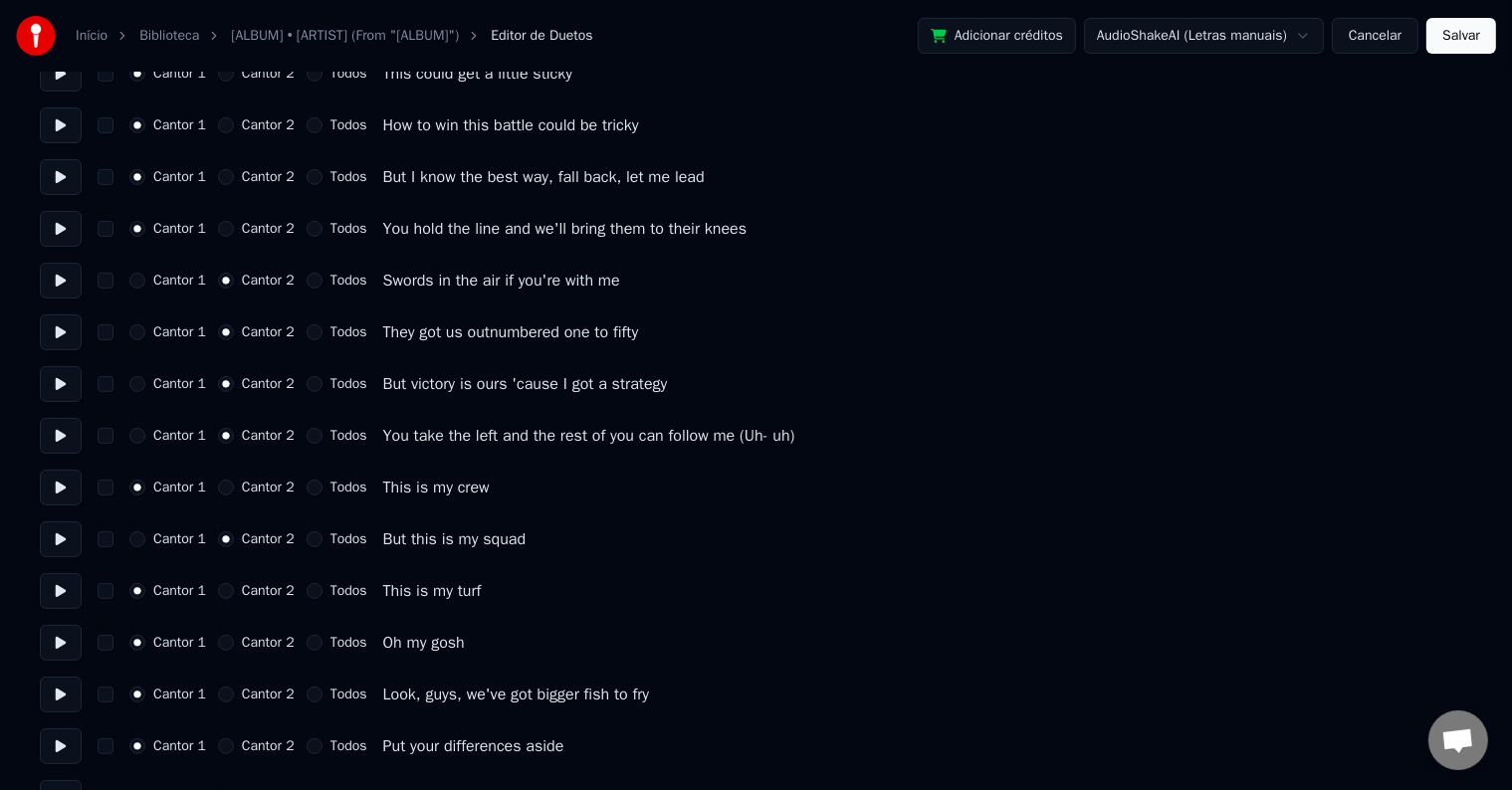 click at bounding box center (61, 539) 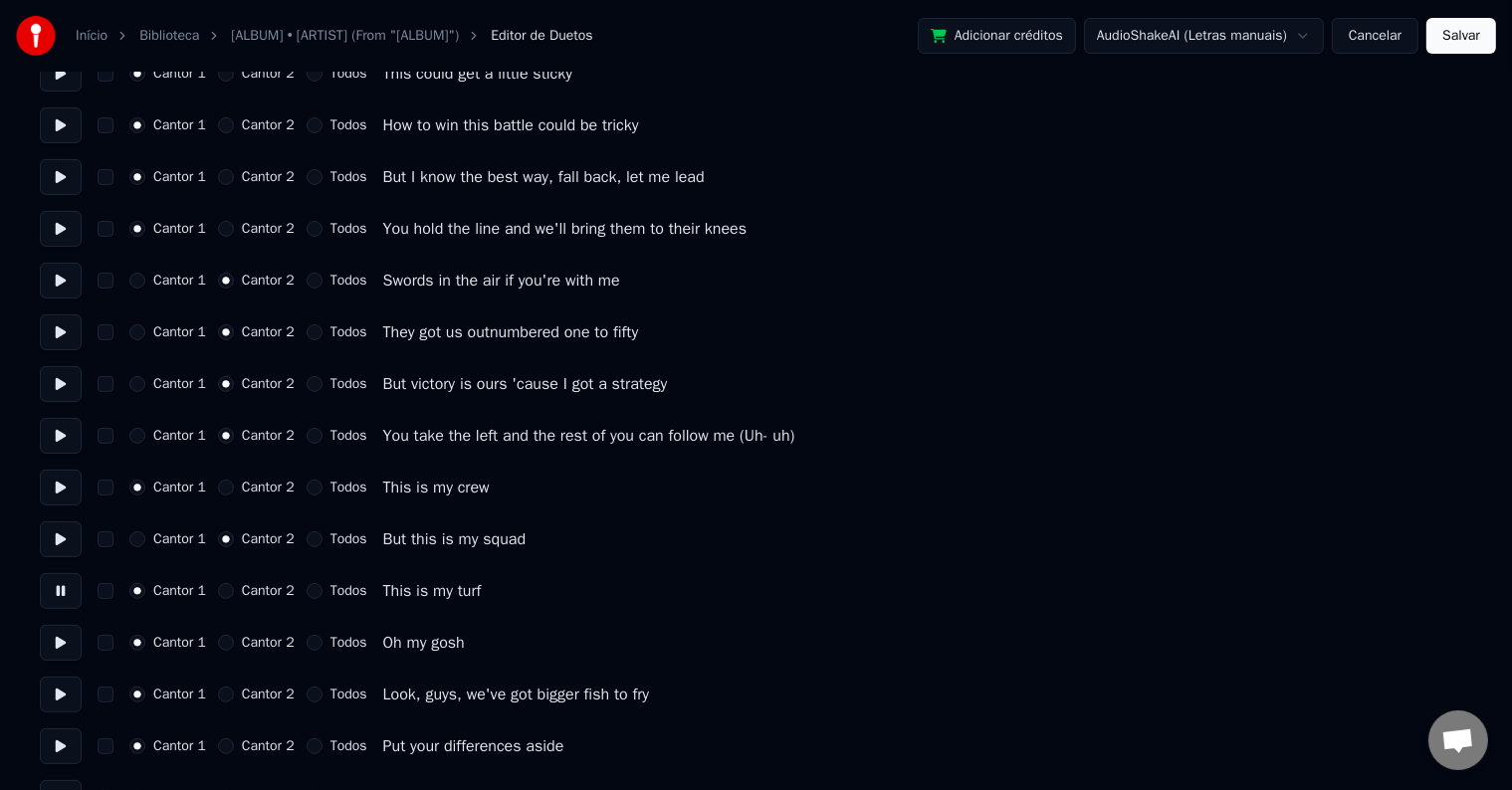 click at bounding box center (61, 591) 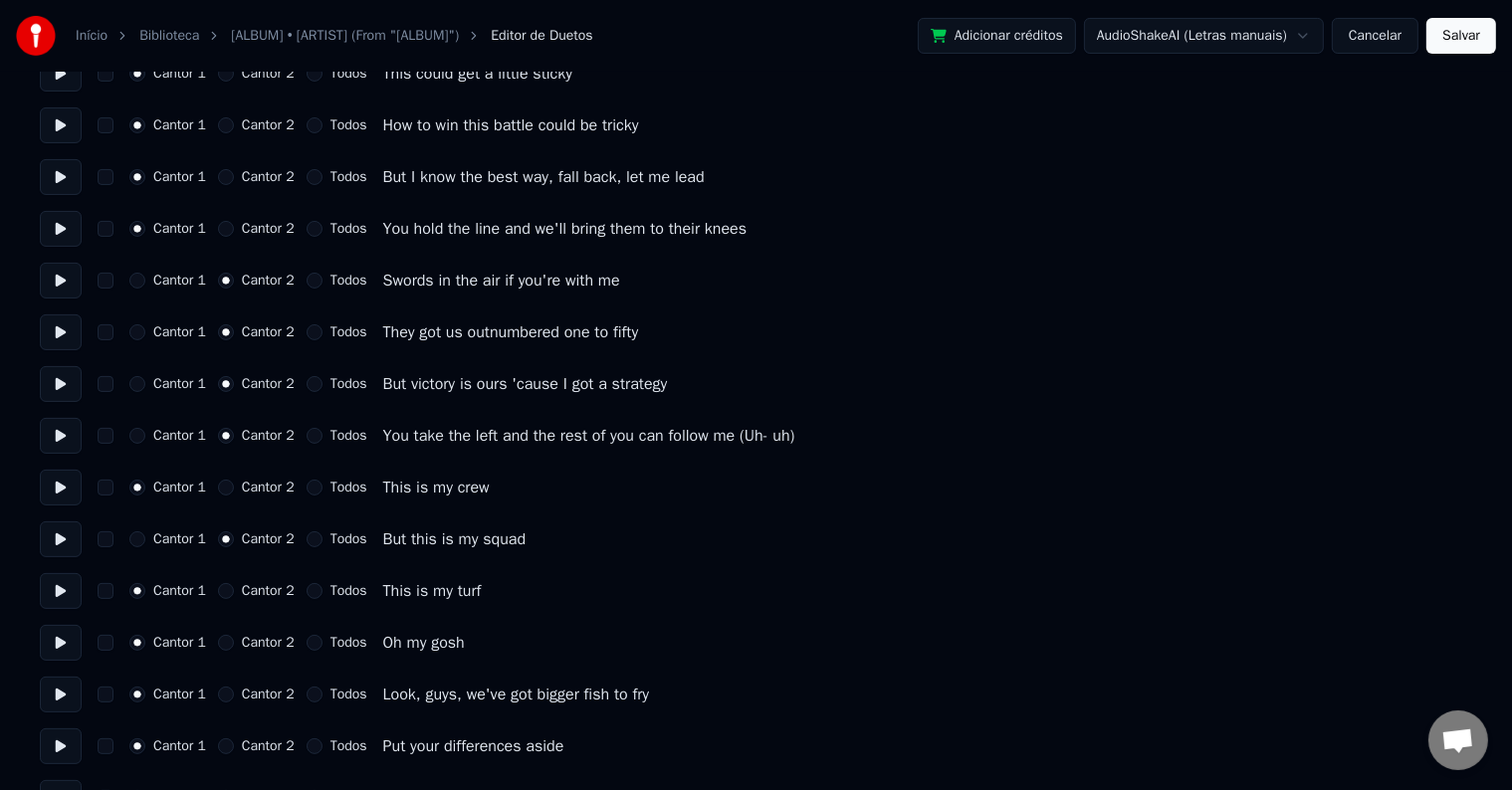 click at bounding box center (61, 591) 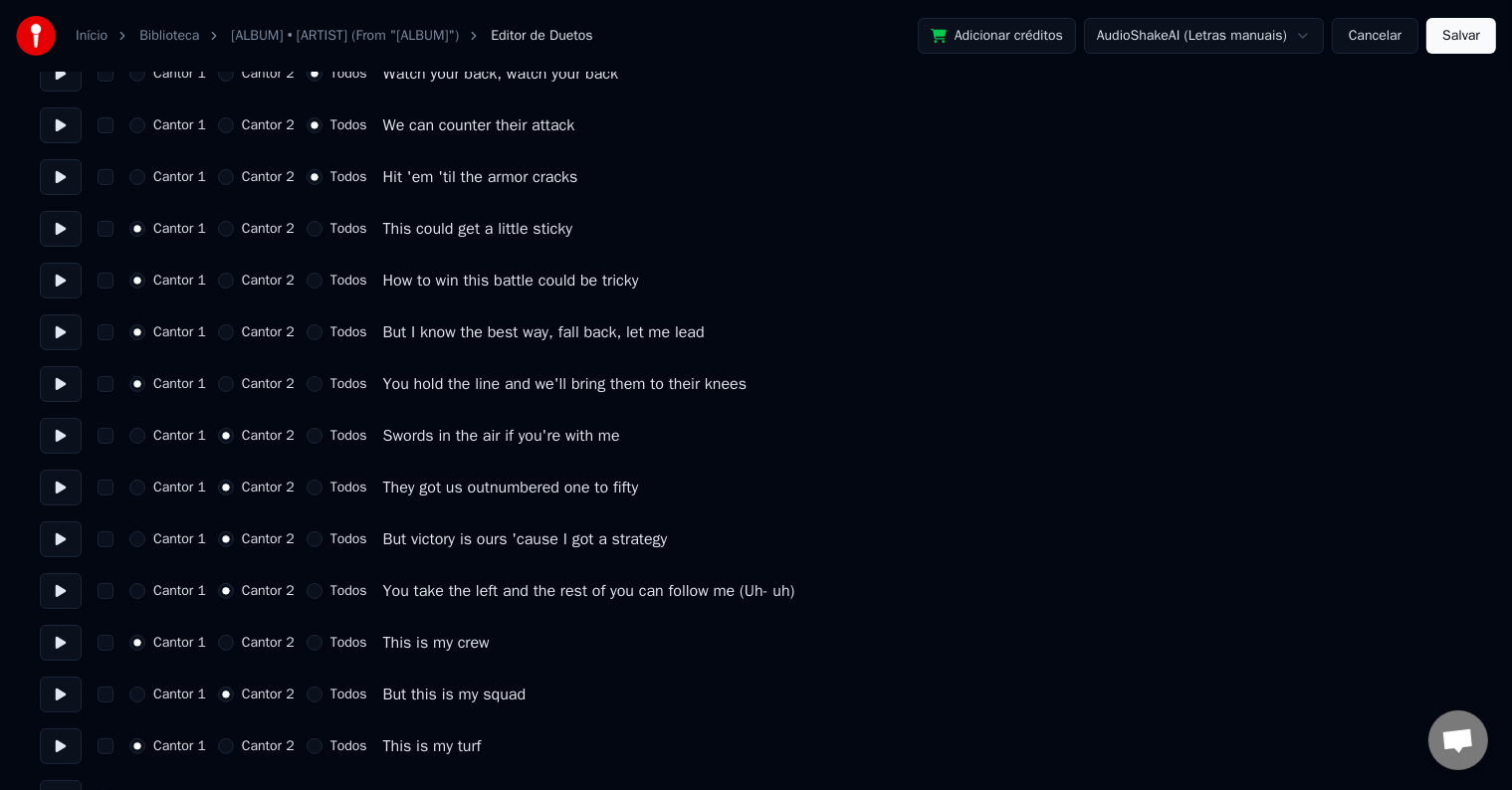 scroll, scrollTop: 0, scrollLeft: 0, axis: both 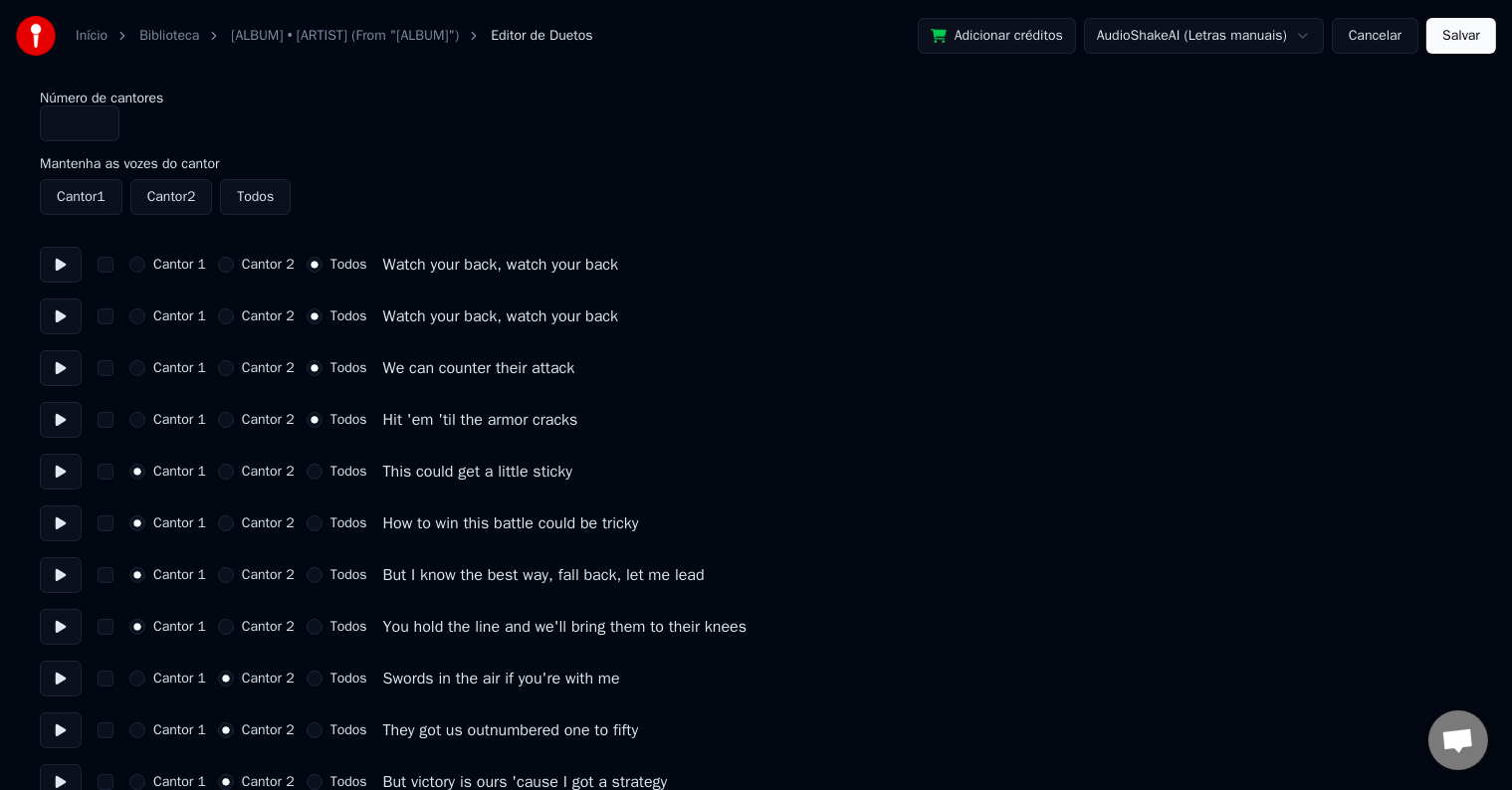 type on "*" 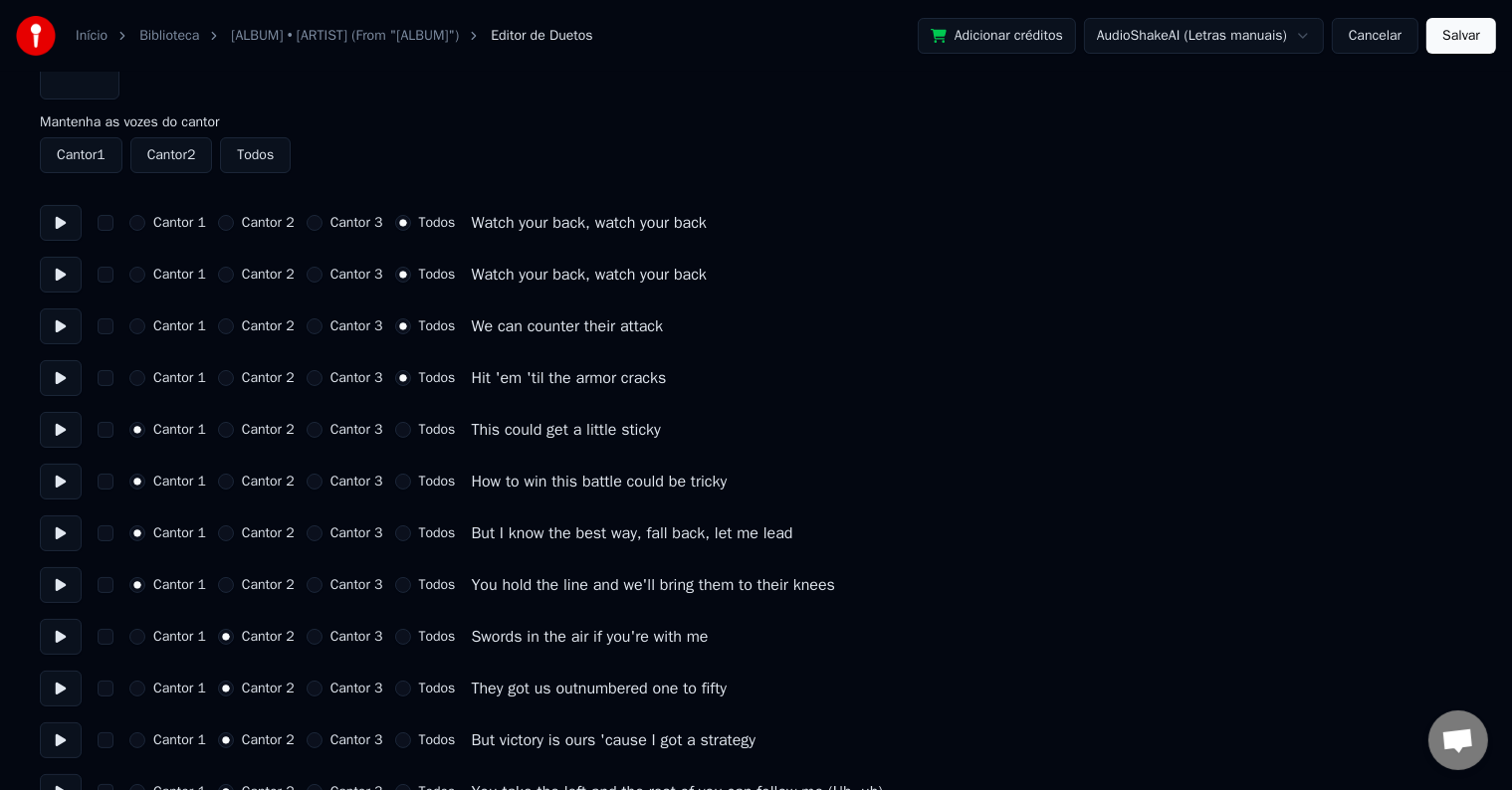 scroll, scrollTop: 398, scrollLeft: 0, axis: vertical 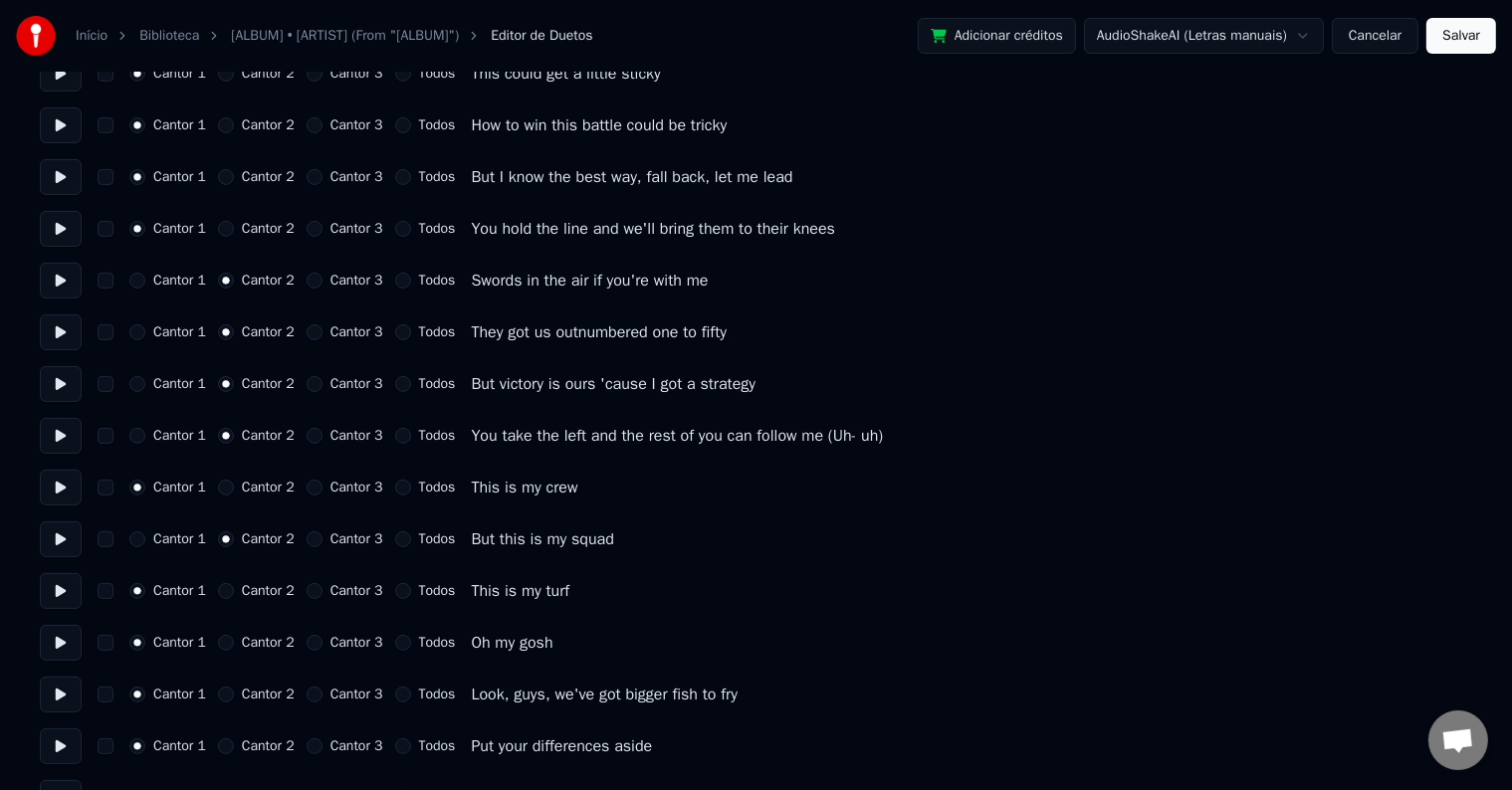click on "Cantor 3" at bounding box center (315, 643) 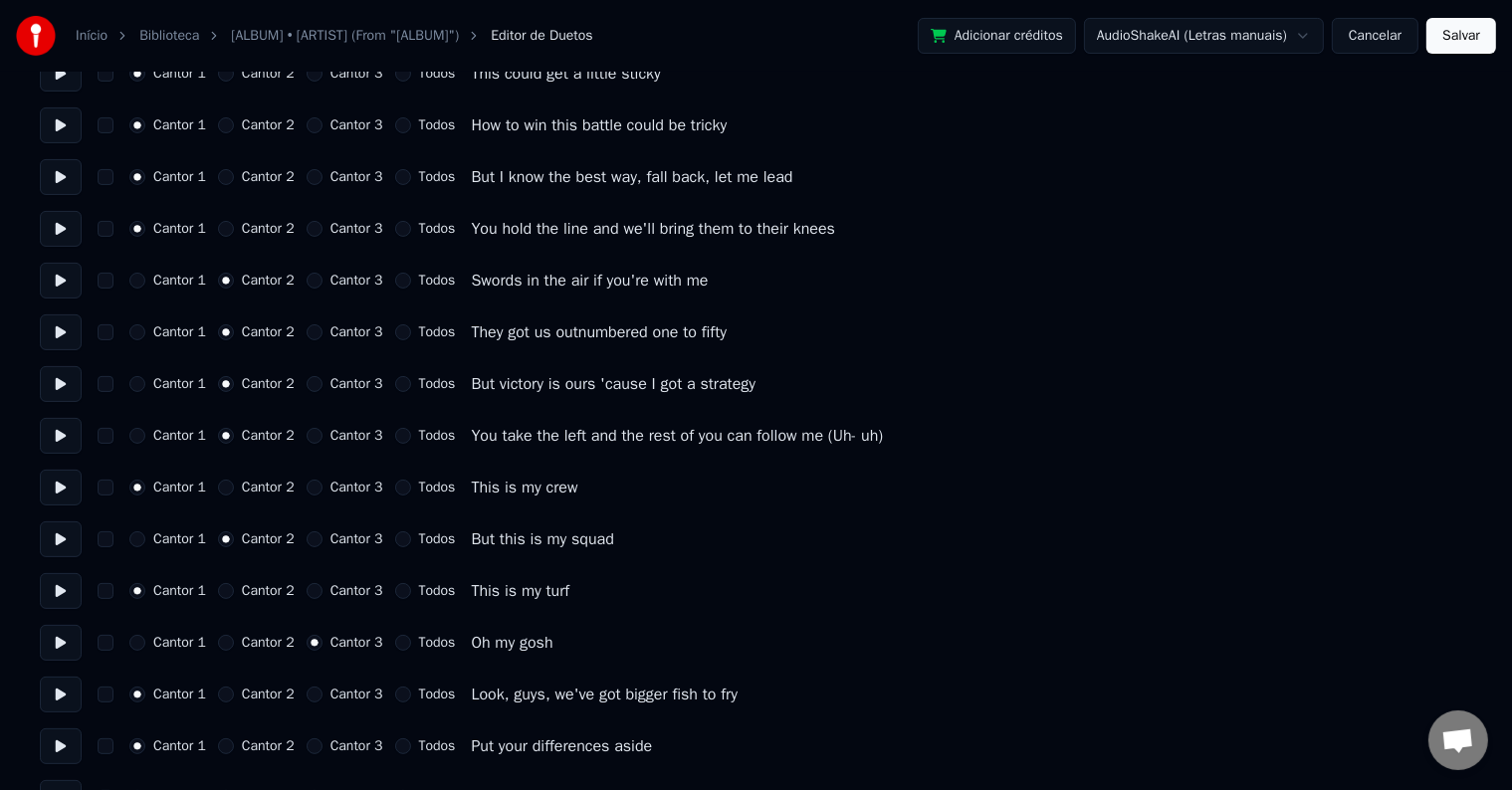 click at bounding box center [61, 643] 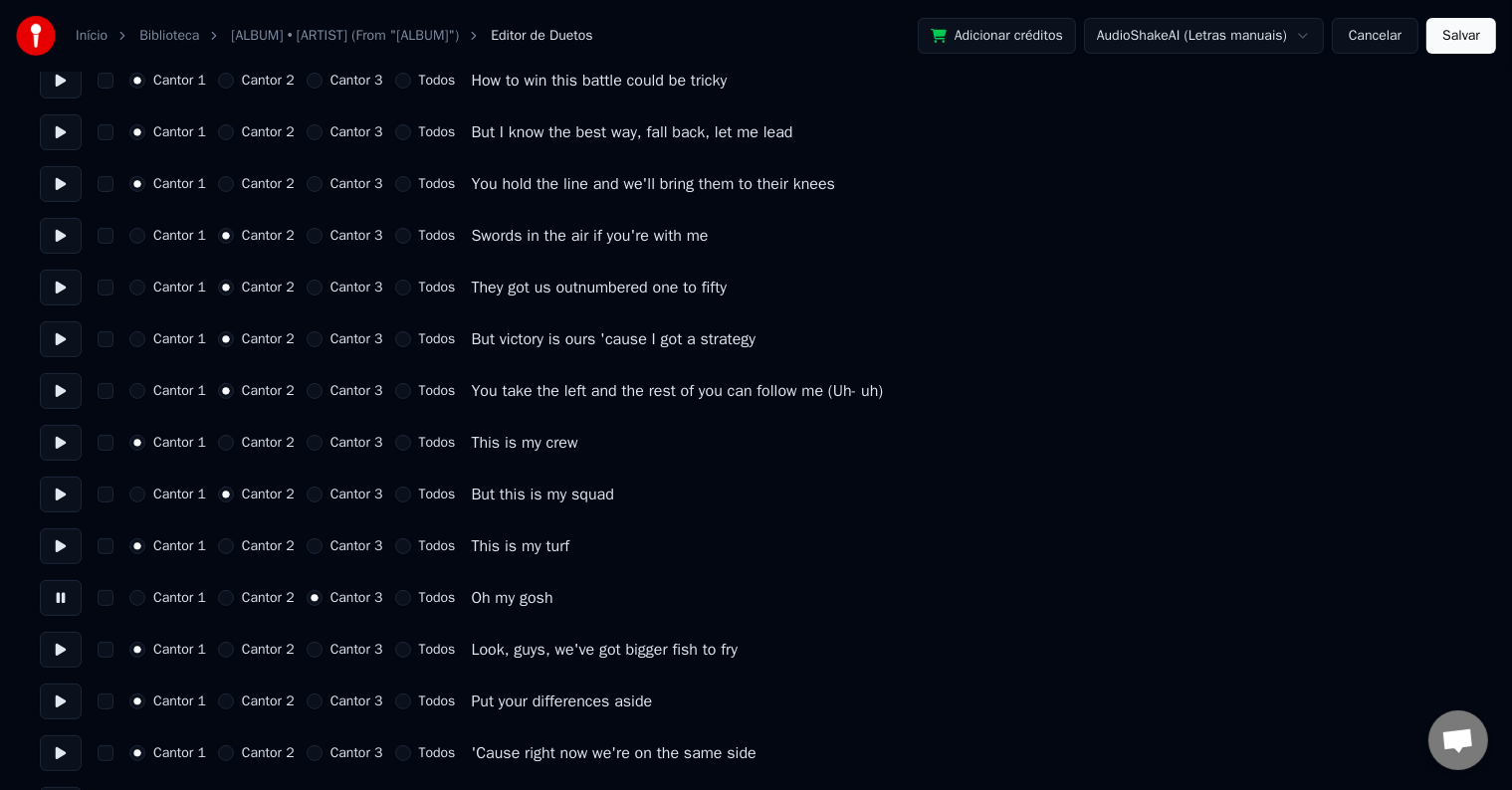 scroll, scrollTop: 597, scrollLeft: 0, axis: vertical 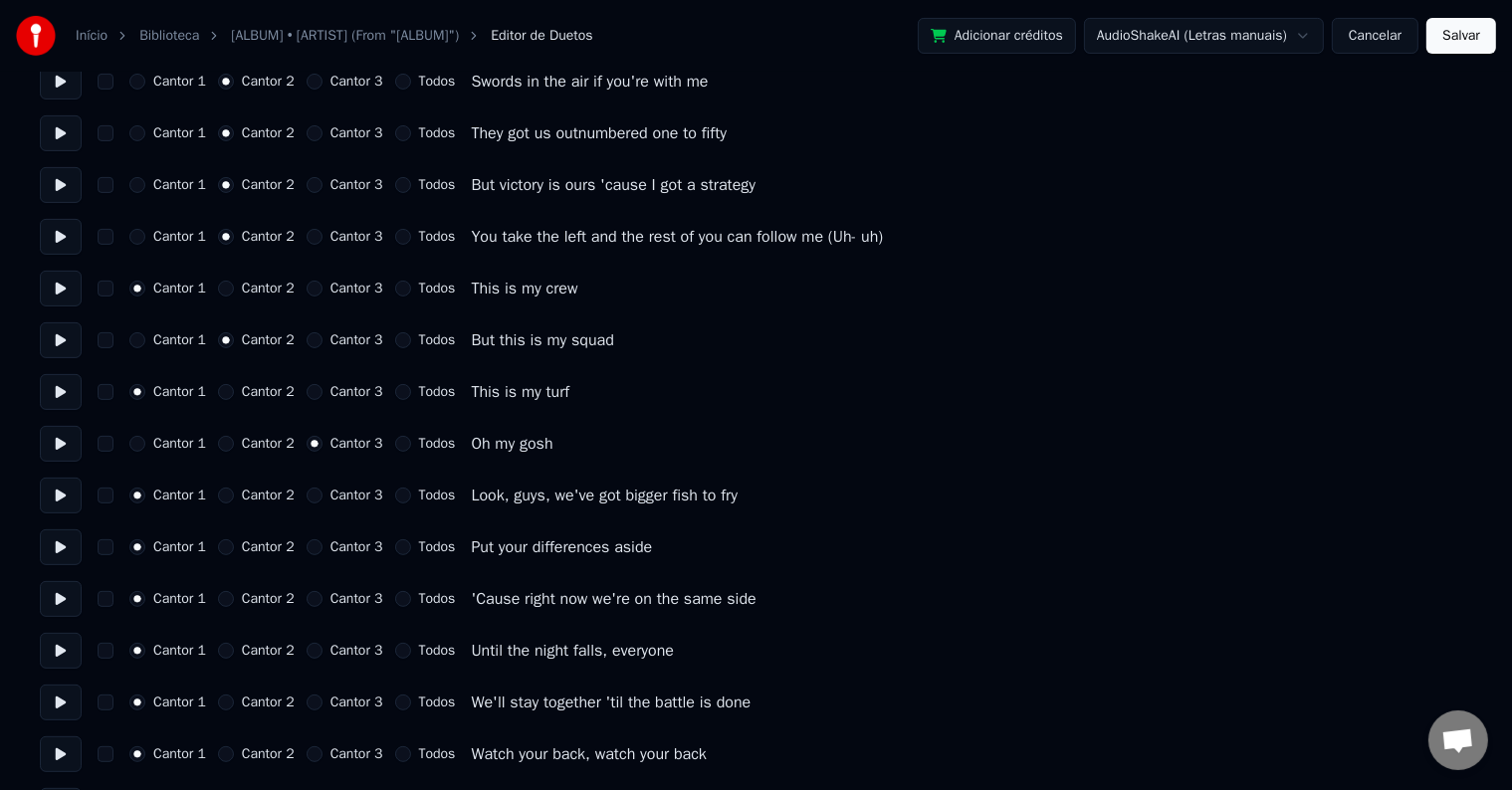 click at bounding box center [61, 495] 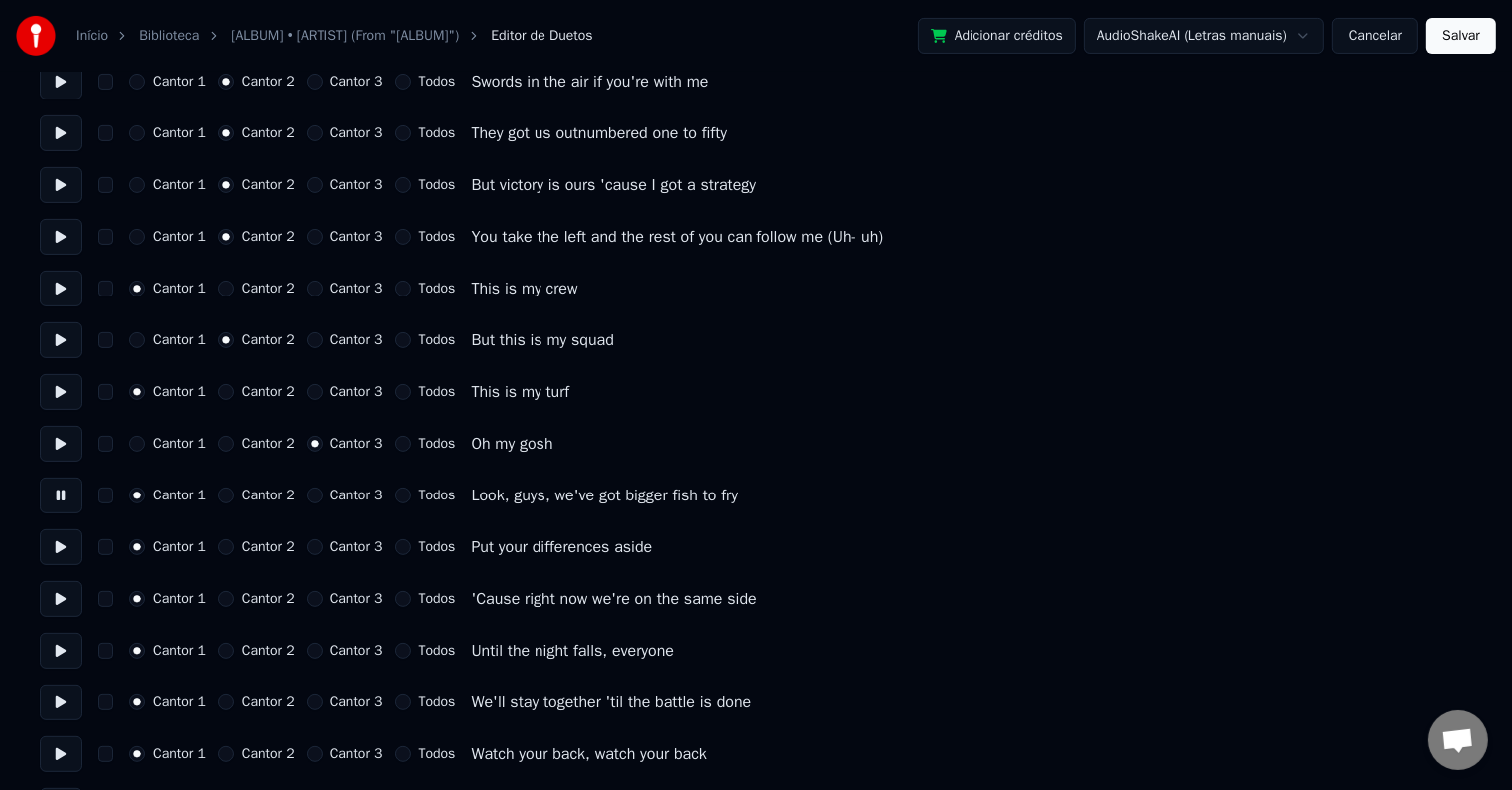 click on "Cantor 3" at bounding box center [356, 495] 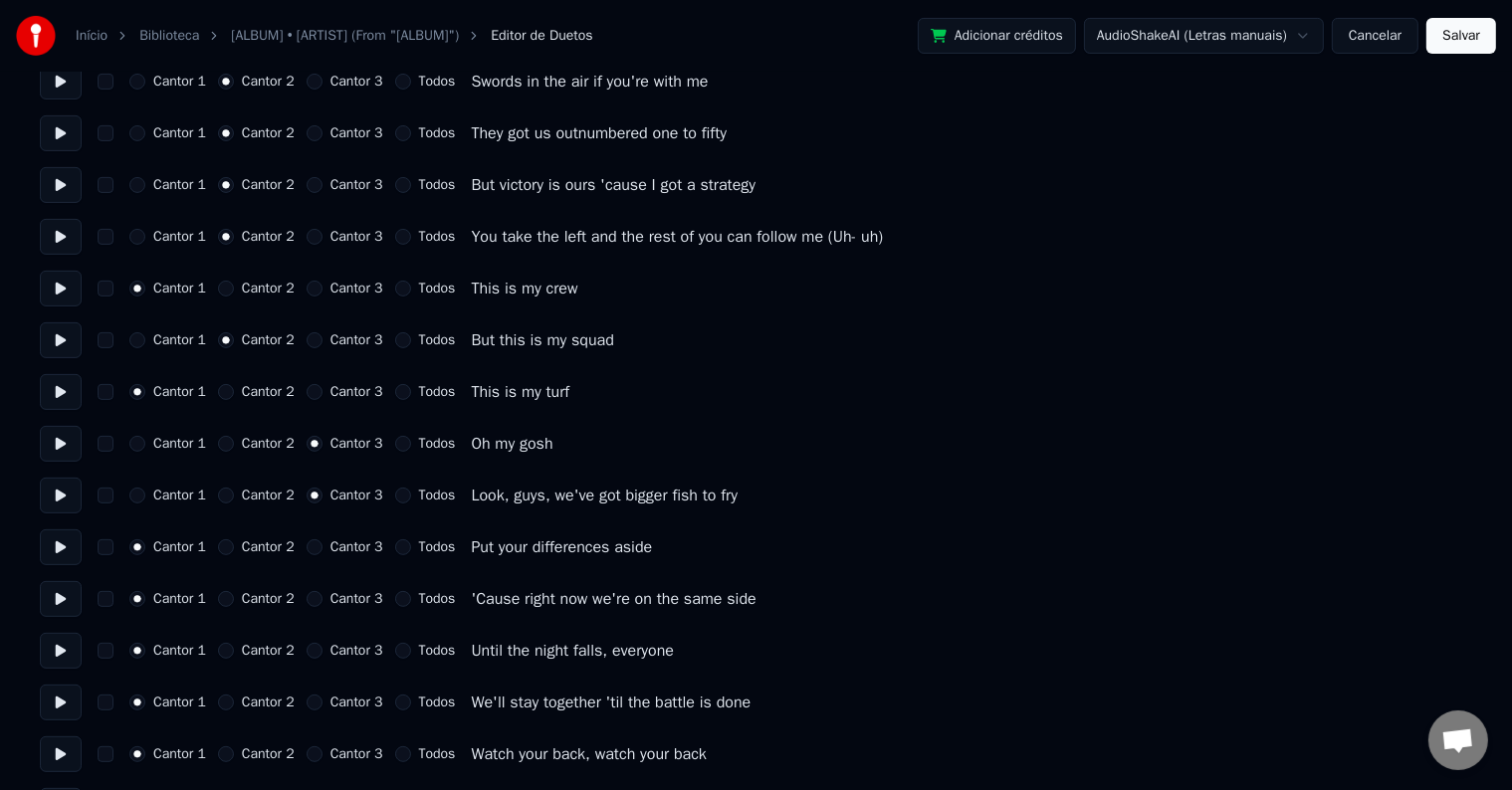 click at bounding box center [61, 547] 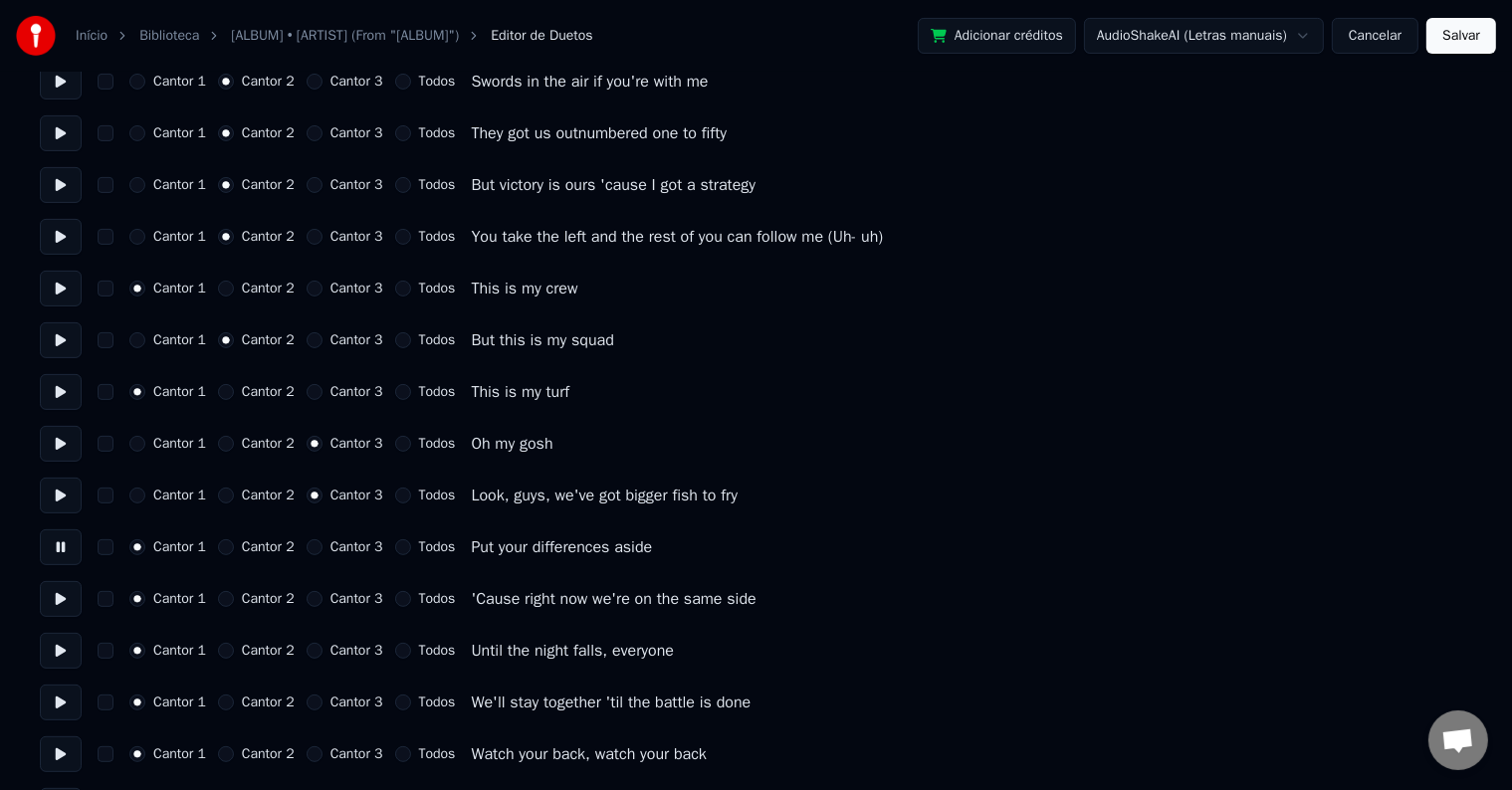 click on "Cantor 3" at bounding box center [356, 547] 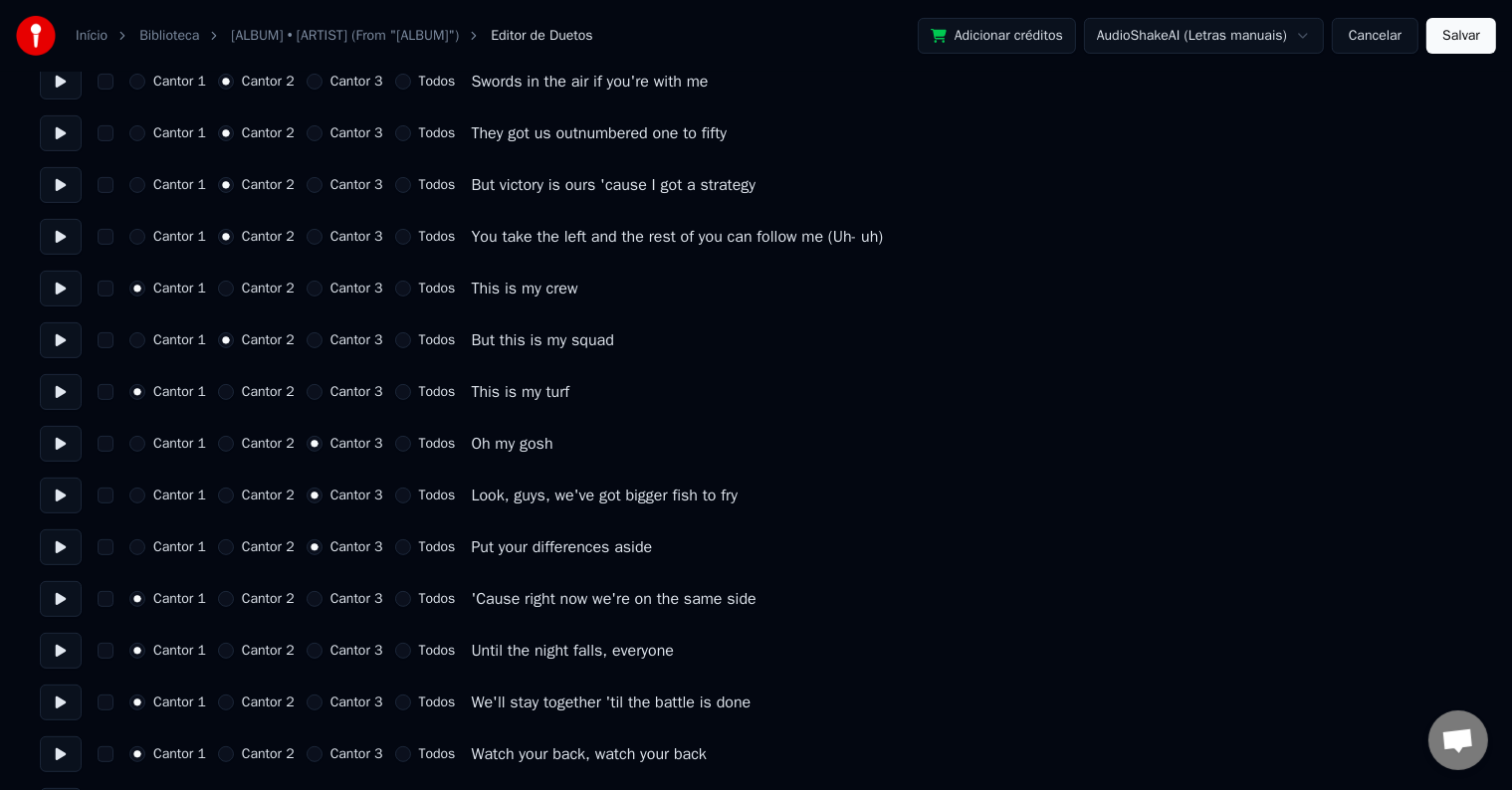 click at bounding box center [61, 599] 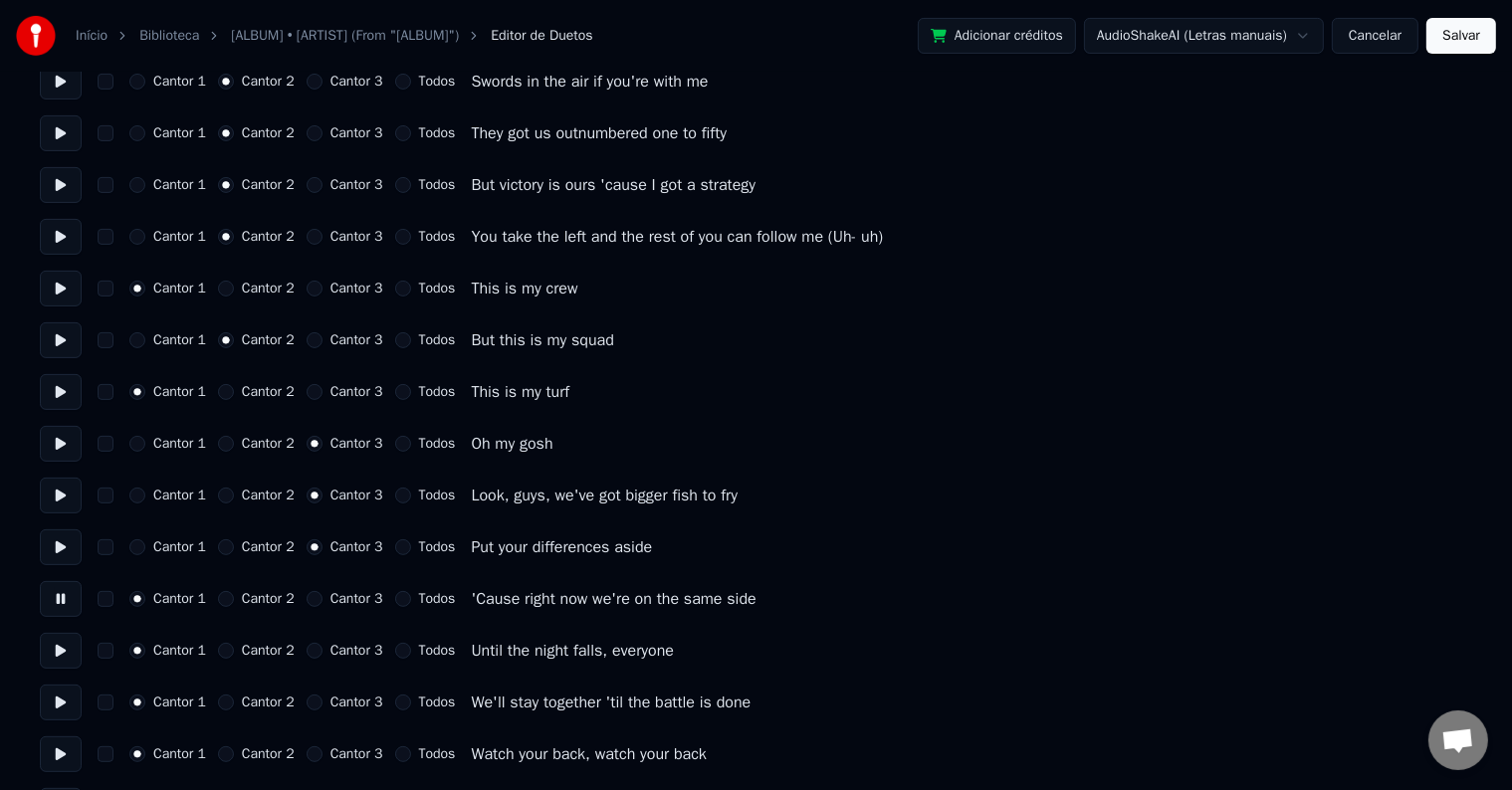 click on "Cantor 1 Cantor 2 Cantor 3 Todos 'Cause right now we're on the same side" at bounding box center (756, 599) 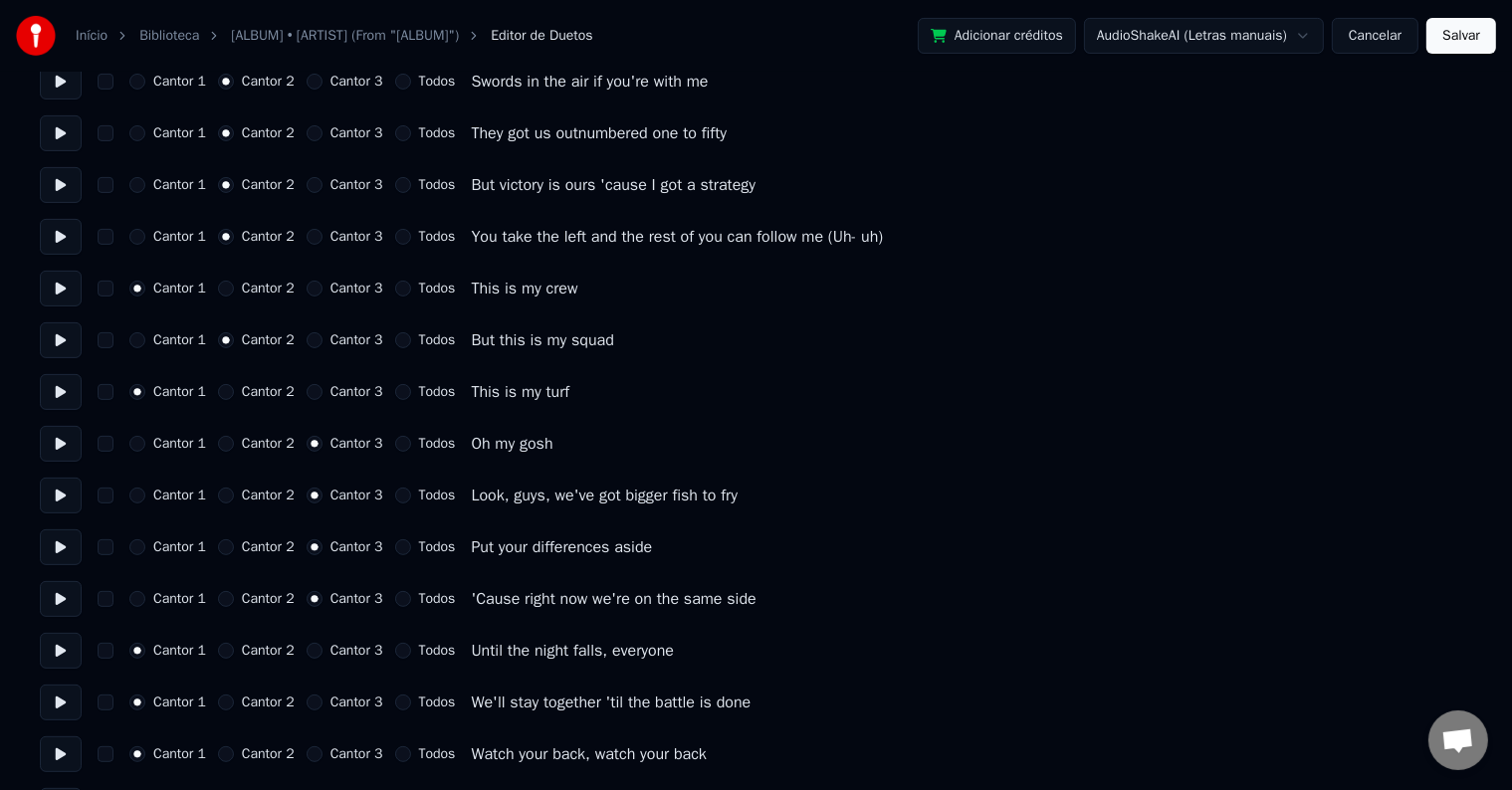 click at bounding box center (61, 651) 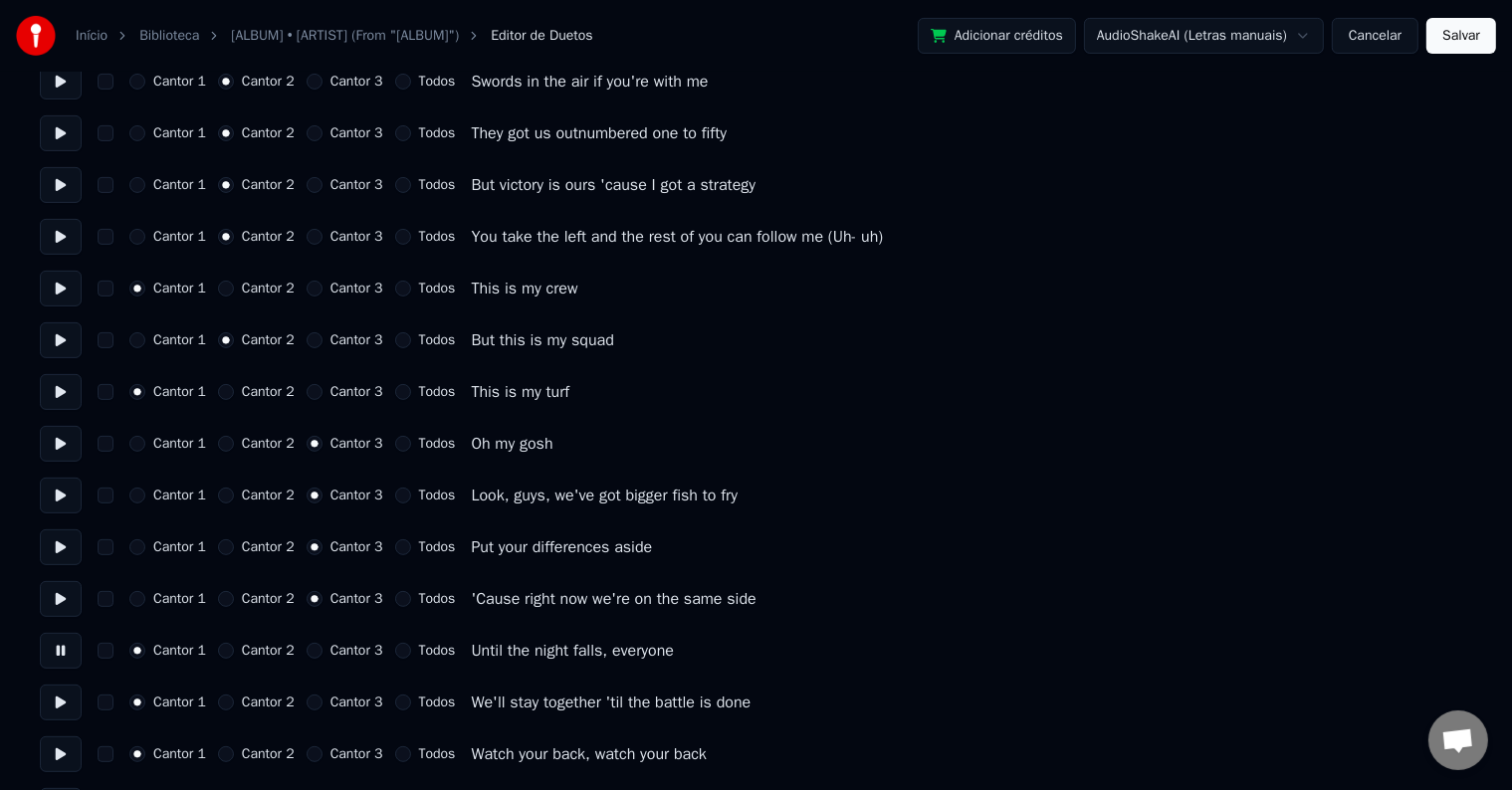 click on "Cantor 3" at bounding box center (356, 651) 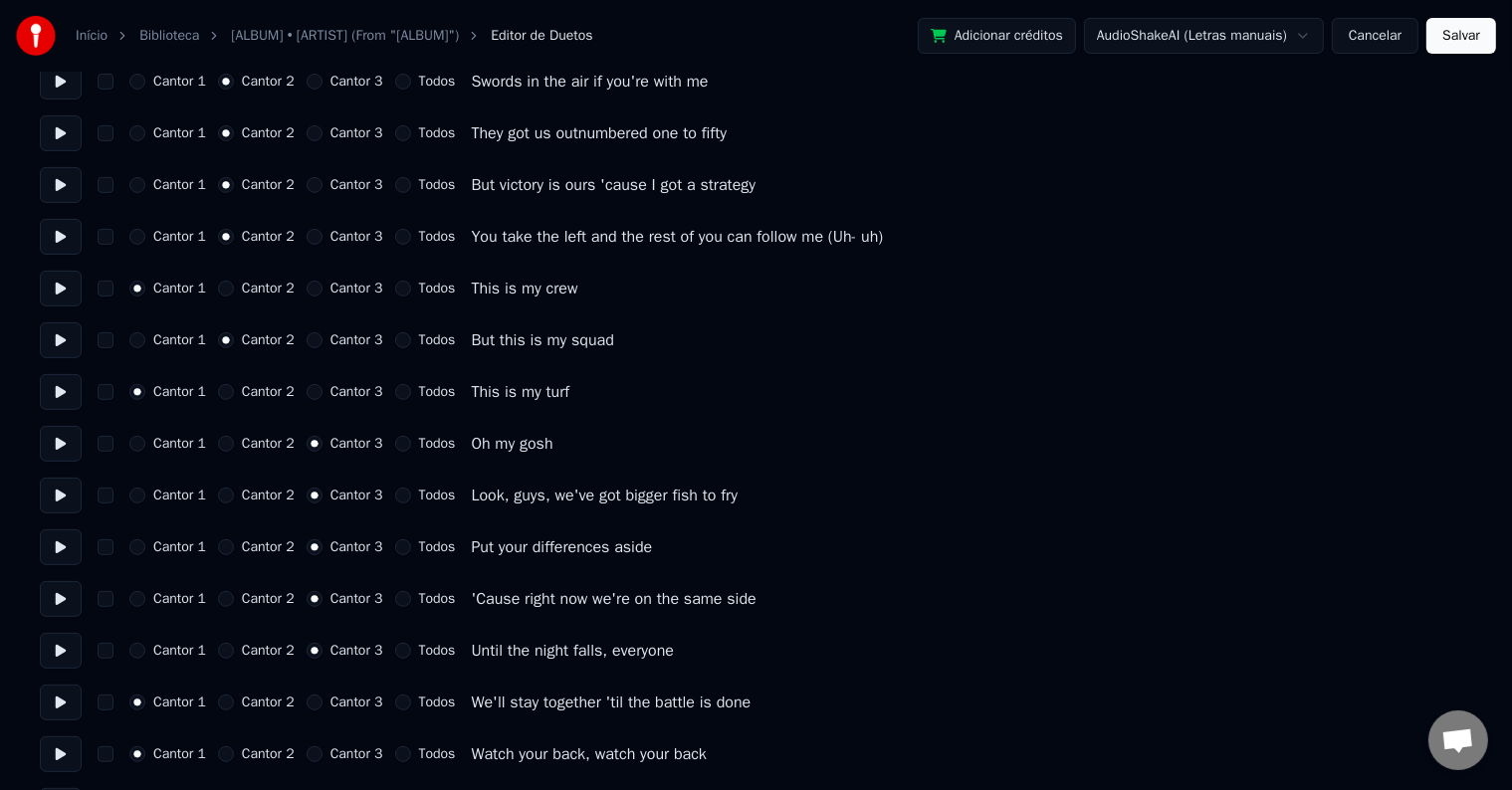 click at bounding box center [61, 702] 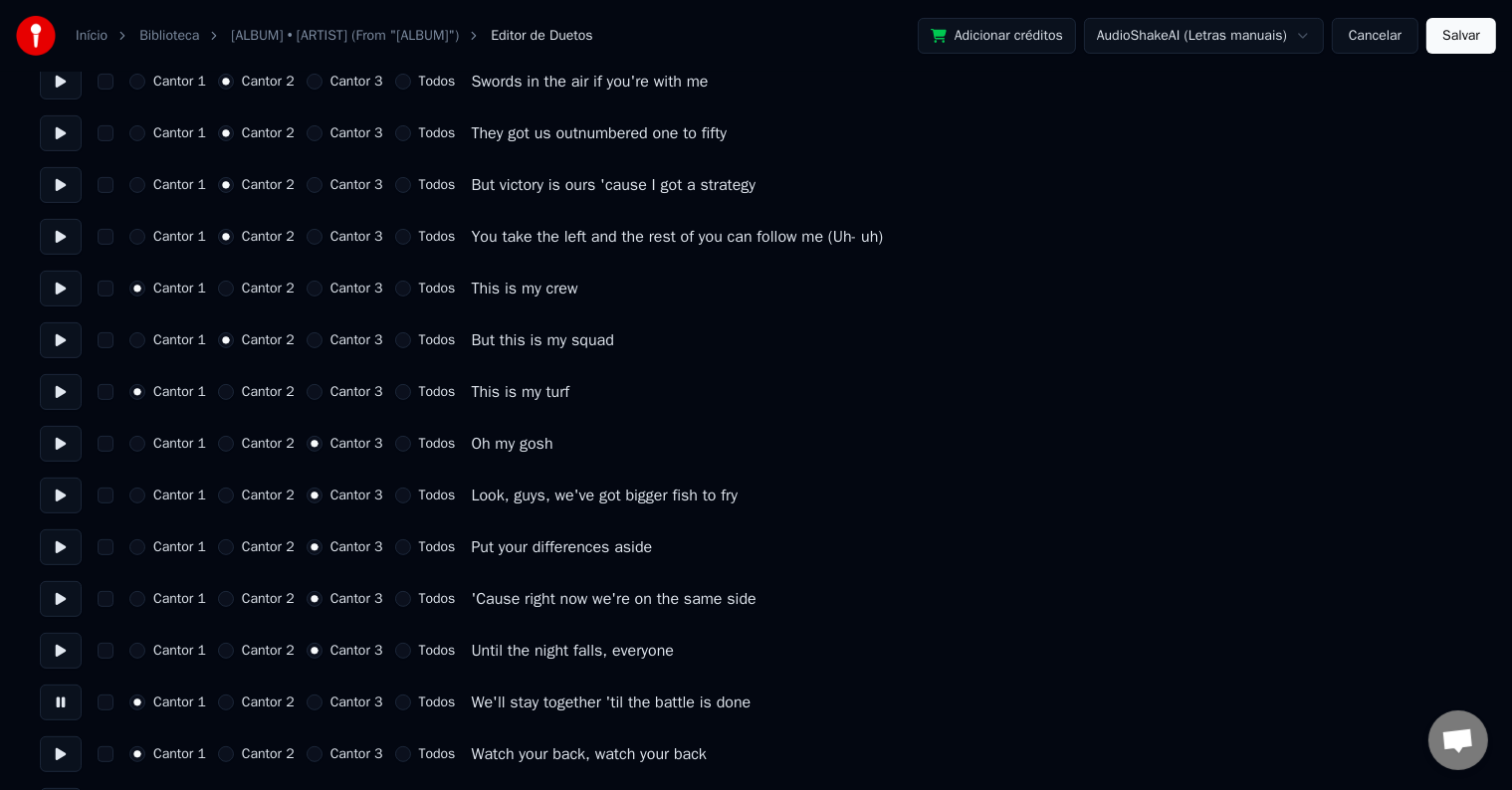 click on "Todos" at bounding box center [437, 702] 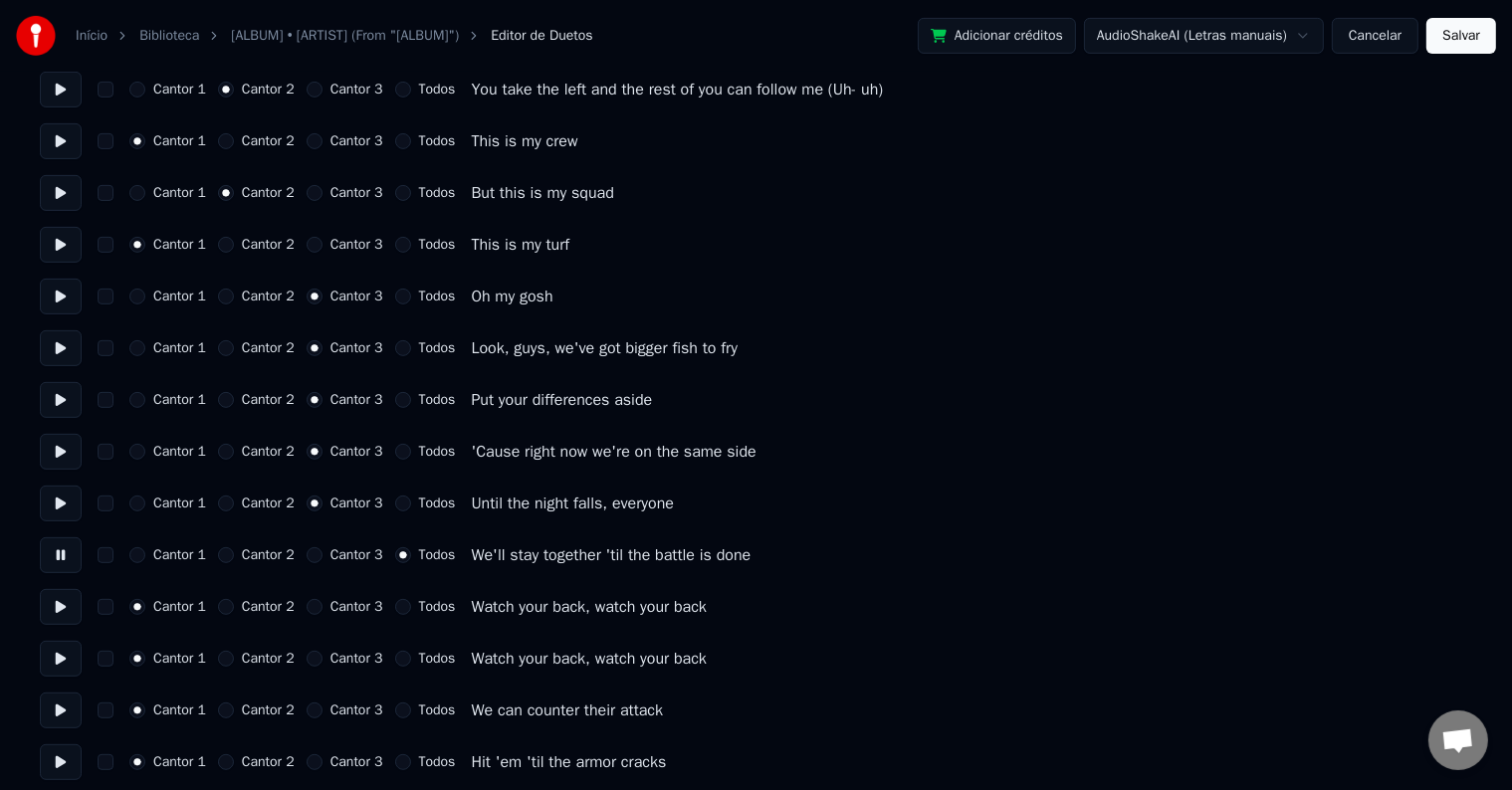 scroll, scrollTop: 796, scrollLeft: 0, axis: vertical 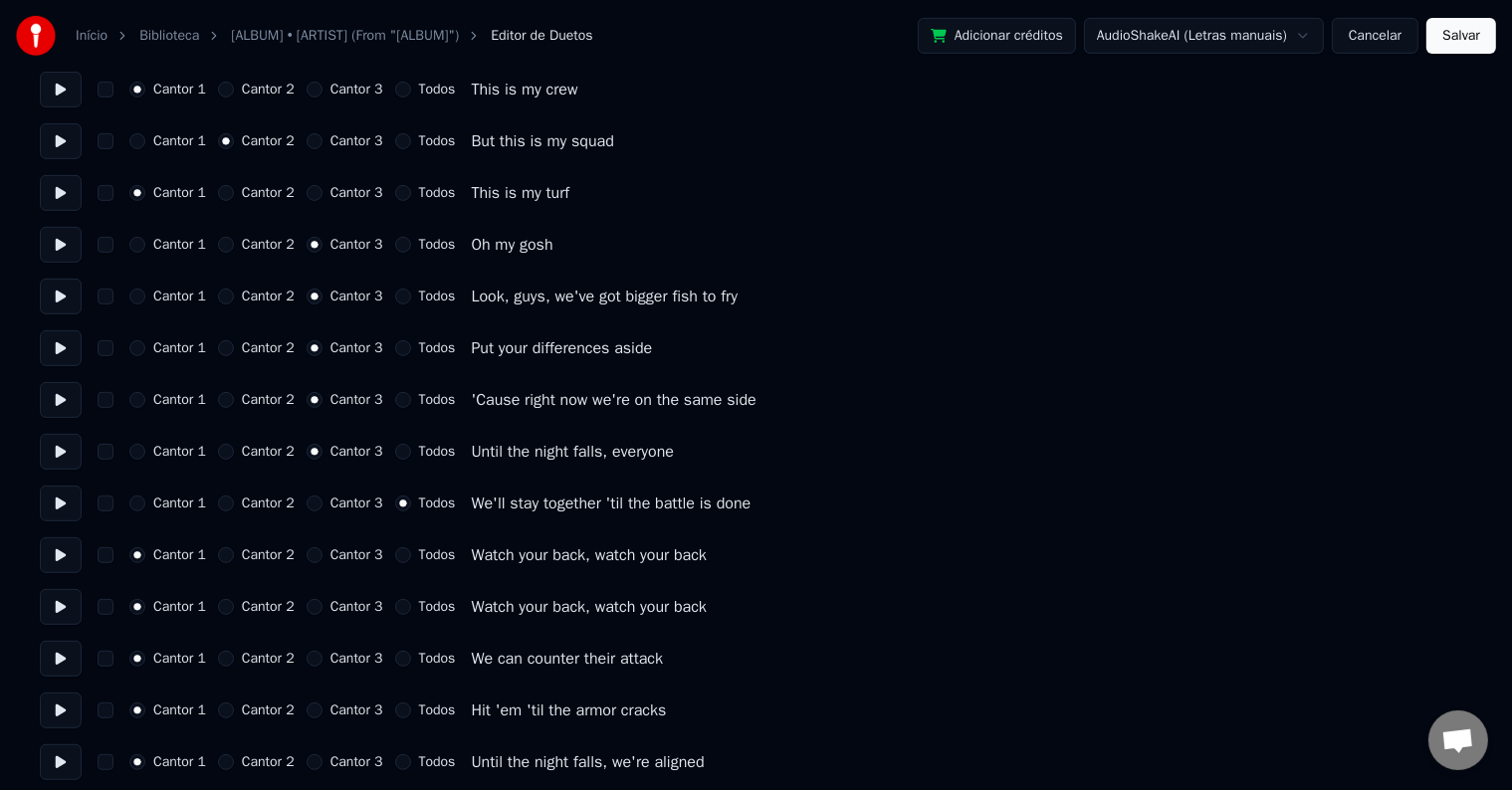 click at bounding box center [61, 555] 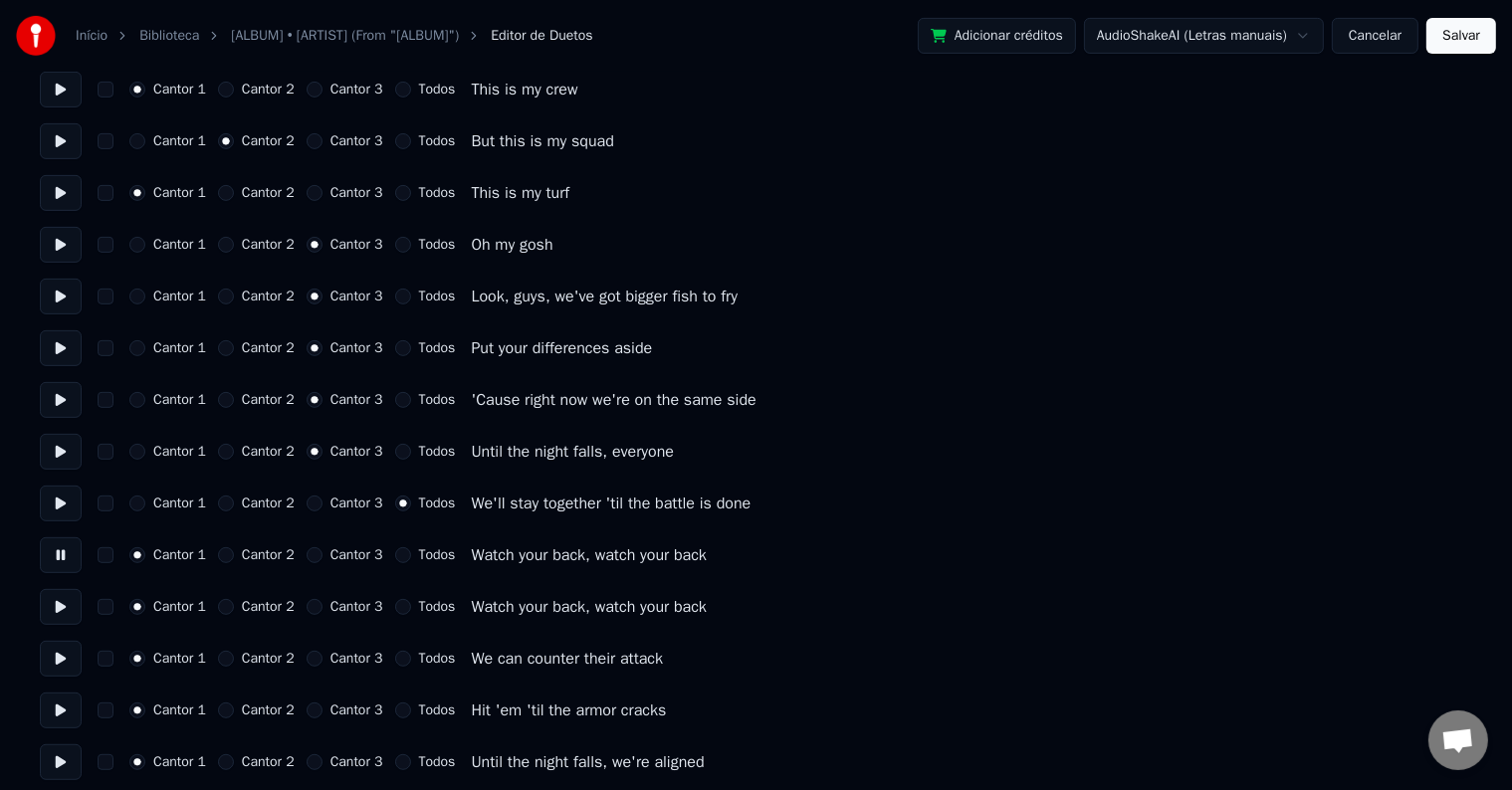 click on "Todos" at bounding box center [437, 555] 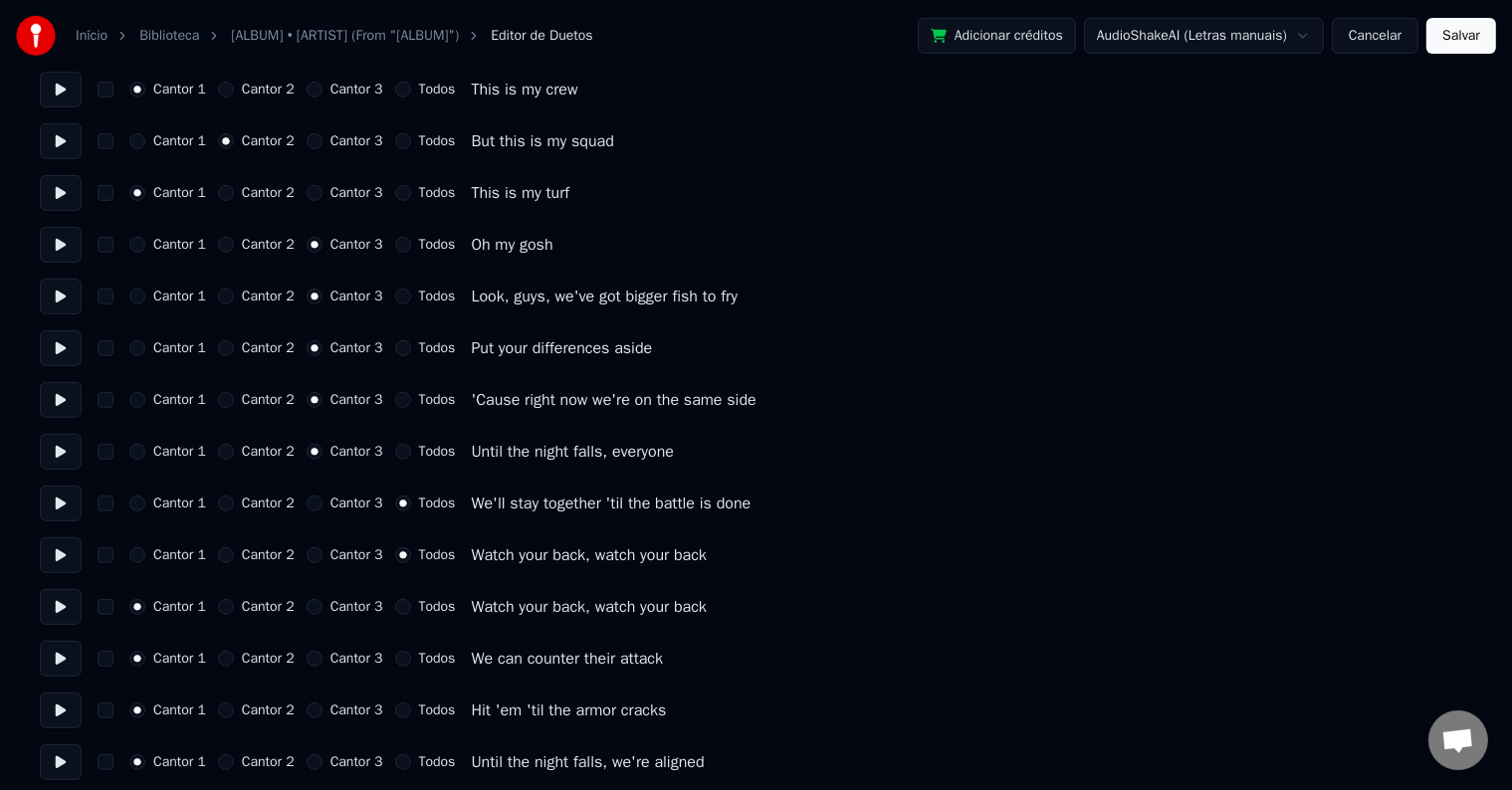click on "Cantor [NUMBER] Cantor [NUMBER] Cantor [NUMBER] Todos Watch your back, watch your back" at bounding box center [756, 607] 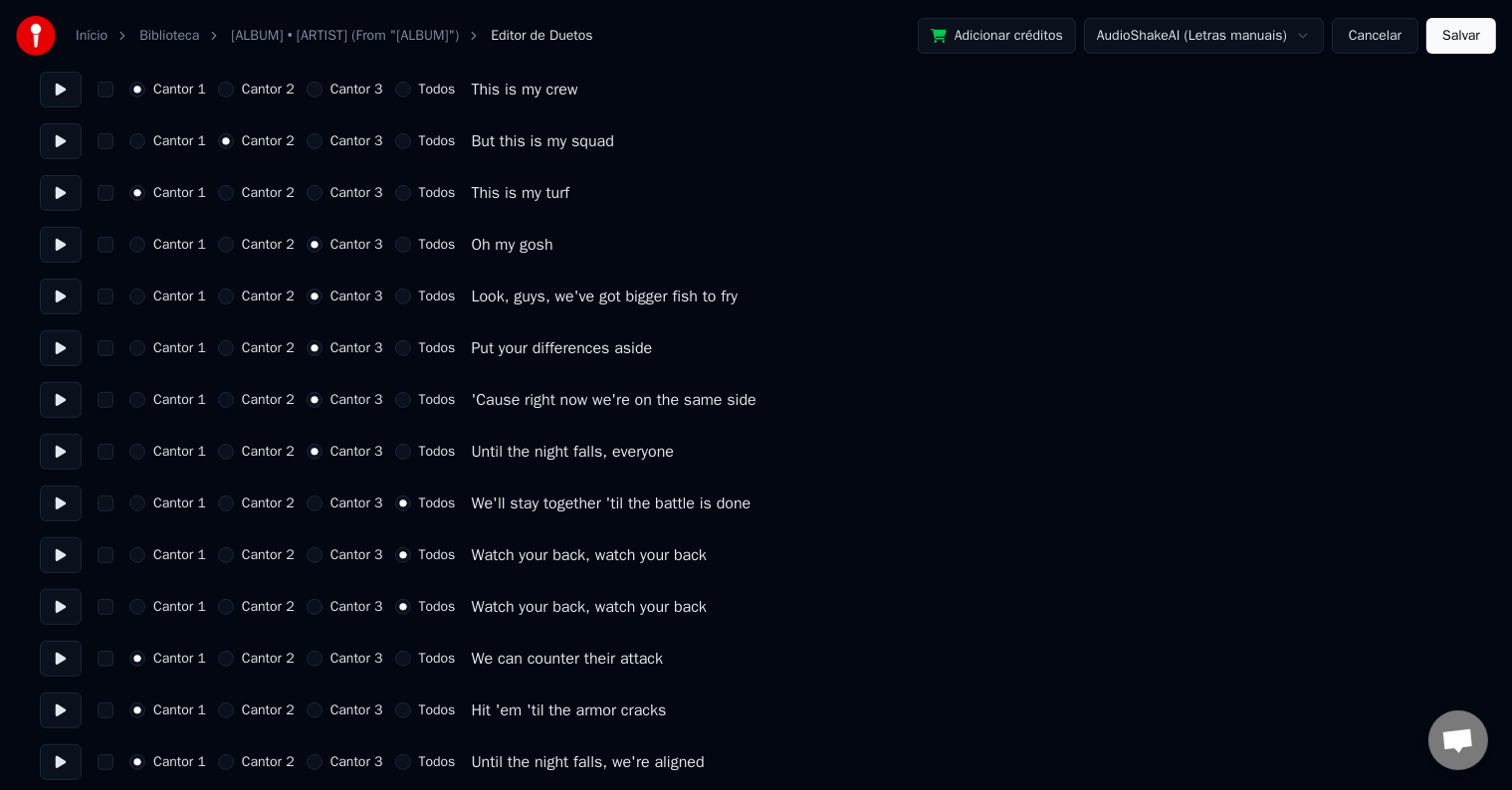 click on "Cantor 1 Cantor 2 Cantor 3 Todos We can counter their attack" at bounding box center [756, 659] 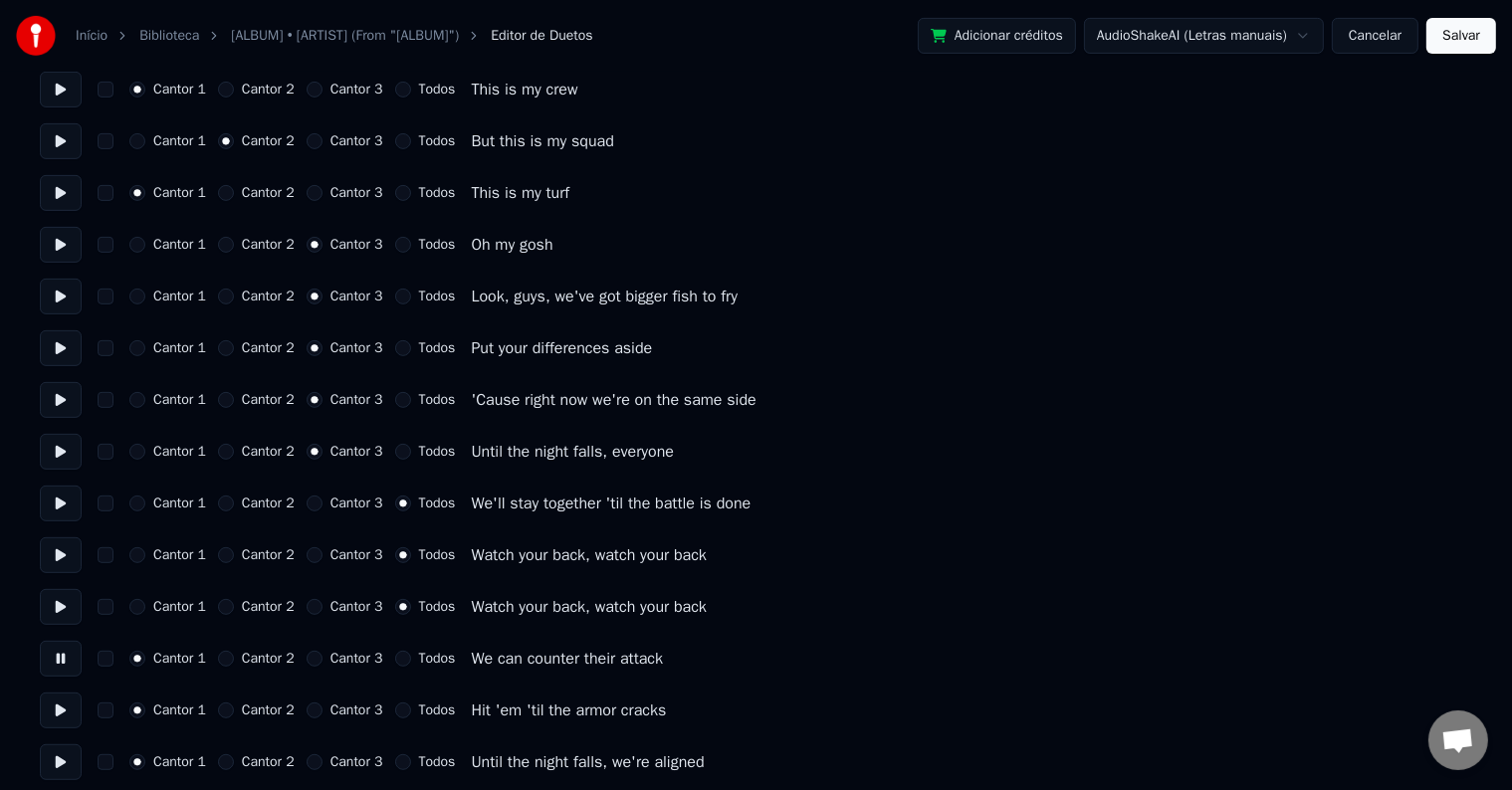 click on "Todos" at bounding box center (437, 659) 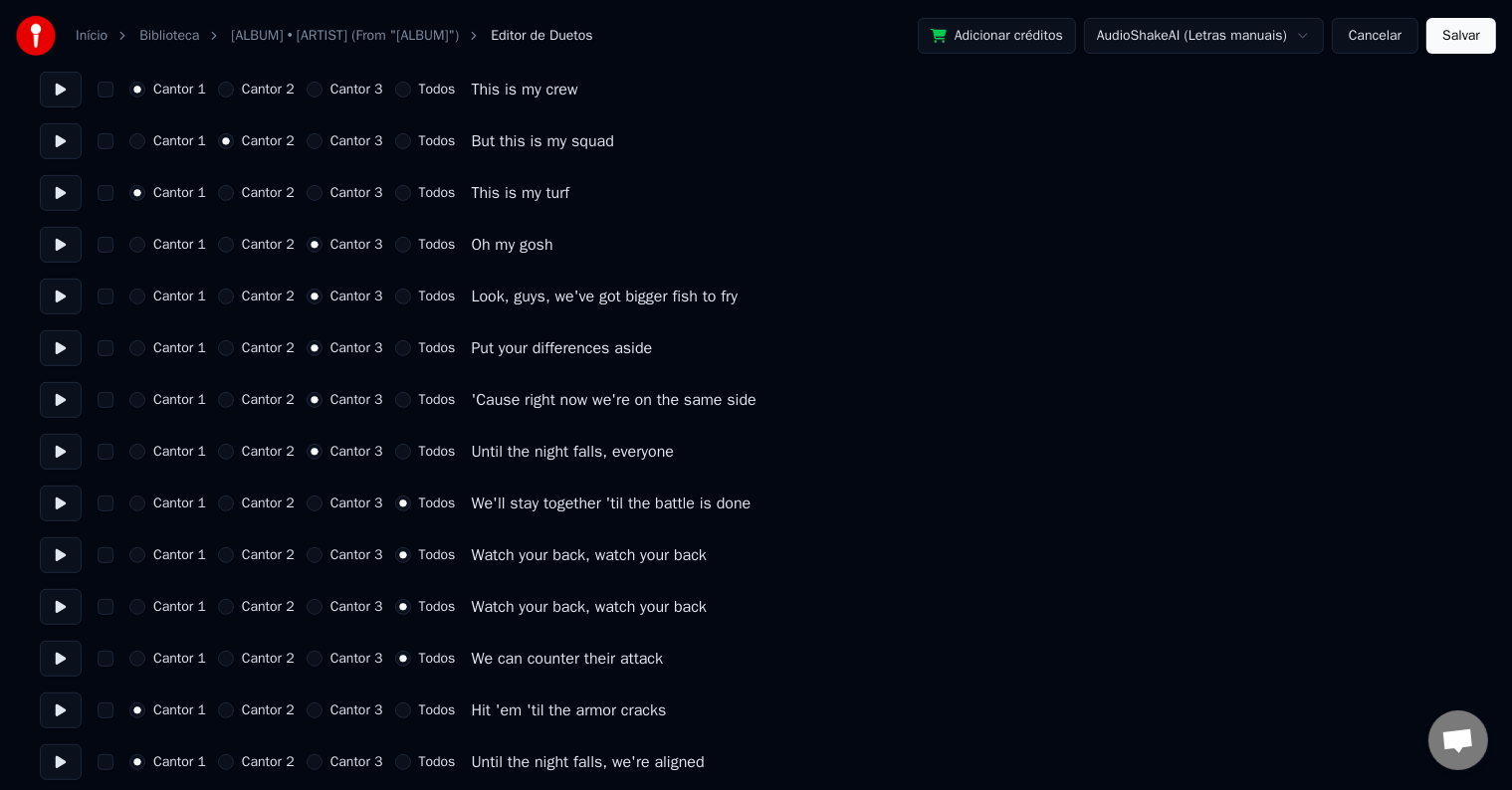 click at bounding box center [61, 710] 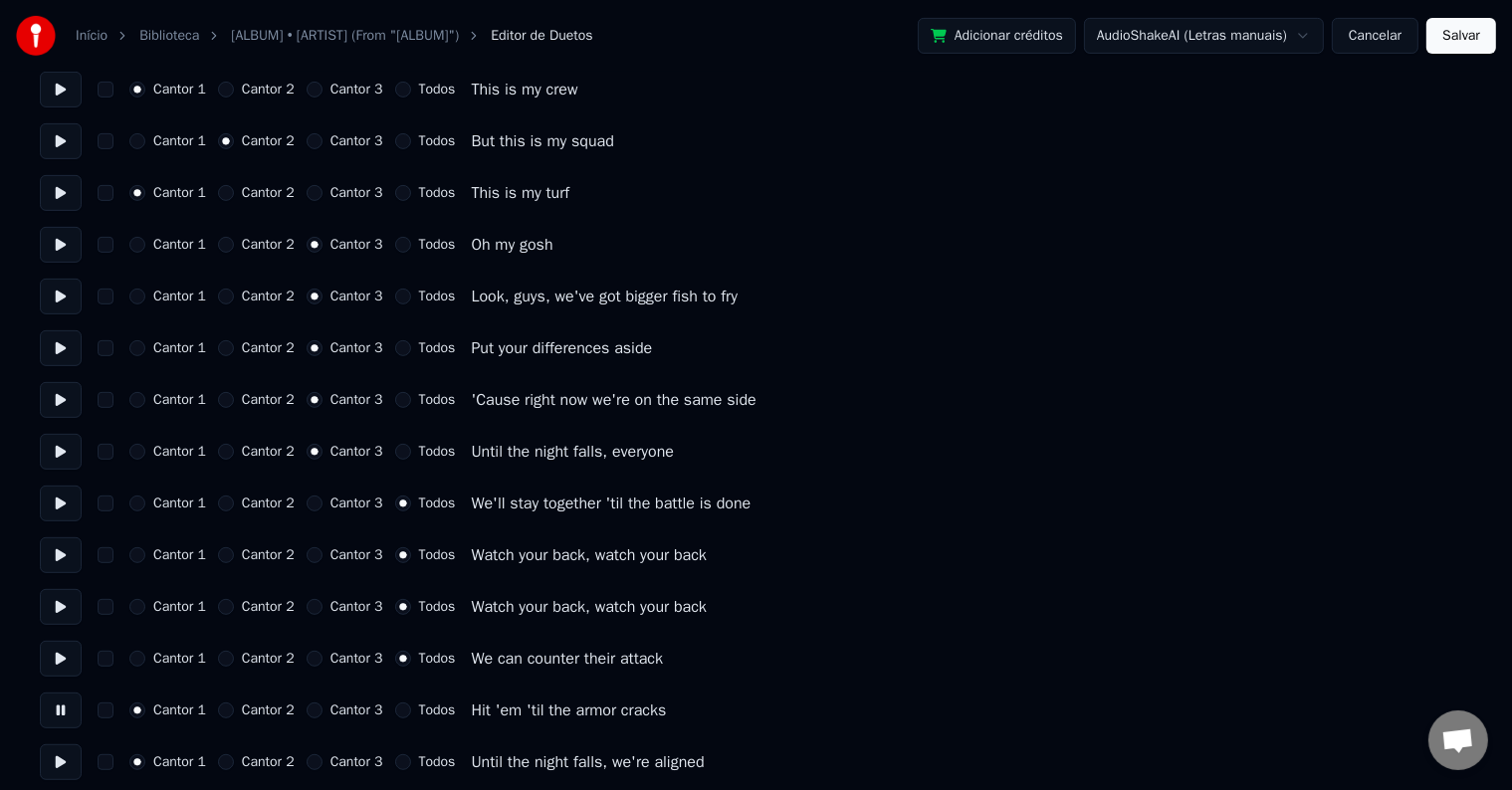 click on "Todos" at bounding box center [437, 710] 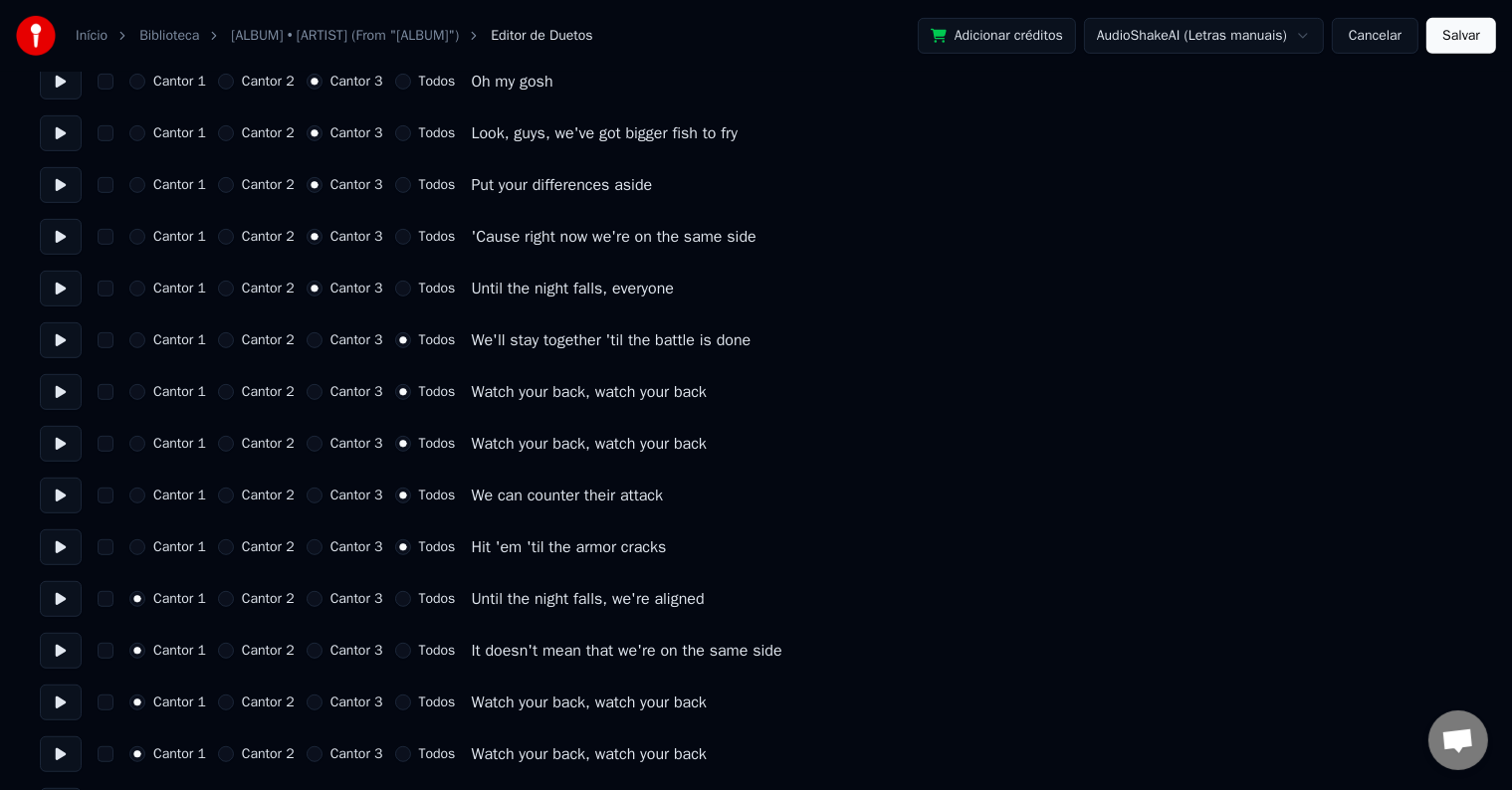 scroll, scrollTop: 995, scrollLeft: 0, axis: vertical 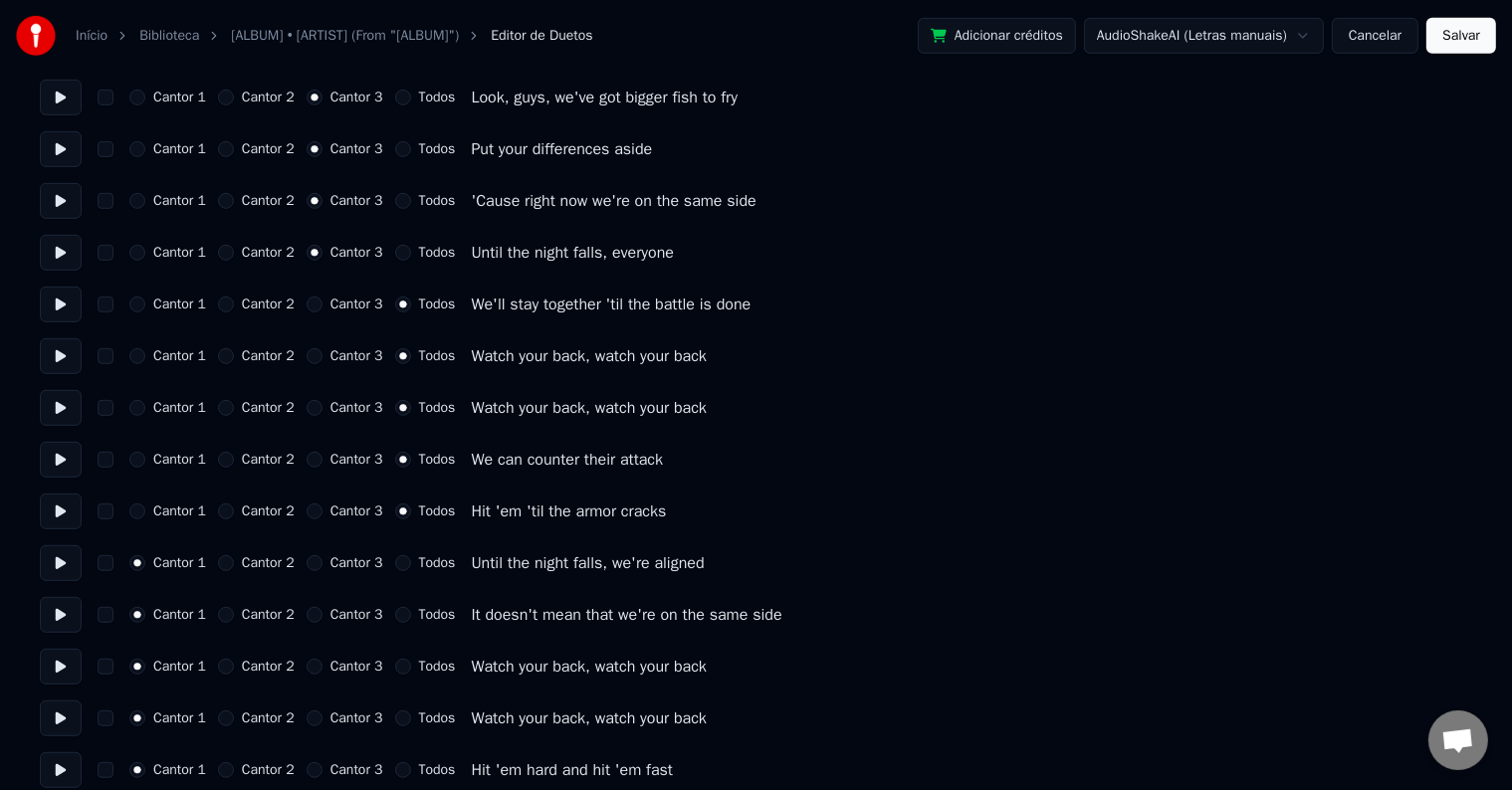 click at bounding box center (61, 563) 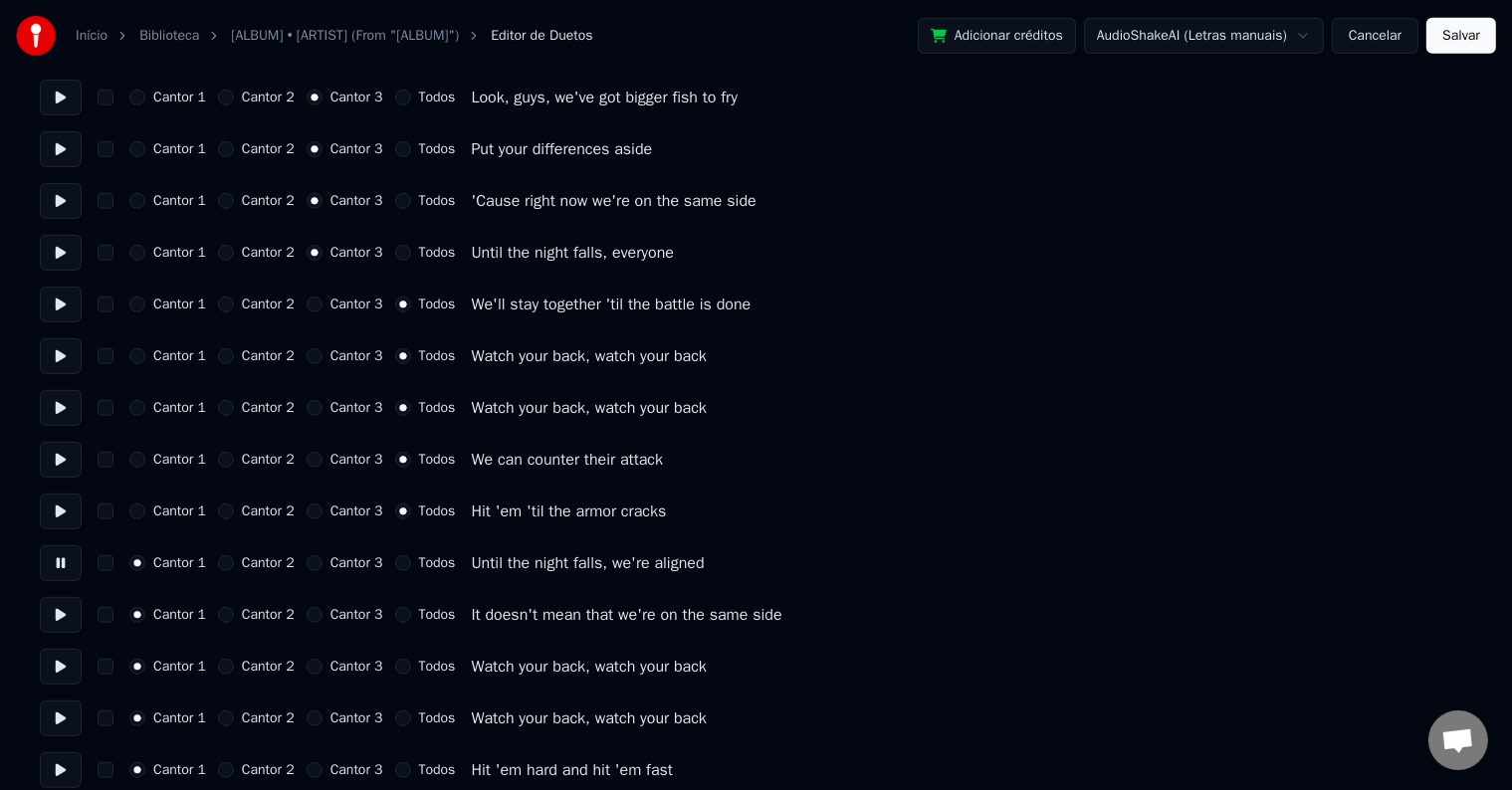 click on "Todos" at bounding box center (437, 563) 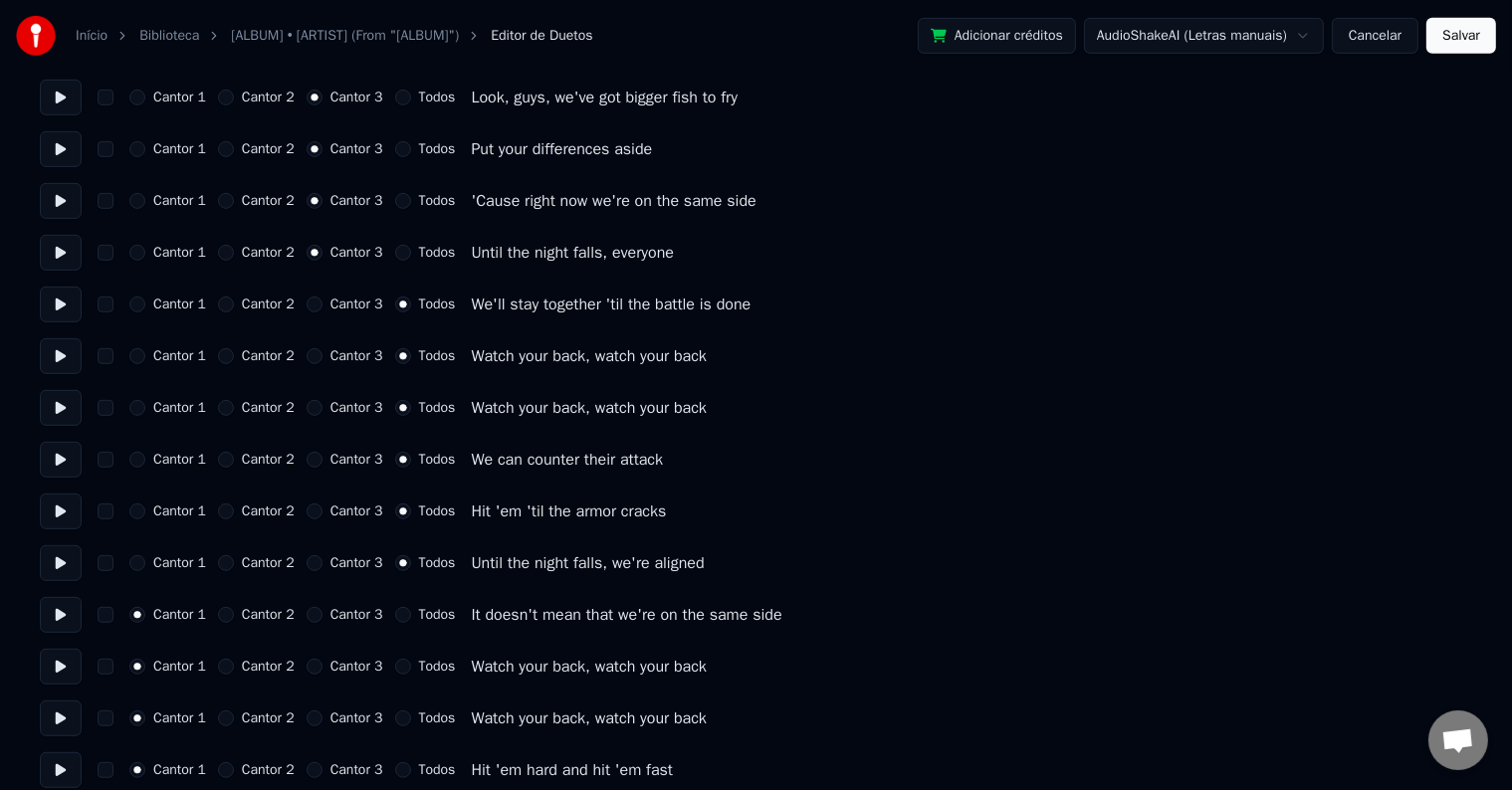 click at bounding box center [61, 615] 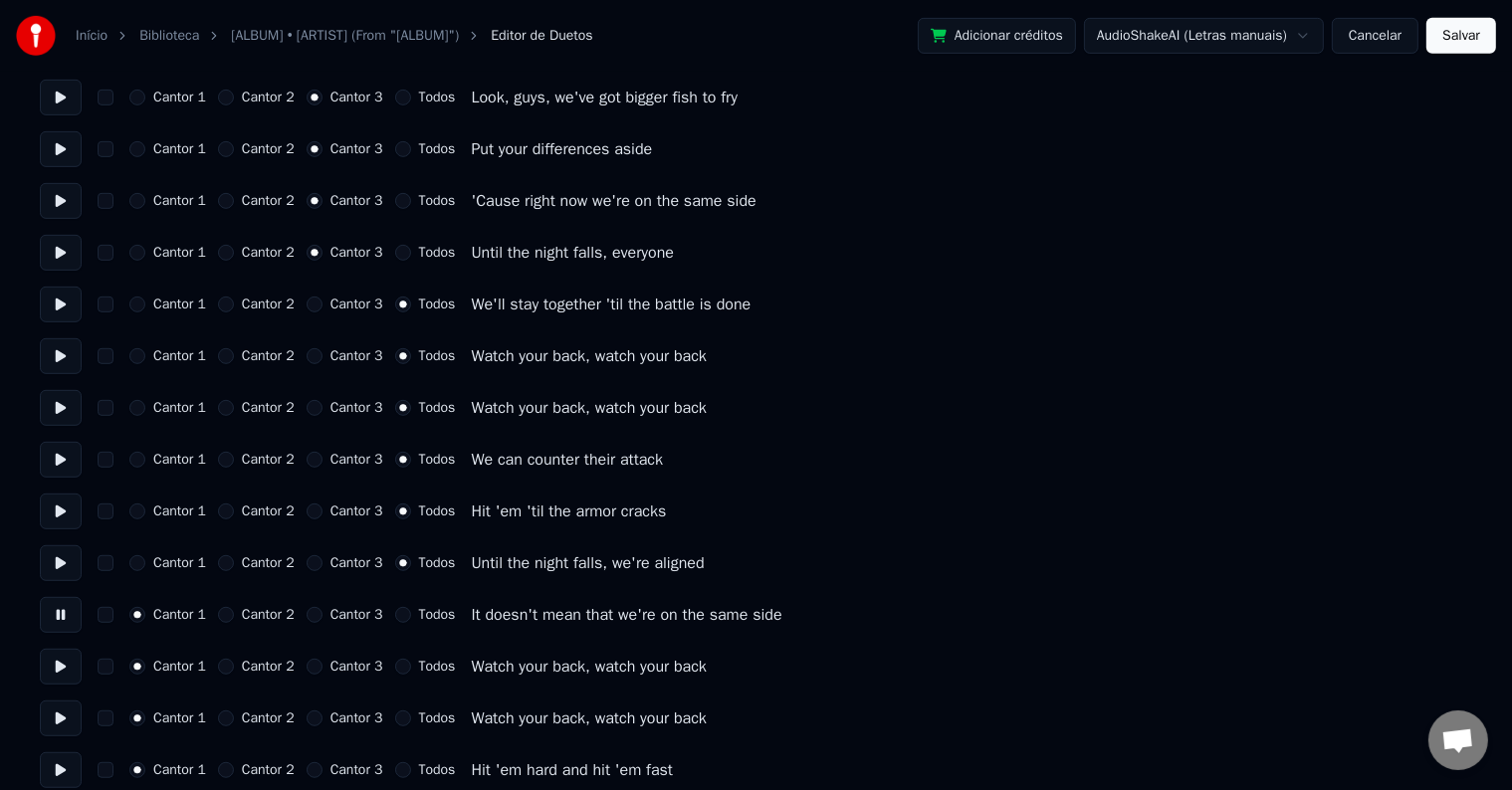 click on "Todos" at bounding box center [437, 615] 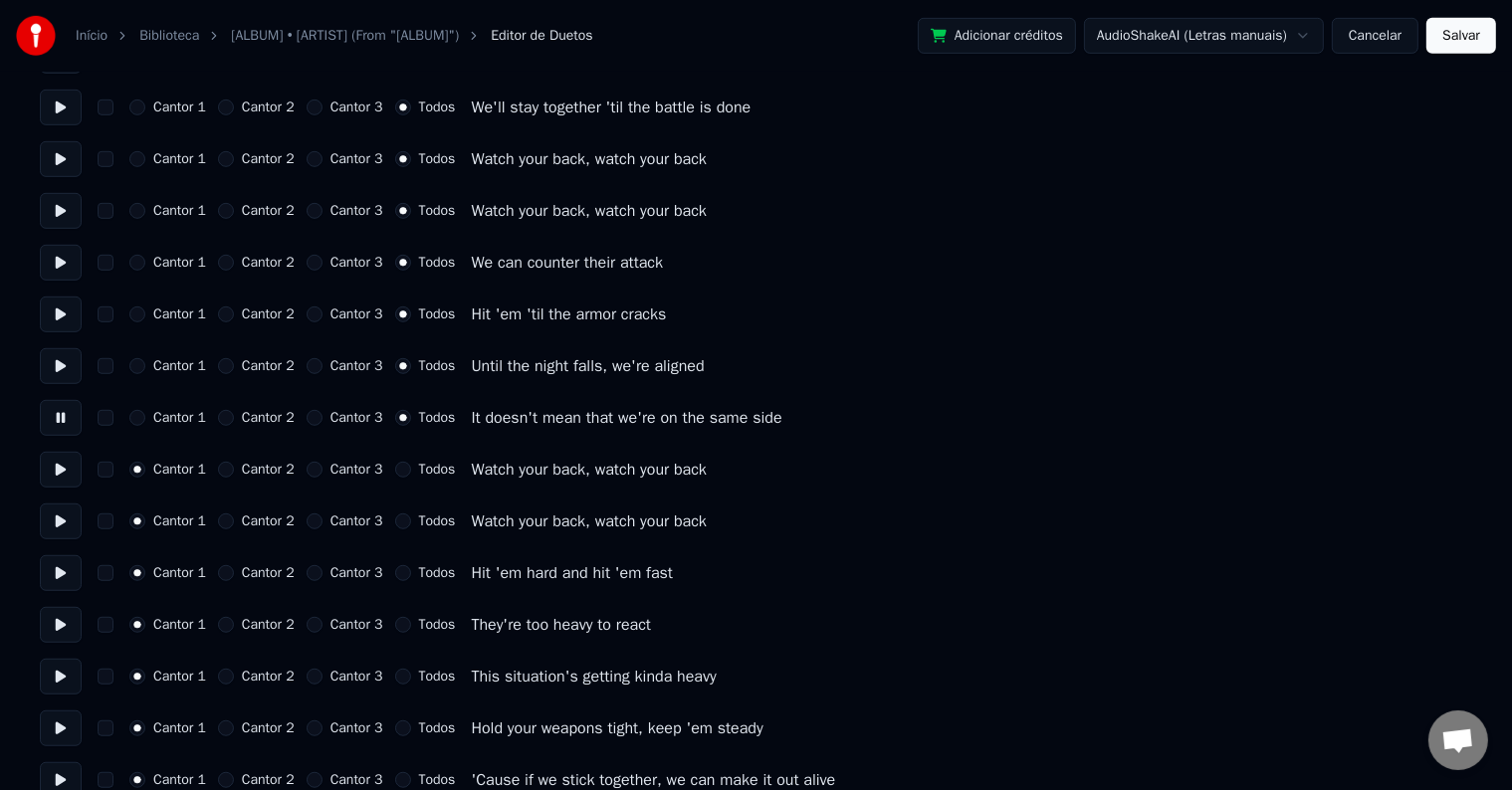 scroll, scrollTop: 1194, scrollLeft: 0, axis: vertical 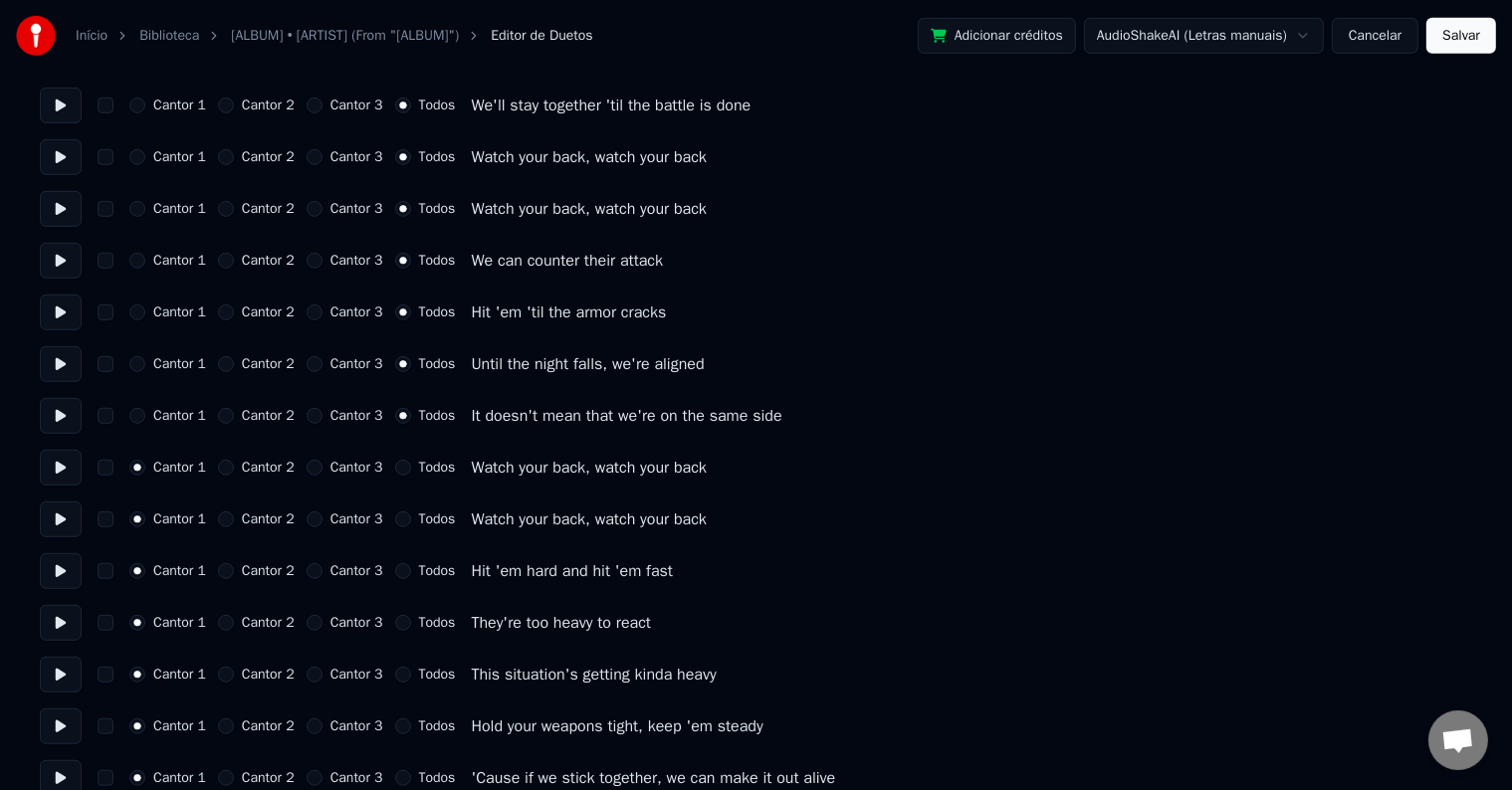 click at bounding box center [61, 468] 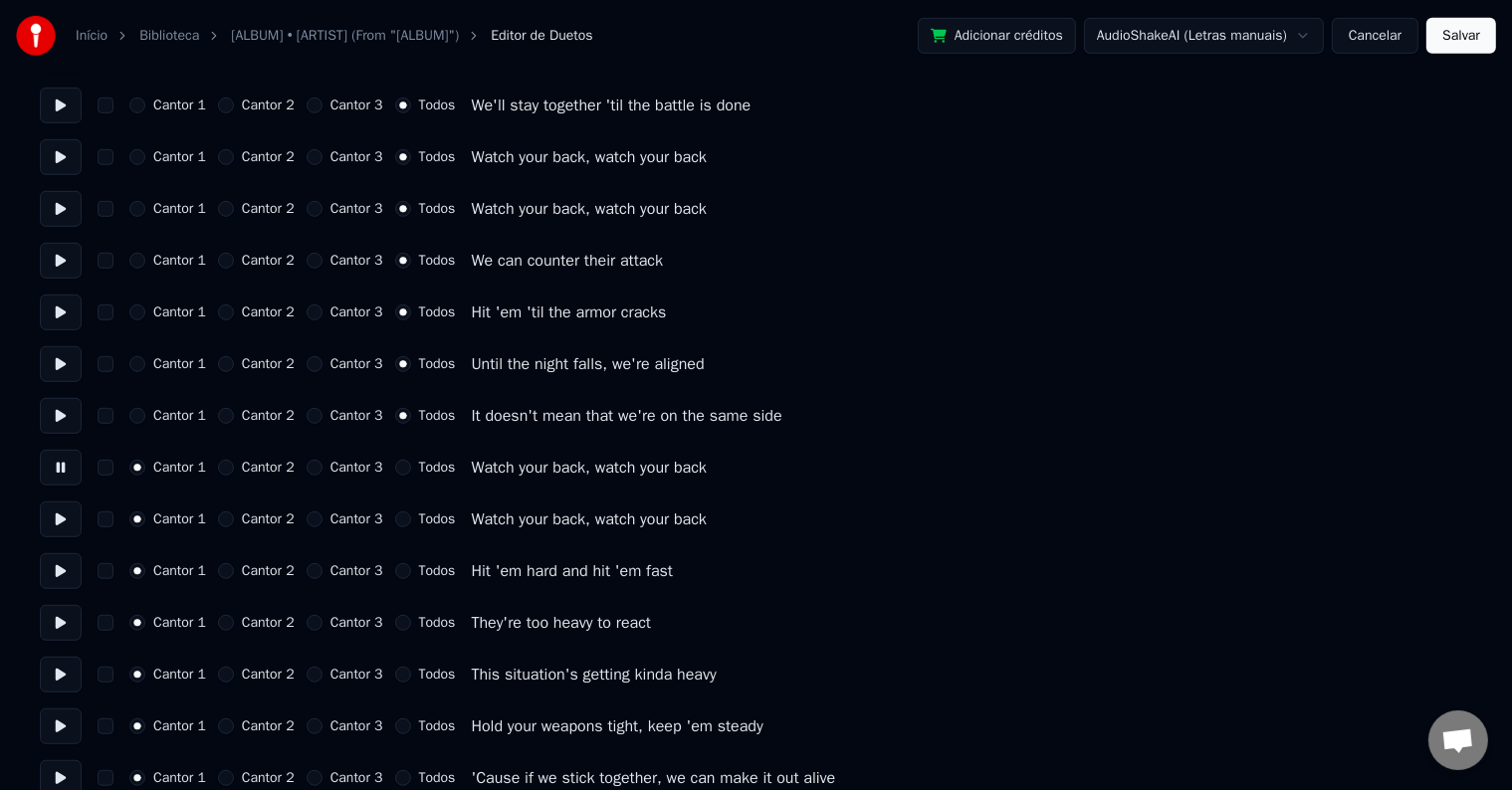 click on "Todos" at bounding box center (437, 468) 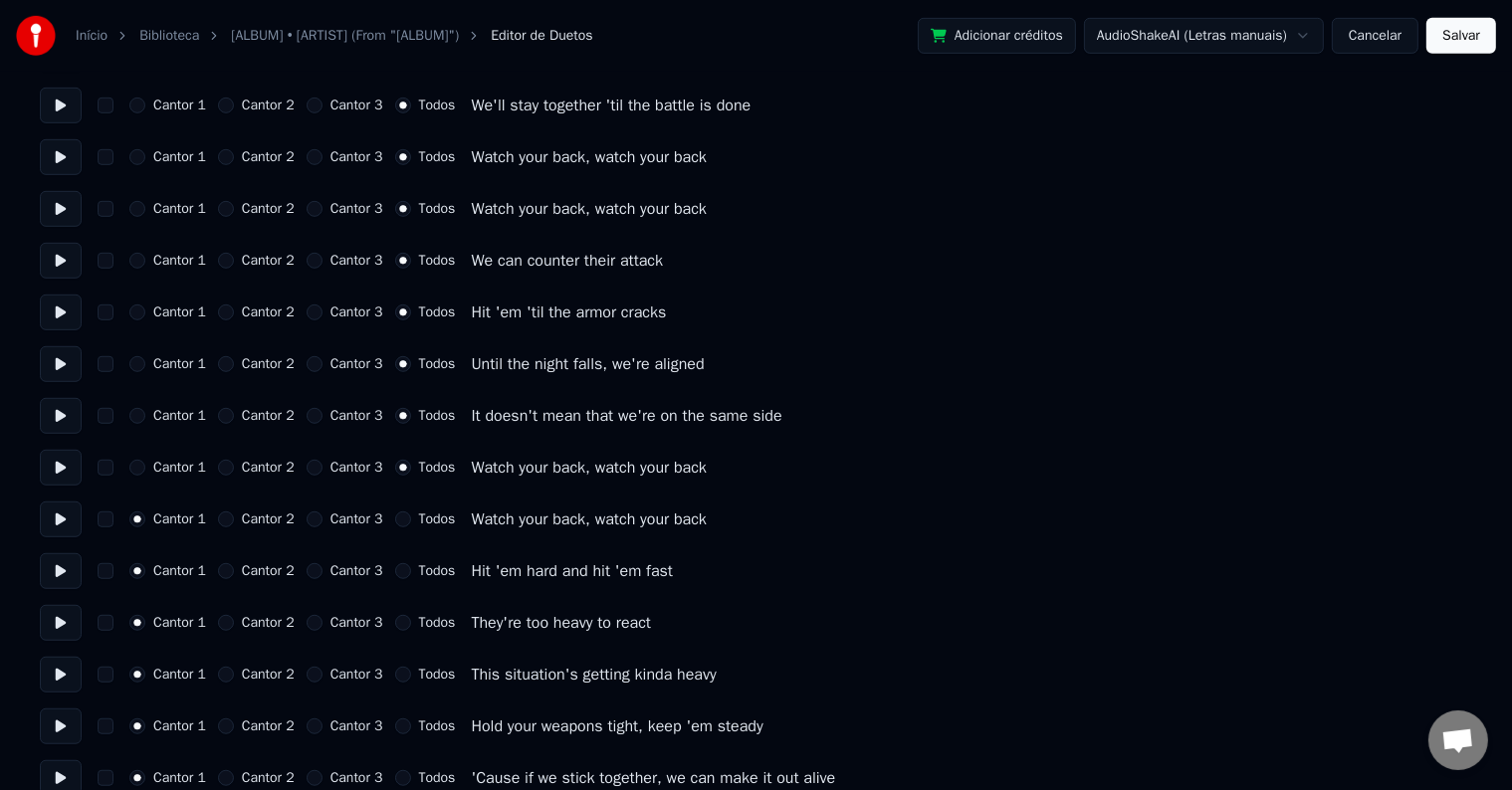 click at bounding box center [61, 519] 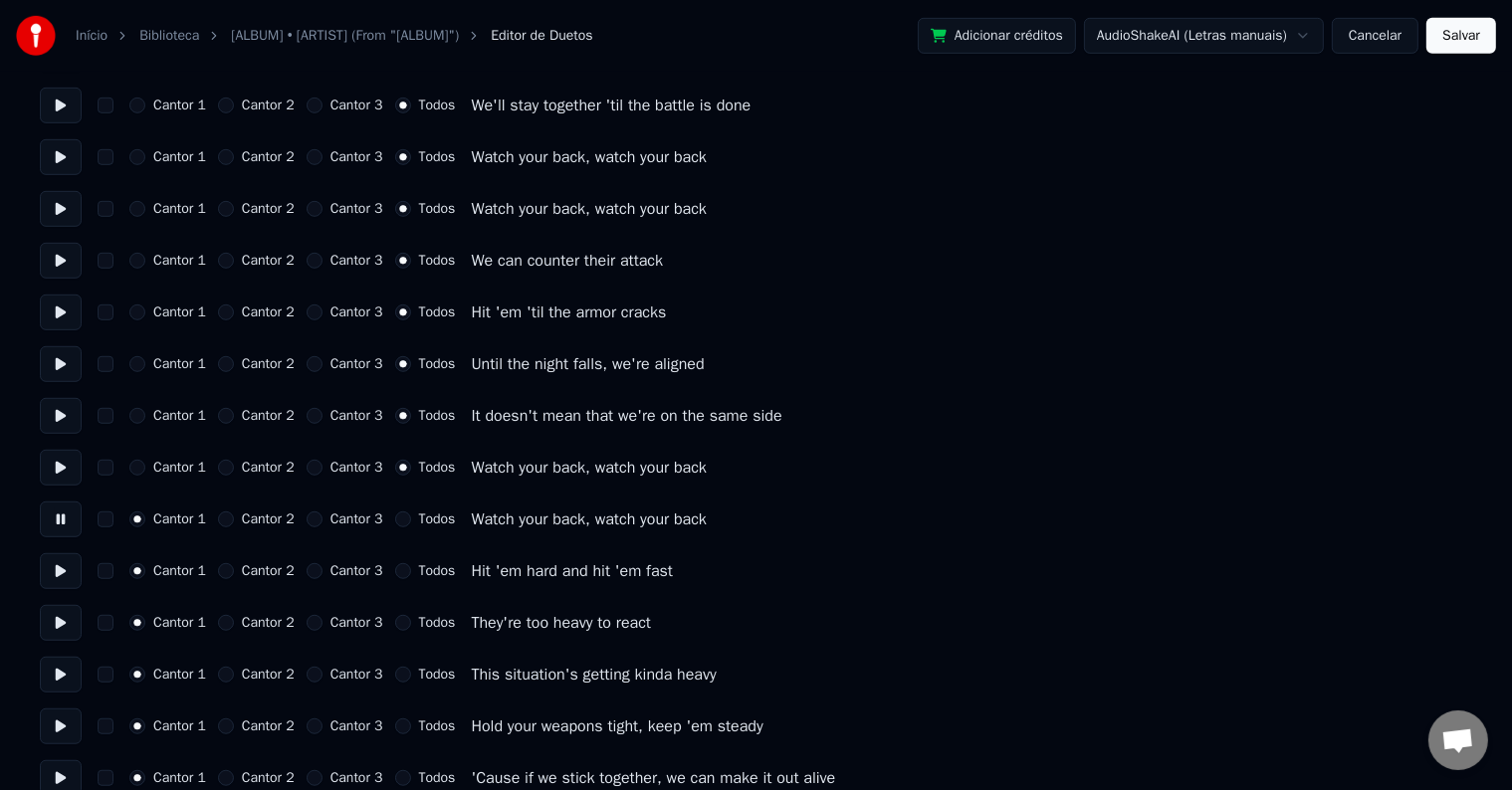click on "Todos" at bounding box center (437, 519) 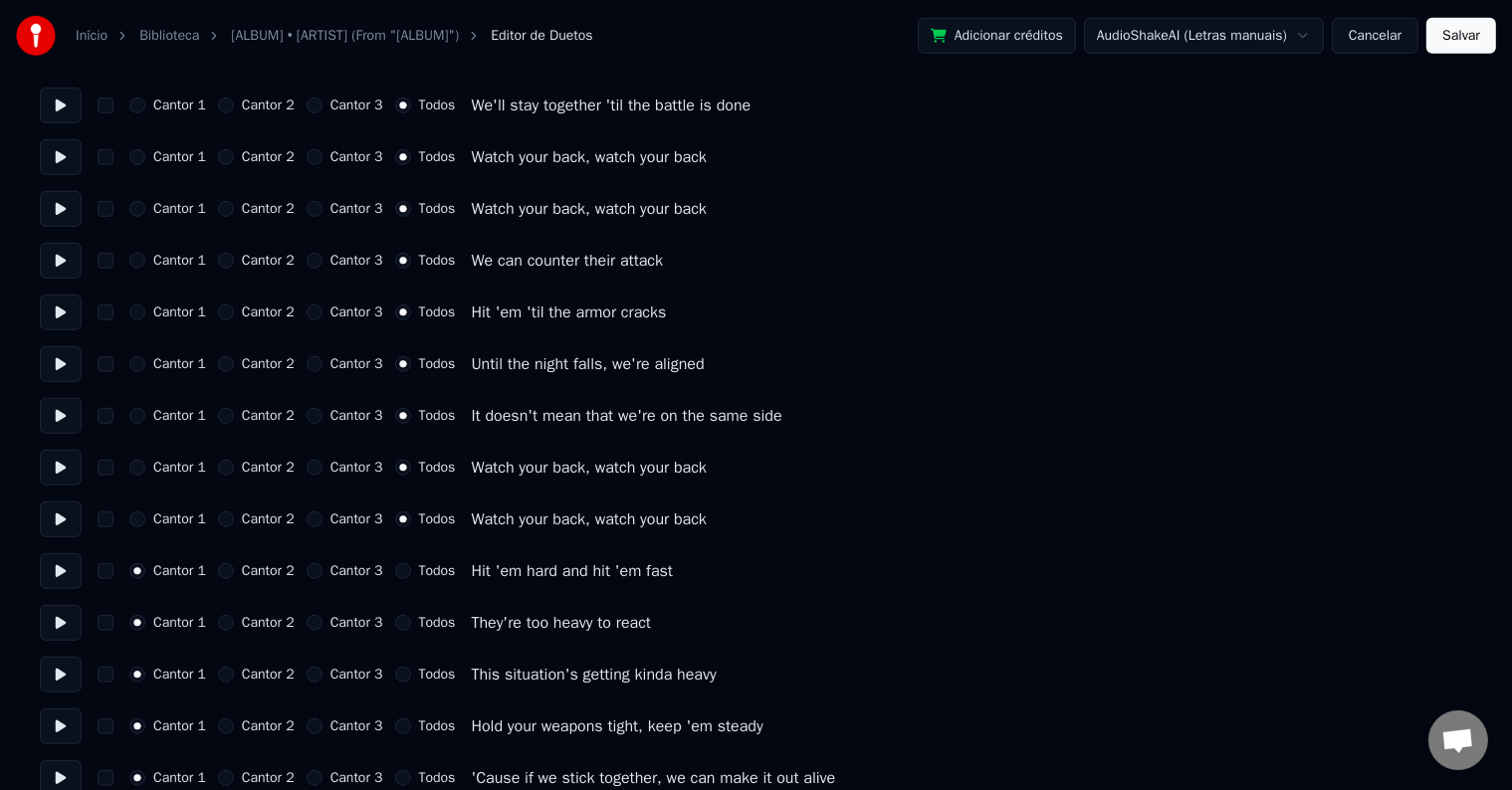 click at bounding box center (61, 571) 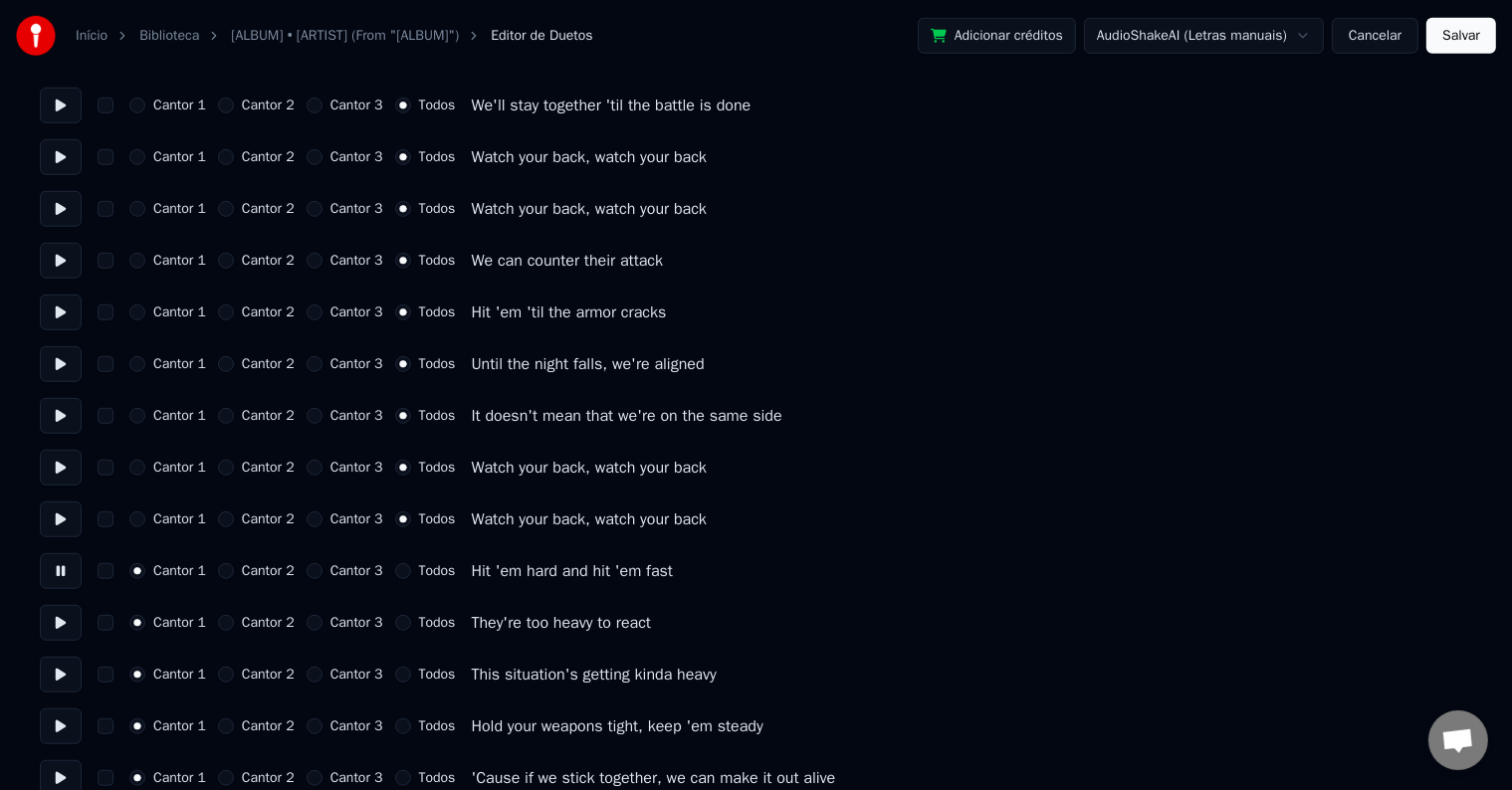click on "Todos" at bounding box center (437, 571) 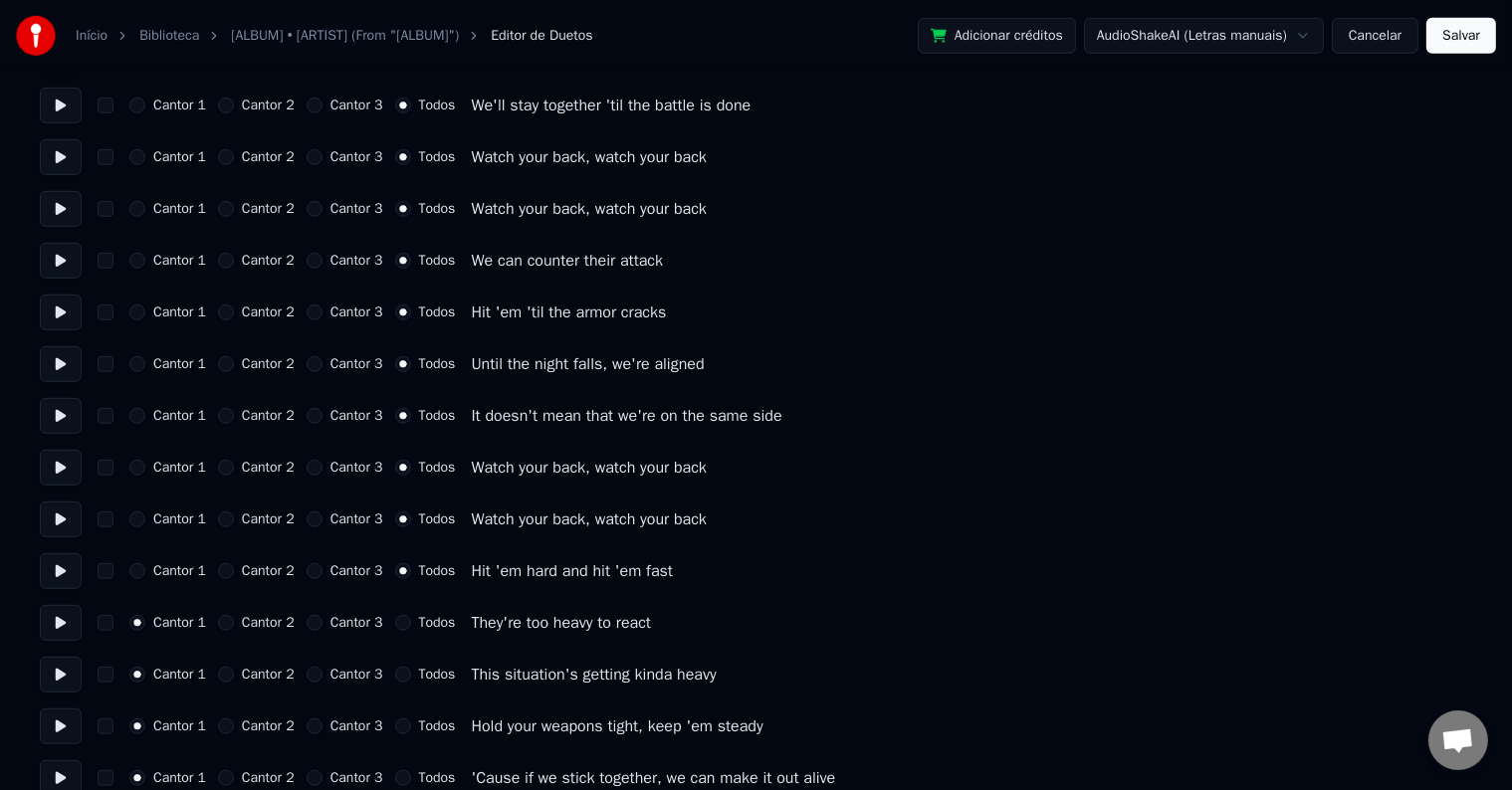 drag, startPoint x: 53, startPoint y: 629, endPoint x: 90, endPoint y: 624, distance: 37.336309 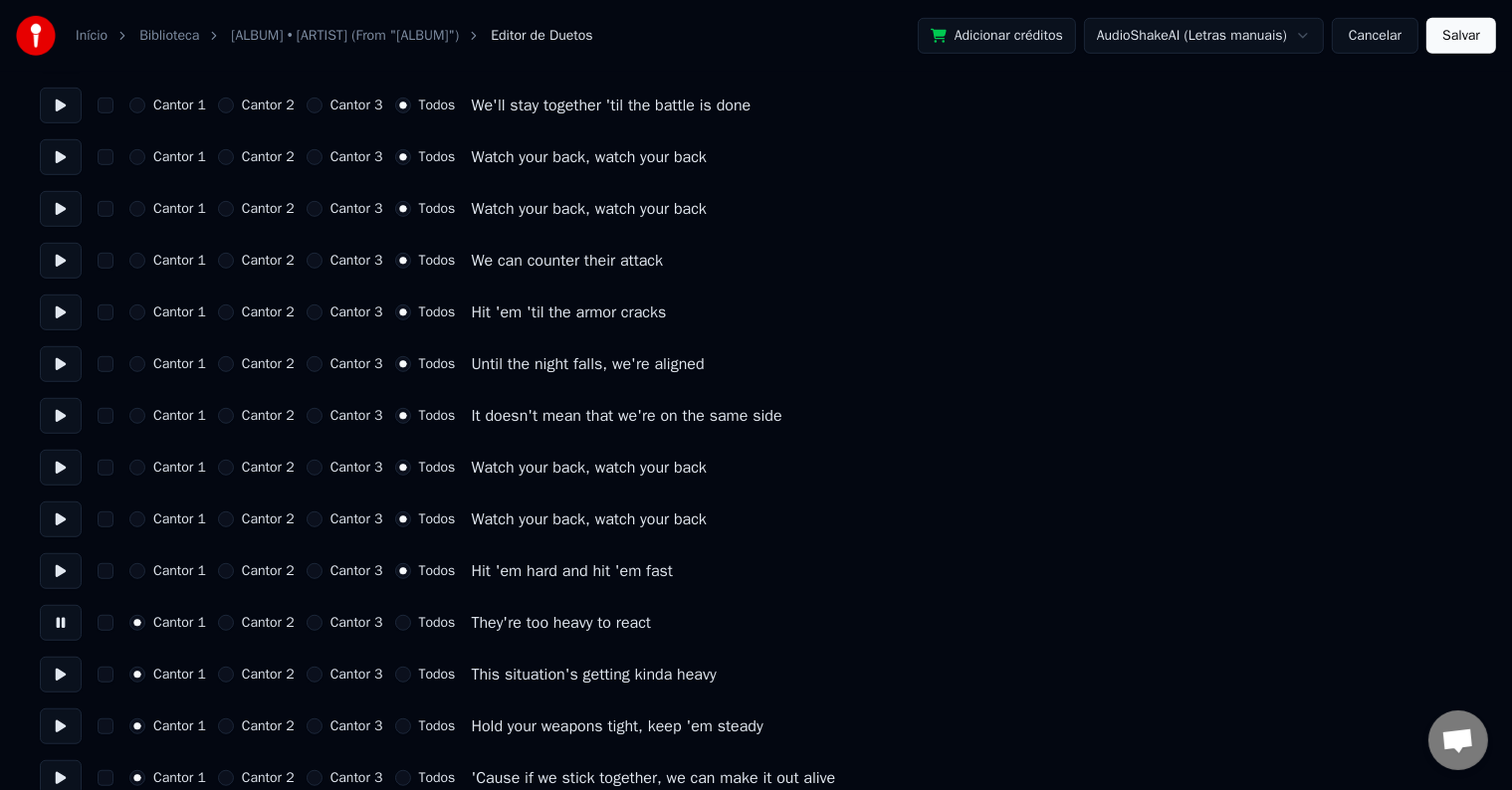 click on "Todos" at bounding box center [425, 623] 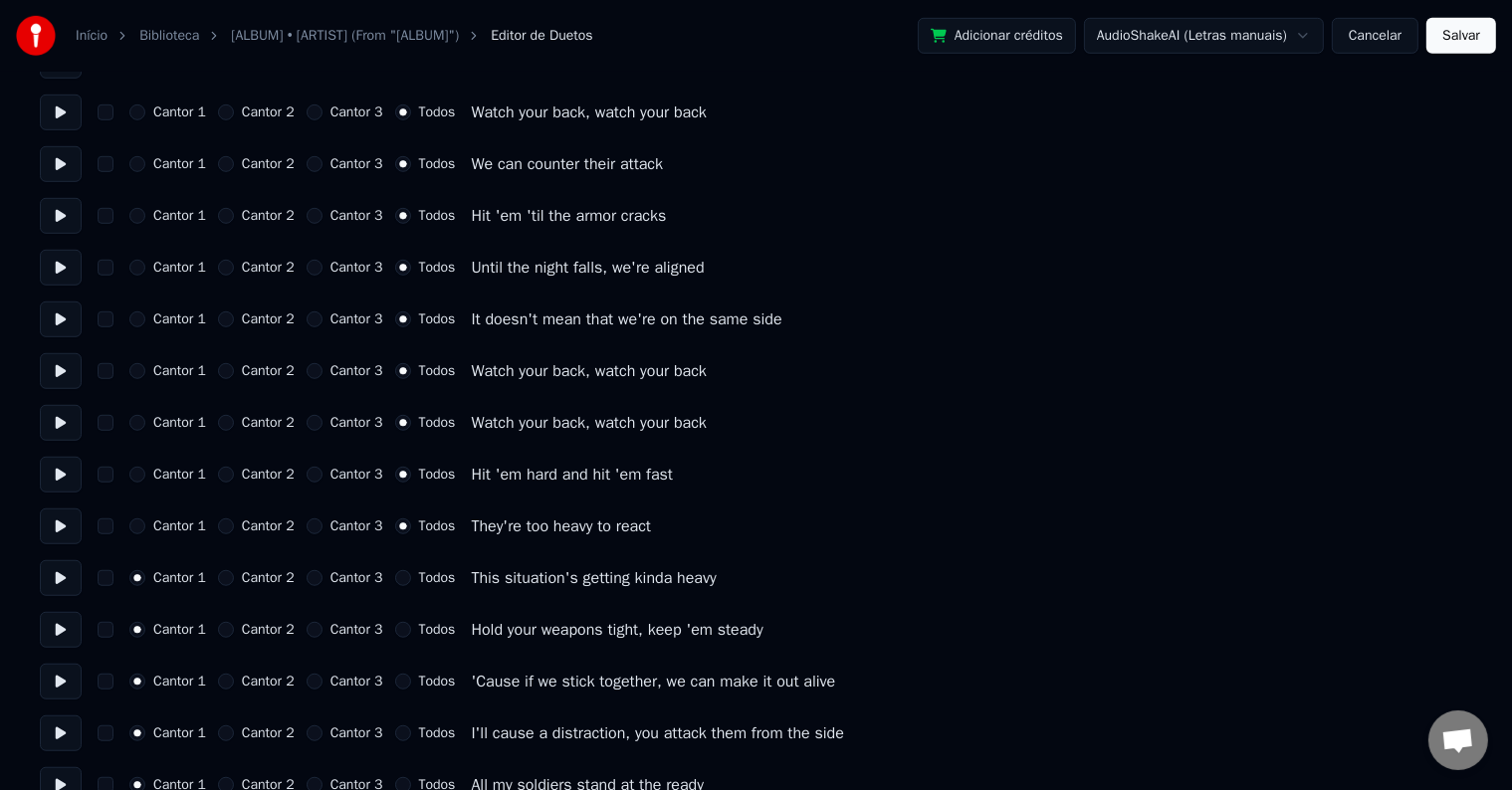 scroll, scrollTop: 1293, scrollLeft: 0, axis: vertical 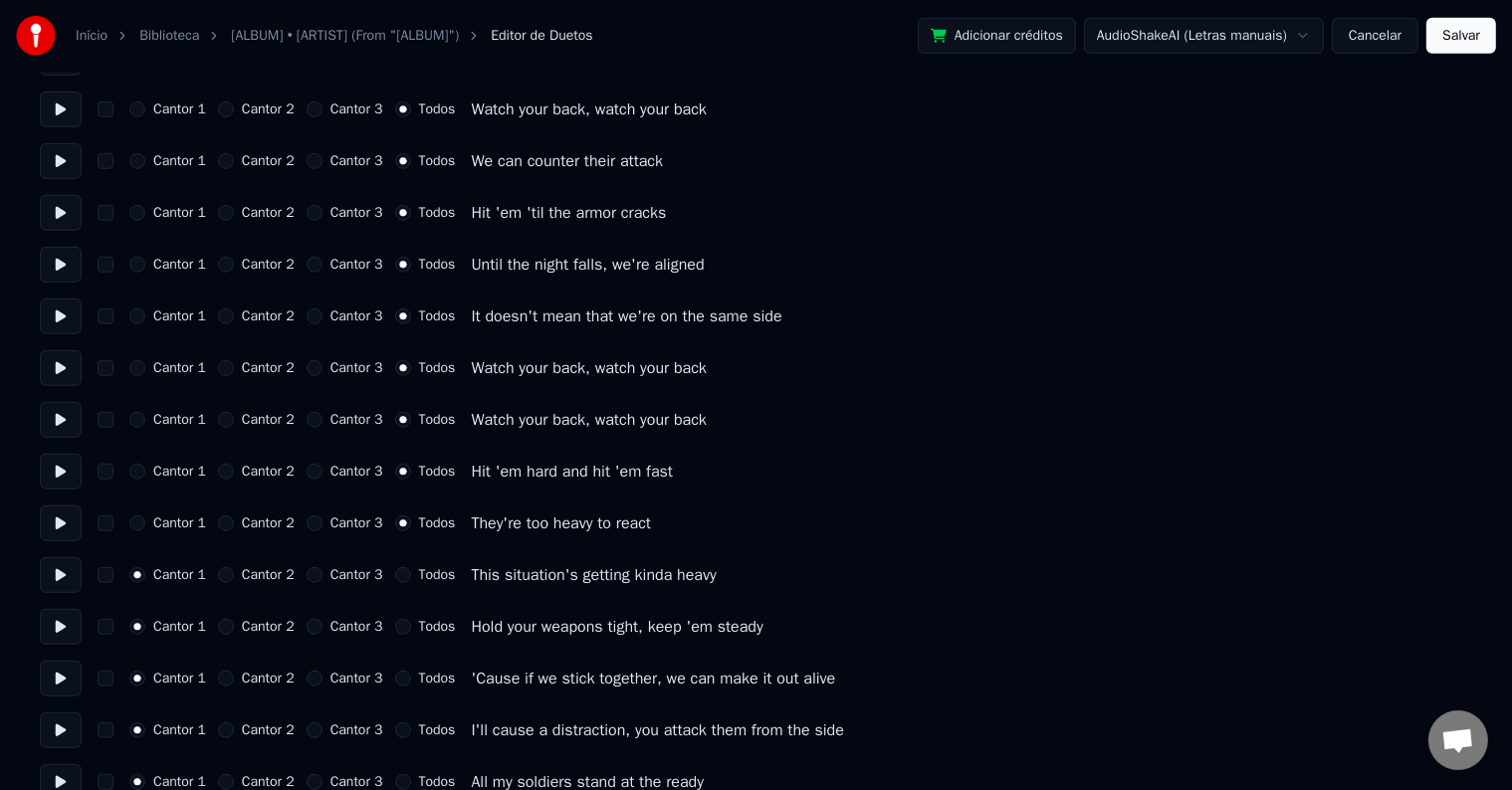 click at bounding box center (61, 575) 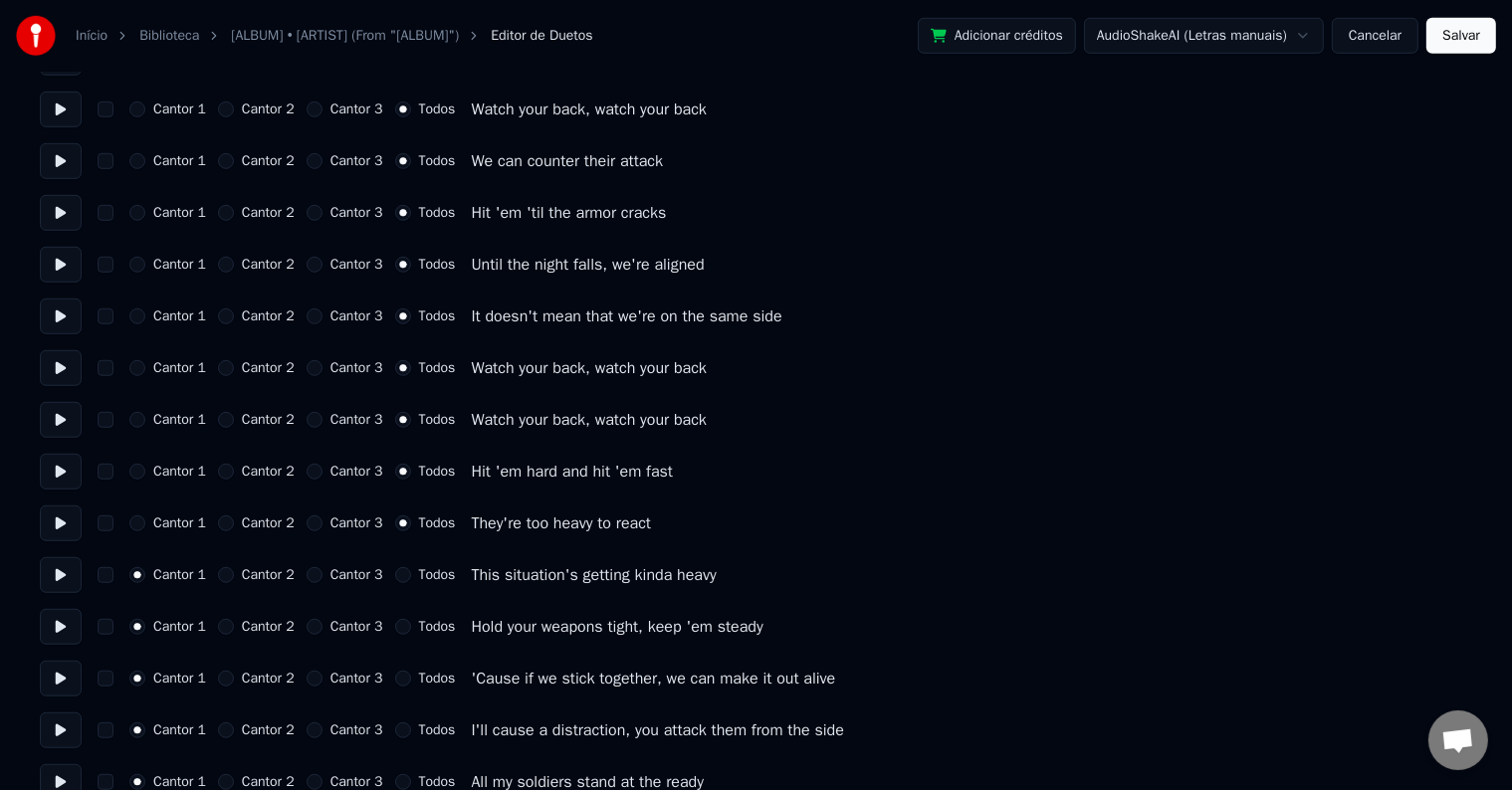 click at bounding box center [61, 627] 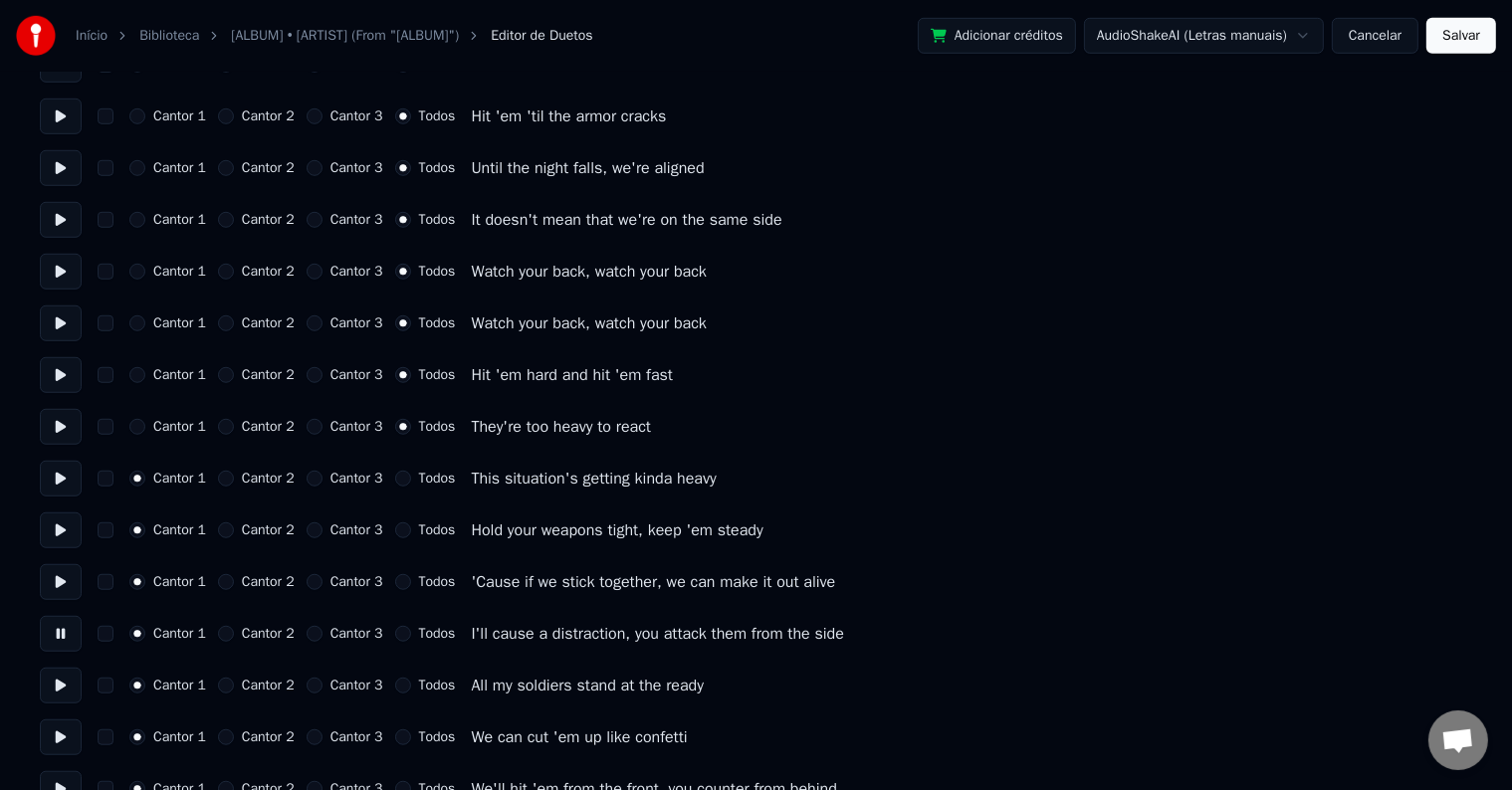scroll, scrollTop: 1393, scrollLeft: 0, axis: vertical 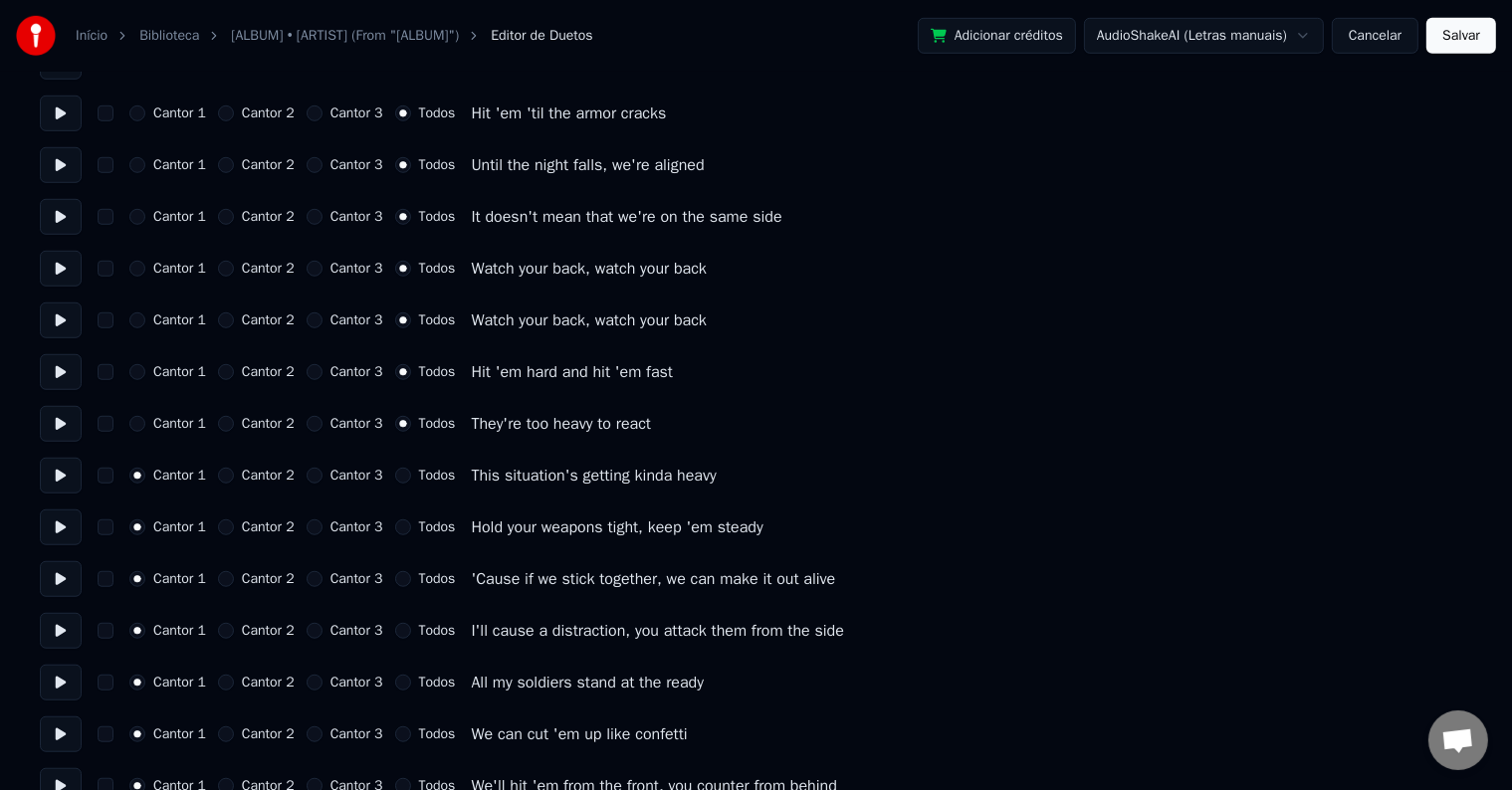 click at bounding box center [61, 683] 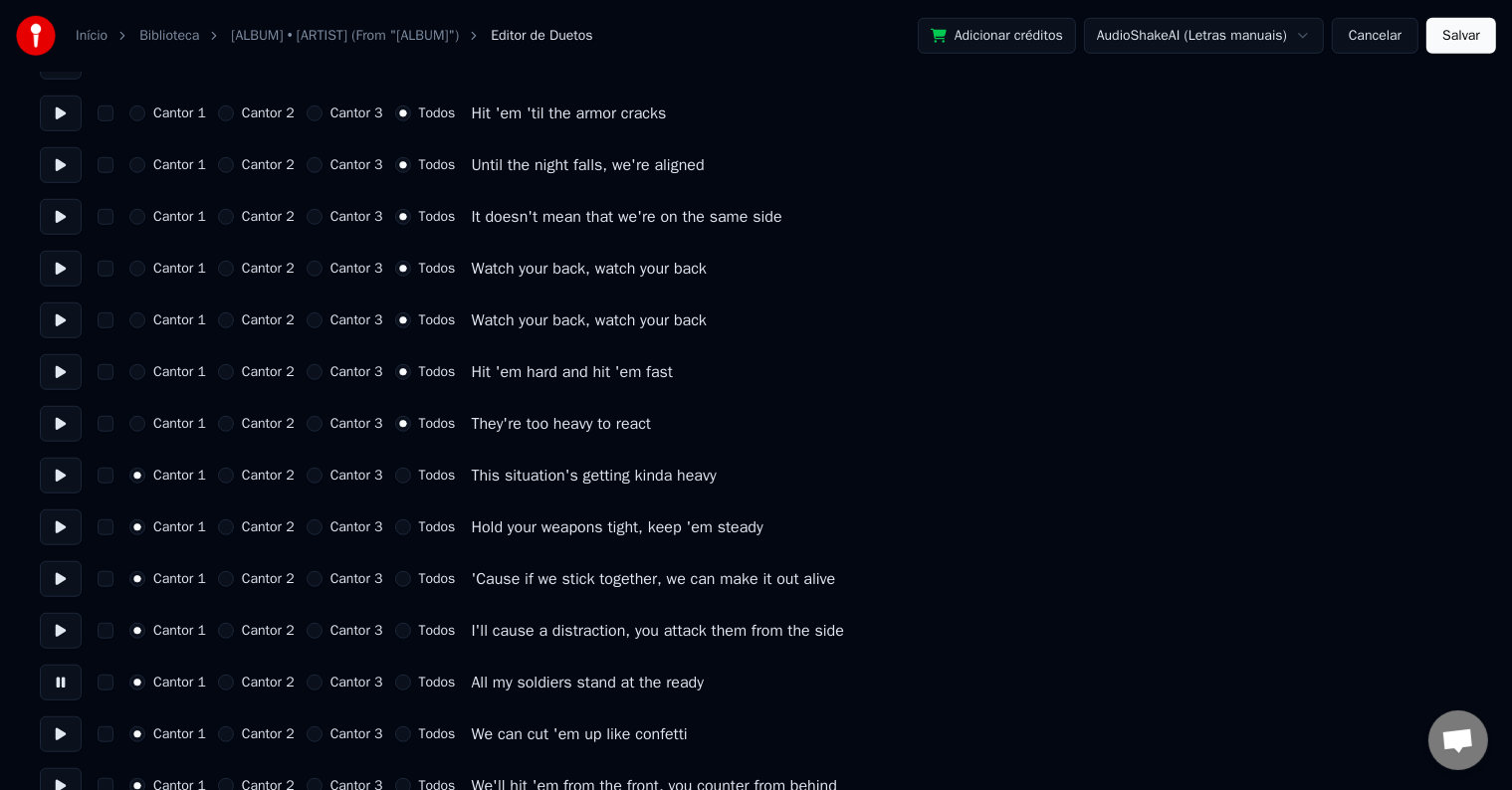 click on "Cantor 2" at bounding box center [268, 683] 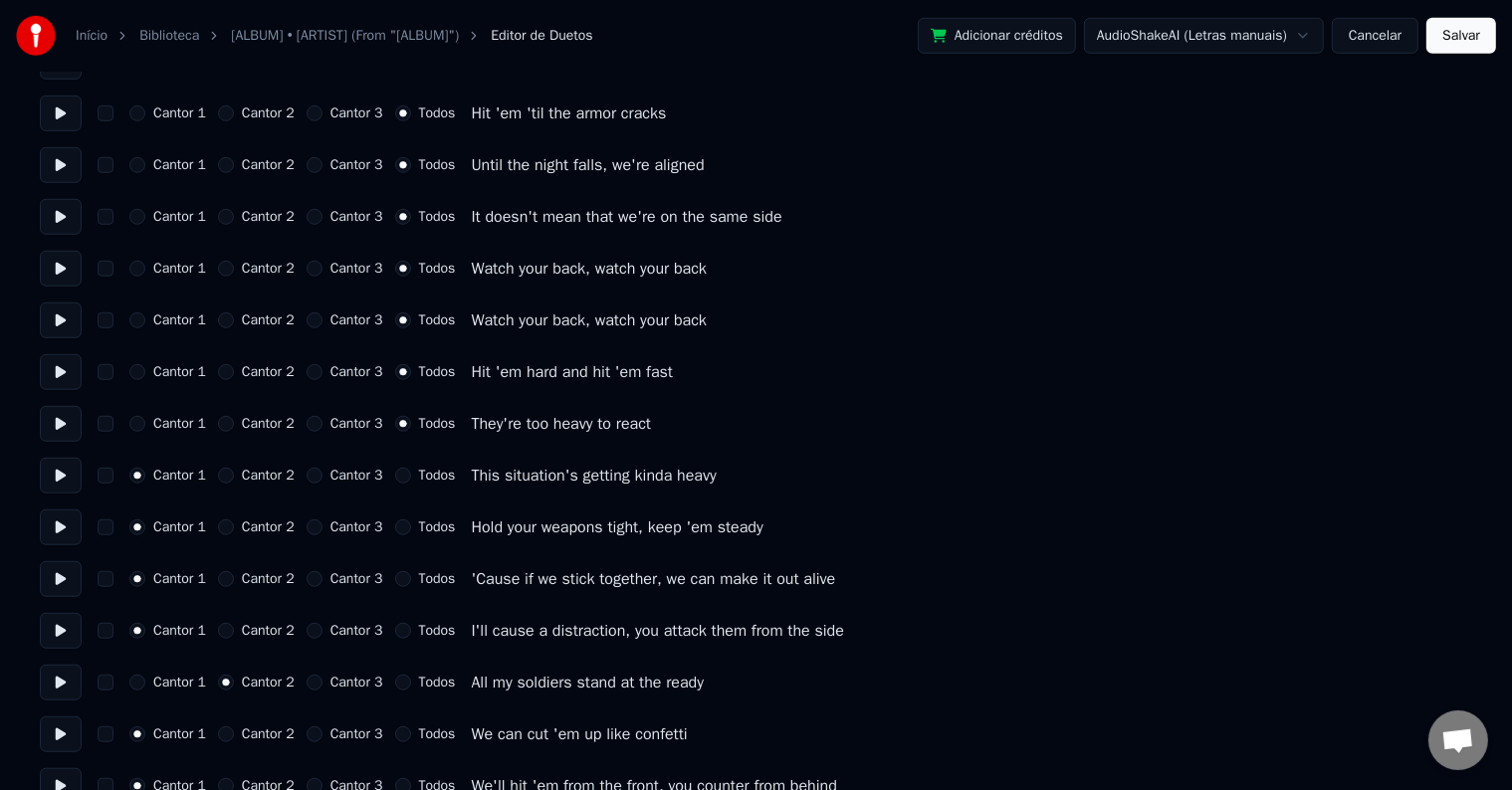 click at bounding box center (61, 734) 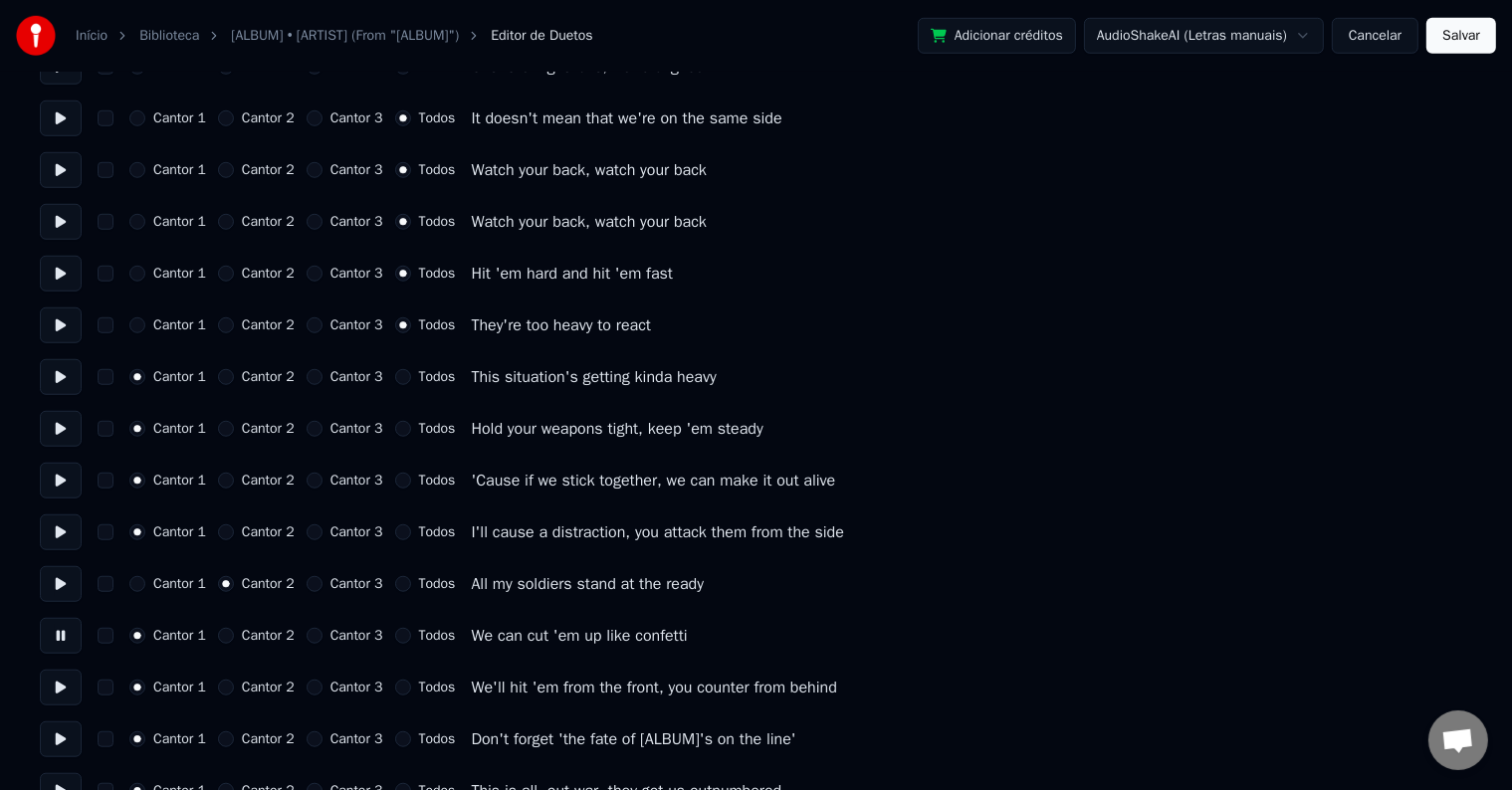 scroll, scrollTop: 1492, scrollLeft: 0, axis: vertical 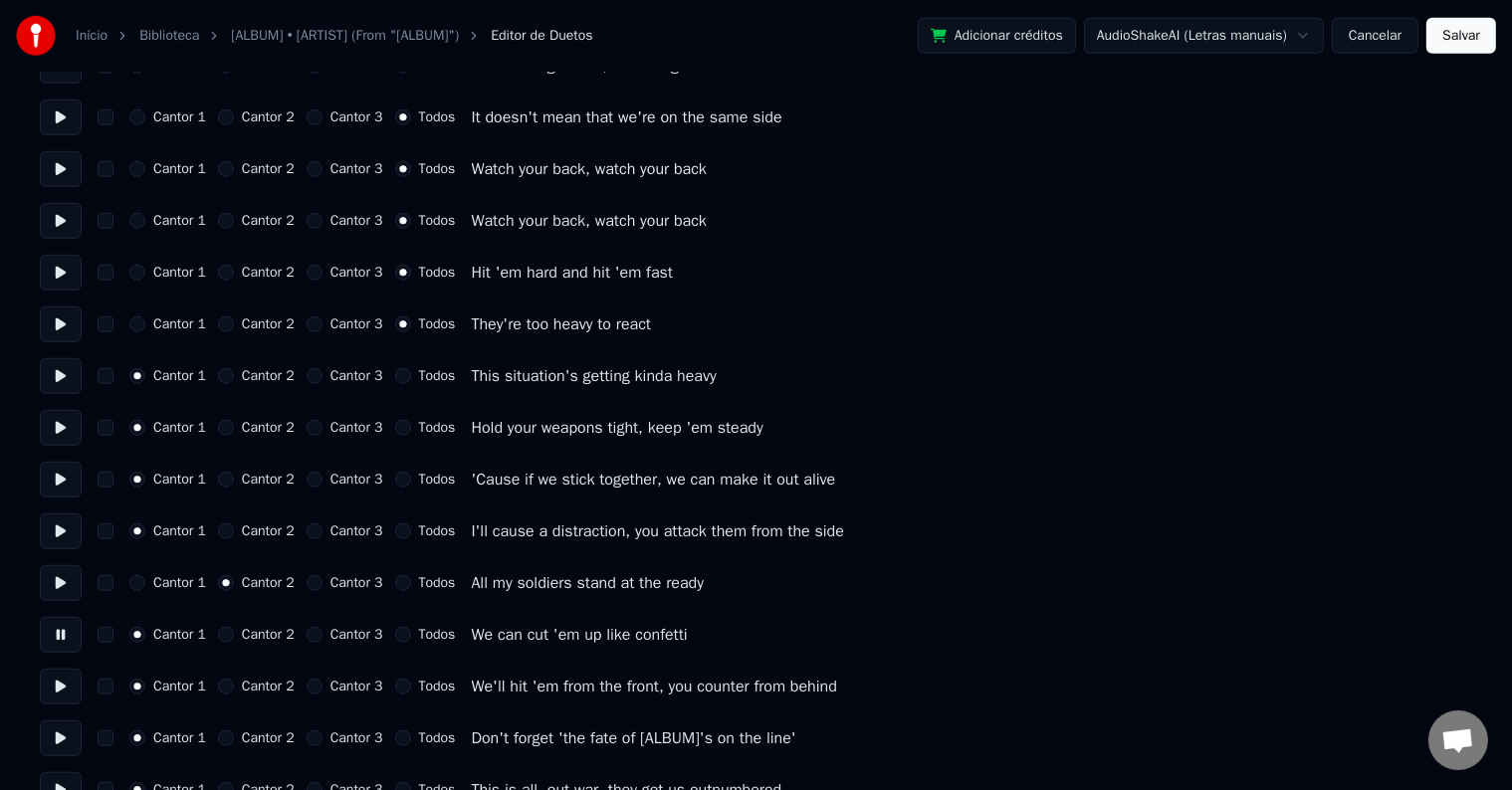 click on "Cantor 2" at bounding box center [256, 635] 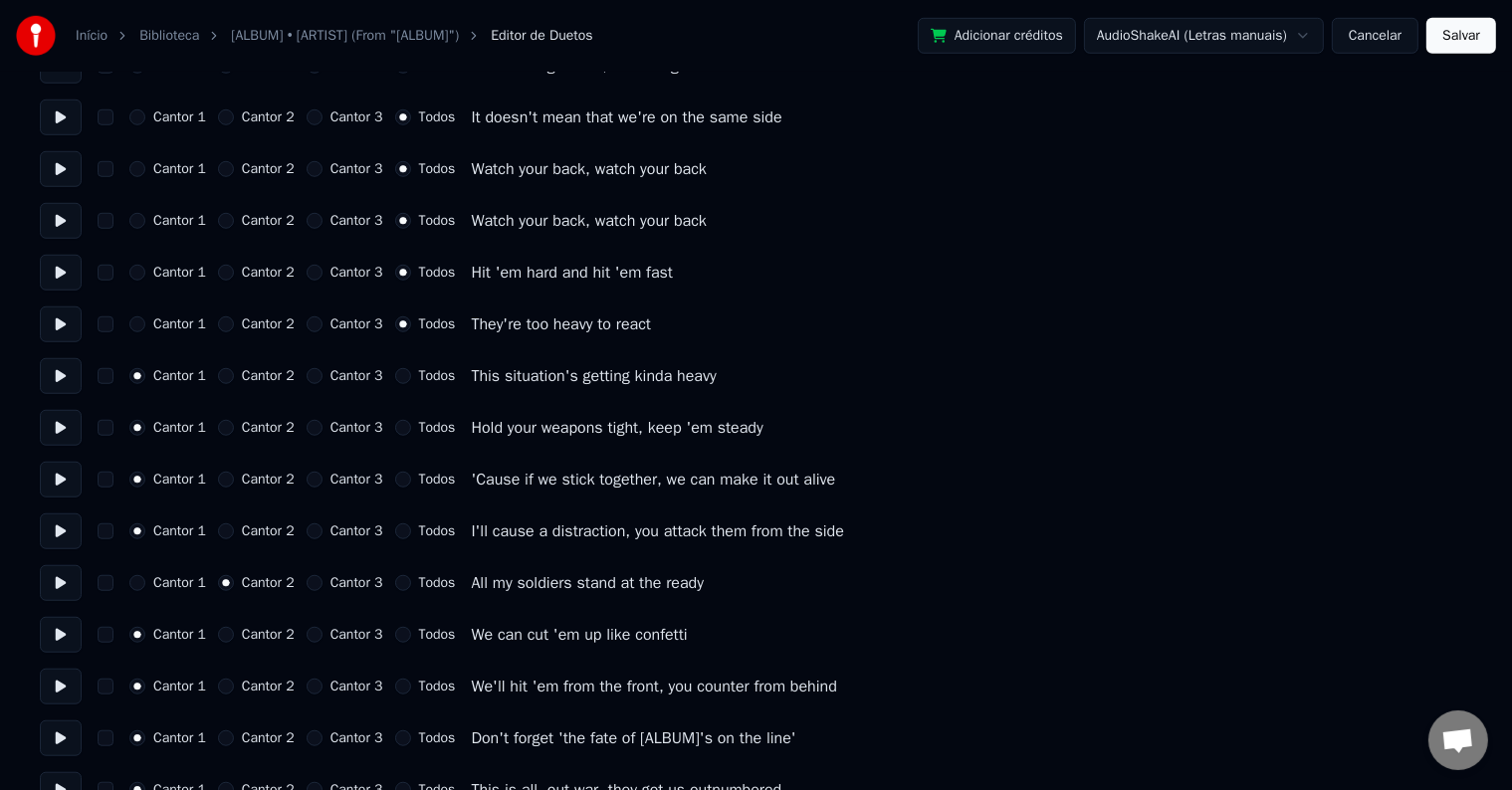 click on "Cantor 1 Cantor 2 Cantor 3 Todos We can cut 'em up like confetti" at bounding box center [756, 635] 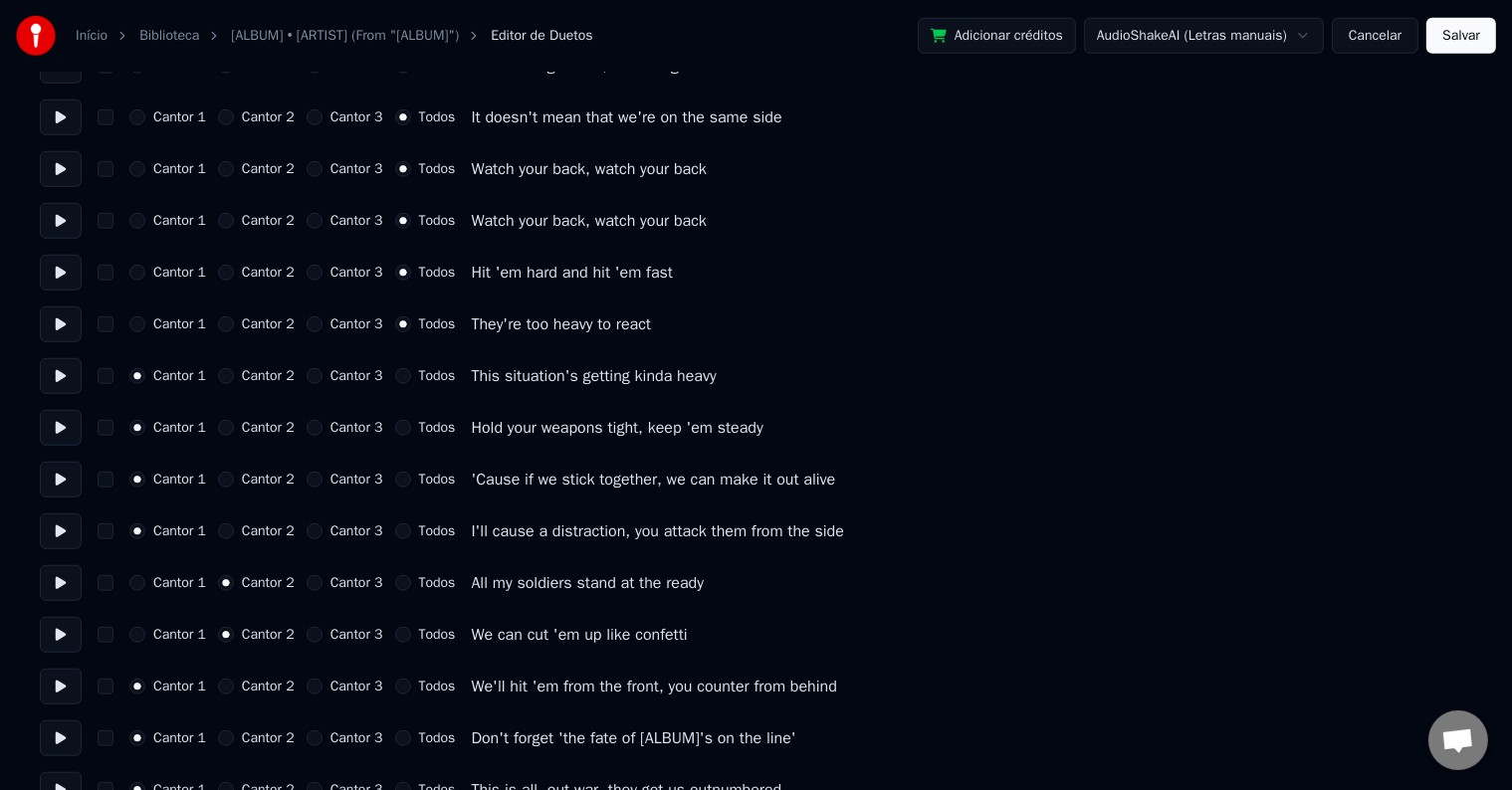 click at bounding box center (61, 687) 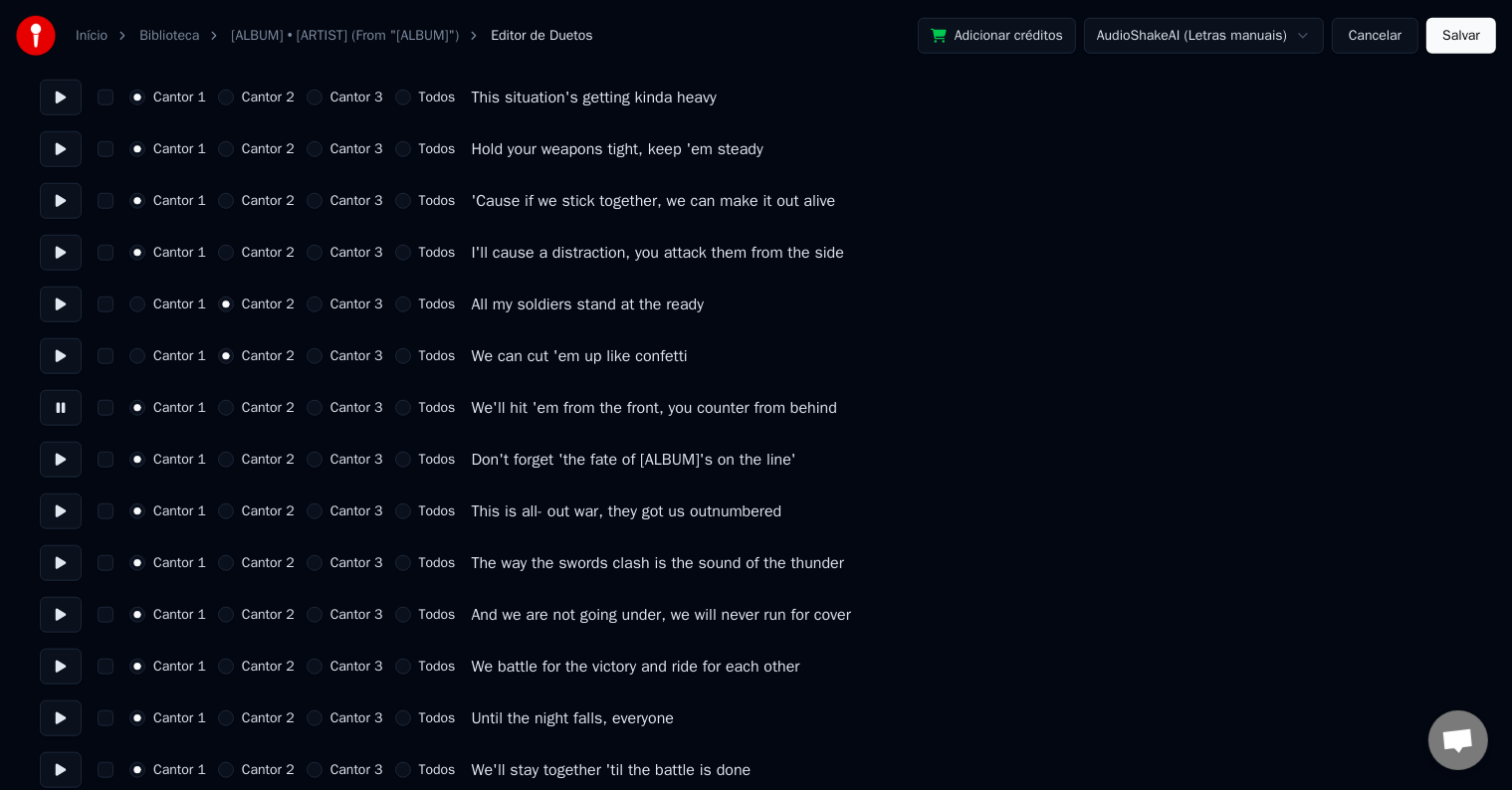 scroll, scrollTop: 1791, scrollLeft: 0, axis: vertical 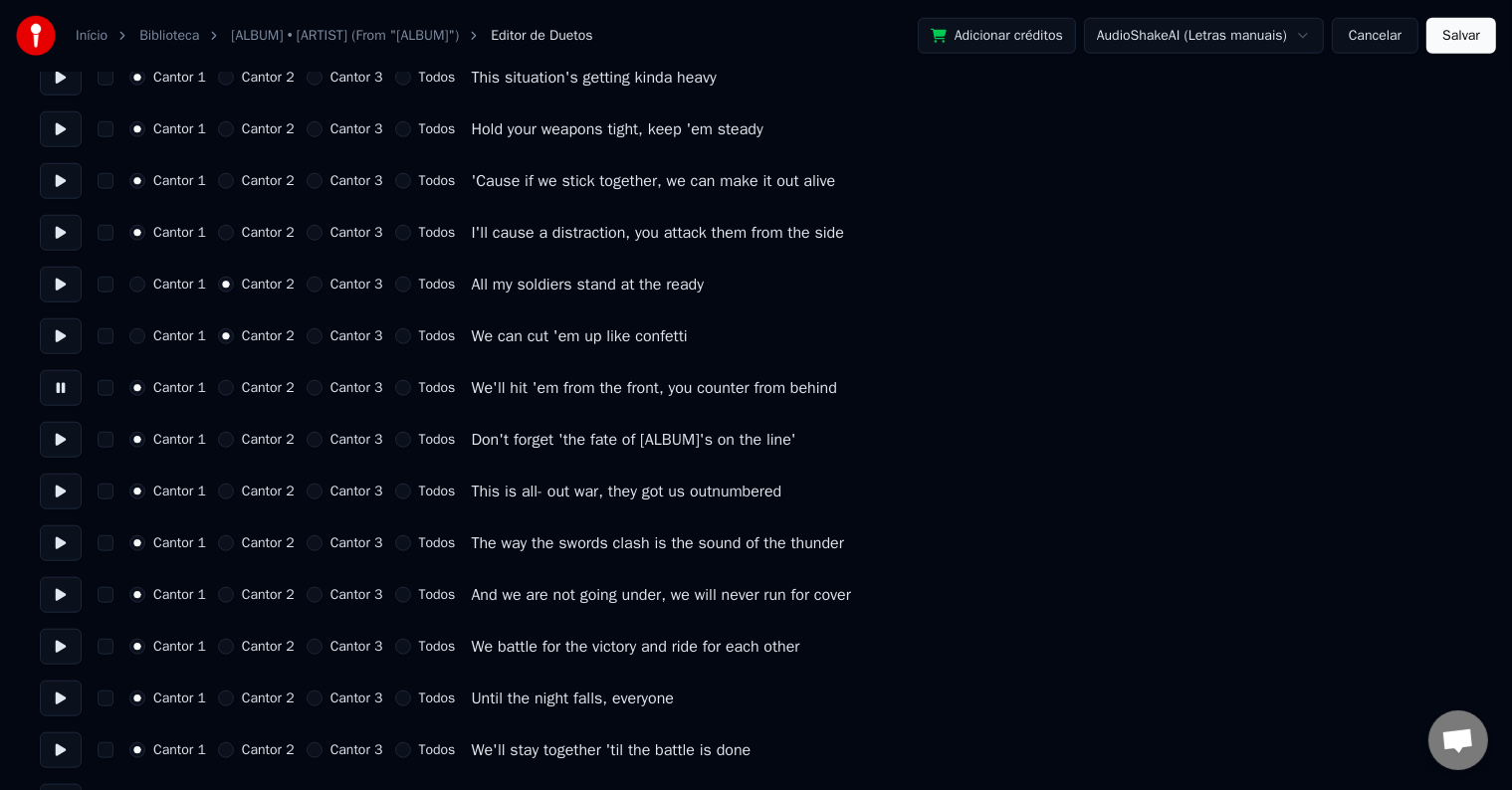 click on "Cantor 2" at bounding box center (256, 388) 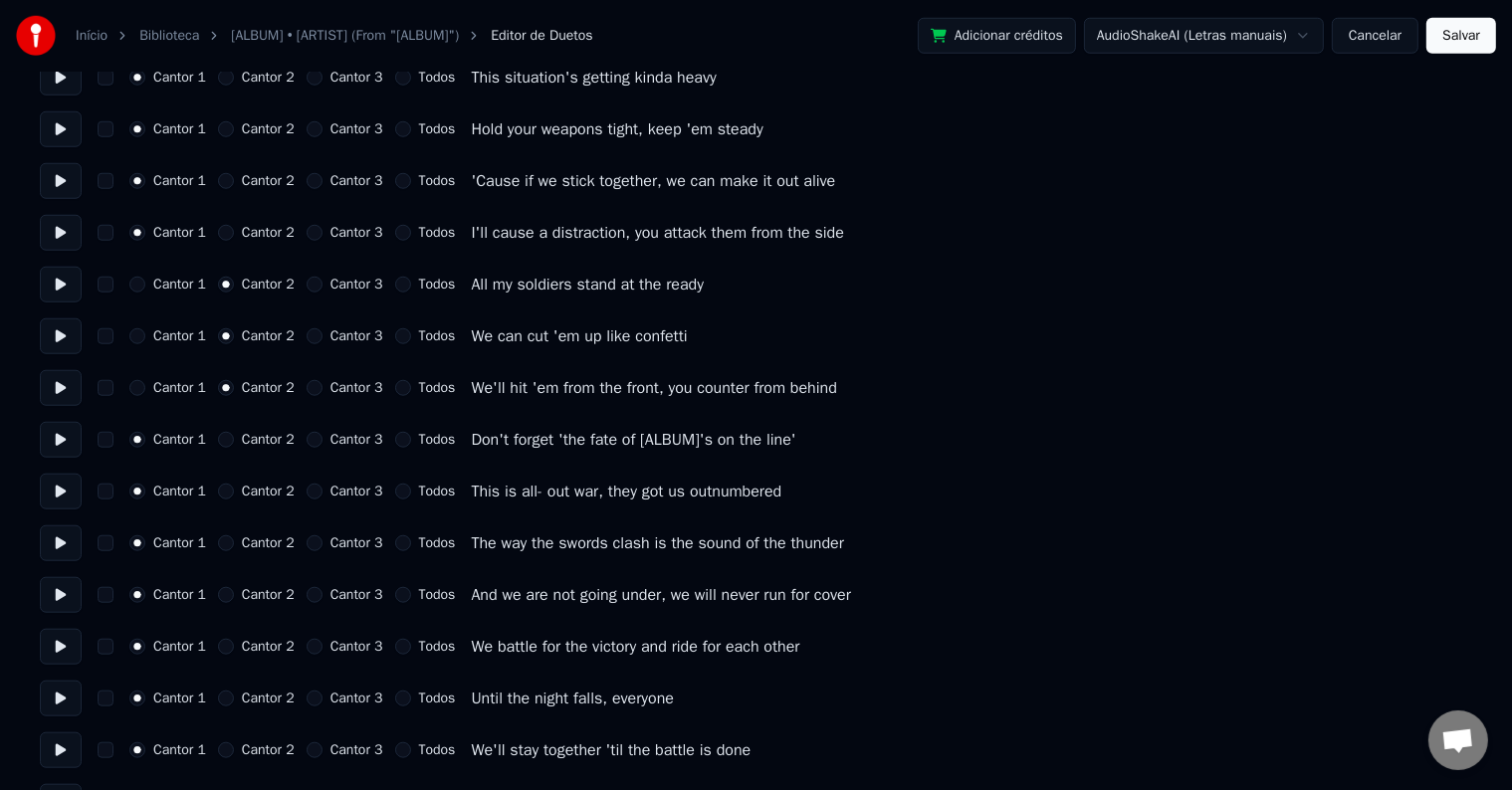 click on "Número de cantores * Mantenha as vozes do cantor Cantor [NUMBER] Cantor [NUMBER] Todos Cantor [NUMBER] Cantor [NUMBER] Cantor [NUMBER] Todos Watch your back, watch your back Cantor [NUMBER] Cantor [NUMBER] Cantor [NUMBER] Todos Watch your back, watch your back Cantor [NUMBER] Cantor [NUMBER] Cantor [NUMBER] Todos We can counter their attack Cantor [NUMBER] Cantor [NUMBER] Cantor [NUMBER] Todos Hit 'em 'til the armor cracks Cantor [NUMBER] Cantor [NUMBER] Cantor [NUMBER] Todos This could get a little sticky Cantor [NUMBER] Cantor [NUMBER] Cantor [NUMBER] Todos How to win this battle could be tricky Cantor [NUMBER] Cantor [NUMBER] Cantor [NUMBER] Todos But I know the best way, fall back, let me lead Cantor [NUMBER] Cantor [NUMBER] Cantor [NUMBER] Todos You hold the line and we'll bring them to their knees Cantor [NUMBER] Cantor [NUMBER] Cantor [NUMBER] Todos Swords in the air if you're with me Cantor [NUMBER] Cantor [NUMBER] Cantor [NUMBER] Todos They got us outnumbered one to fifty Cantor [NUMBER] Cantor [NUMBER] Cantor [NUMBER] Todos But victory is ours 'cause I got a strategy Cantor [NUMBER] Cantor [NUMBER] Cantor [NUMBER] Todos" at bounding box center (756, 0) 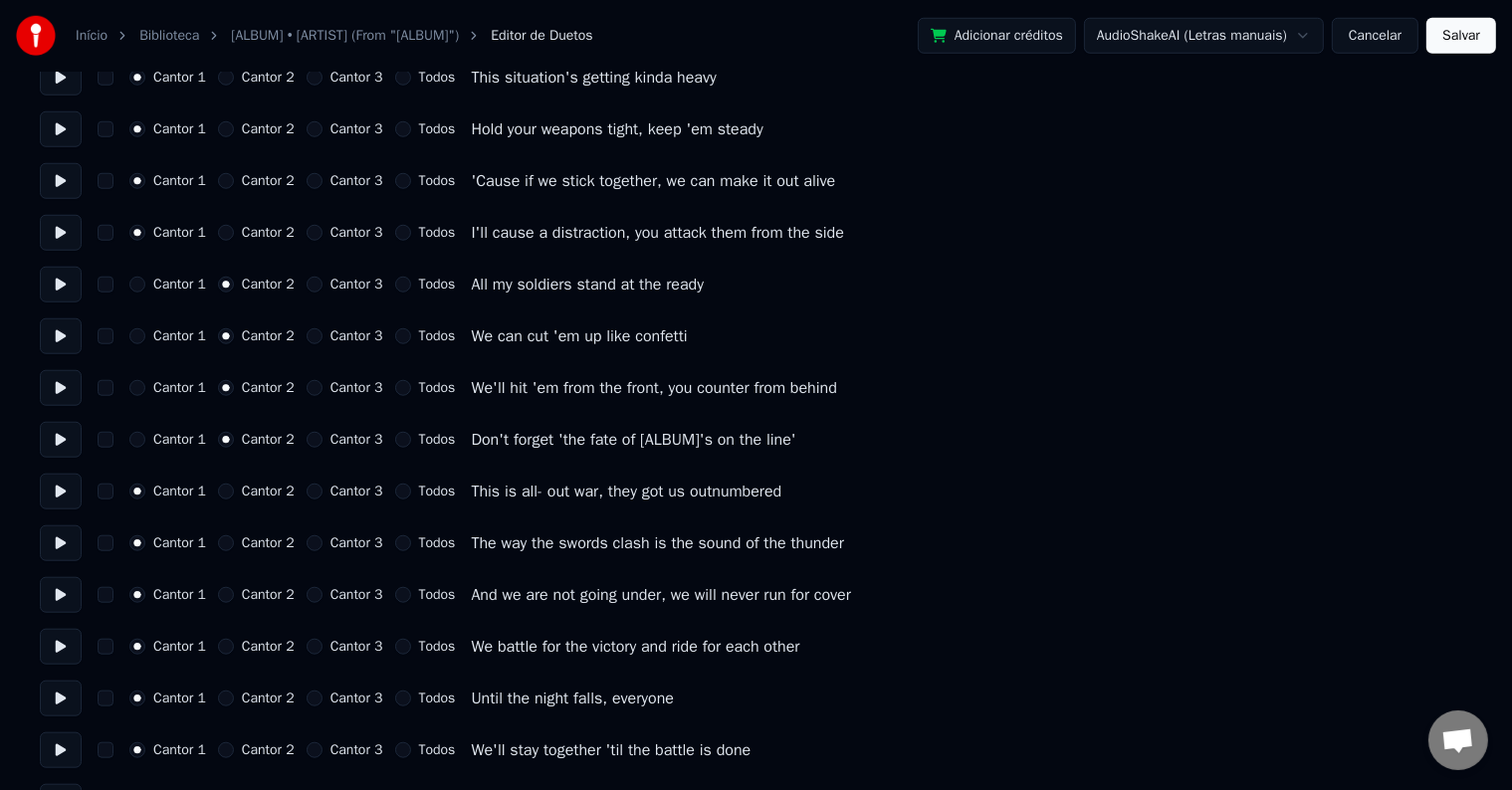 click at bounding box center (61, 492) 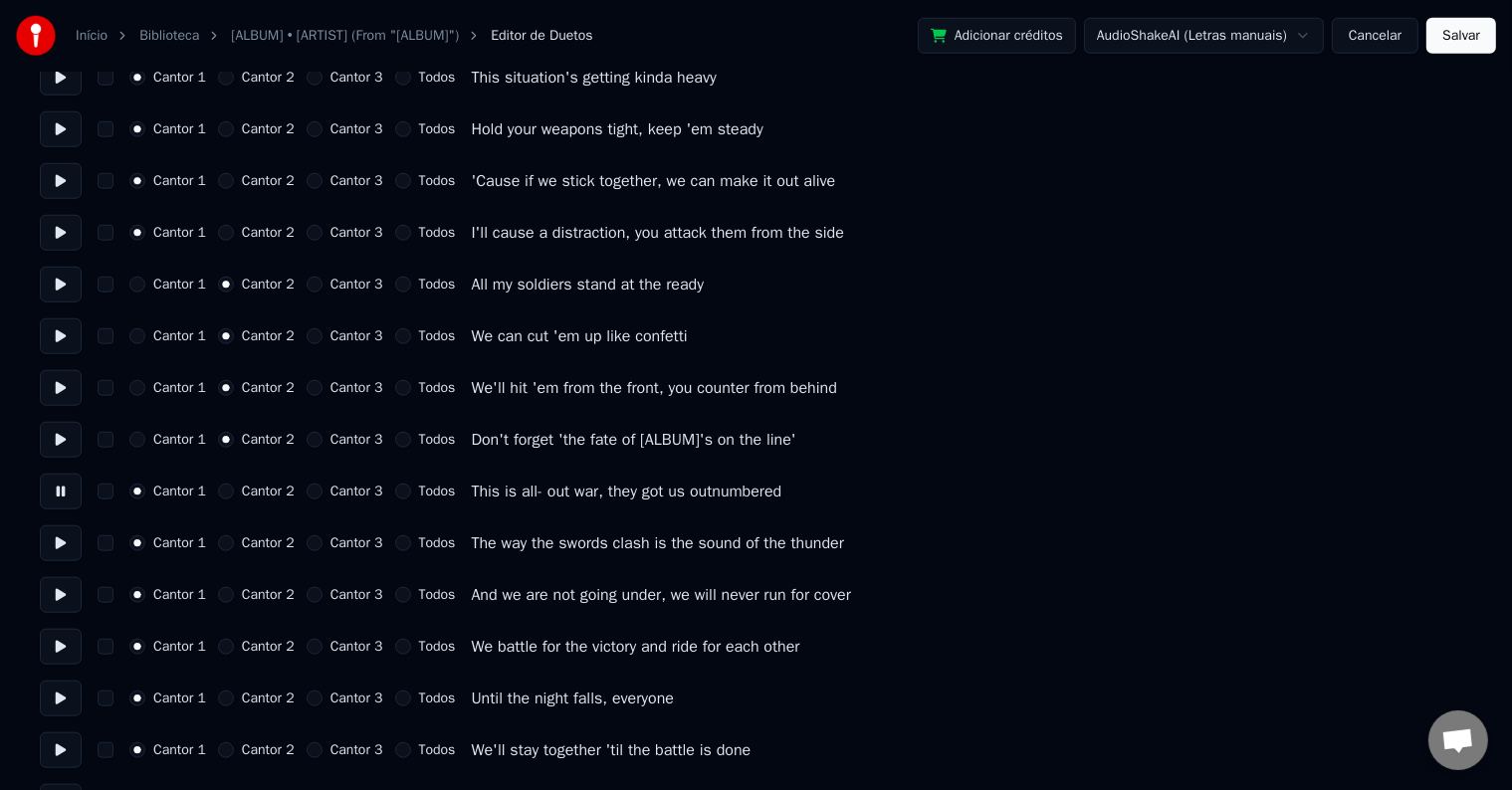 click on "Todos" at bounding box center [437, 492] 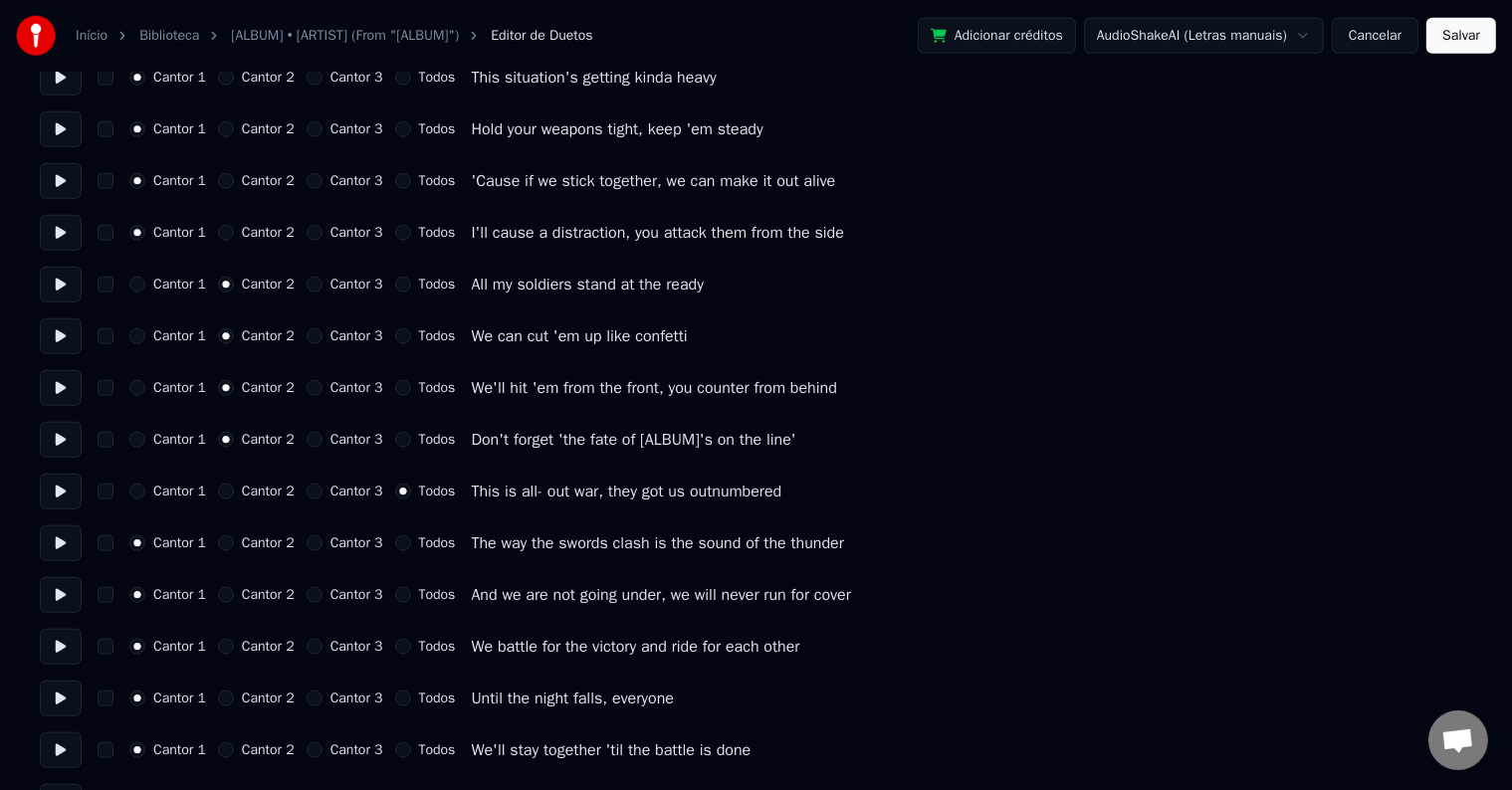 click at bounding box center [61, 543] 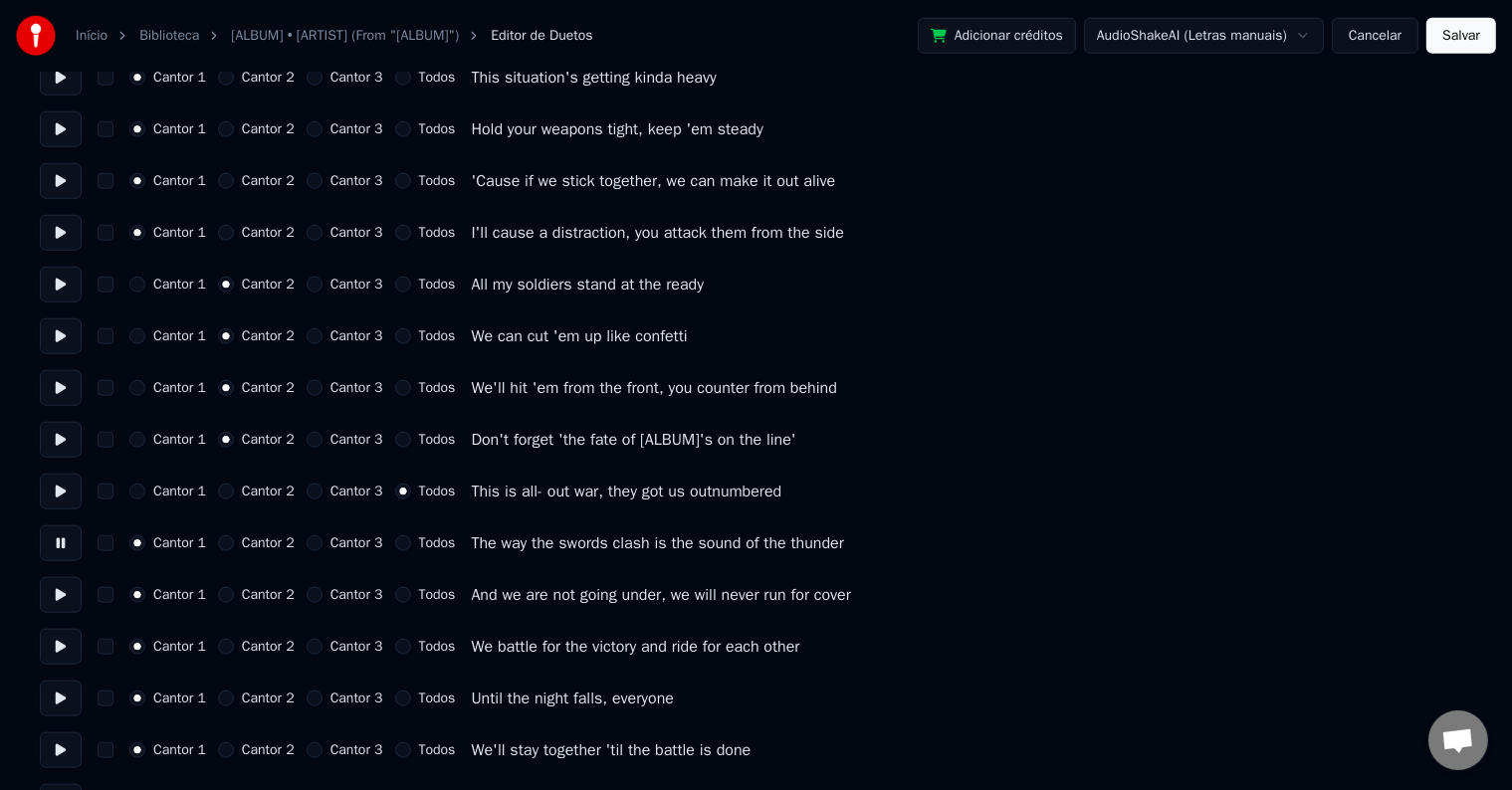 click on "Todos" at bounding box center (437, 543) 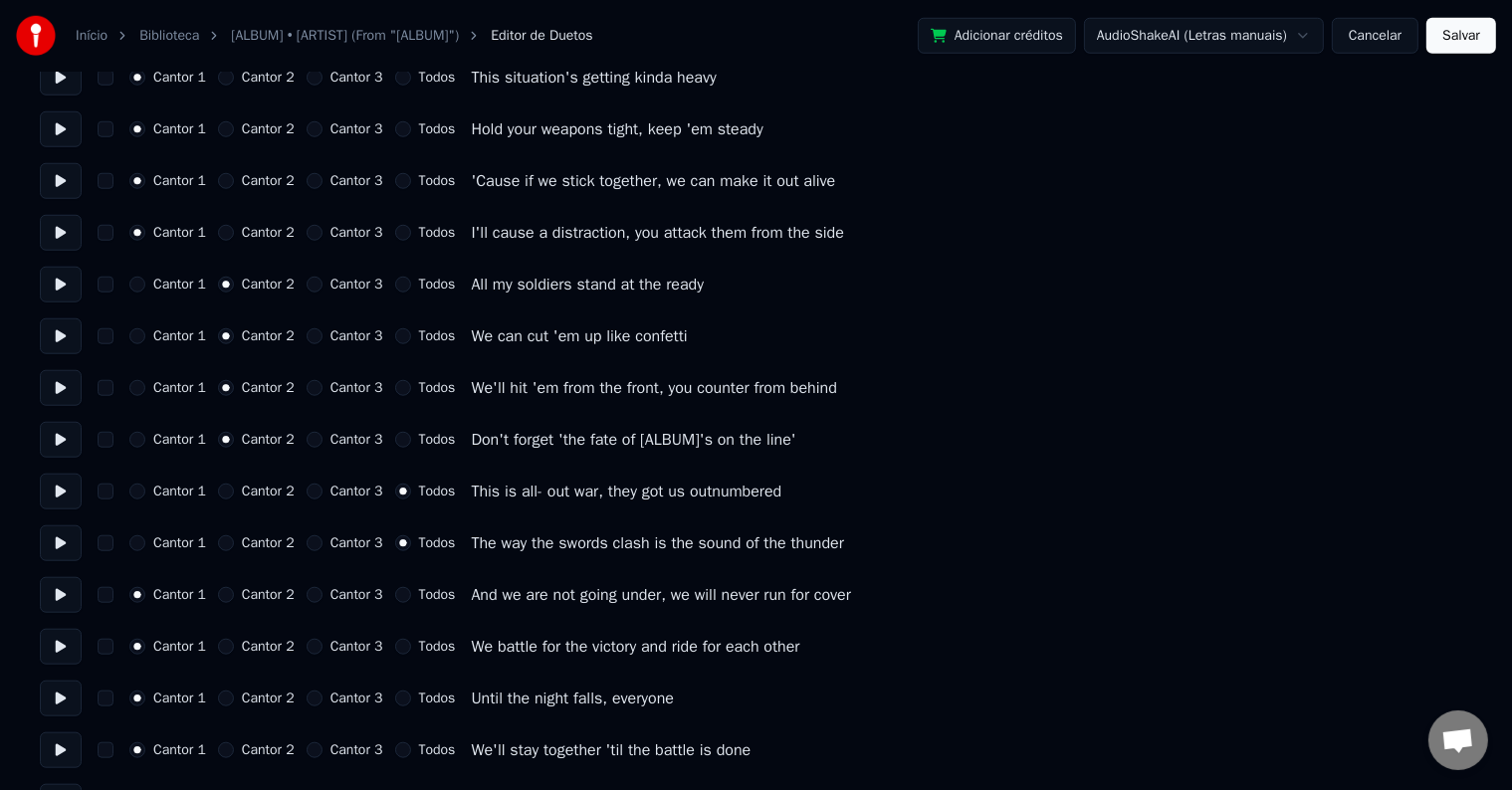 click at bounding box center (61, 595) 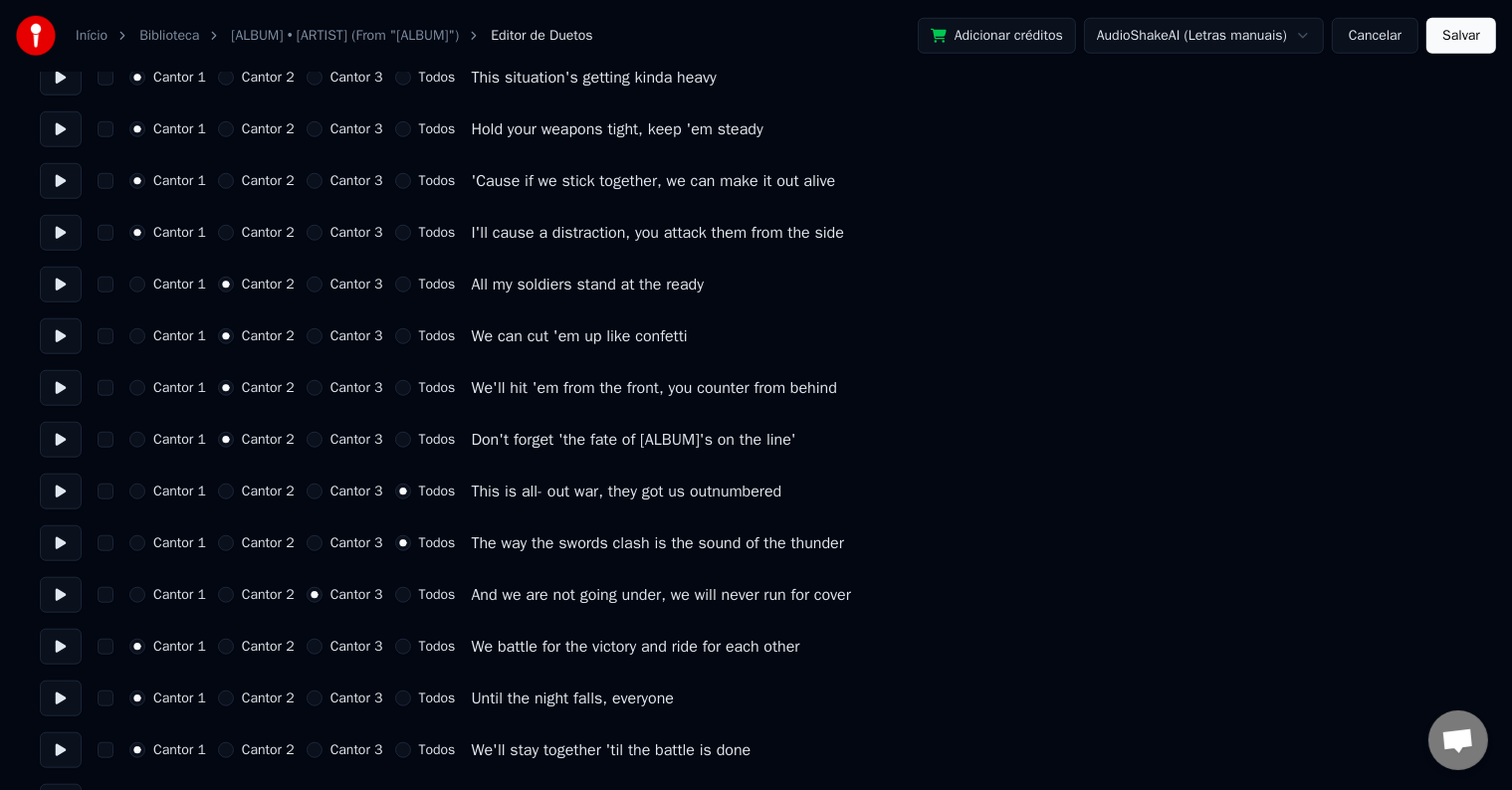 click at bounding box center (61, 647) 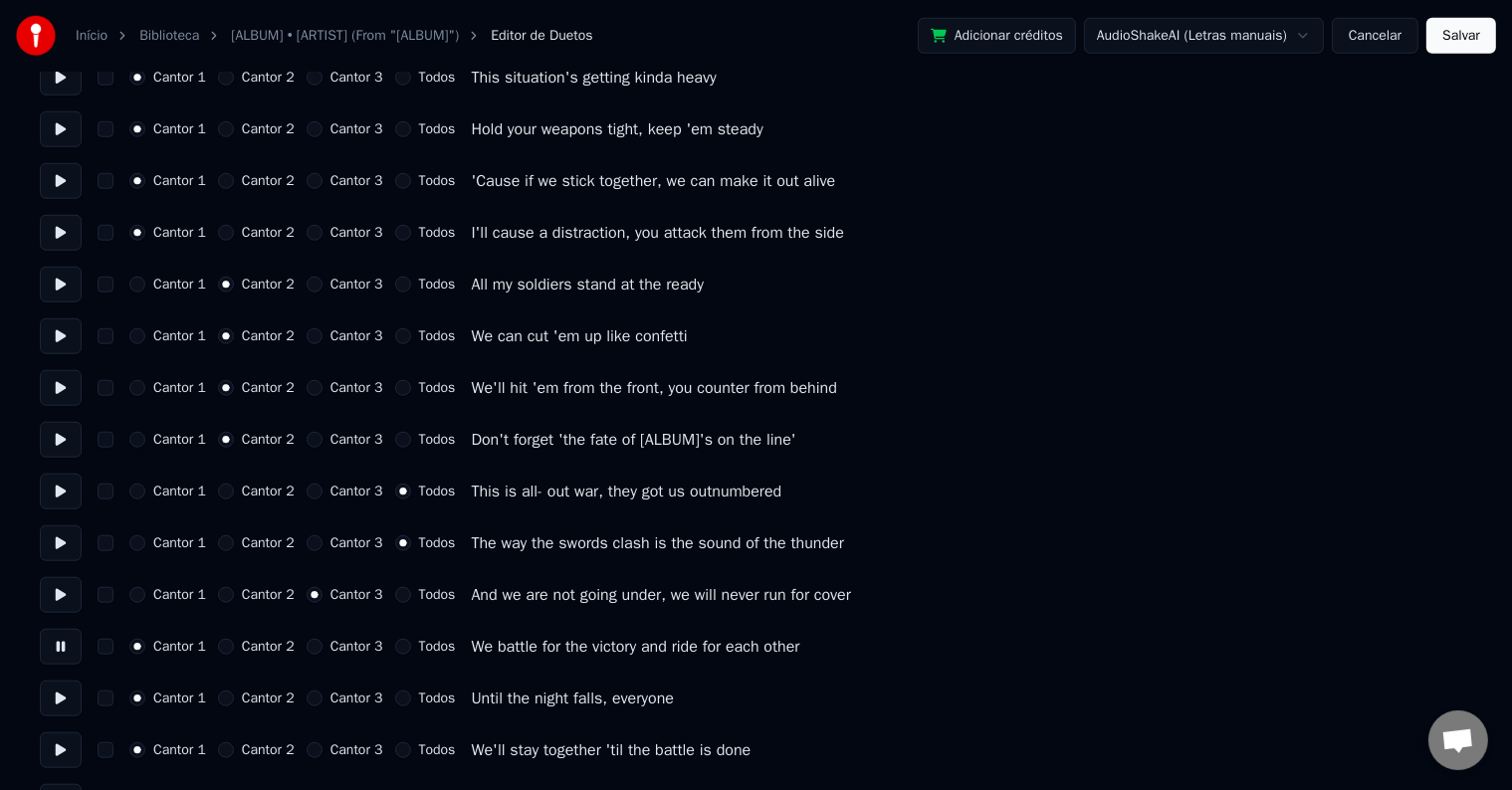 click on "Cantor [NUMBER] Cantor [NUMBER] Cantor [NUMBER] Todos We battle for the victory and ride for each other" at bounding box center (756, 647) 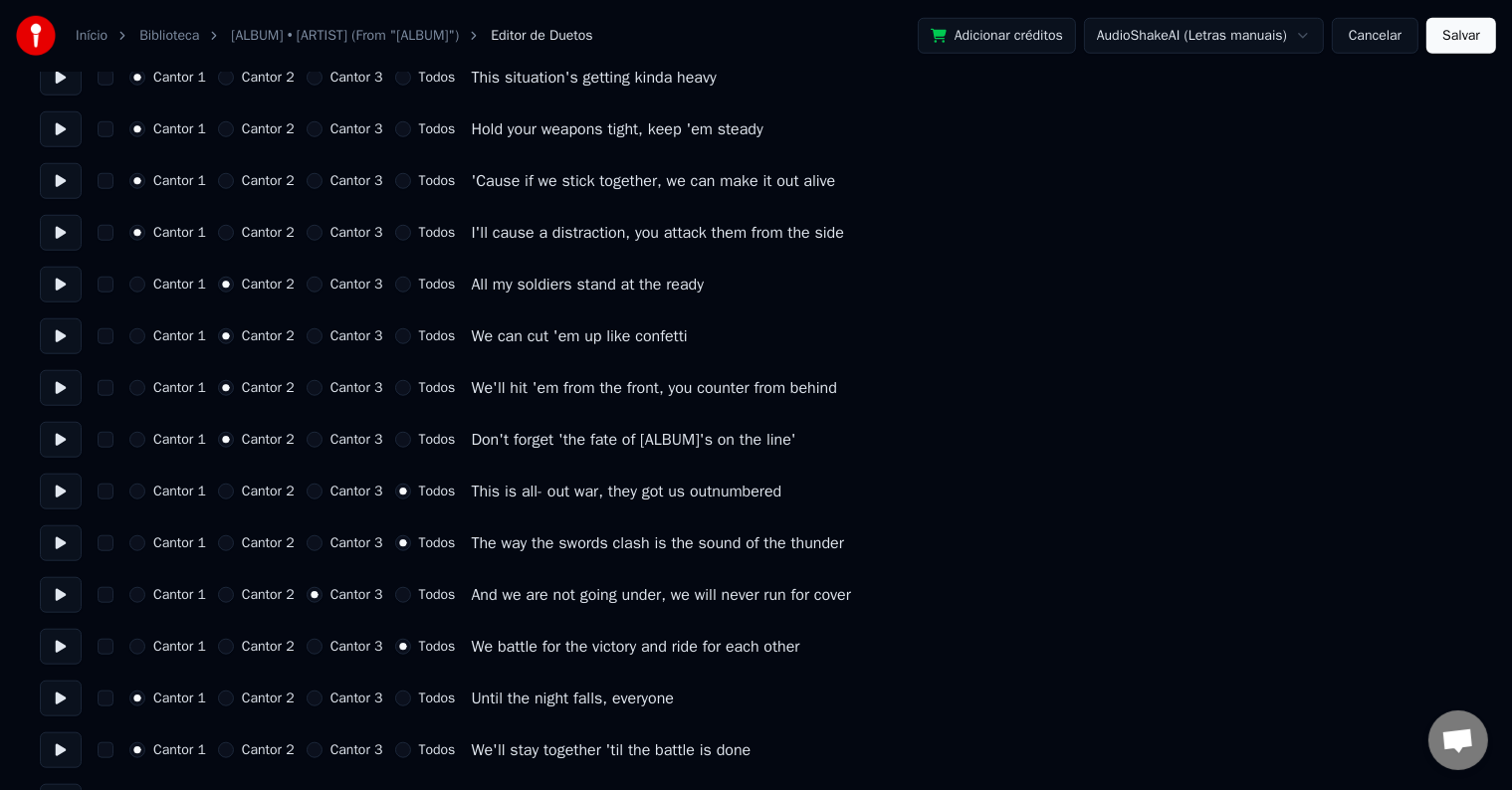 click at bounding box center (61, 698) 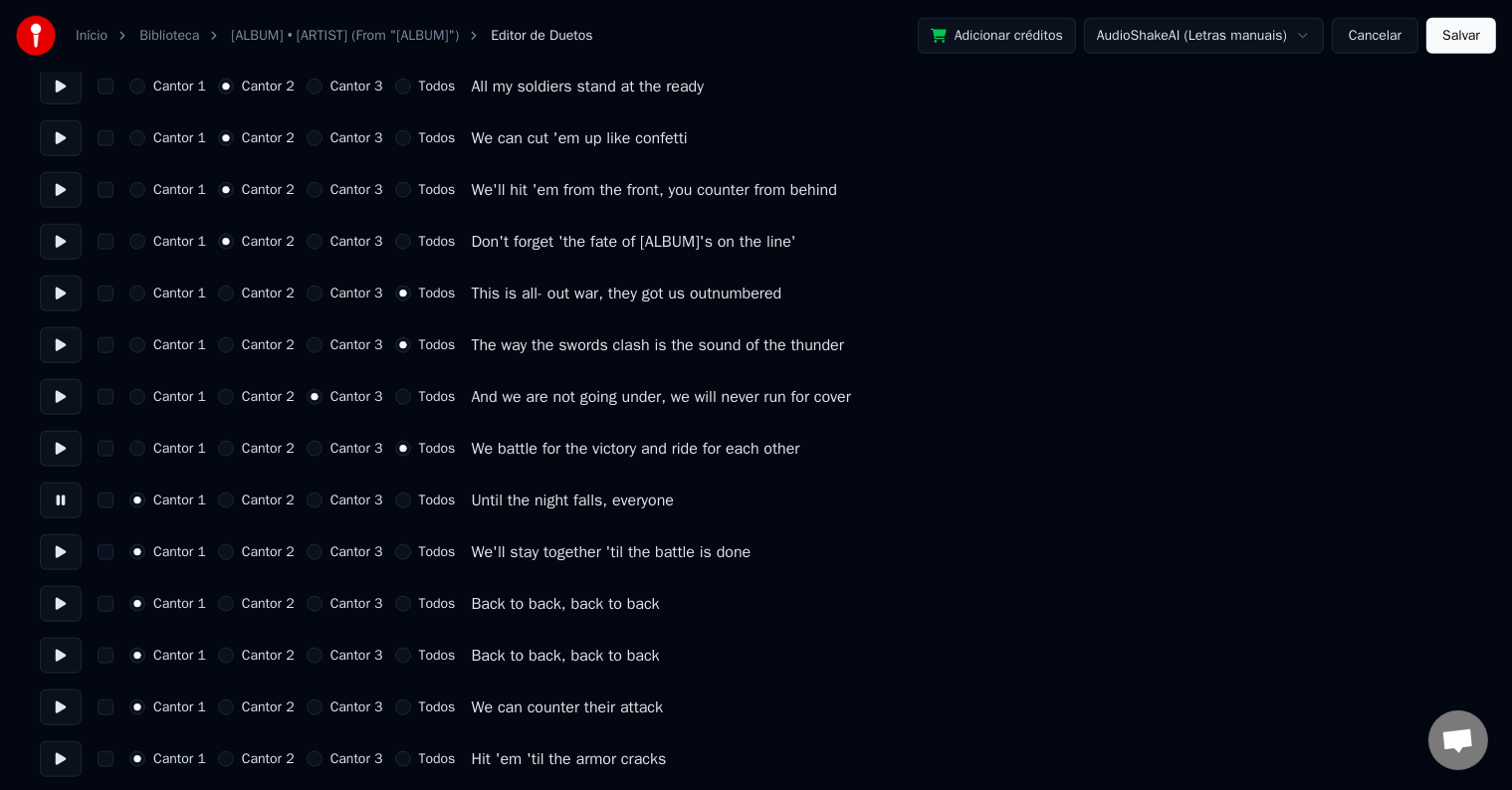 scroll, scrollTop: 1990, scrollLeft: 0, axis: vertical 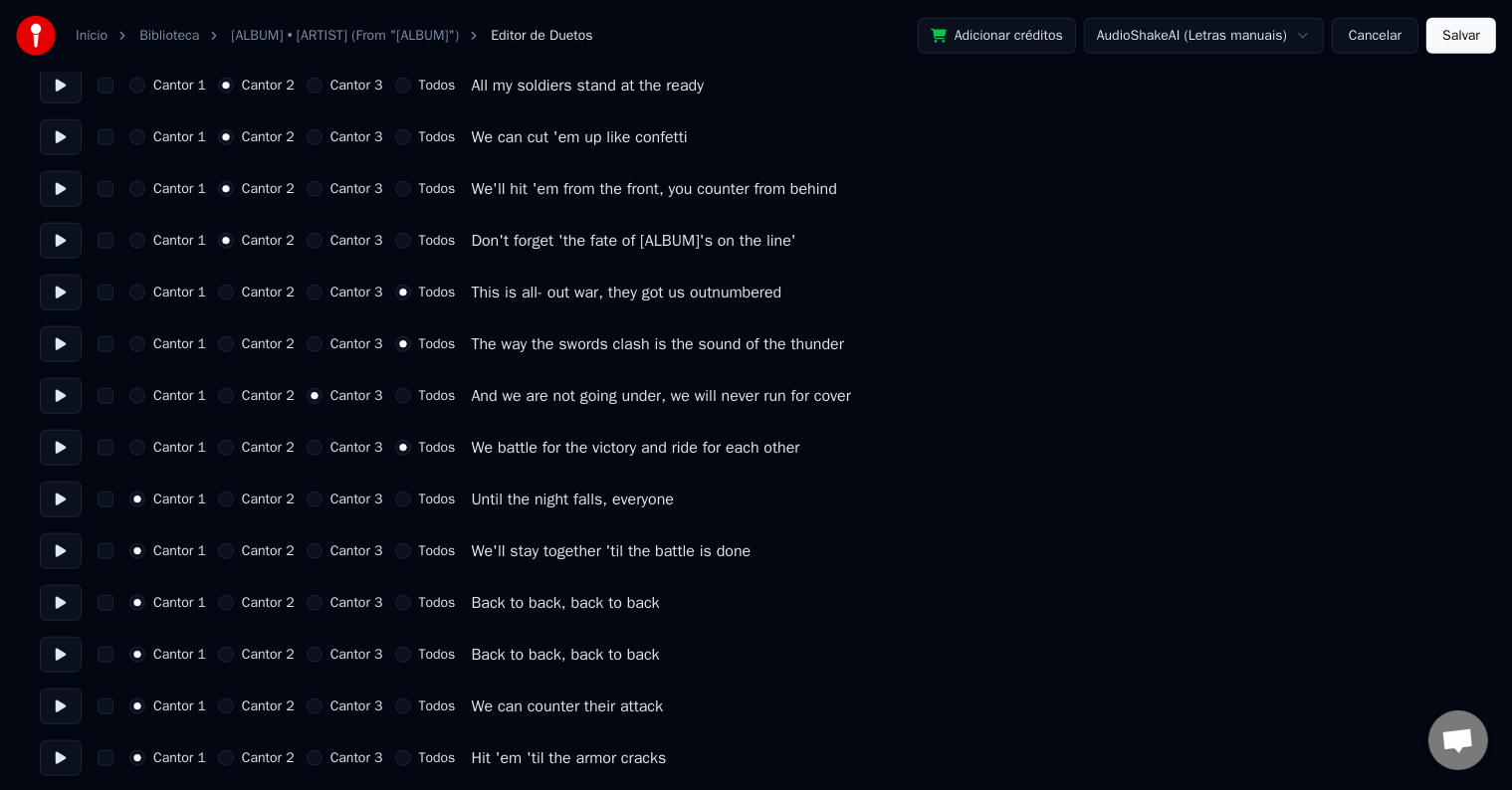 click on "Cantor [NUMBER] Cantor [NUMBER] Cantor [NUMBER] Todos Until the night falls, everyone" at bounding box center [756, 499] 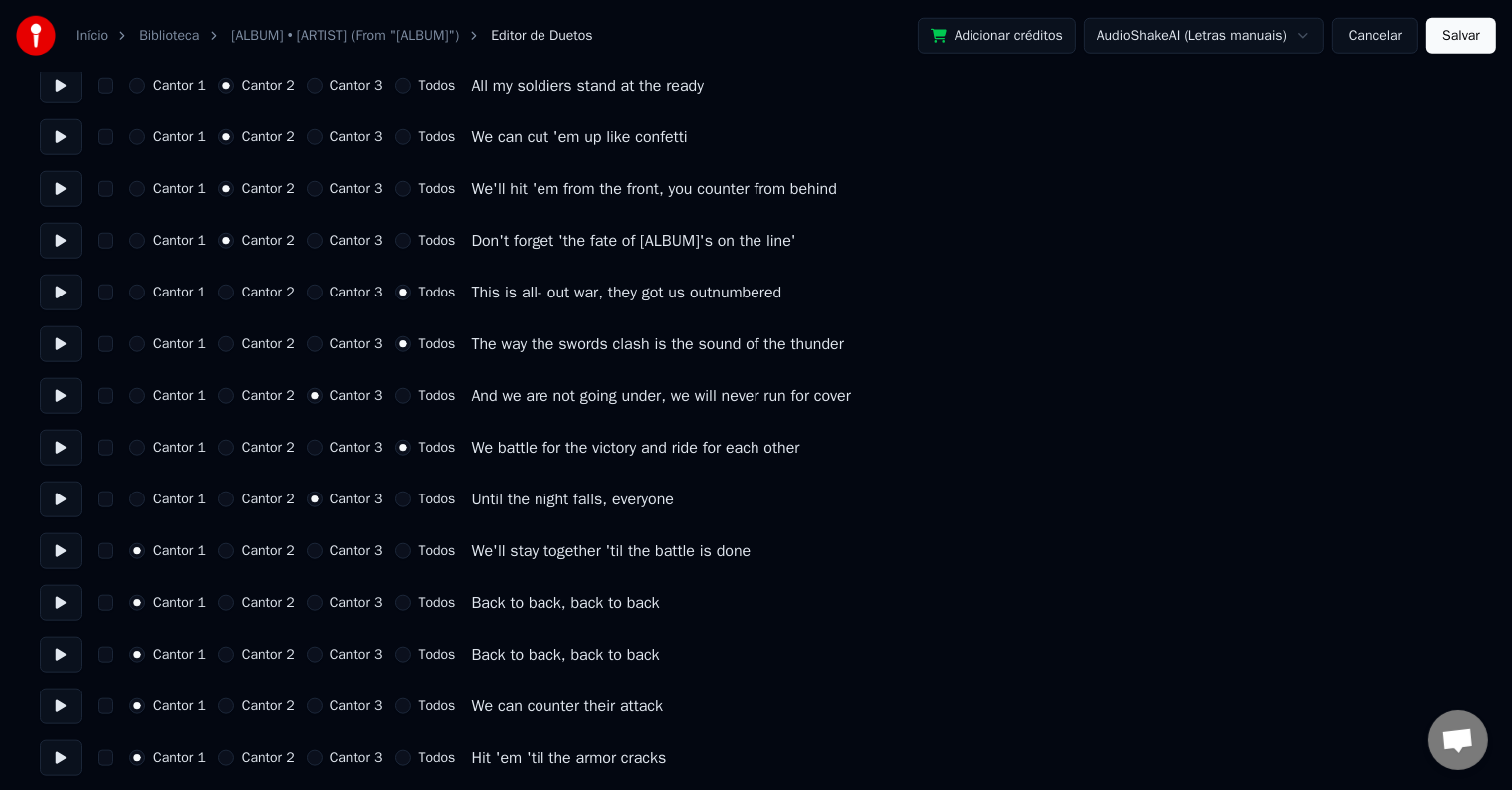 click at bounding box center (61, 499) 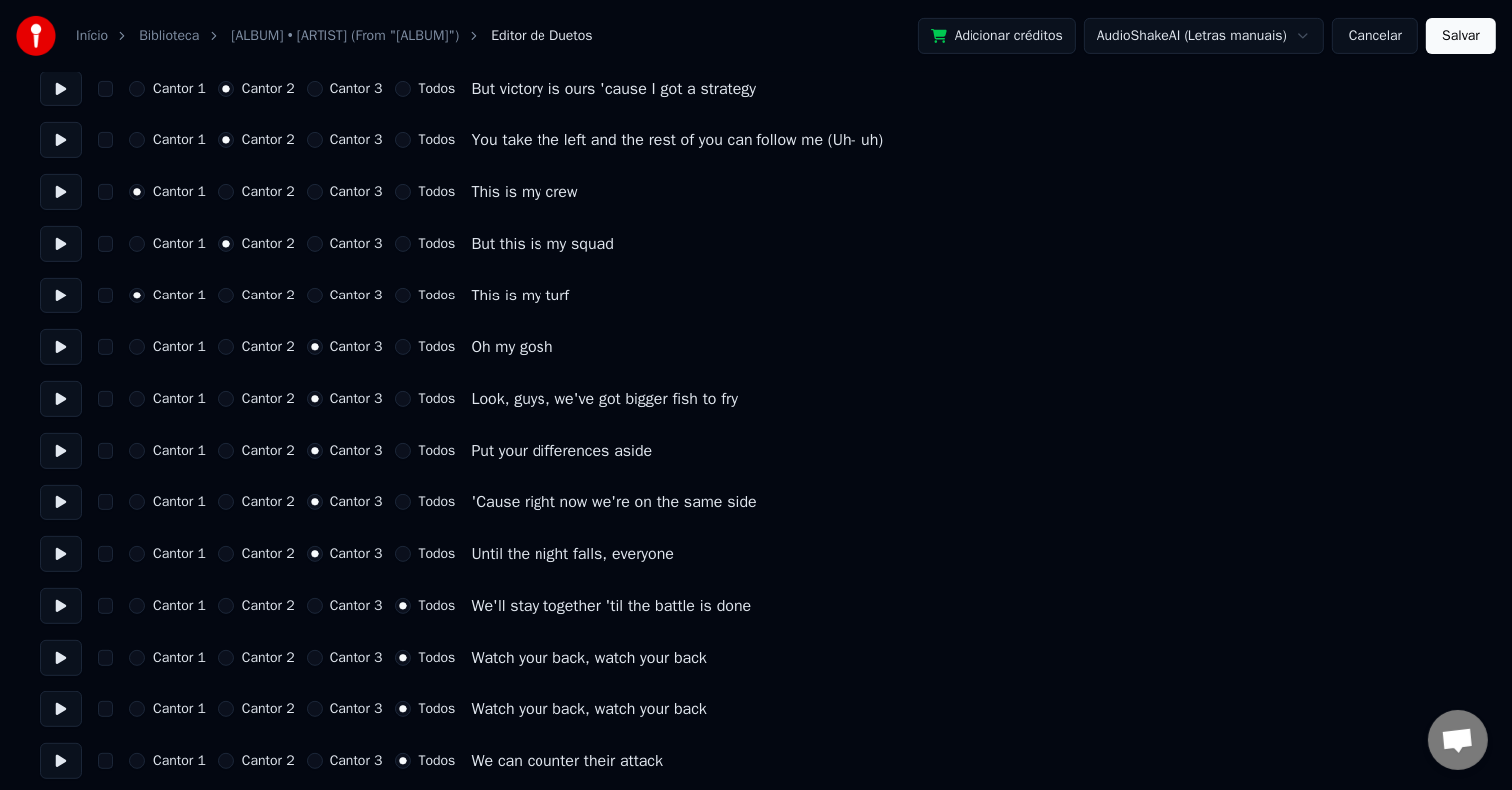scroll, scrollTop: 696, scrollLeft: 0, axis: vertical 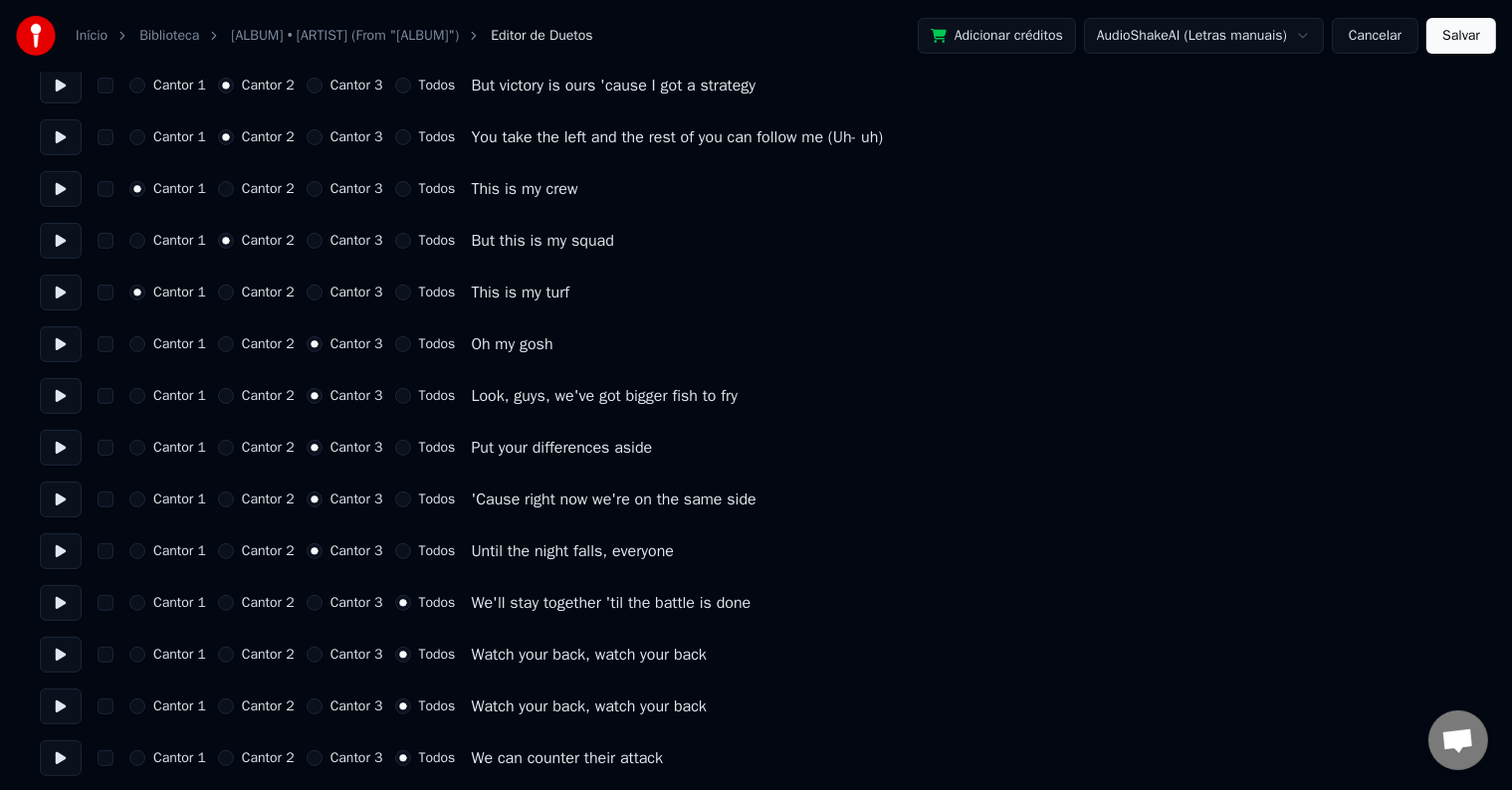 click at bounding box center (61, 551) 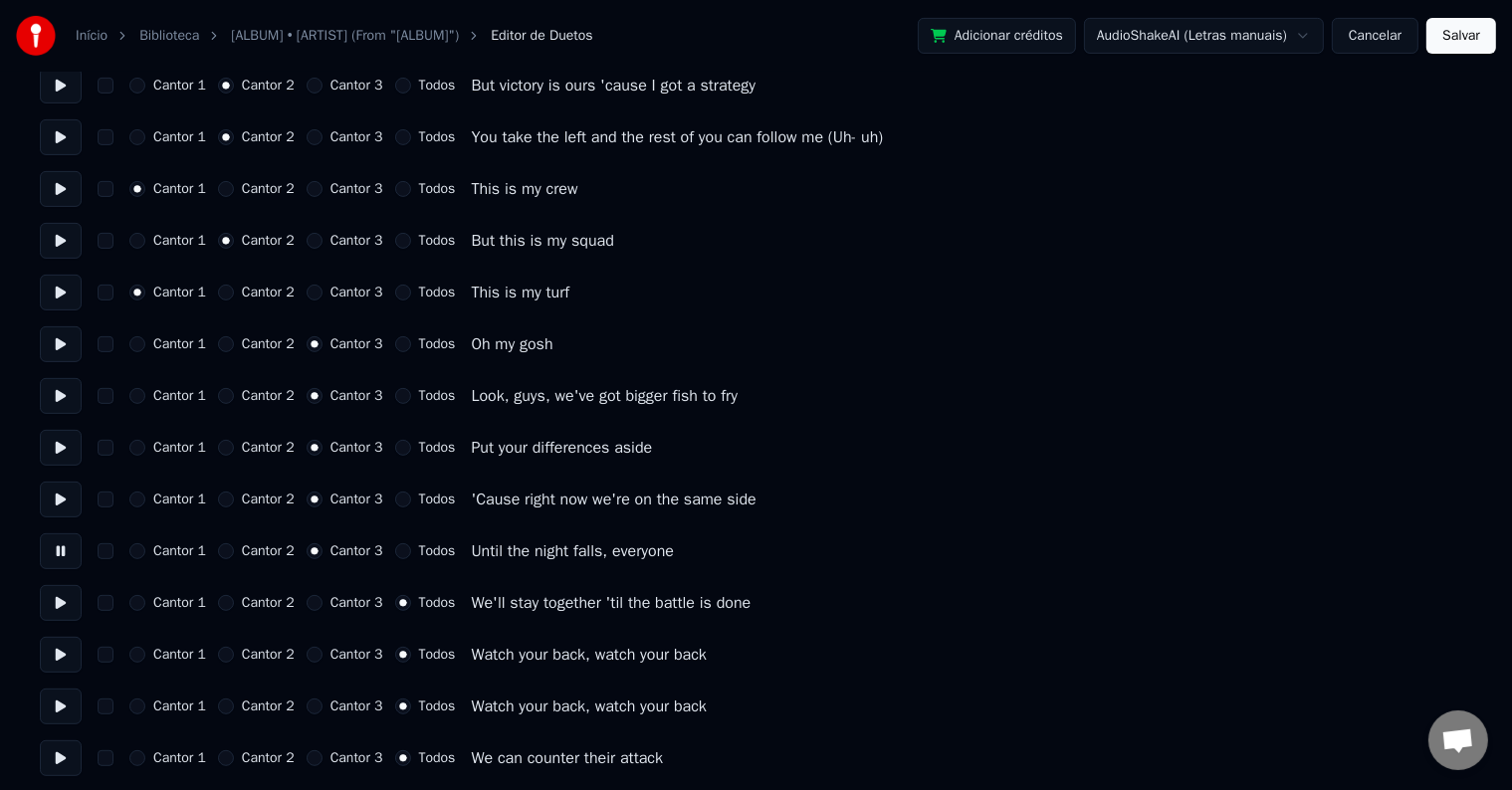 click at bounding box center [61, 499] 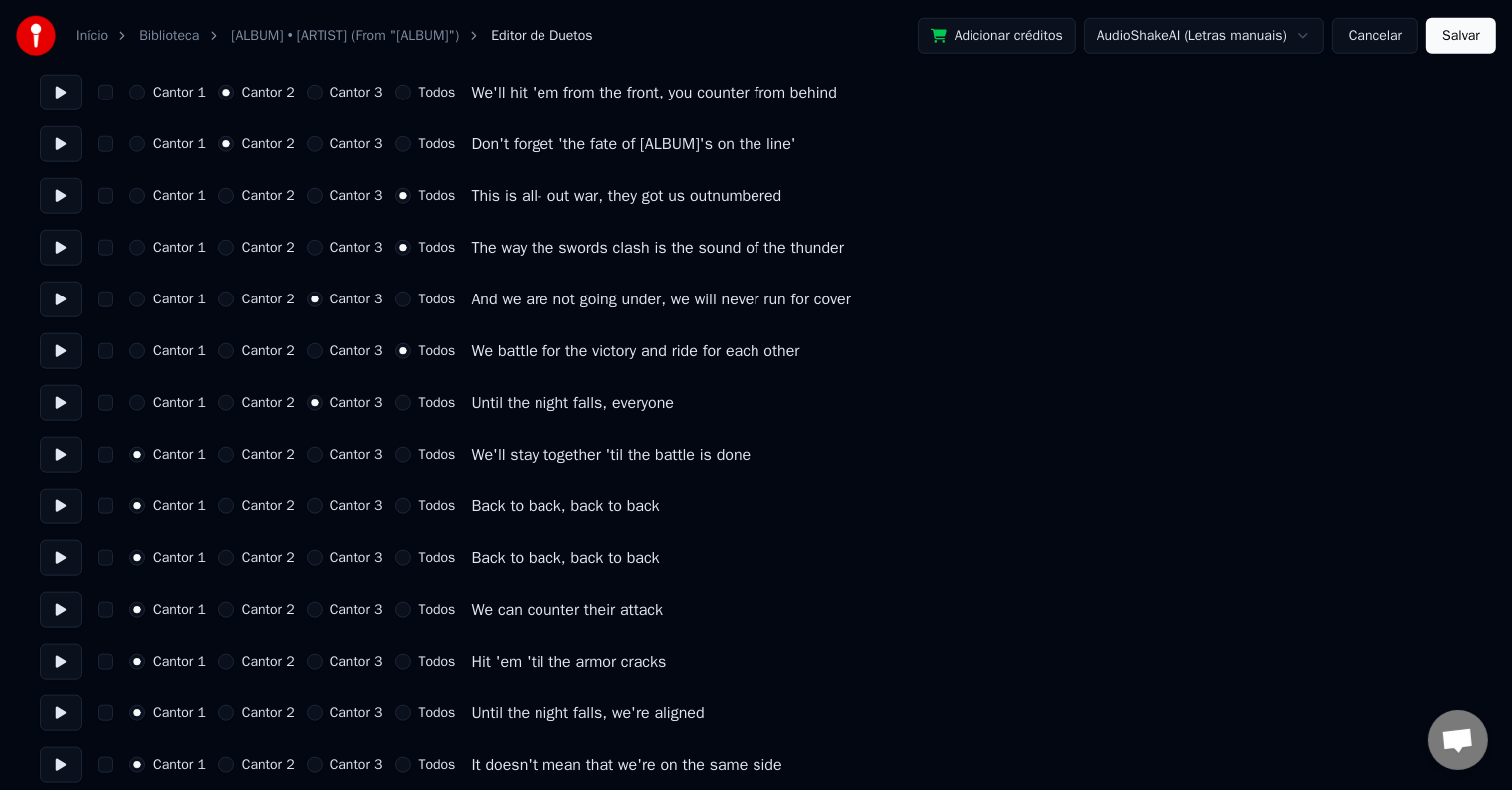 scroll, scrollTop: 2089, scrollLeft: 0, axis: vertical 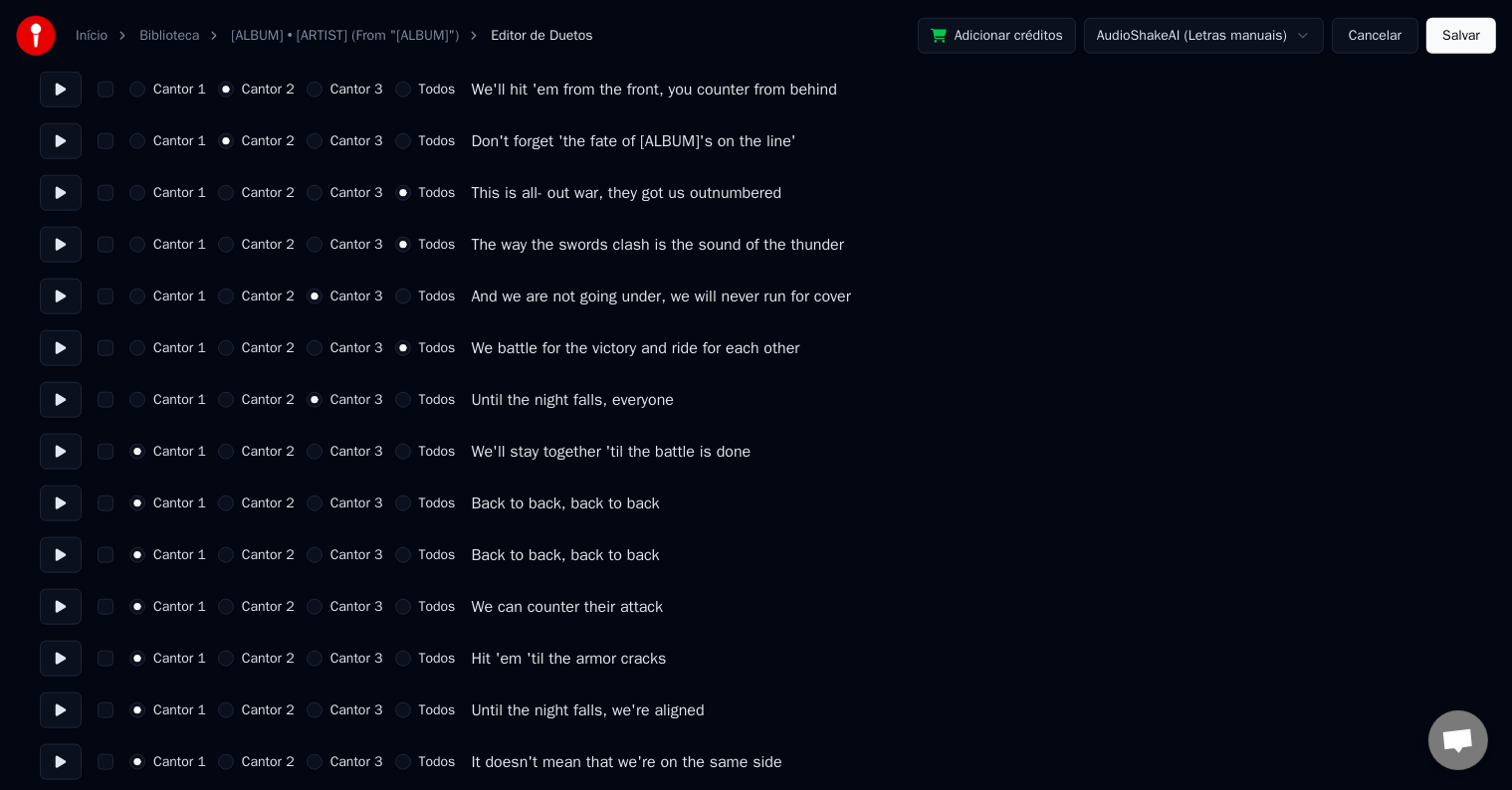 click at bounding box center [61, 400] 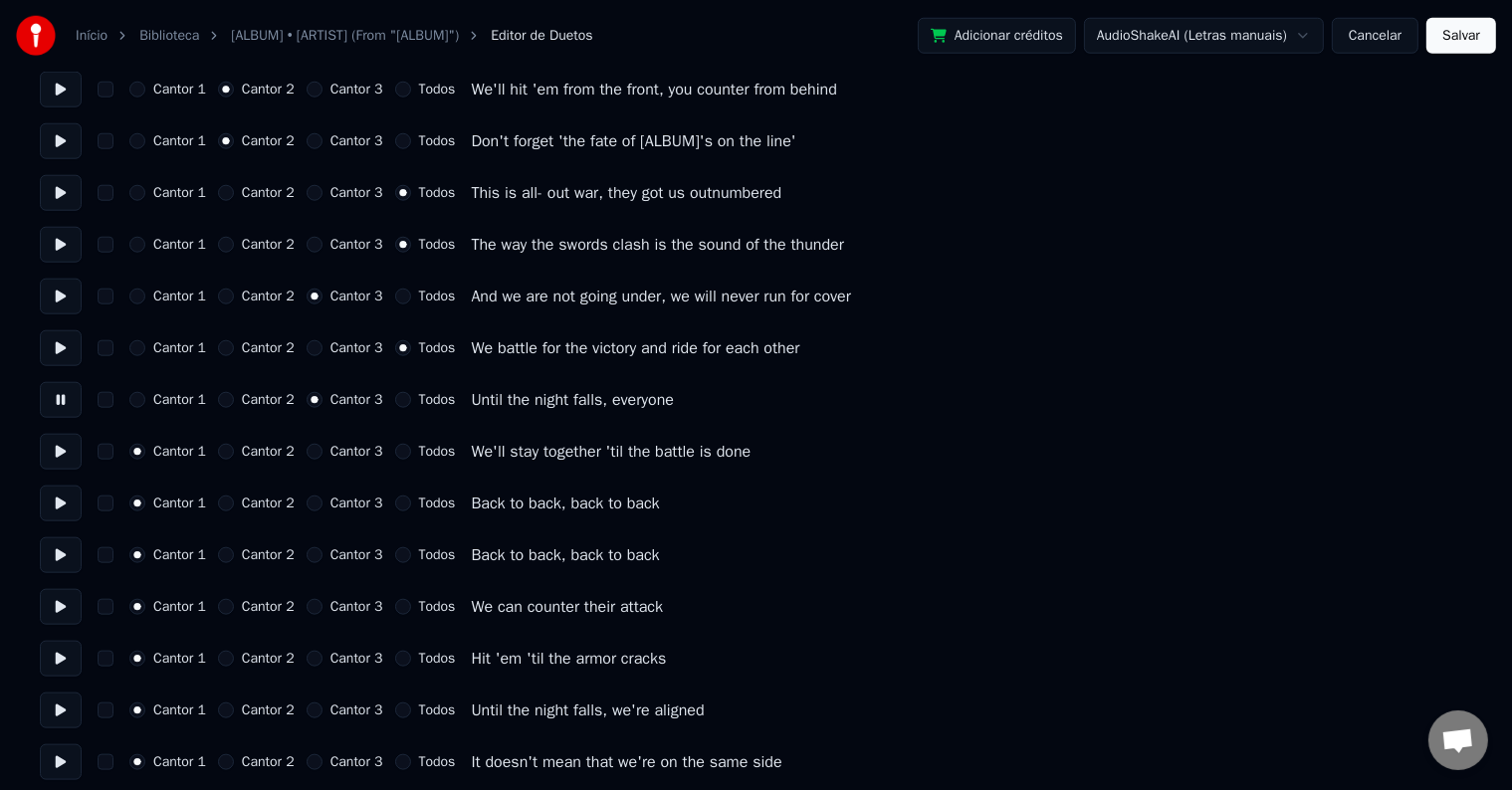 click at bounding box center [61, 452] 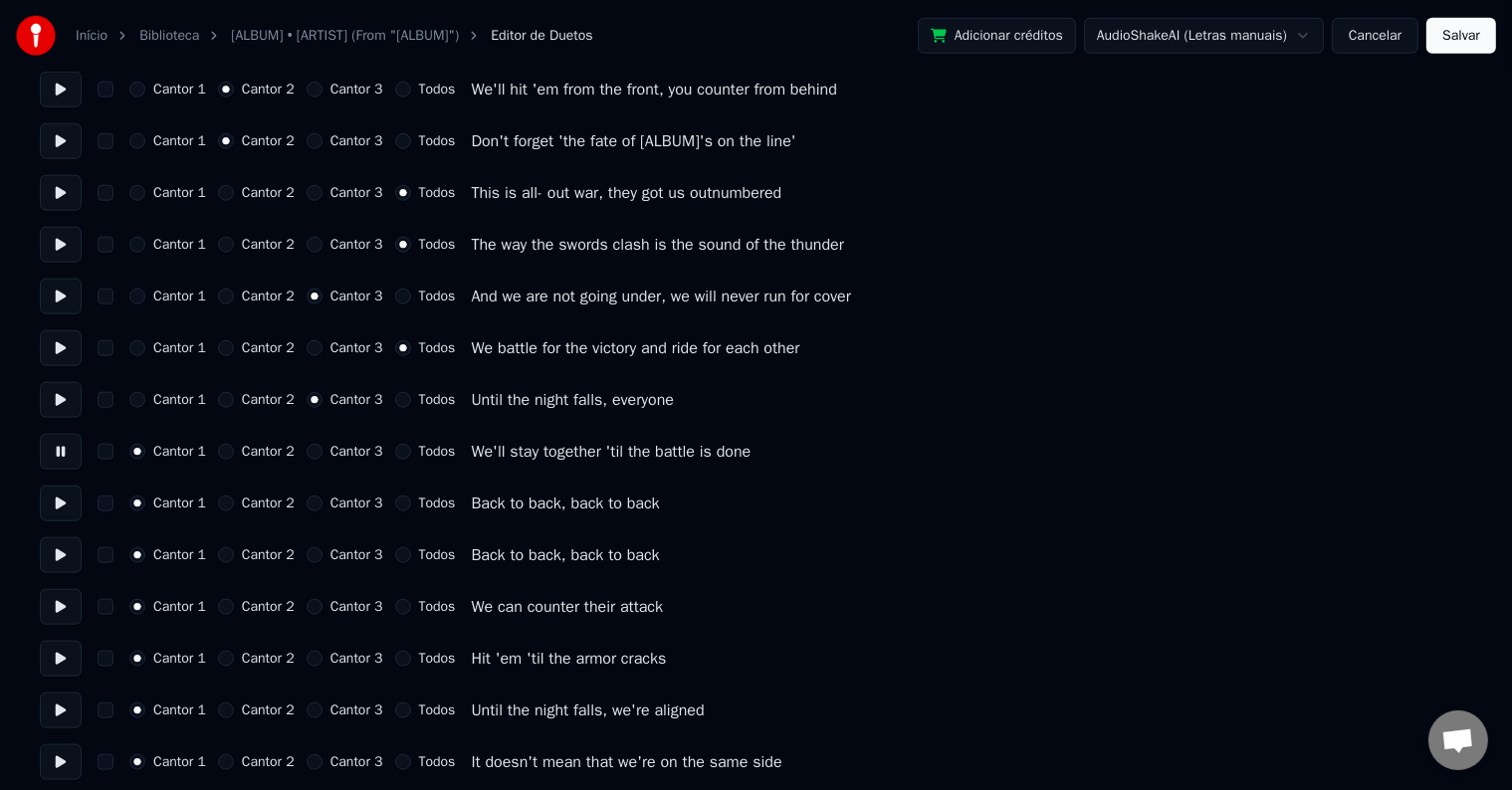 click on "Cantor 1 Cantor 2 Cantor 3 Todos We'll stay together 'til the battle is done" at bounding box center [756, 452] 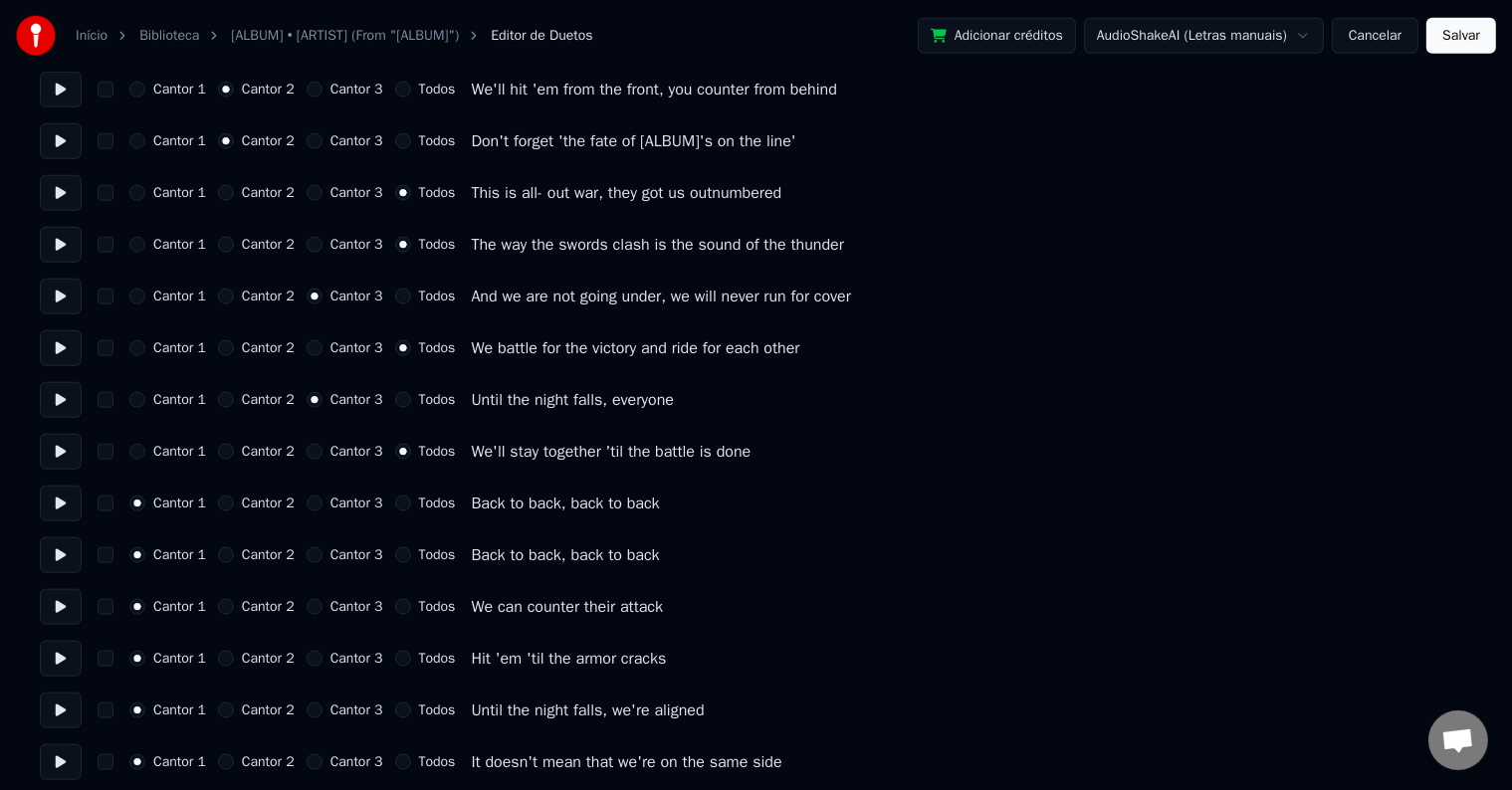 click at bounding box center [61, 503] 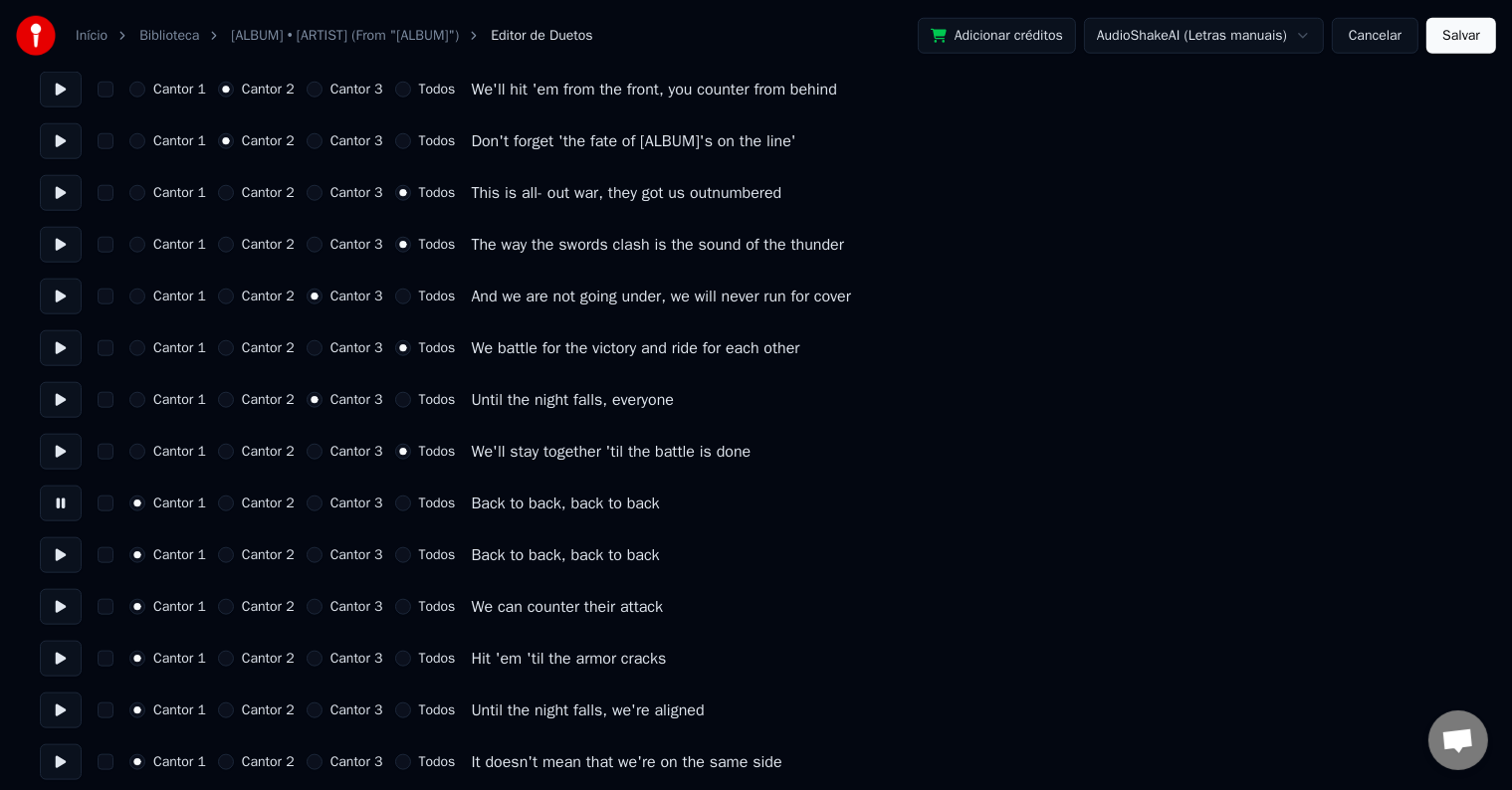 click on "Todos" at bounding box center (437, 503) 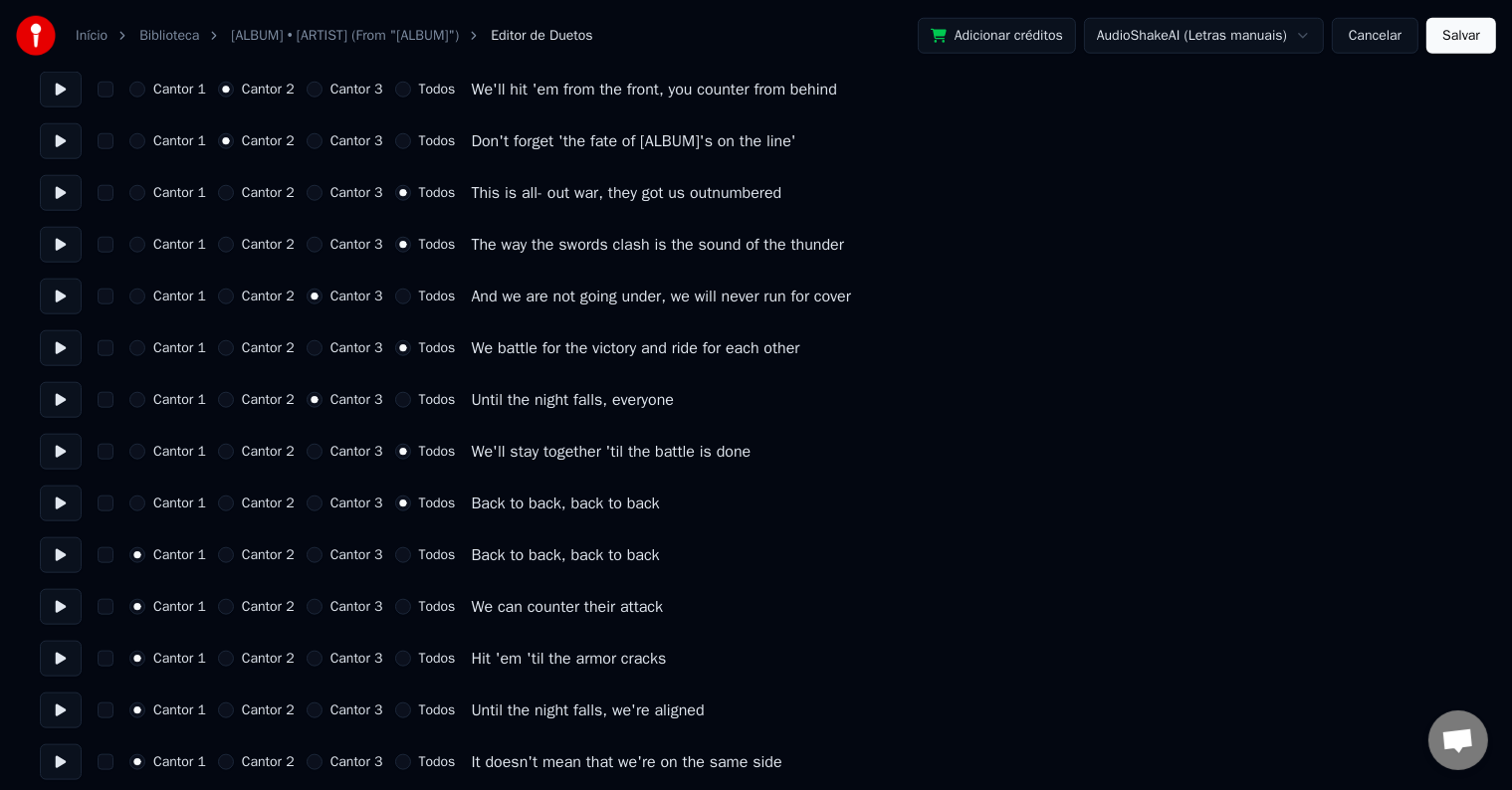 click on "Todos" at bounding box center [437, 555] 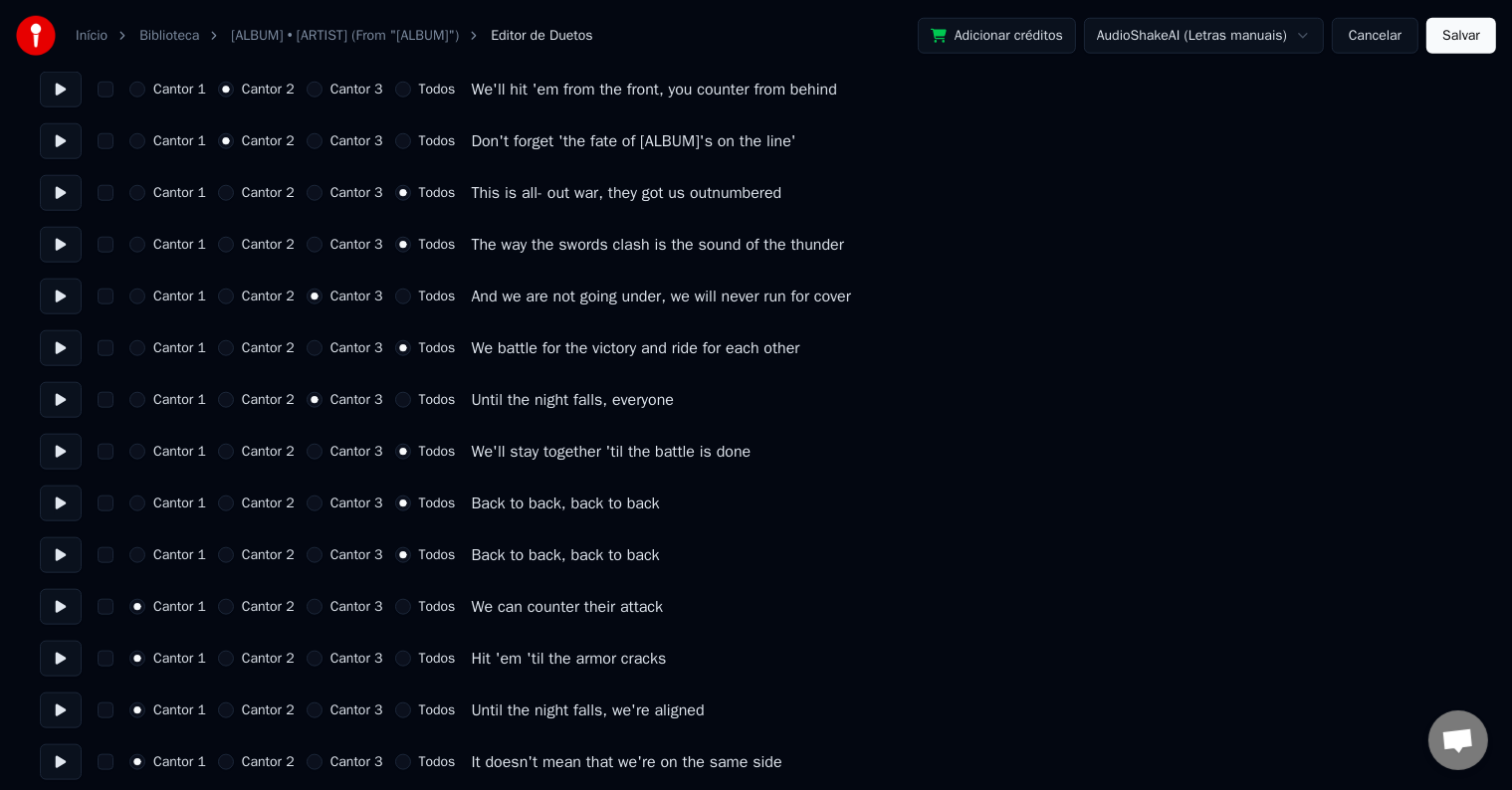 click on "Cantor 1 Cantor 2 Cantor 3 Todos We can counter their attack" at bounding box center [756, 607] 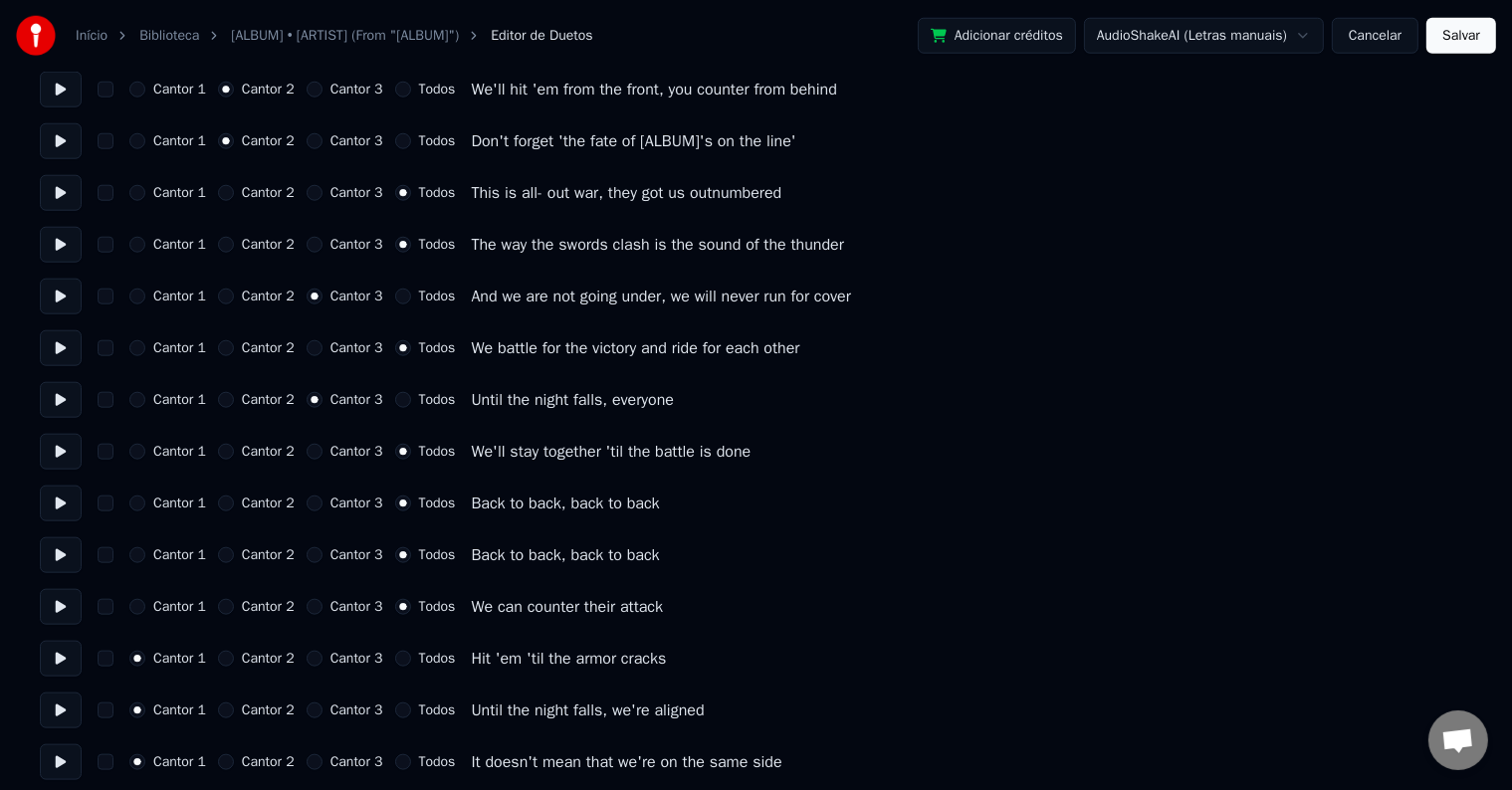 click on "Início Biblioteca Night Falls • Disney (From "Descendants 3") Editor de Duetos Adicionar créditos AudioShakeAI (Letras manuais) Cancelar Salvar Número de cantores * Mantenha as vozes do cantor Cantor  1 Cantor  2 Todos Cantor 1 Cantor 2 Cantor 3 Todos Watch your back, watch your back Cantor 1 Cantor 2 Cantor 3 Todos Watch your back, watch your back Cantor 1 Cantor 2 Cantor 3 Todos We can counter their attack Cantor 1 Cantor 2 Cantor 3 Todos Hit 'em 'til the armor cracks Cantor 1 Cantor 2 Cantor 3 Todos This could get a little sticky Cantor 1 Cantor 2 Cantor 3 Todos How to win this battle could be tricky Cantor 1 Cantor 2 Cantor 3 Todos But I know the best way, fall back, let me lead Cantor 1 Cantor 2 Cantor 3 Todos You hold the line and we'll bring them to their knees Cantor 1 Cantor 2 Cantor 3 Todos Swords in the air if you're with me Cantor 1 Cantor 2 Cantor 3 Todos They got us outnumbered one to fifty Cantor 1 Cantor 2 Cantor 3 Todos But victory is ours 'cause I got a strategy Cantor 1 Cantor 2 Todos" at bounding box center (756, -344) 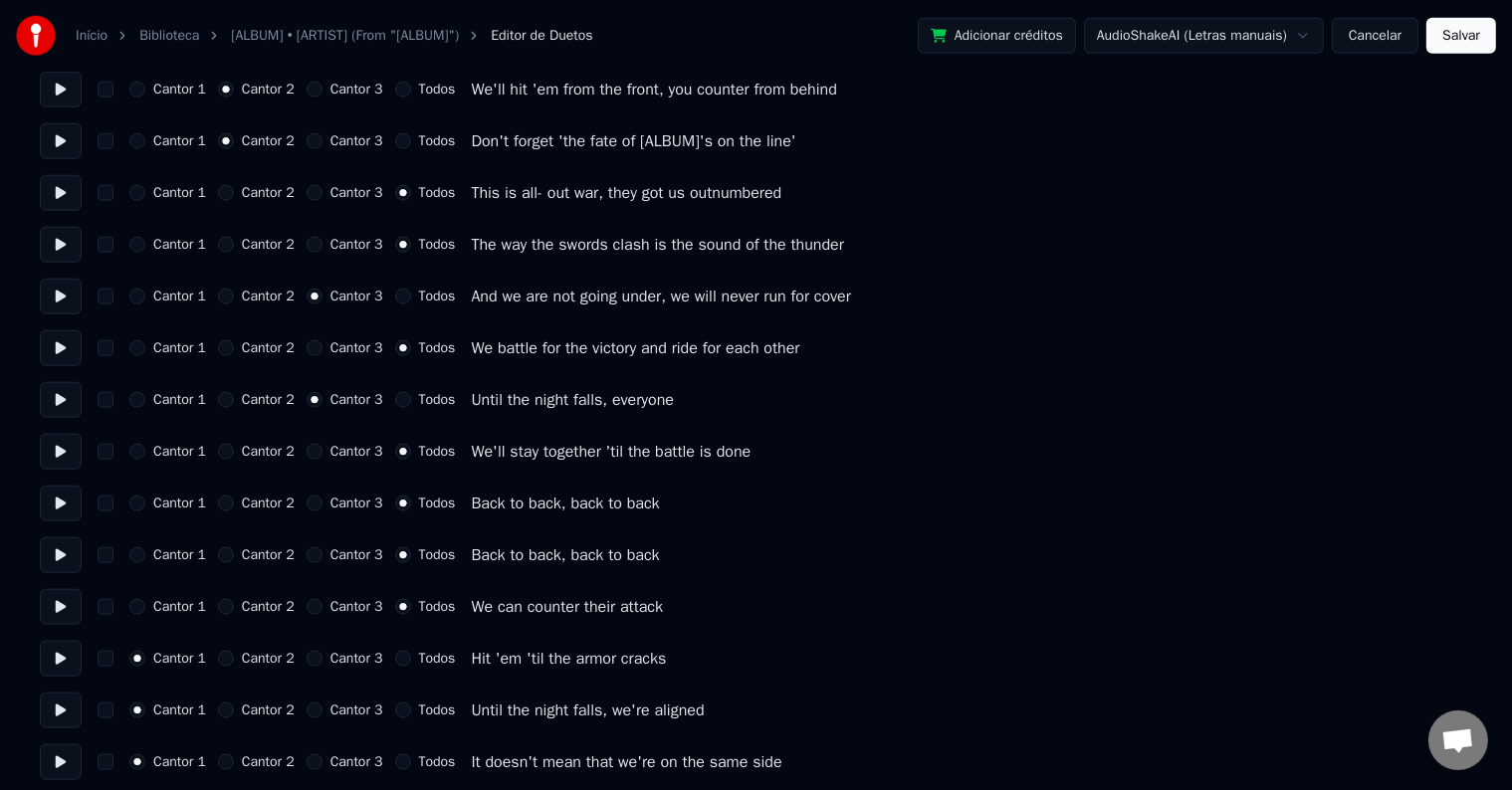 click at bounding box center [61, 607] 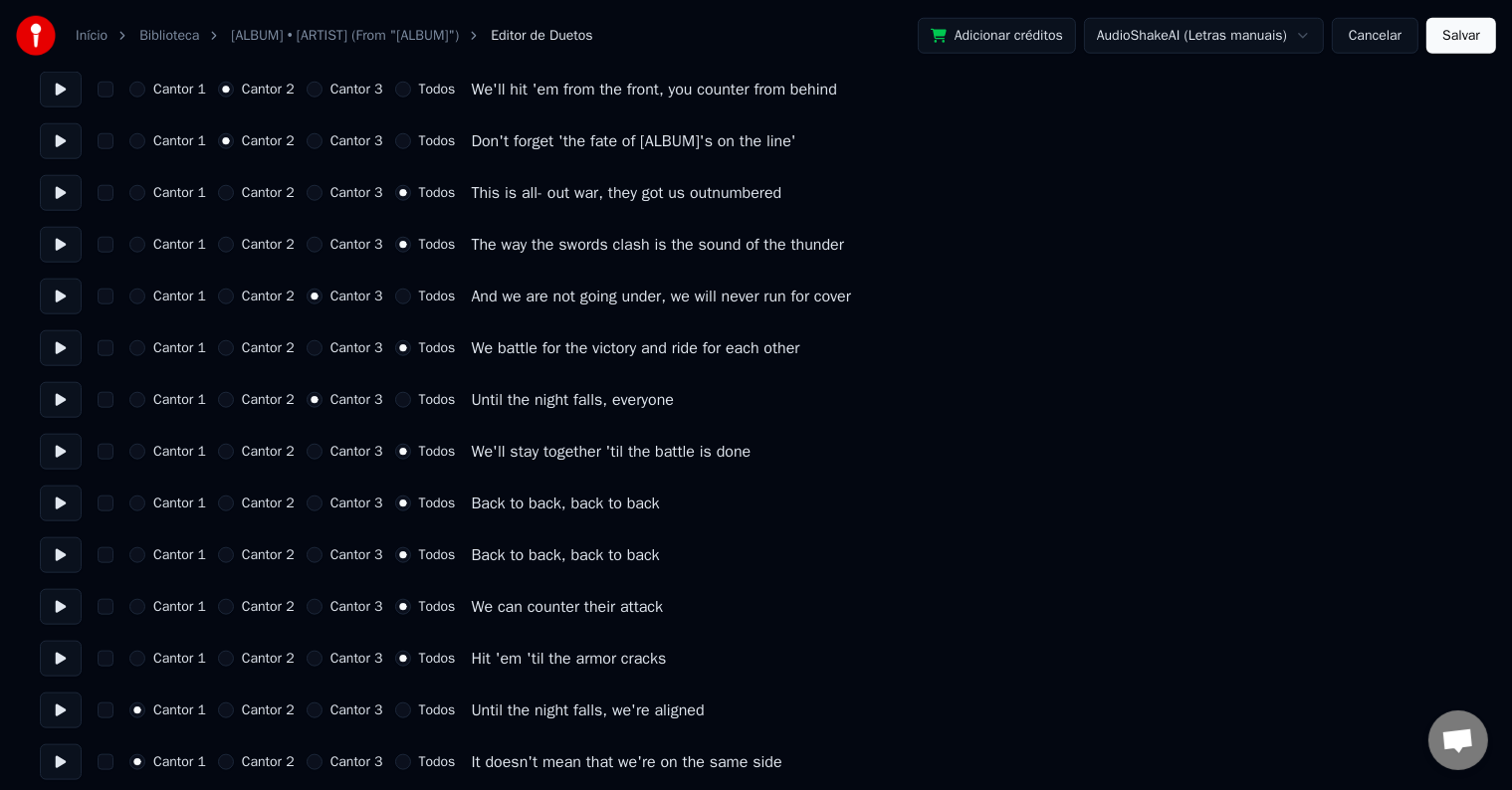 click at bounding box center [61, 659] 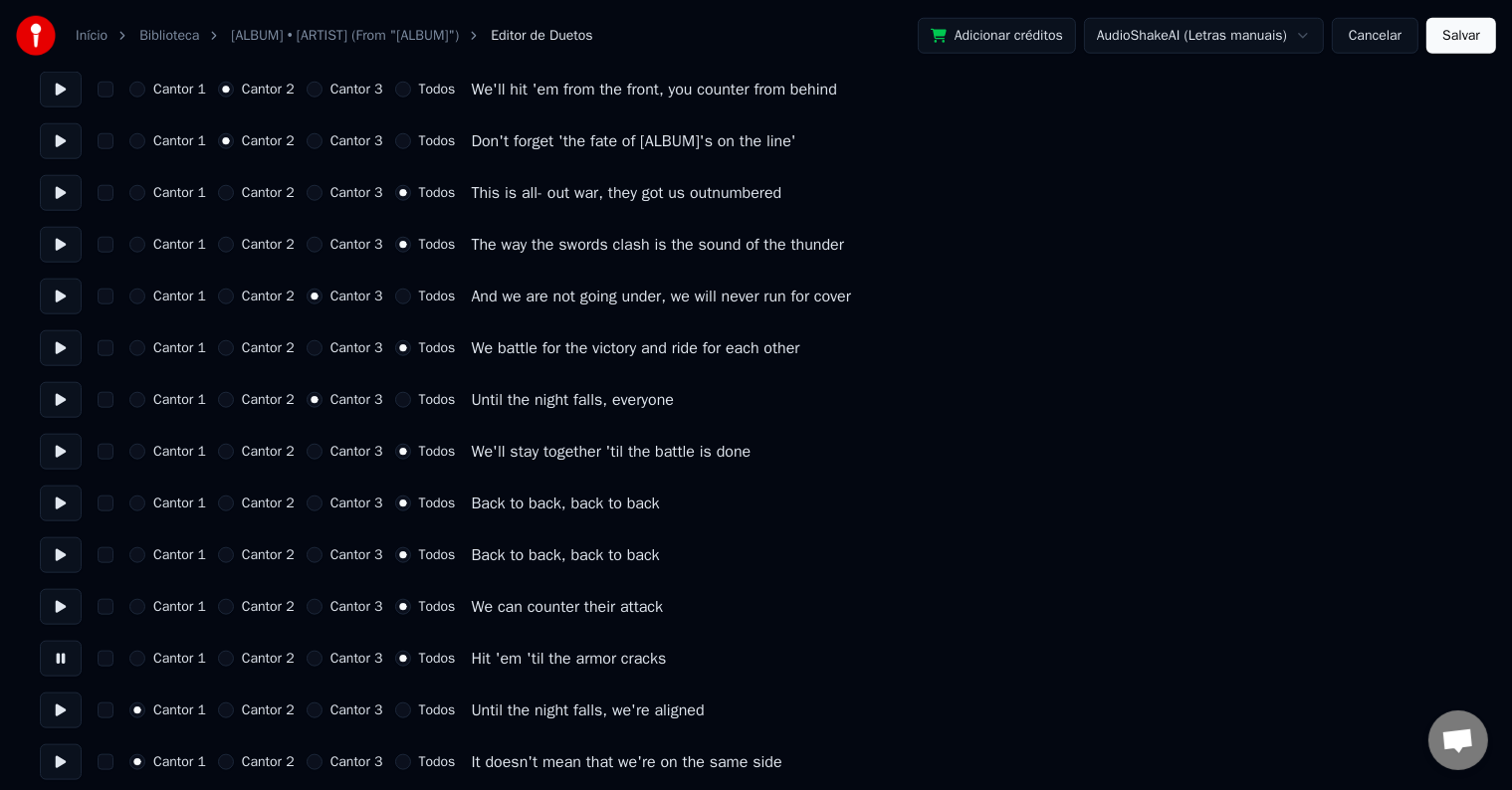 click at bounding box center [61, 659] 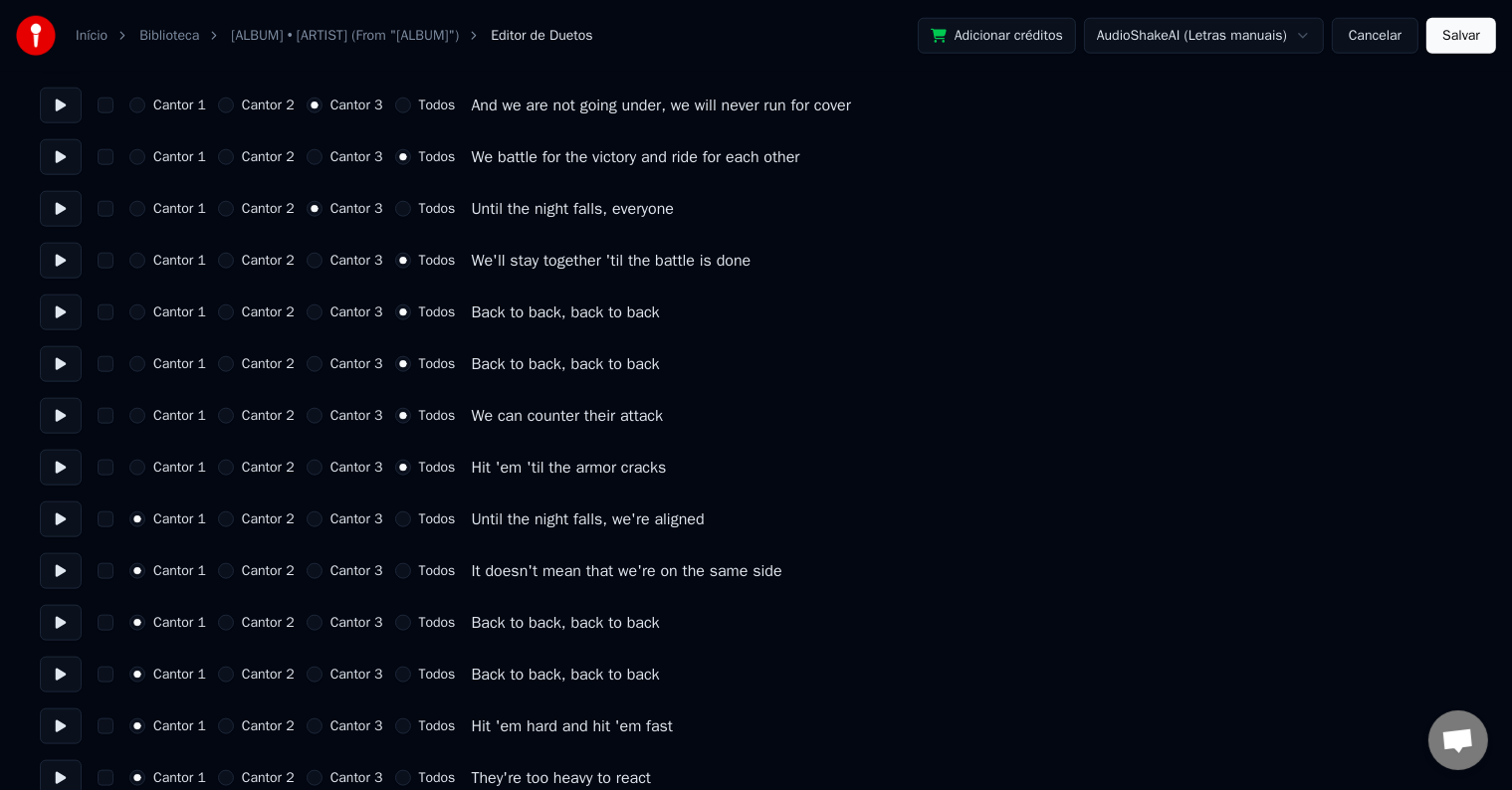 scroll, scrollTop: 2288, scrollLeft: 0, axis: vertical 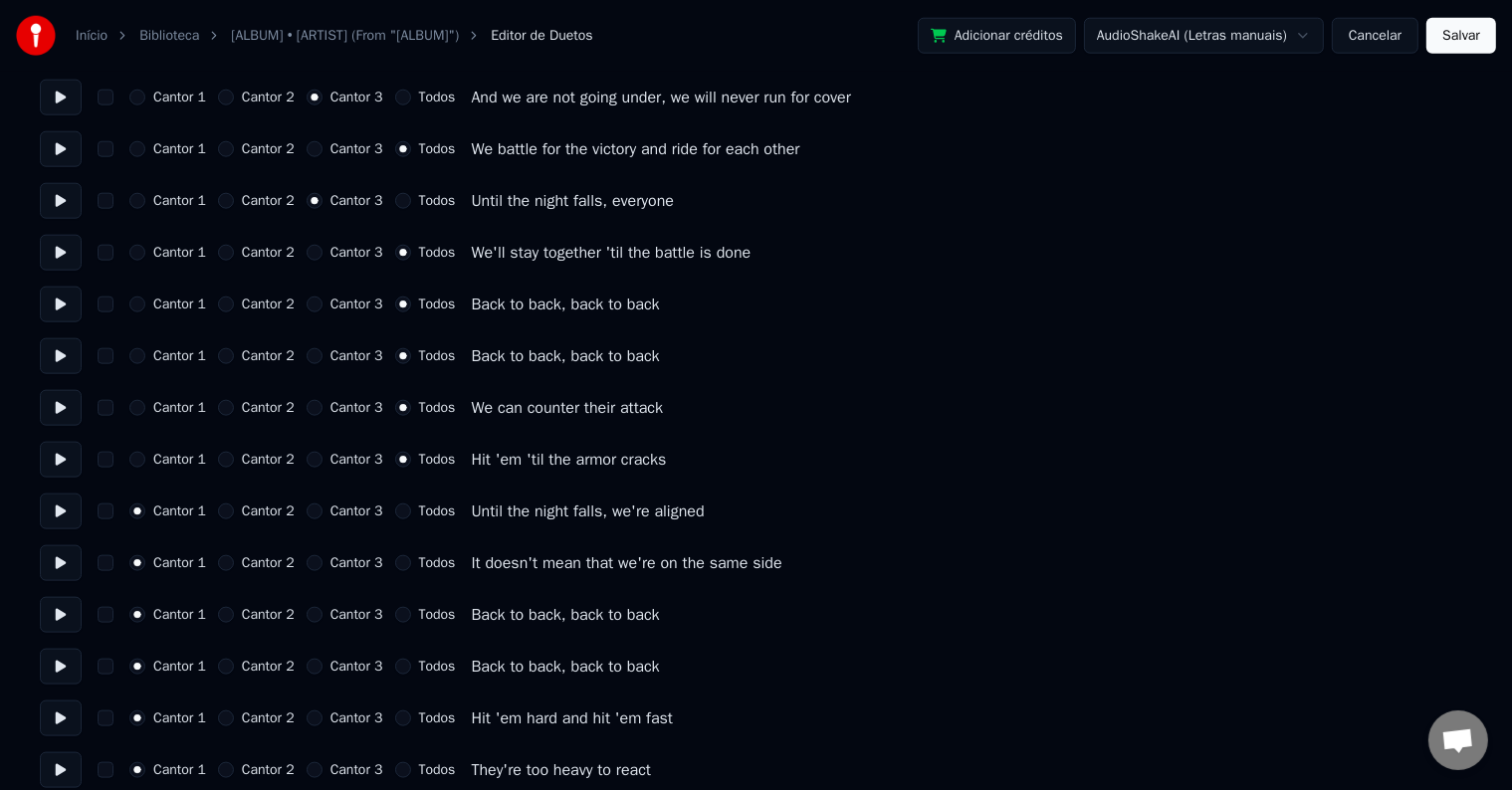 click at bounding box center (61, 511) 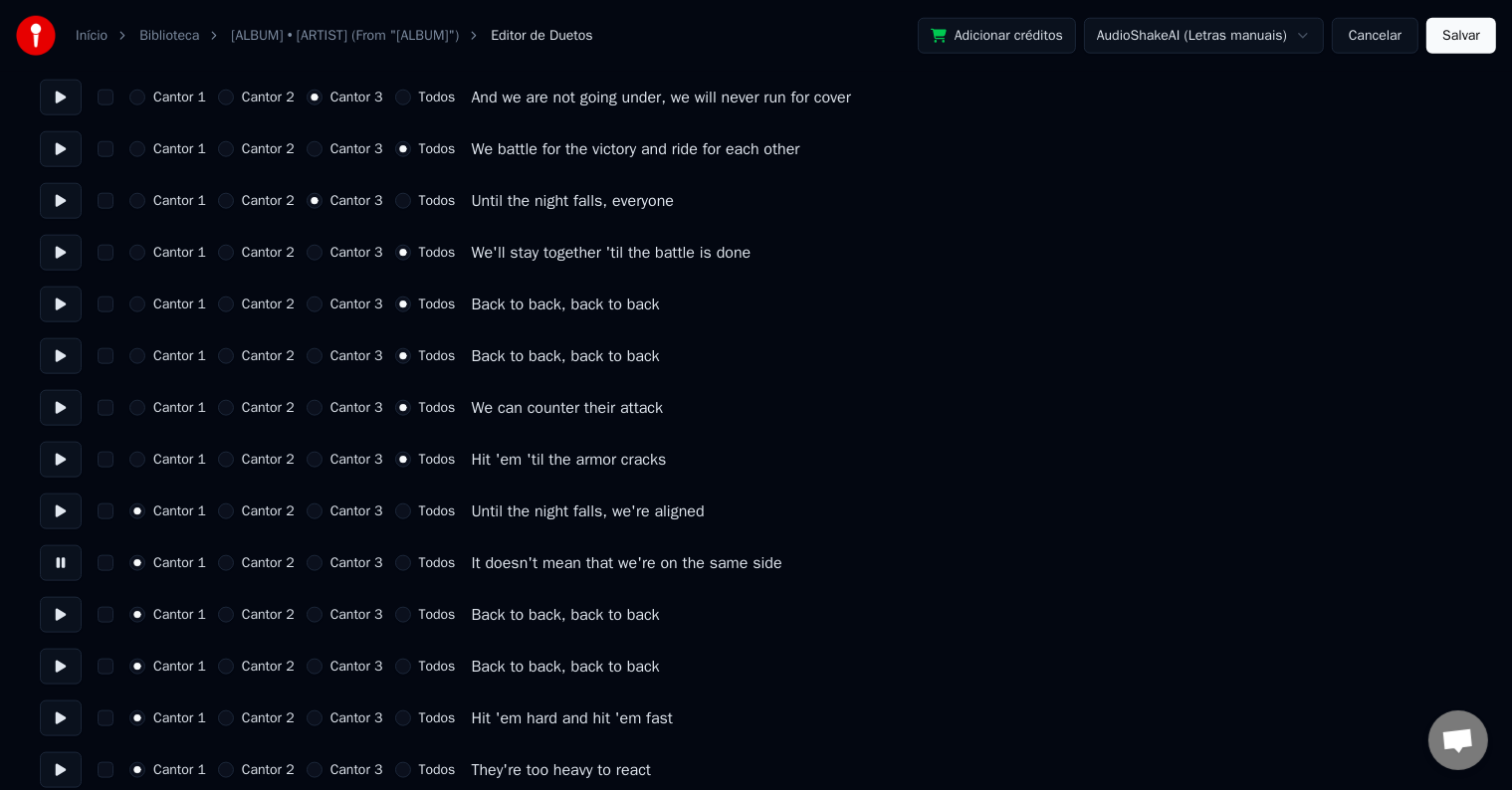 click at bounding box center (61, 460) 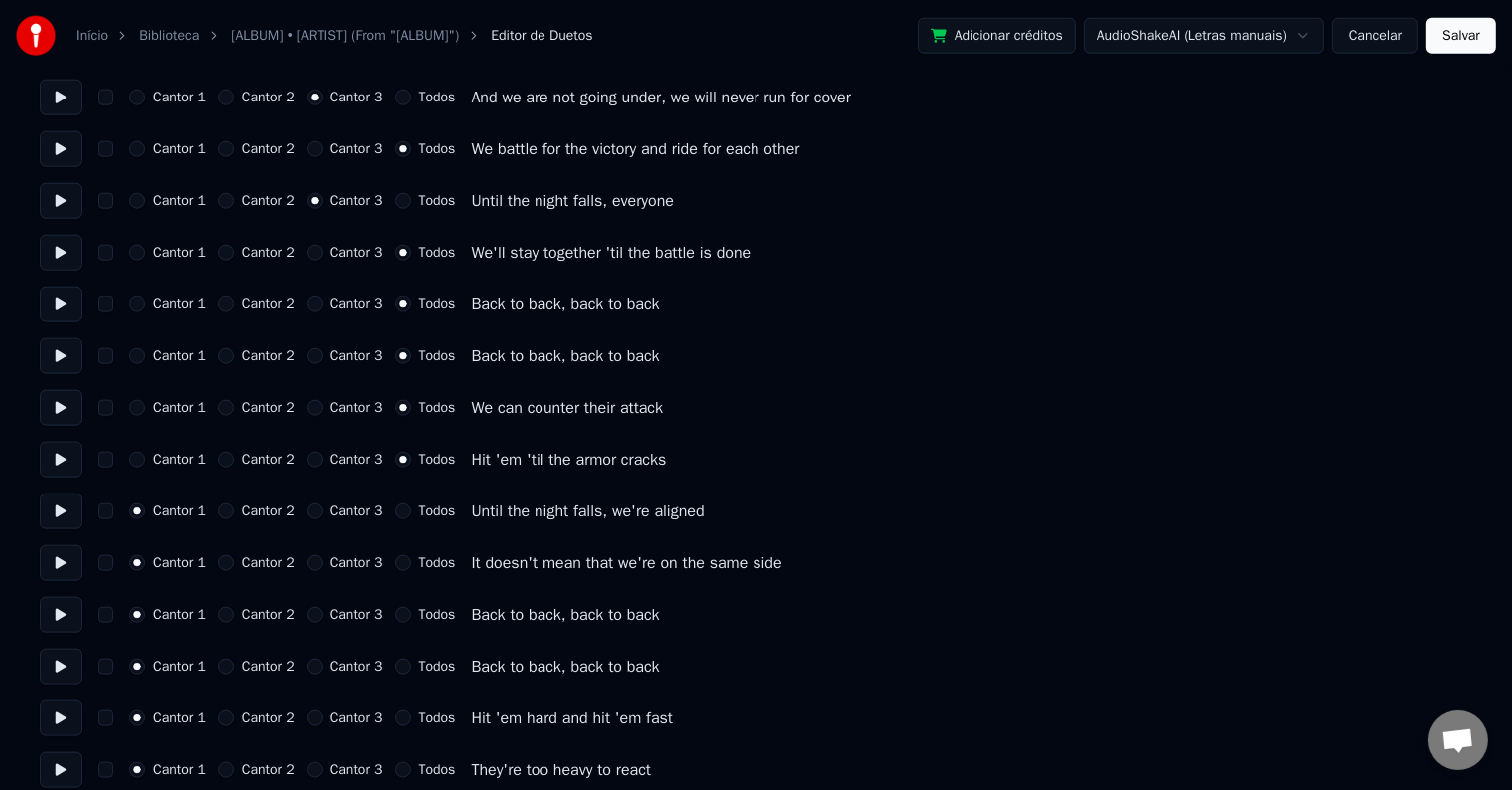 click at bounding box center (61, 511) 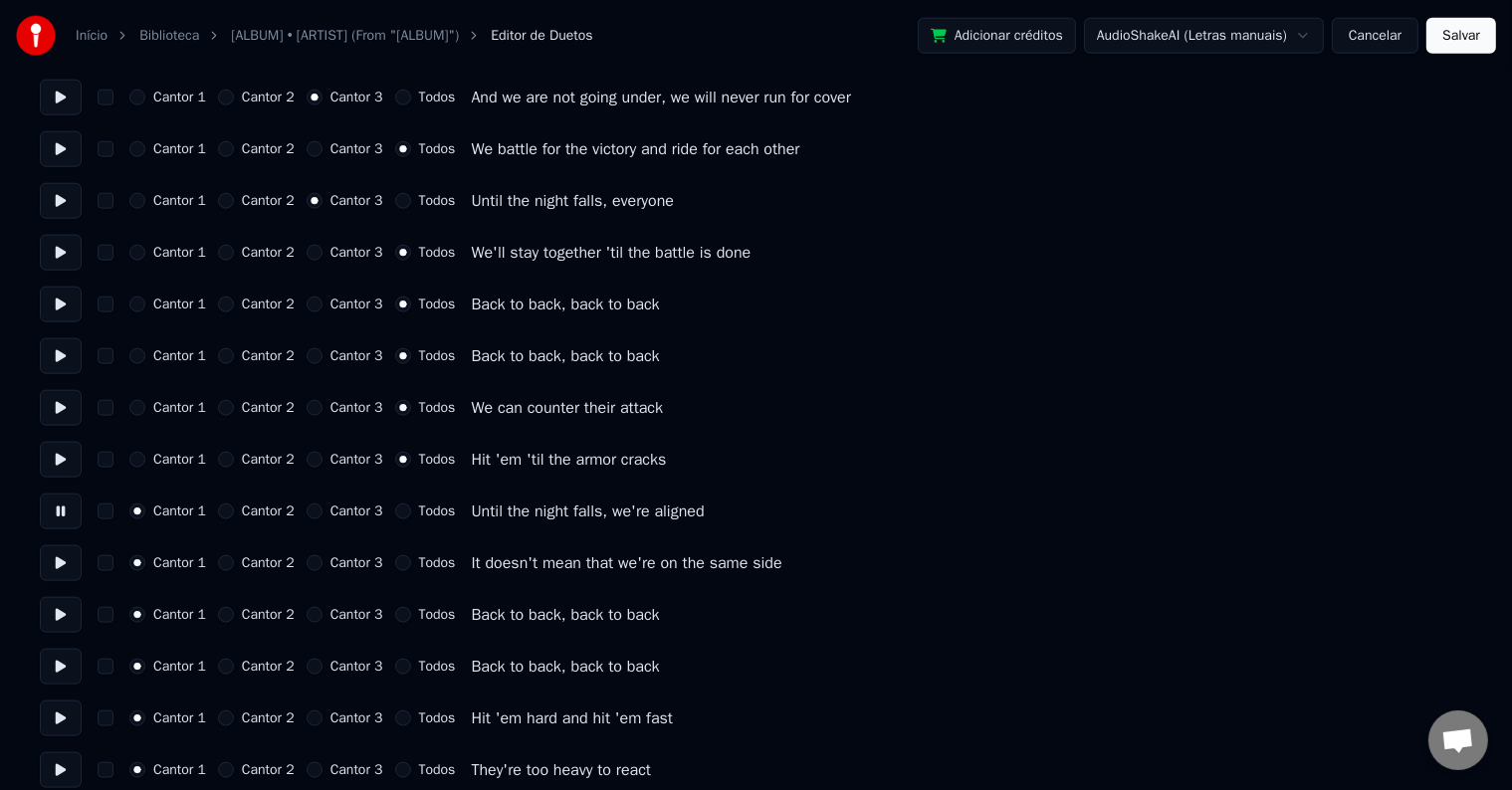 click on "Todos" at bounding box center [437, 511] 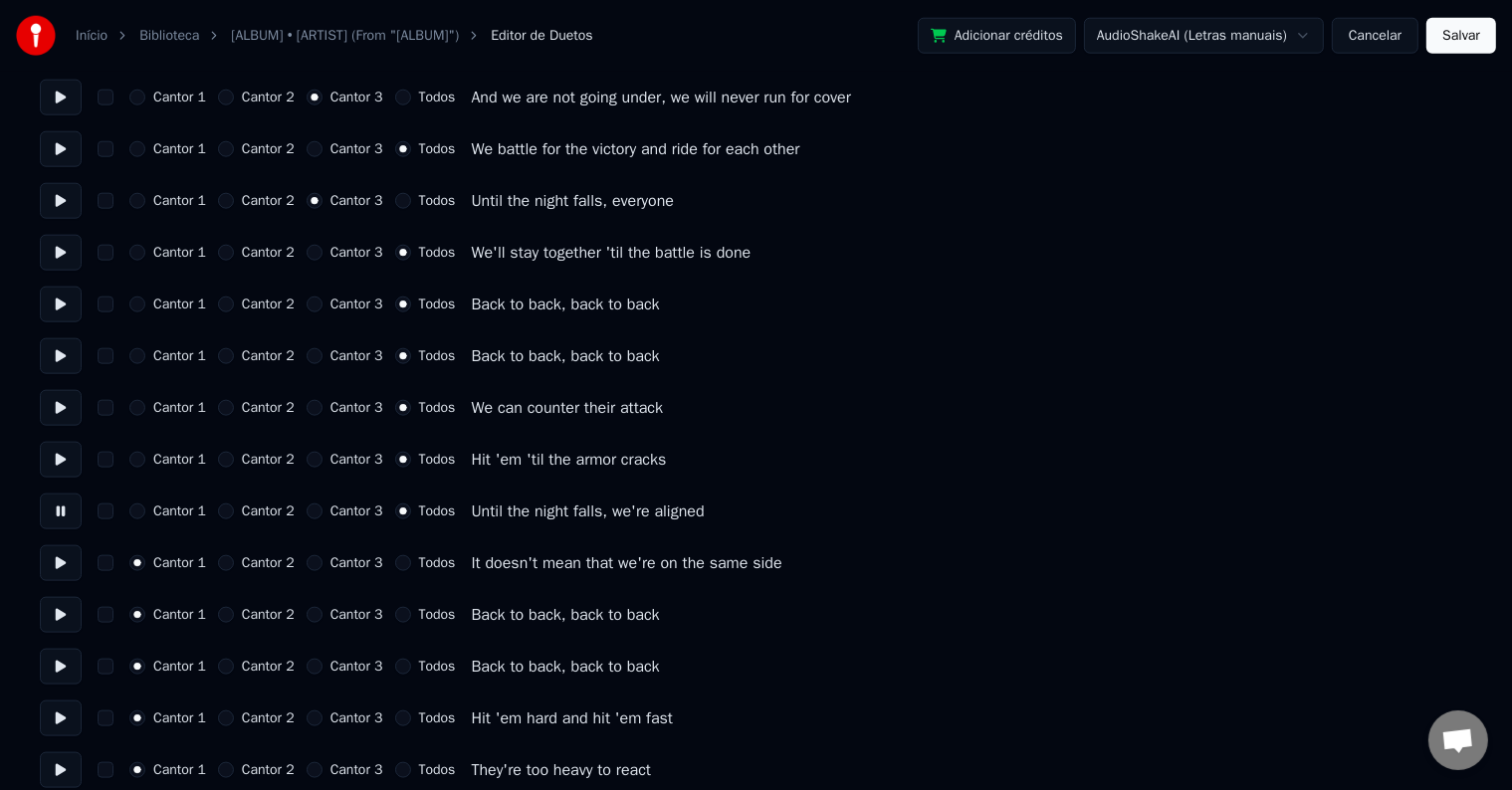 click on "Todos" at bounding box center [425, 563] 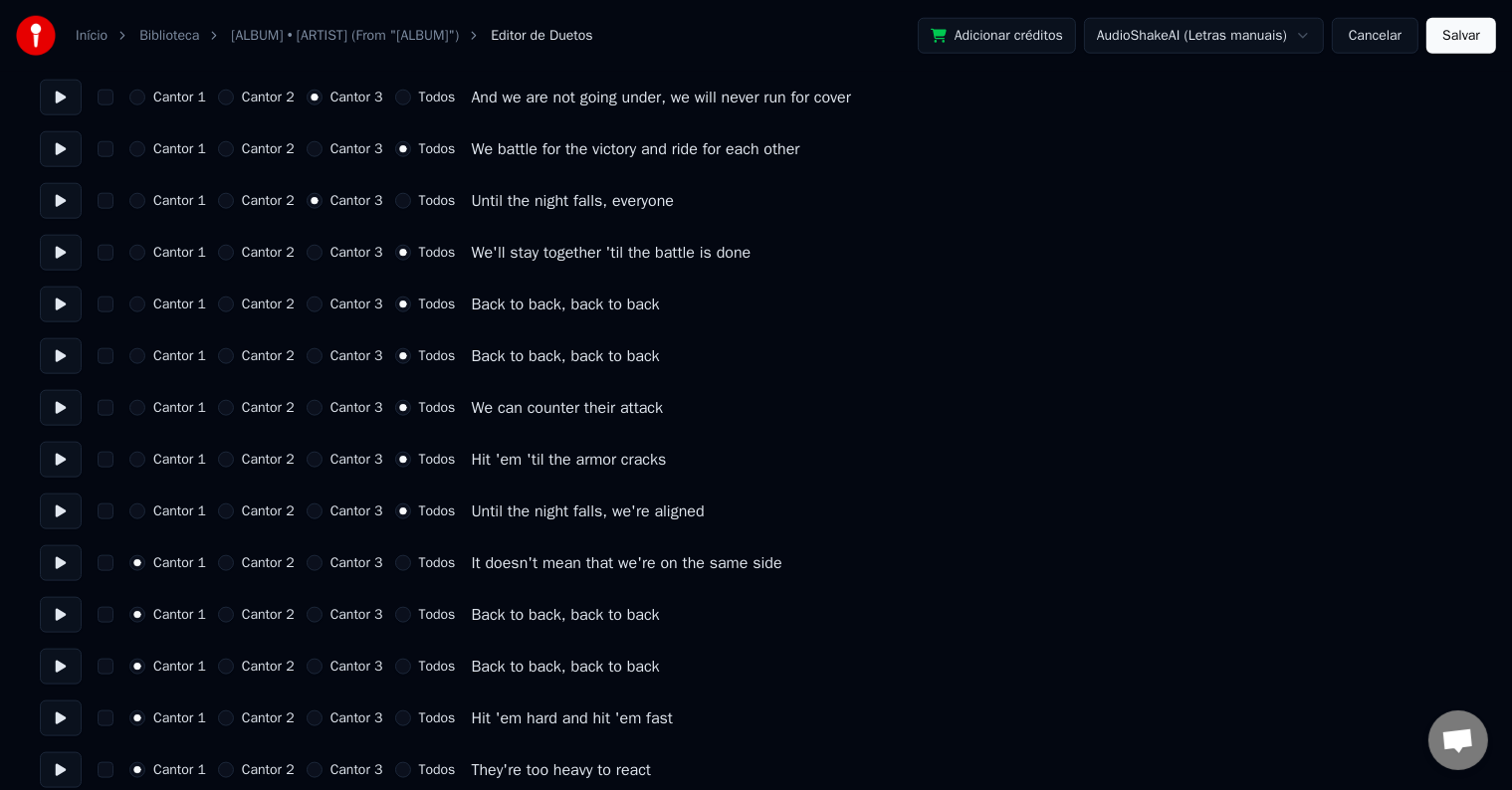 click on "Cantor 1 Cantor 2 Cantor 3 Todos It doesn't mean that we're on the same side" at bounding box center [756, 563] 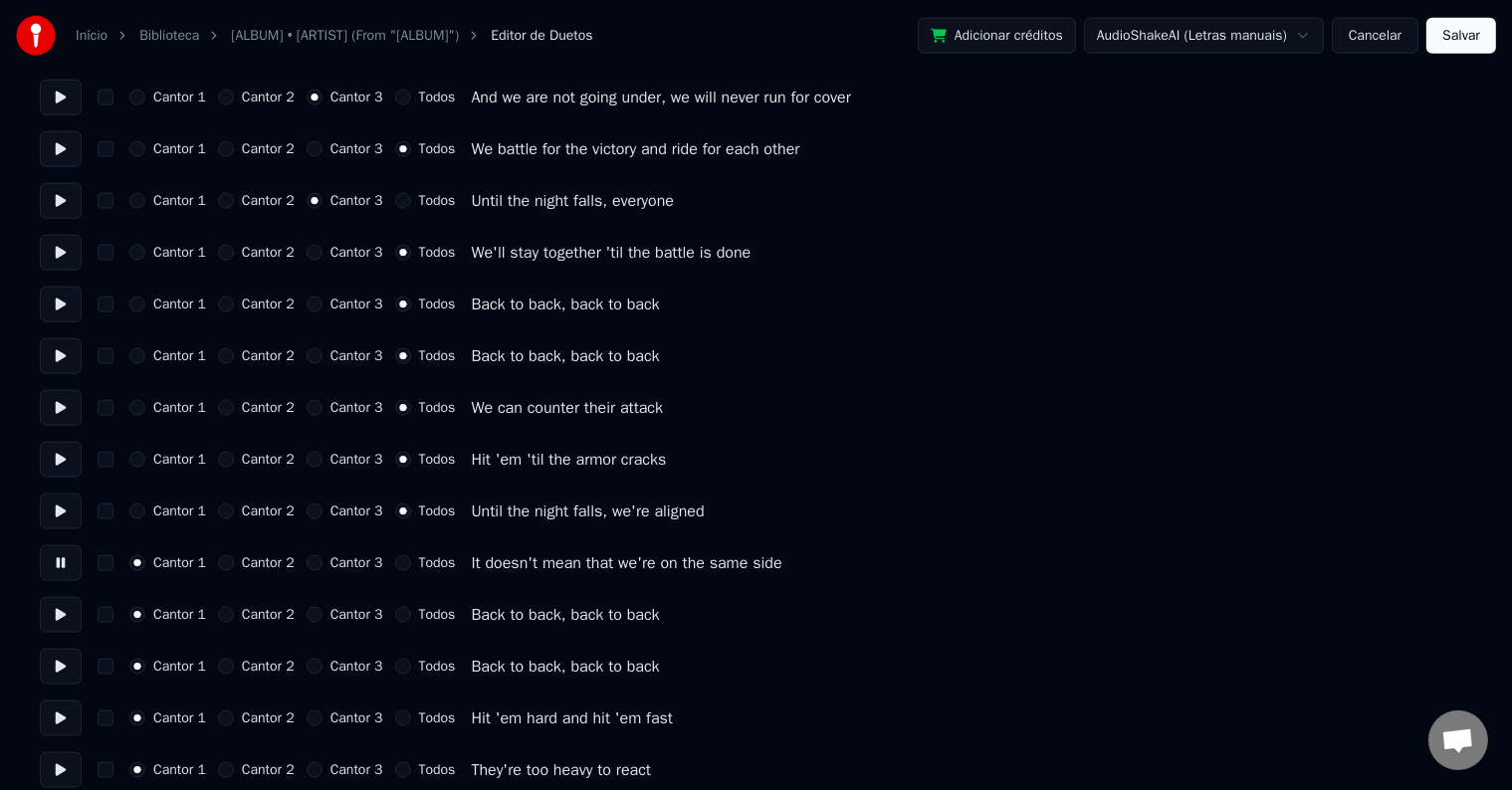 click on "Todos" at bounding box center [437, 563] 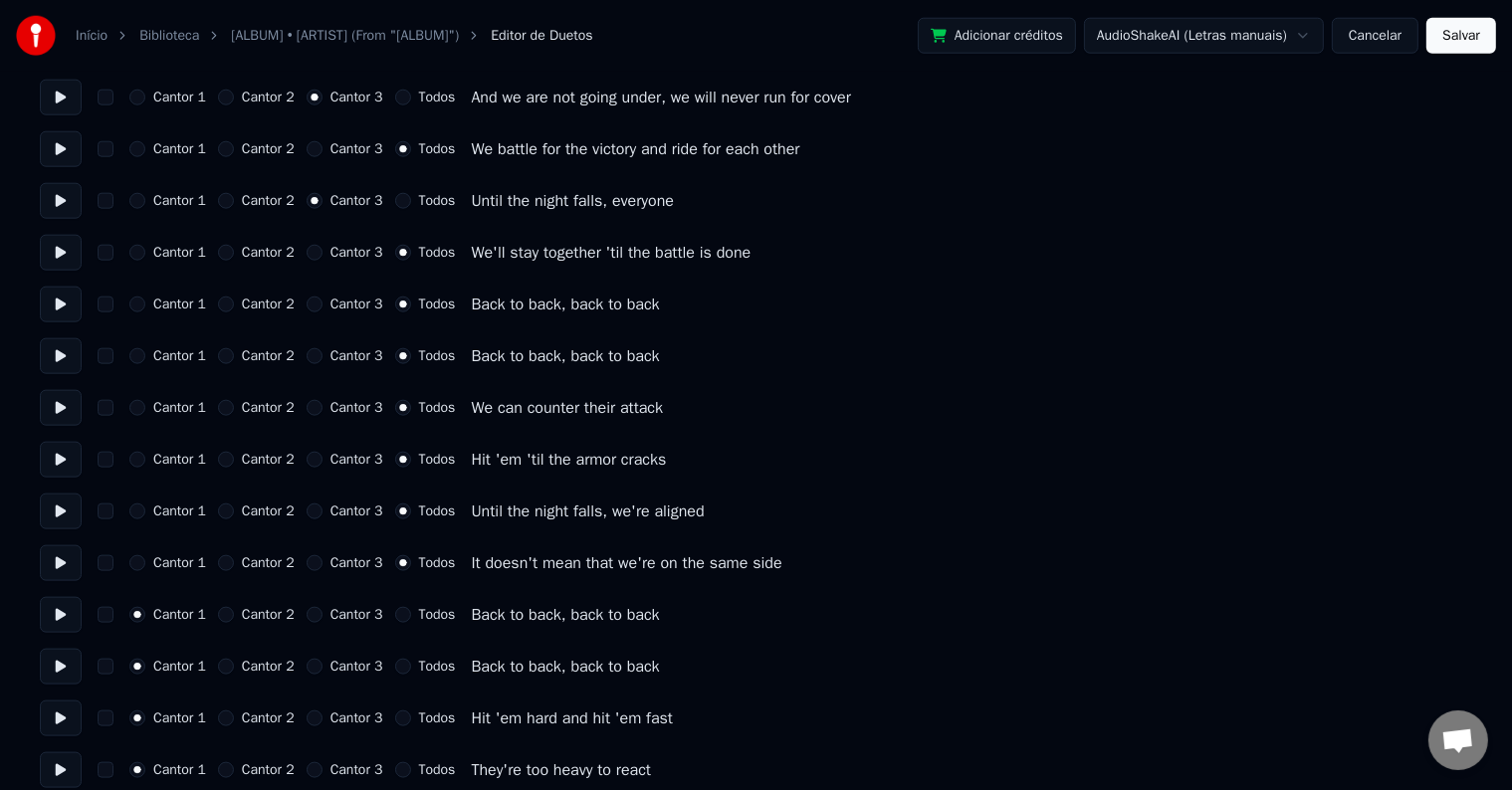 click on "Todos" at bounding box center (425, 667) 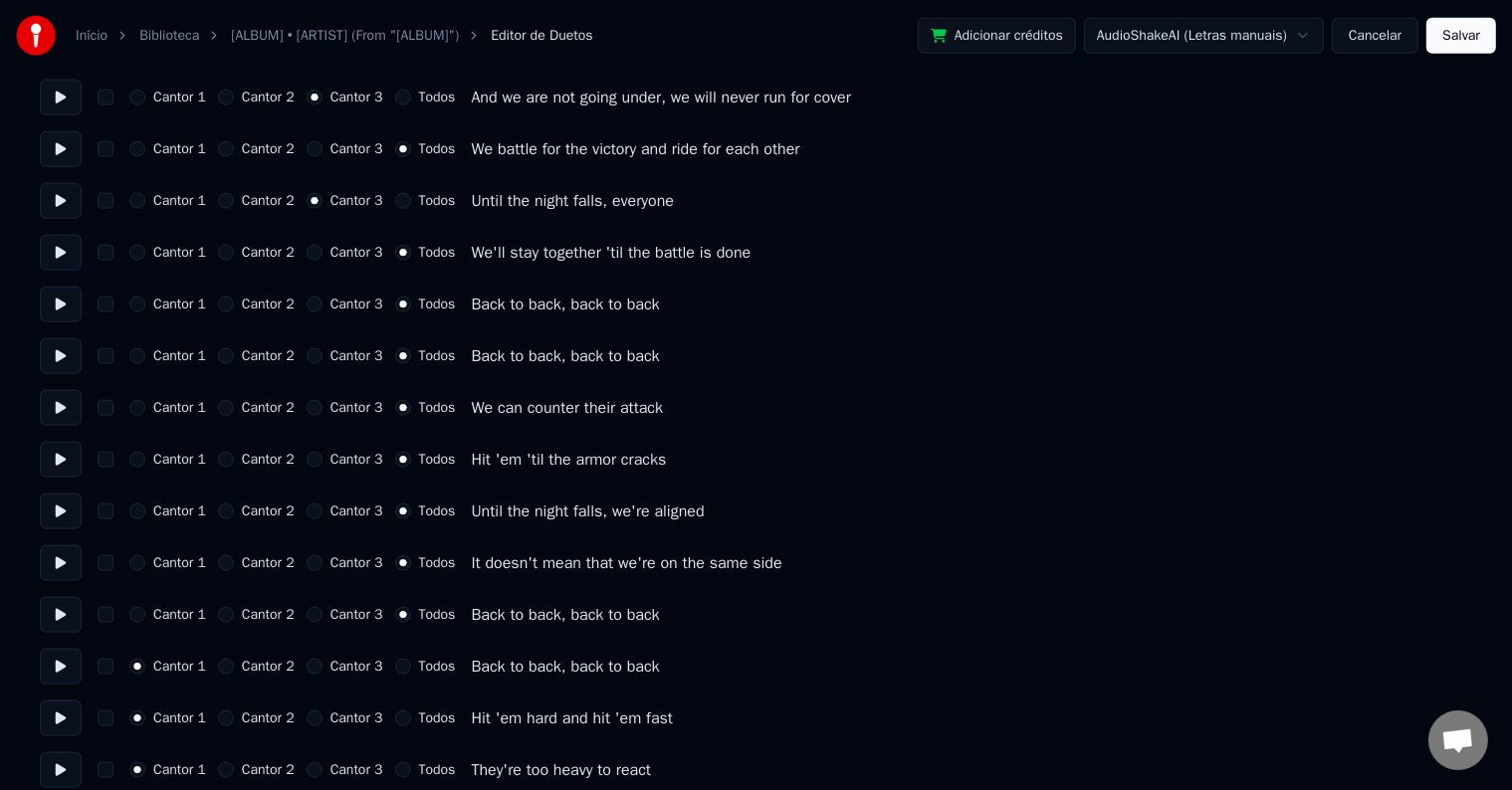 click on "Todos" at bounding box center (425, 667) 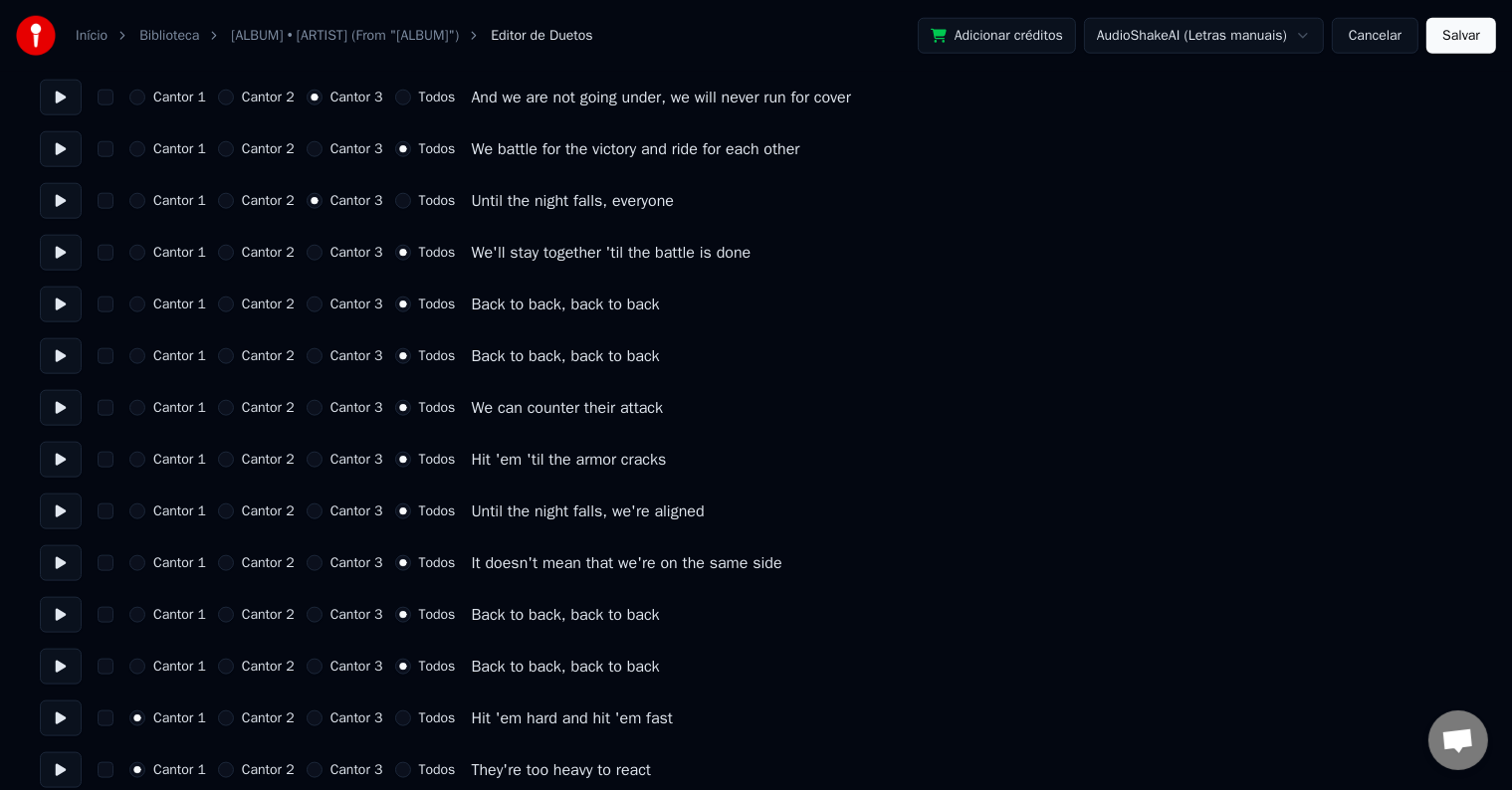 click on "Cantor 1 Cantor 2 Cantor 3 Todos" at bounding box center [292, 718] 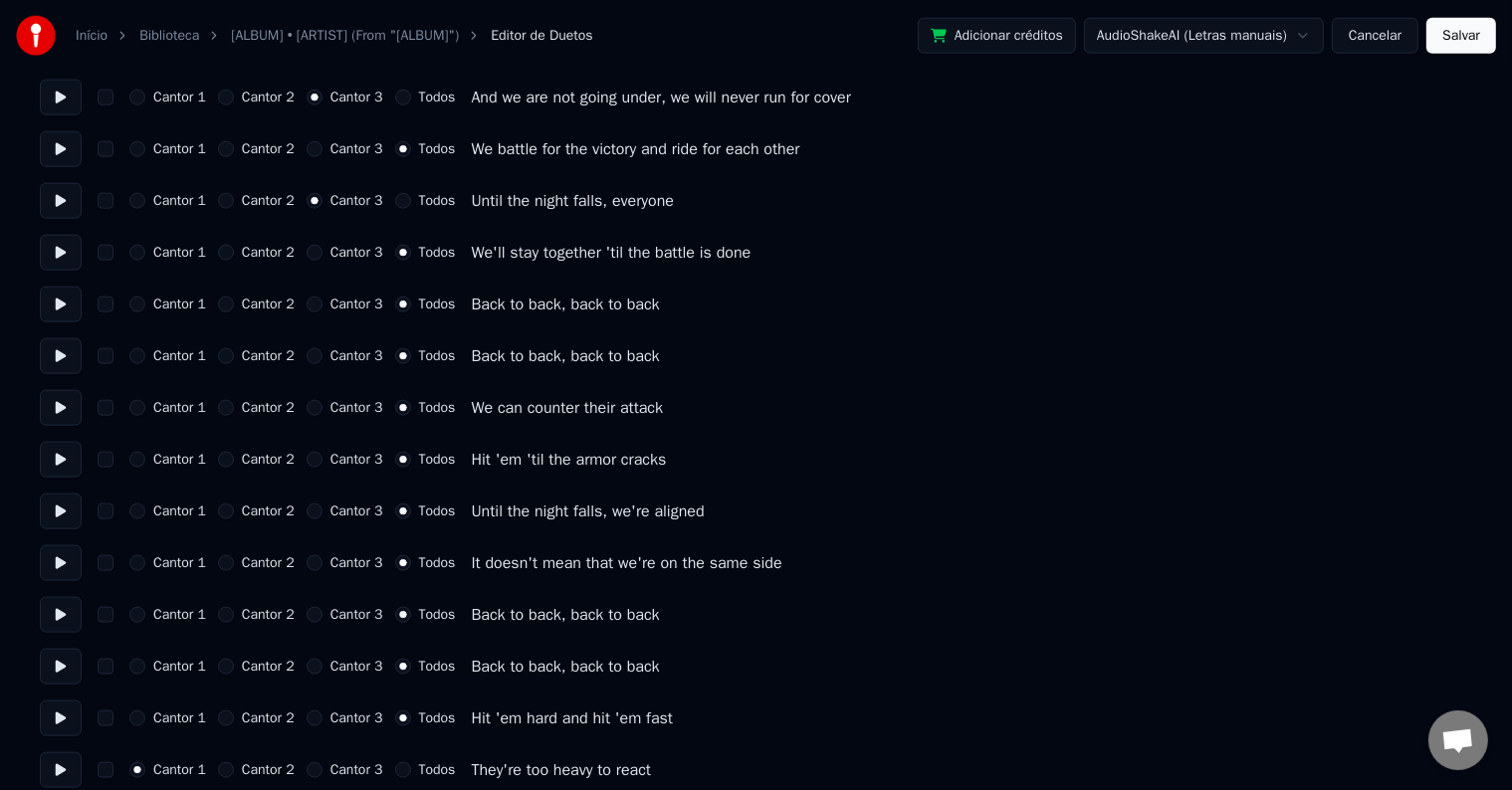 click at bounding box center [61, 615] 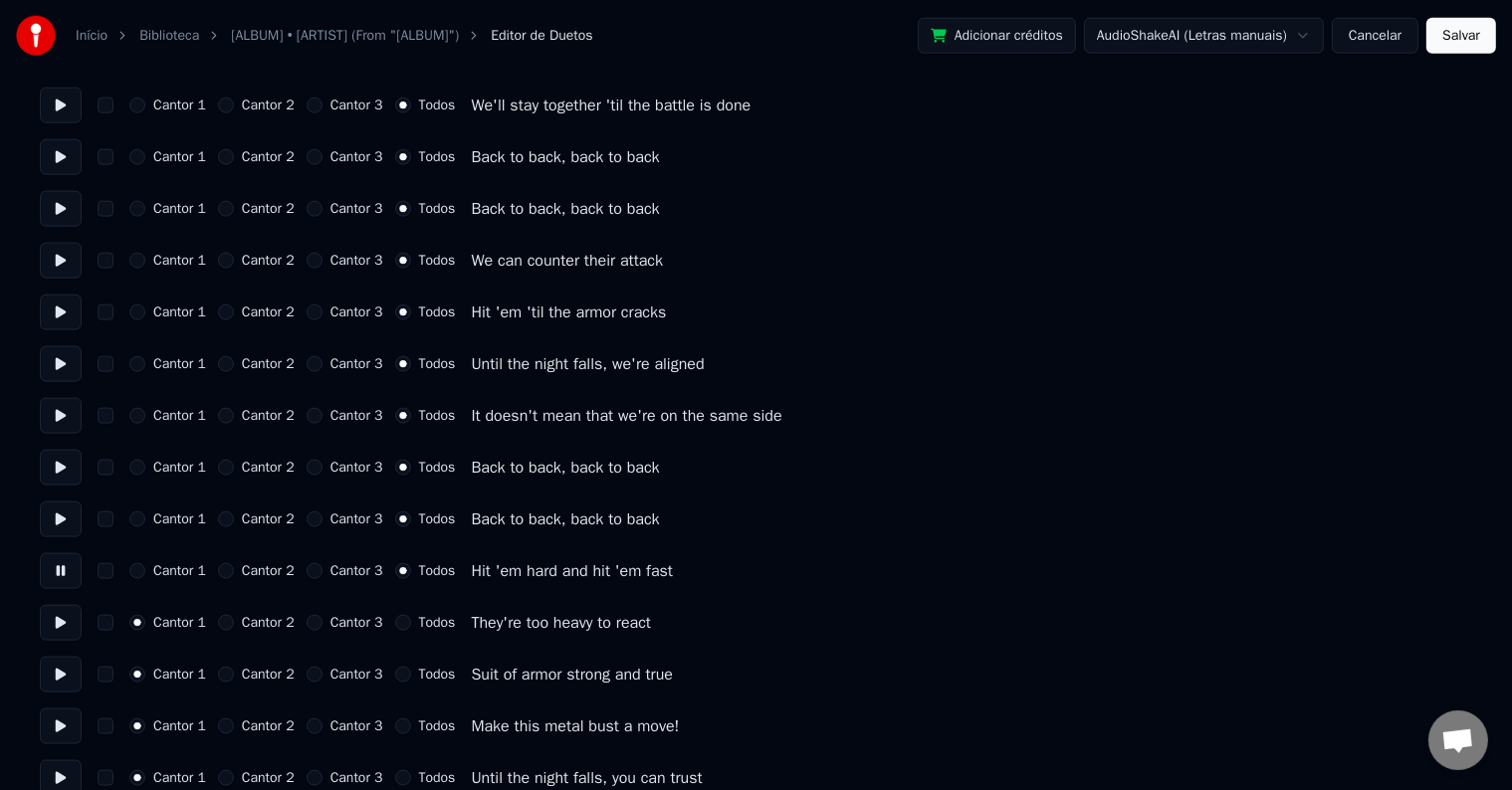 scroll, scrollTop: 2487, scrollLeft: 0, axis: vertical 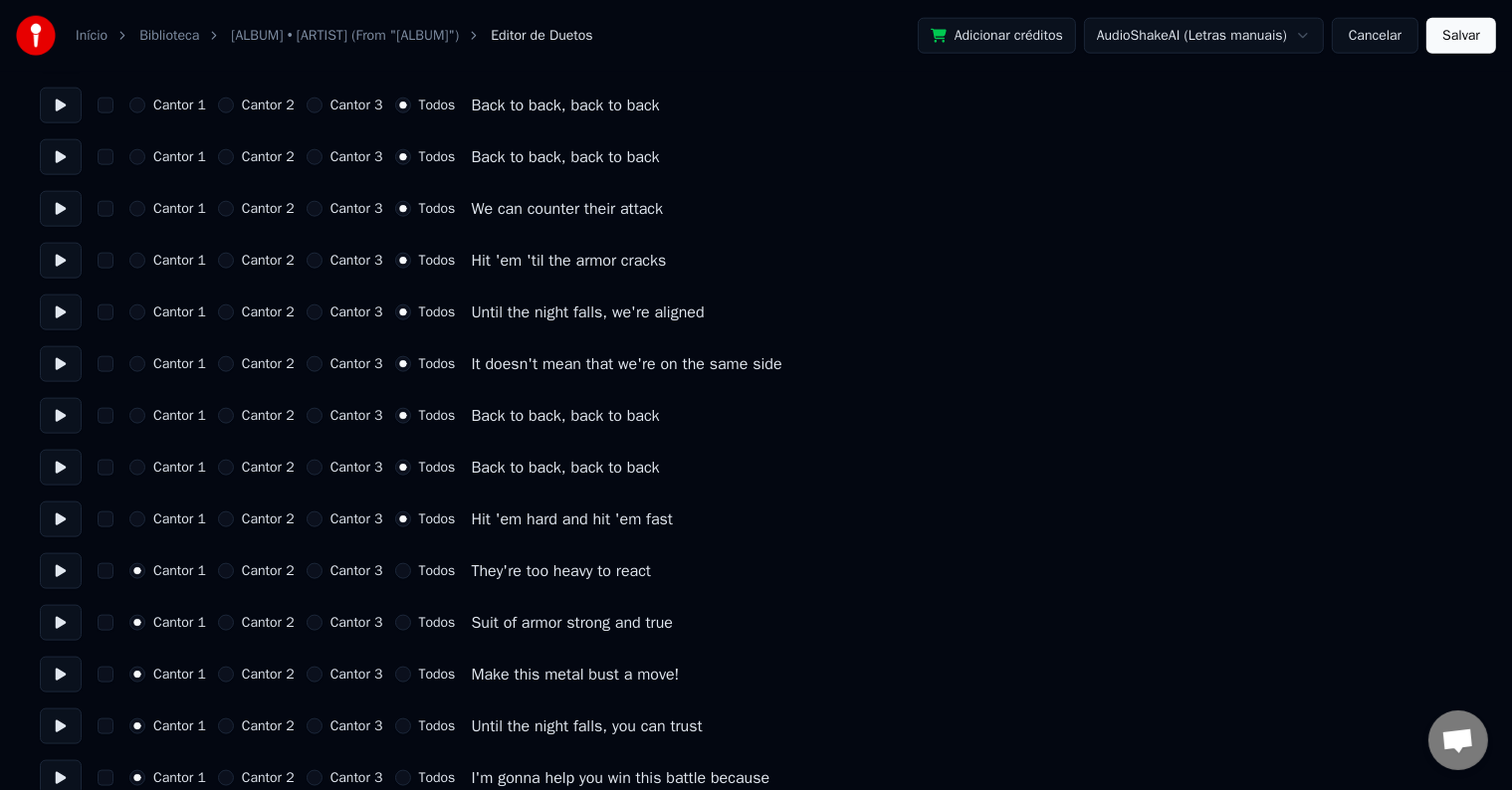 click on "Cantor 1 Cantor 2 Cantor 3 Todos They're too heavy to react" at bounding box center (756, 571) 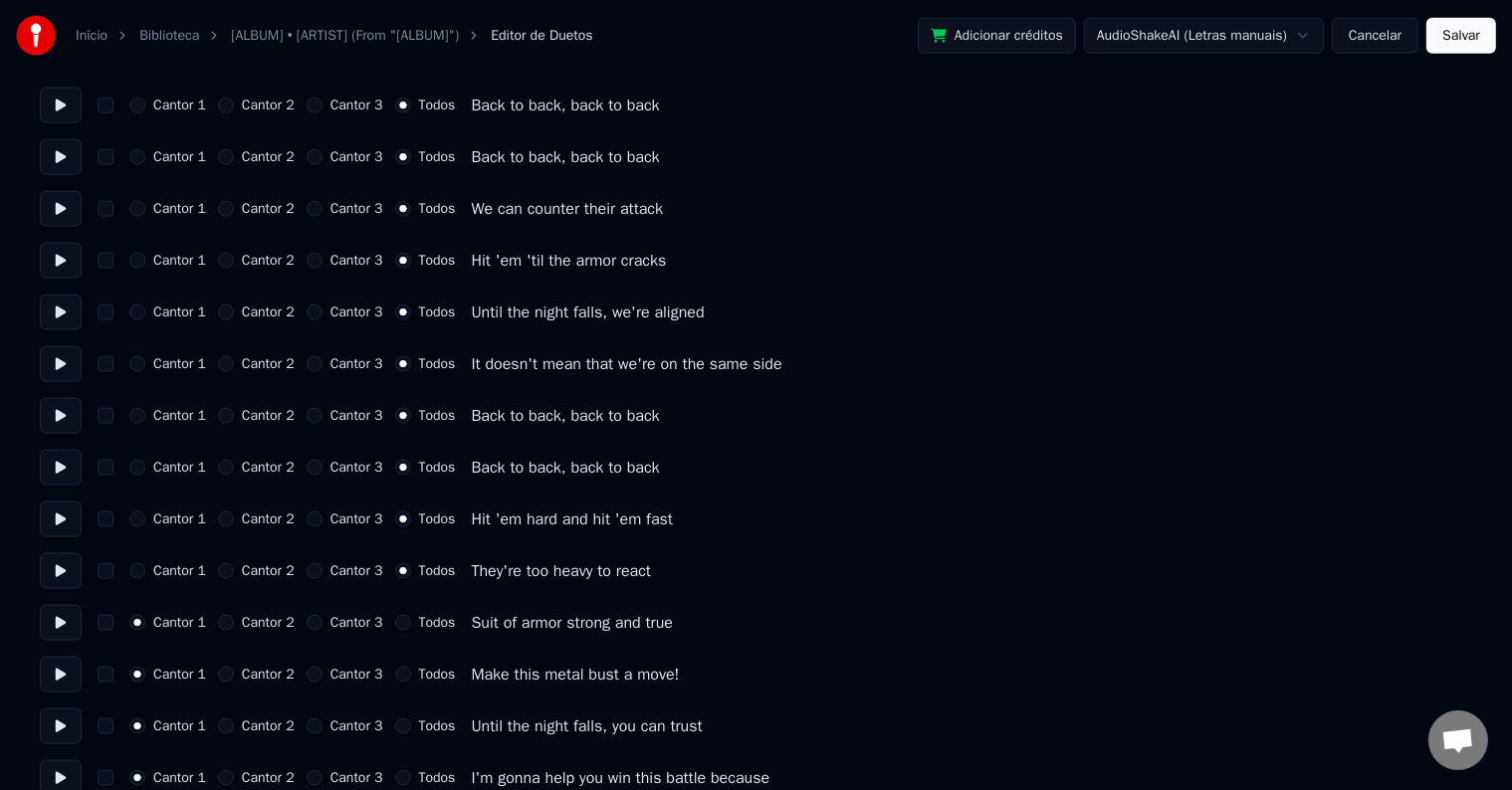 click at bounding box center [61, 571] 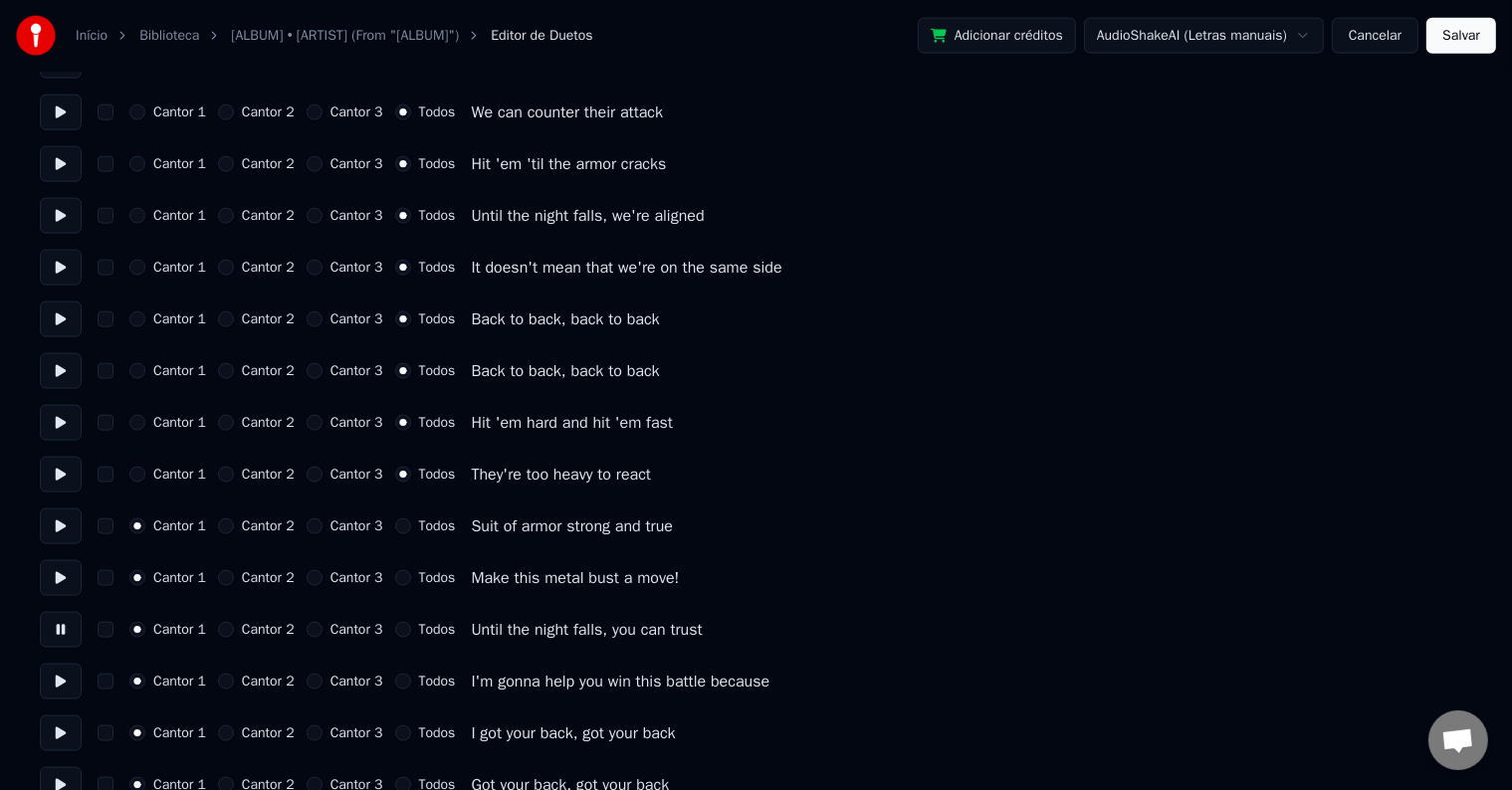 scroll, scrollTop: 2587, scrollLeft: 0, axis: vertical 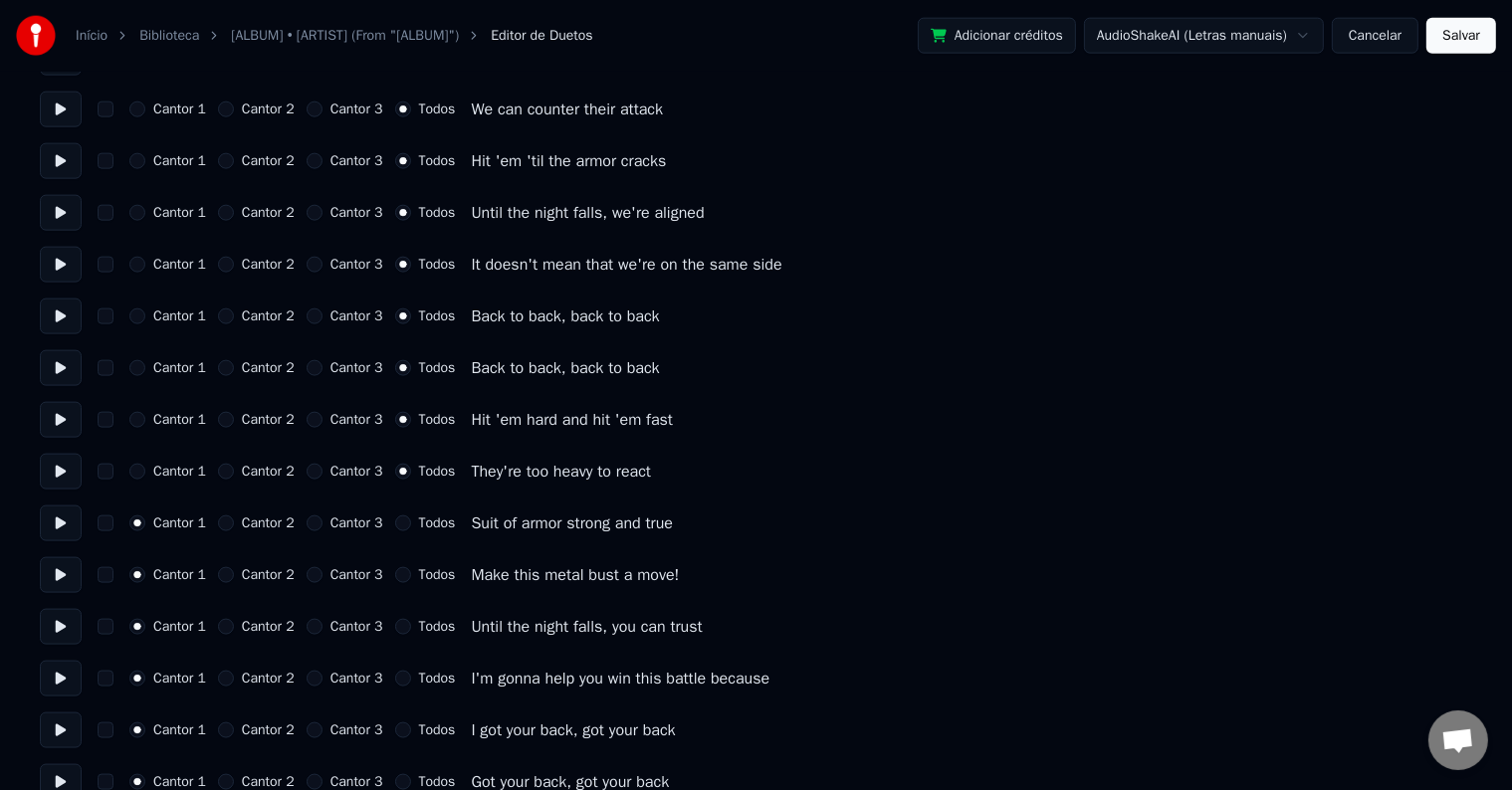 click on "Início Biblioteca Night Falls • Disney (From "Descendants 3") Editor de Duetos Adicionar créditos AudioShakeAI (Letras manuais) Cancelar Salvar Número de cantores * Mantenha as vozes do cantor Cantor  1 Cantor  2 Todos Cantor 1 Cantor 2 Cantor 3 Todos Watch your back, watch your back Cantor 1 Cantor 2 Cantor 3 Todos Watch your back, watch your back Cantor 1 Cantor 2 Cantor 3 Todos We can counter their attack Cantor 1 Cantor 2 Cantor 3 Todos Hit 'em 'til the armor cracks Cantor 1 Cantor 2 Cantor 3 Todos This could get a little sticky Cantor 1 Cantor 2 Cantor 3 Todos How to win this battle could be tricky Cantor 1 Cantor 2 Cantor 3 Todos But I know the best way, fall back, let me lead Cantor 1 Cantor 2 Cantor 3 Todos You hold the line and we'll bring them to their knees Cantor 1 Cantor 2 Cantor 3 Todos Swords in the air if you're with me Cantor 1 Cantor 2 Cantor 3 Todos They got us outnumbered one to fifty Cantor 1 Cantor 2 Cantor 3 Todos But victory is ours 'cause I got a strategy Cantor 1 Cantor 2 Todos" at bounding box center (756, -842) 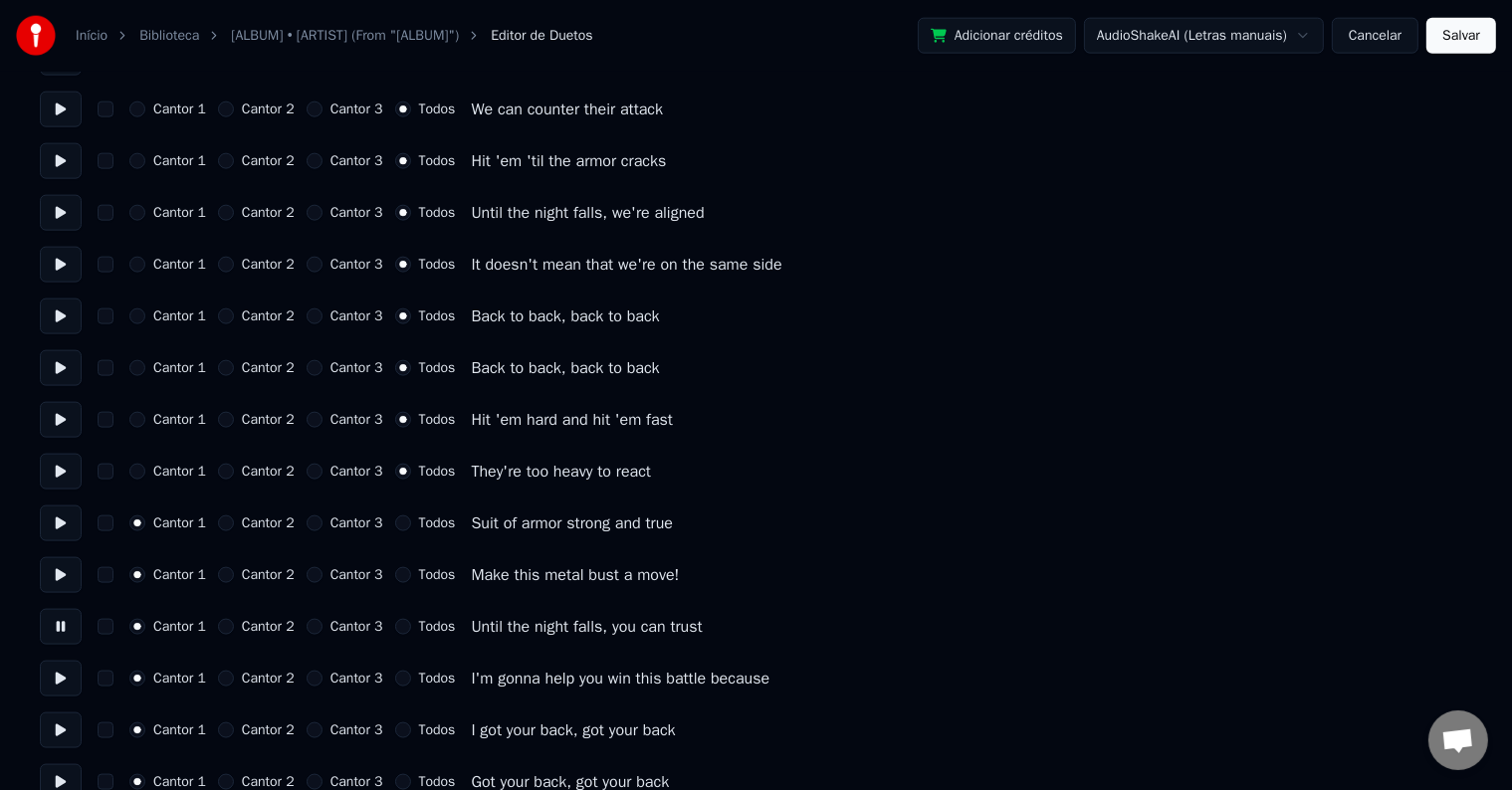 click on "Cantor 1 Cantor 2 Cantor 3 Todos Until the night falls, you can trust" at bounding box center [756, 627] 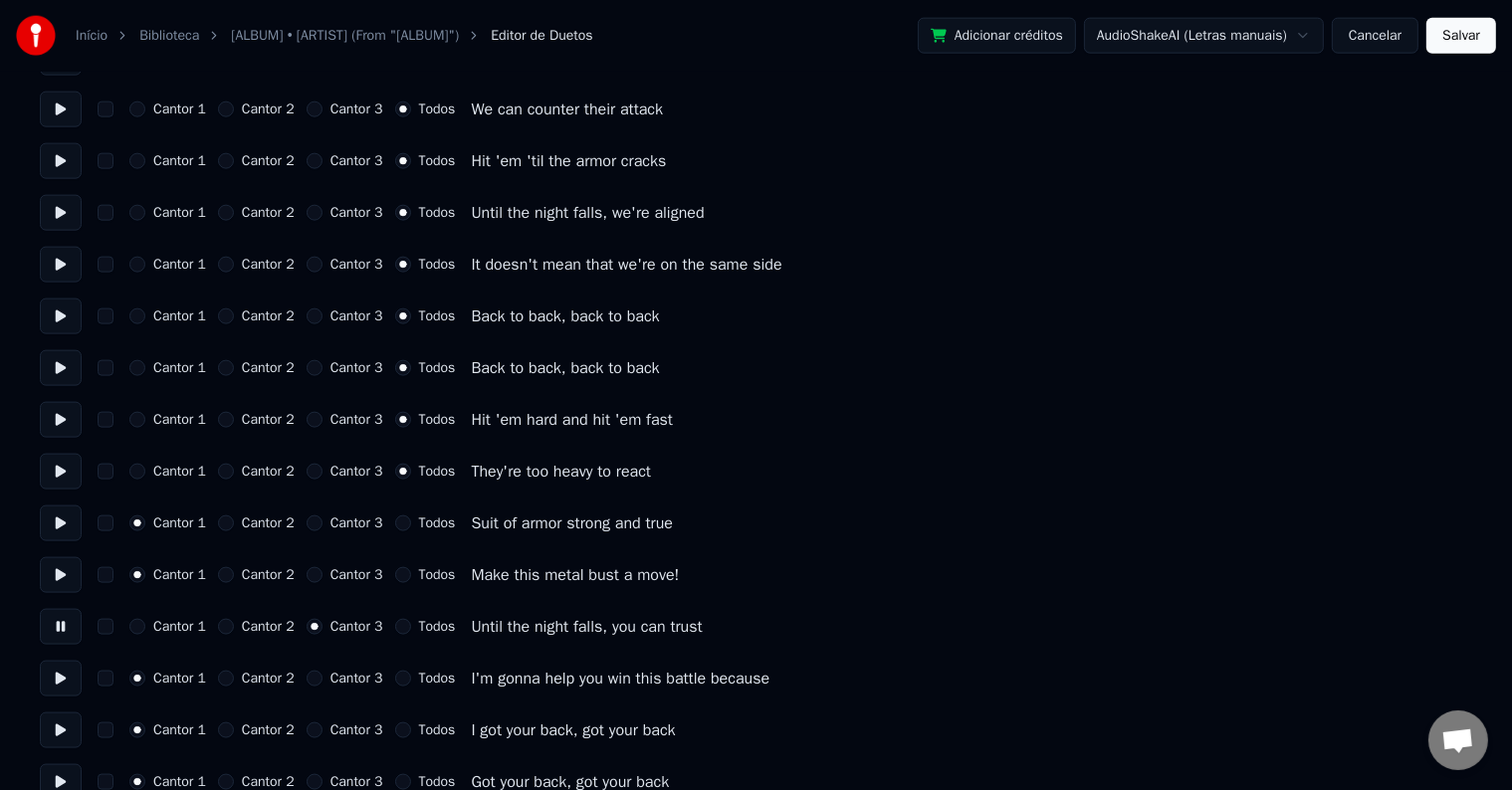 click at bounding box center [61, 679] 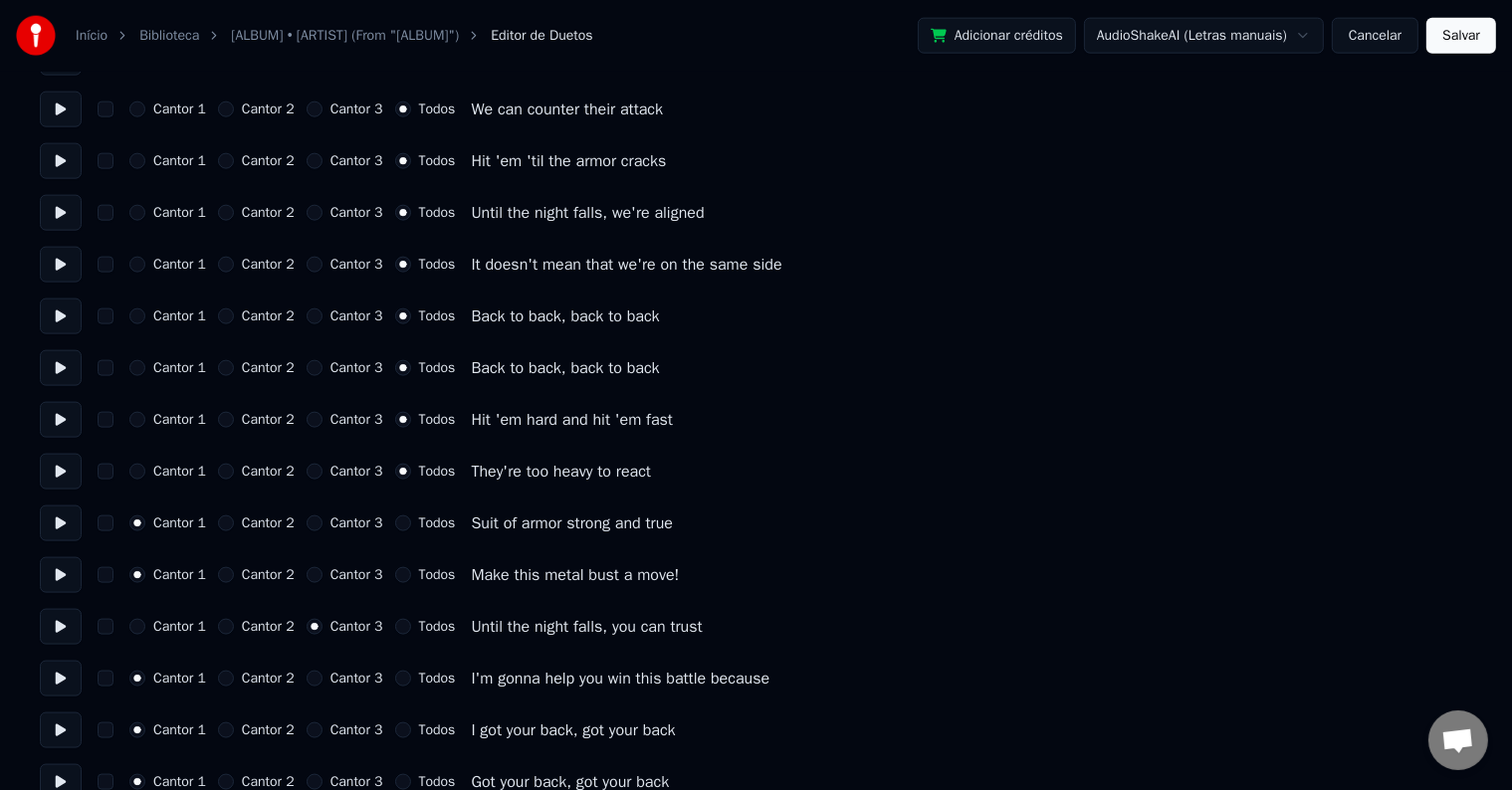 click on "Todos" at bounding box center (437, 679) 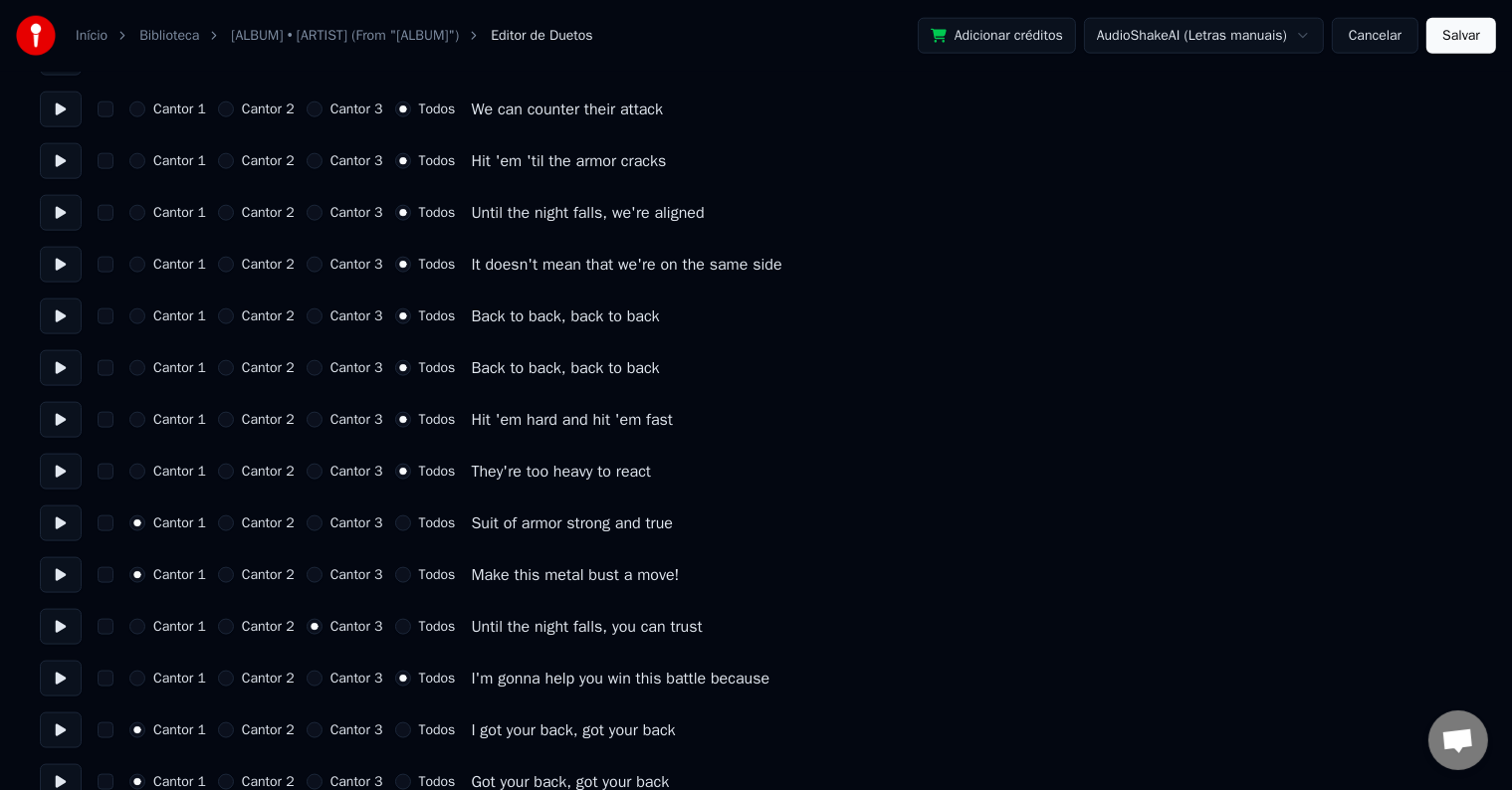 drag, startPoint x: 59, startPoint y: 724, endPoint x: 60, endPoint y: 736, distance: 12.0415946 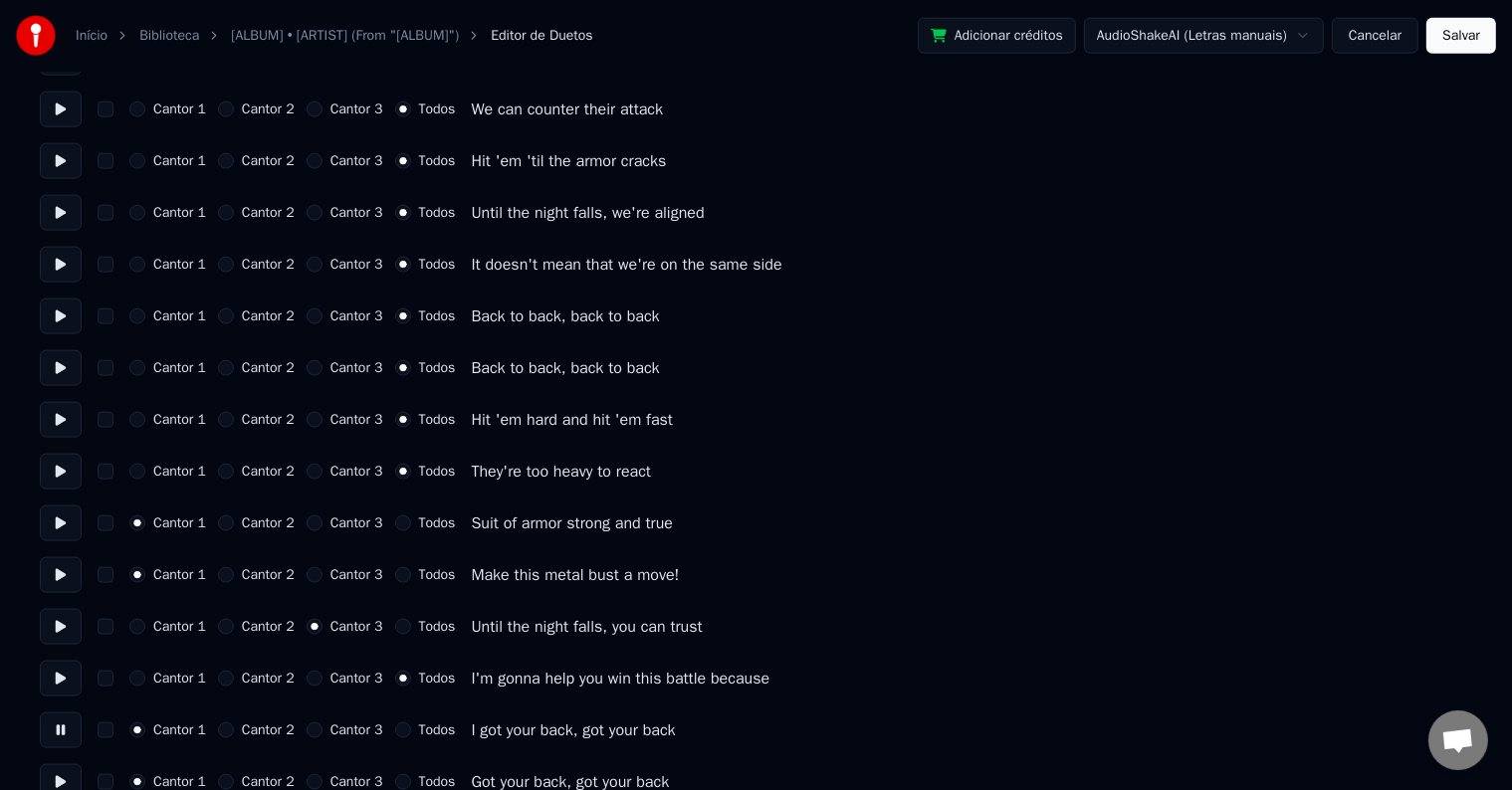 click at bounding box center (61, 730) 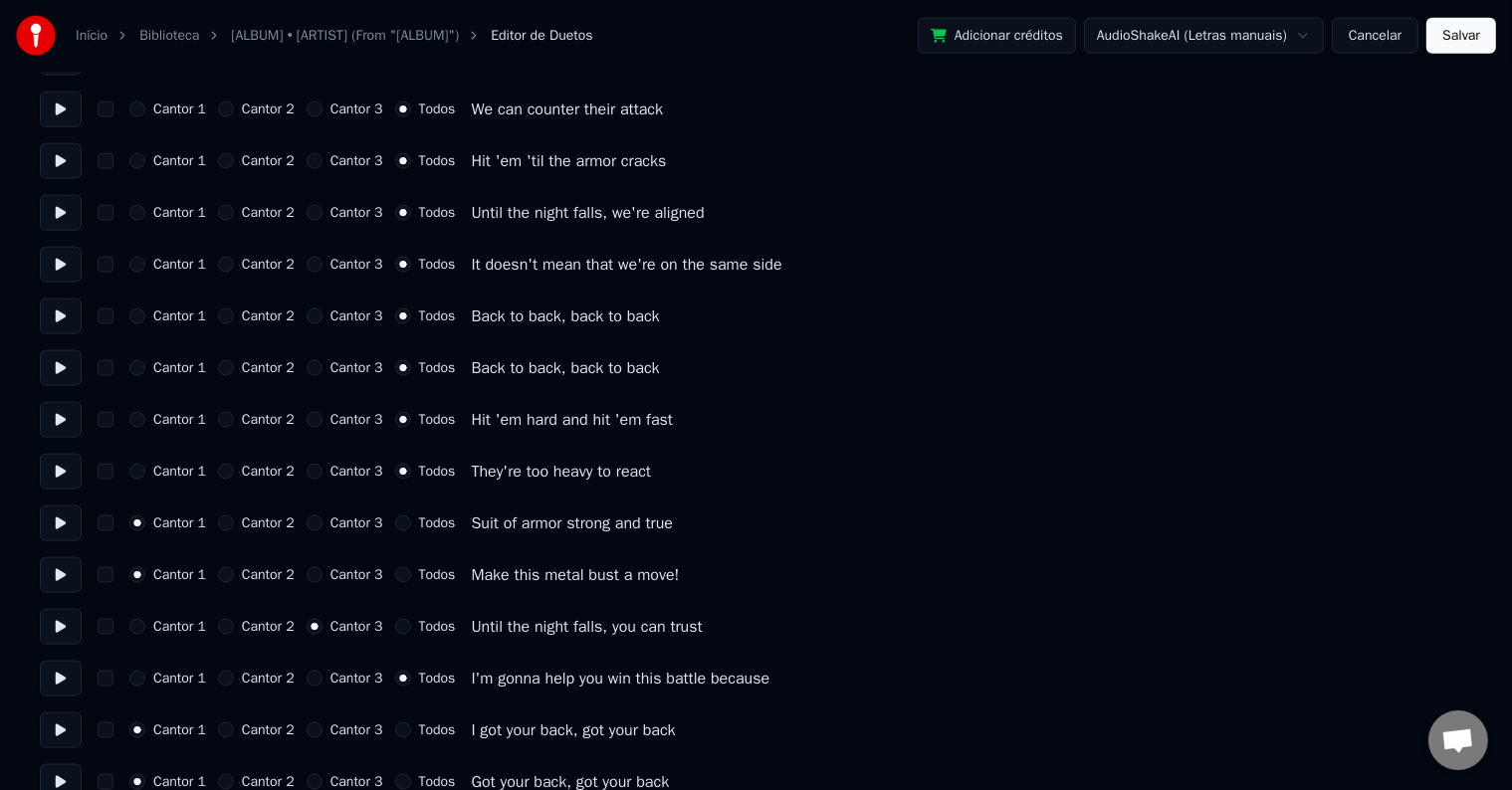 click at bounding box center (61, 730) 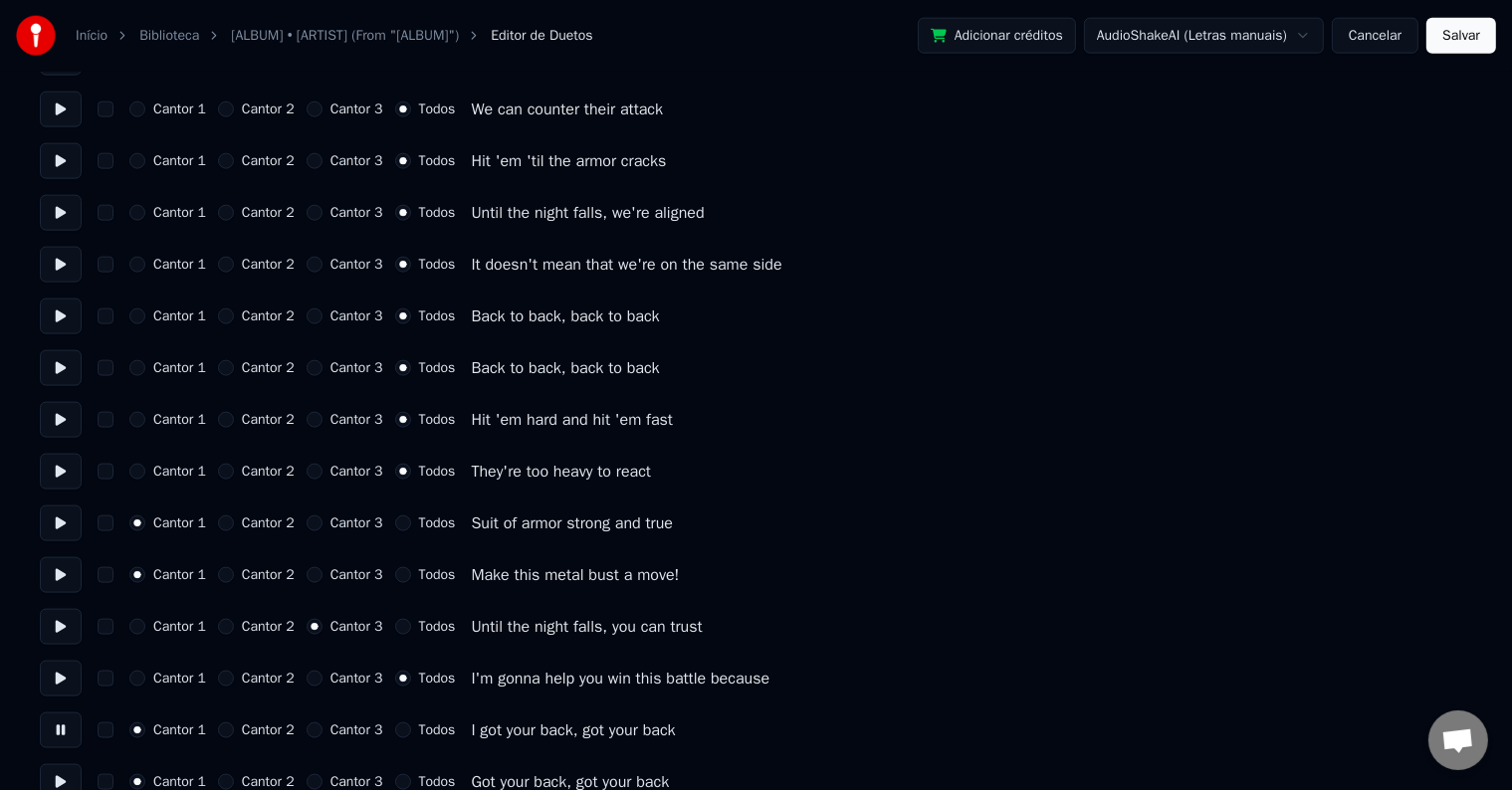 click on "Todos" at bounding box center (437, 730) 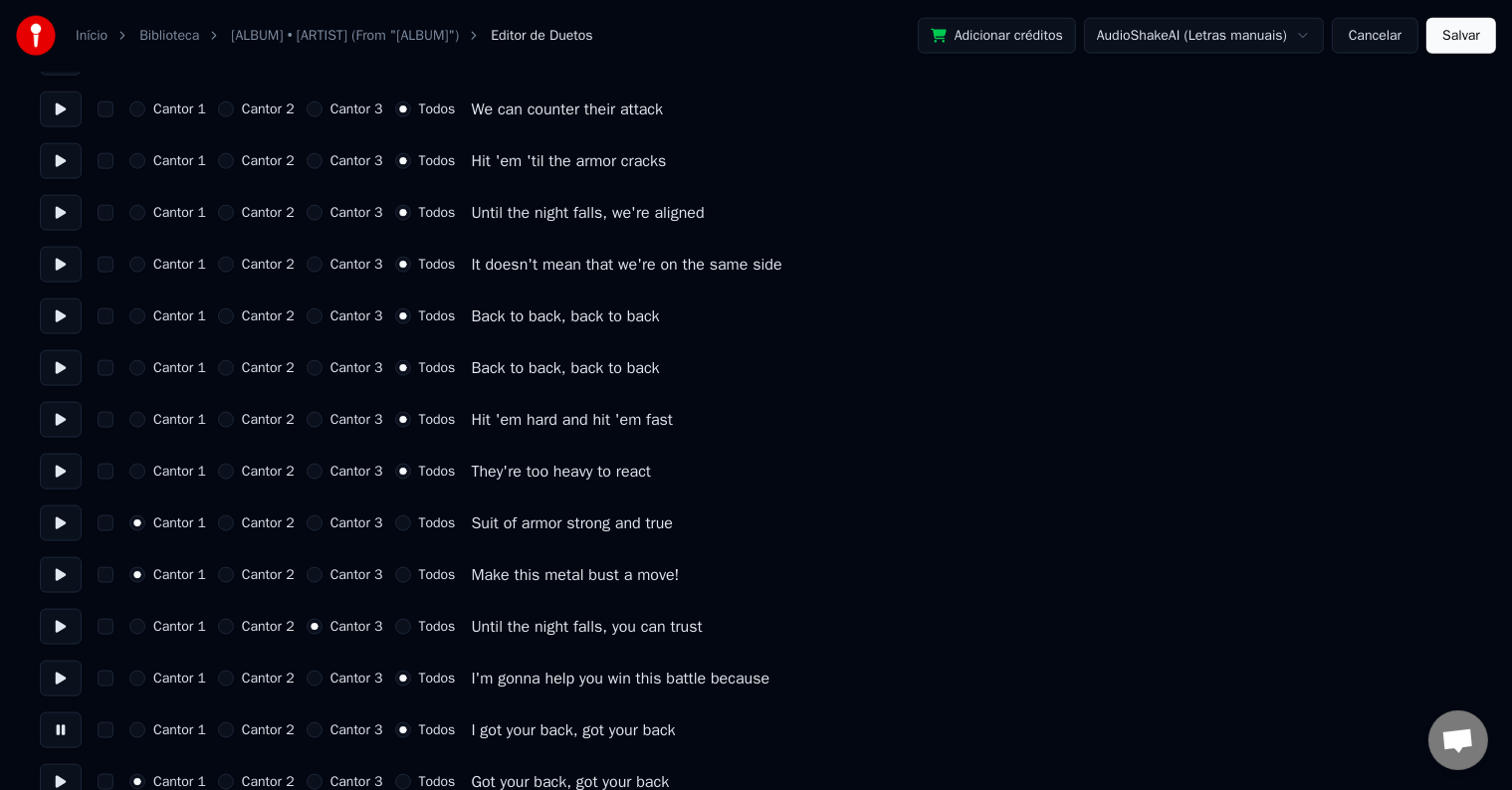 click on "Todos" at bounding box center (437, 782) 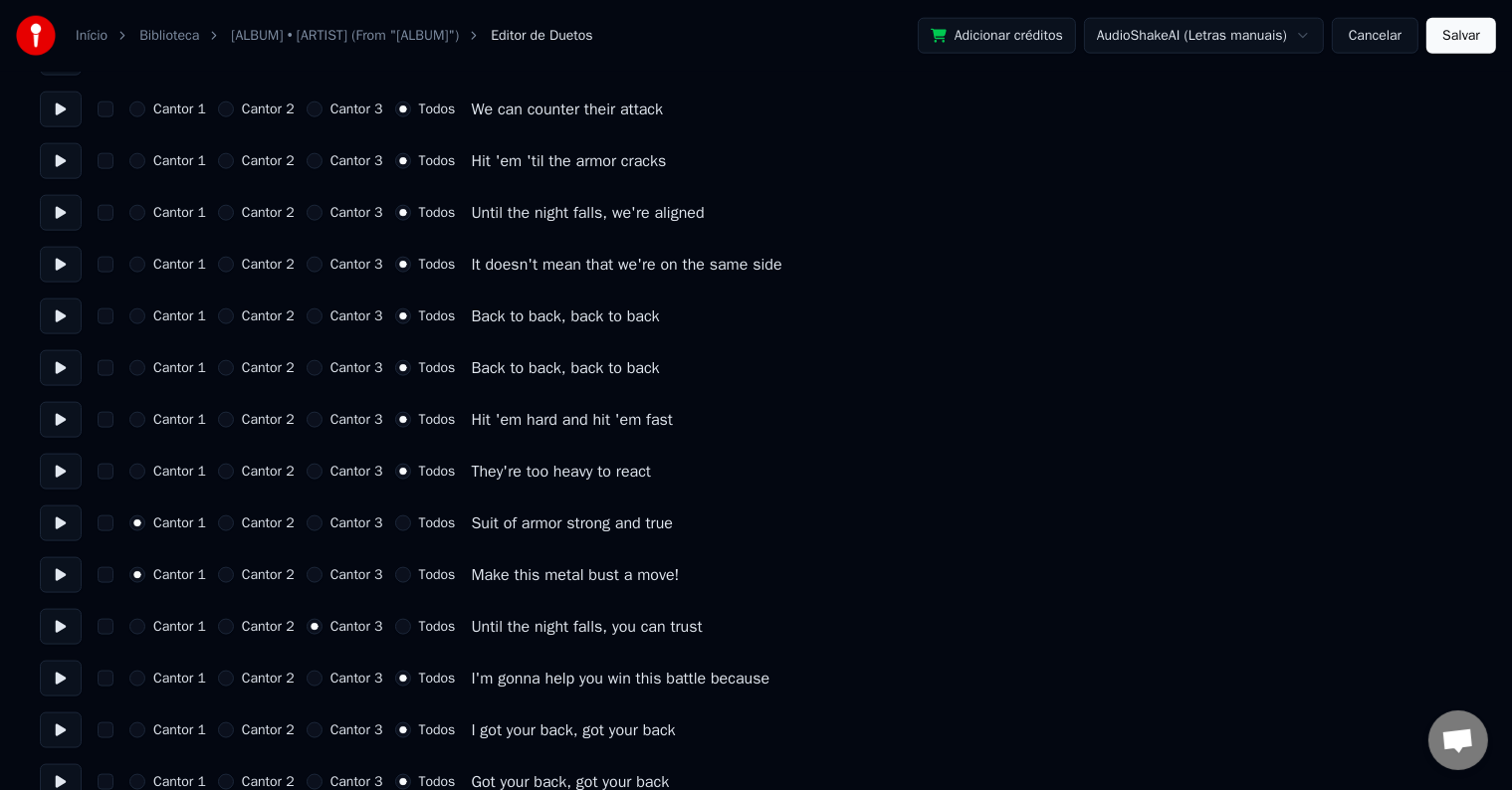 click at bounding box center [61, 782] 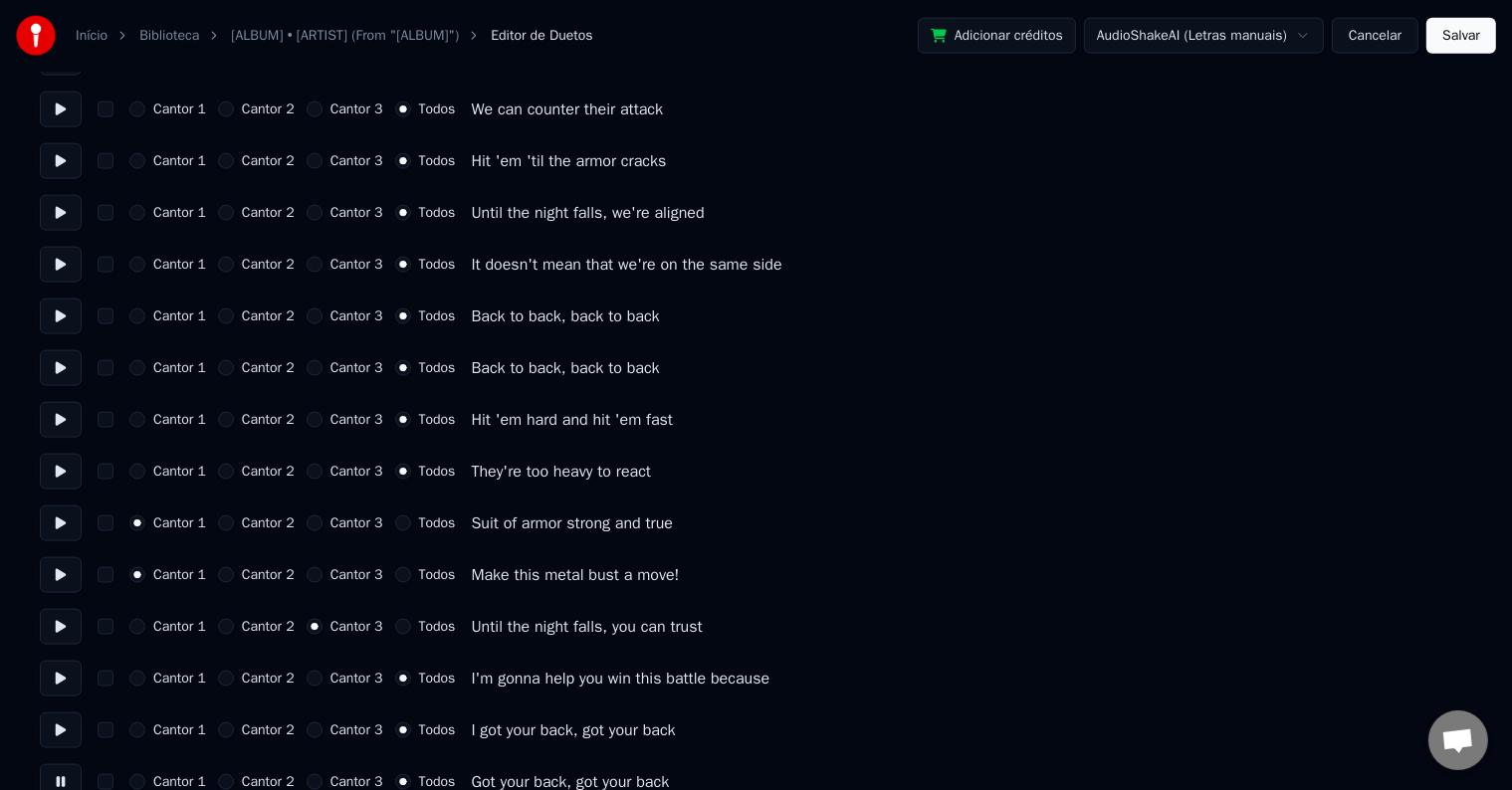 click at bounding box center [61, 782] 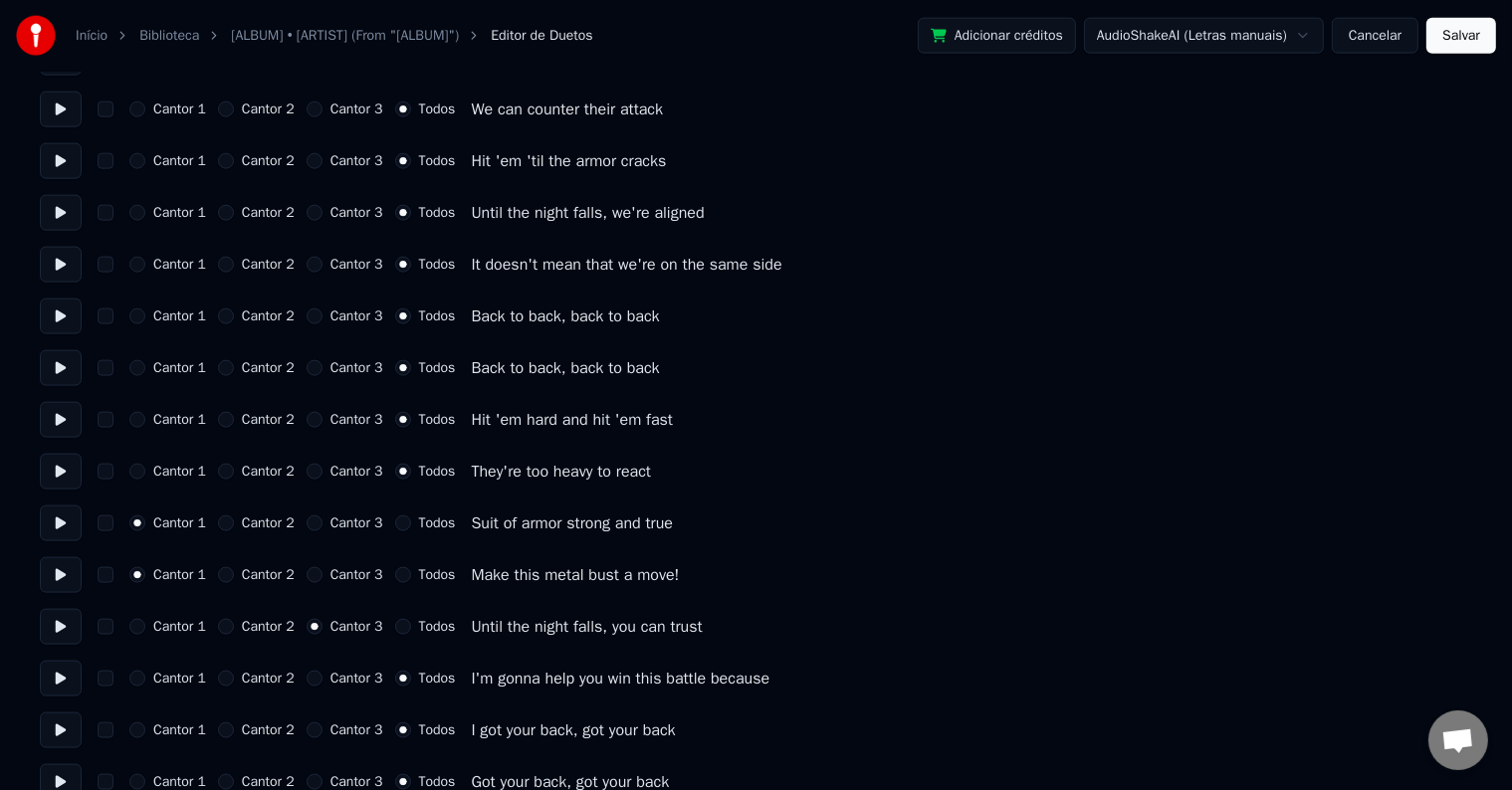 click at bounding box center [61, 782] 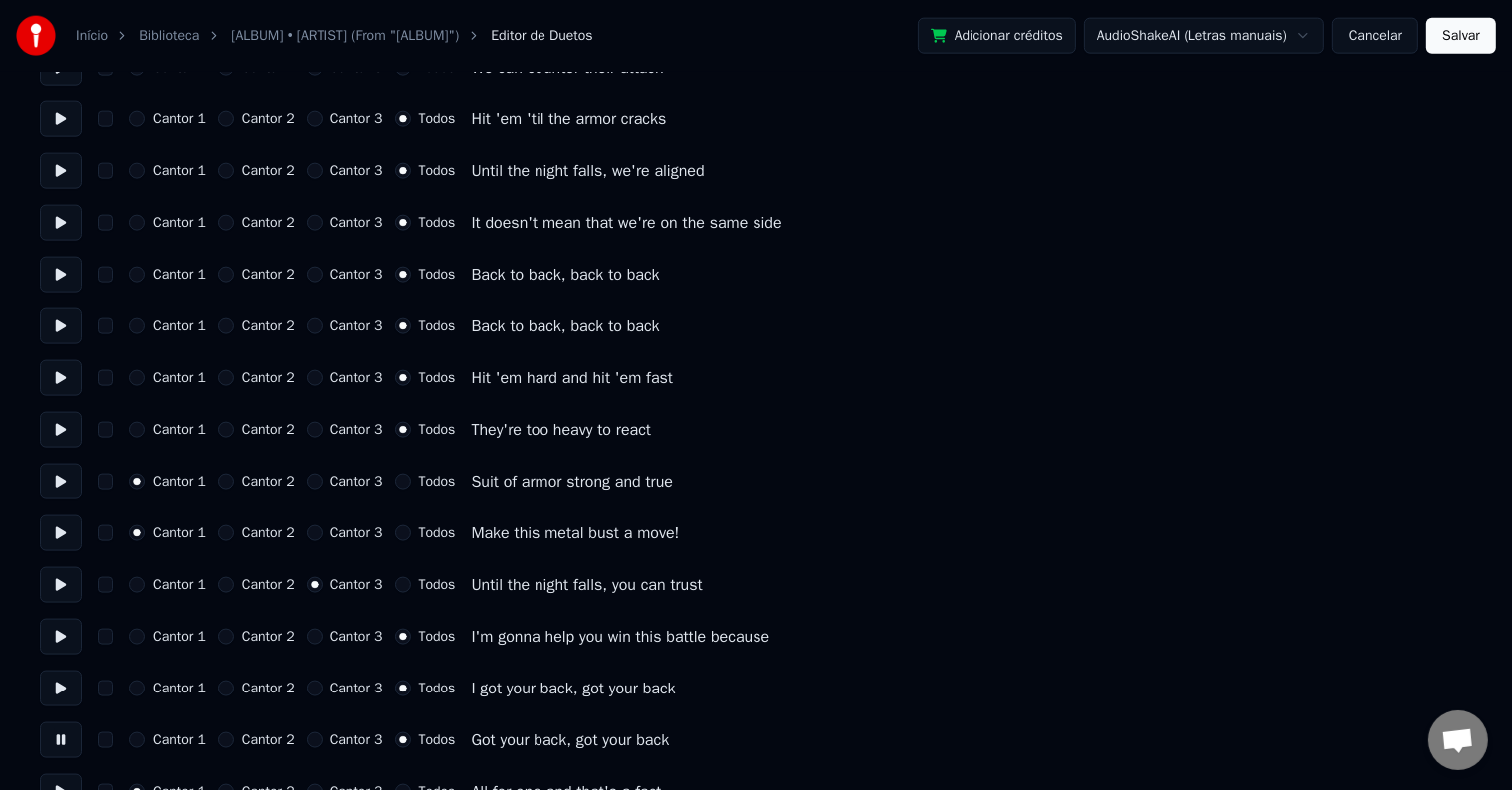 scroll, scrollTop: 2720, scrollLeft: 0, axis: vertical 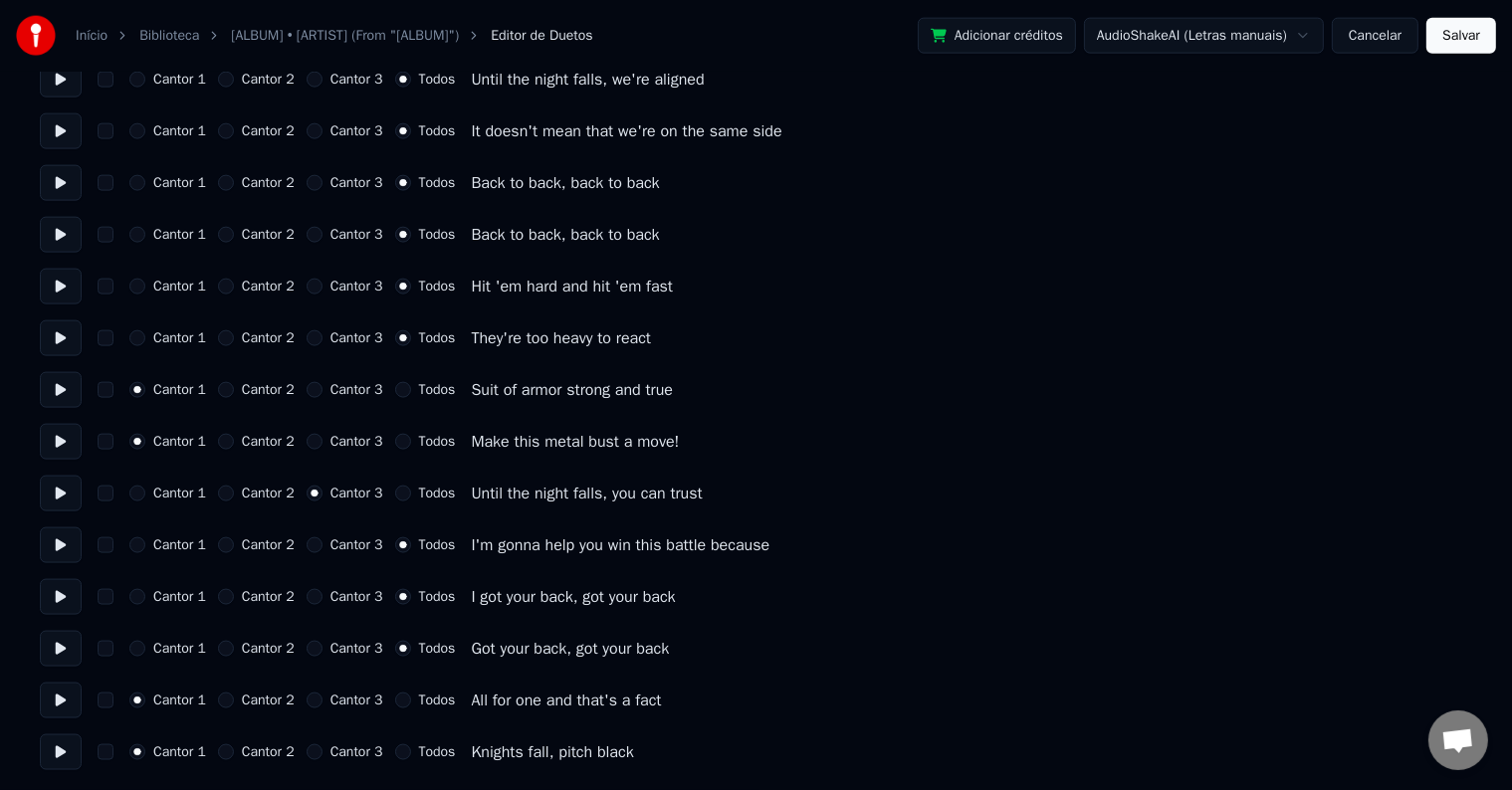 click at bounding box center (61, 700) 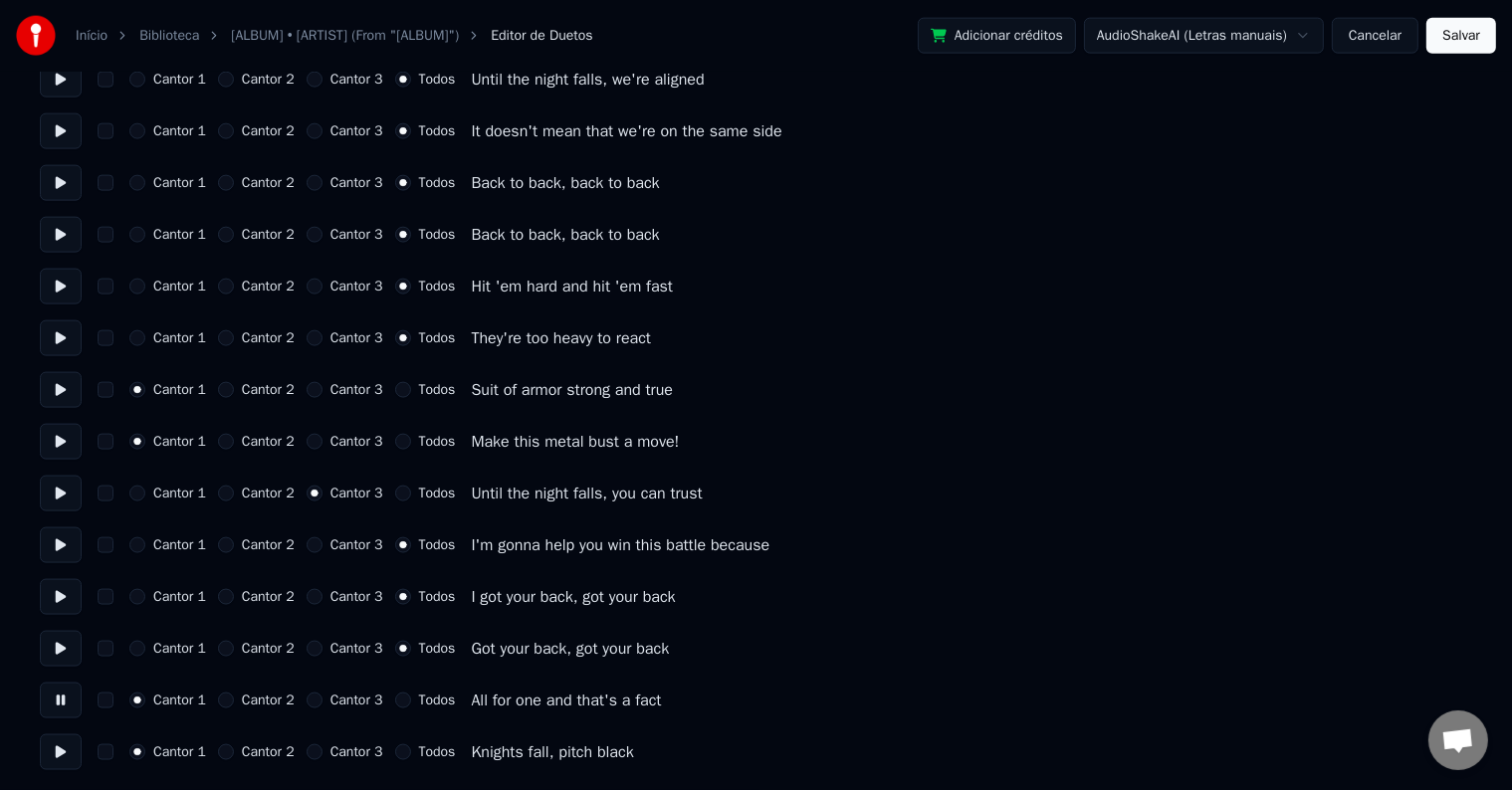 click on "Todos" at bounding box center (425, 700) 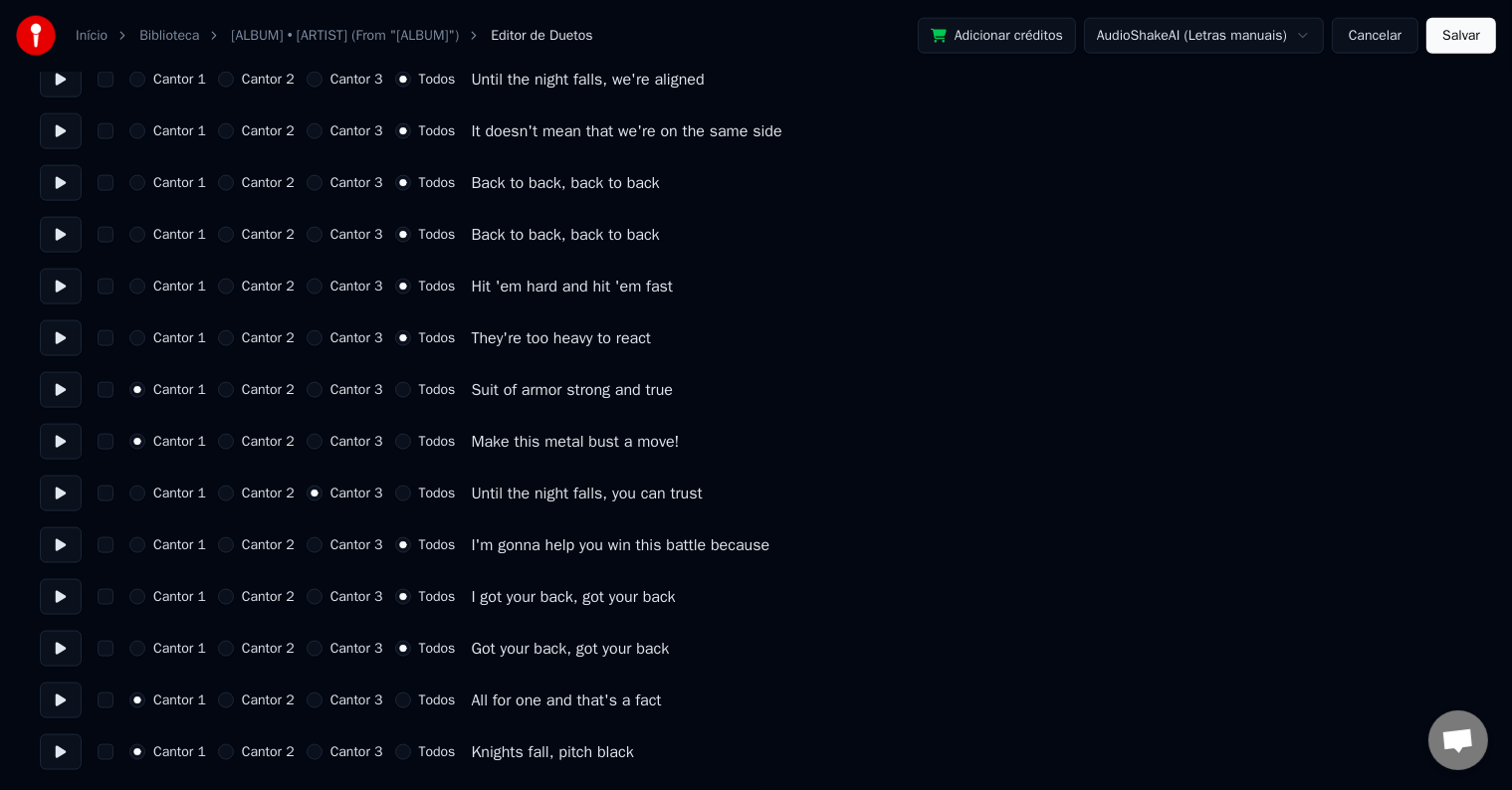 click on "Todos" at bounding box center (403, 700) 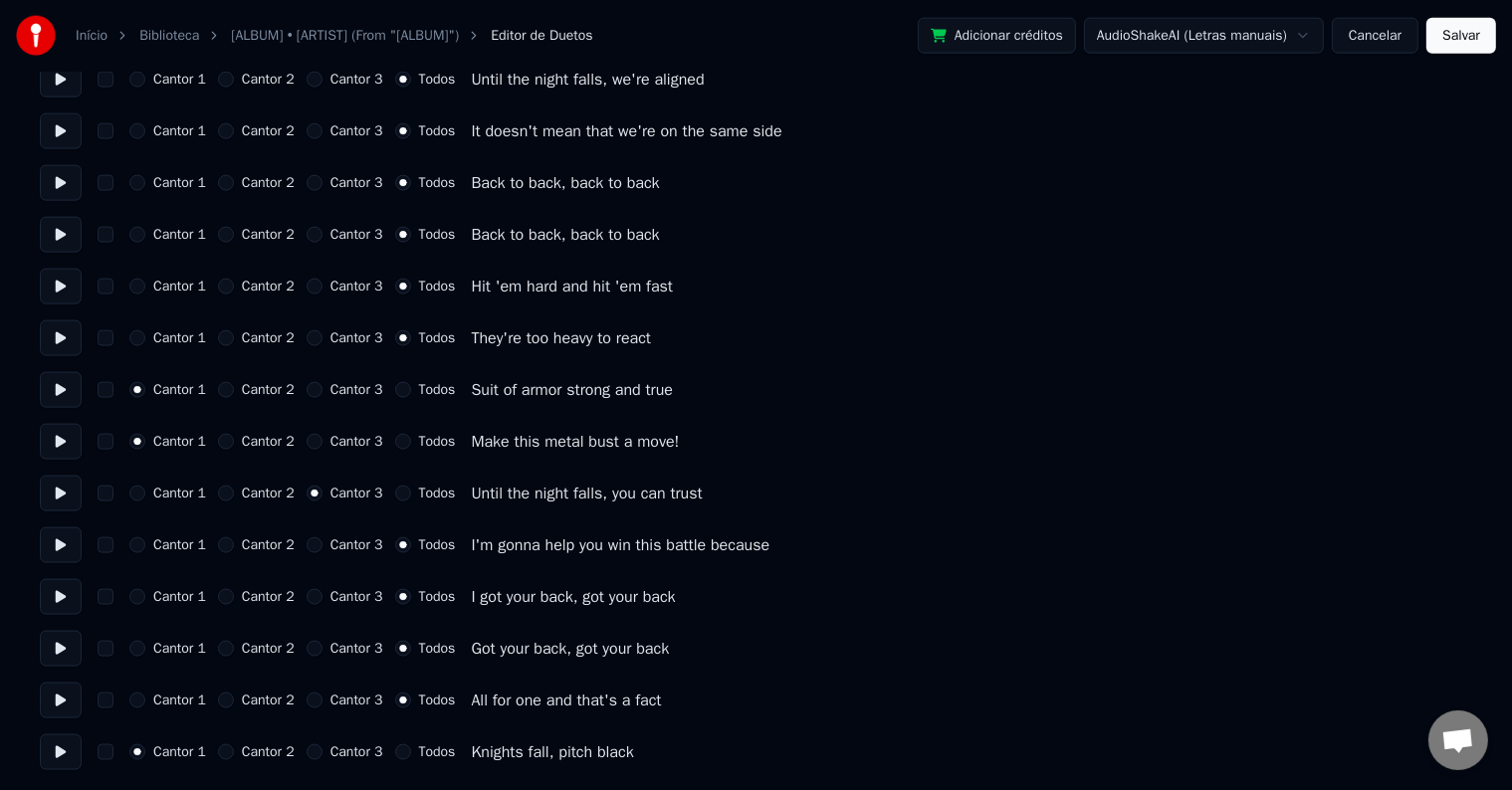 click at bounding box center (61, 700) 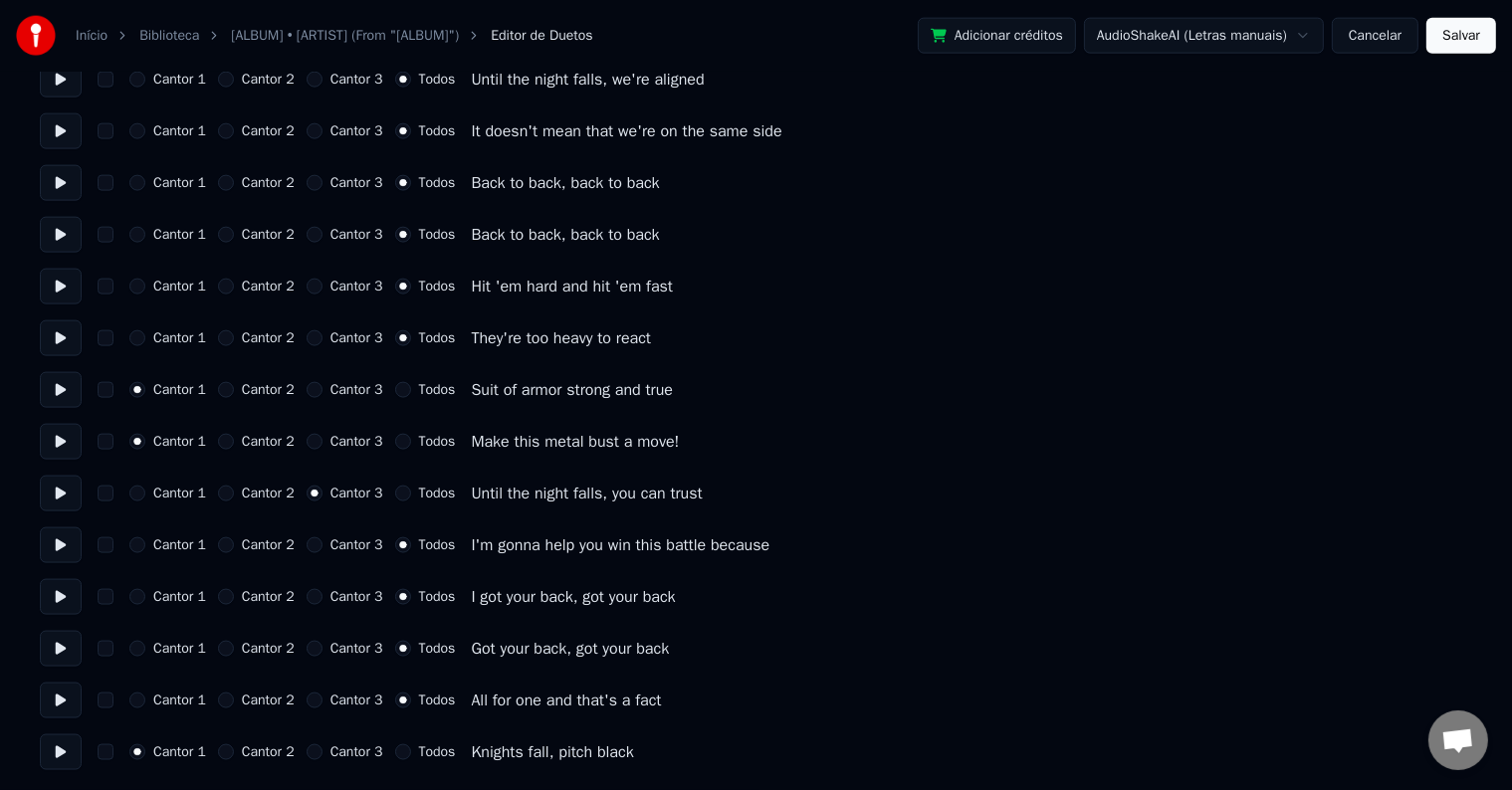 click at bounding box center [61, 752] 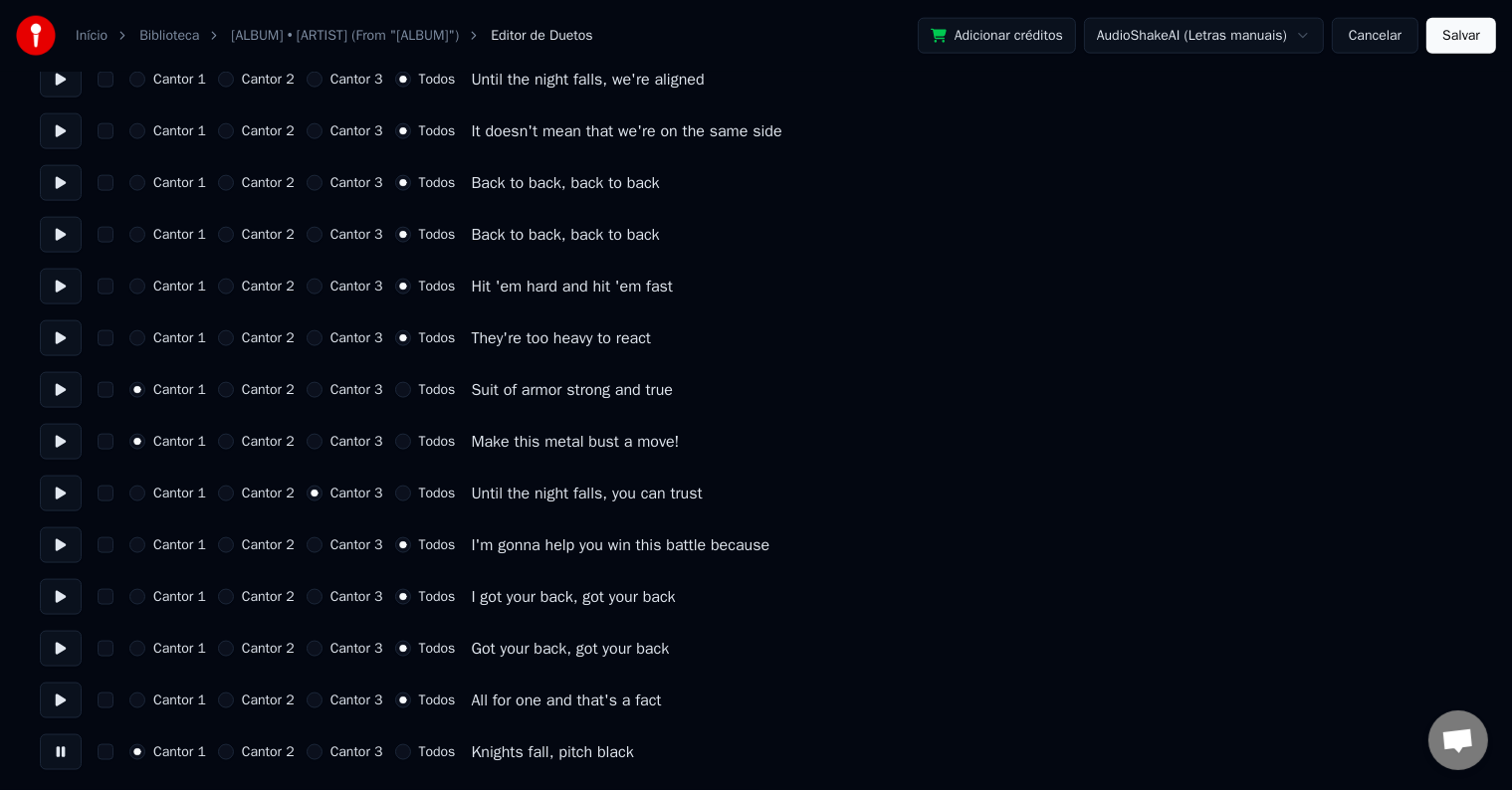 click on "Todos" at bounding box center [437, 752] 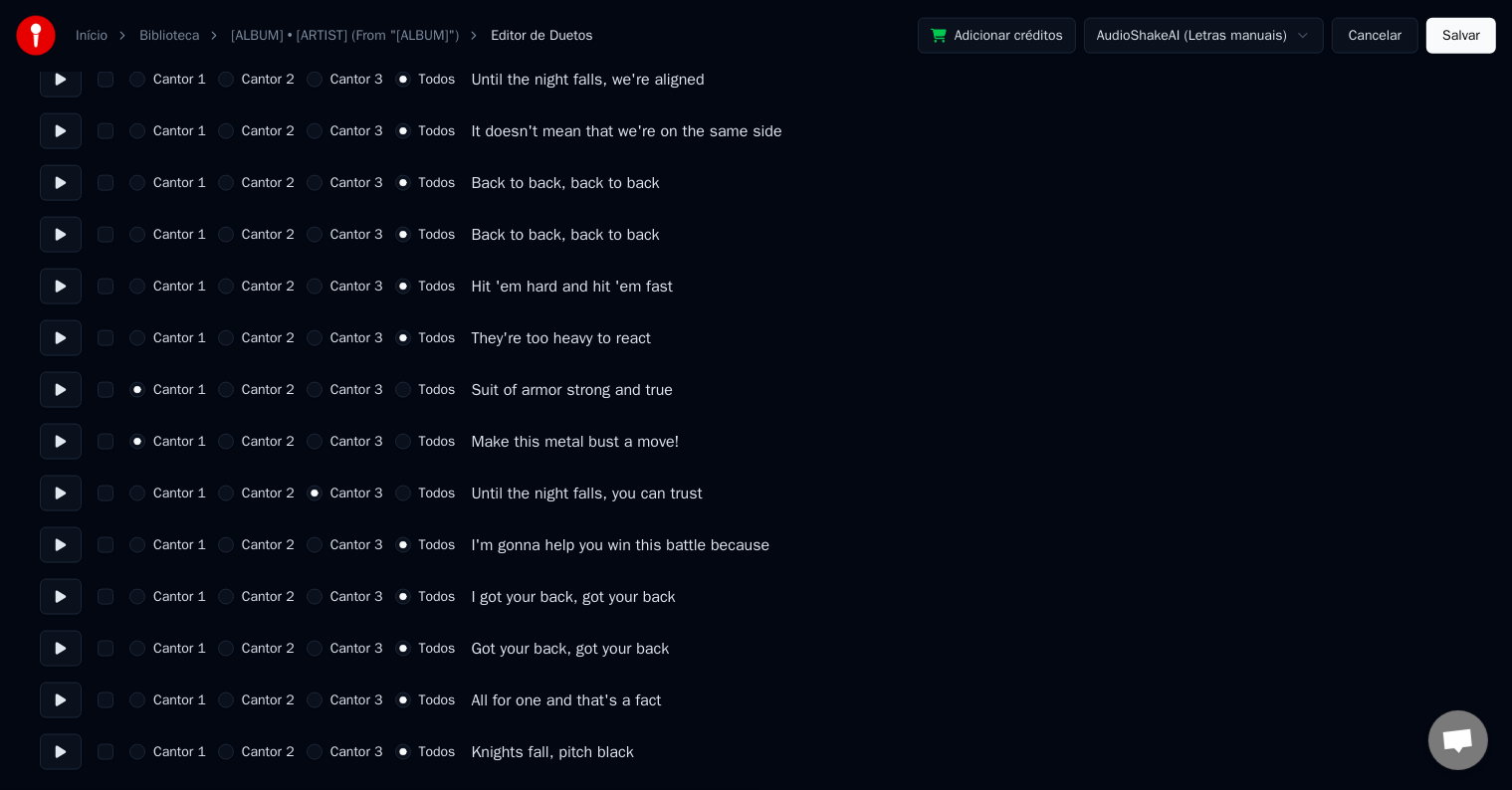 click on "Salvar" at bounding box center (1461, 36) 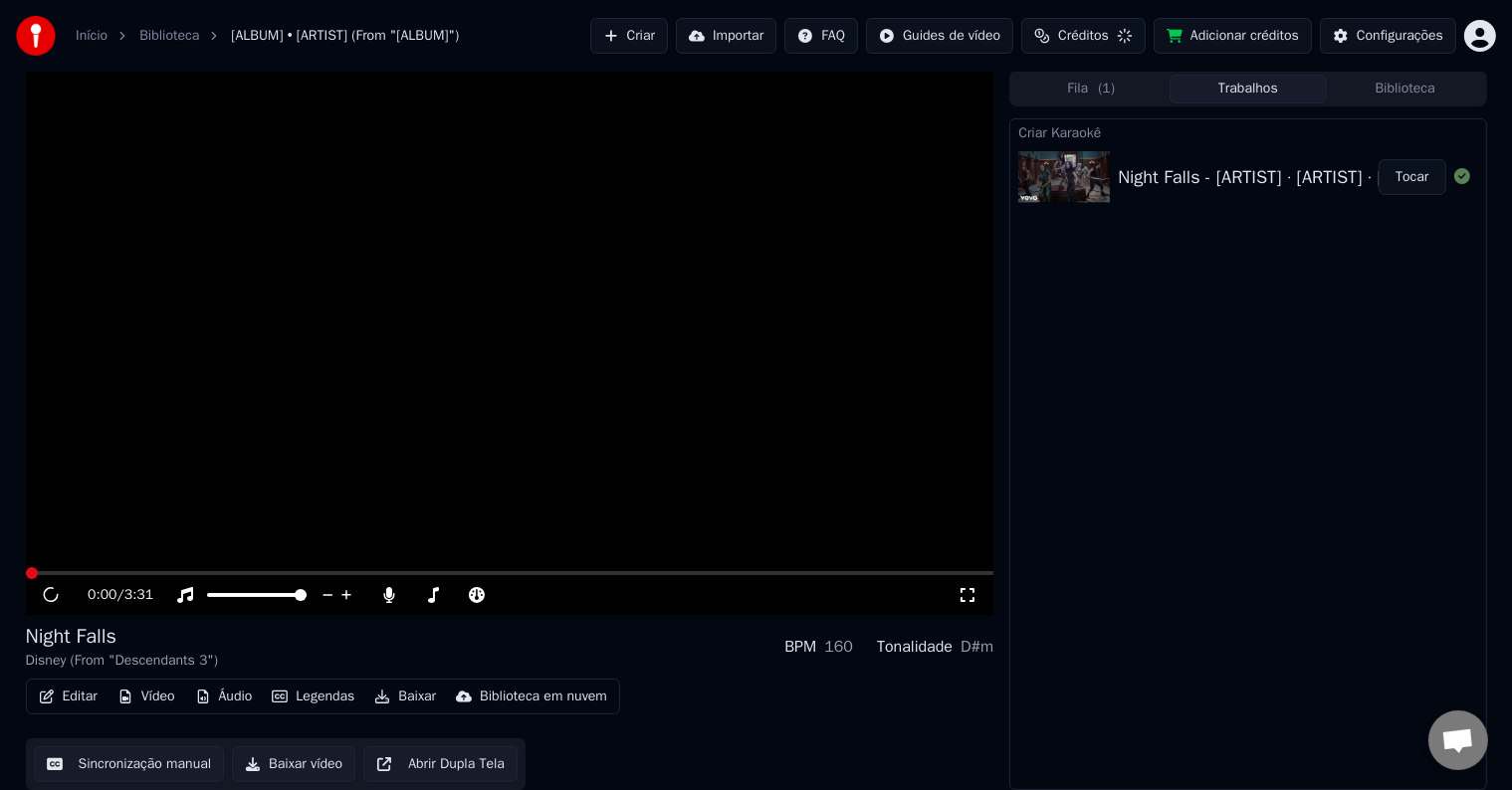 scroll, scrollTop: 1, scrollLeft: 0, axis: vertical 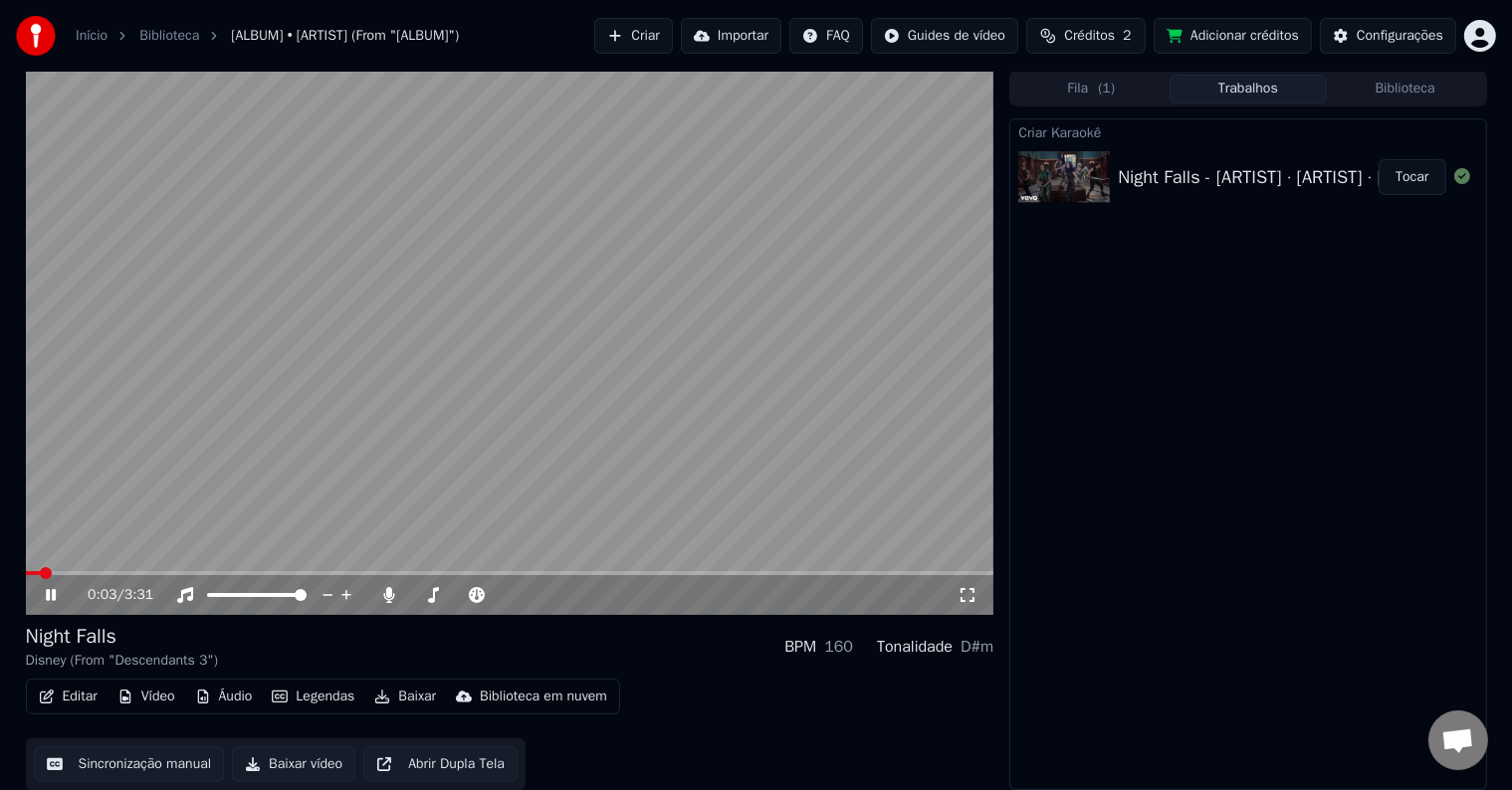click 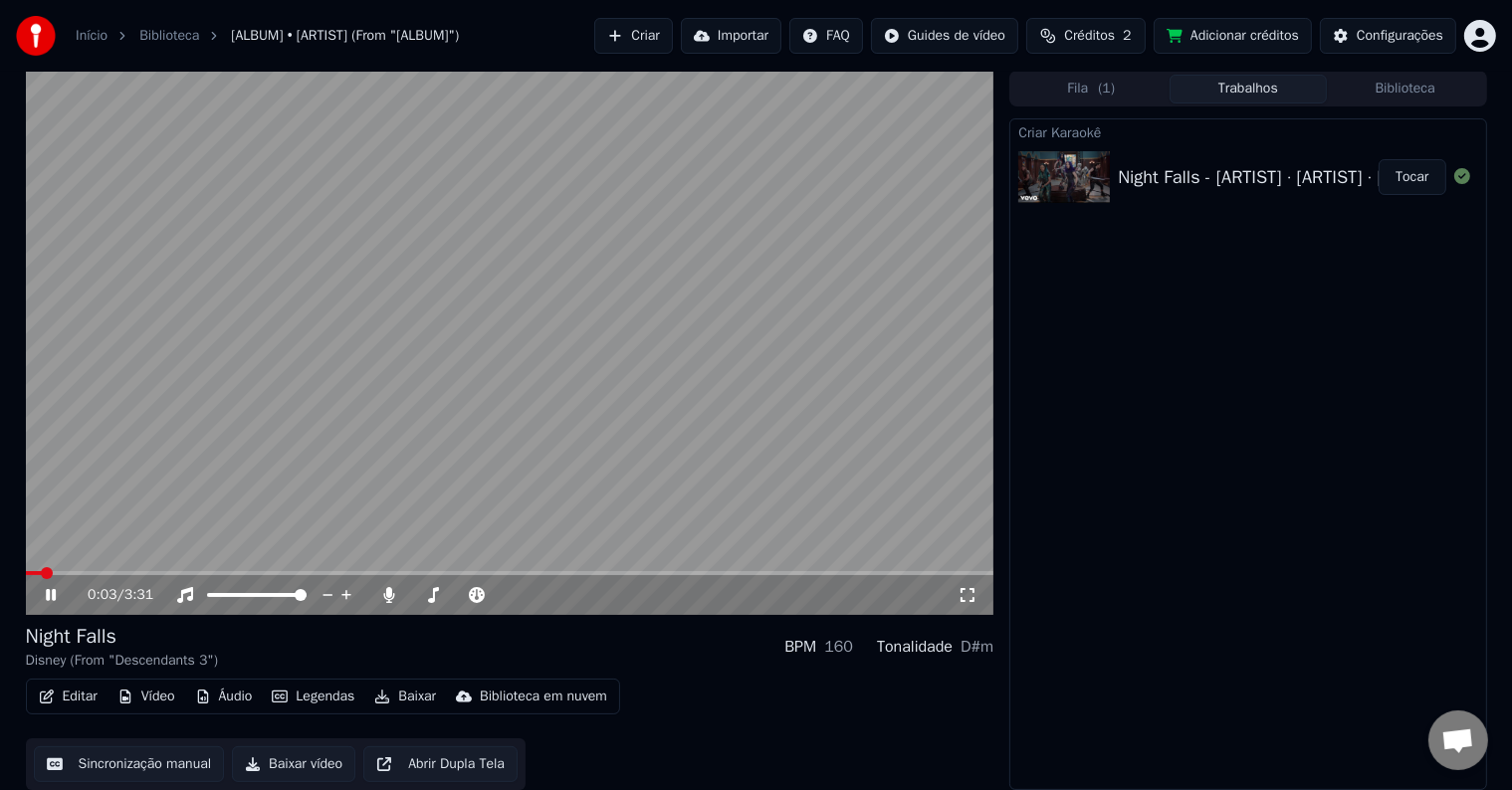 scroll, scrollTop: 0, scrollLeft: 0, axis: both 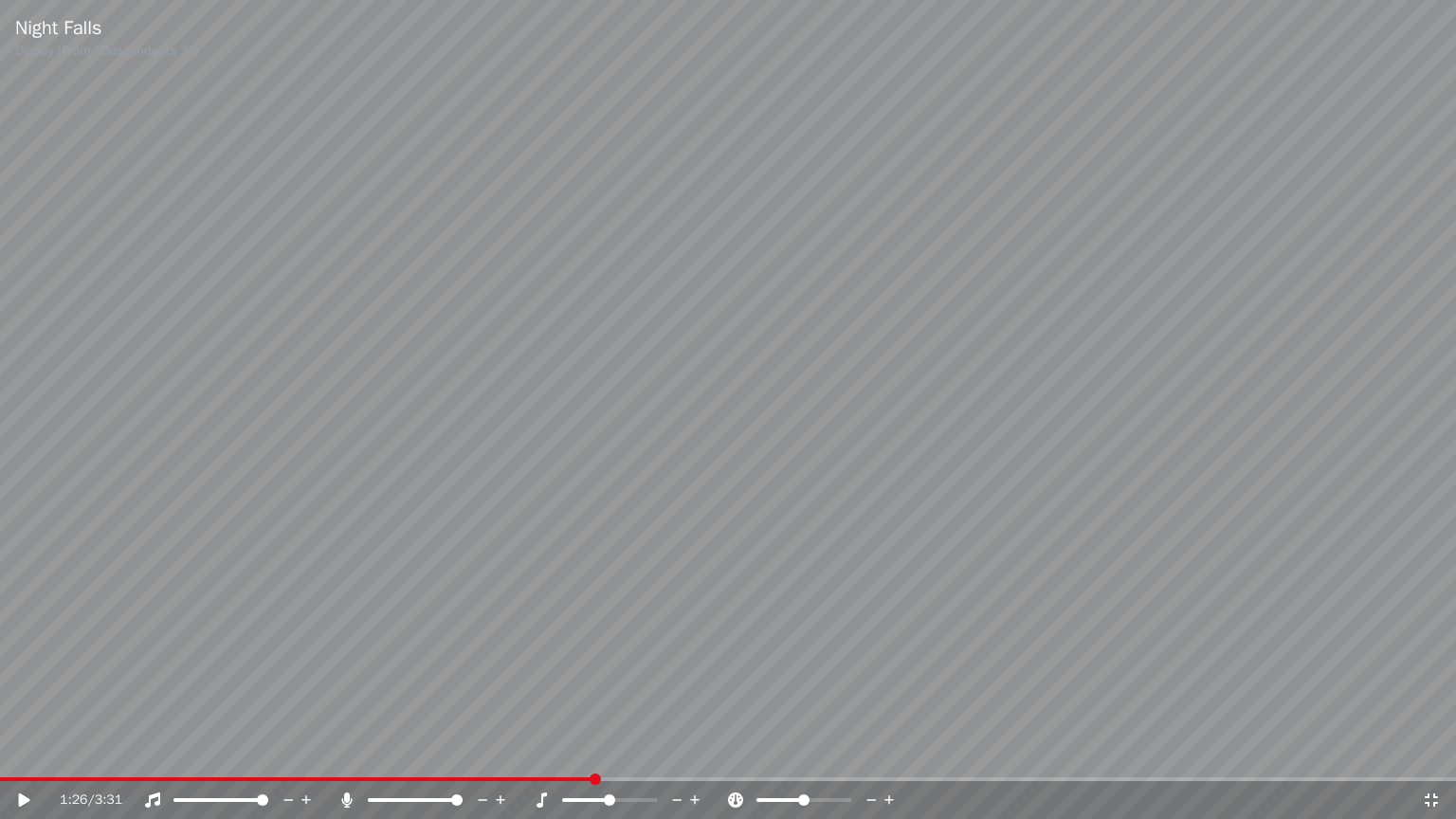 click on "1:26  /  3:31" at bounding box center (728, 800) 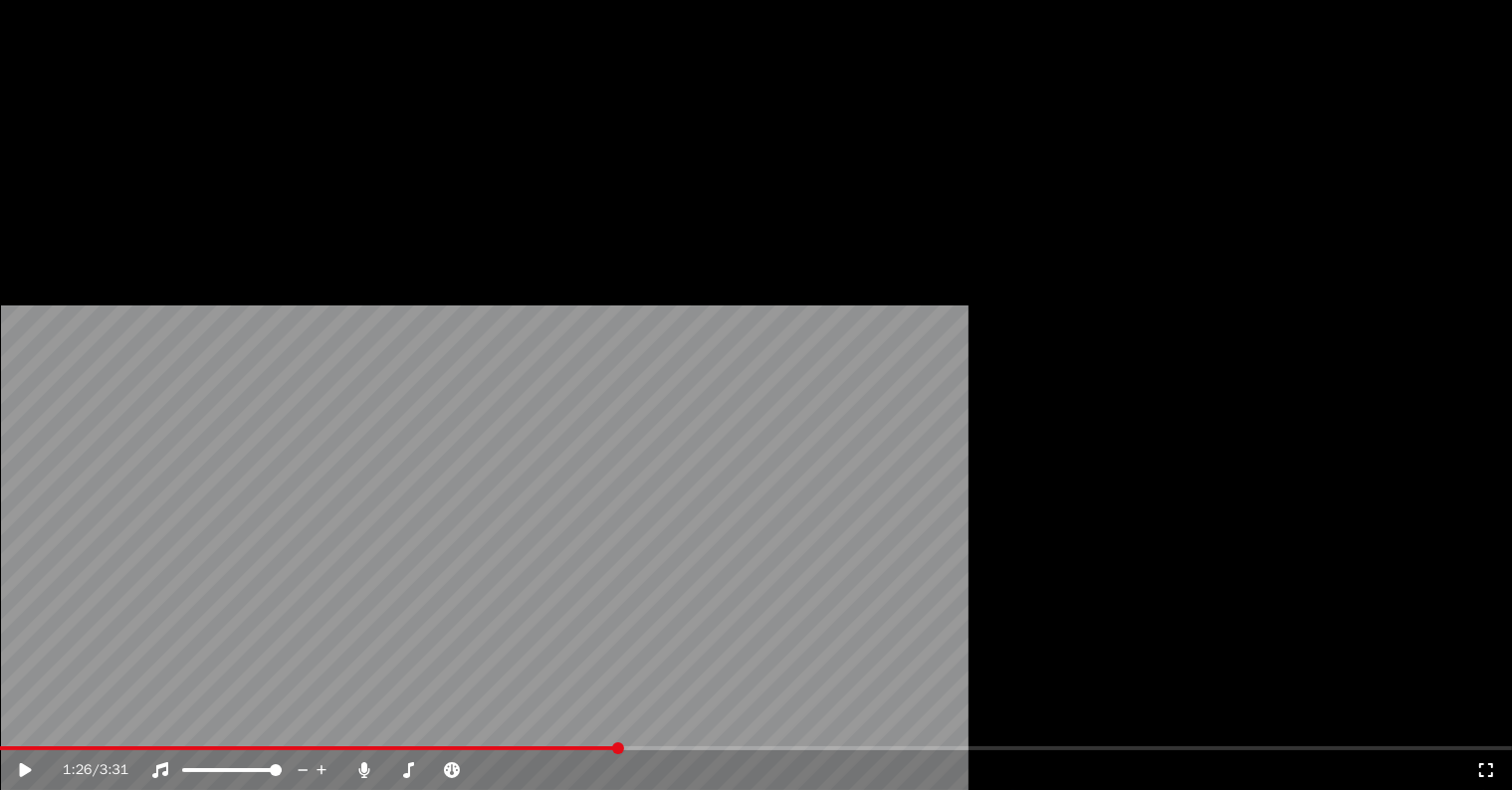 click on "Editar" at bounding box center (68, 153) 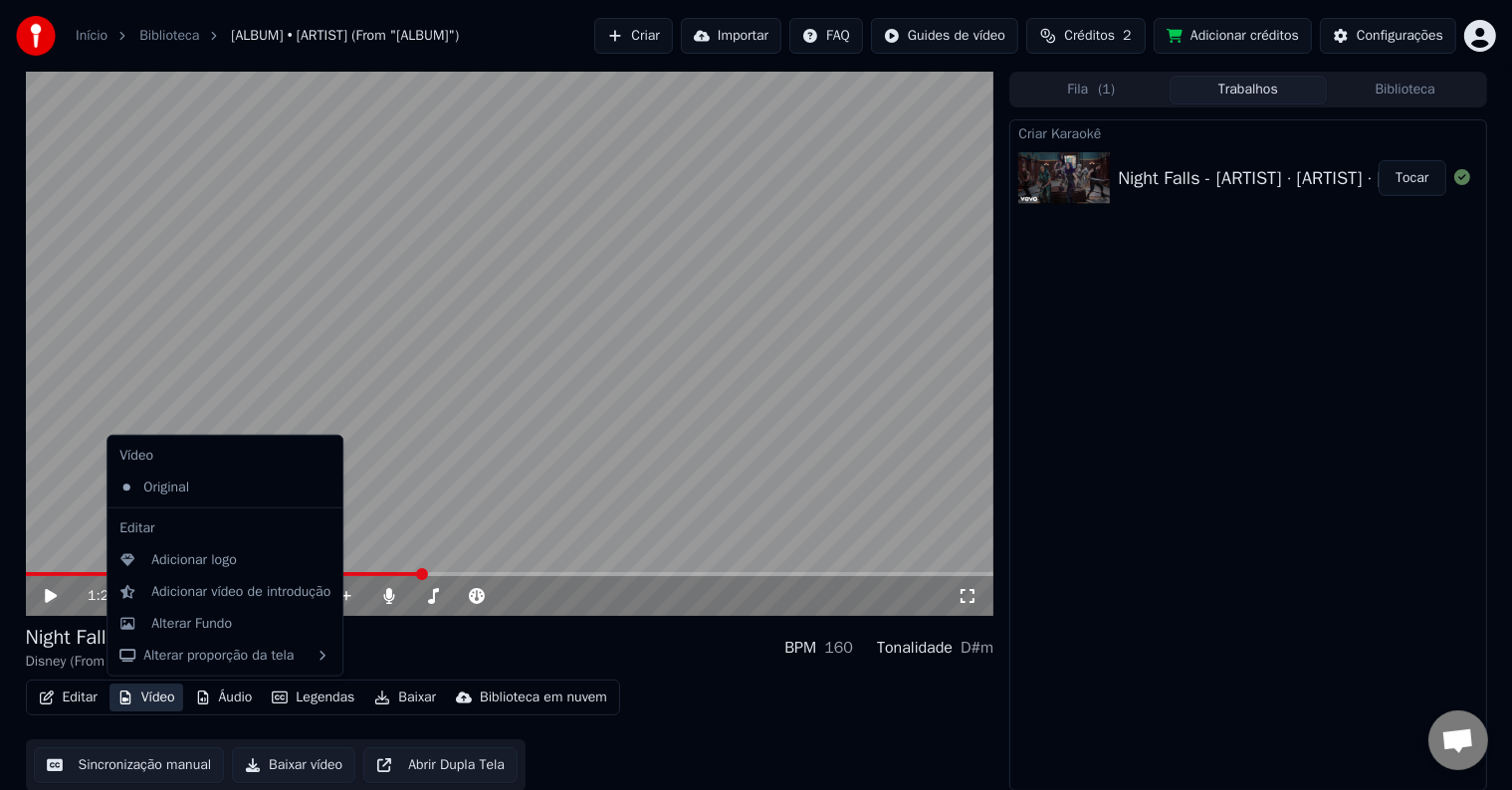 click on "Night Falls [BRAND] (From "[BRAND]") BPM 160 Tonalidade D#m Editar Vídeo Áudio Legendas Baixar Biblioteca em nuvem Sincronização manual Baixar vídeo Abrir Dupla Tela" at bounding box center [510, 707] 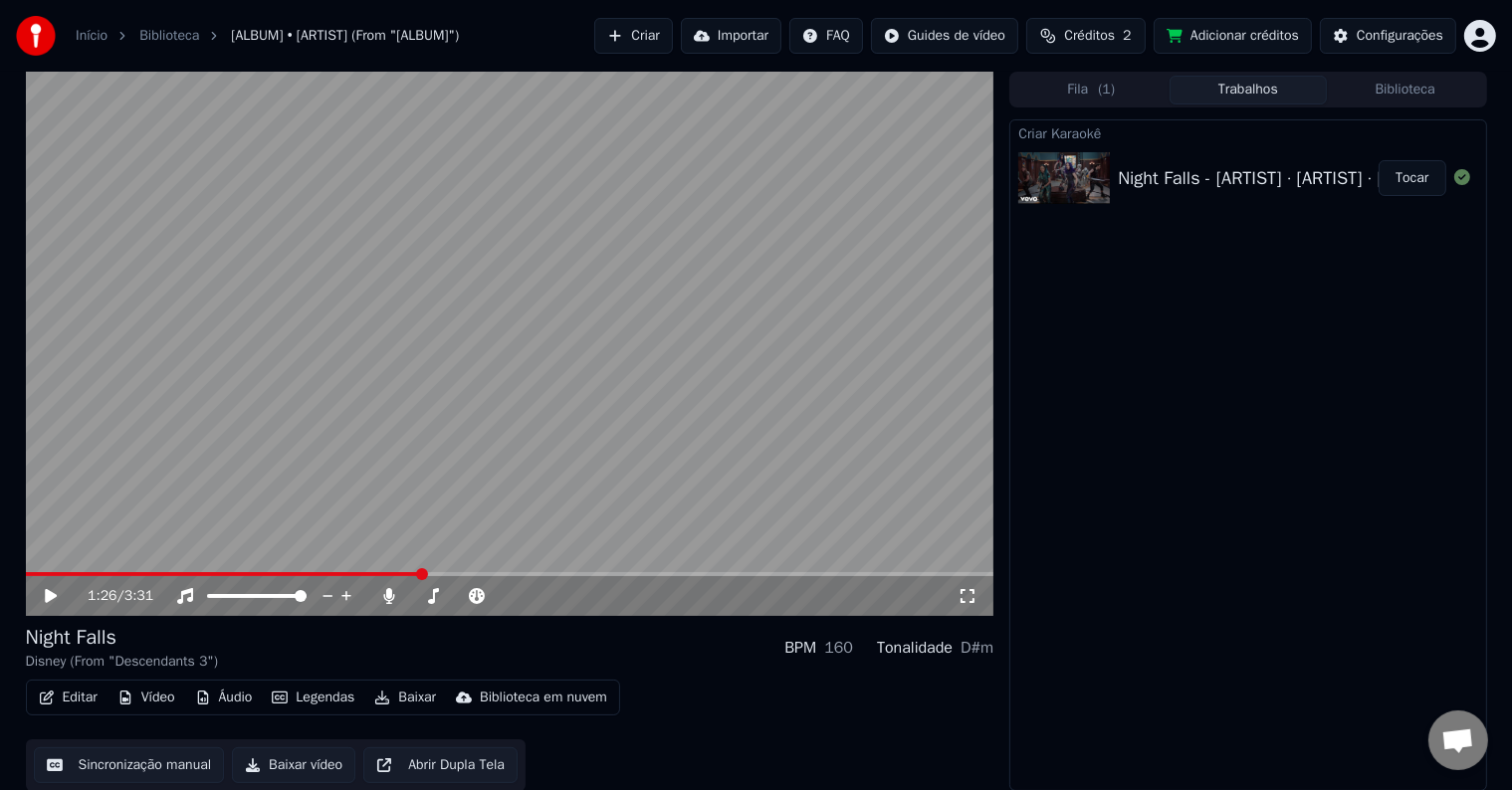 click on "Editar" at bounding box center [68, 697] 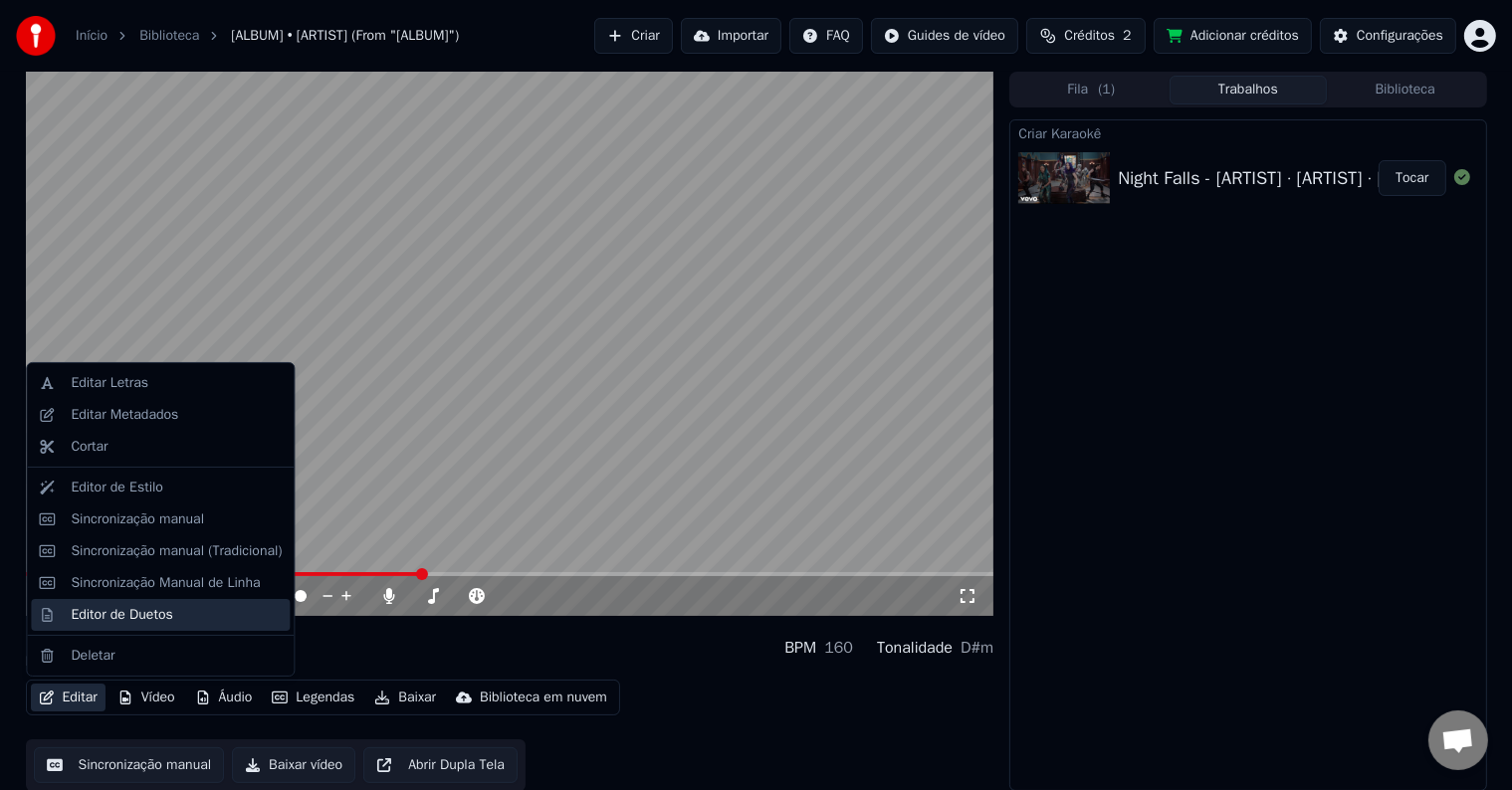 click on "Editor de Duetos" at bounding box center (121, 615) 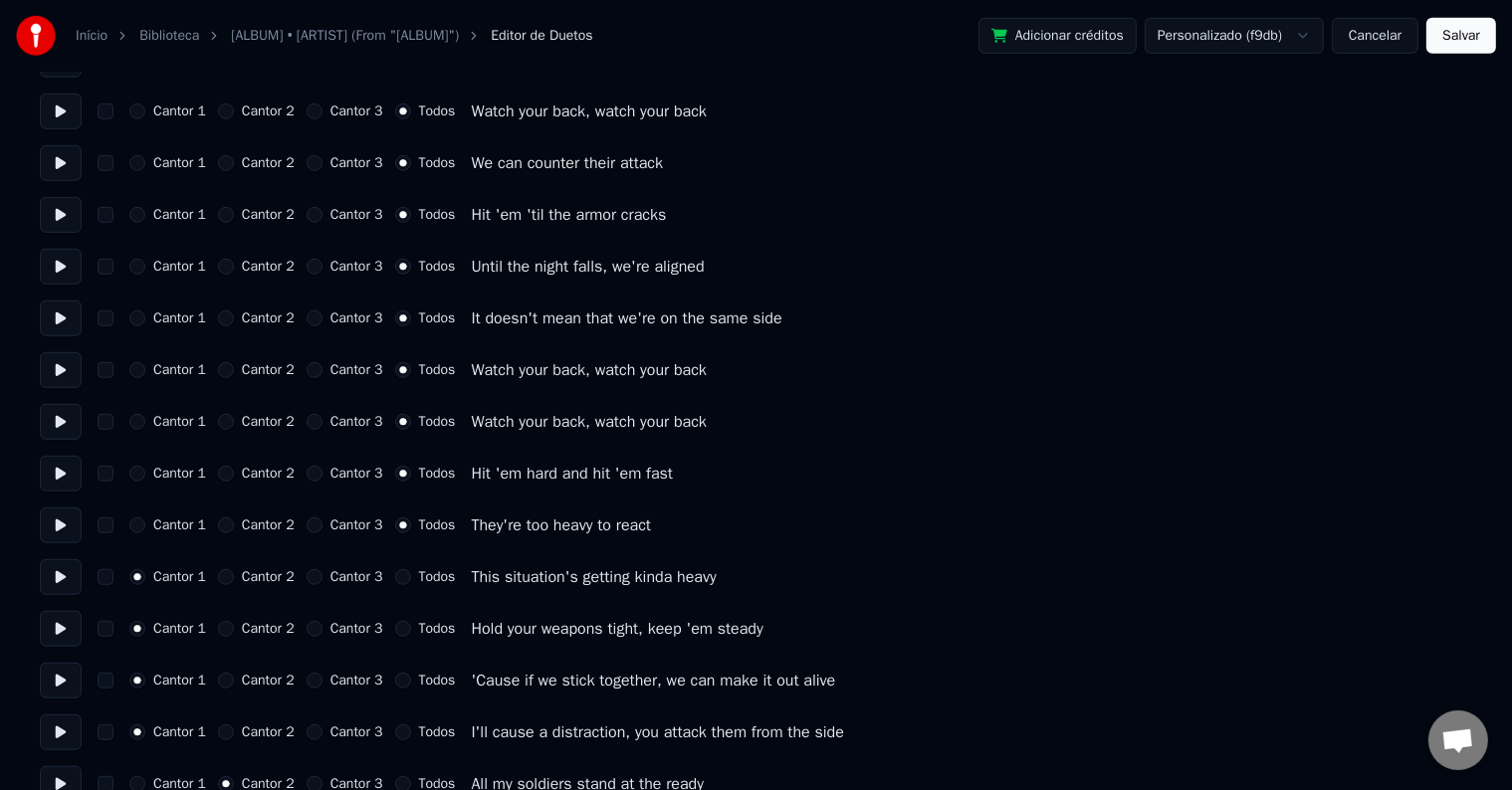 scroll, scrollTop: 1293, scrollLeft: 0, axis: vertical 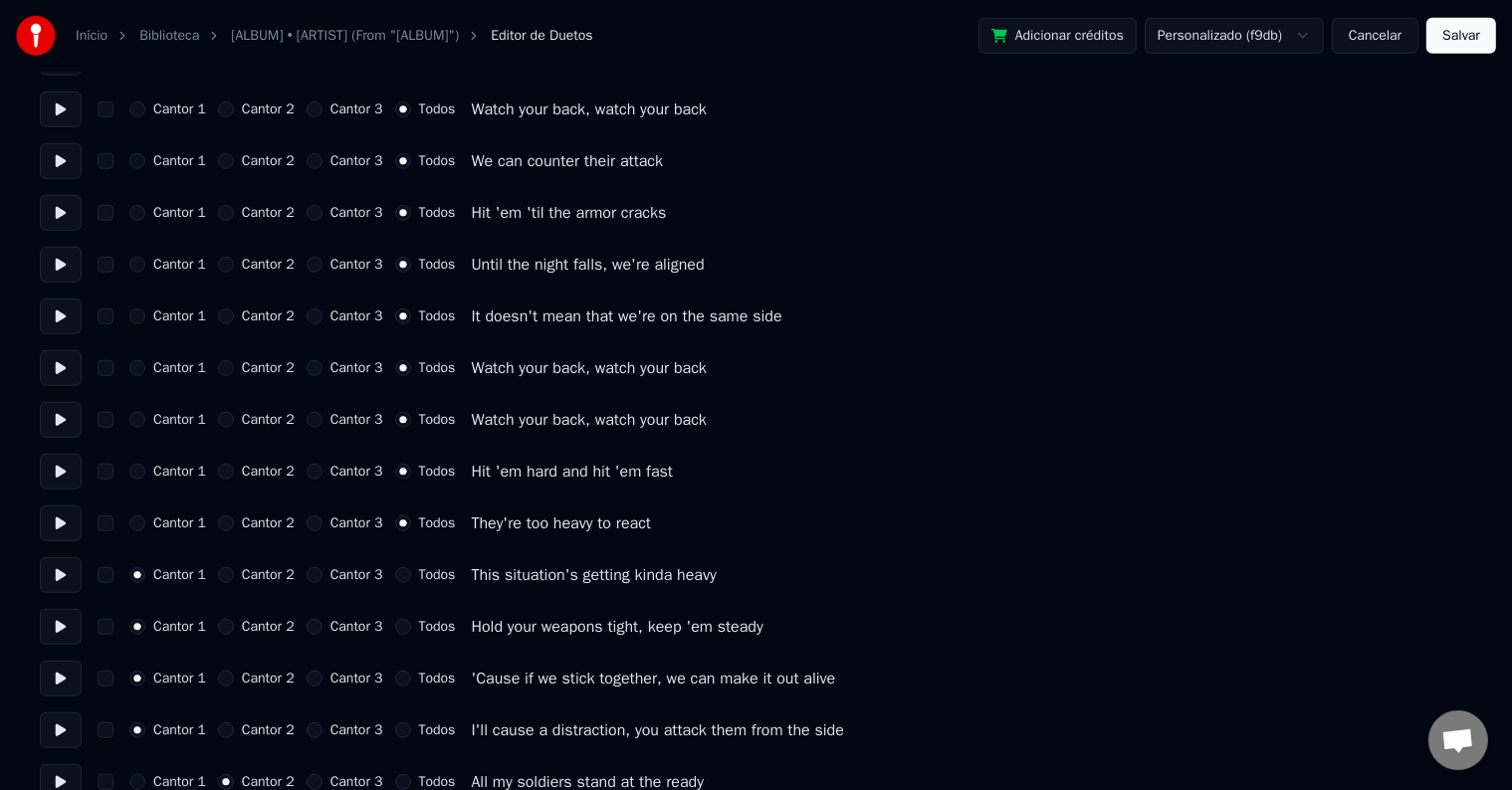 click at bounding box center (61, 575) 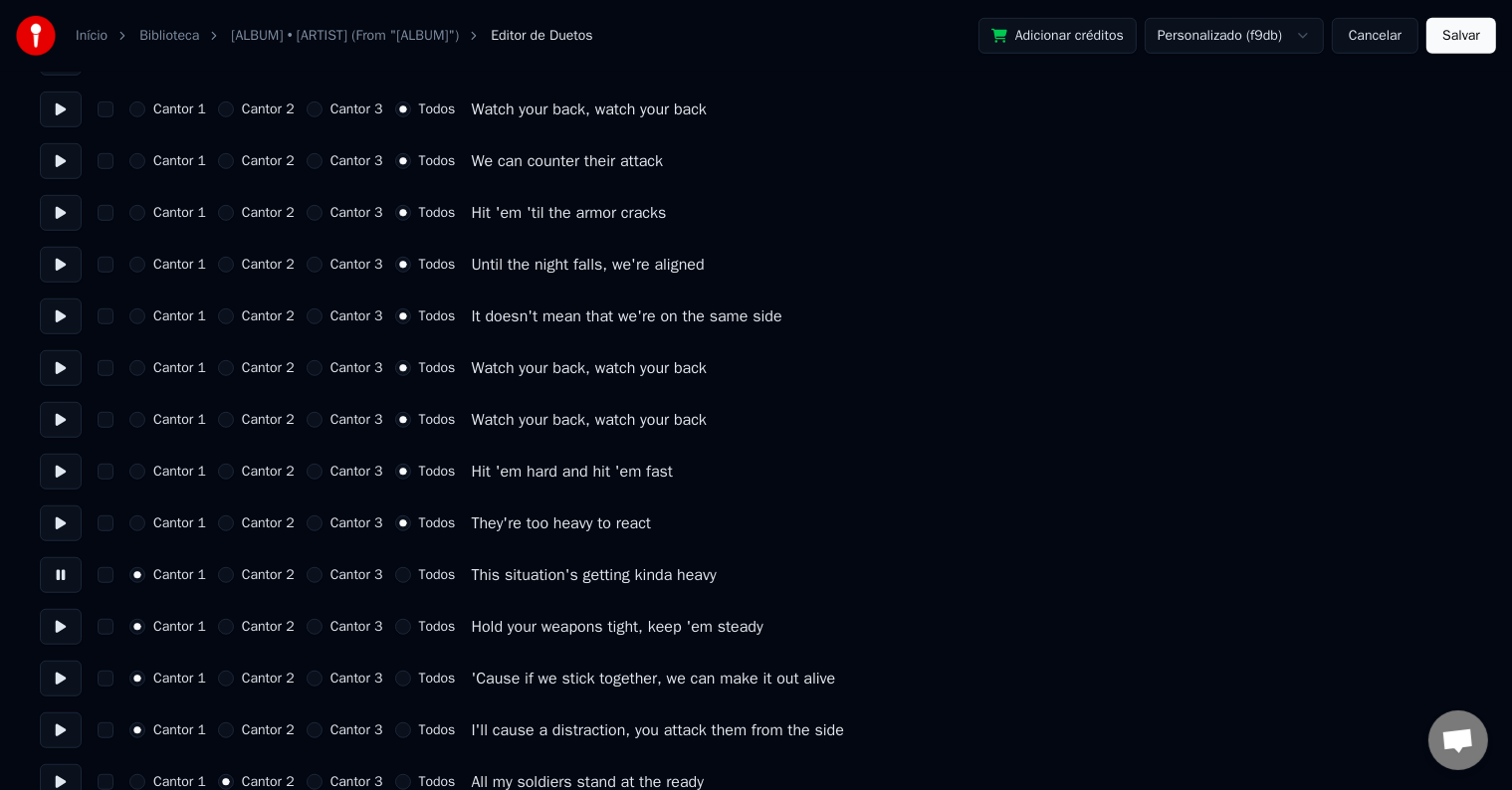 click on "Cantor 2" at bounding box center [256, 575] 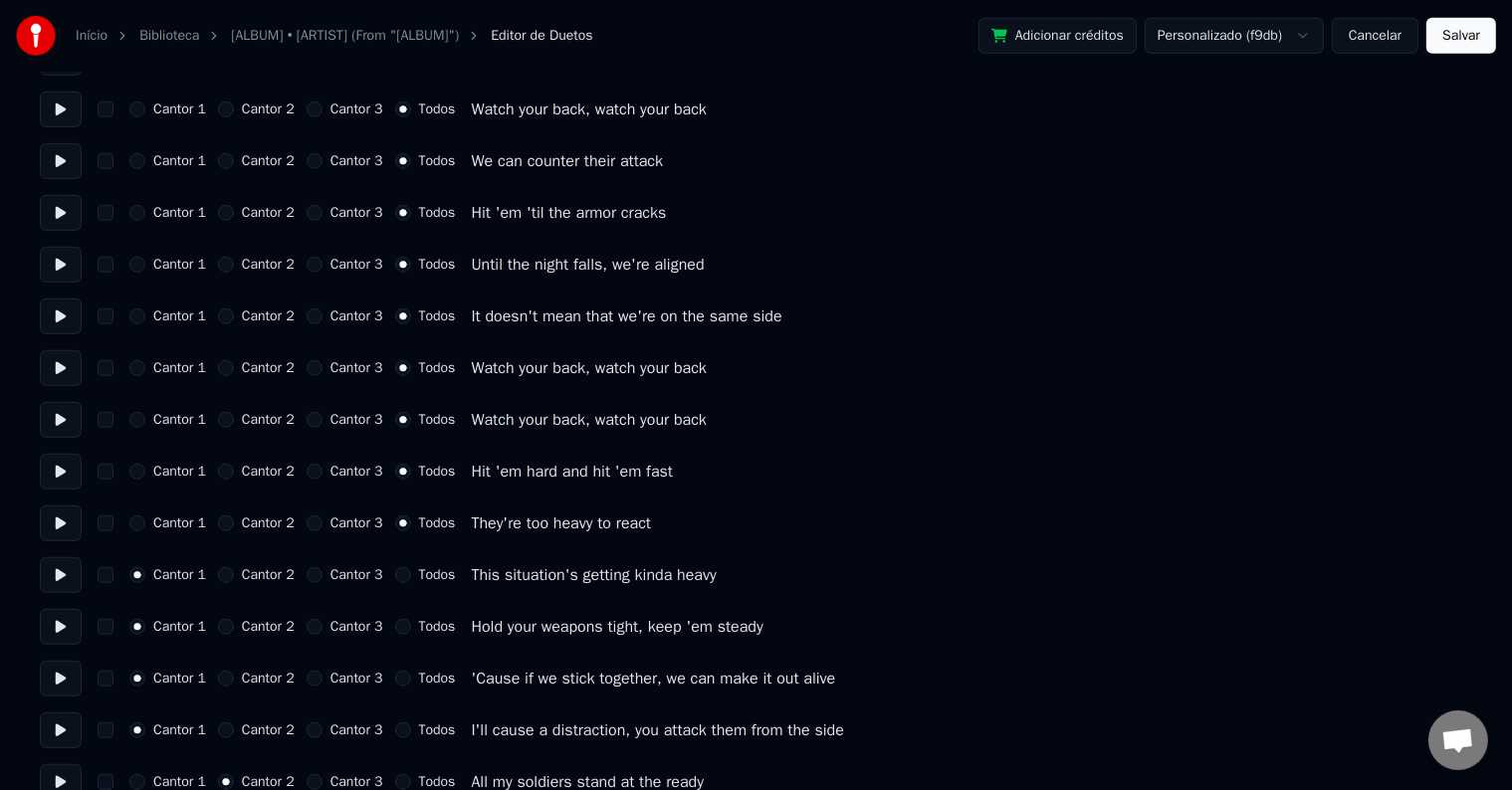 click on "Cantor 2" at bounding box center (226, 575) 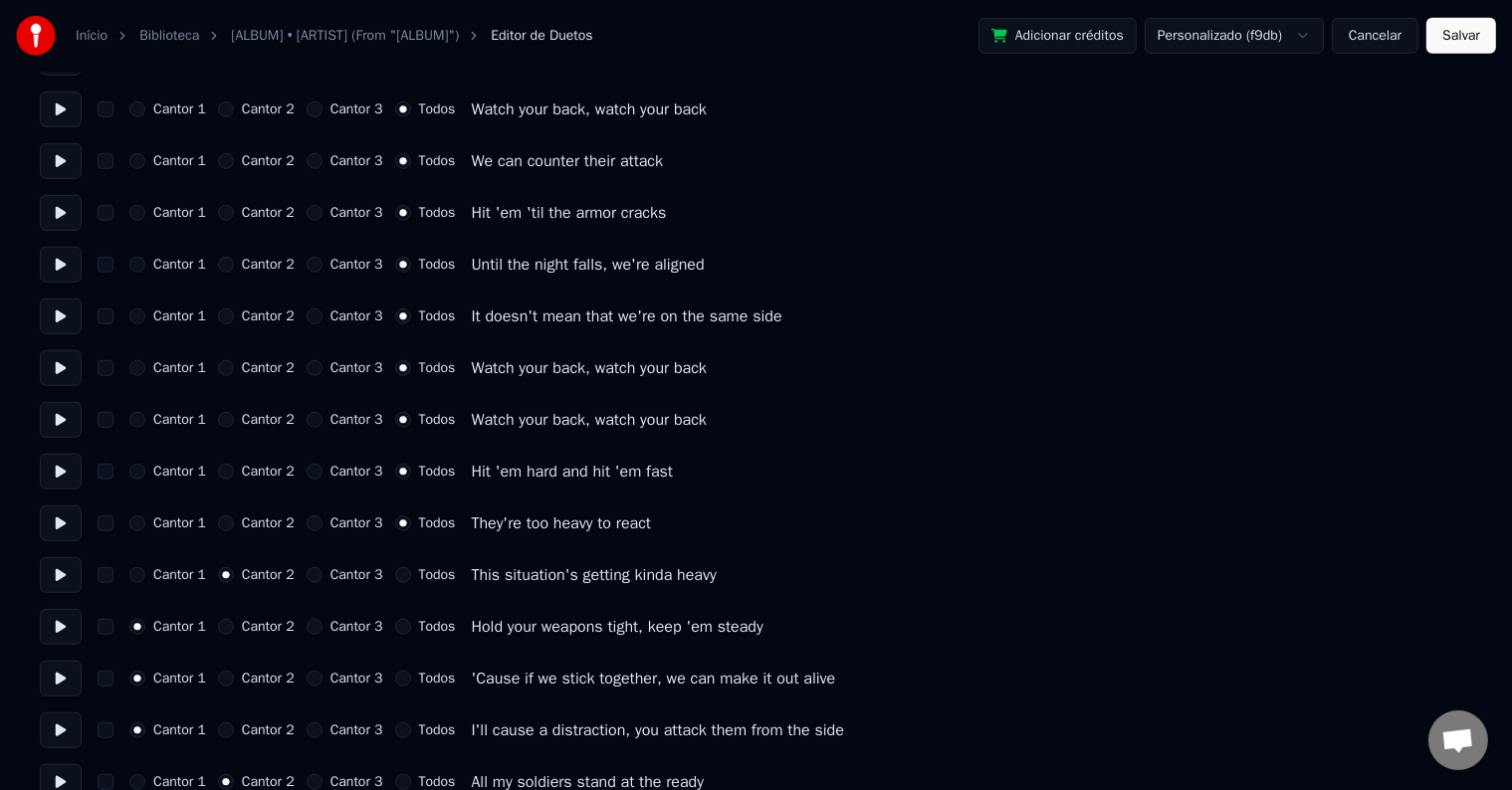 click on "Cantor 1 Cantor 2 Cantor 3 Todos" at bounding box center (292, 627) 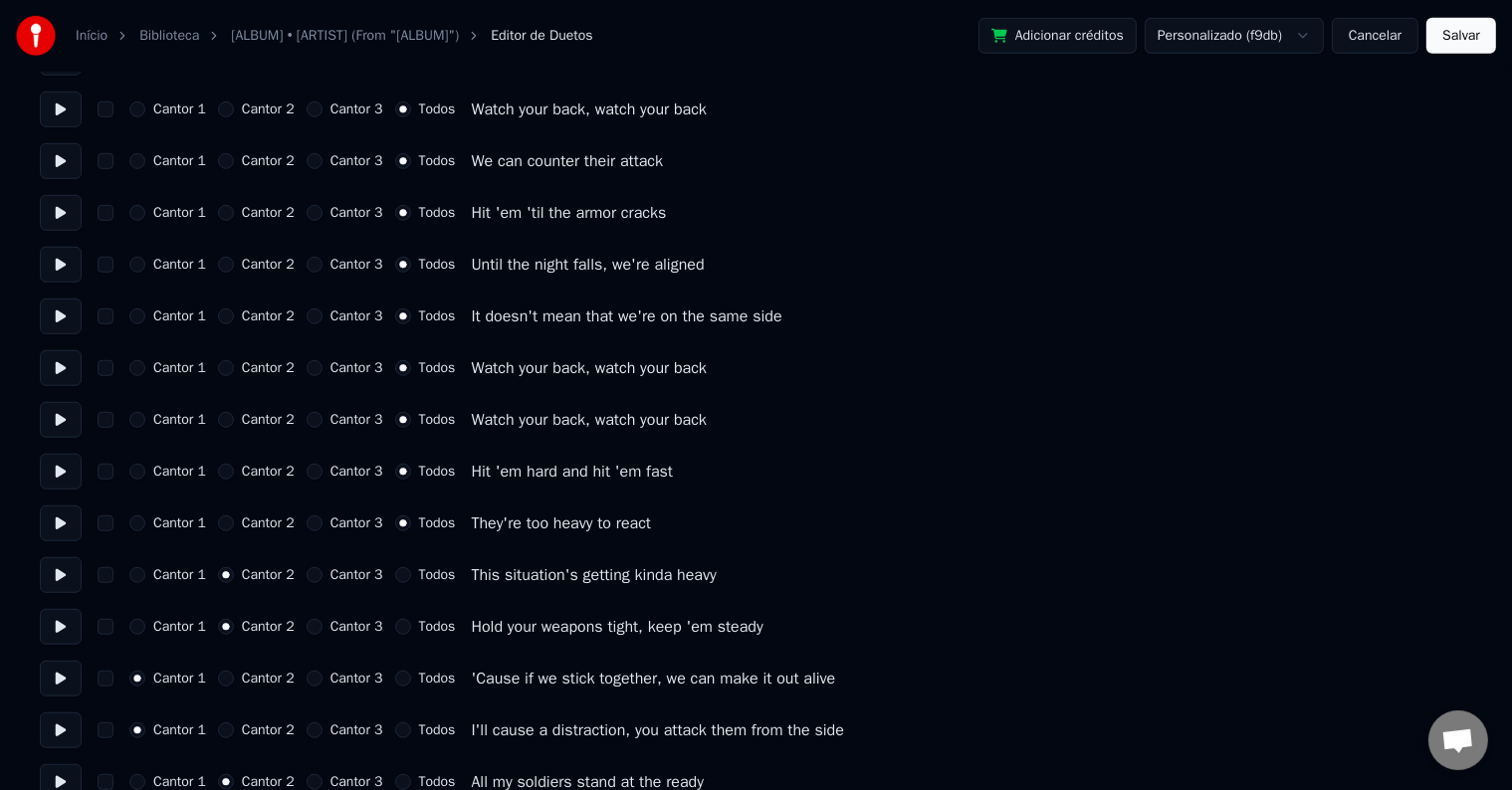 click on "Cantor 2" at bounding box center (256, 679) 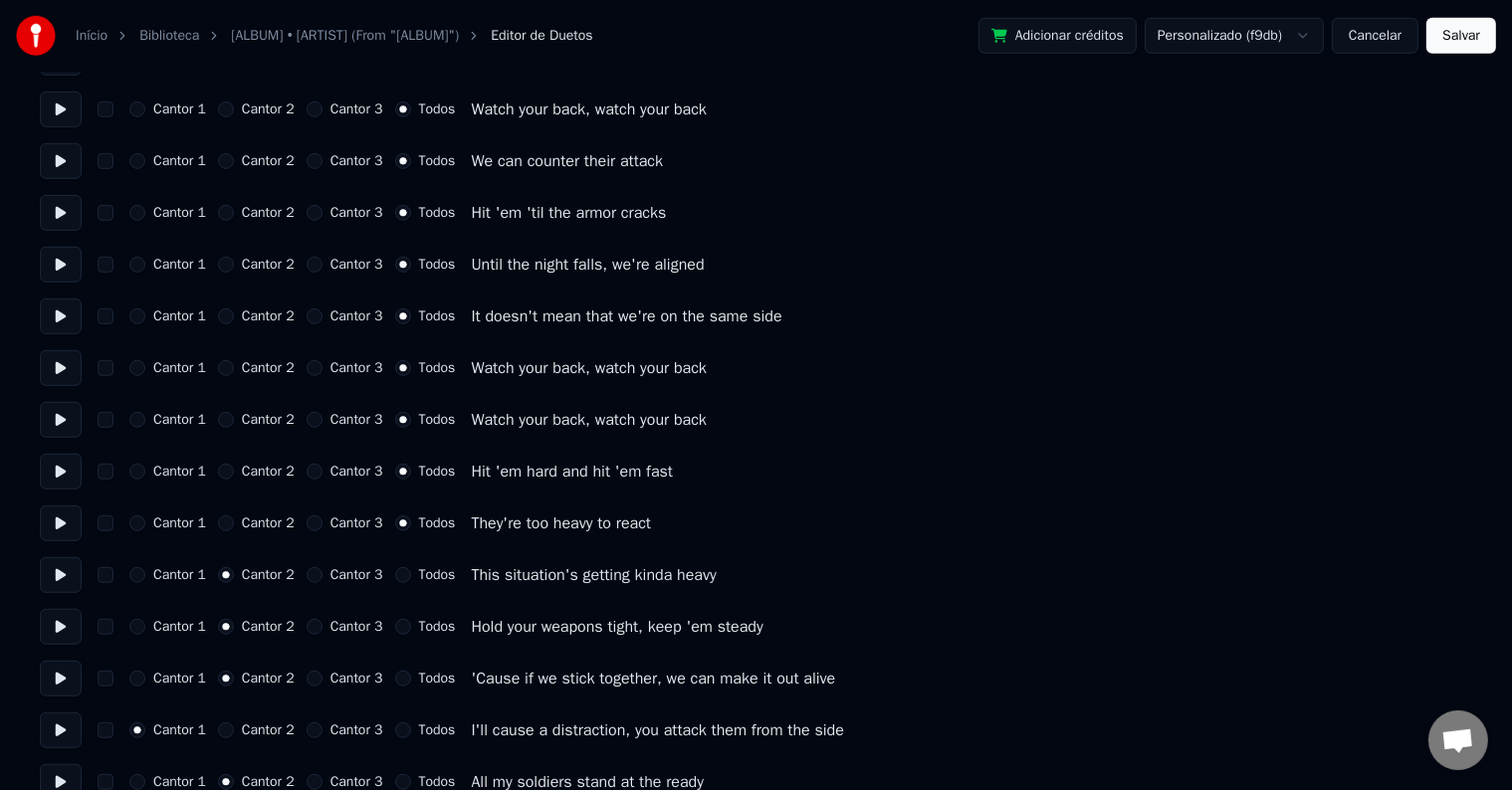 click on "Cantor [NUMBER] Cantor [NUMBER] Cantor [NUMBER] Todos I'll cause a distraction, you attack them from the side" at bounding box center [756, 730] 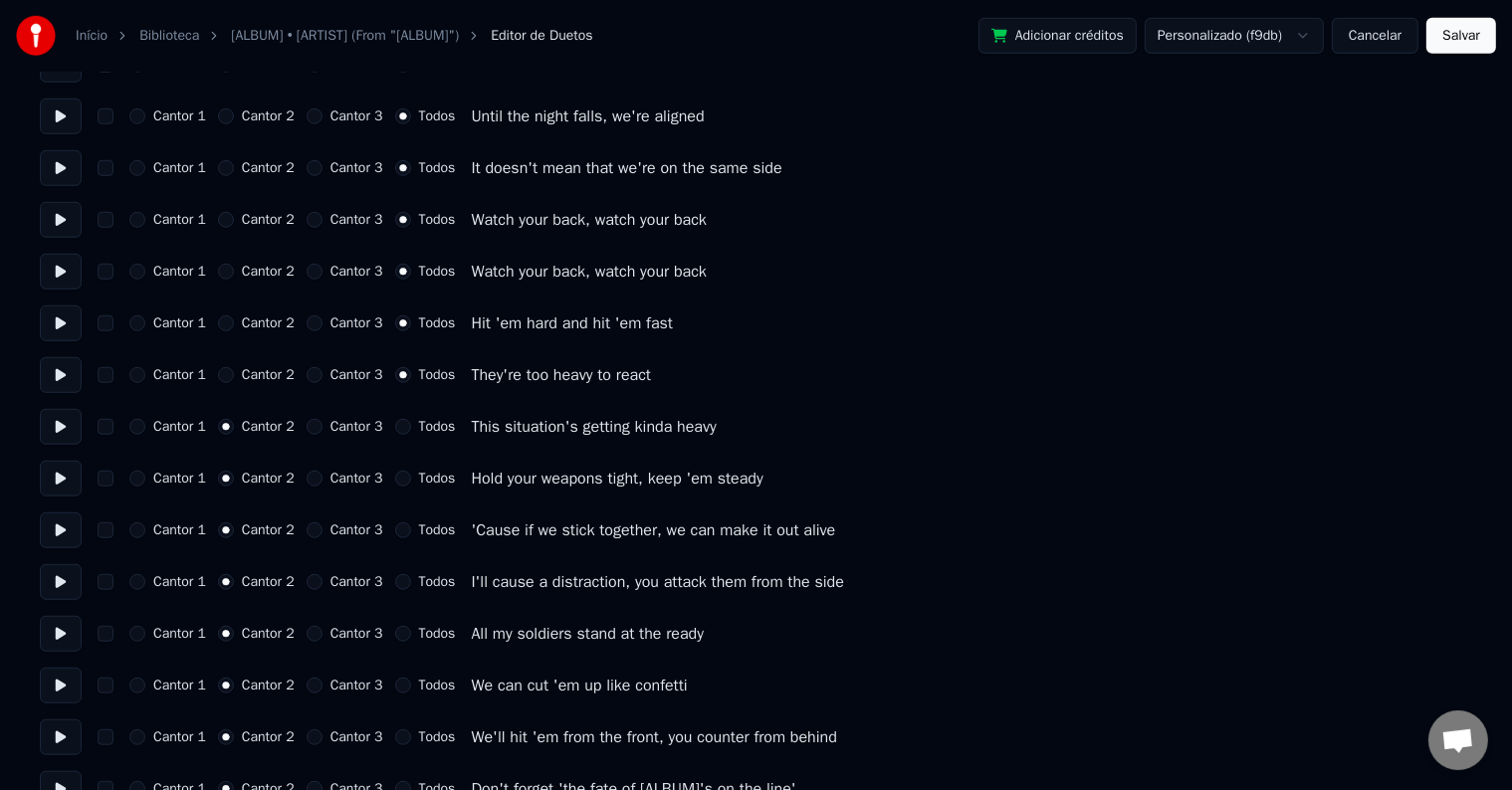 scroll, scrollTop: 1492, scrollLeft: 0, axis: vertical 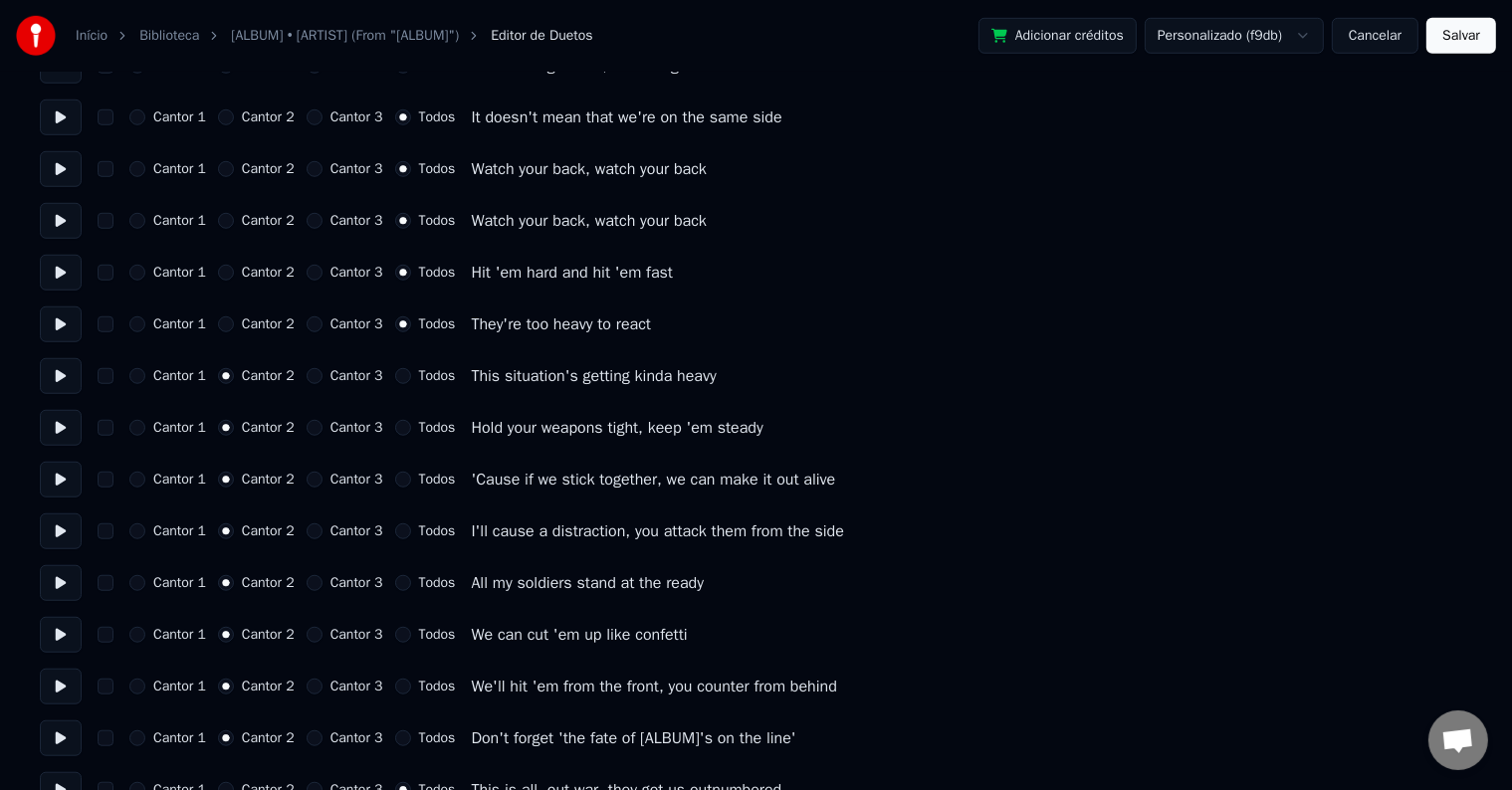 click on "Início Biblioteca [ALBUM] • [ARTIST] (From "[ALBUM]") Editor de Duetos Adicionar créditos Personalizado (f9db) Cancelar Salvar Número de cantores * Mantenha as vozes do cantor Cantor [NUMBER] Cantor [NUMBER] Todos Cantor [NUMBER] Cantor [NUMBER] Cantor [NUMBER] Todos Watch your back, watch your back Cantor [NUMBER] Cantor [NUMBER] Cantor [NUMBER] Todos Watch your back, watch your back Cantor [NUMBER] Cantor [NUMBER] Cantor [NUMBER] Todos We can counter their attack Cantor [NUMBER] Cantor [NUMBER] Cantor [NUMBER] Todos Hit 'em 'til the armor cracks Cantor [NUMBER] Cantor [NUMBER] Cantor [NUMBER] Todos This could get a little sticky Cantor [NUMBER] Cantor [NUMBER] Cantor [NUMBER] Todos How to win this battle could be tricky Cantor [NUMBER] Cantor [NUMBER] Cantor [NUMBER] Todos But I know the best way, fall back, let me lead Cantor [NUMBER] Cantor [NUMBER] Cantor [NUMBER] Todos You hold the line and we'll bring them to their knees Cantor [NUMBER] Cantor [NUMBER] Cantor [NUMBER] Todos Swords in the air if you're with me Cantor [NUMBER] Cantor [NUMBER] Cantor [NUMBER] Todos They got us outnumbered one to fifty Cantor [NUMBER] Cantor [NUMBER] Cantor [NUMBER] Todos But victory is ours 'cause I got a strategy Cantor [NUMBER] Cantor [NUMBER] Cantor [NUMBER] Todos" at bounding box center (756, 253) 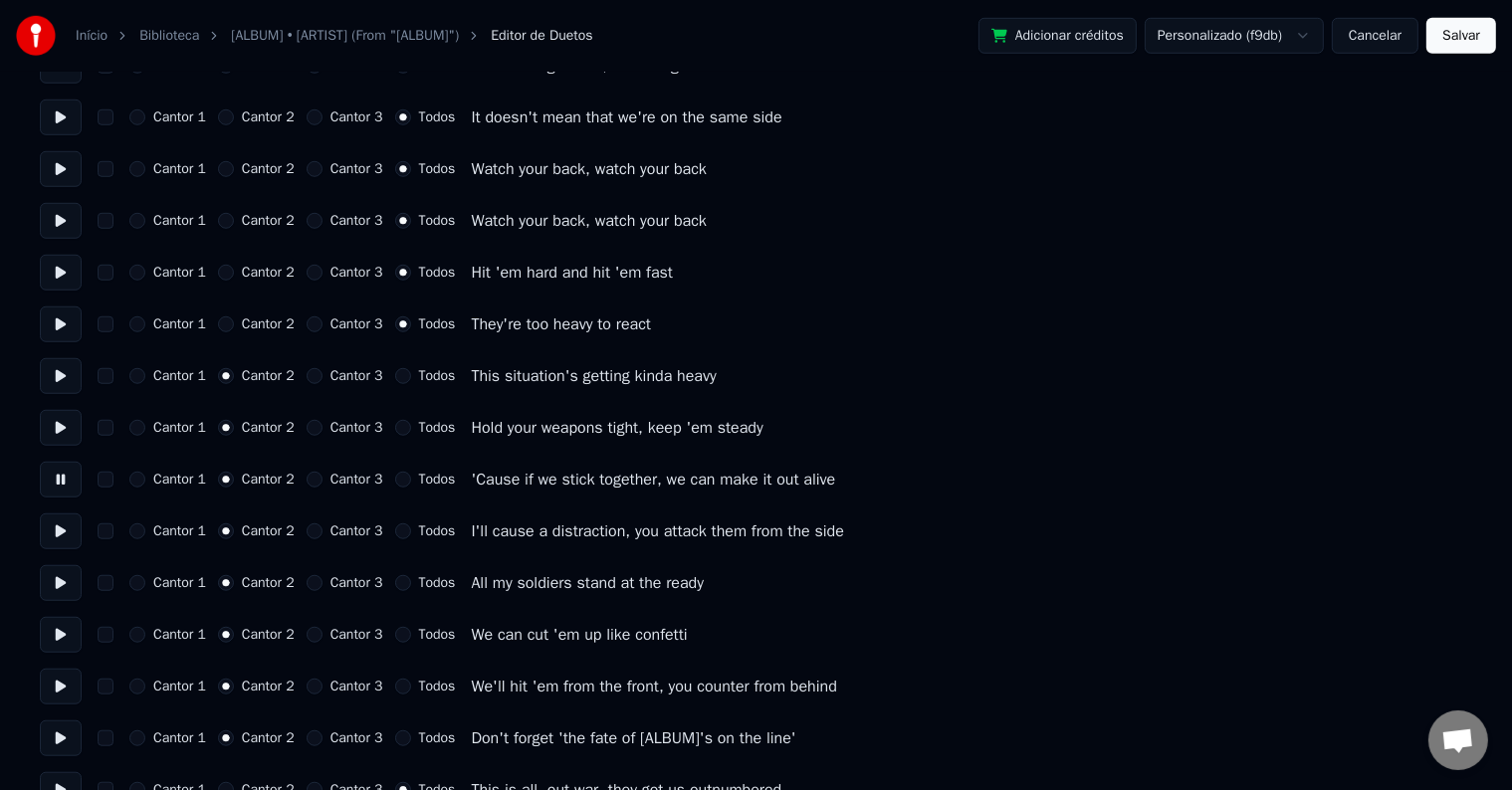 click at bounding box center [61, 531] 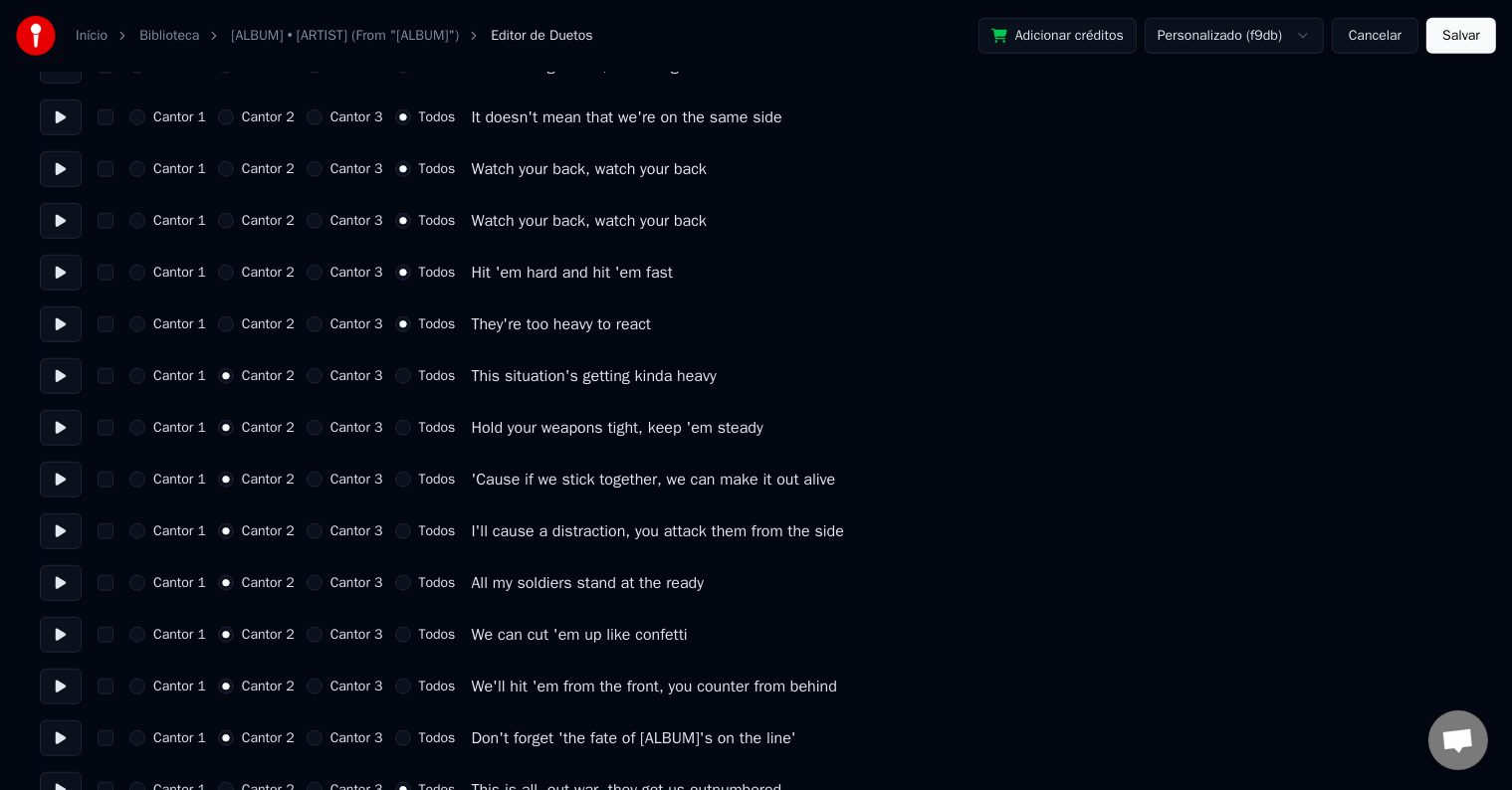 click at bounding box center [61, 583] 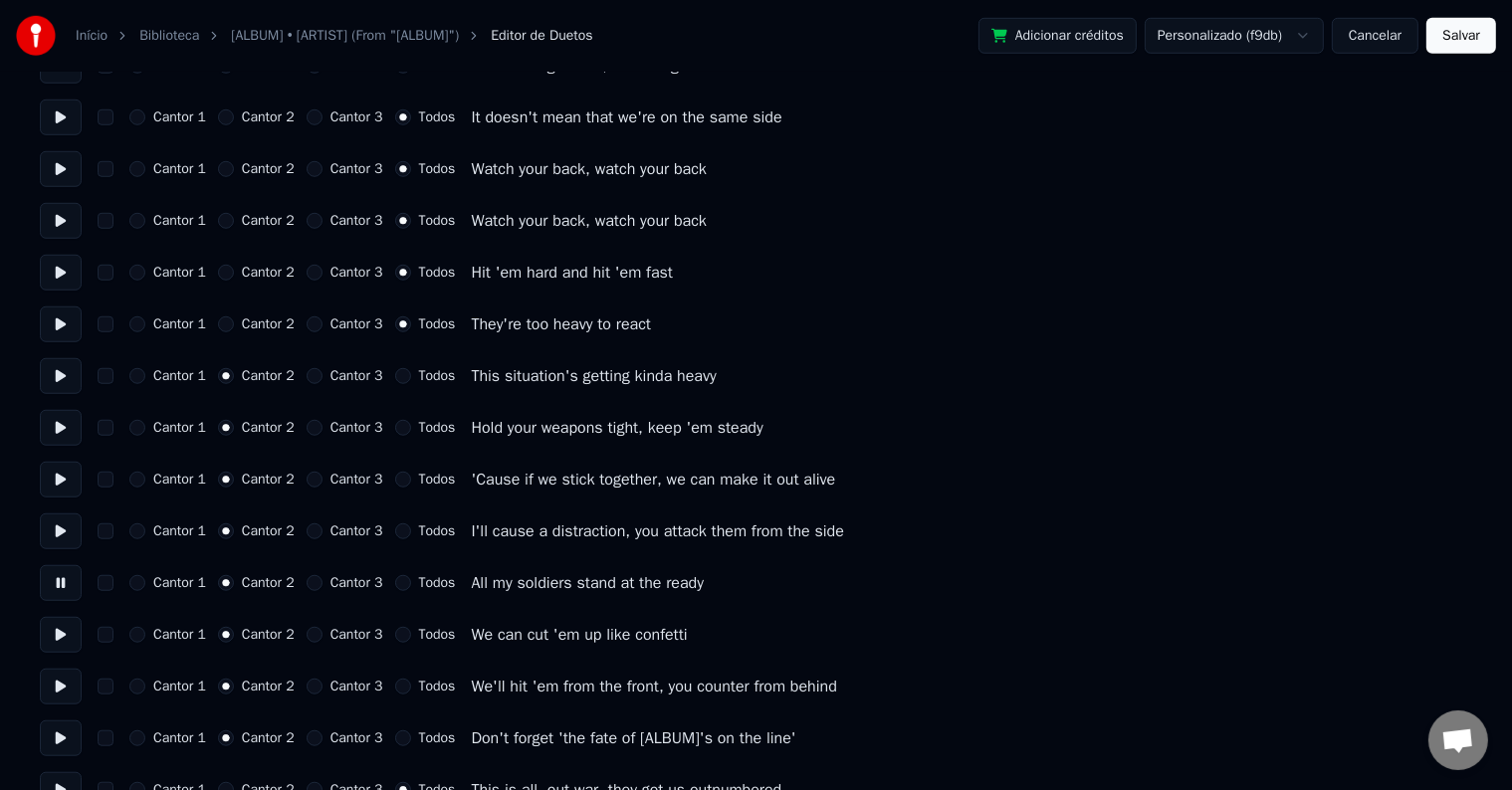 click on "Cantor 1" at bounding box center (179, 583) 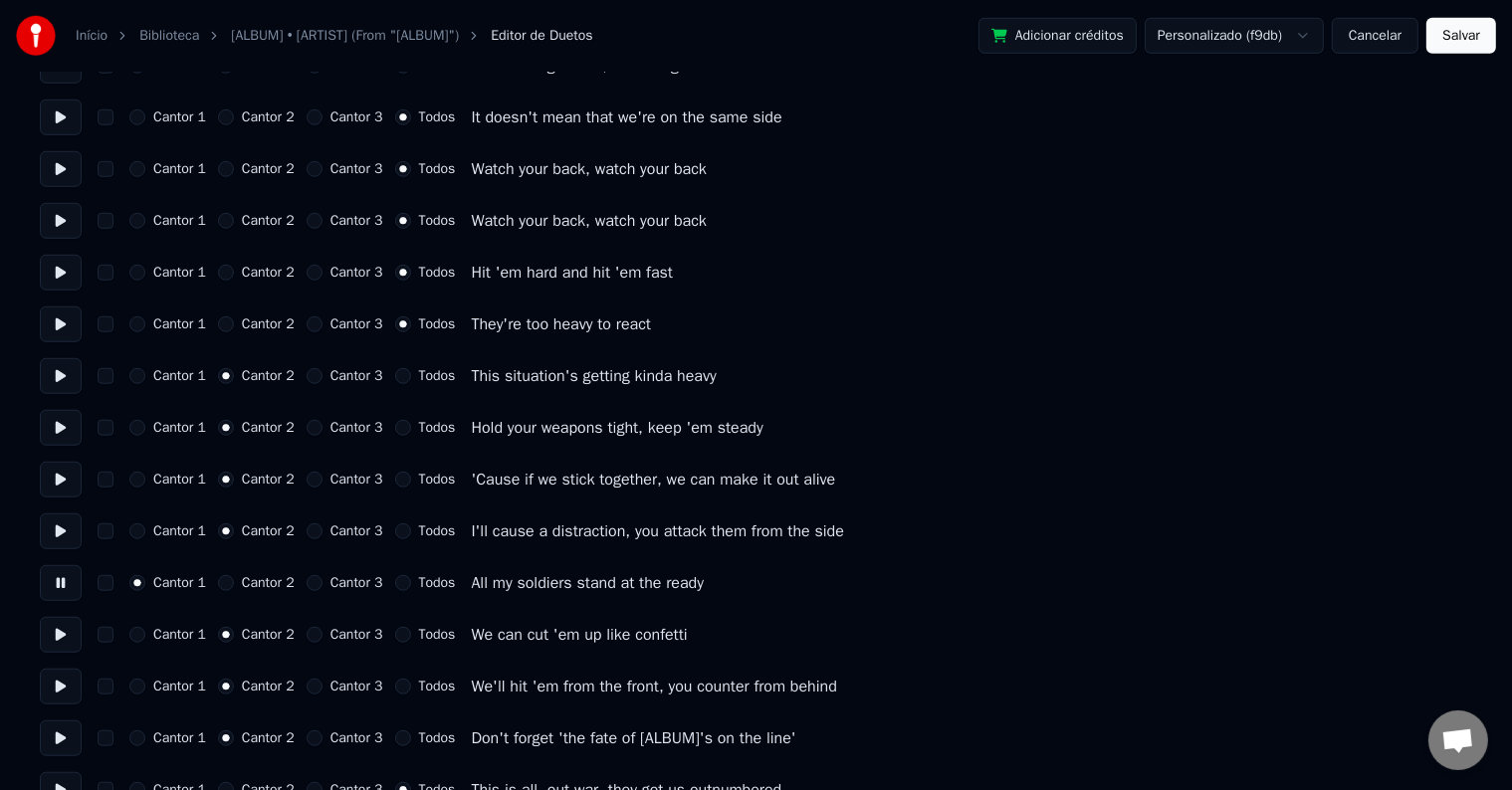 click on "Cantor 1" at bounding box center (179, 635) 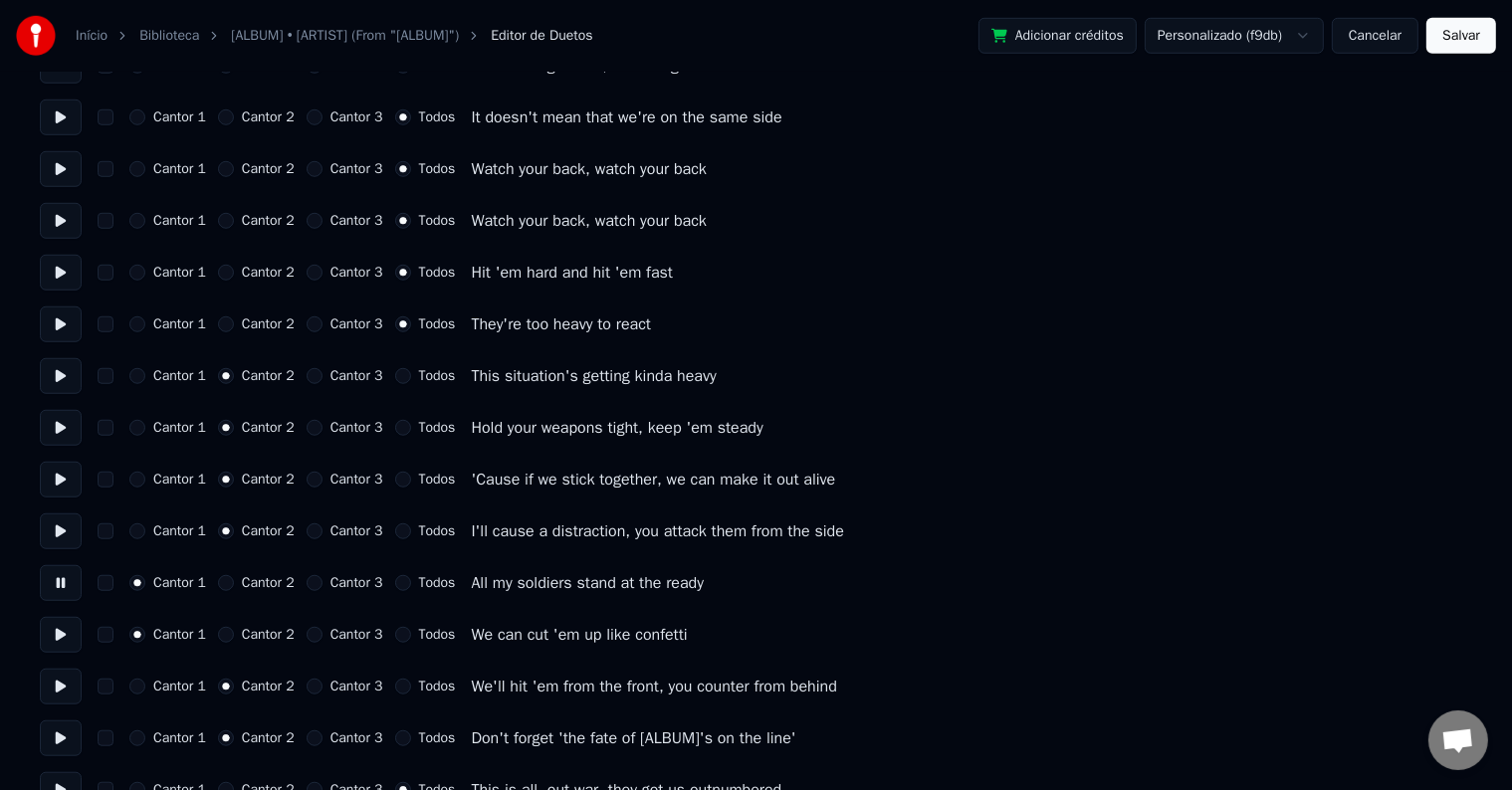 click on "Cantor 1" at bounding box center (179, 687) 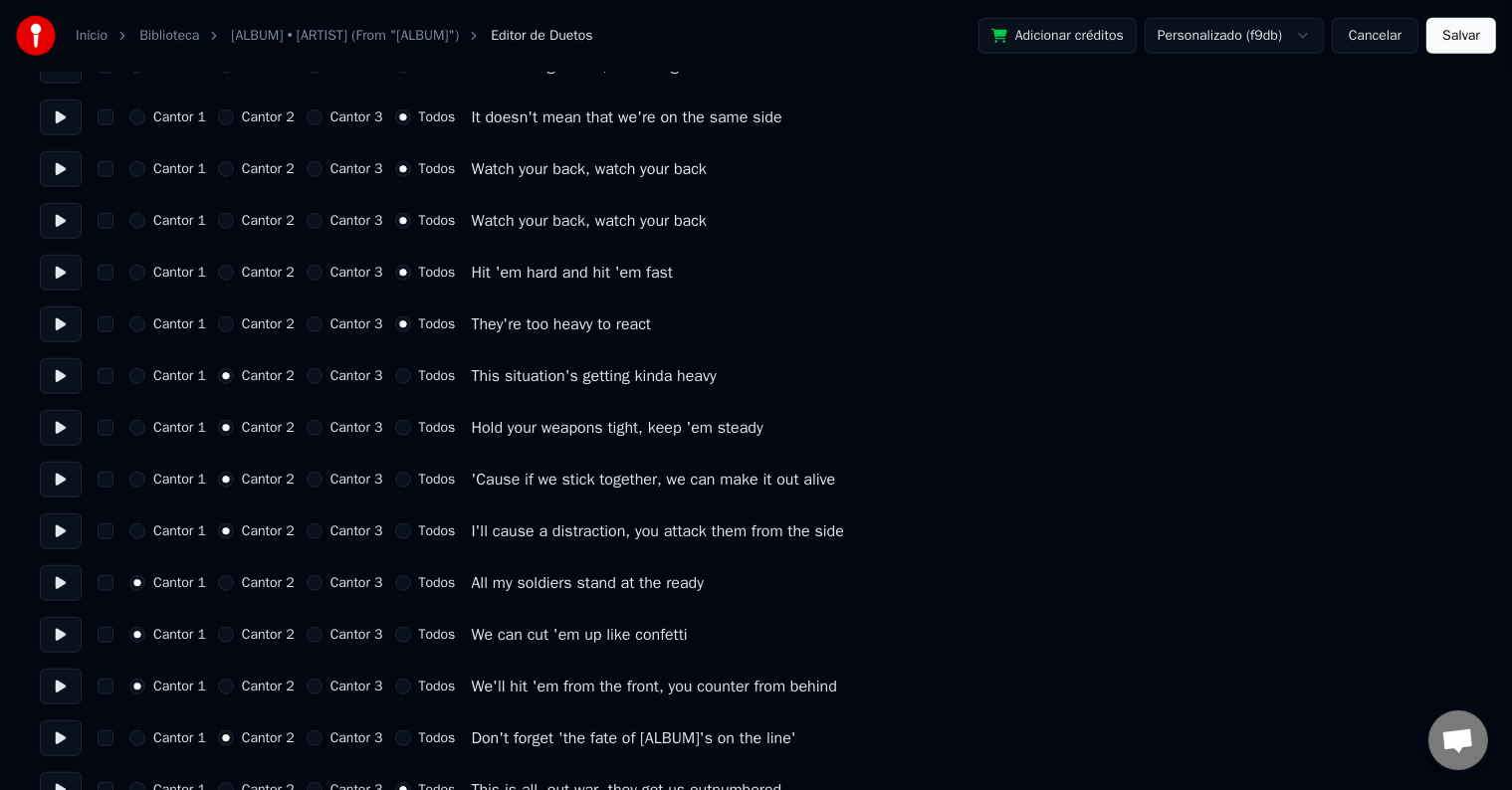 click on "Cantor 1" at bounding box center [179, 738] 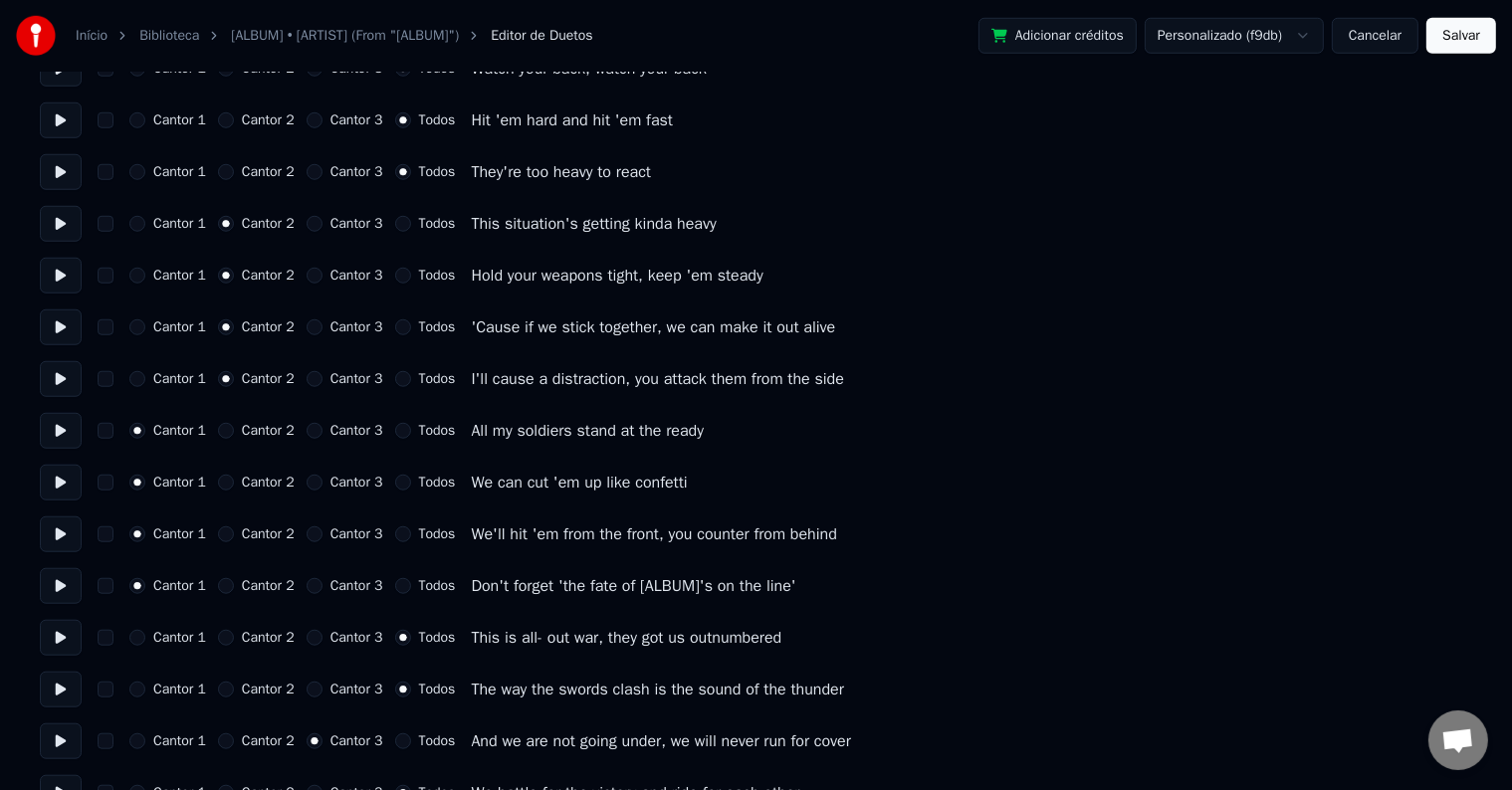 scroll, scrollTop: 1691, scrollLeft: 0, axis: vertical 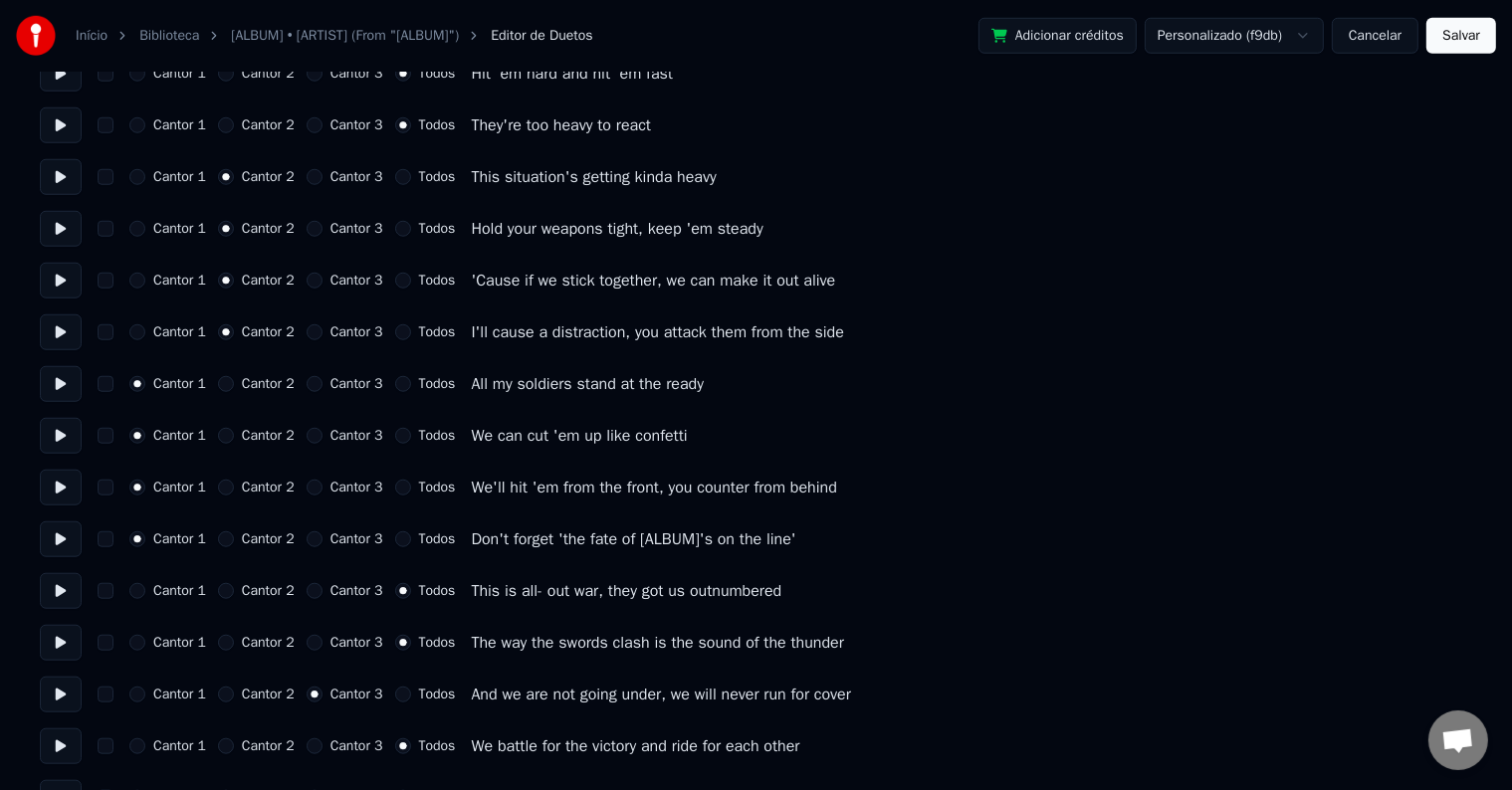 click at bounding box center [61, 436] 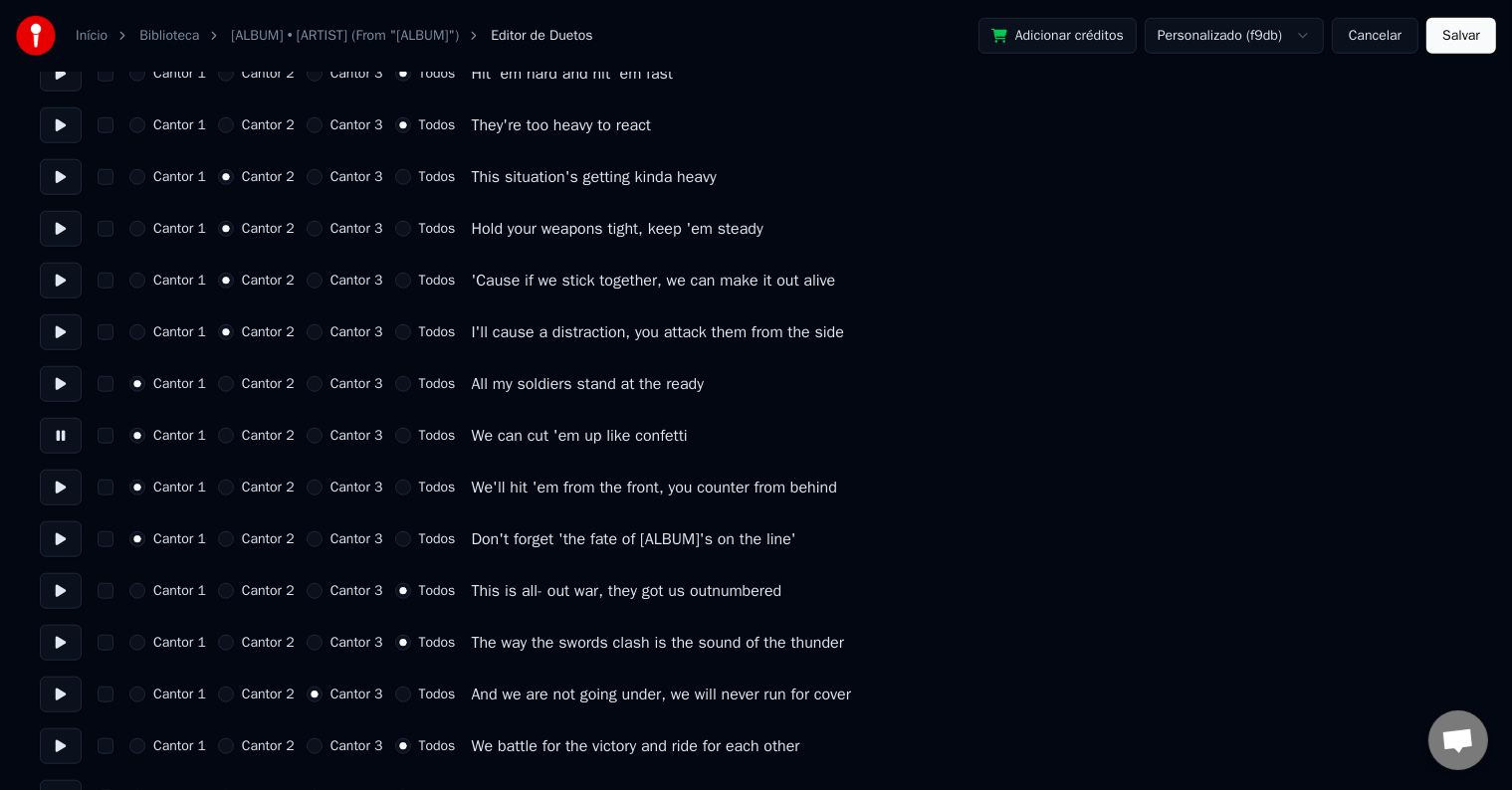 click at bounding box center [61, 488] 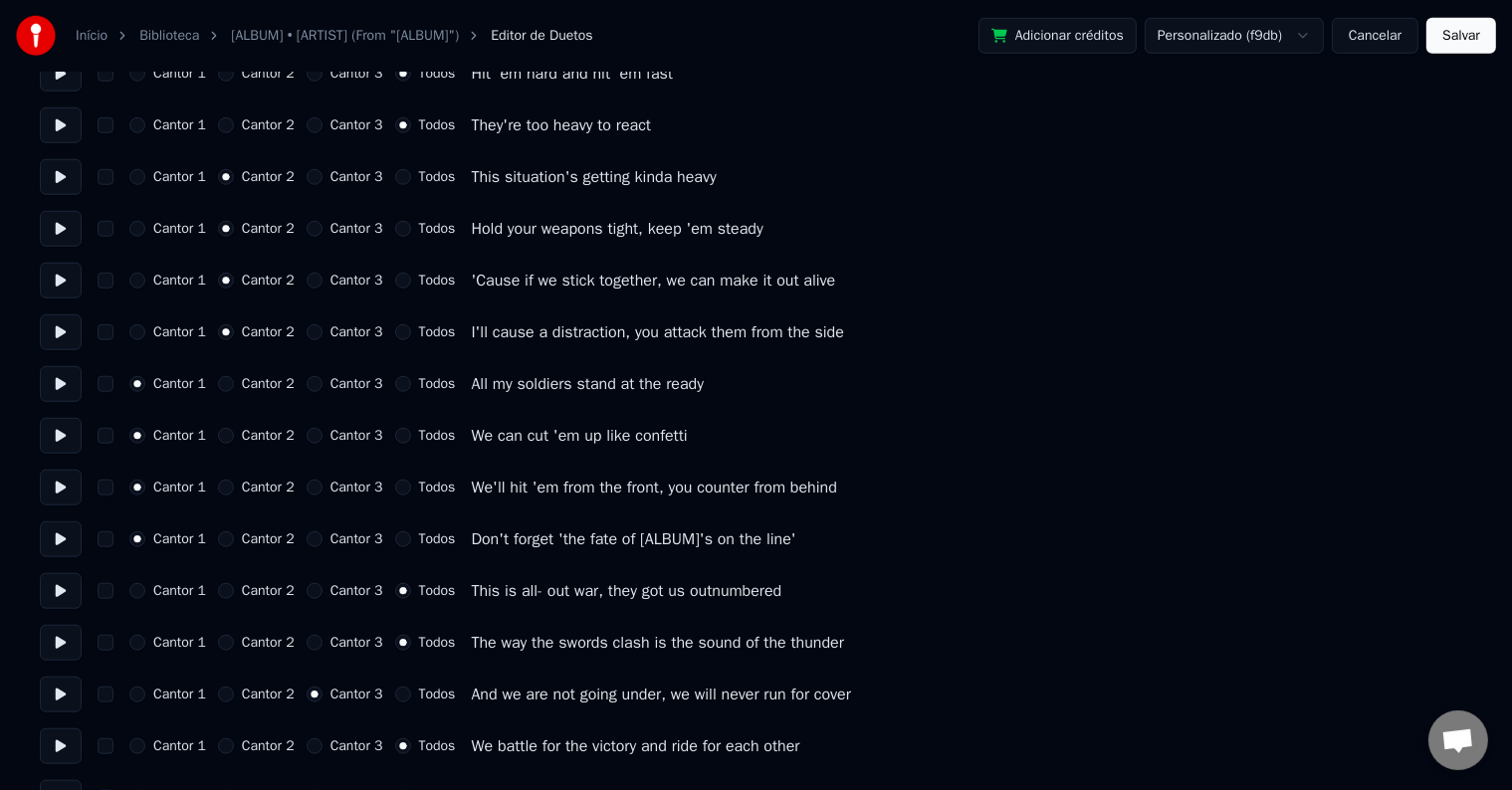 click at bounding box center (61, 539) 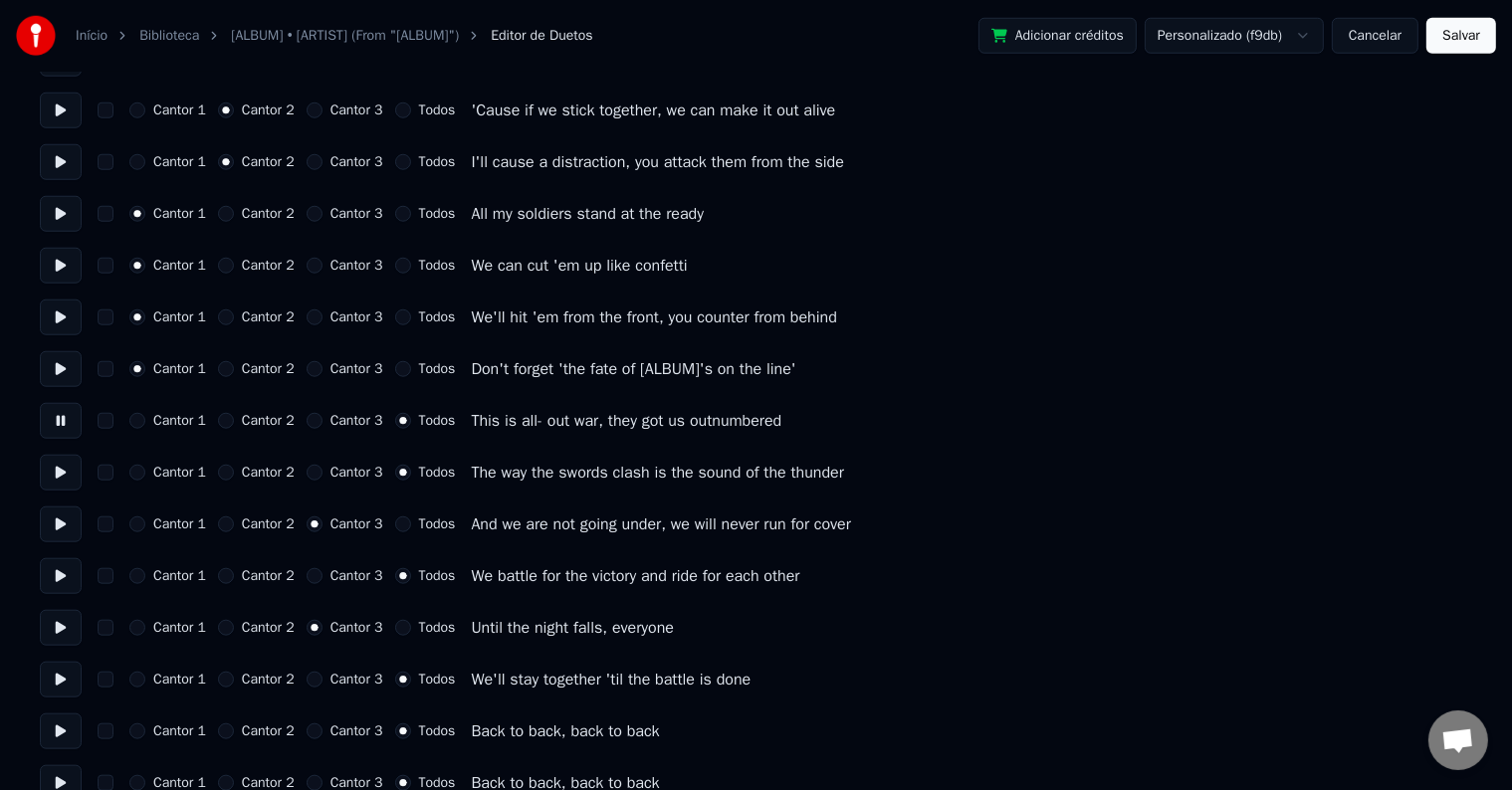 scroll, scrollTop: 1890, scrollLeft: 0, axis: vertical 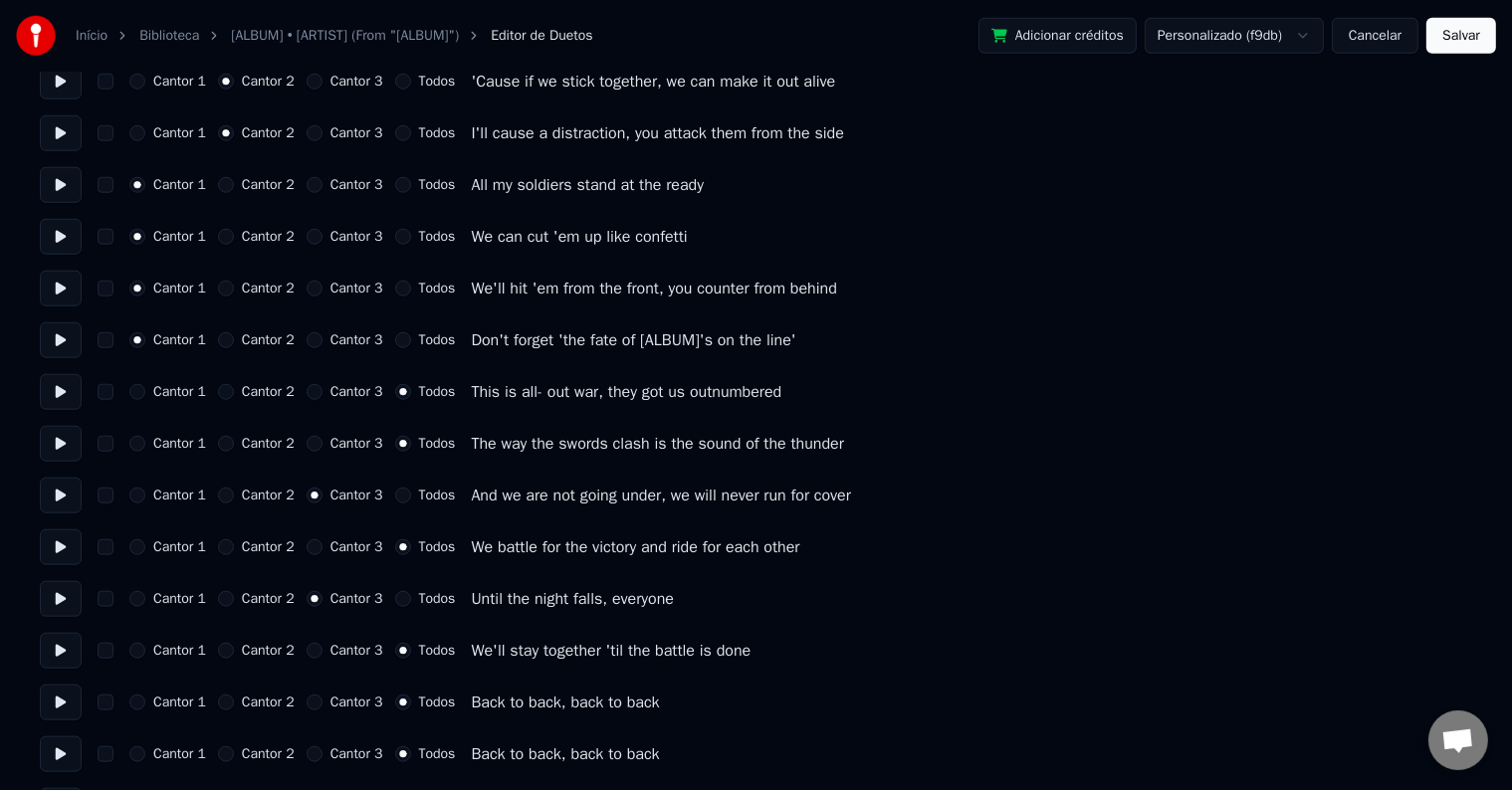 click at bounding box center [61, 444] 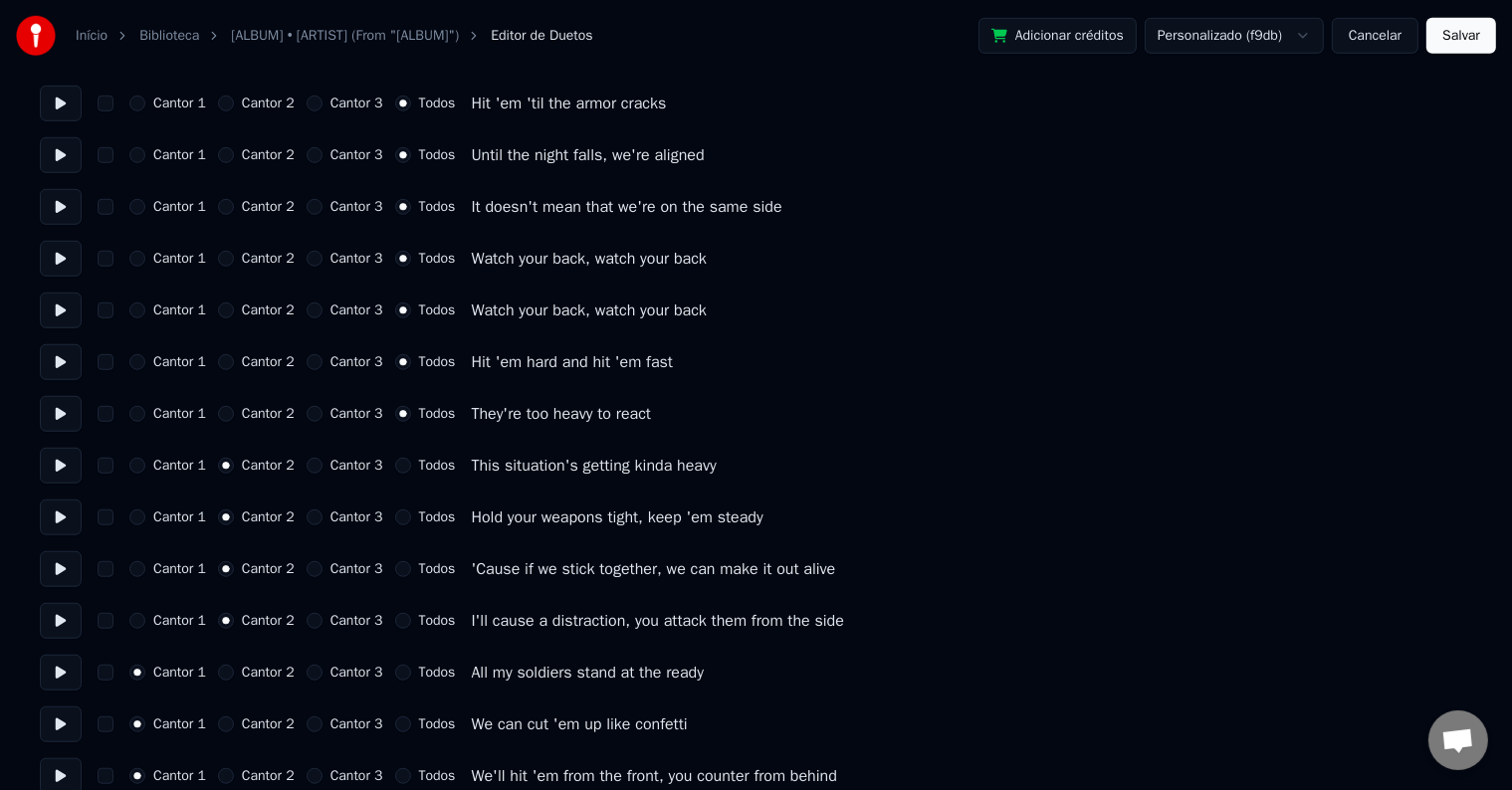scroll, scrollTop: 1393, scrollLeft: 0, axis: vertical 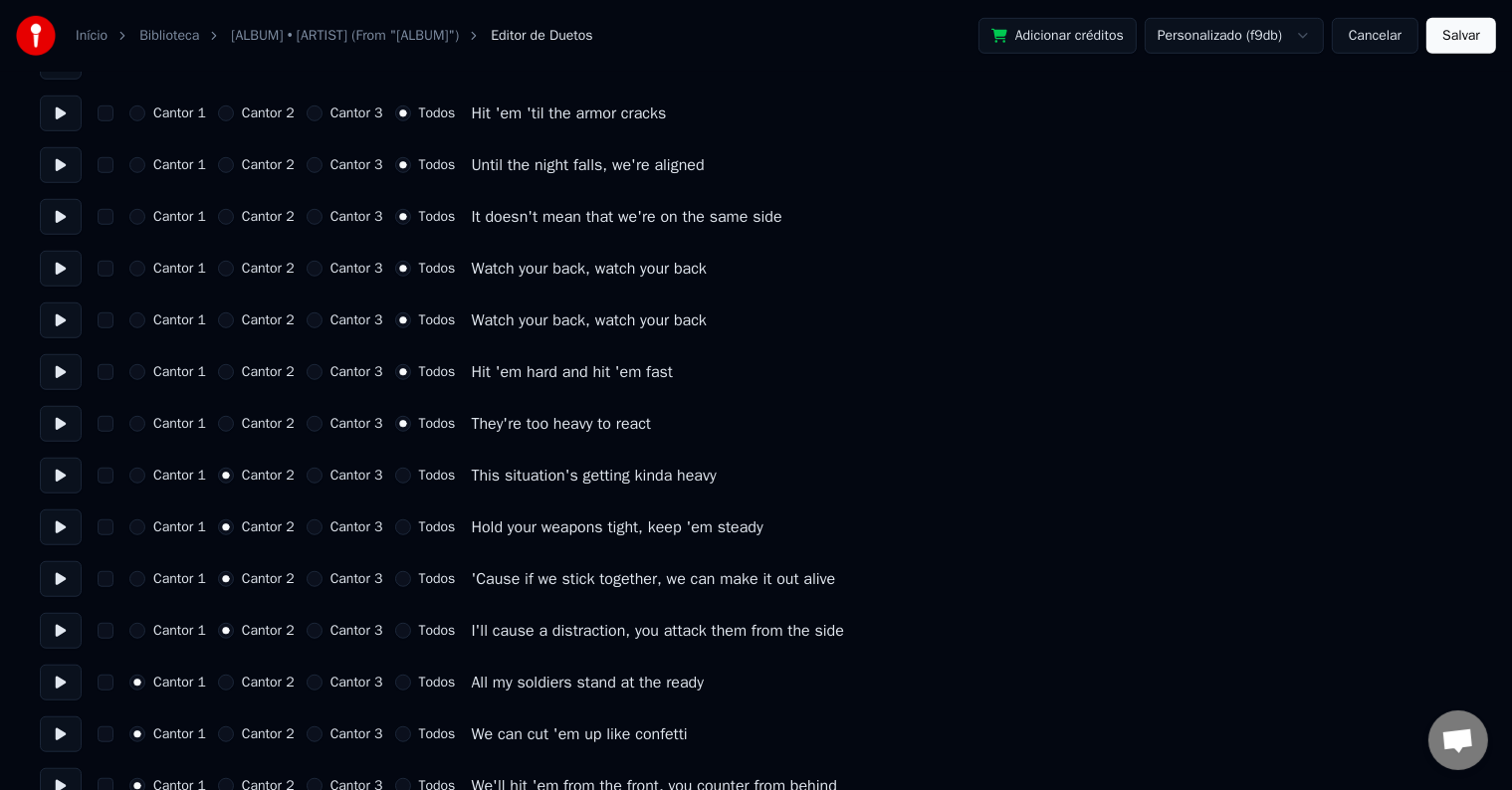 click at bounding box center (61, 217) 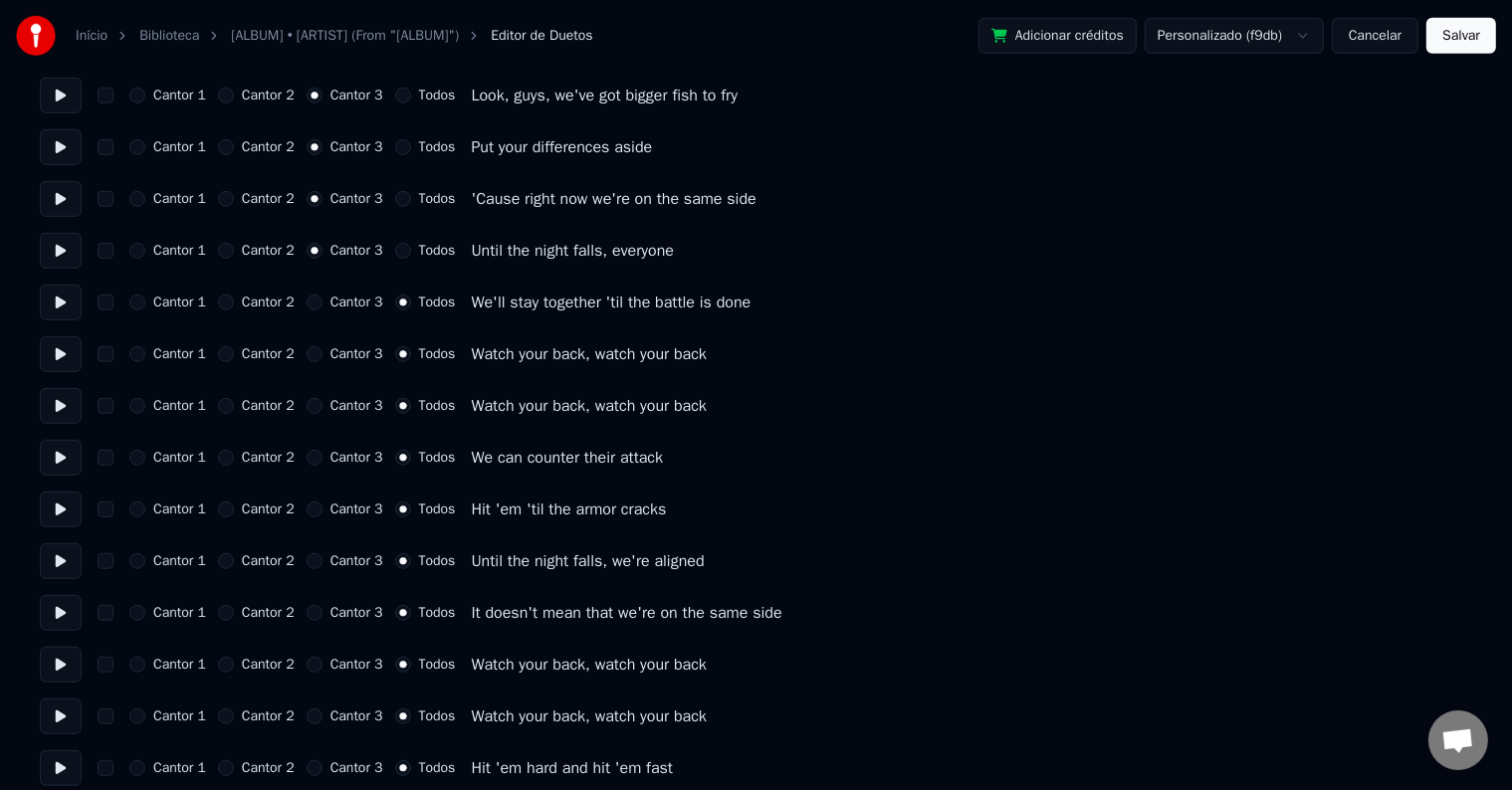 scroll, scrollTop: 995, scrollLeft: 0, axis: vertical 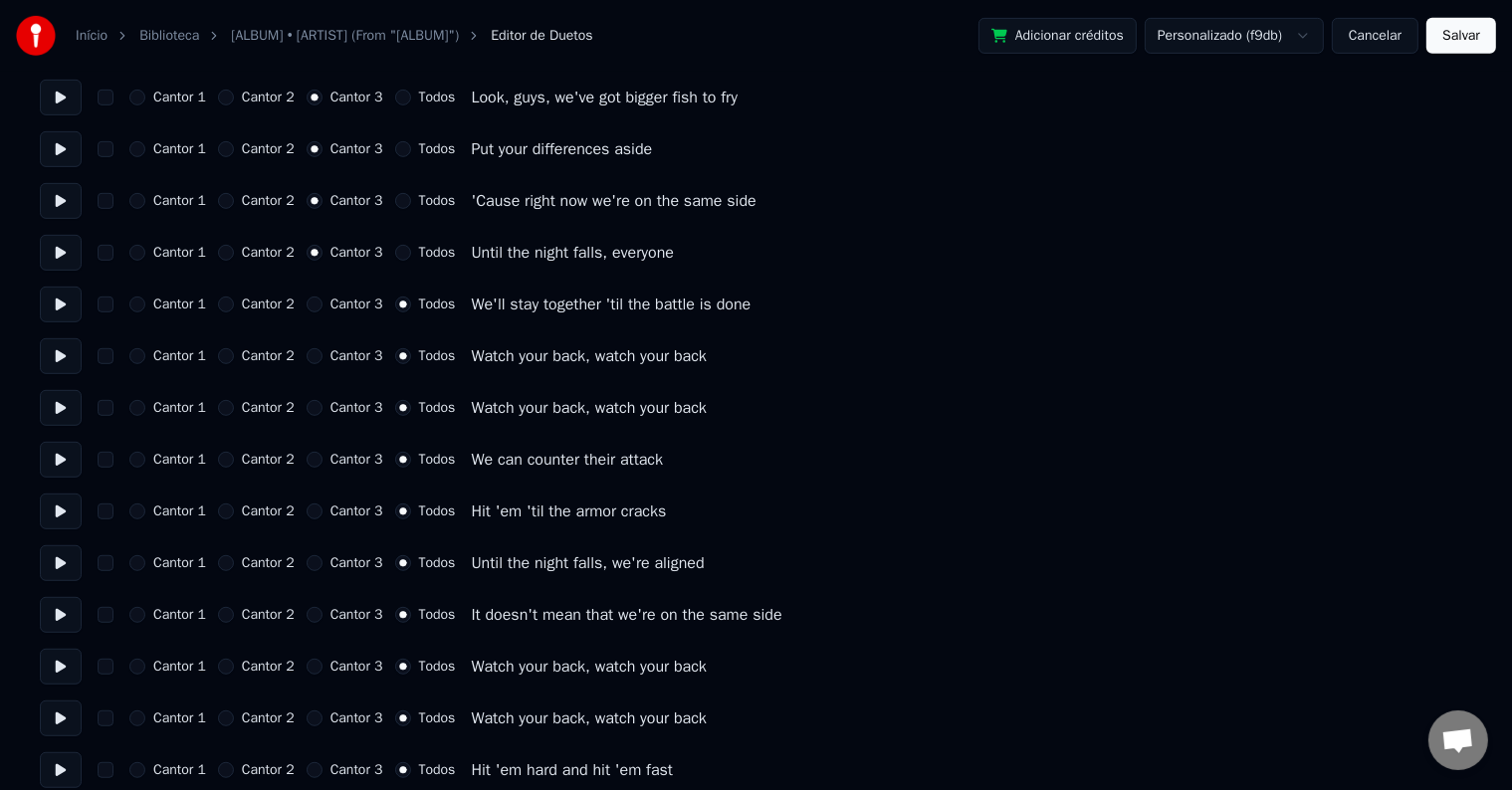 click at bounding box center [61, 253] 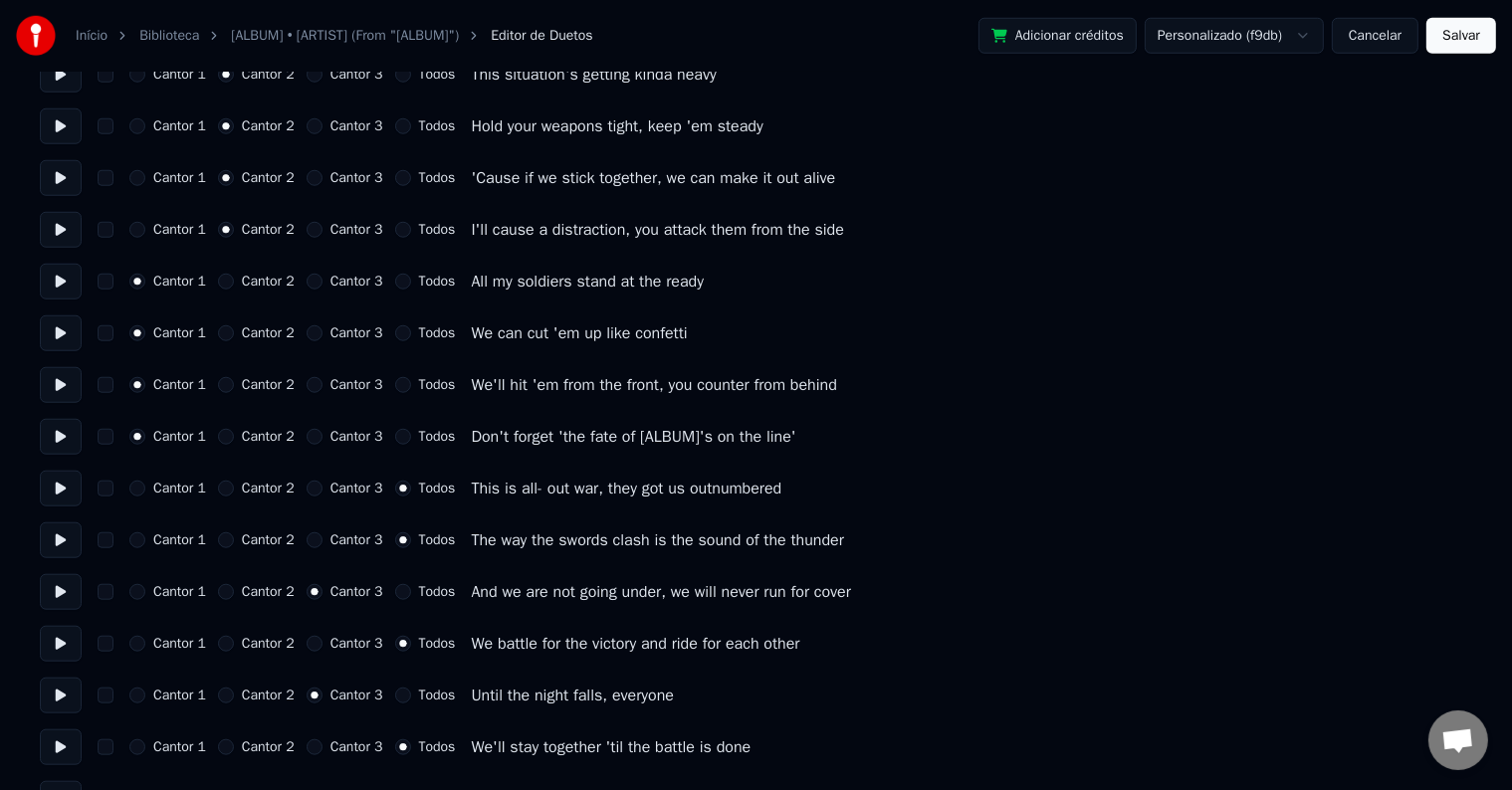 scroll, scrollTop: 1890, scrollLeft: 0, axis: vertical 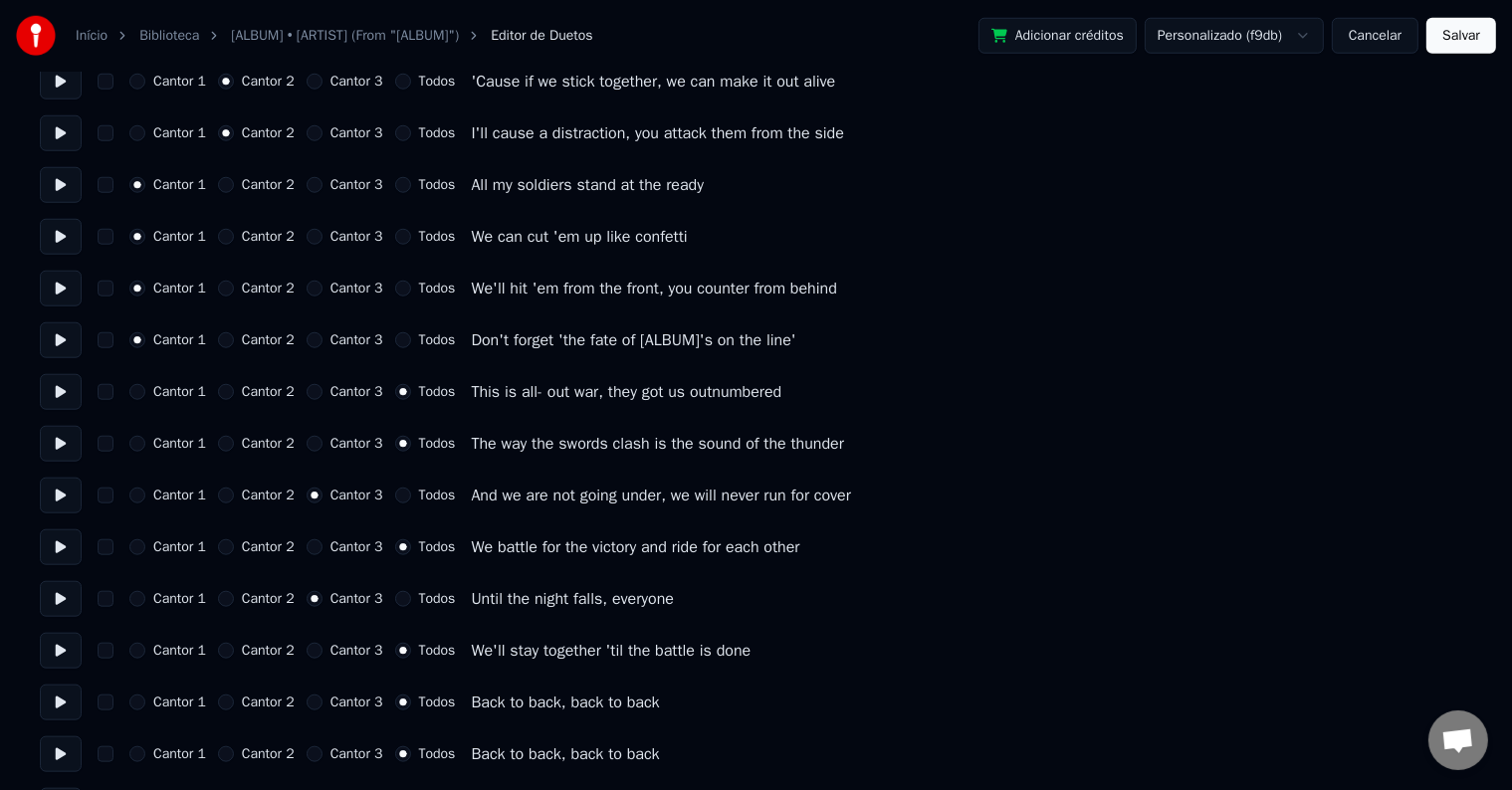 click at bounding box center [61, 392] 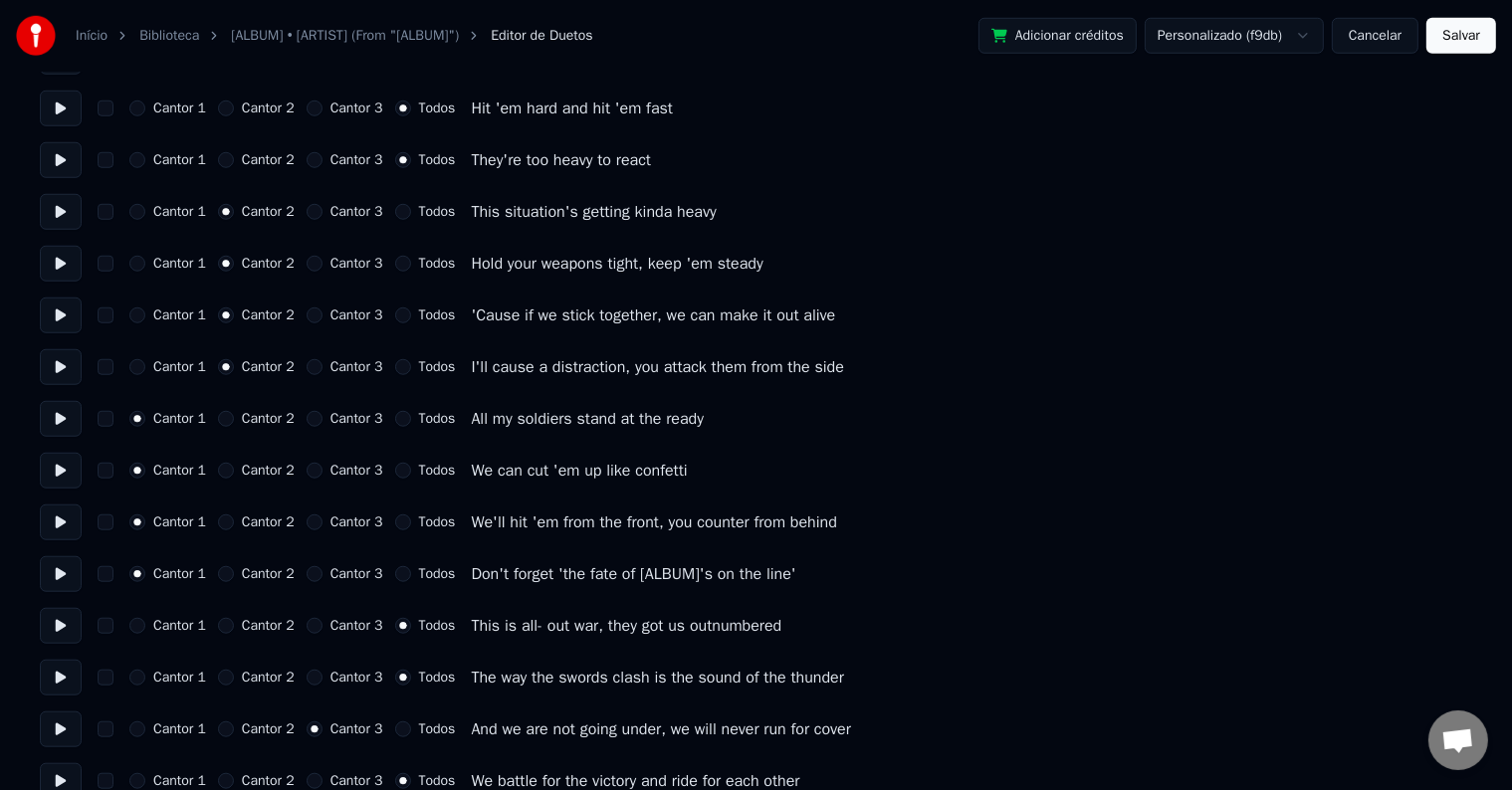 scroll, scrollTop: 1890, scrollLeft: 0, axis: vertical 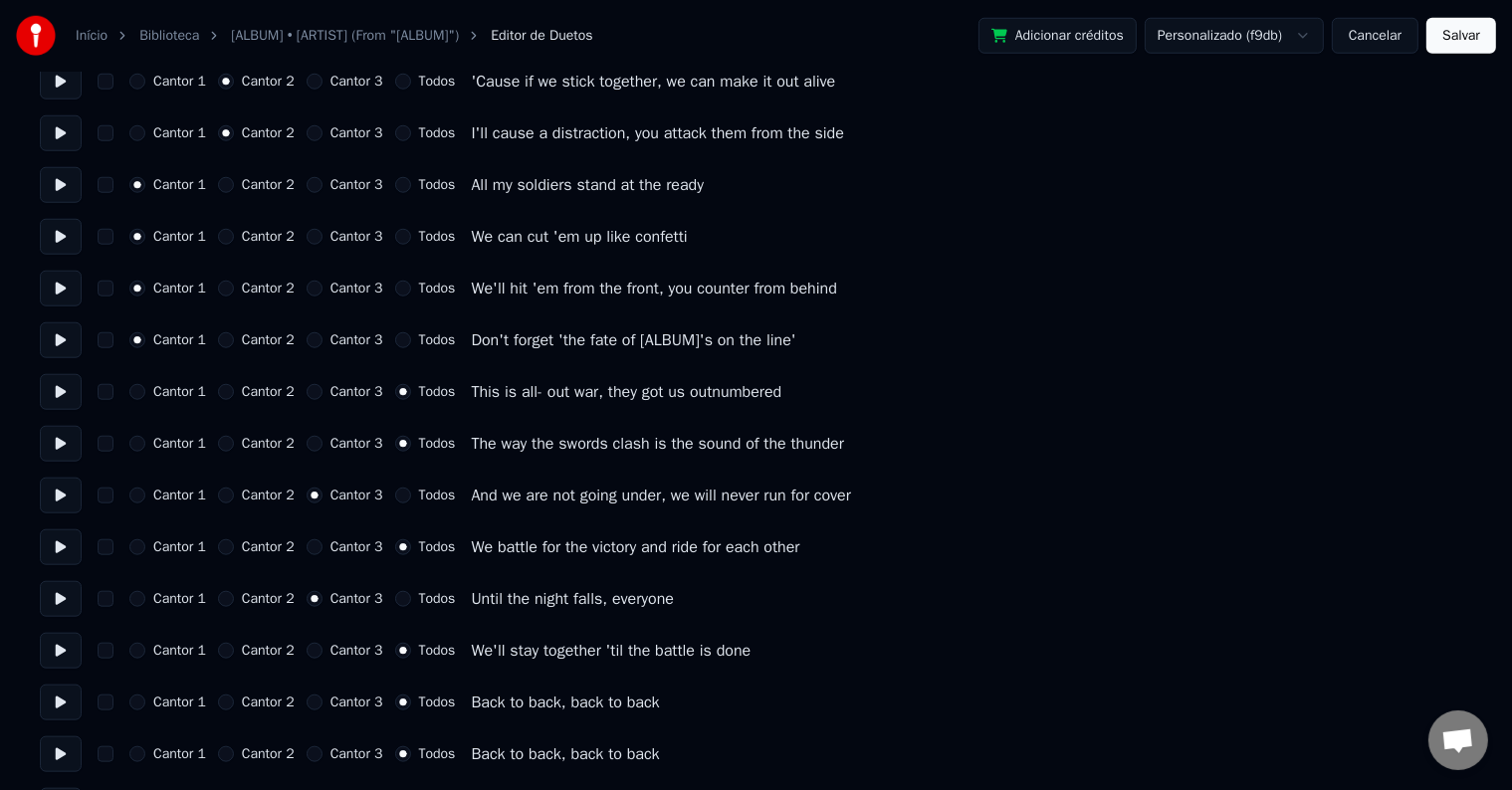 click at bounding box center [61, 599] 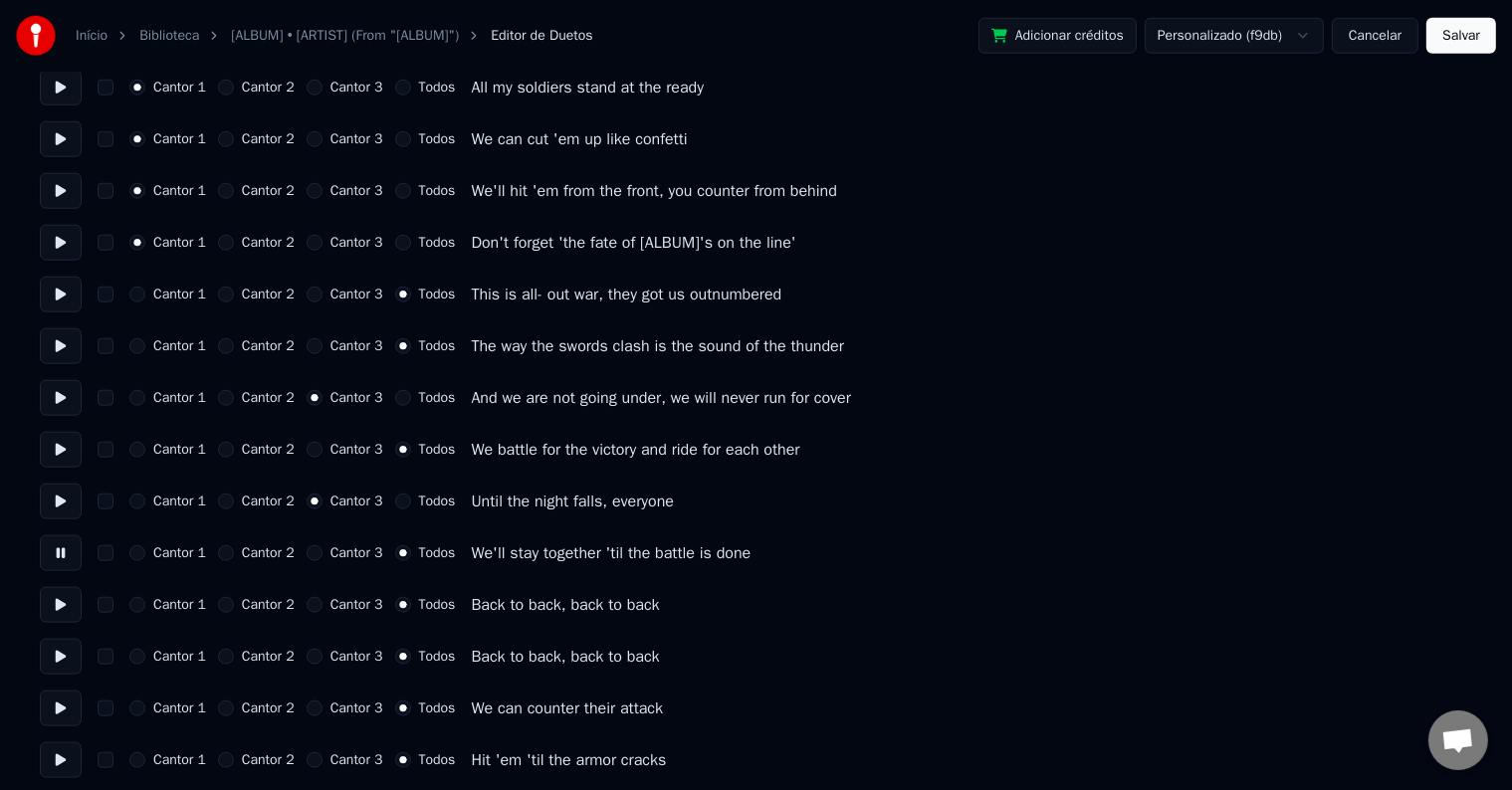 scroll, scrollTop: 1990, scrollLeft: 0, axis: vertical 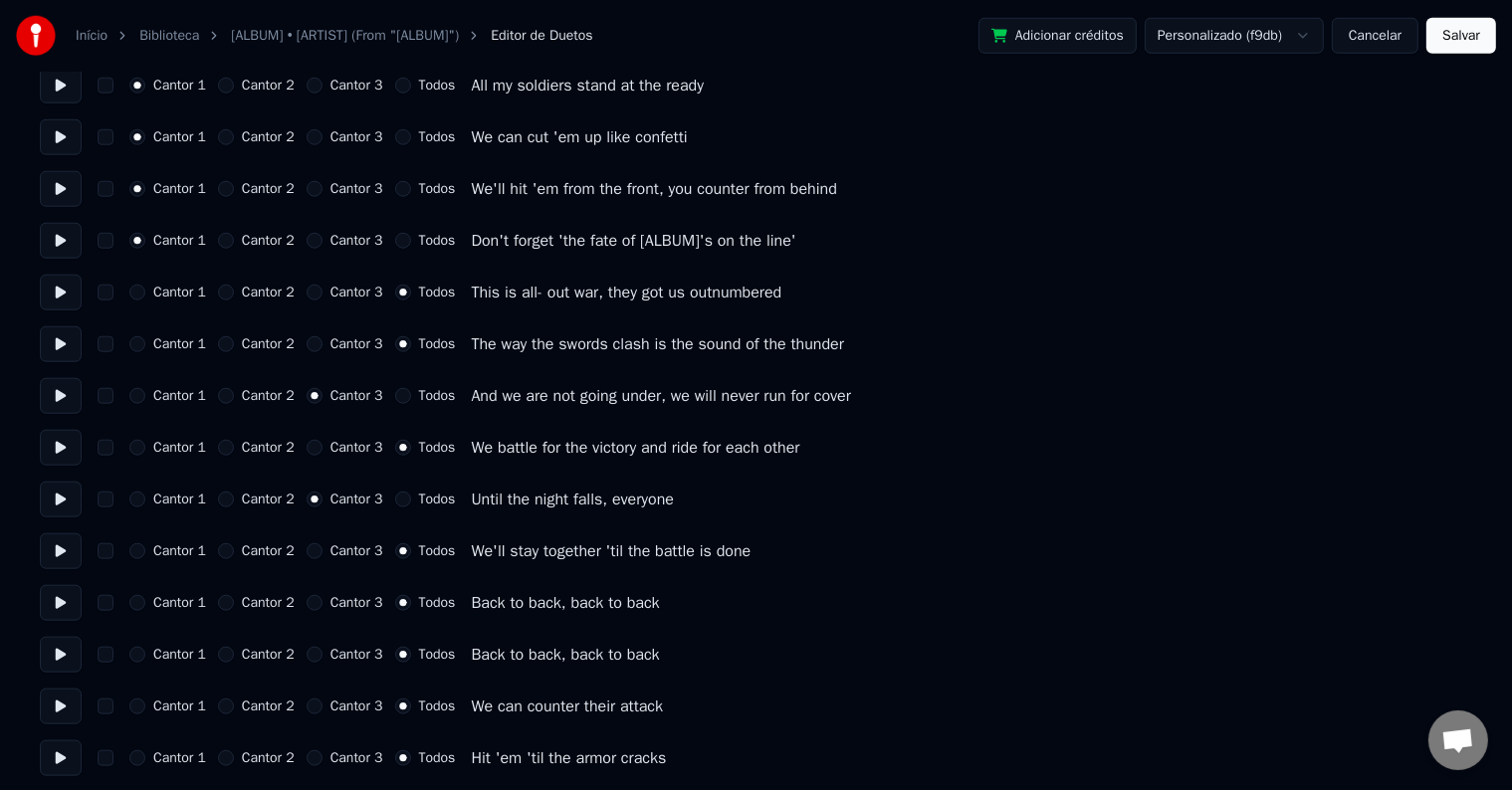 click at bounding box center [61, 603] 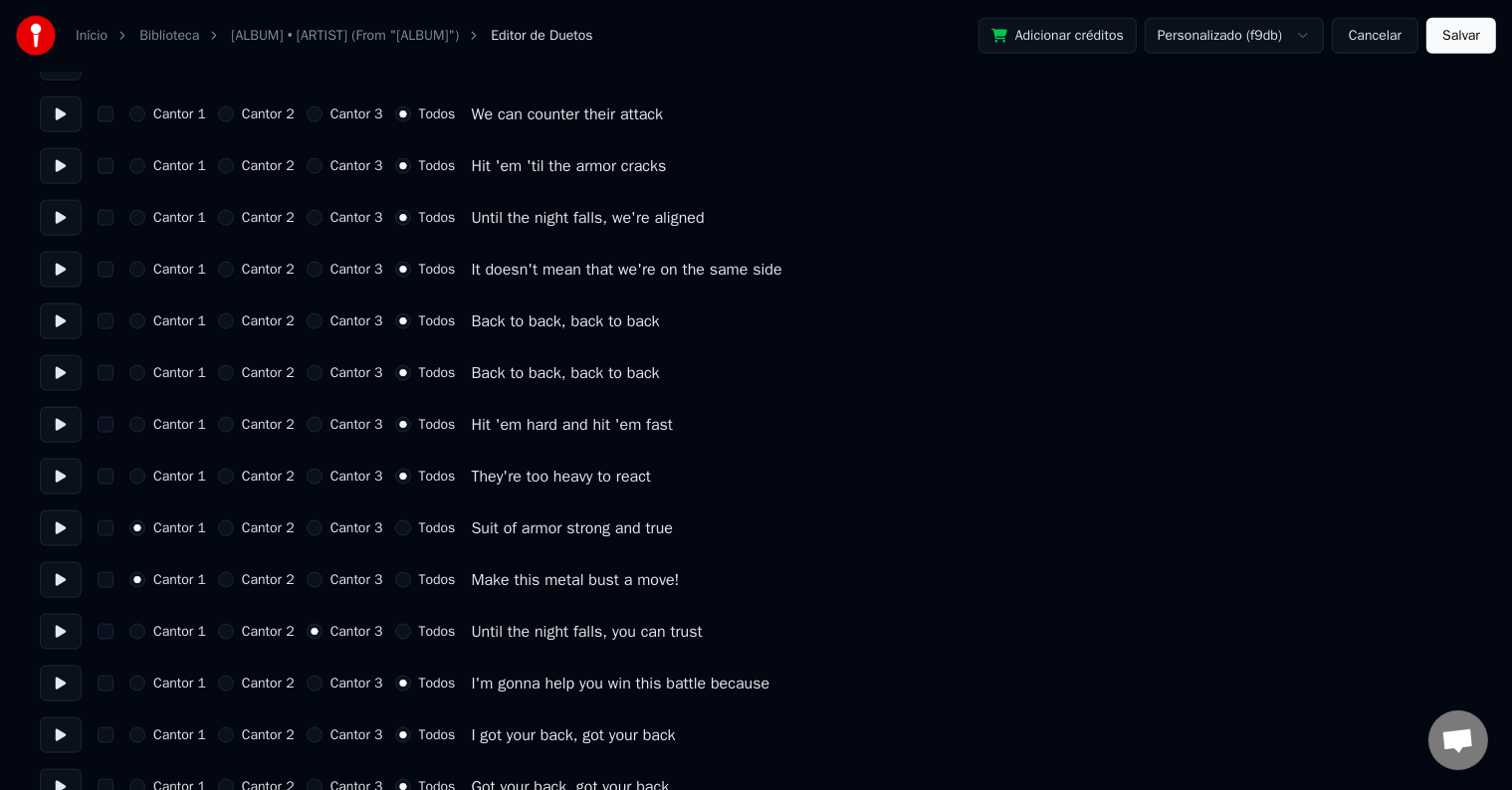 scroll, scrollTop: 2587, scrollLeft: 0, axis: vertical 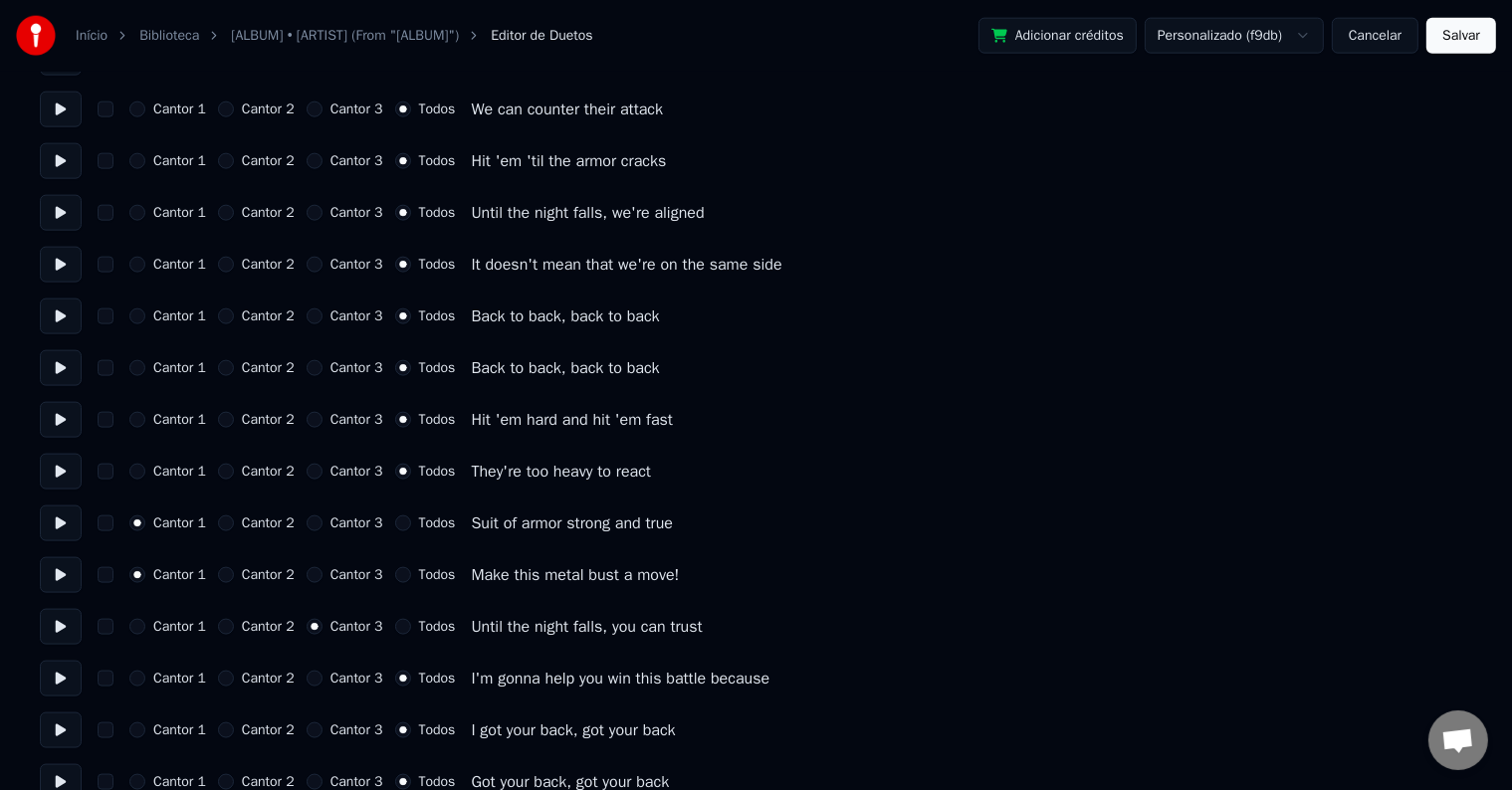 click at bounding box center (61, 523) 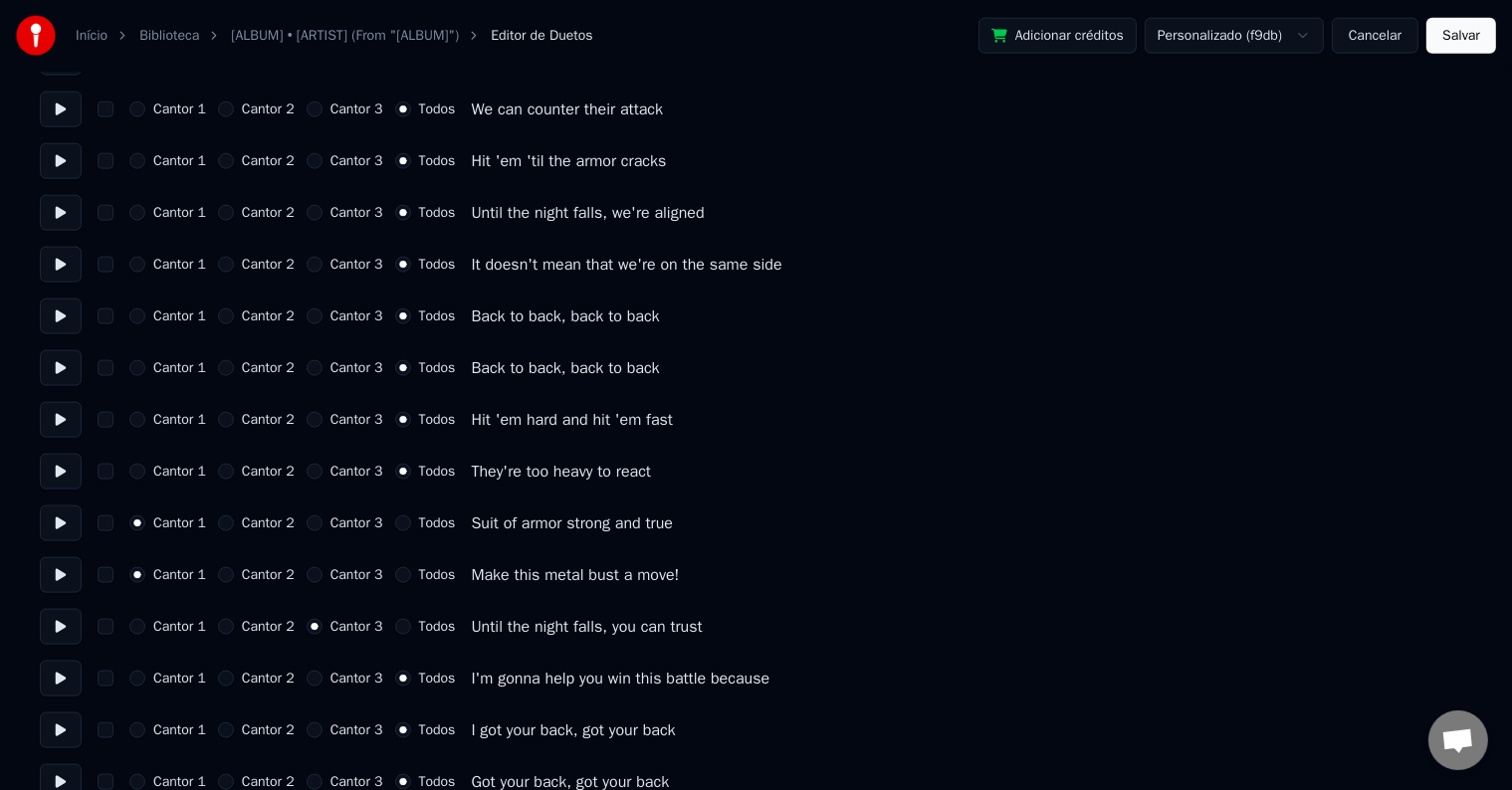 click at bounding box center (61, 627) 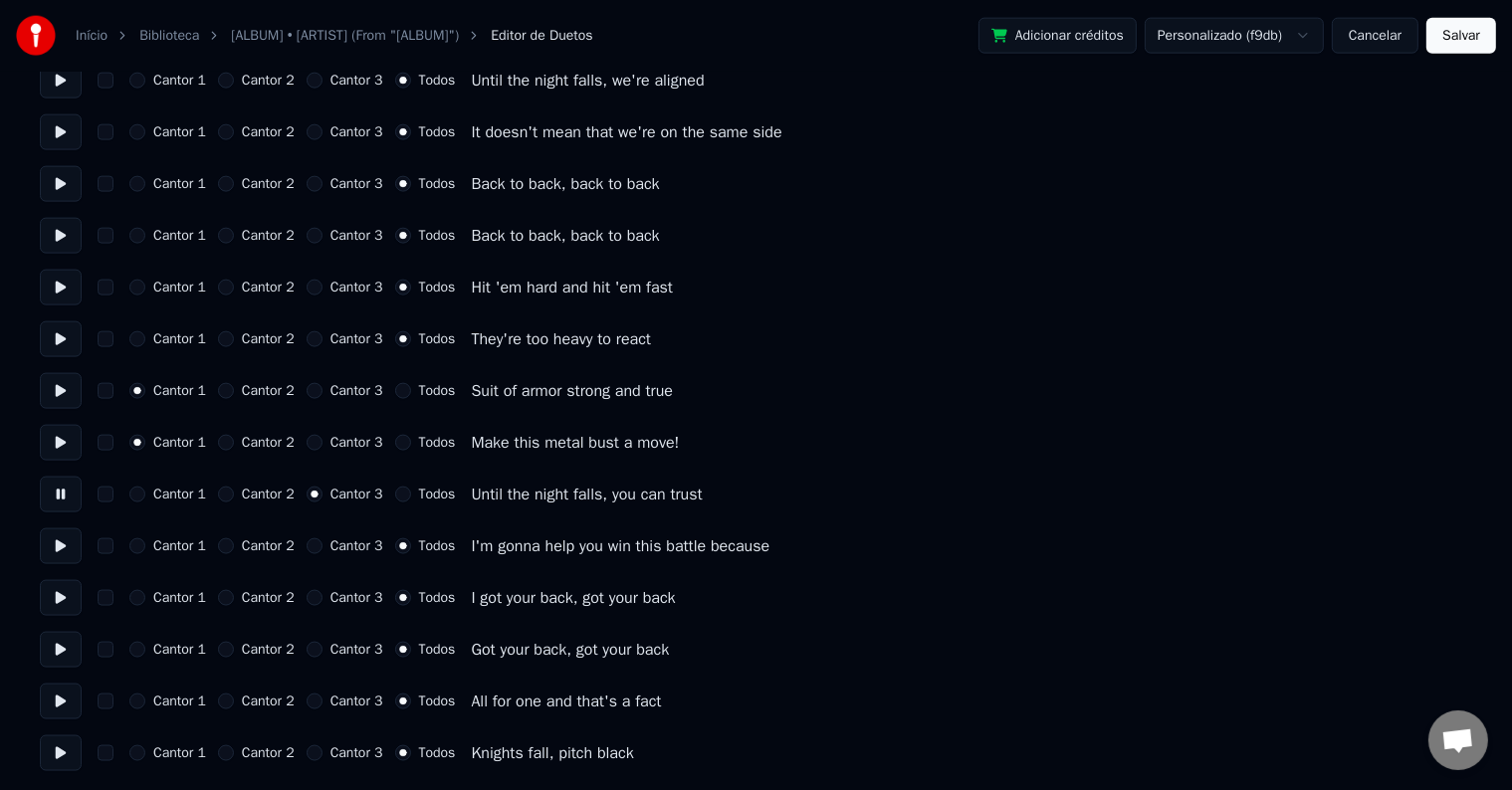 scroll, scrollTop: 2720, scrollLeft: 0, axis: vertical 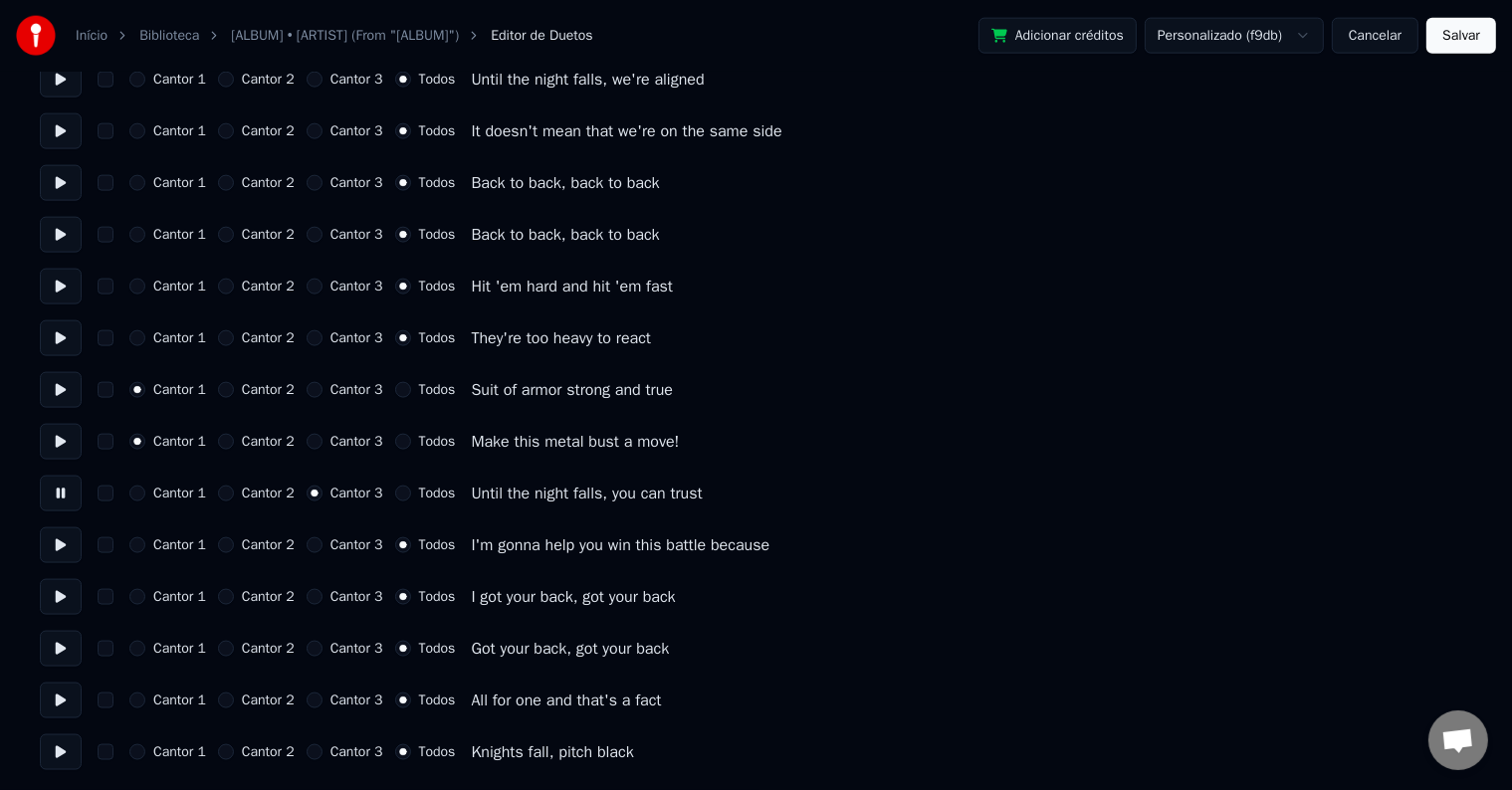 click at bounding box center [61, 545] 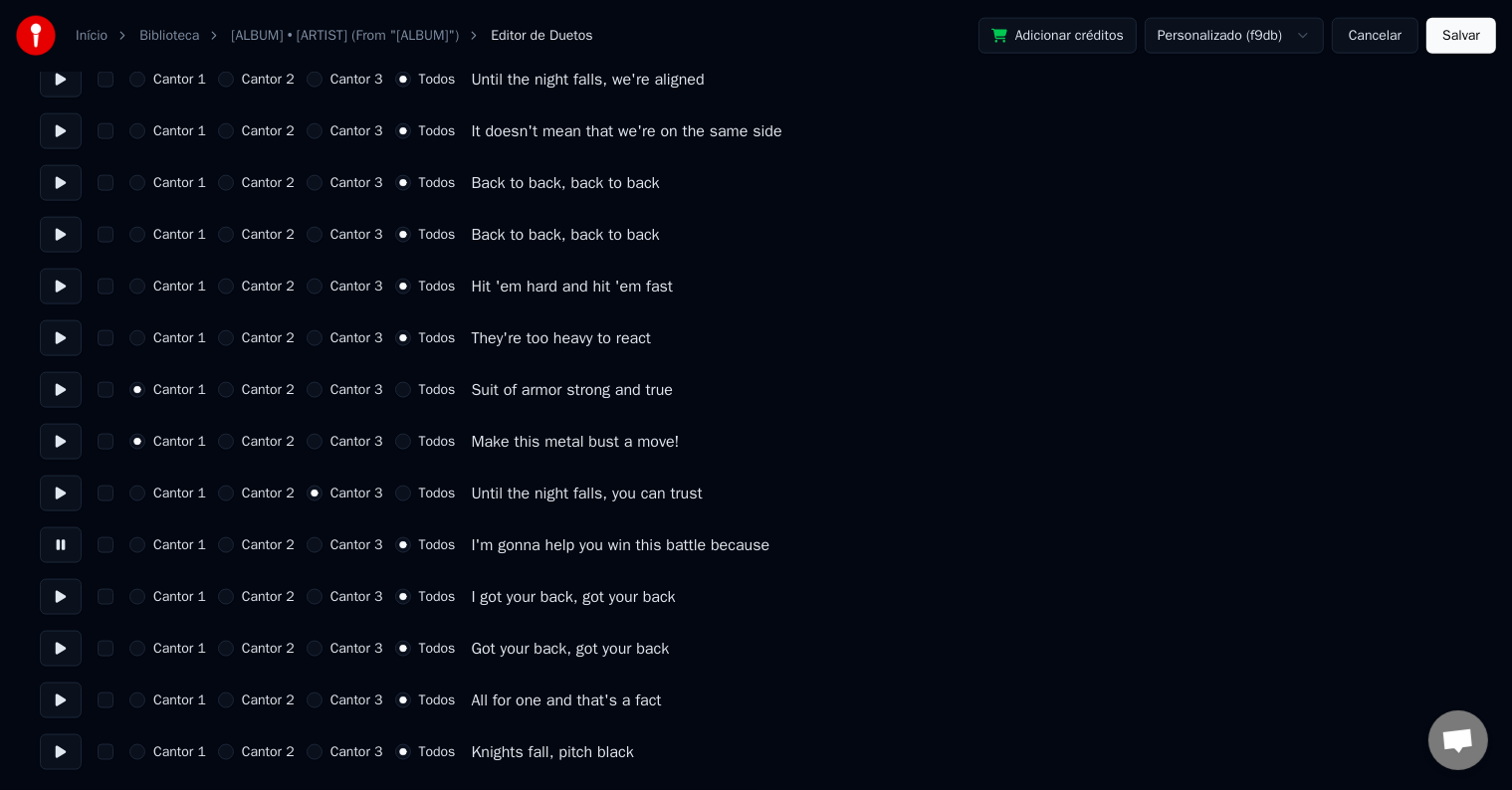 click at bounding box center (61, 597) 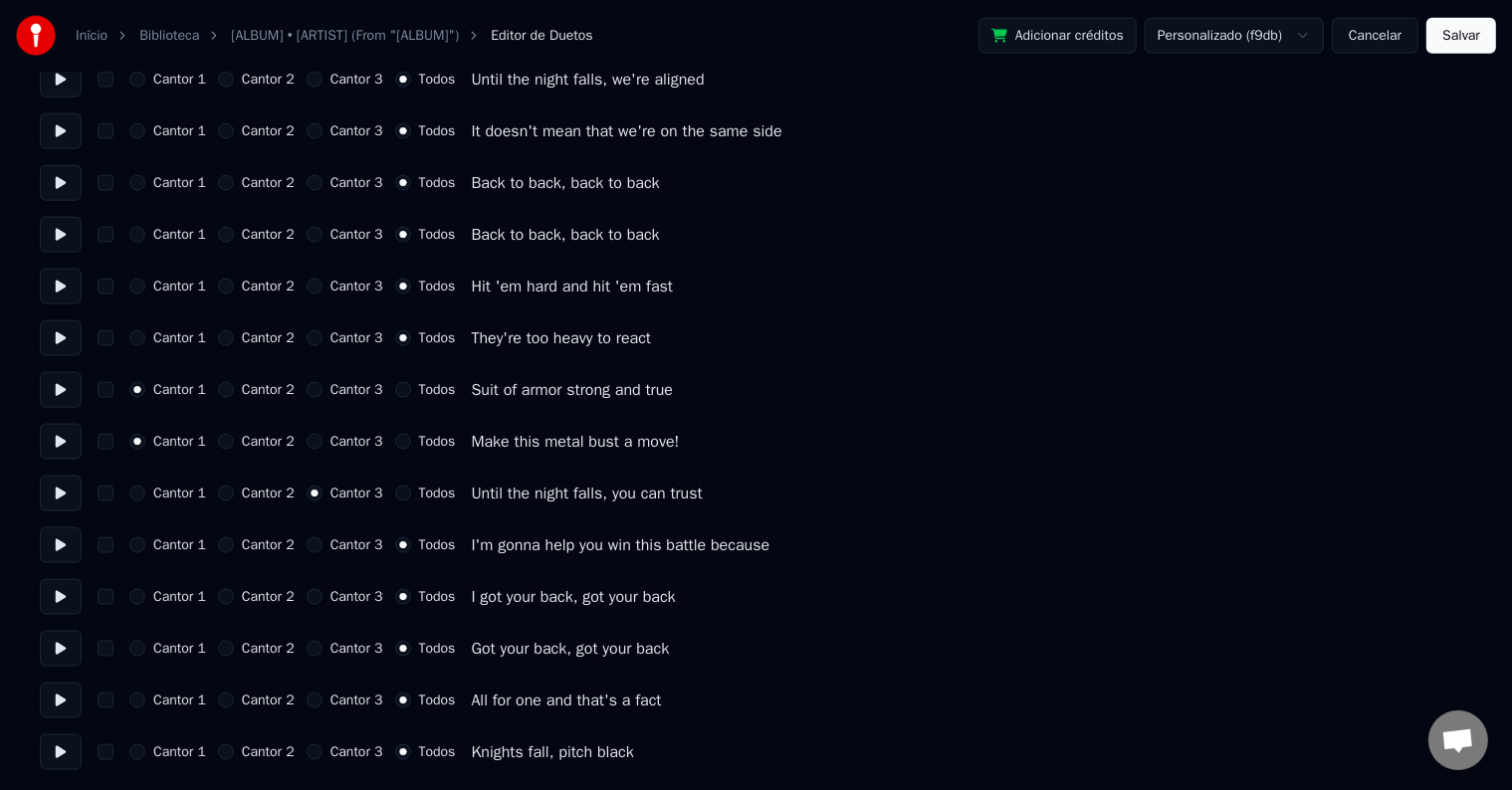 click on "Salvar" at bounding box center (1461, 36) 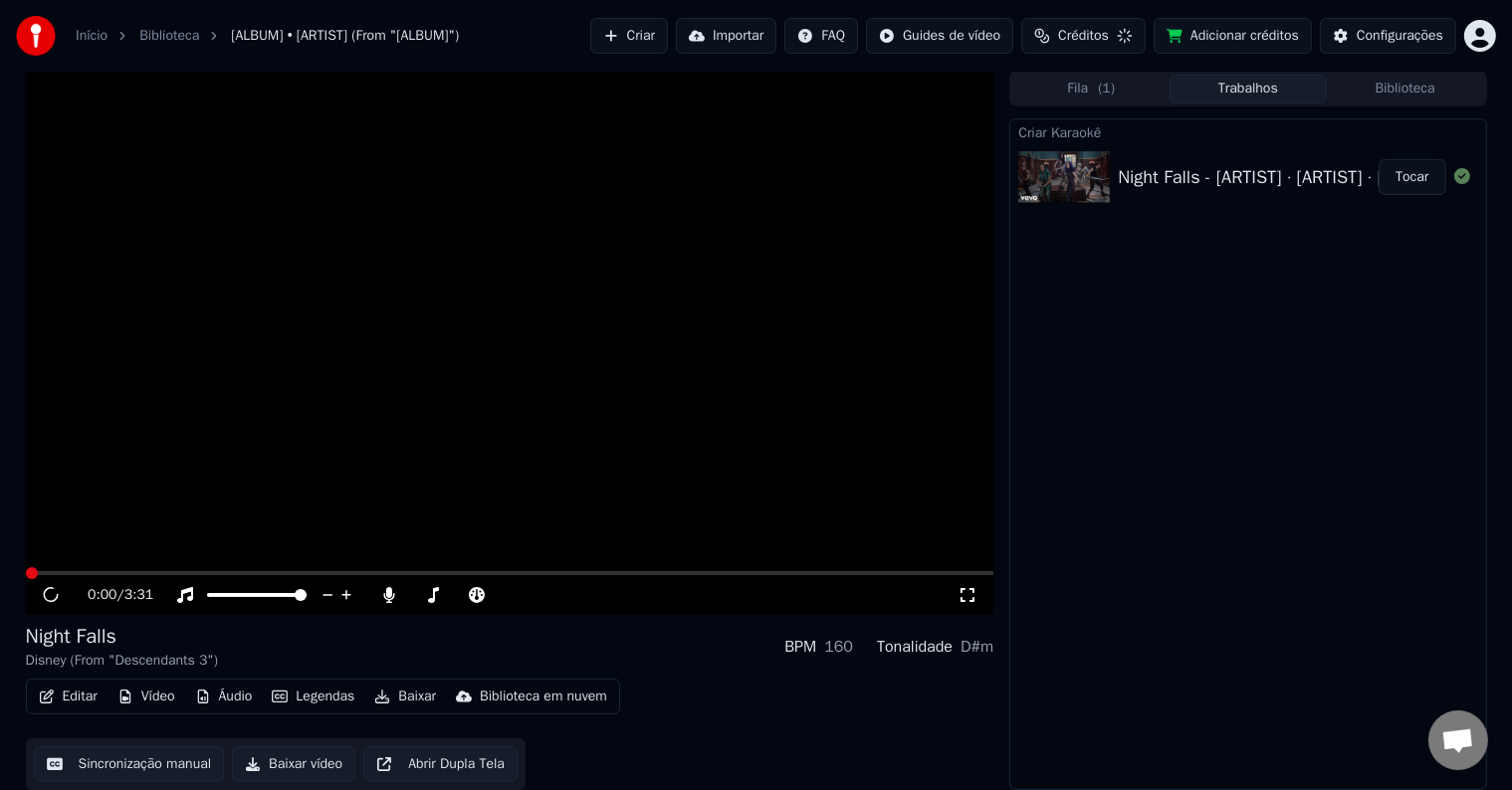 scroll, scrollTop: 1, scrollLeft: 0, axis: vertical 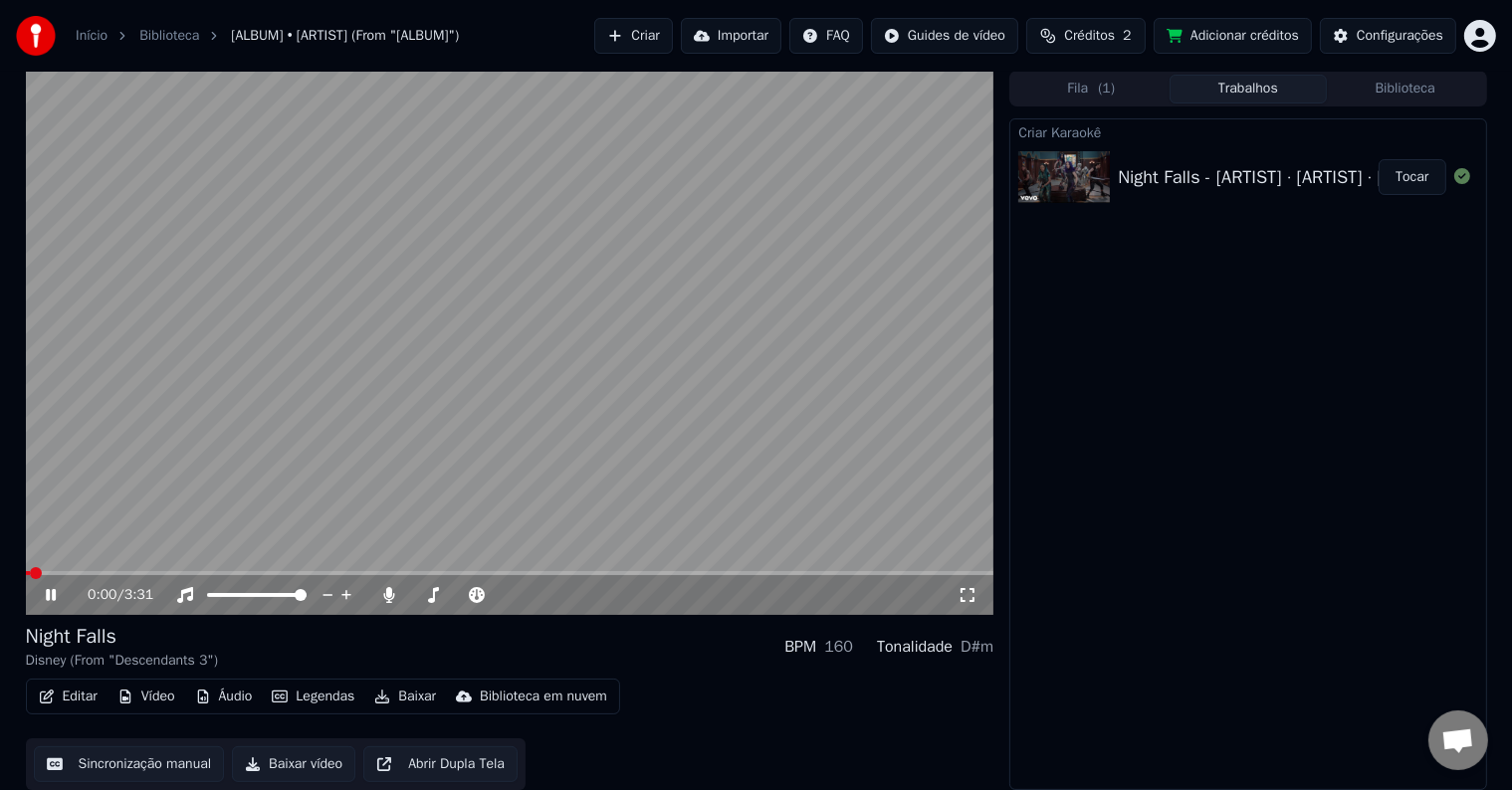 click at bounding box center (510, 342) 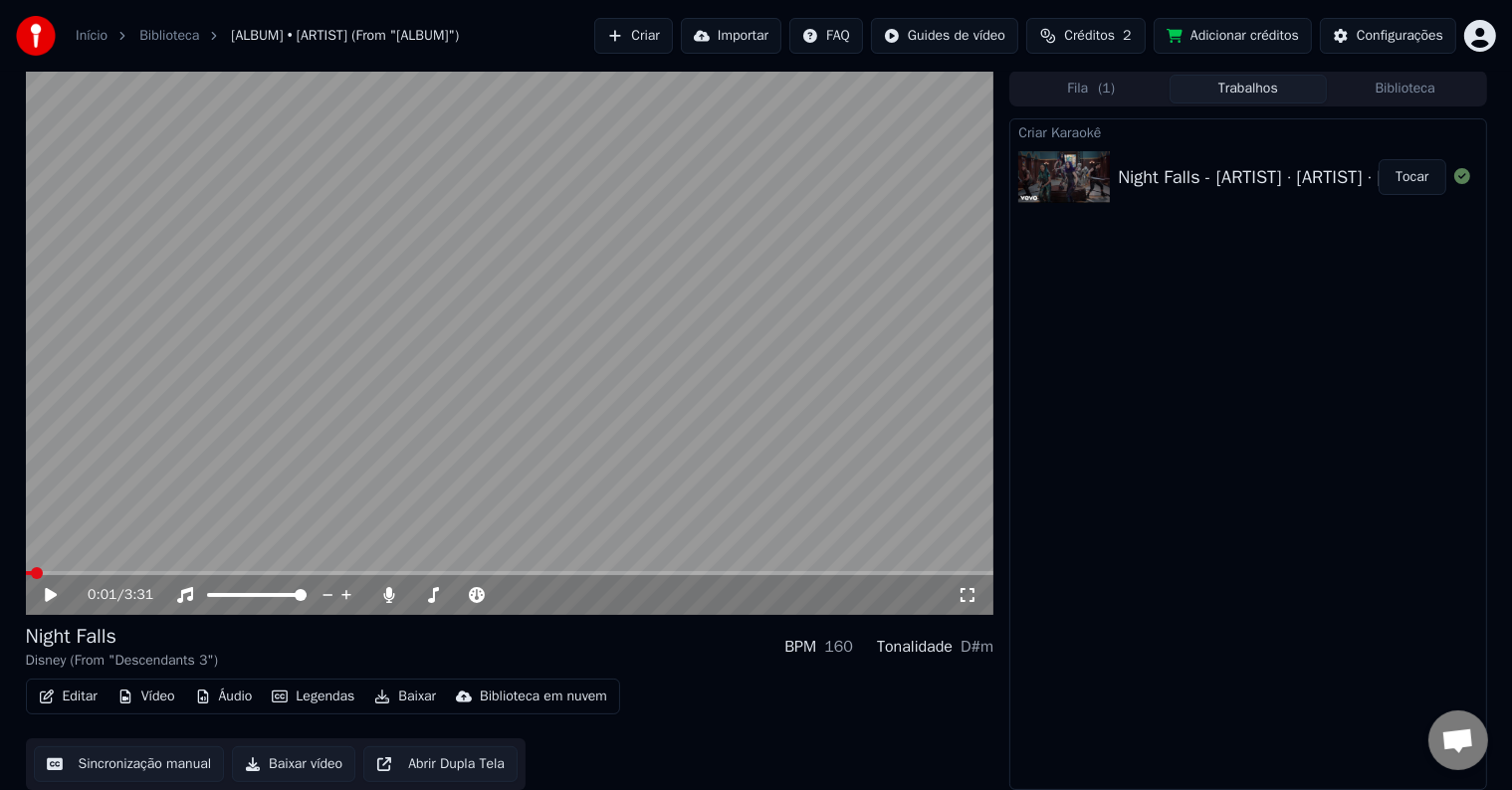 click at bounding box center [510, 573] 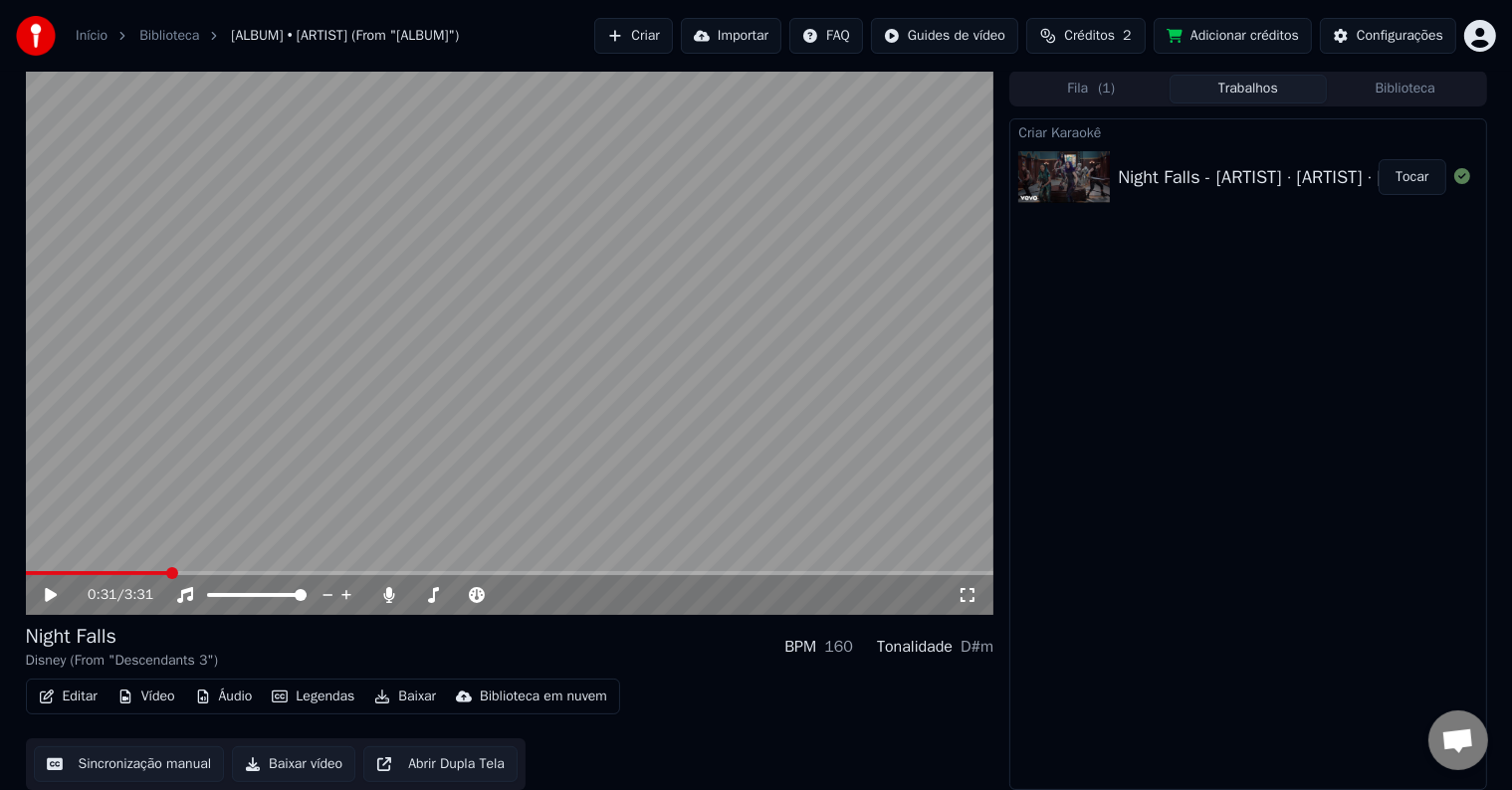 click at bounding box center [510, 342] 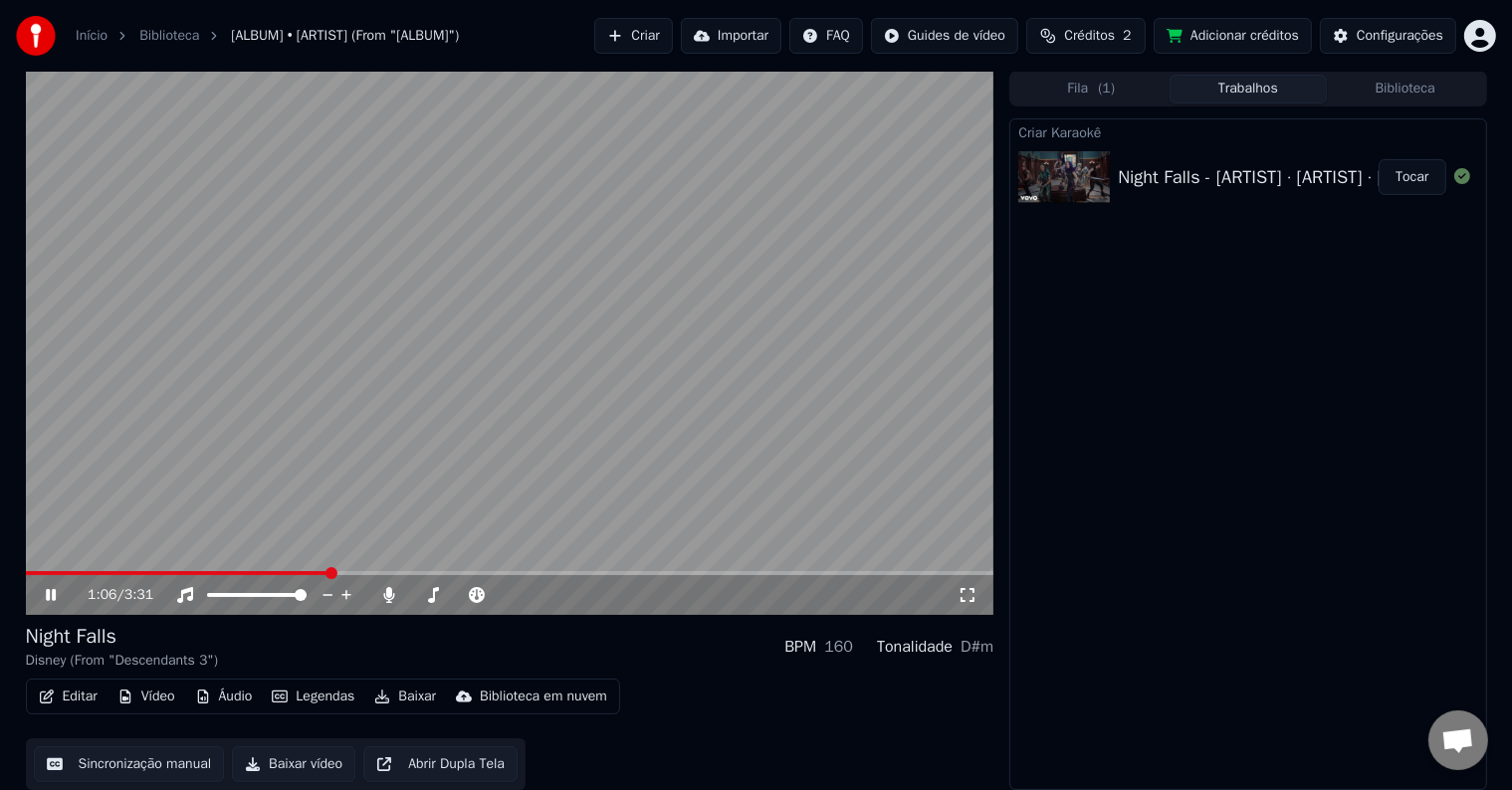 click on "1:06  /  3:31" at bounding box center [510, 595] 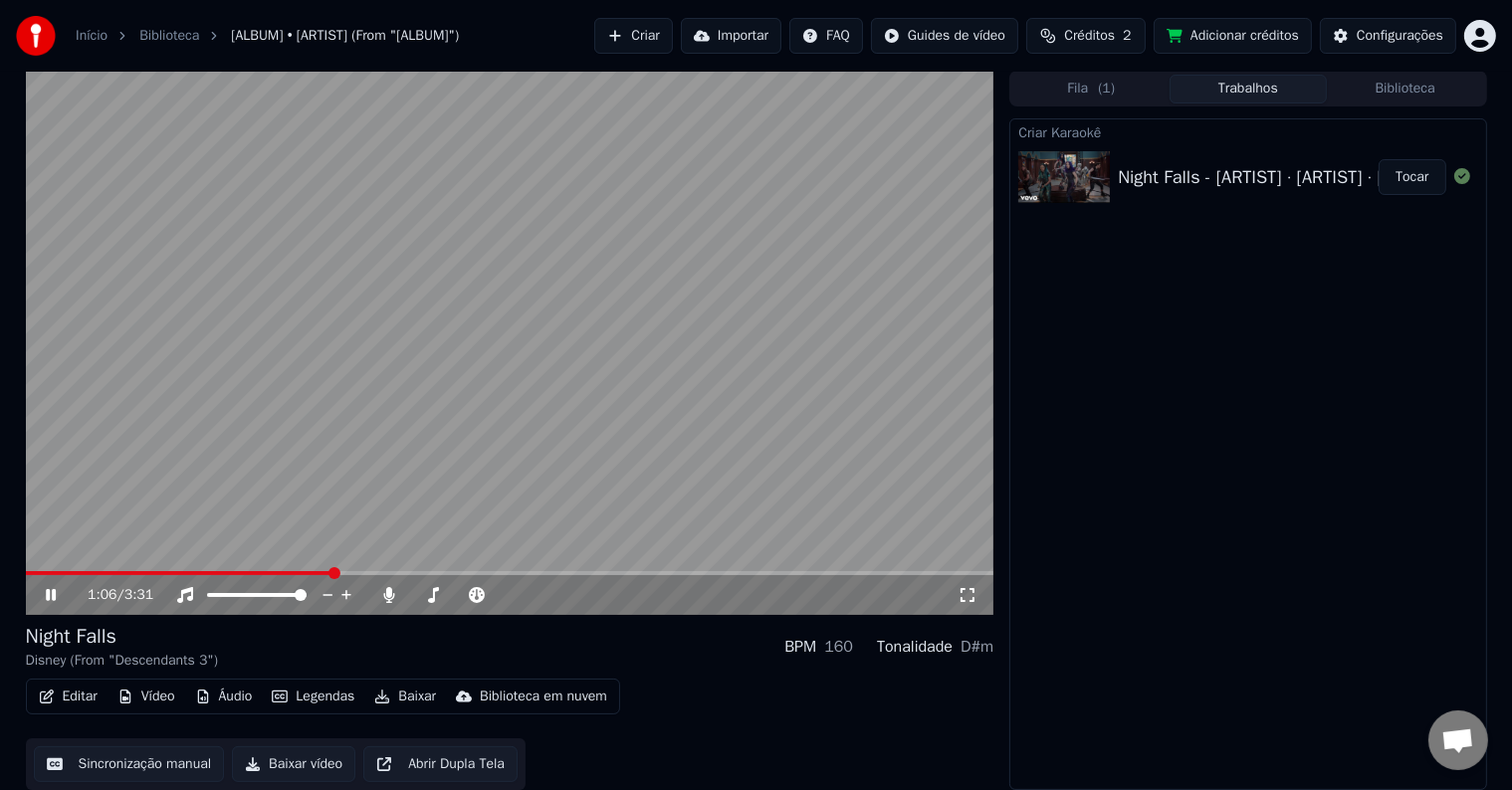 click on "1:06  /  3:31" at bounding box center [510, 595] 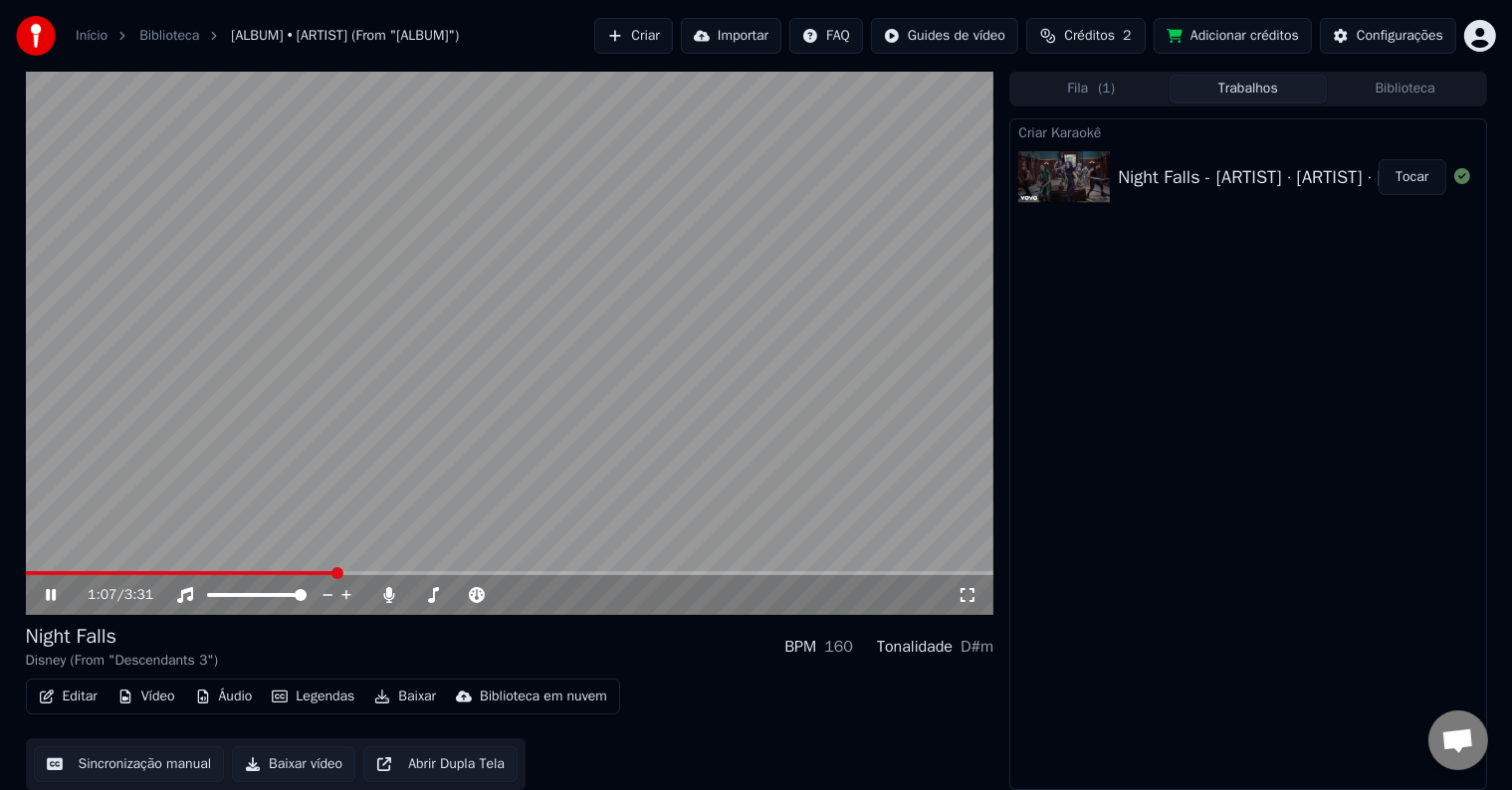click 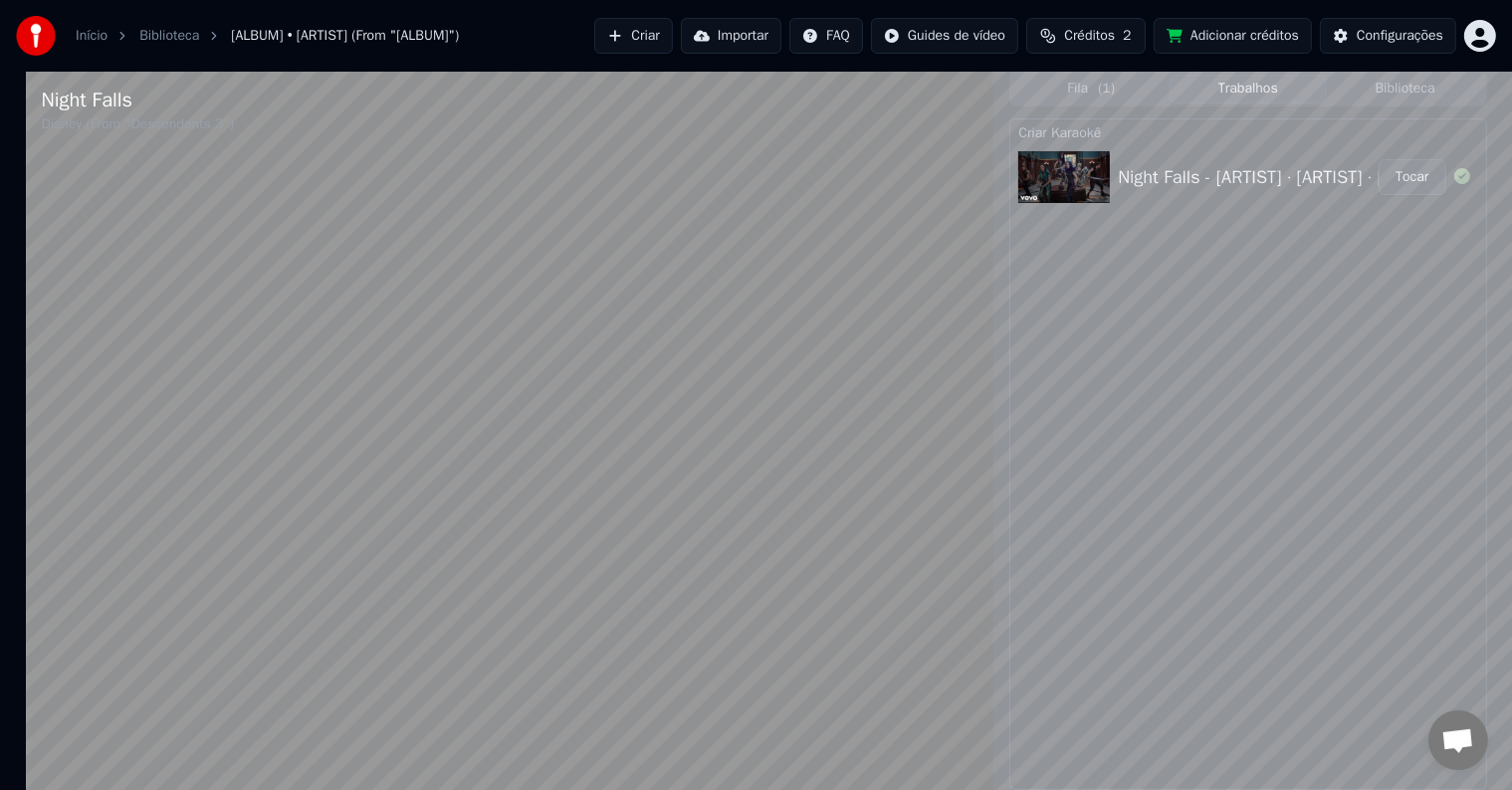 scroll, scrollTop: 0, scrollLeft: 0, axis: both 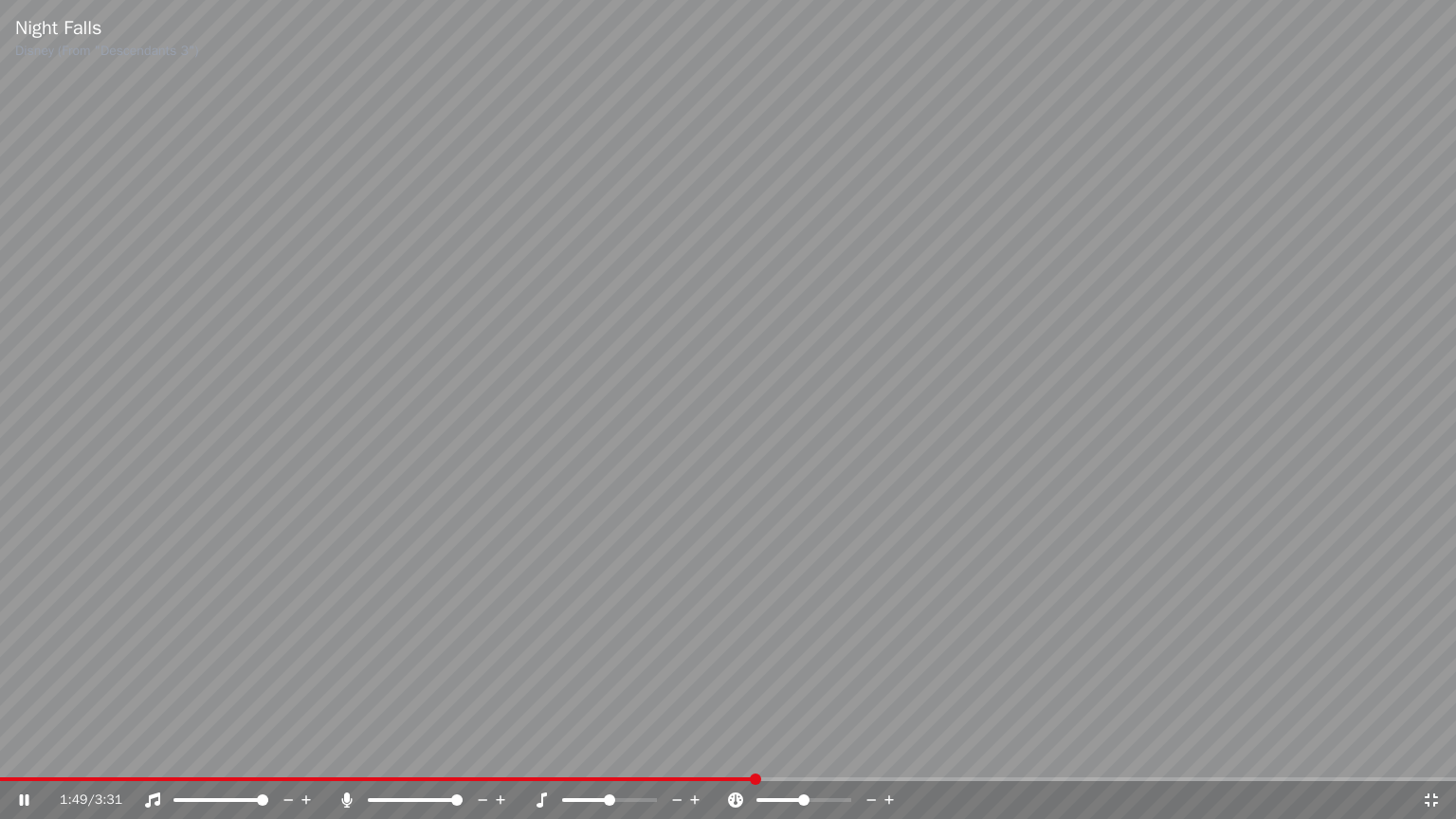 click at bounding box center [728, 410] 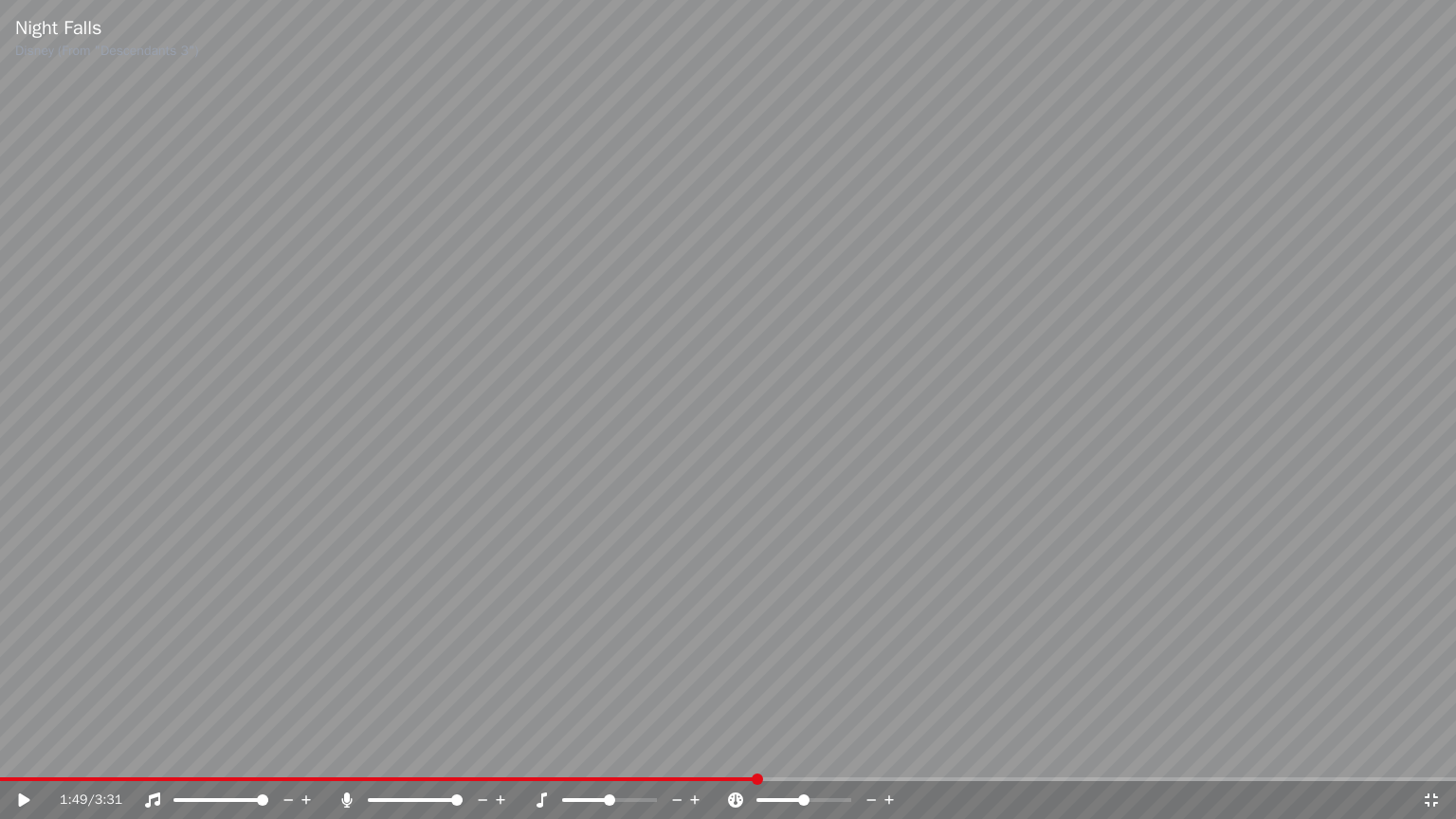 click on "[ALBUM] [ARTIST] [TIME]" at bounding box center [728, 410] 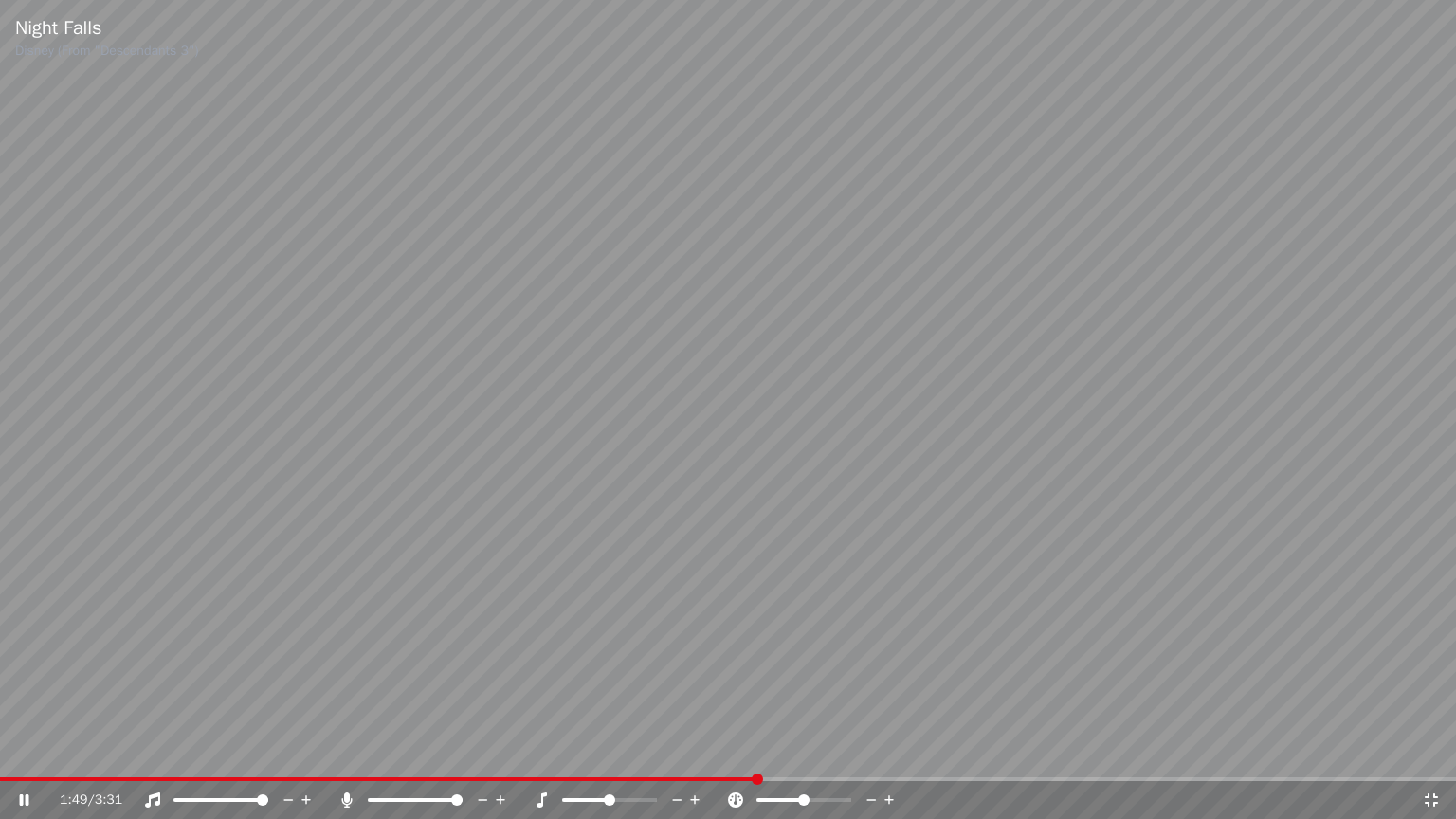 click at bounding box center [378, 779] 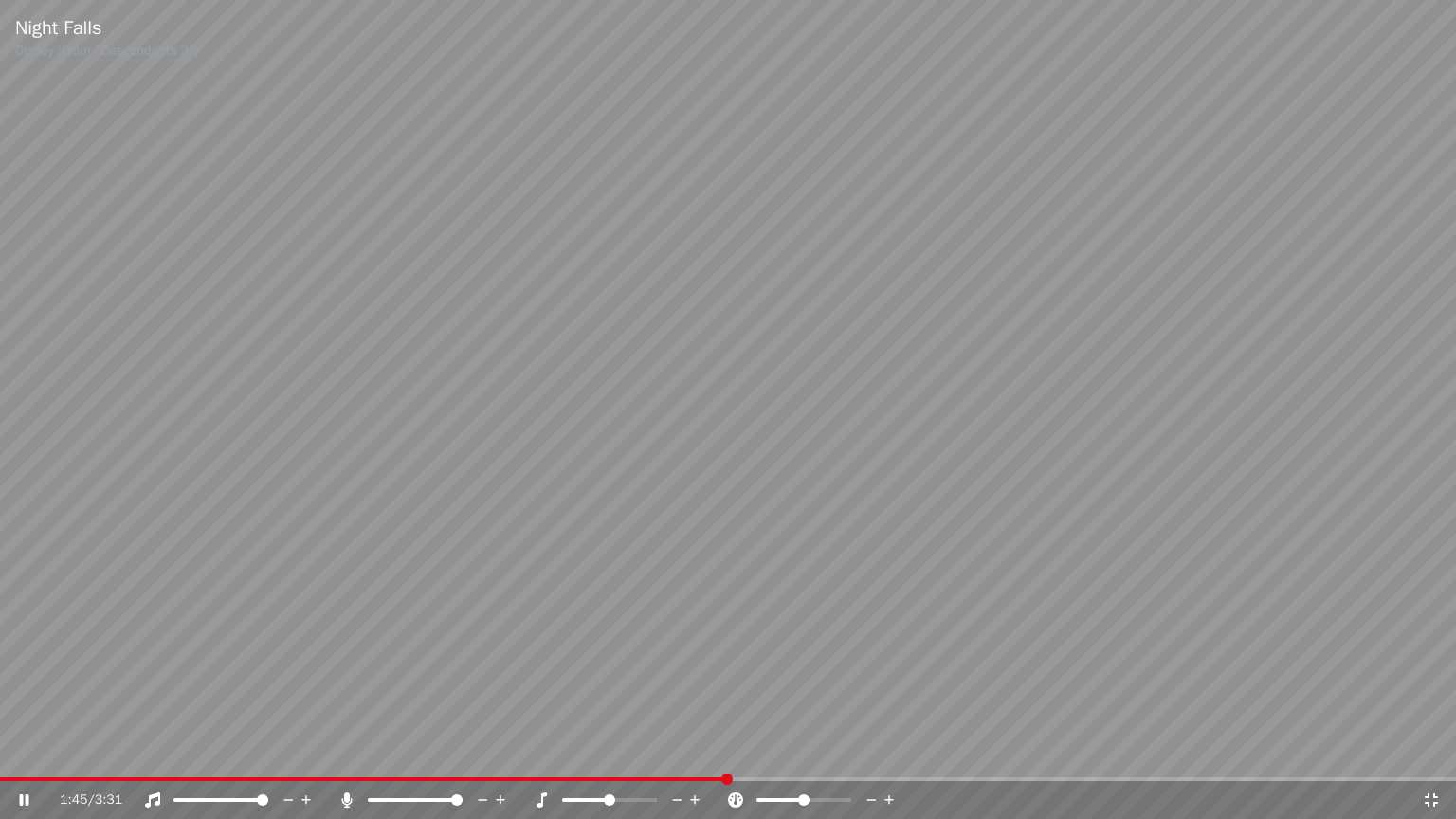 click at bounding box center [728, 410] 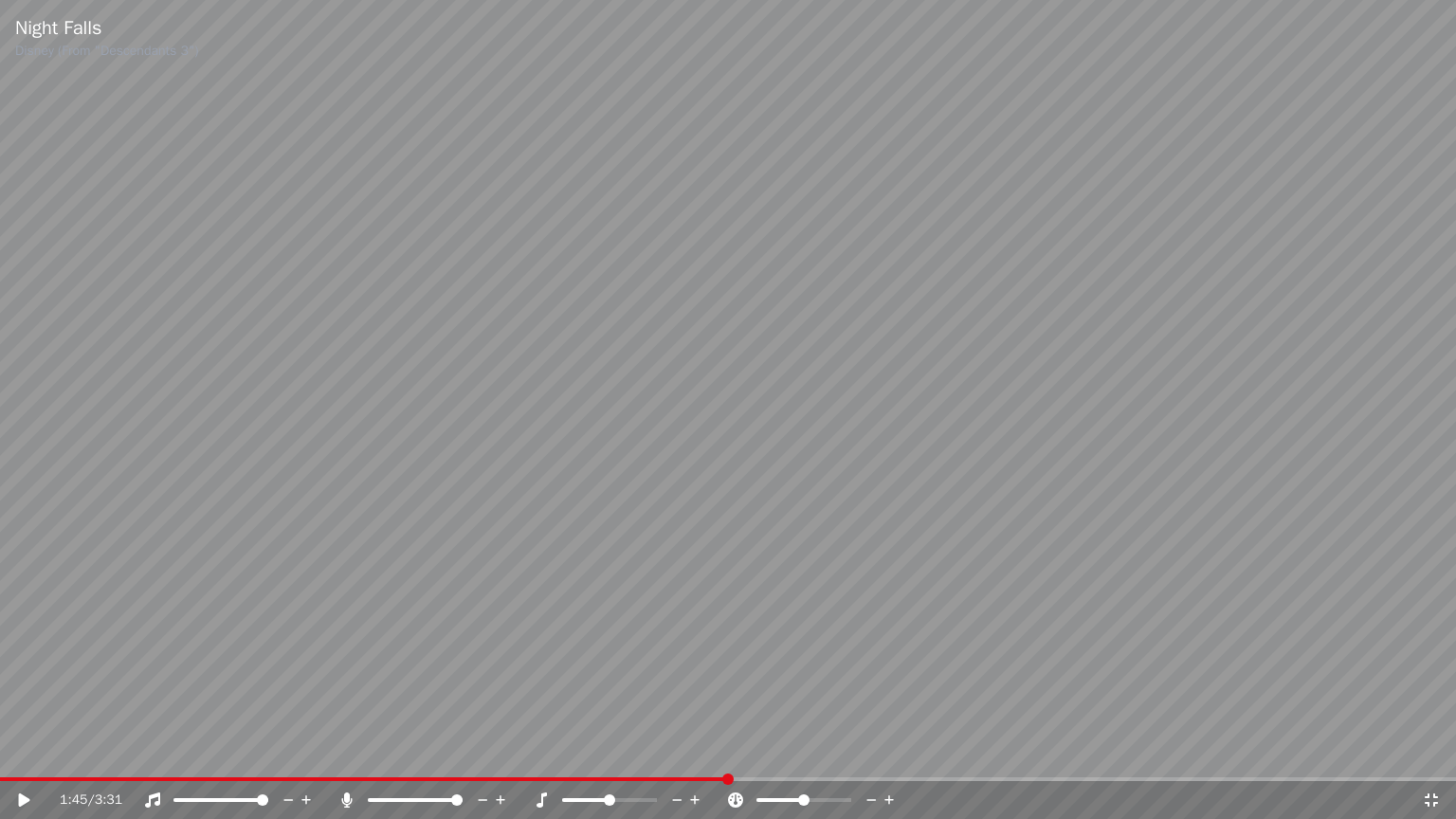 click 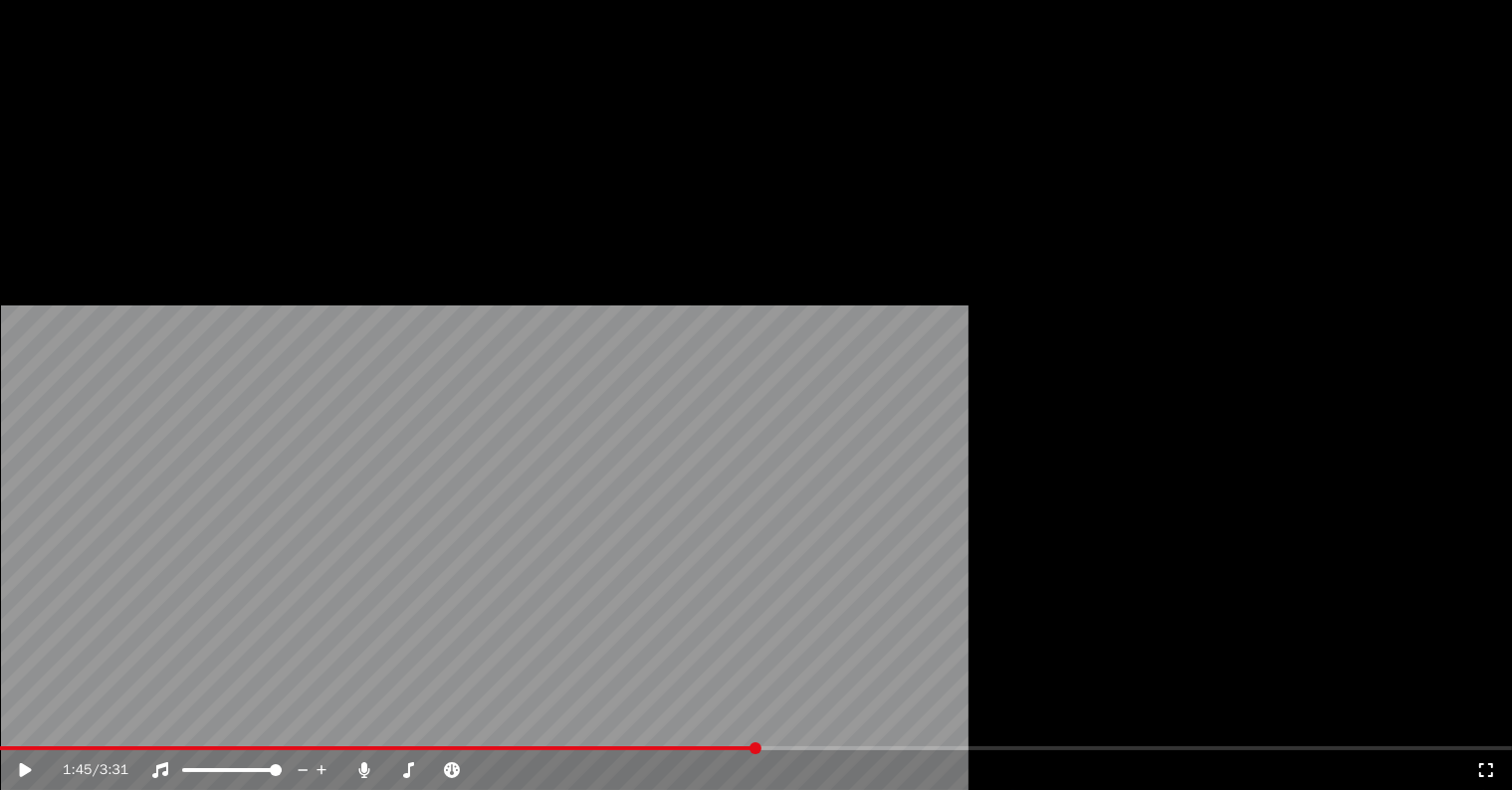 click on "Editar" at bounding box center (68, 153) 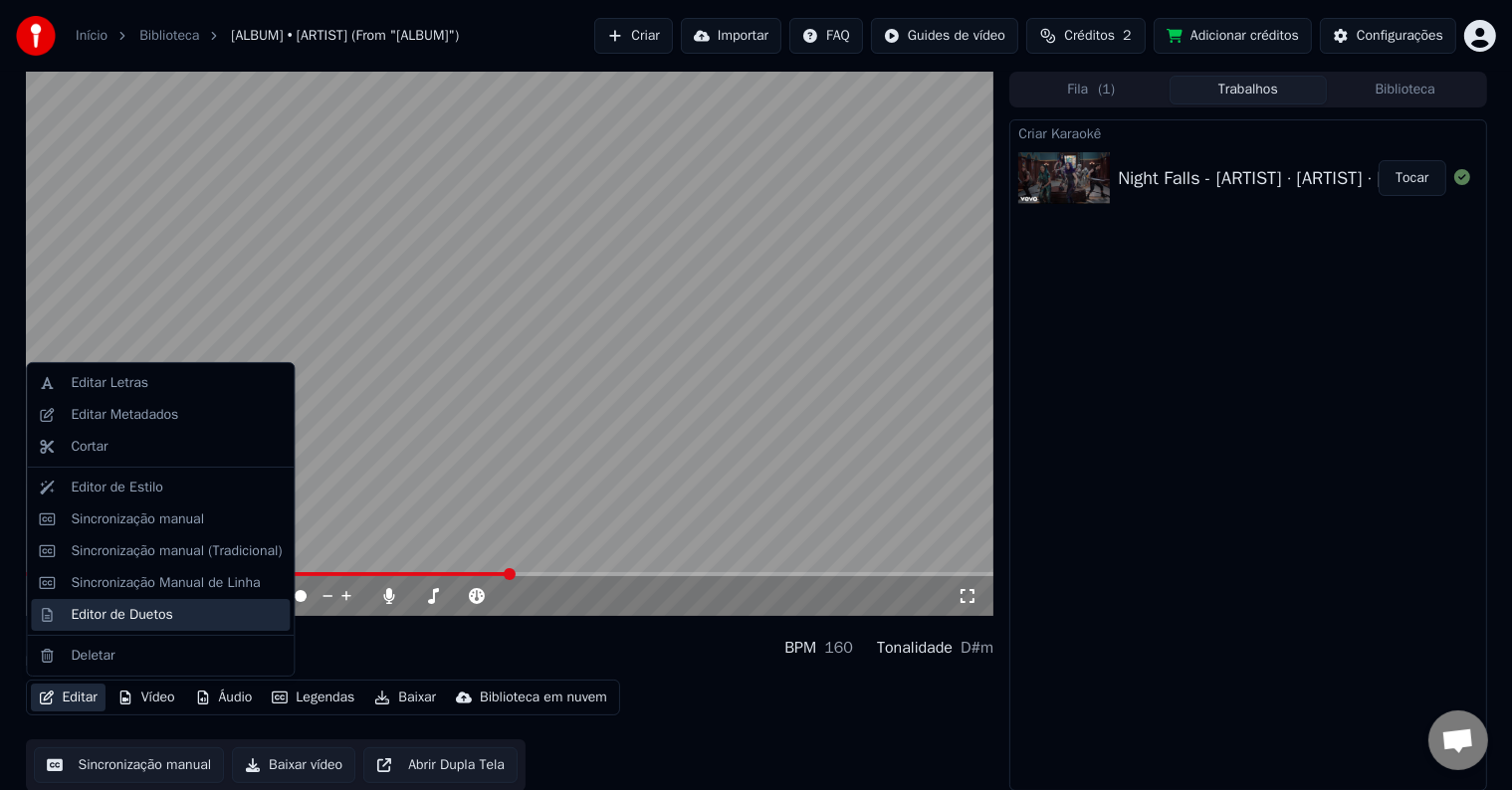click on "Editor de Duetos" at bounding box center [121, 615] 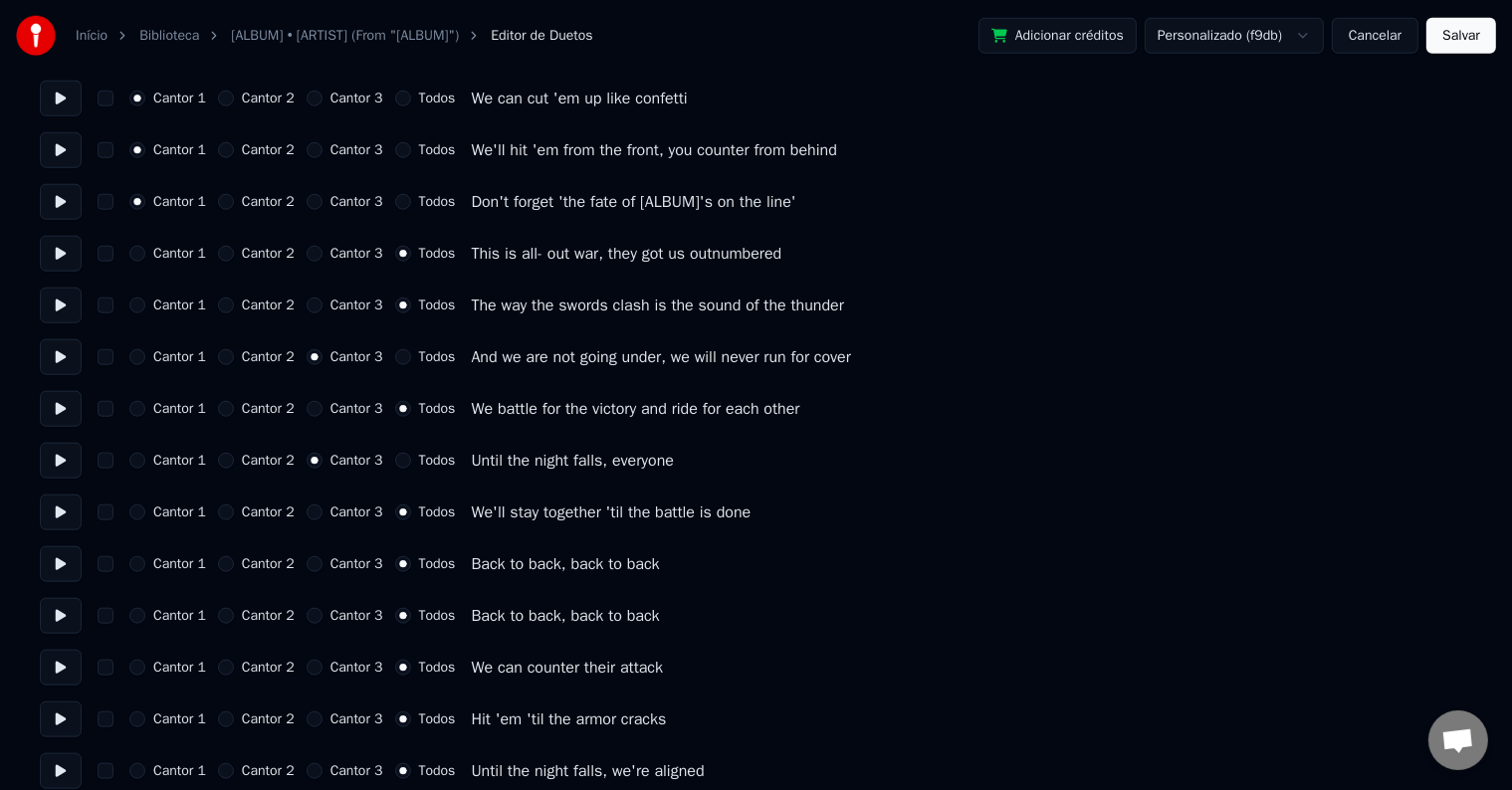 scroll, scrollTop: 2024, scrollLeft: 0, axis: vertical 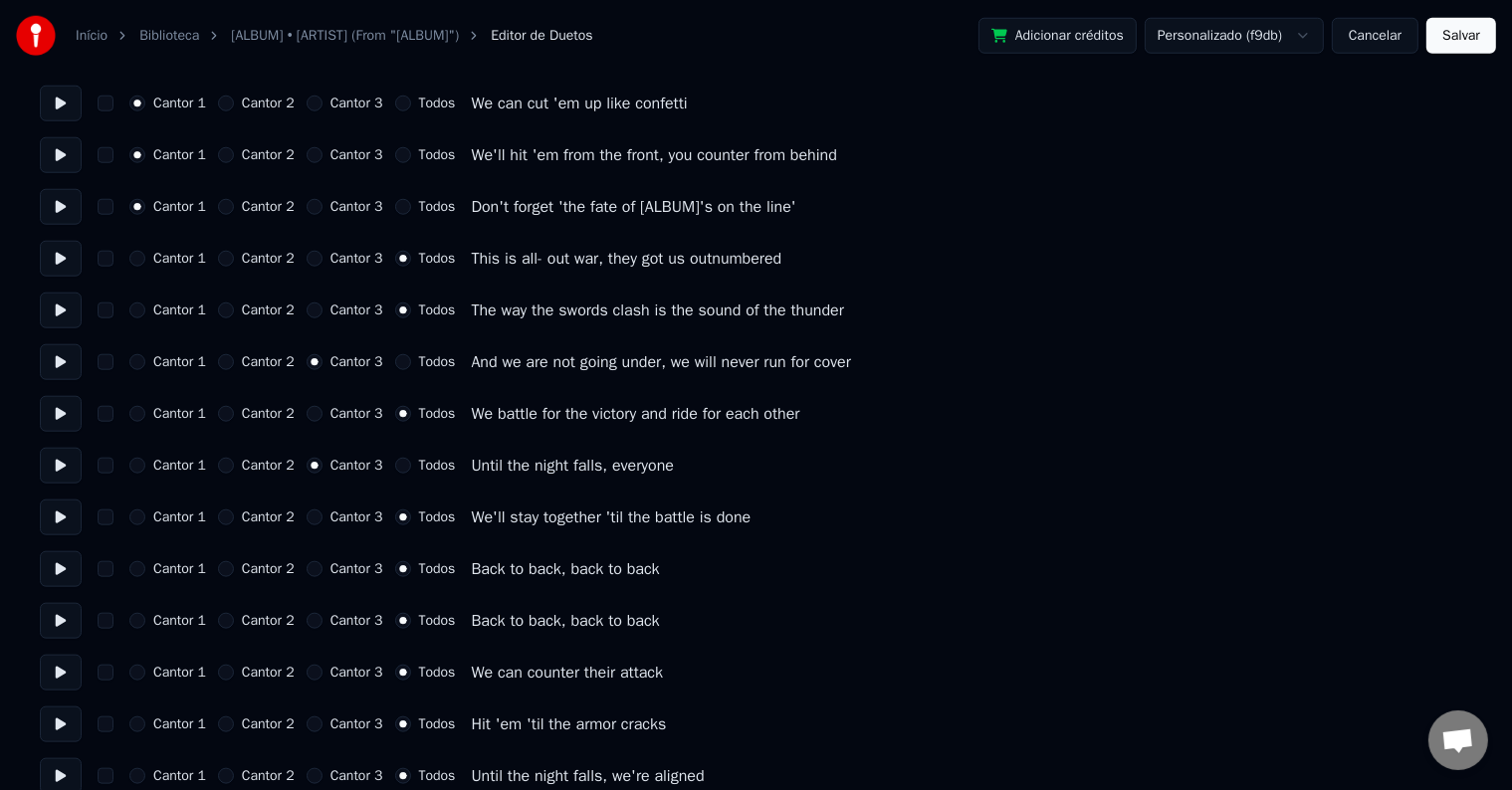 click on "Início Biblioteca [ALBUM] • [ARTIST] (From "[ALBUM]") Editor de Duetos Adicionar créditos Personalizado (f9db) Cancelar Salvar Número de cantores * Mantenha as vozes do cantor Cantor [NUMBER] Cantor [NUMBER] Todos Cantor [NUMBER] Cantor [NUMBER] Cantor [NUMBER] Todos Watch your back, watch your back Cantor [NUMBER] Cantor [NUMBER] Cantor [NUMBER] Todos Watch your back, watch your back Cantor [NUMBER] Cantor [NUMBER] Cantor [NUMBER] Todos We can counter their attack Cantor [NUMBER] Cantor [NUMBER] Cantor [NUMBER] Todos Hit 'em 'til the armor cracks Cantor [NUMBER] Cantor [NUMBER] Cantor [NUMBER] Todos This could get a little sticky Cantor [NUMBER] Cantor [NUMBER] Cantor [NUMBER] Todos How to win this battle could be tricky Cantor [NUMBER] Cantor [NUMBER] Cantor [NUMBER] Todos But I know the best way, fall back, let me lead Cantor [NUMBER] Cantor [NUMBER] Cantor [NUMBER] Todos You hold the line and we'll bring them to their knees Cantor [NUMBER] Cantor [NUMBER] Cantor [NUMBER] Todos Swords in the air if you're with me Cantor [NUMBER] Cantor [NUMBER] Cantor [NUMBER] Todos They got us outnumbered one to fifty Cantor [NUMBER] Cantor [NUMBER] Cantor [NUMBER] Todos But victory is ours 'cause I got a strategy Cantor [NUMBER] Cantor [NUMBER] Cantor [NUMBER] Todos" at bounding box center [756, -279] 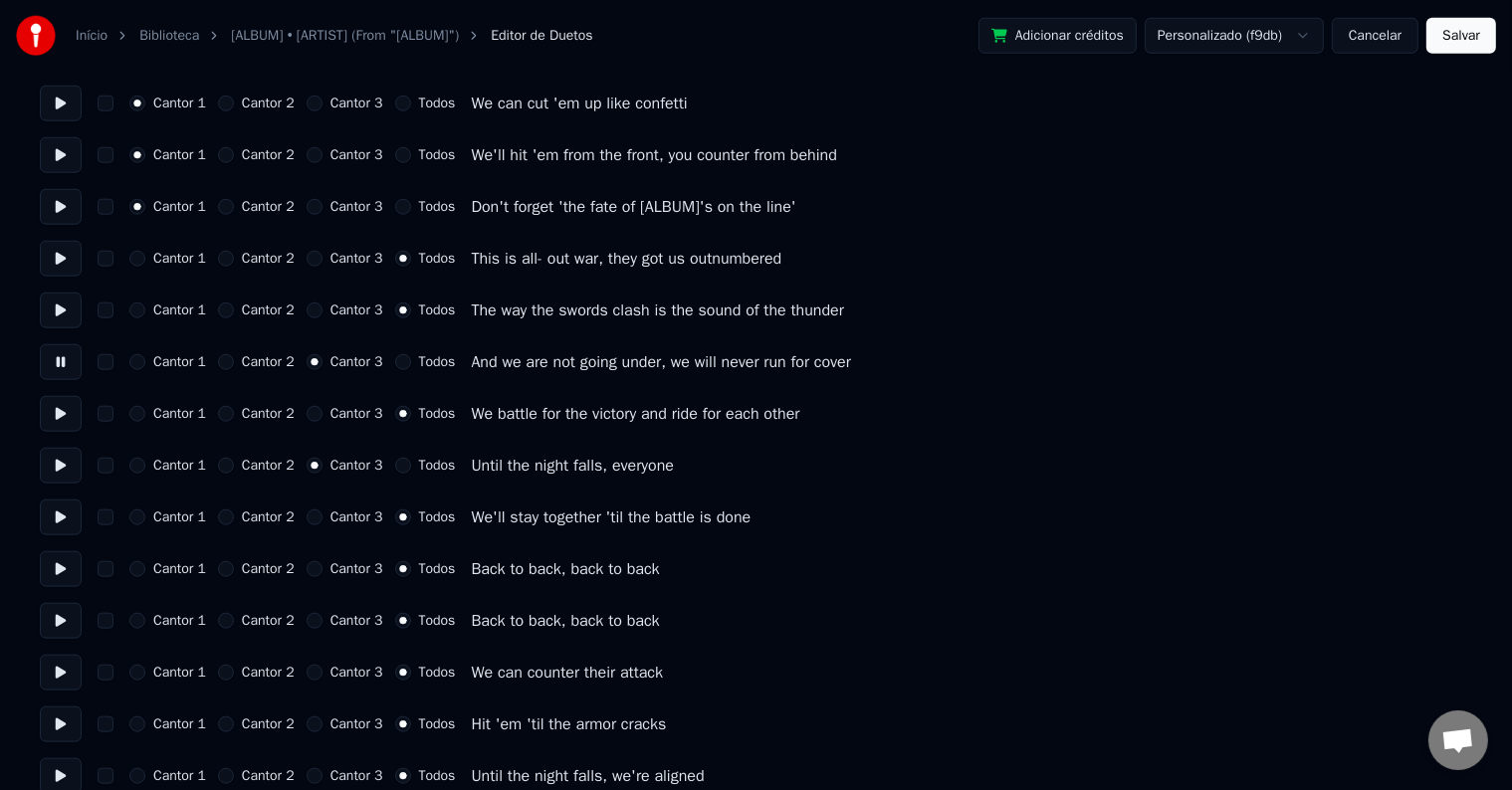 click on "Cantor 2" at bounding box center [268, 362] 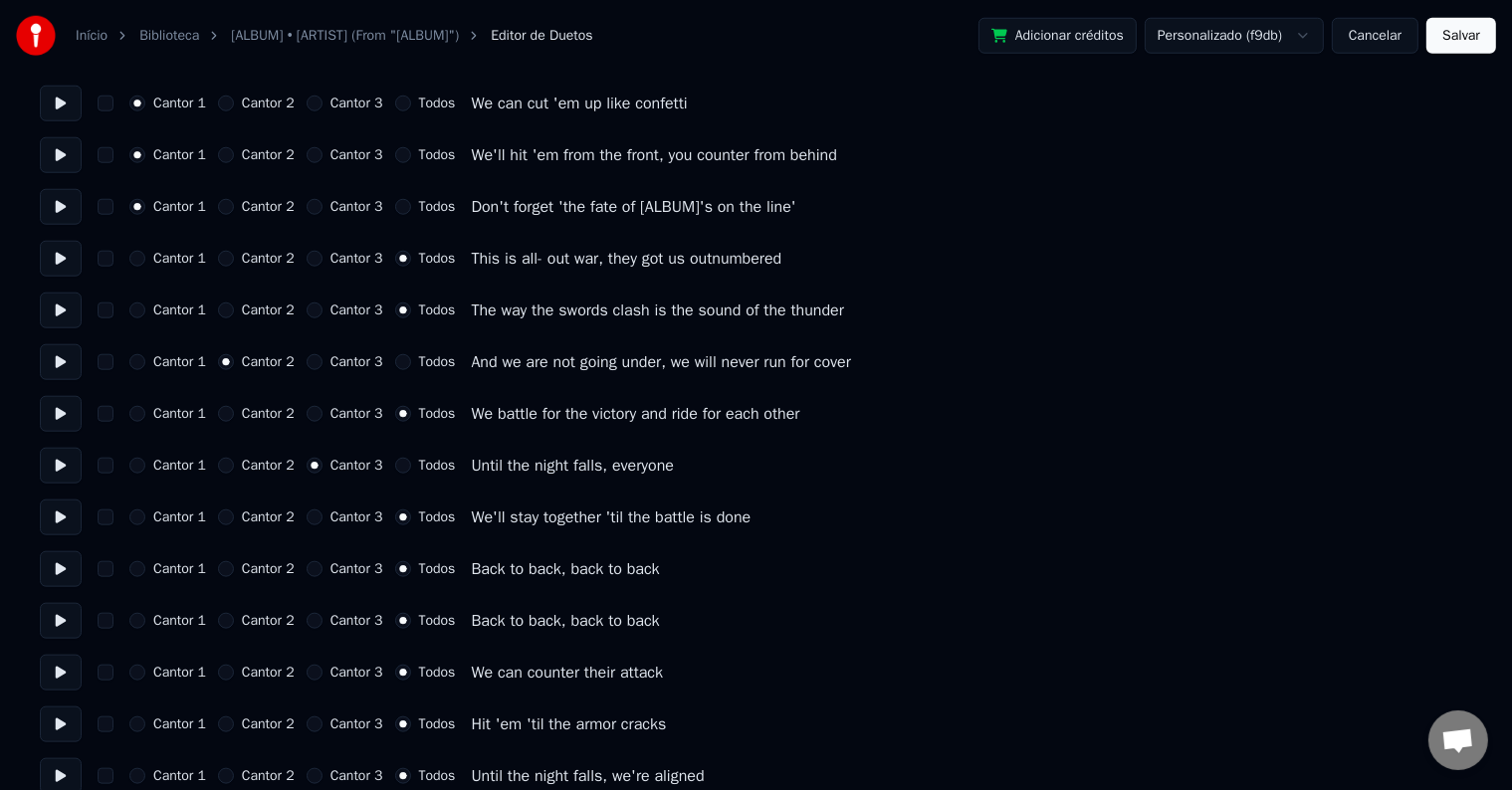 click at bounding box center [61, 414] 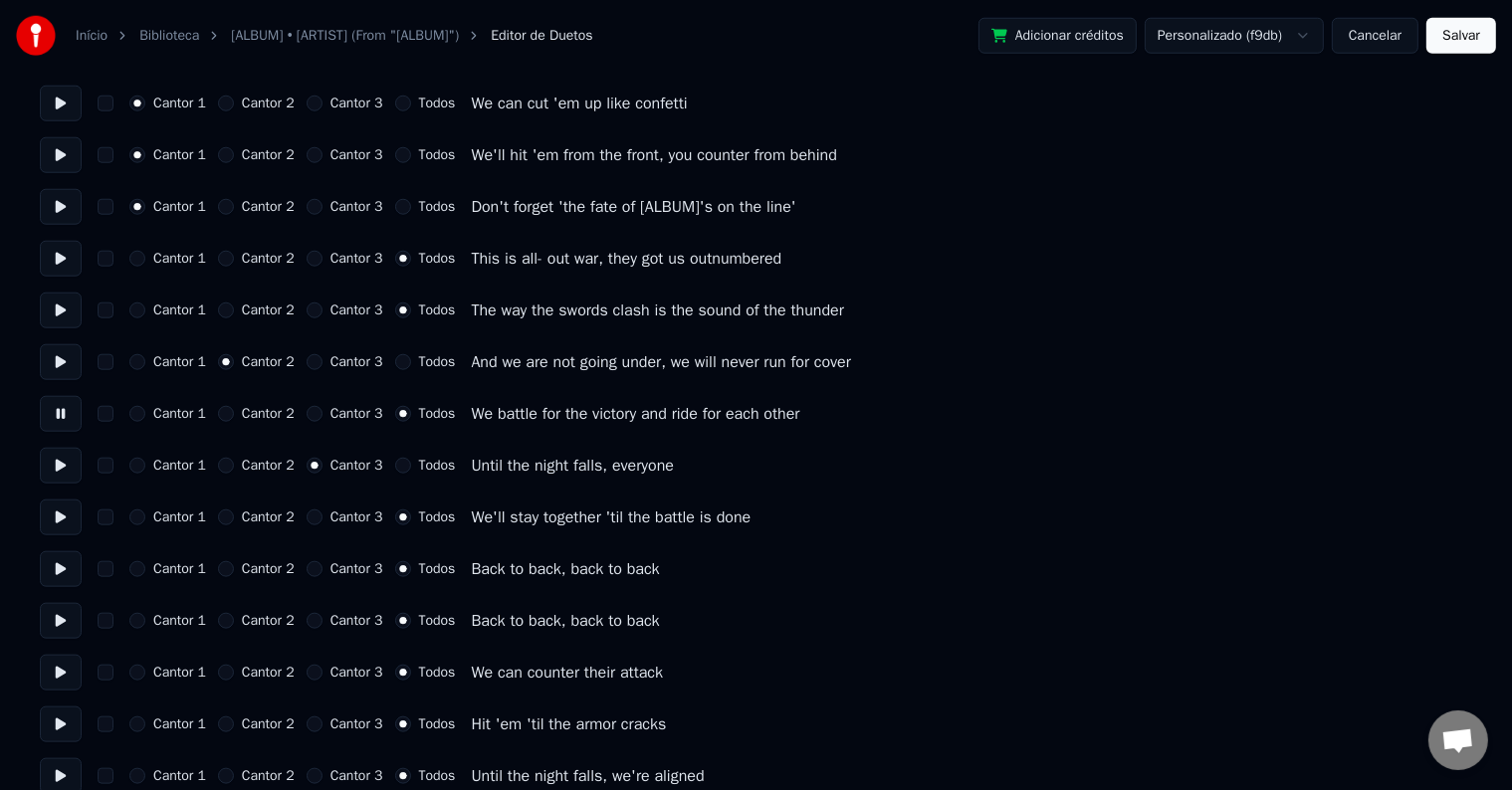 click at bounding box center [61, 414] 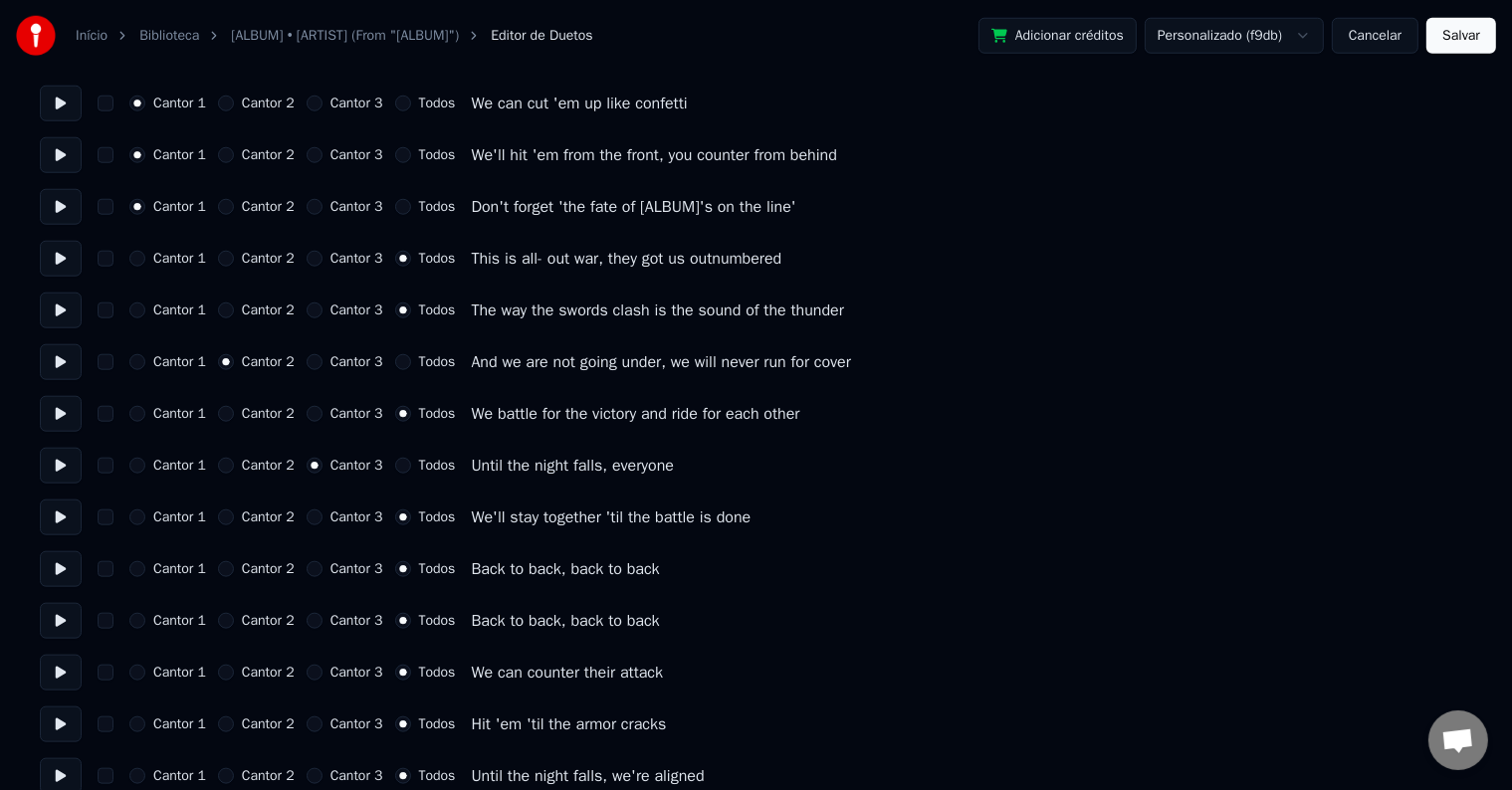 click at bounding box center [61, 414] 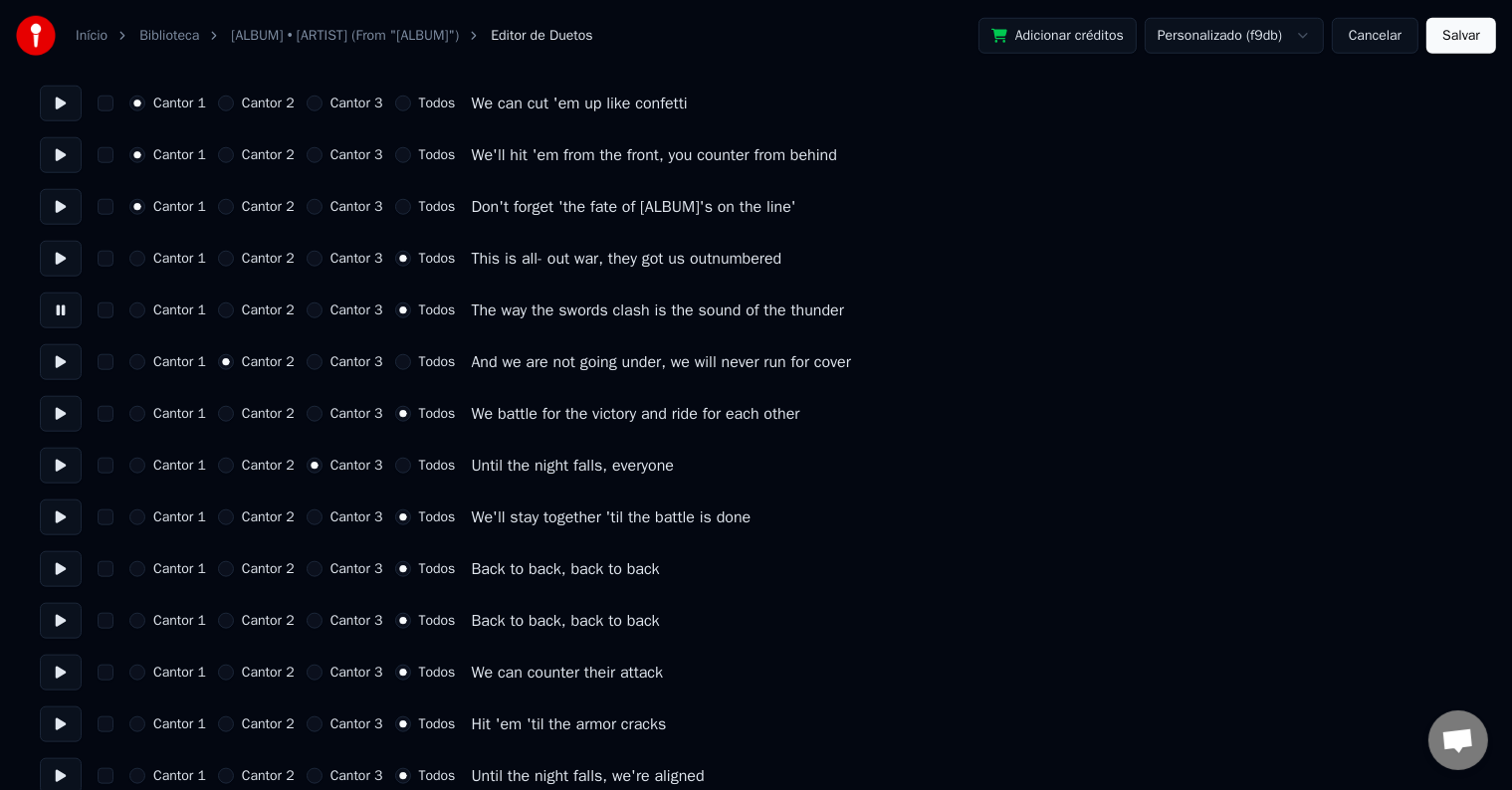 click at bounding box center (61, 362) 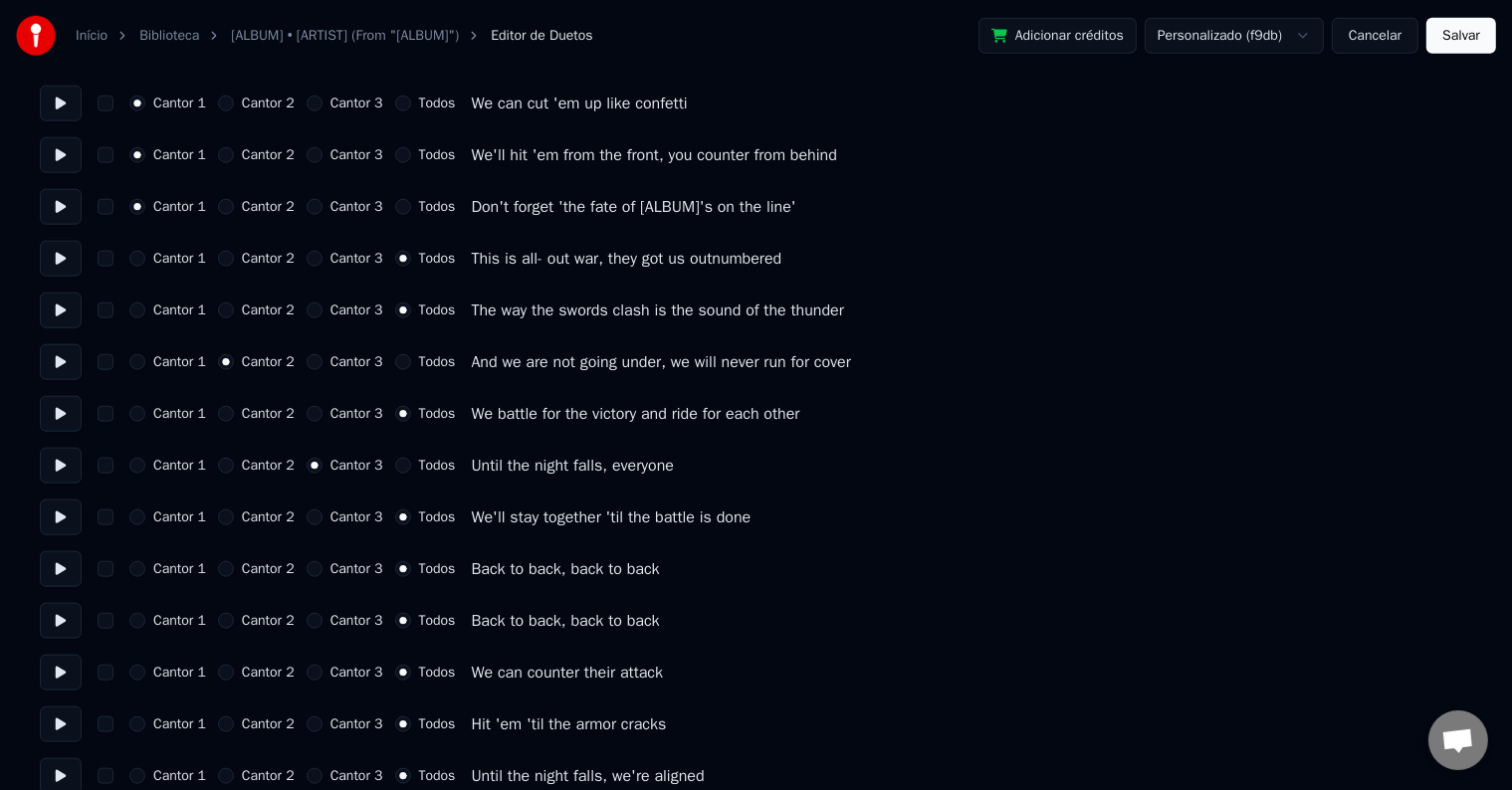 click on "Salvar" at bounding box center (1461, 36) 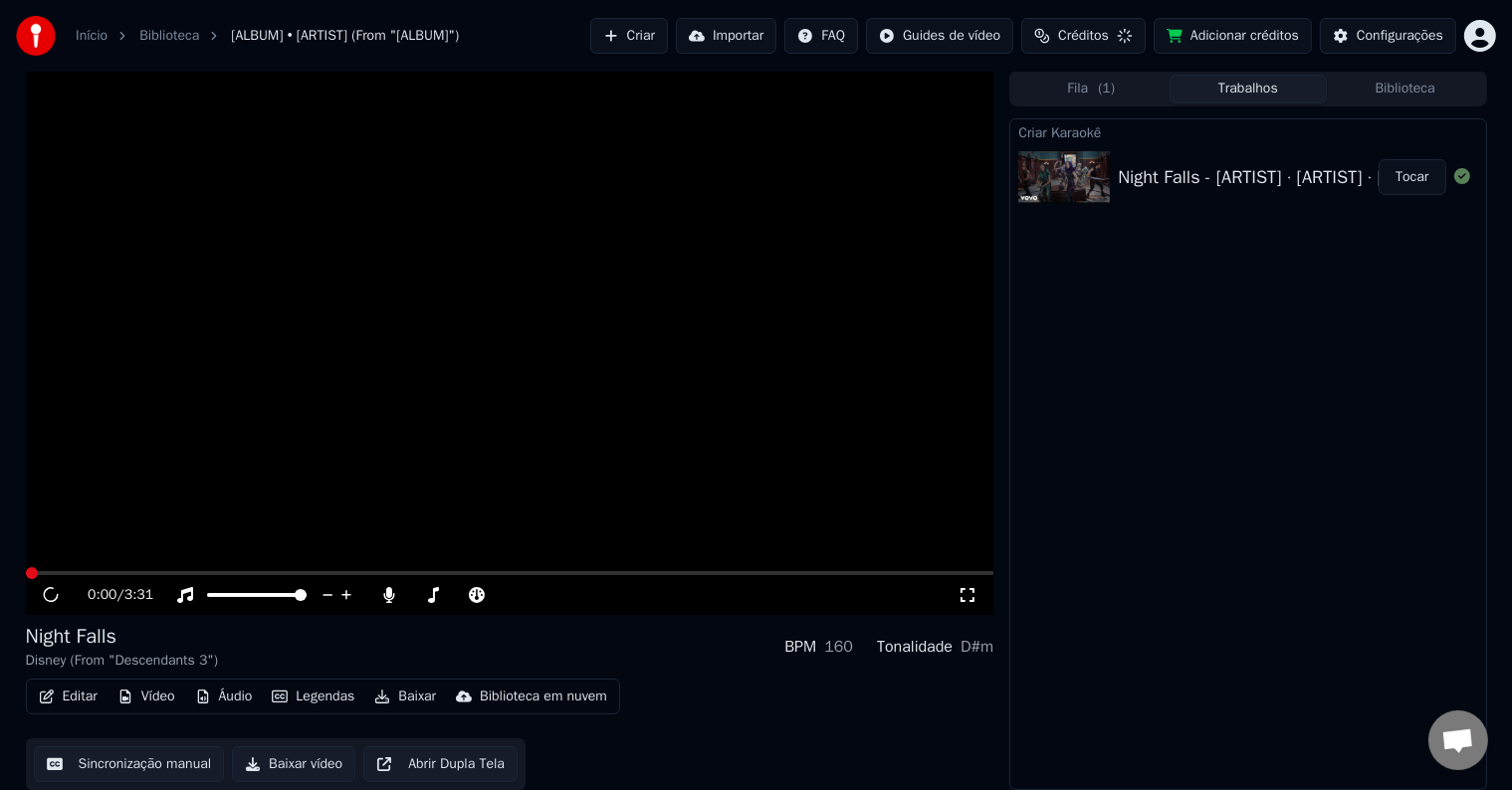scroll, scrollTop: 1, scrollLeft: 0, axis: vertical 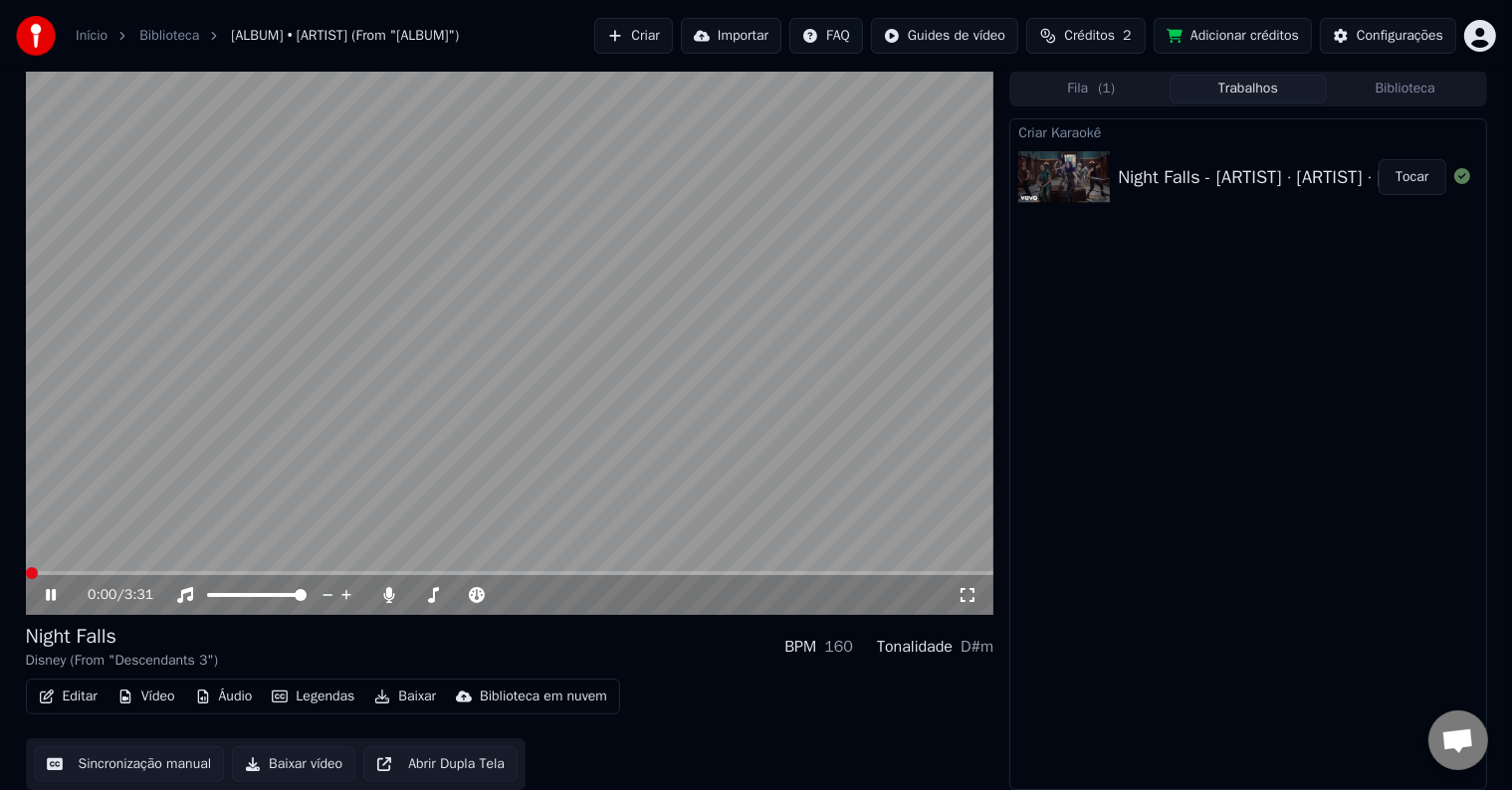 click at bounding box center [510, 573] 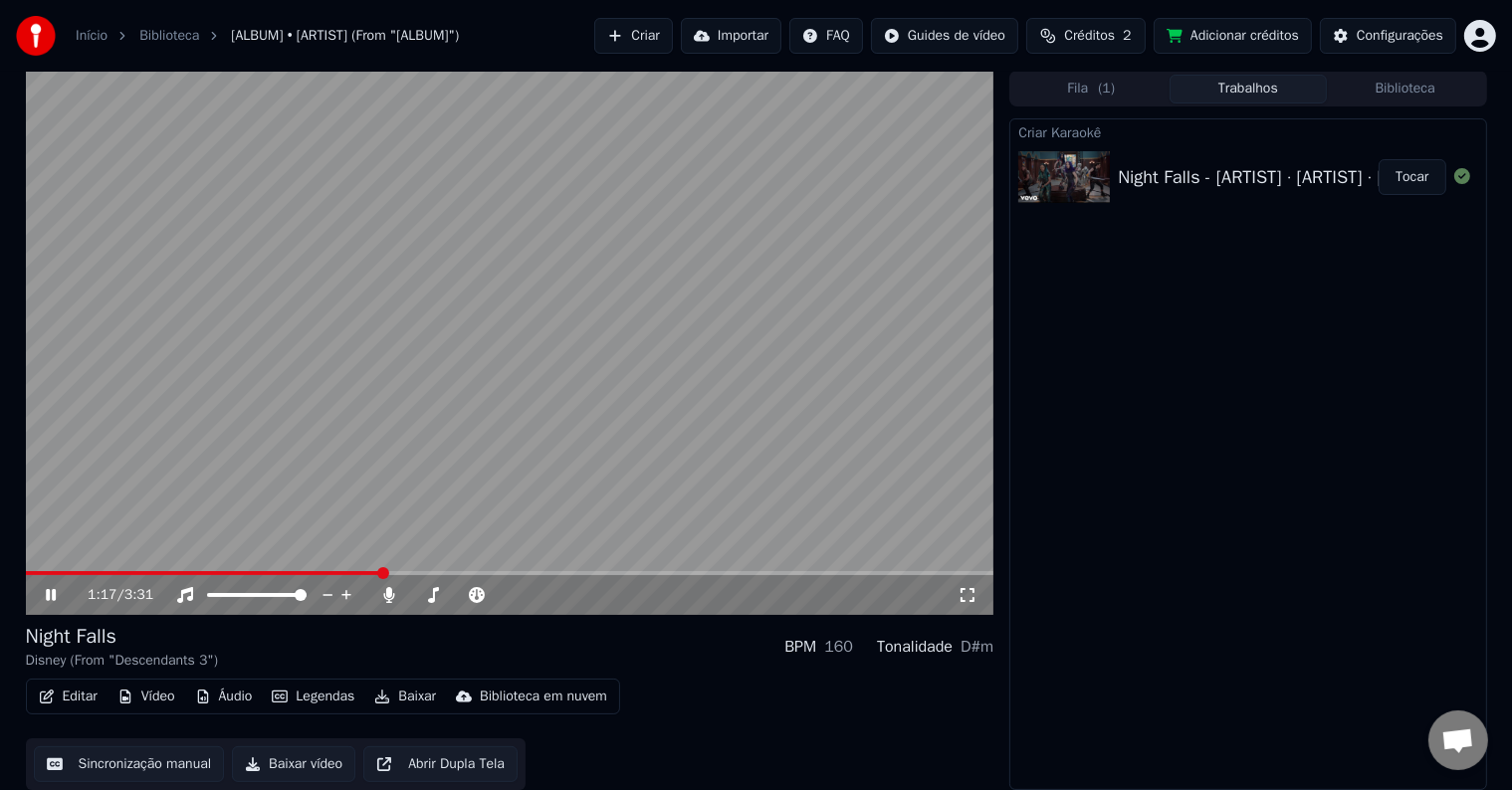 click on "1:17  /  3:31" at bounding box center [510, 595] 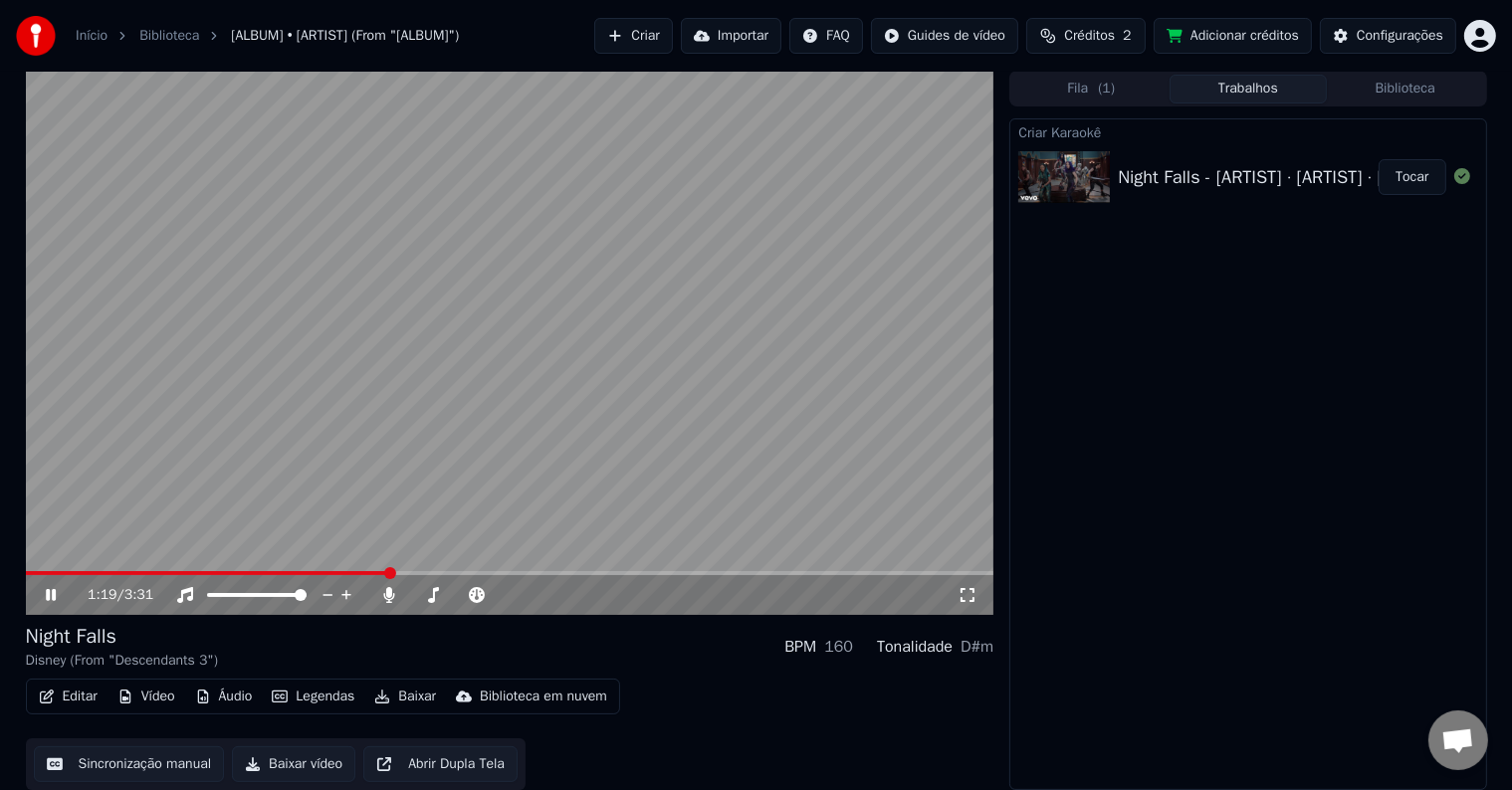 drag, startPoint x: 975, startPoint y: 605, endPoint x: 963, endPoint y: 585, distance: 23.323808 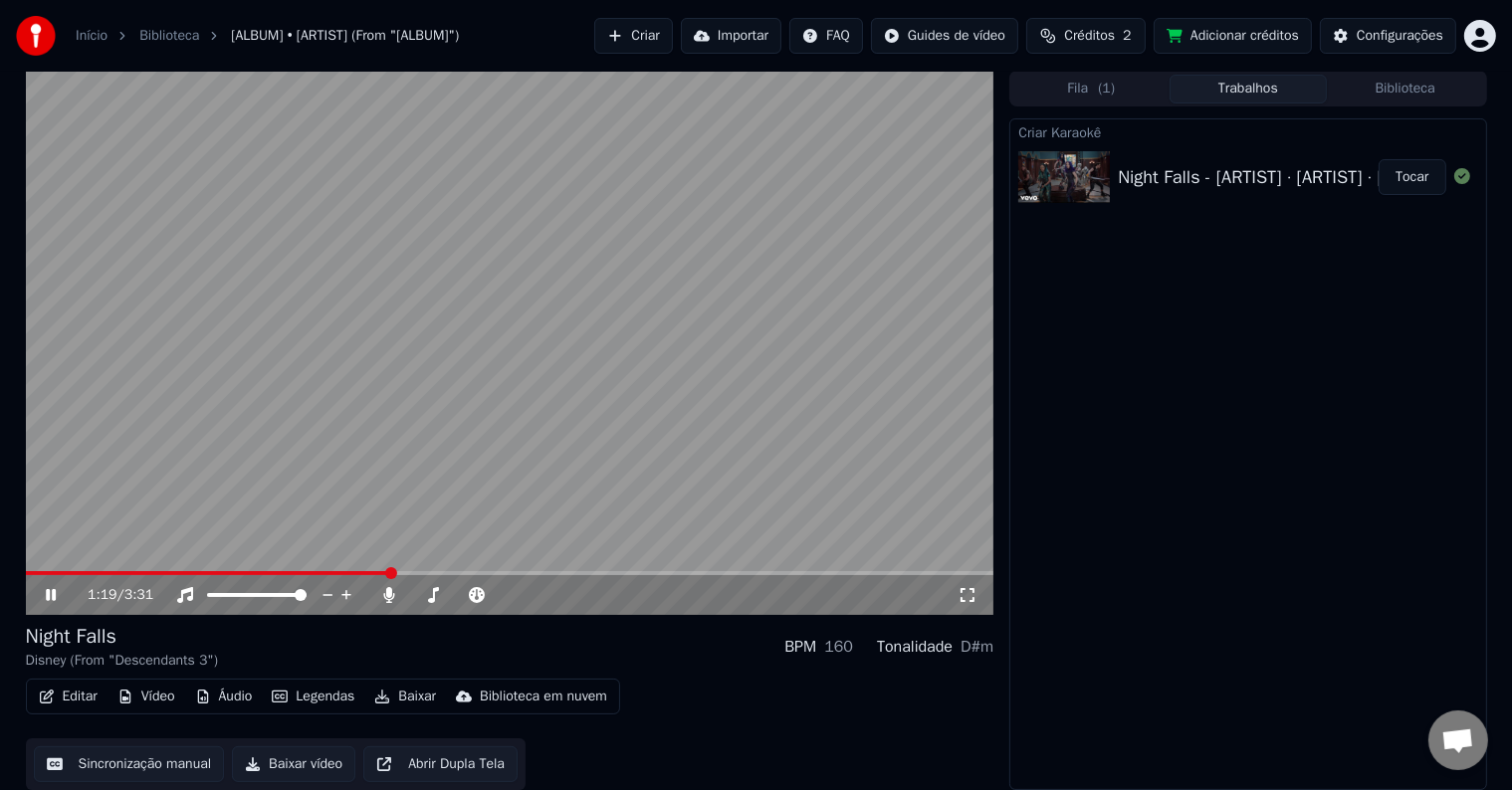 click on "[TIME]" at bounding box center [510, 595] 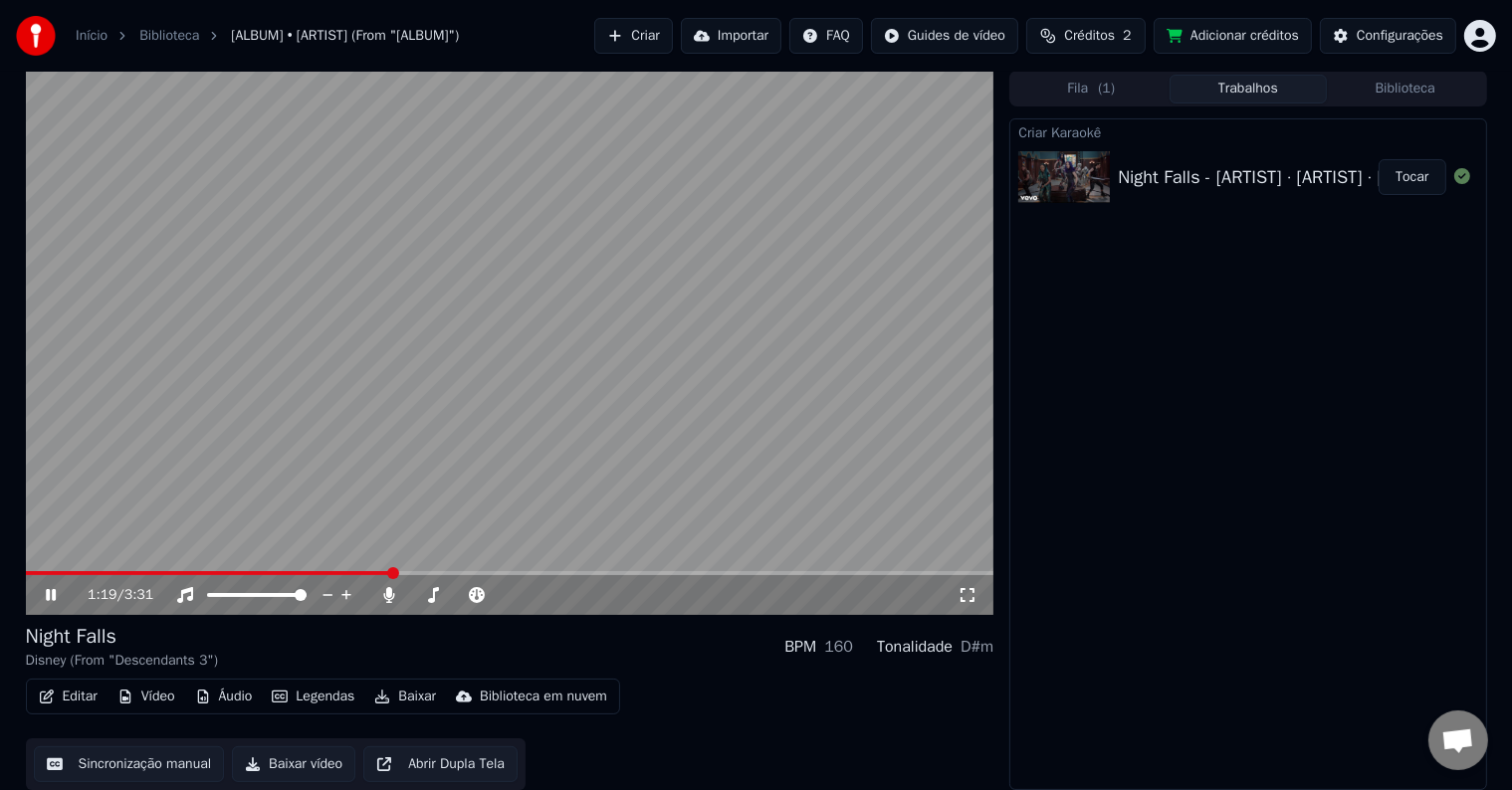 click 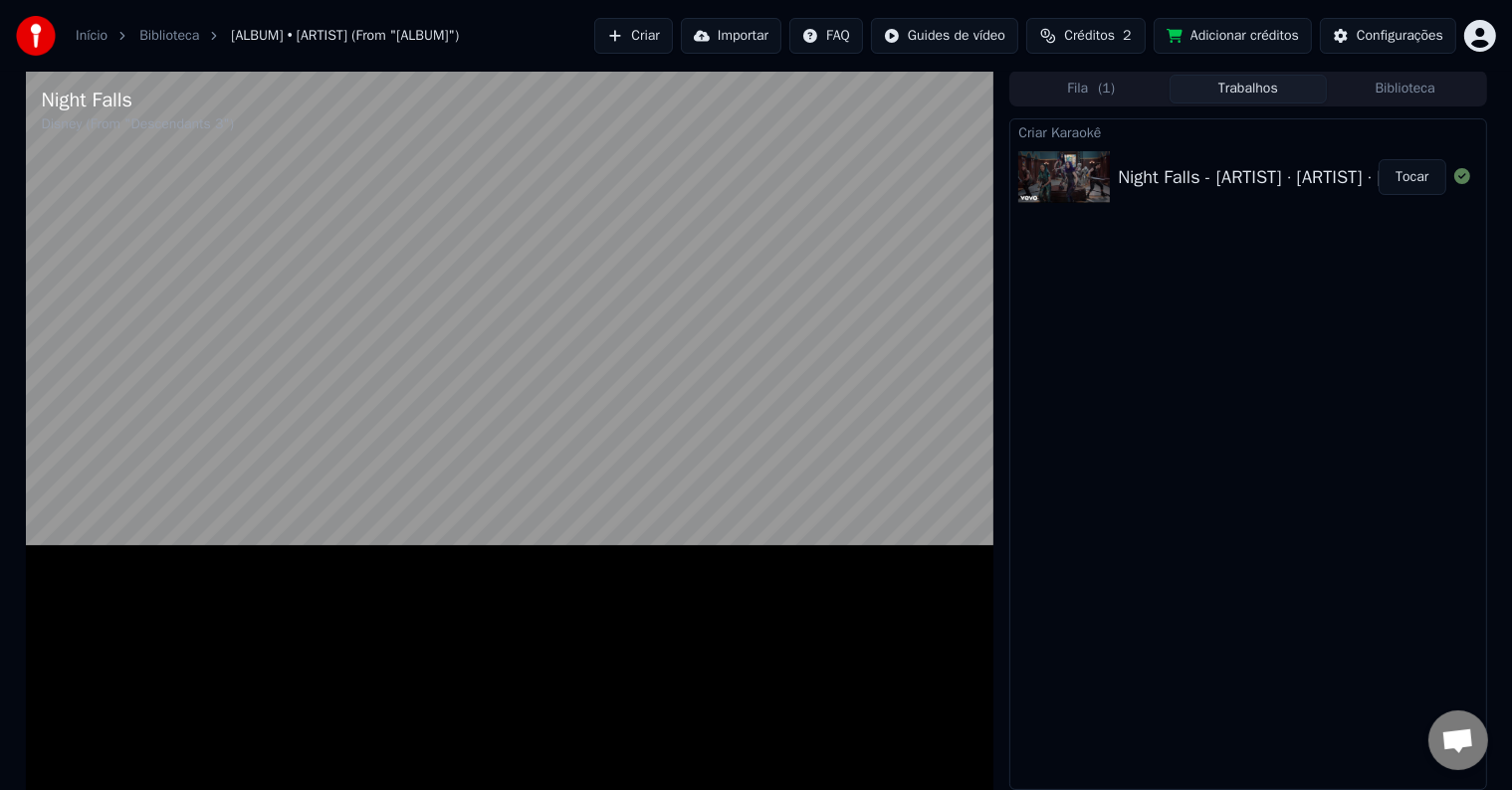 scroll, scrollTop: 0, scrollLeft: 0, axis: both 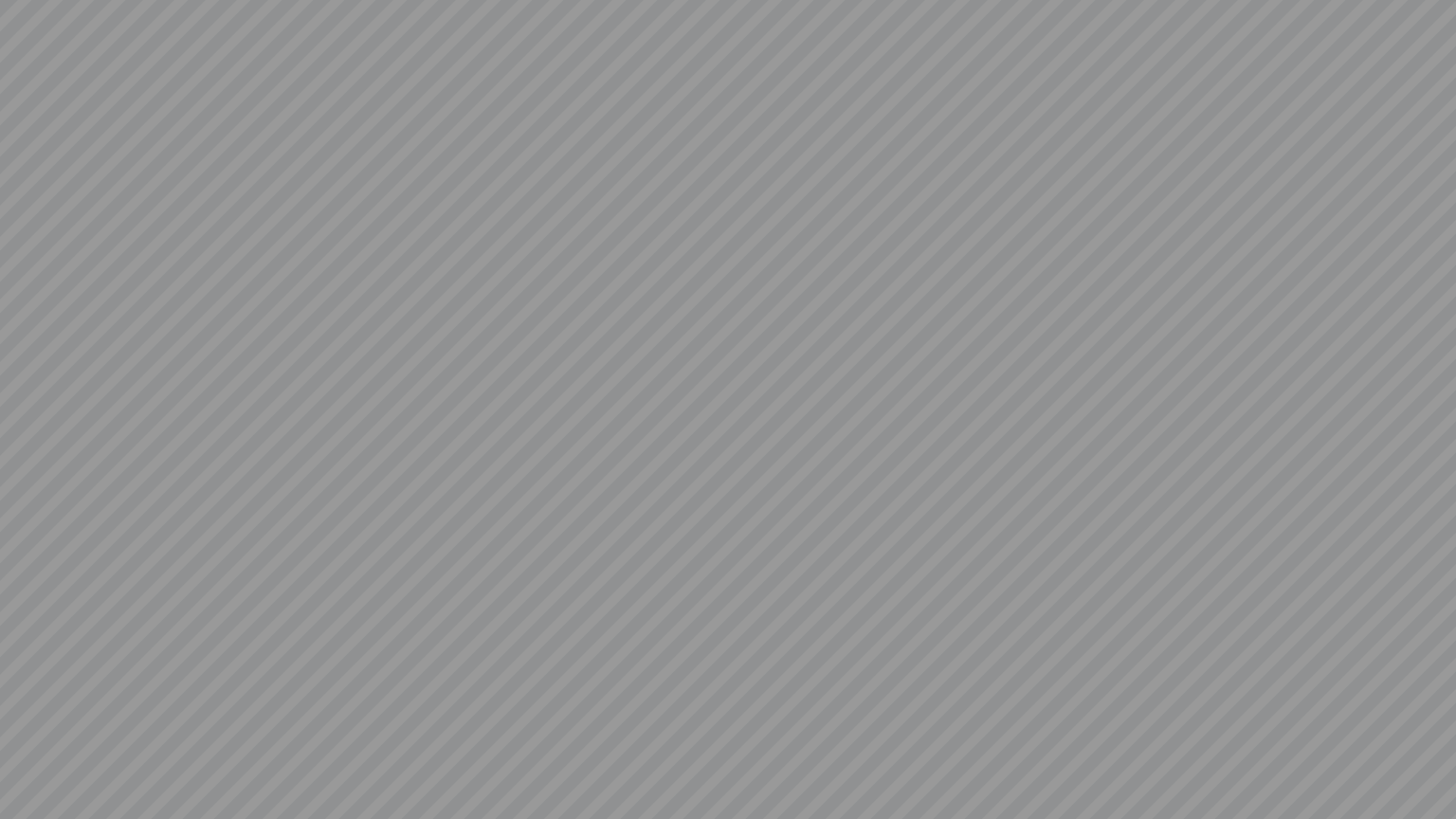 click at bounding box center [728, 410] 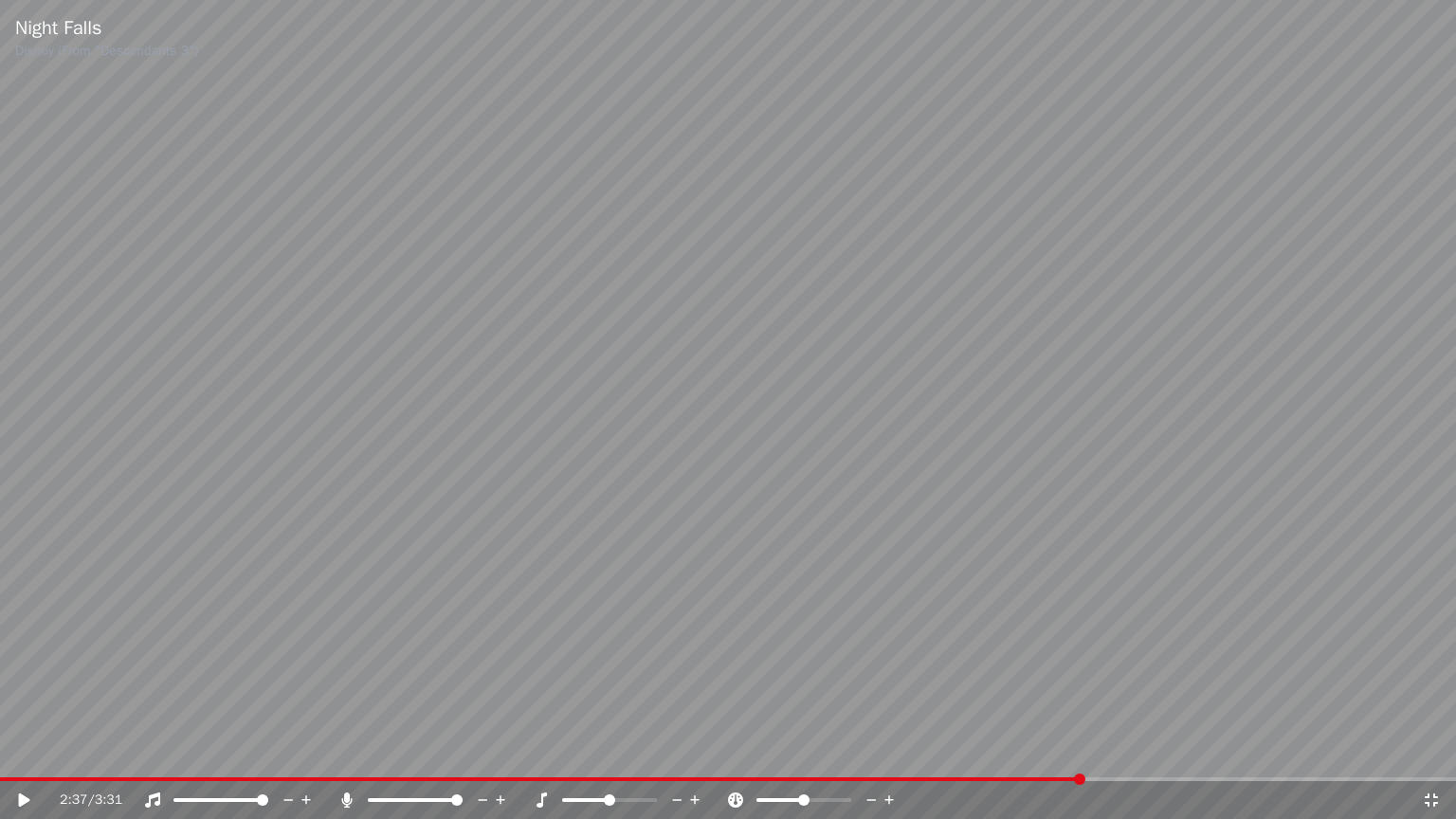 click 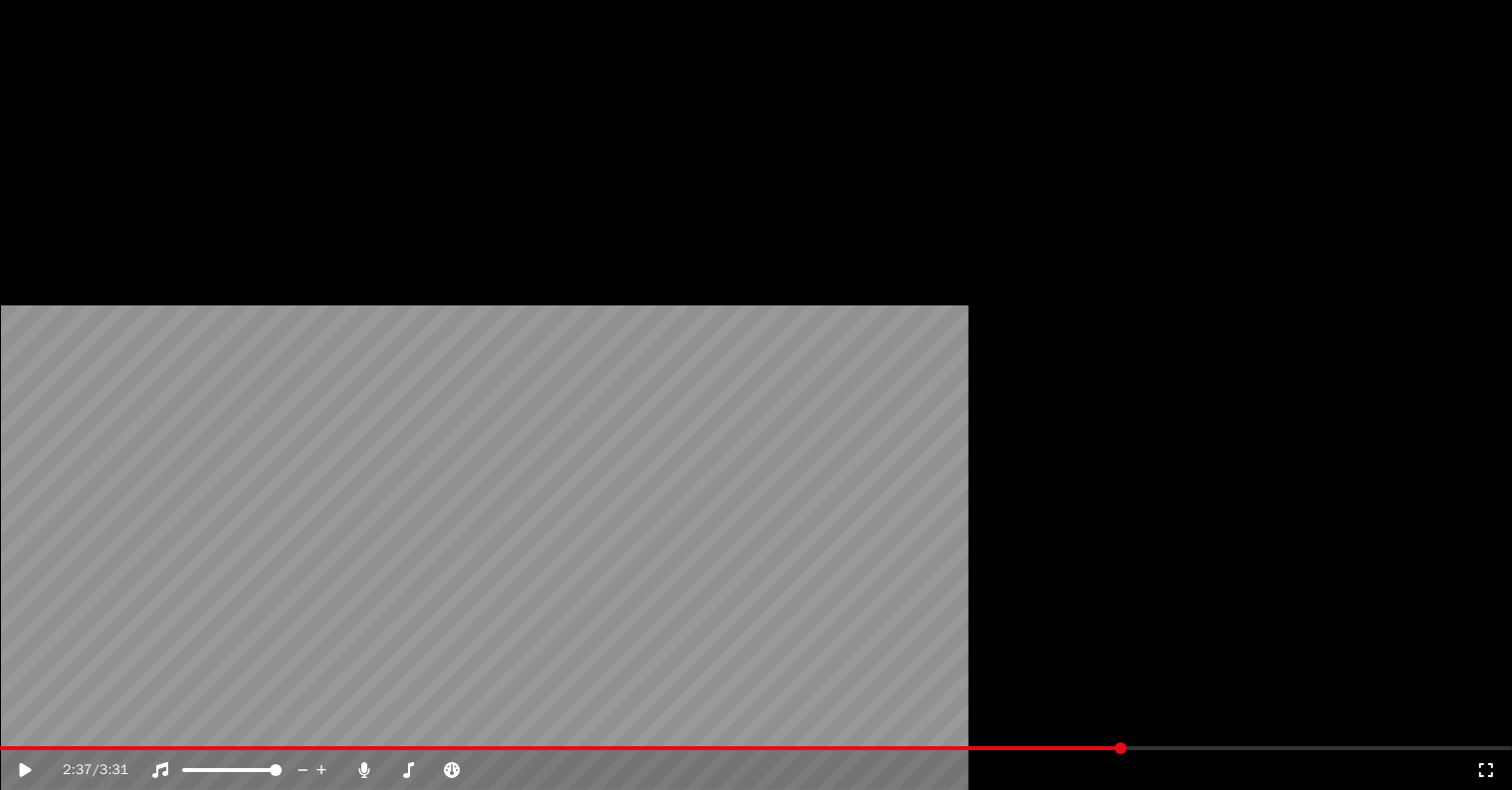 click on "Editar" at bounding box center [68, 153] 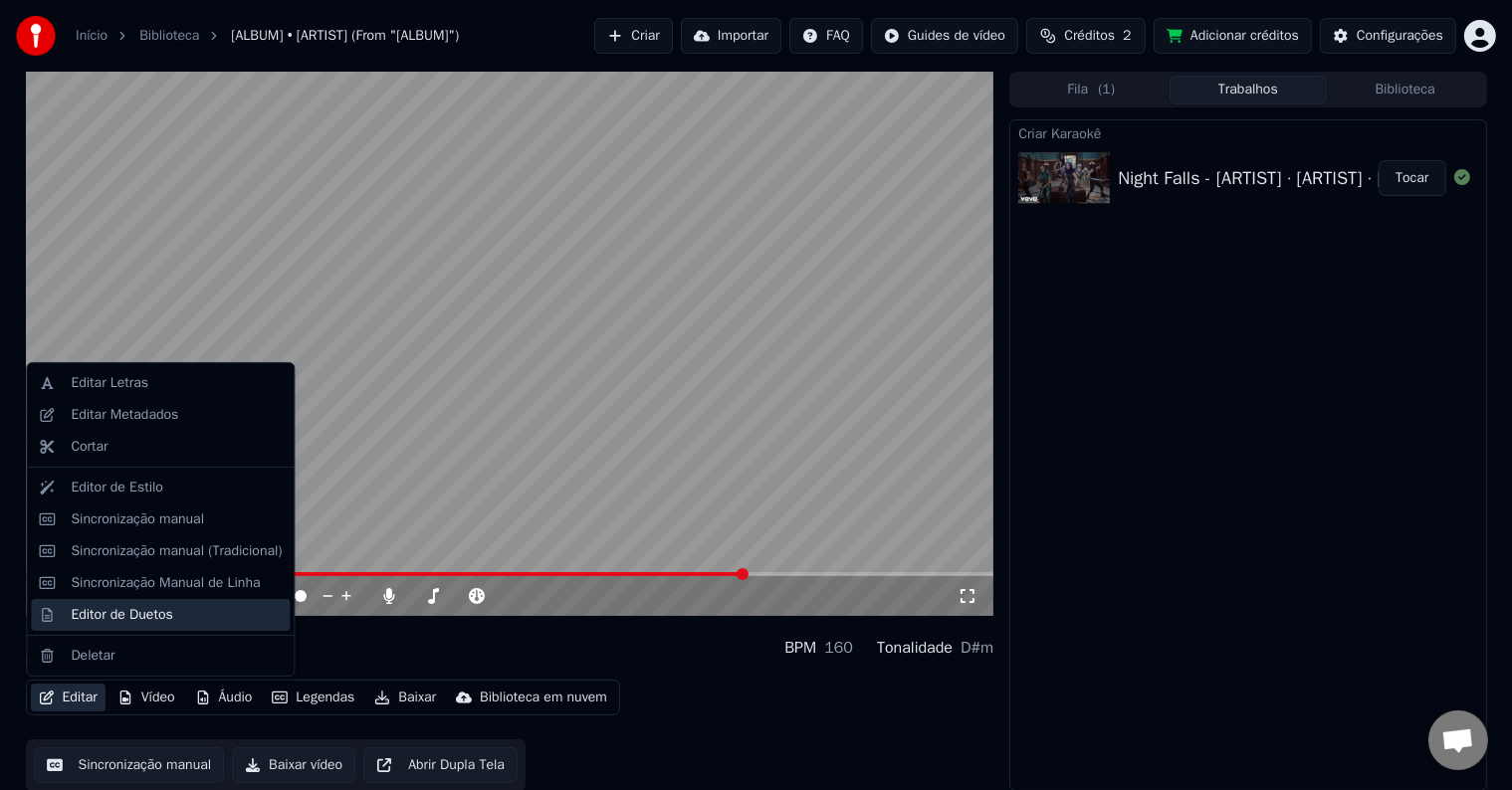 click on "Editor de Duetos" at bounding box center [121, 615] 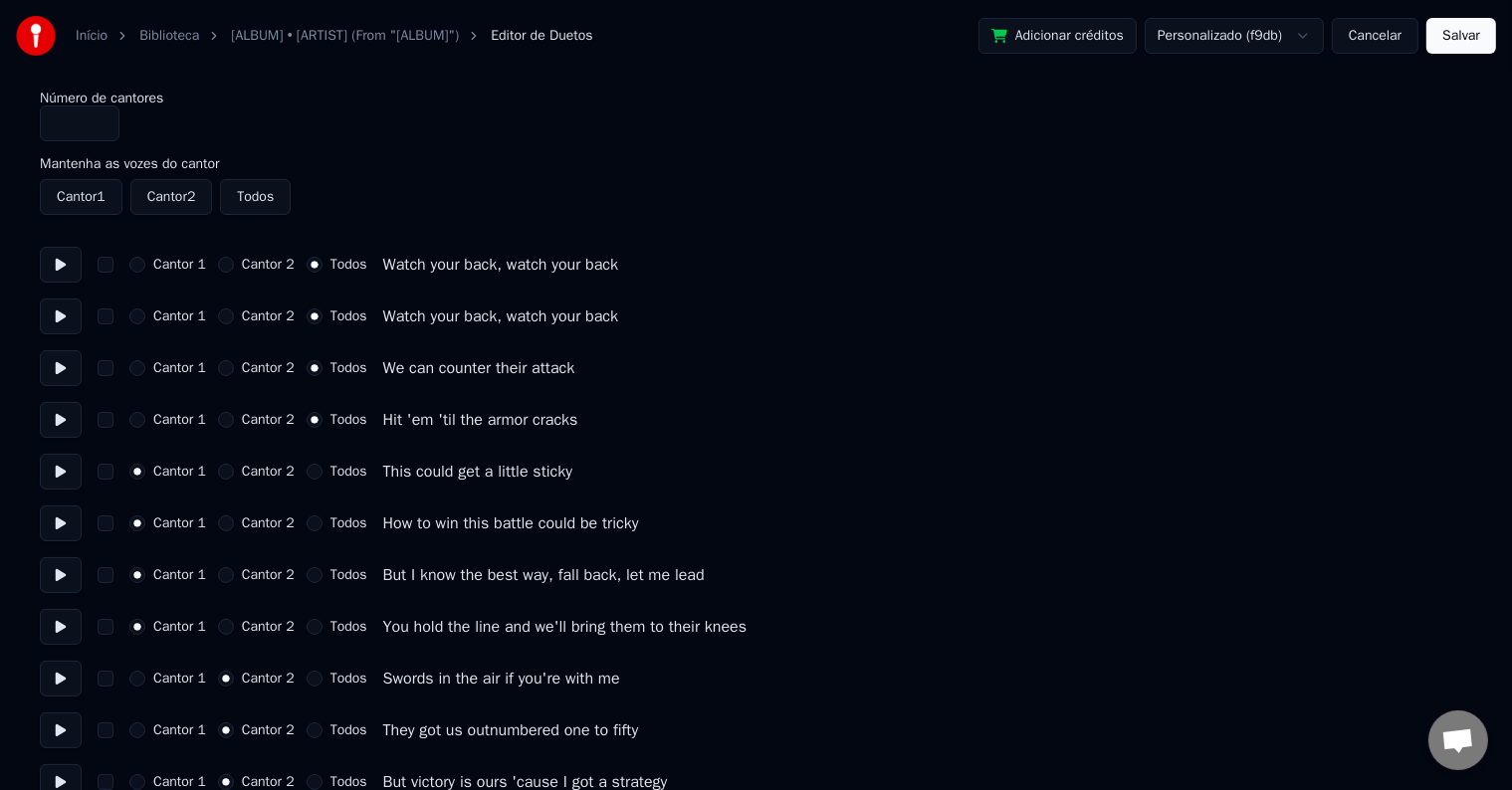 type on "*" 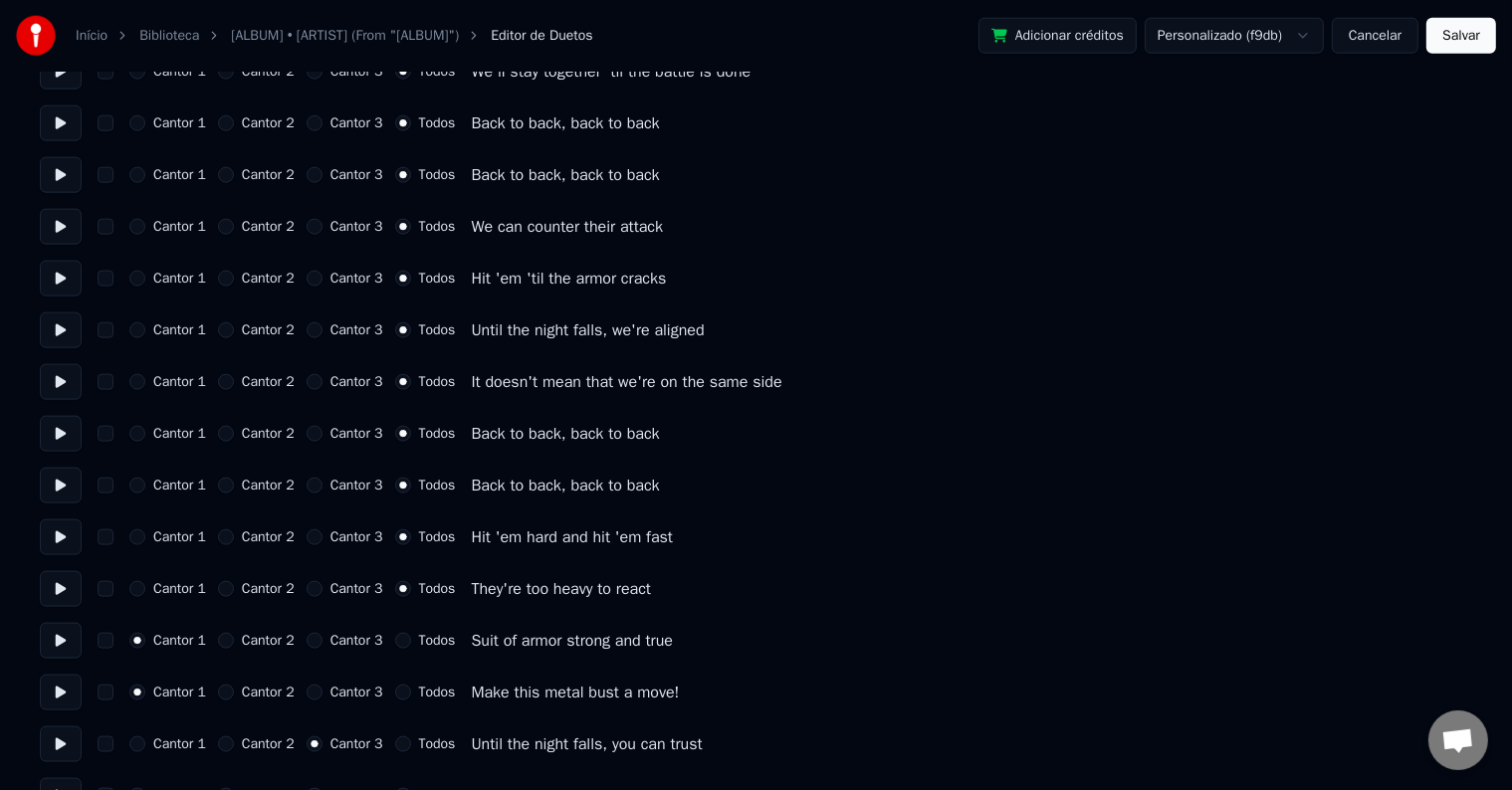 scroll, scrollTop: 2487, scrollLeft: 0, axis: vertical 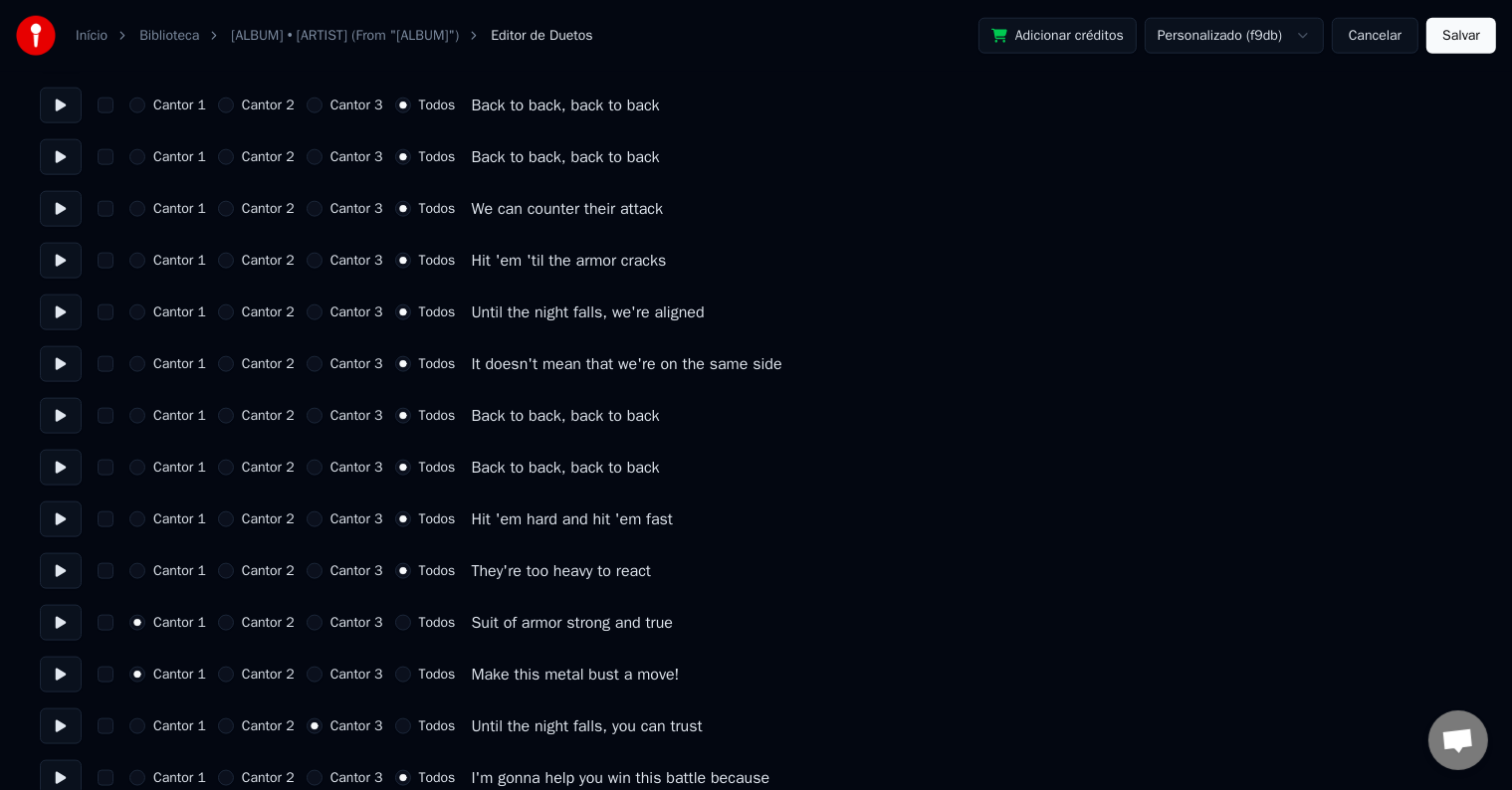 drag, startPoint x: 251, startPoint y: 645, endPoint x: 240, endPoint y: 641, distance: 11.7046999 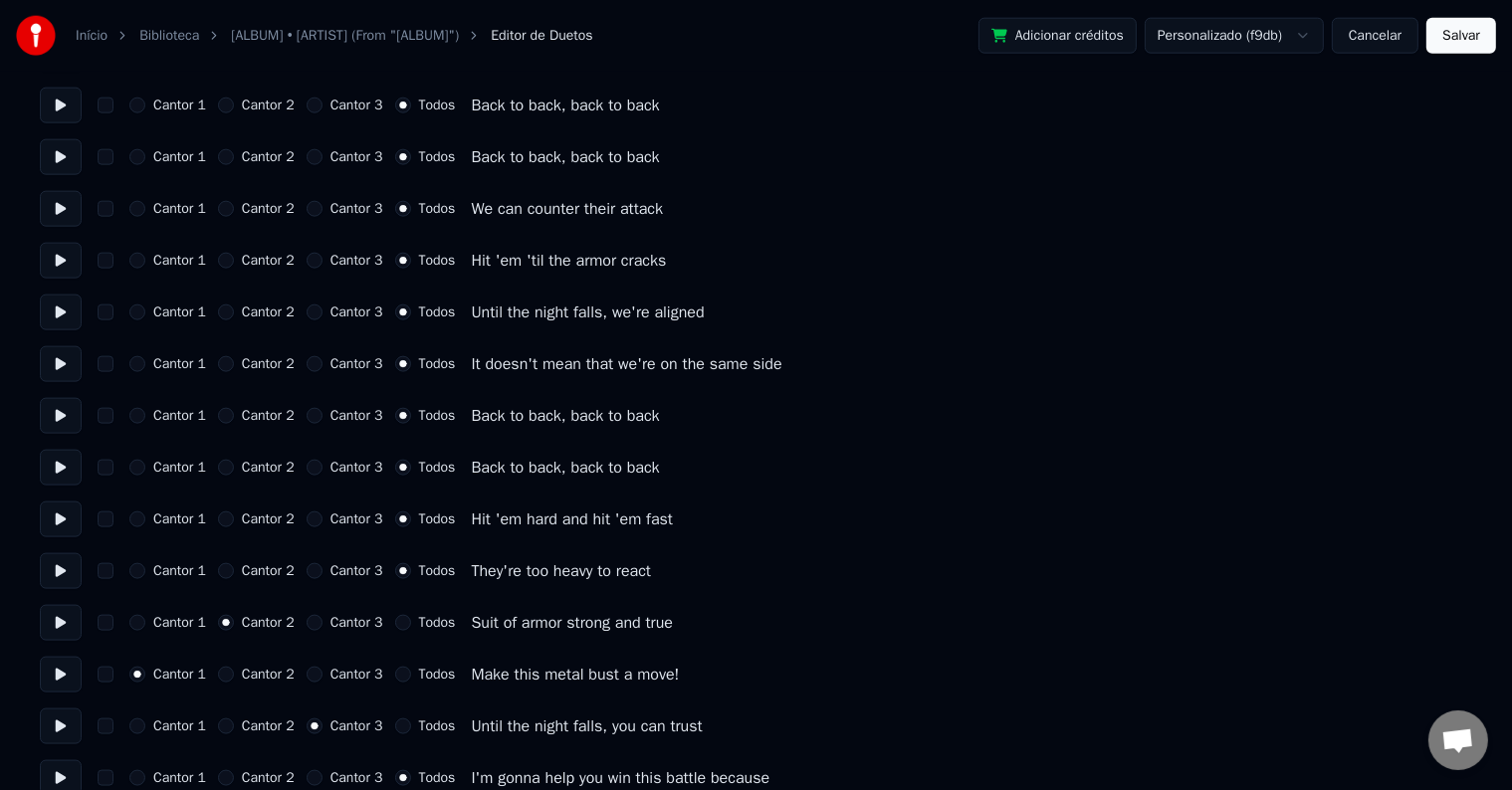 click on "Cantor 2" at bounding box center (256, 675) 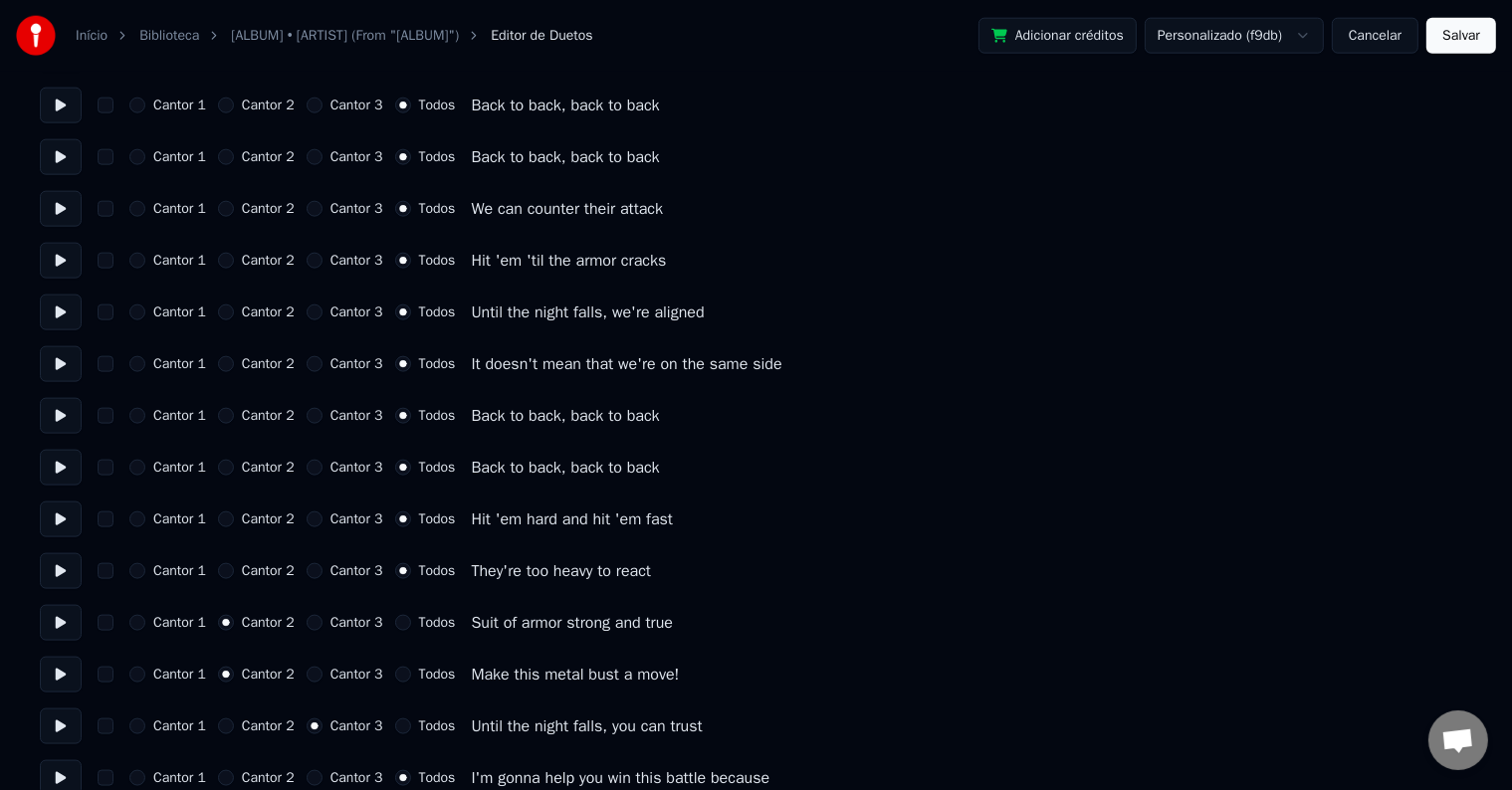 click at bounding box center [61, 623] 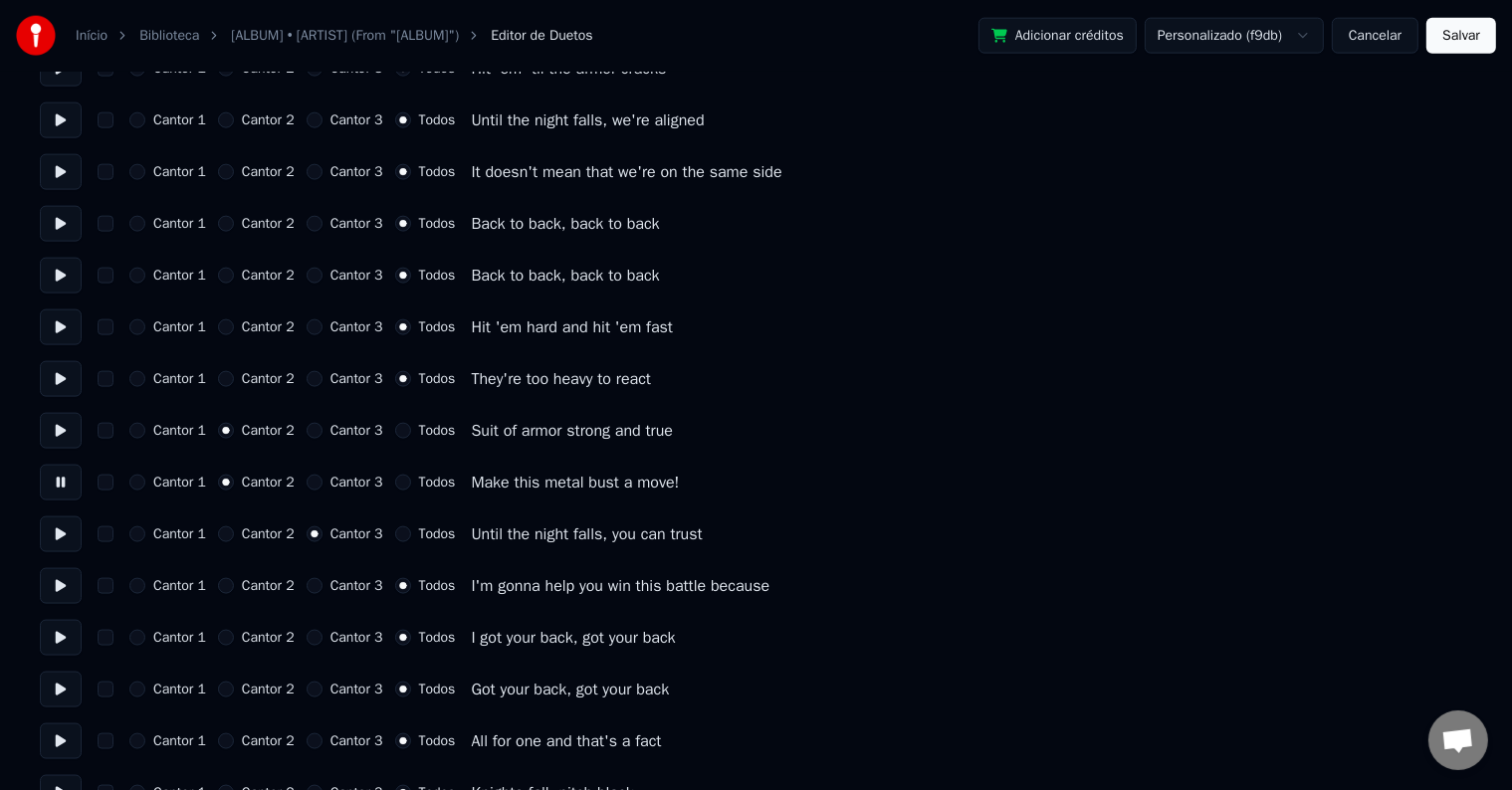 scroll, scrollTop: 2686, scrollLeft: 0, axis: vertical 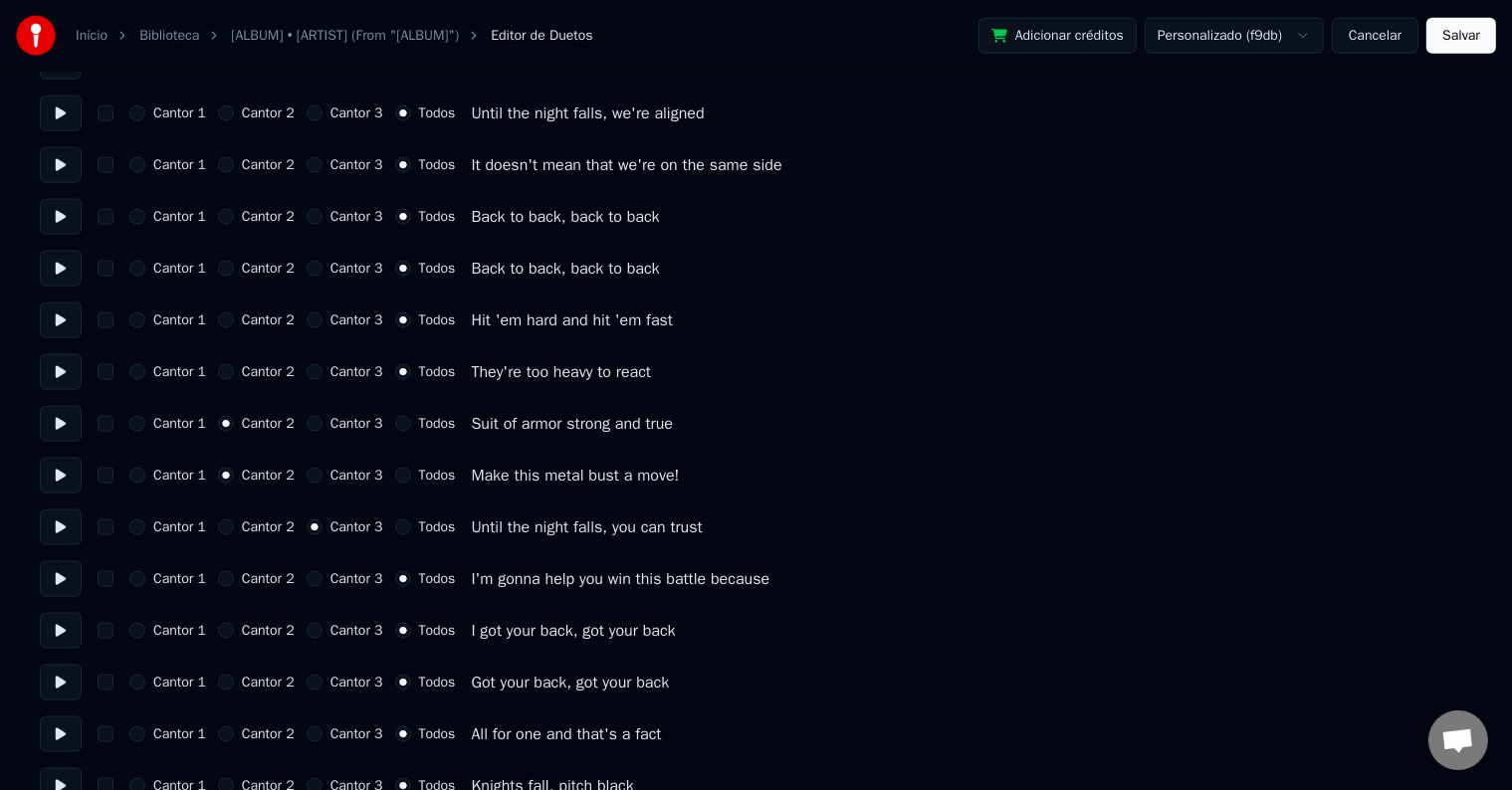 click at bounding box center (61, 527) 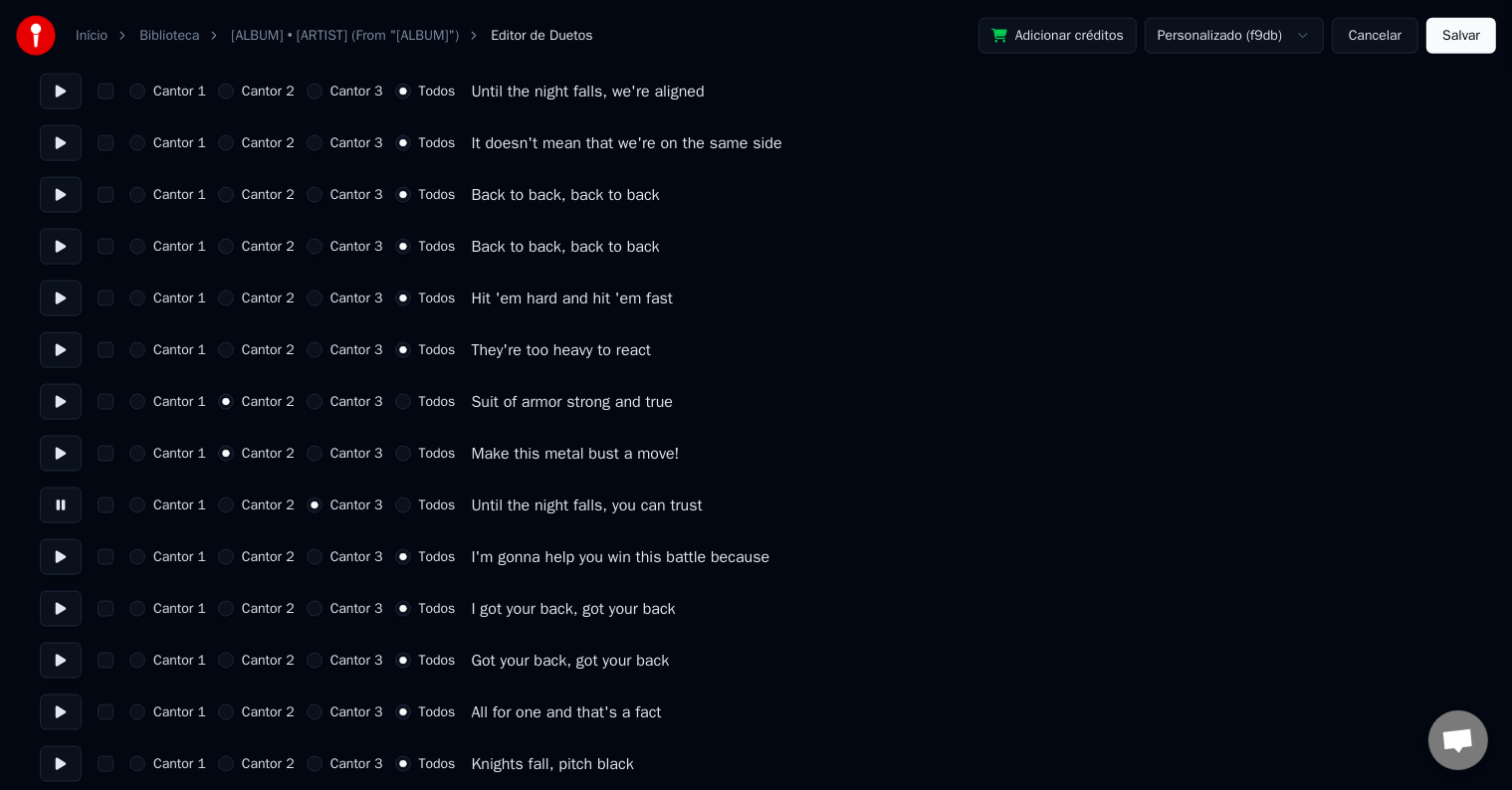 scroll, scrollTop: 2720, scrollLeft: 0, axis: vertical 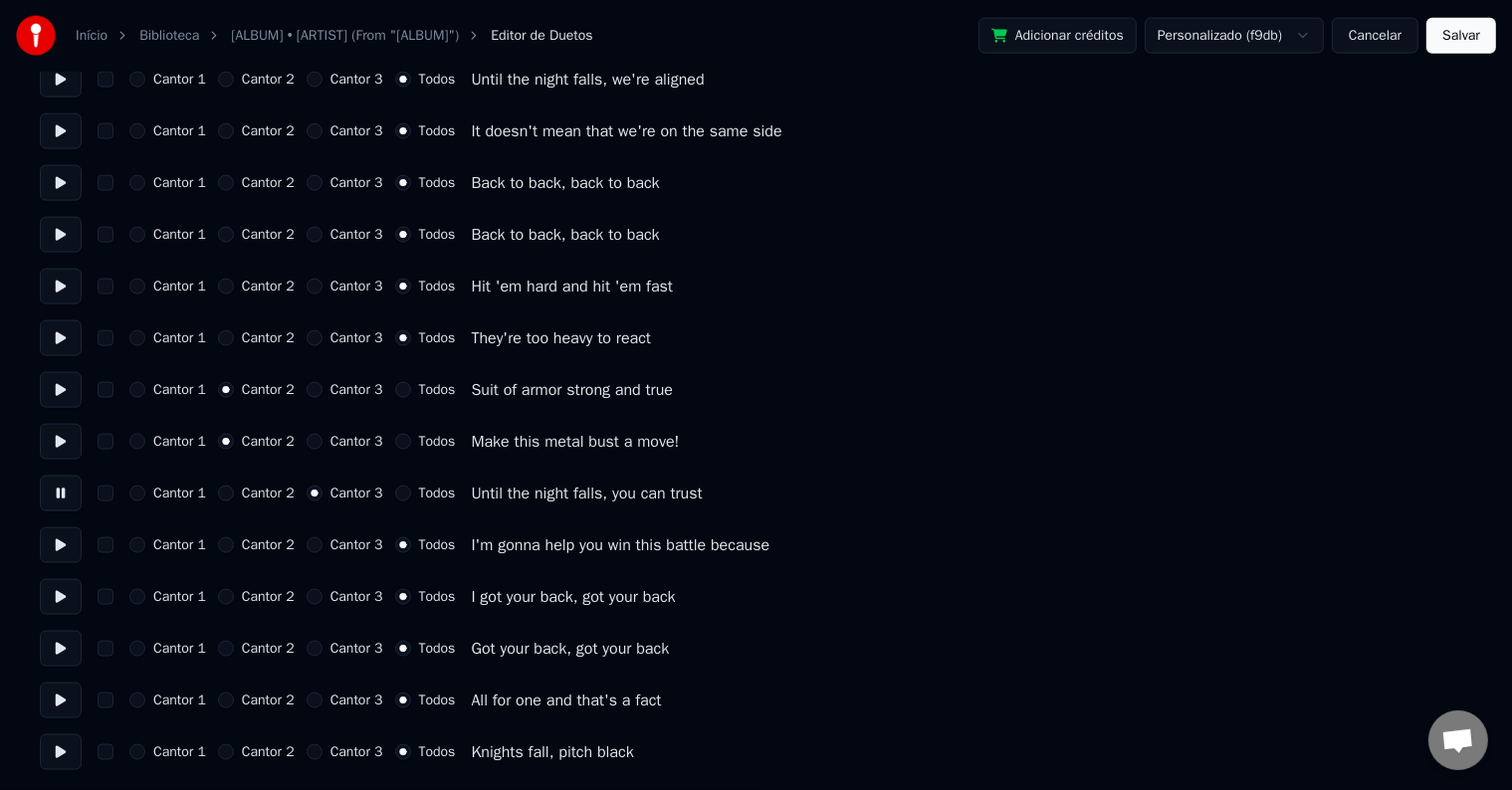 click on "Salvar" at bounding box center (1461, 36) 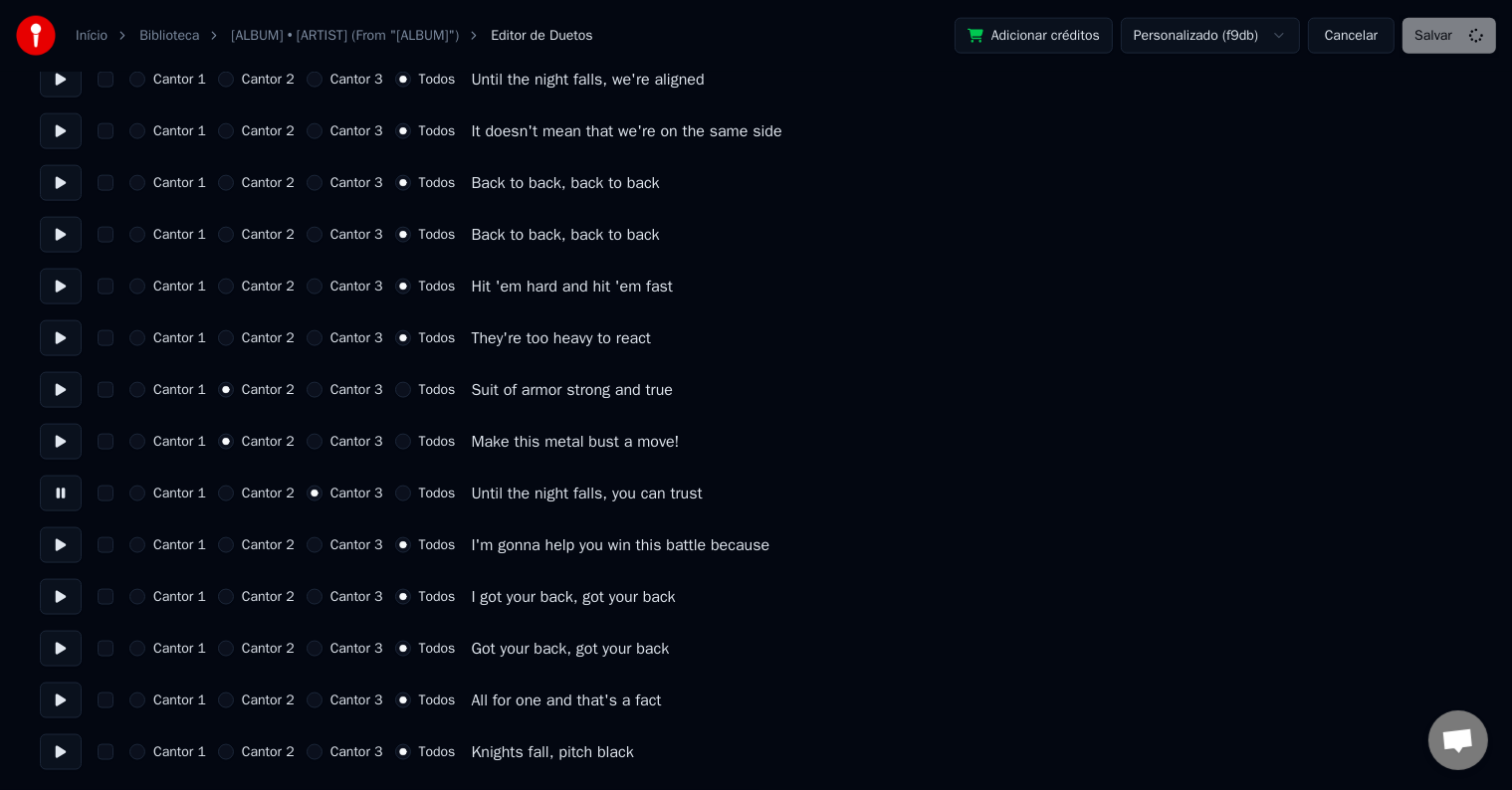 scroll, scrollTop: 1, scrollLeft: 0, axis: vertical 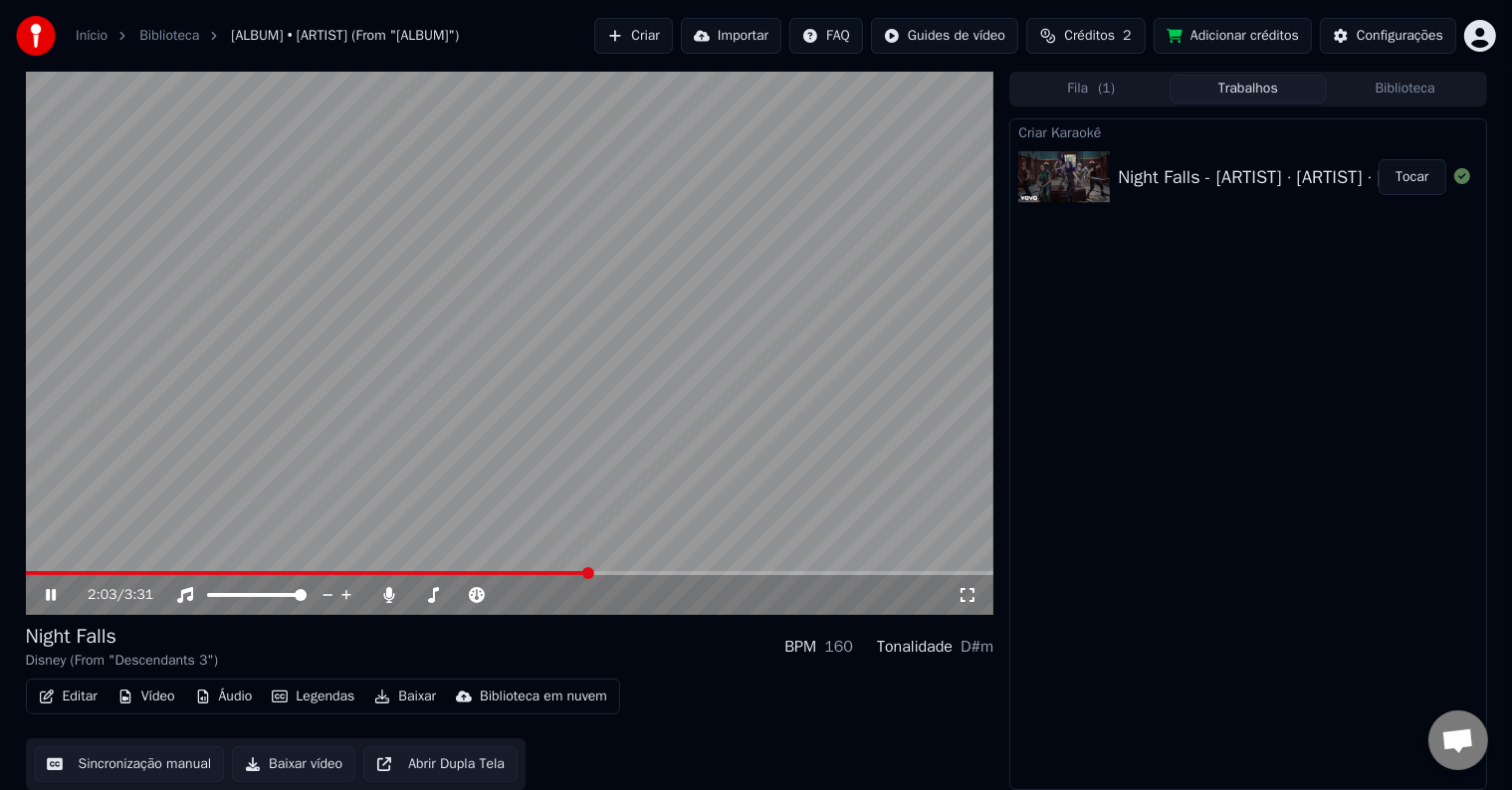 click at bounding box center (510, 573) 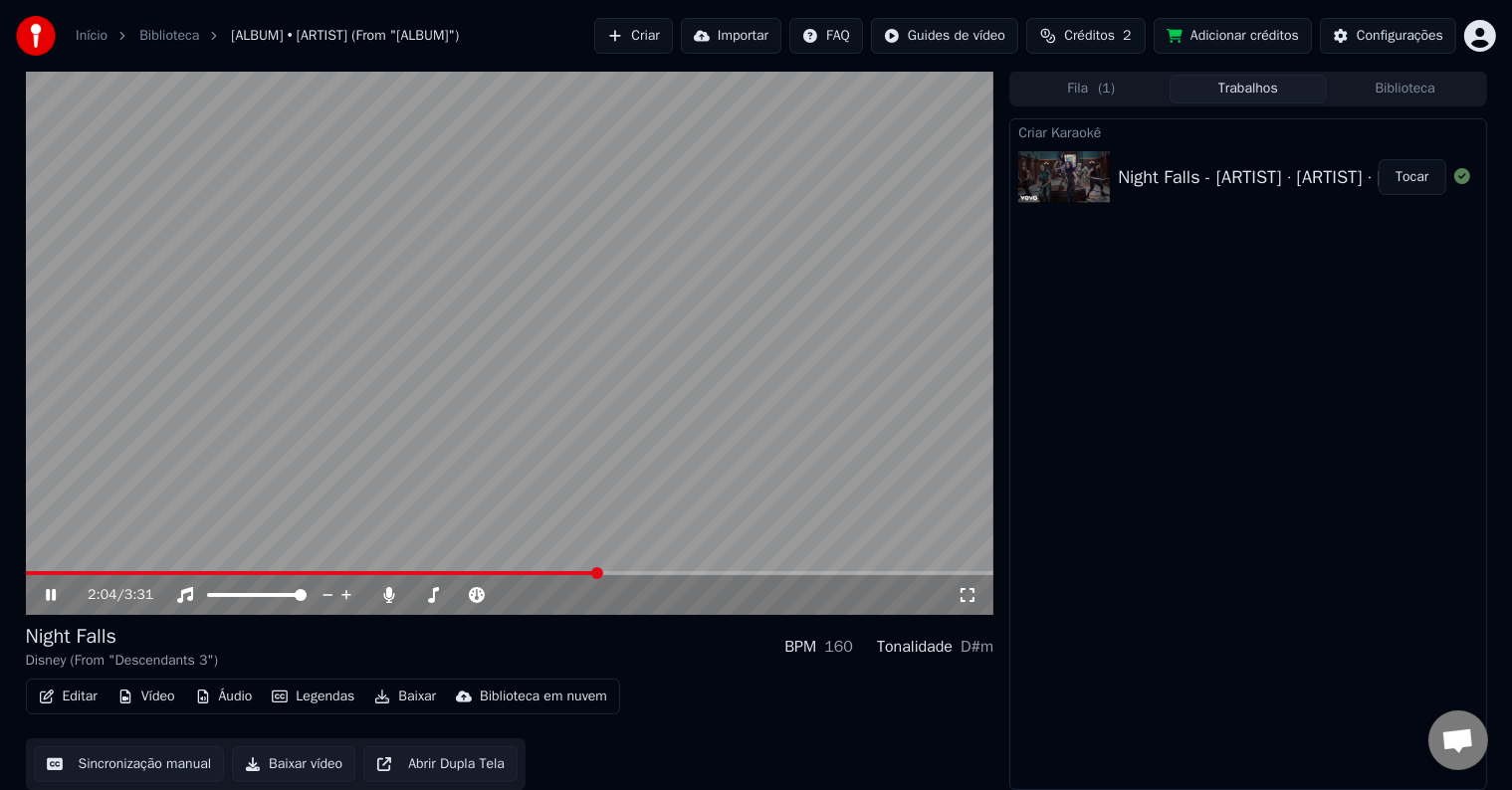 click 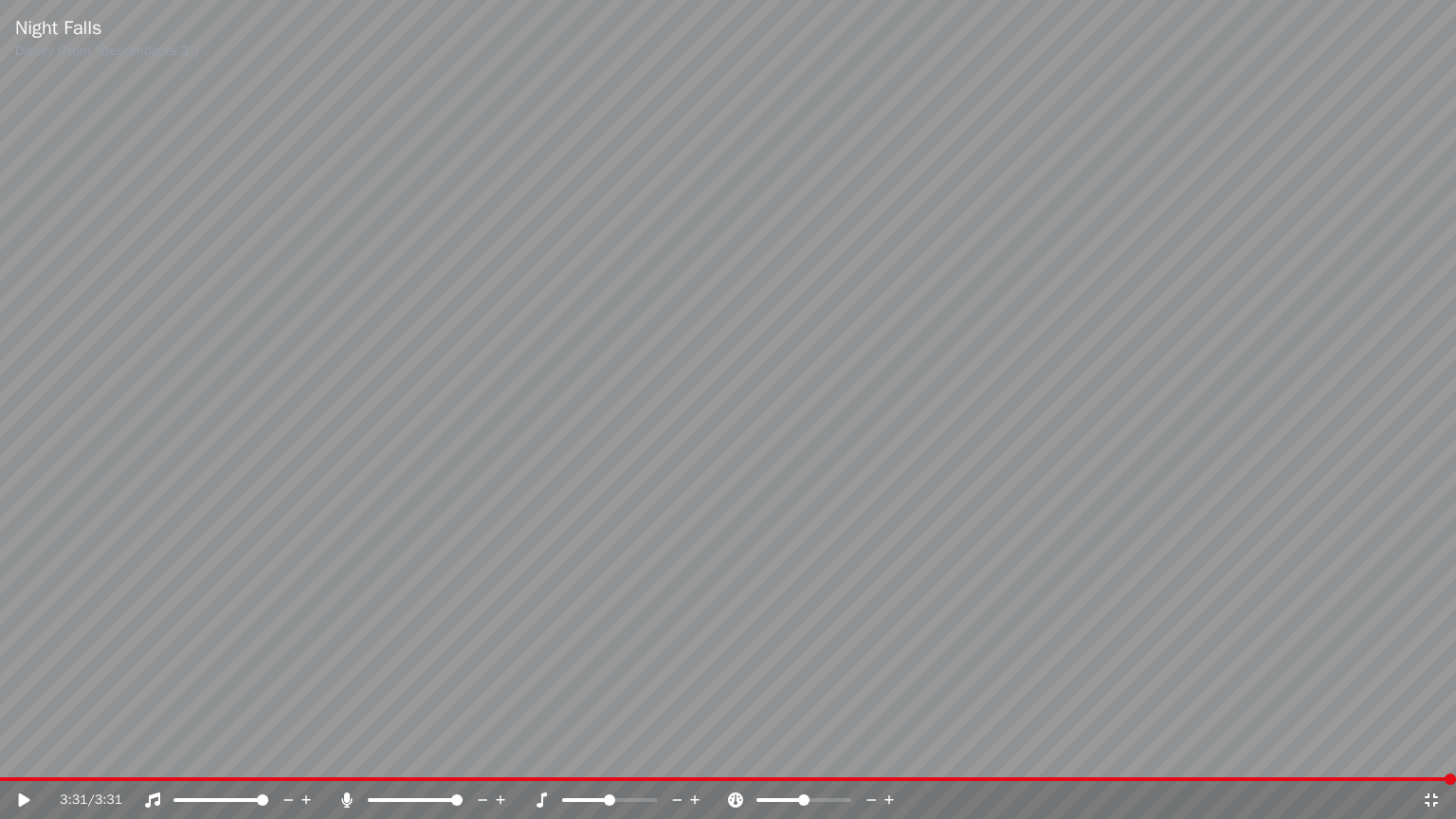 click on "3:31  /  3:31" at bounding box center [728, 800] 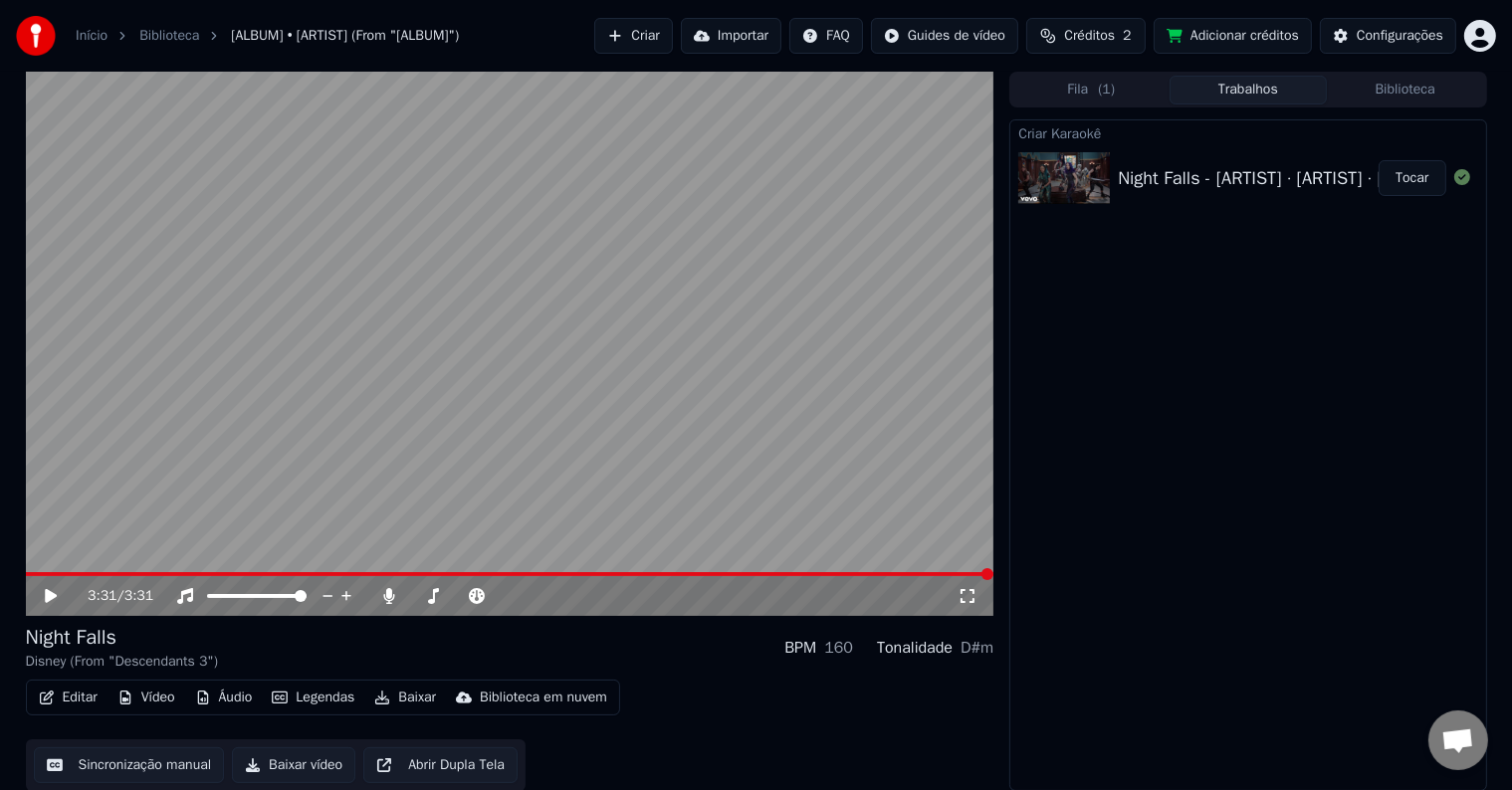 click at bounding box center (510, 343) 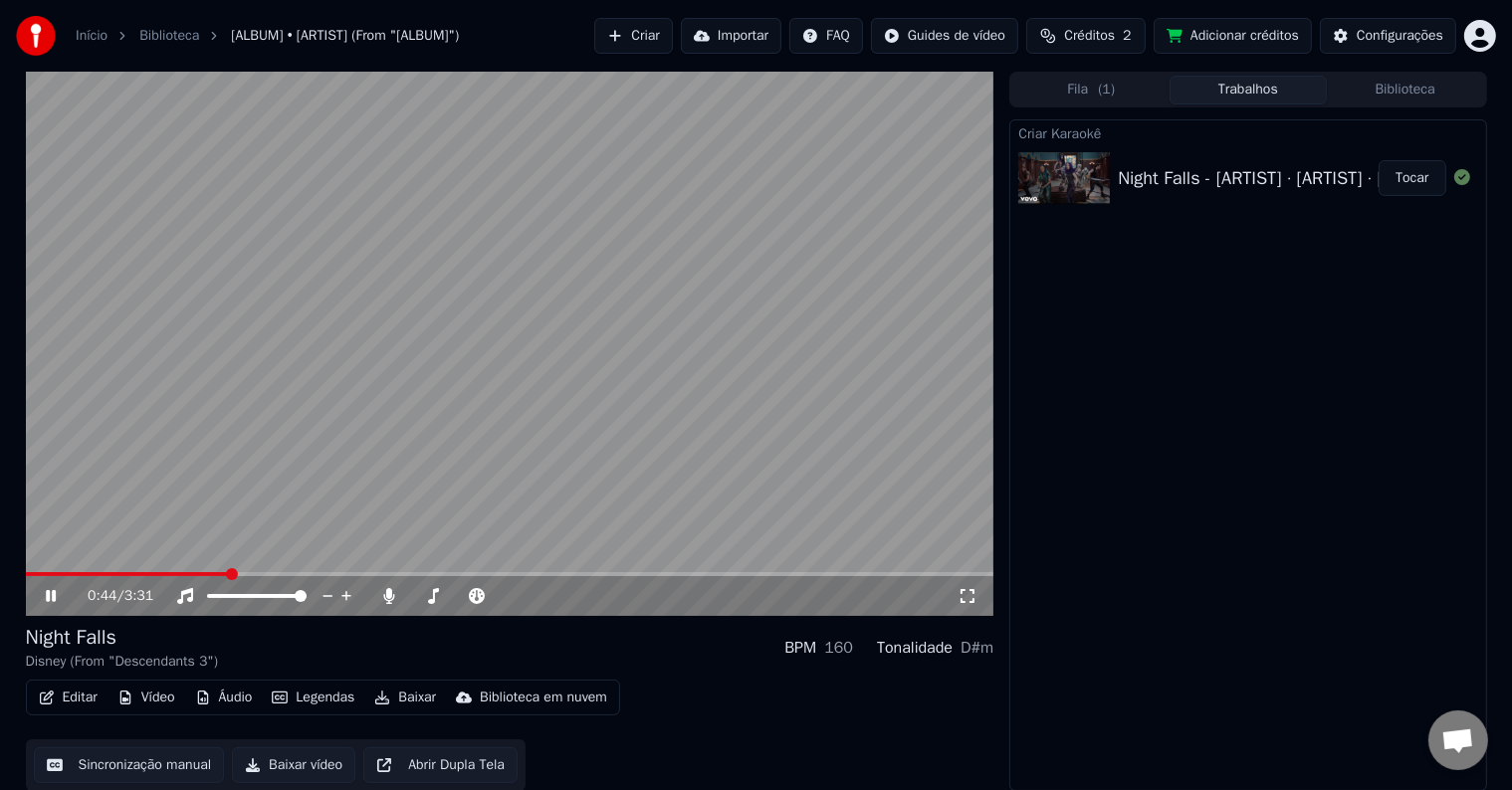 click 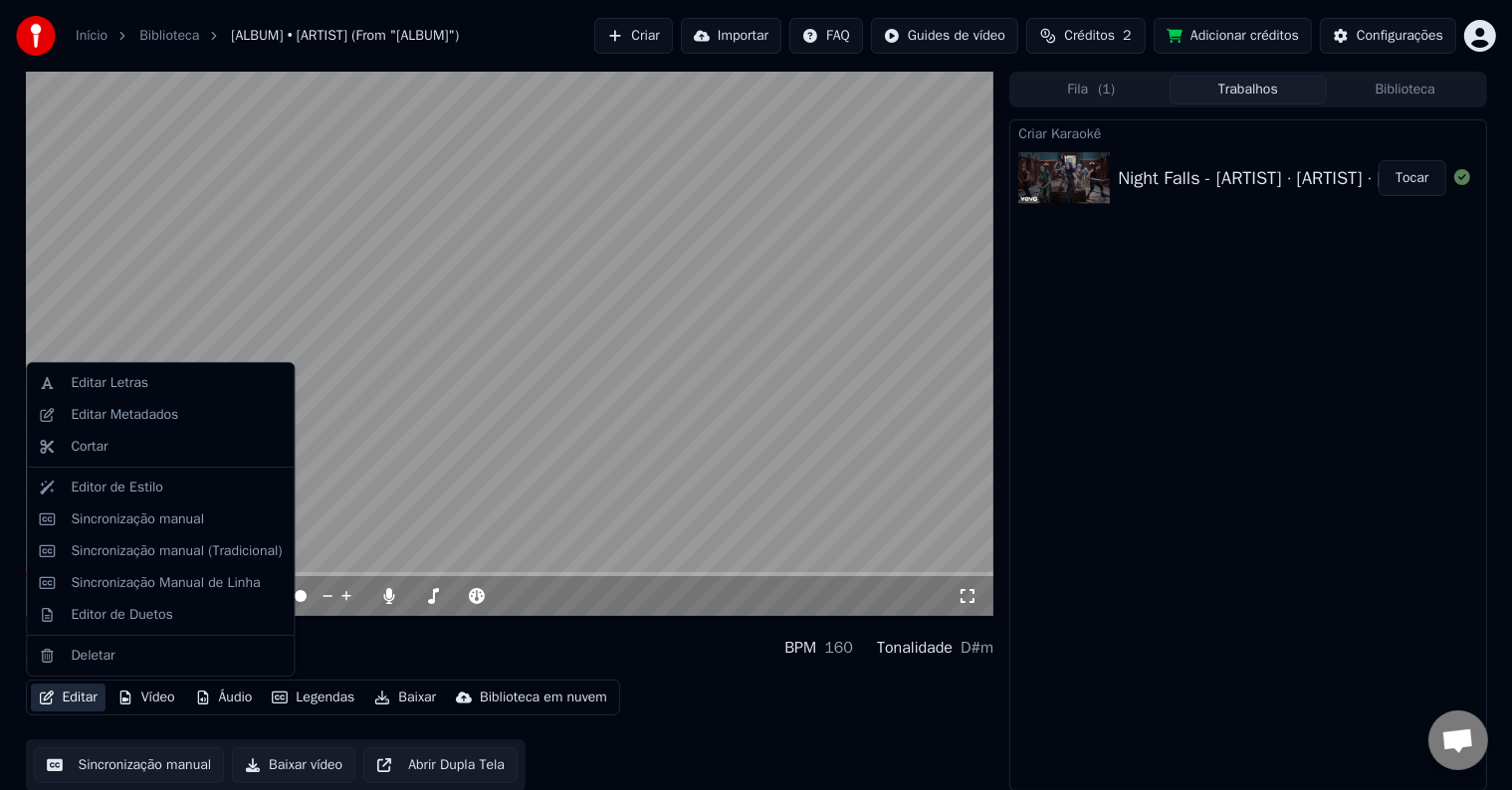 click on "Editar" at bounding box center [68, 697] 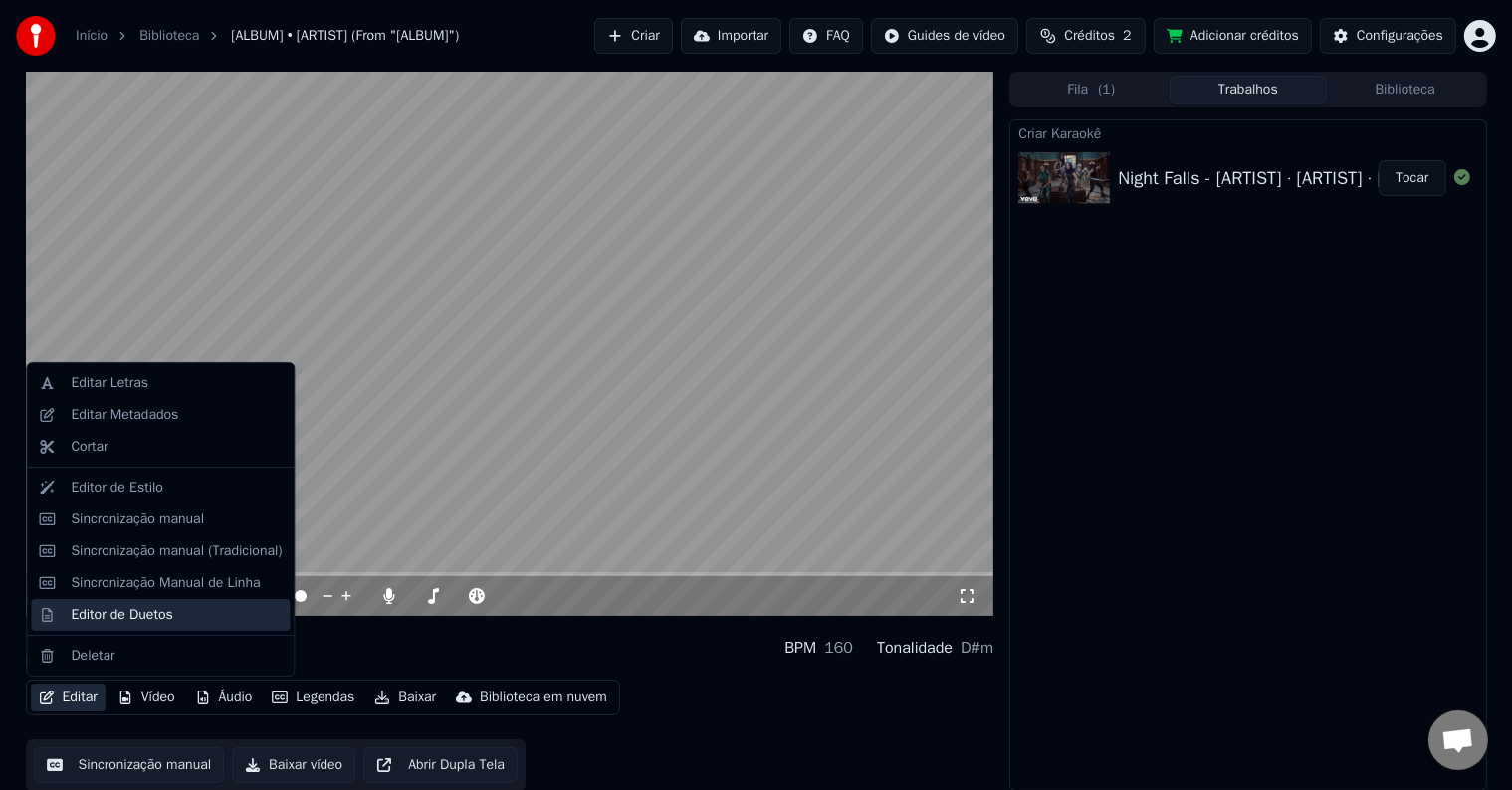 click on "Editor de Duetos" at bounding box center (160, 615) 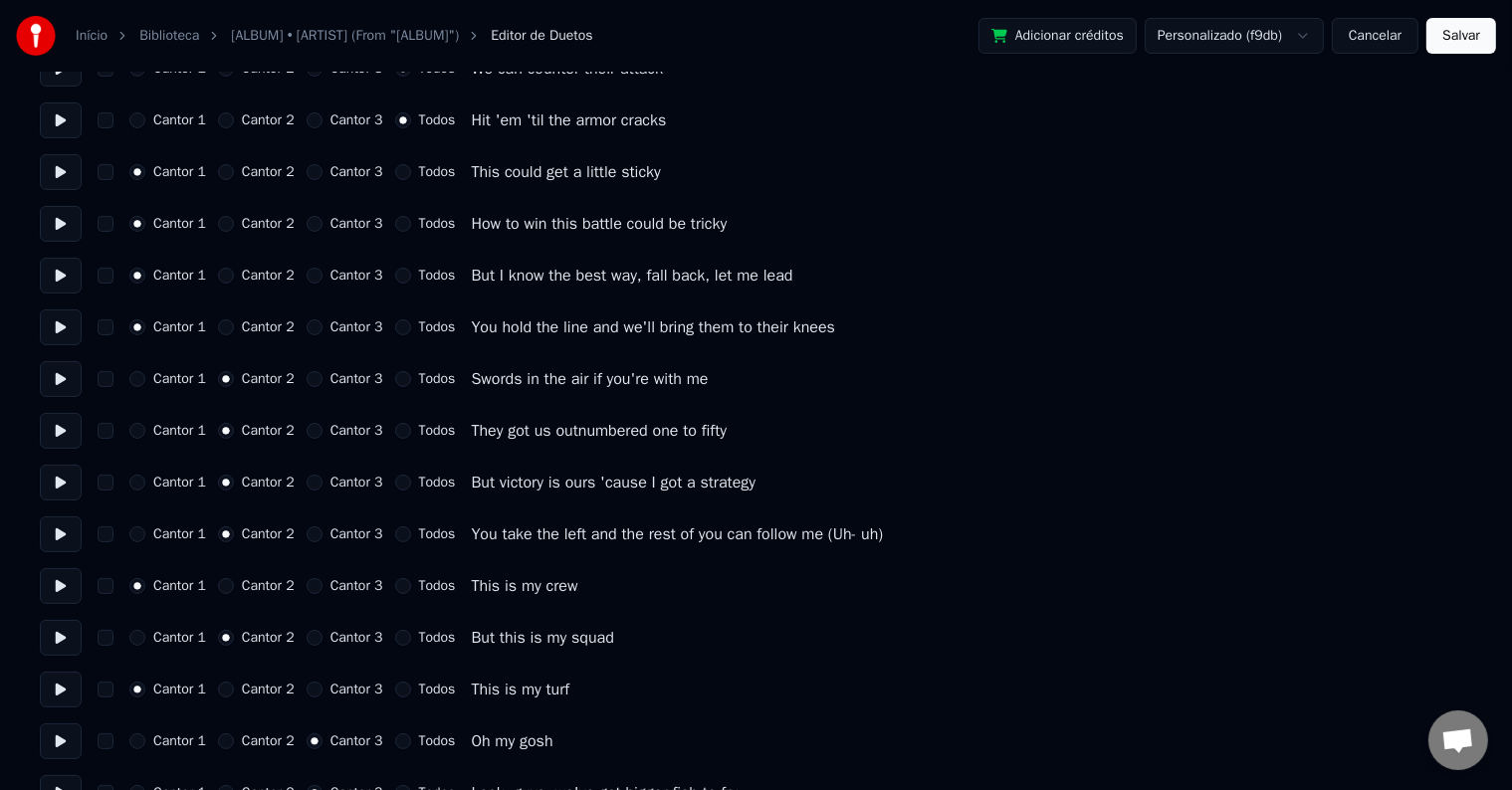 scroll, scrollTop: 398, scrollLeft: 0, axis: vertical 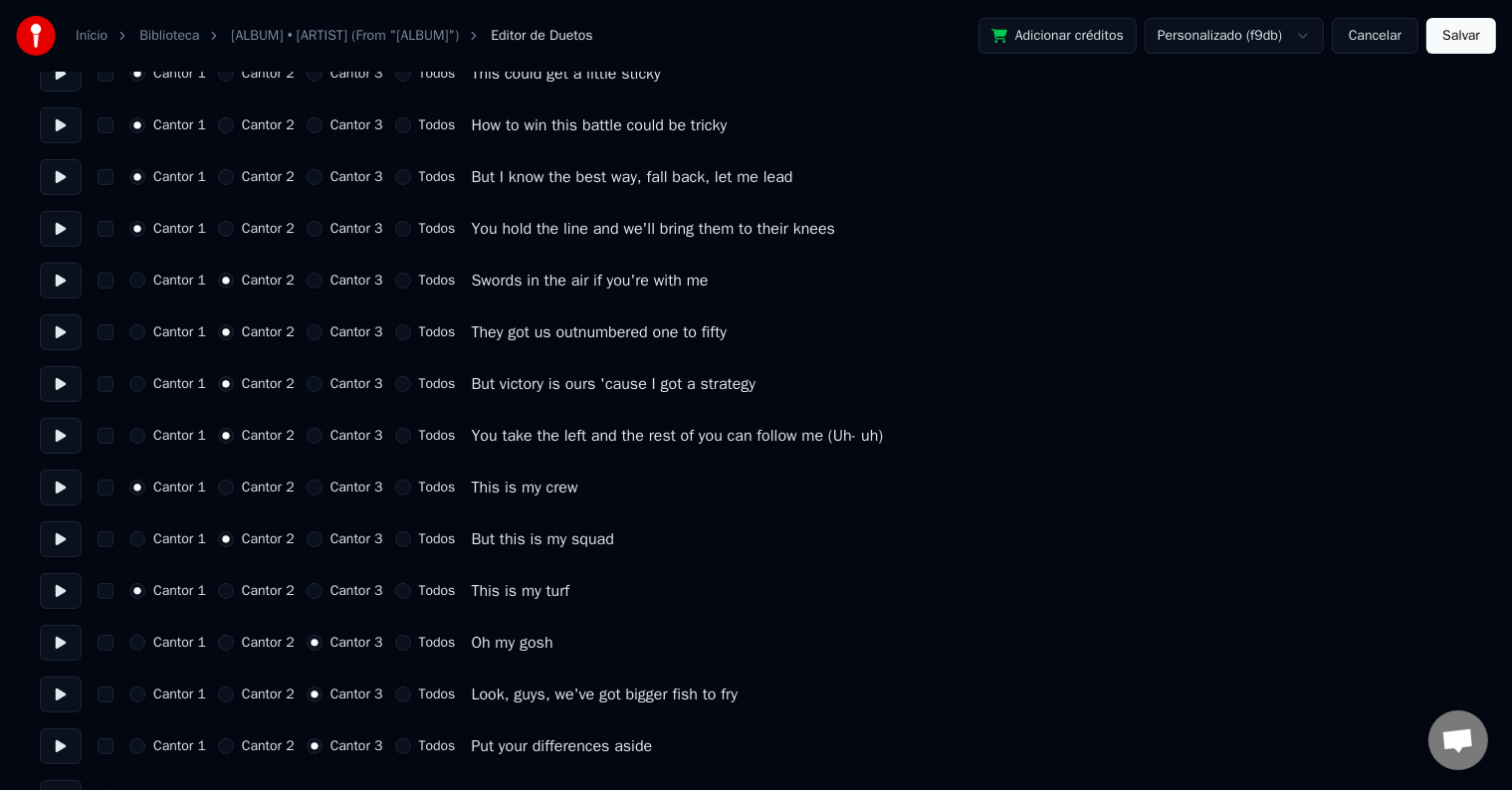 click at bounding box center (61, 488) 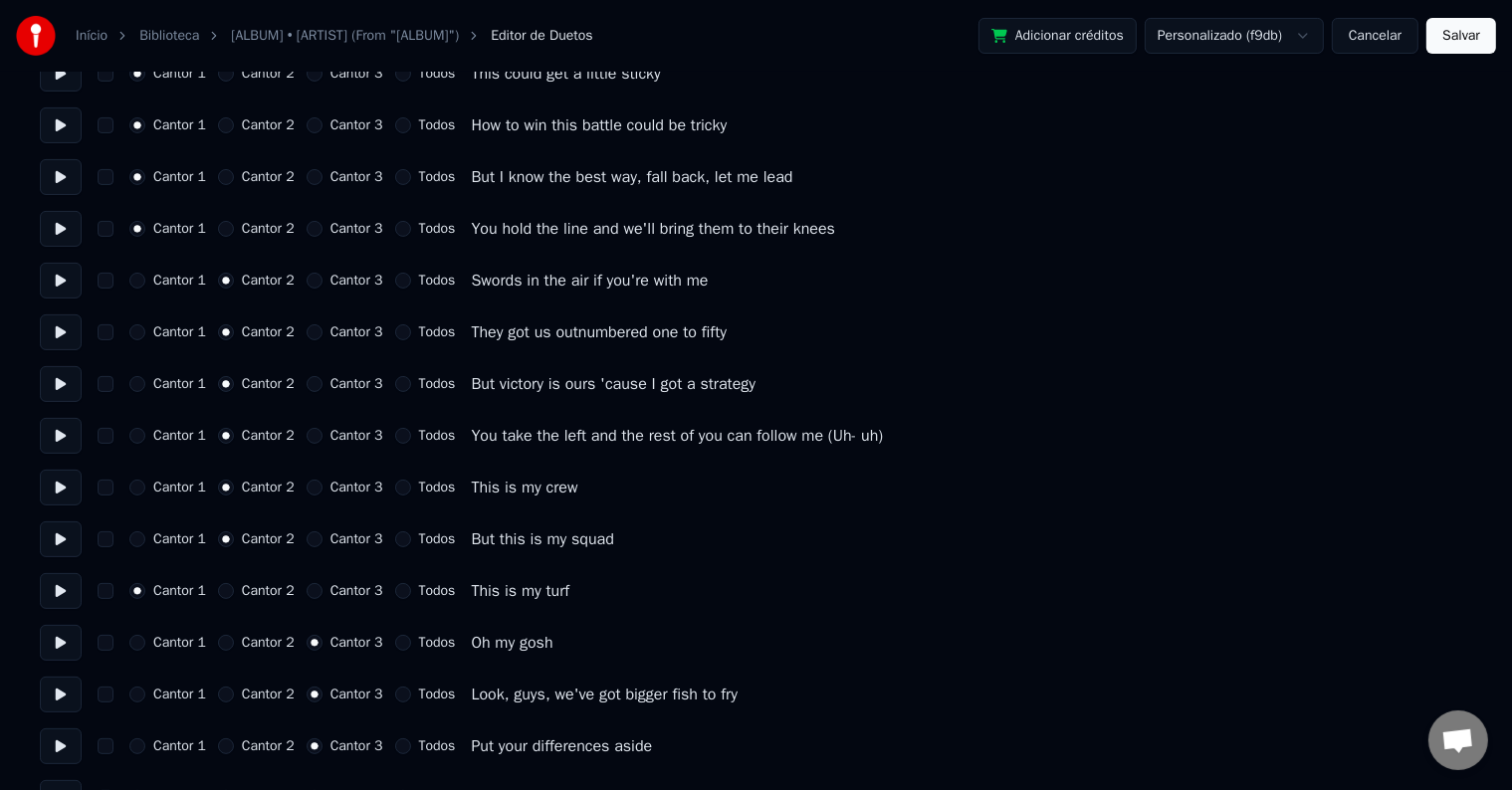 click at bounding box center (61, 539) 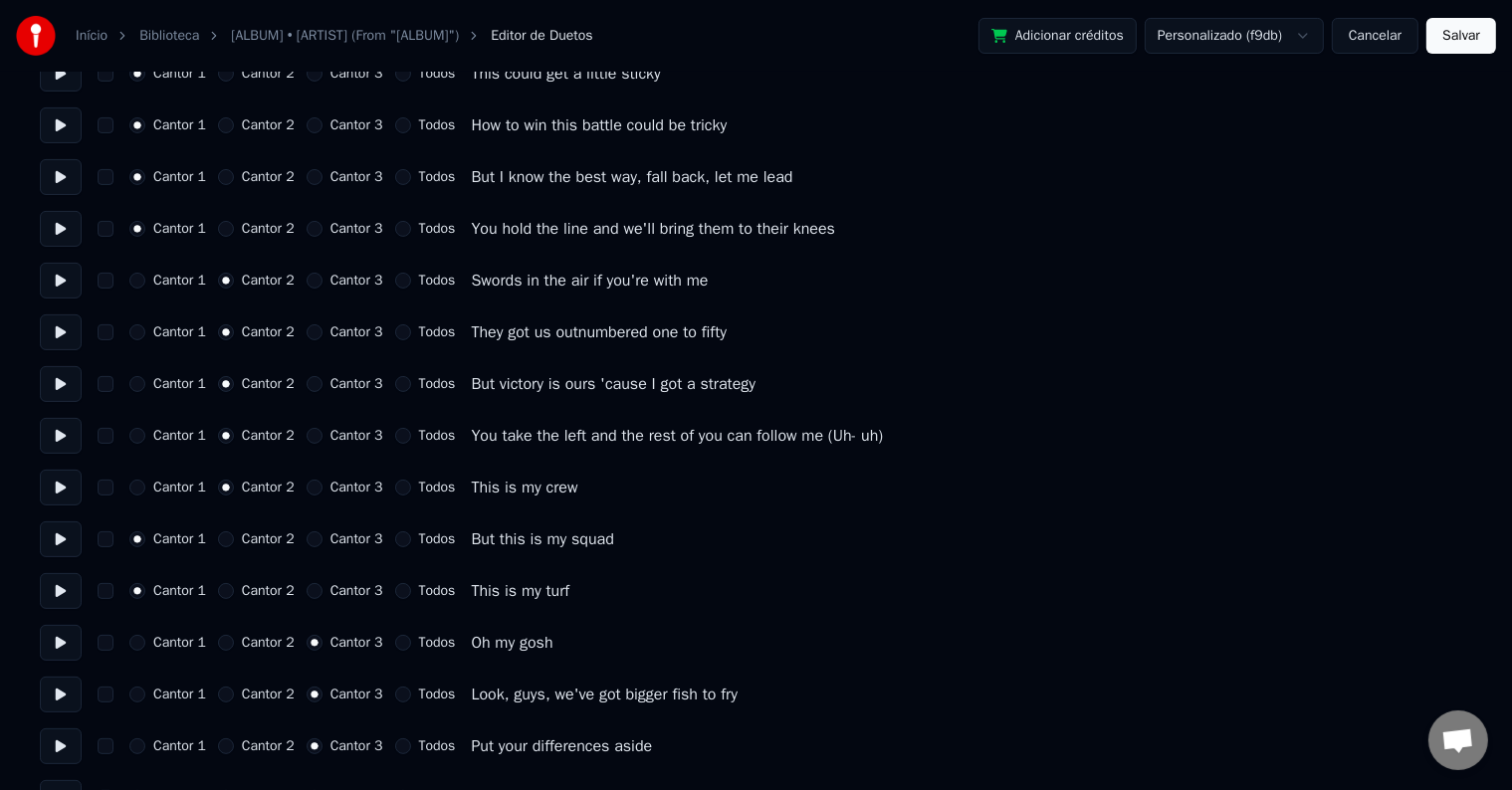 click on "Cantor 2" at bounding box center [256, 591] 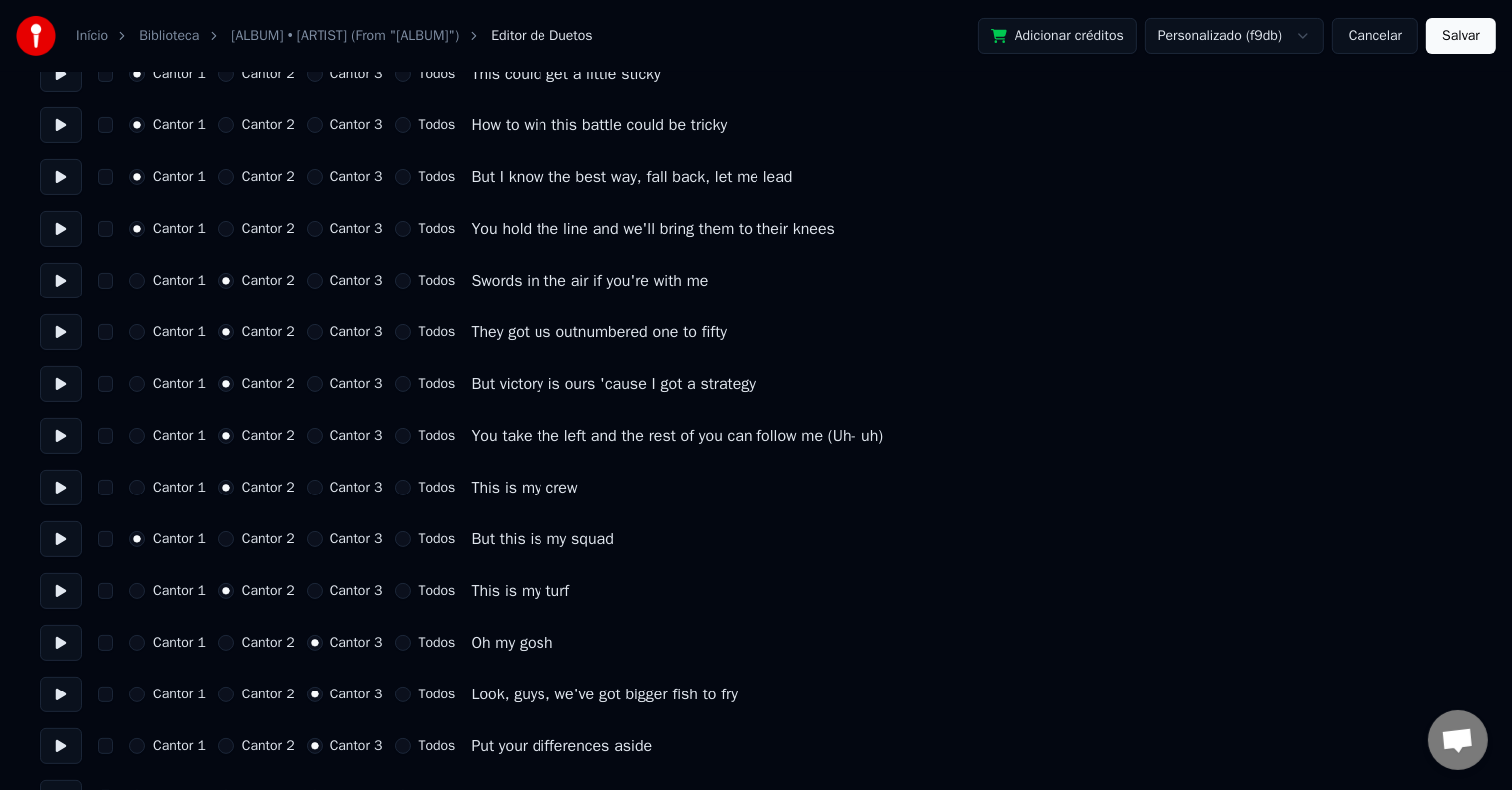 click at bounding box center (61, 539) 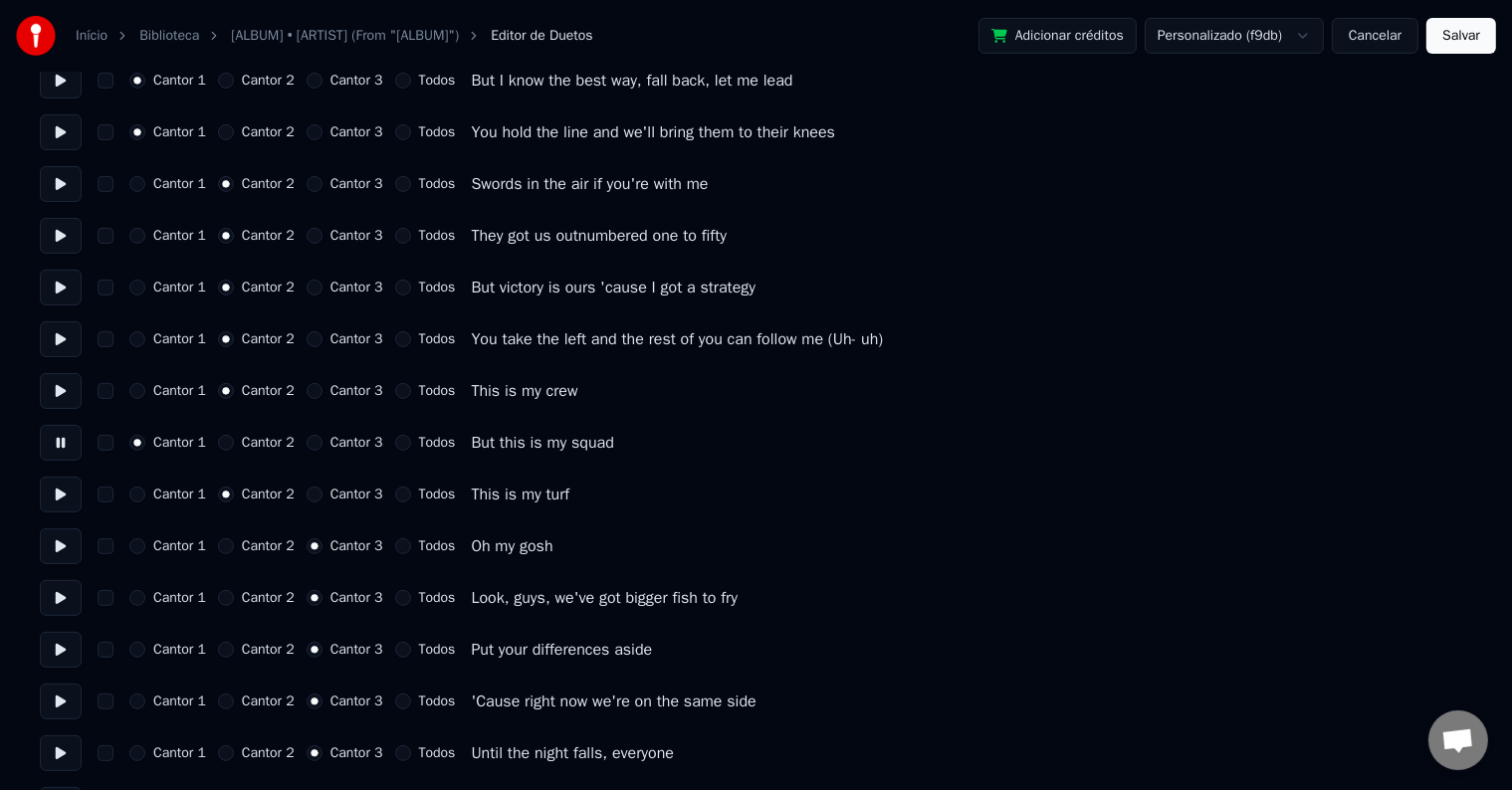 scroll, scrollTop: 497, scrollLeft: 0, axis: vertical 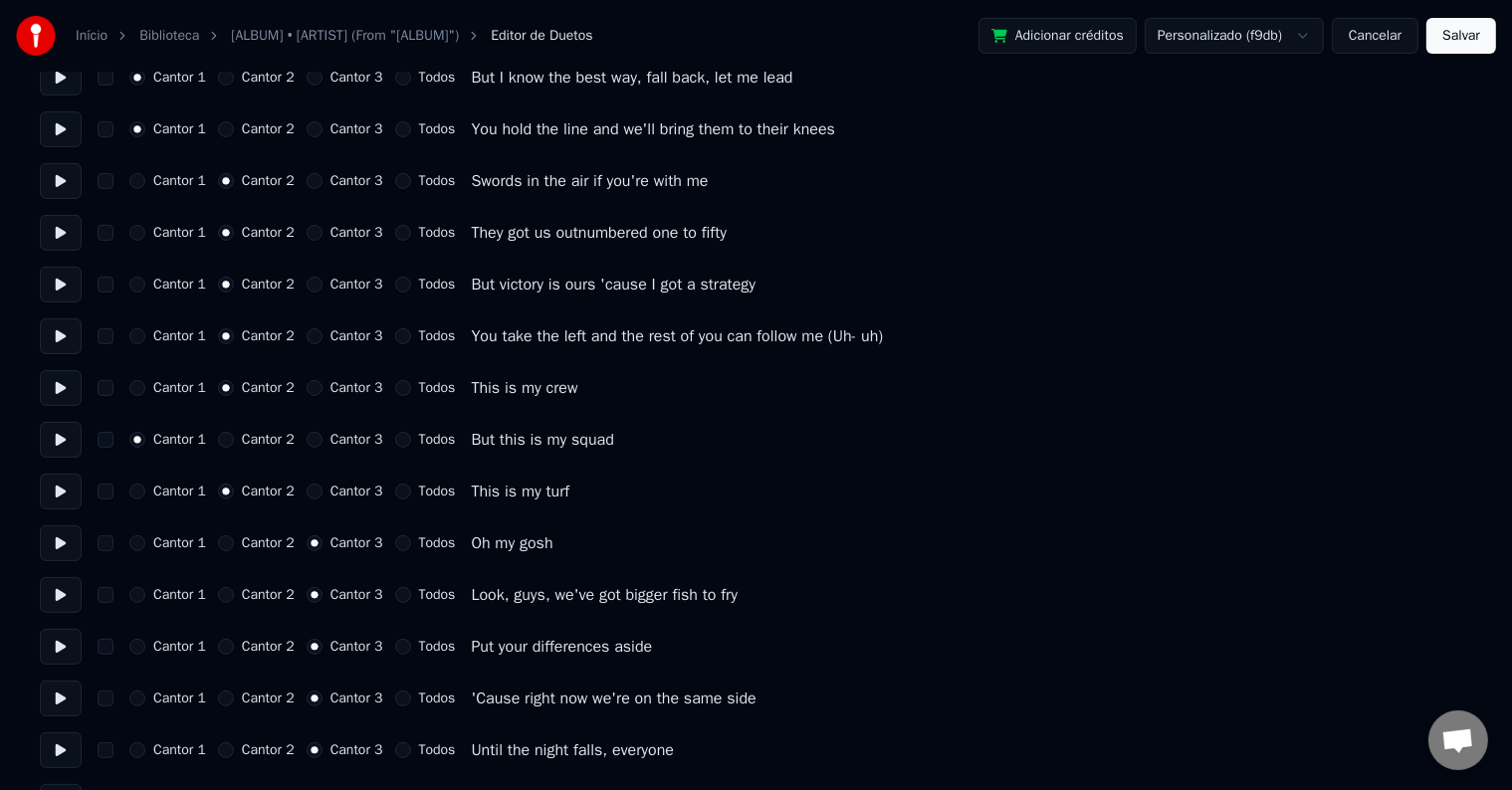 click at bounding box center [61, 543] 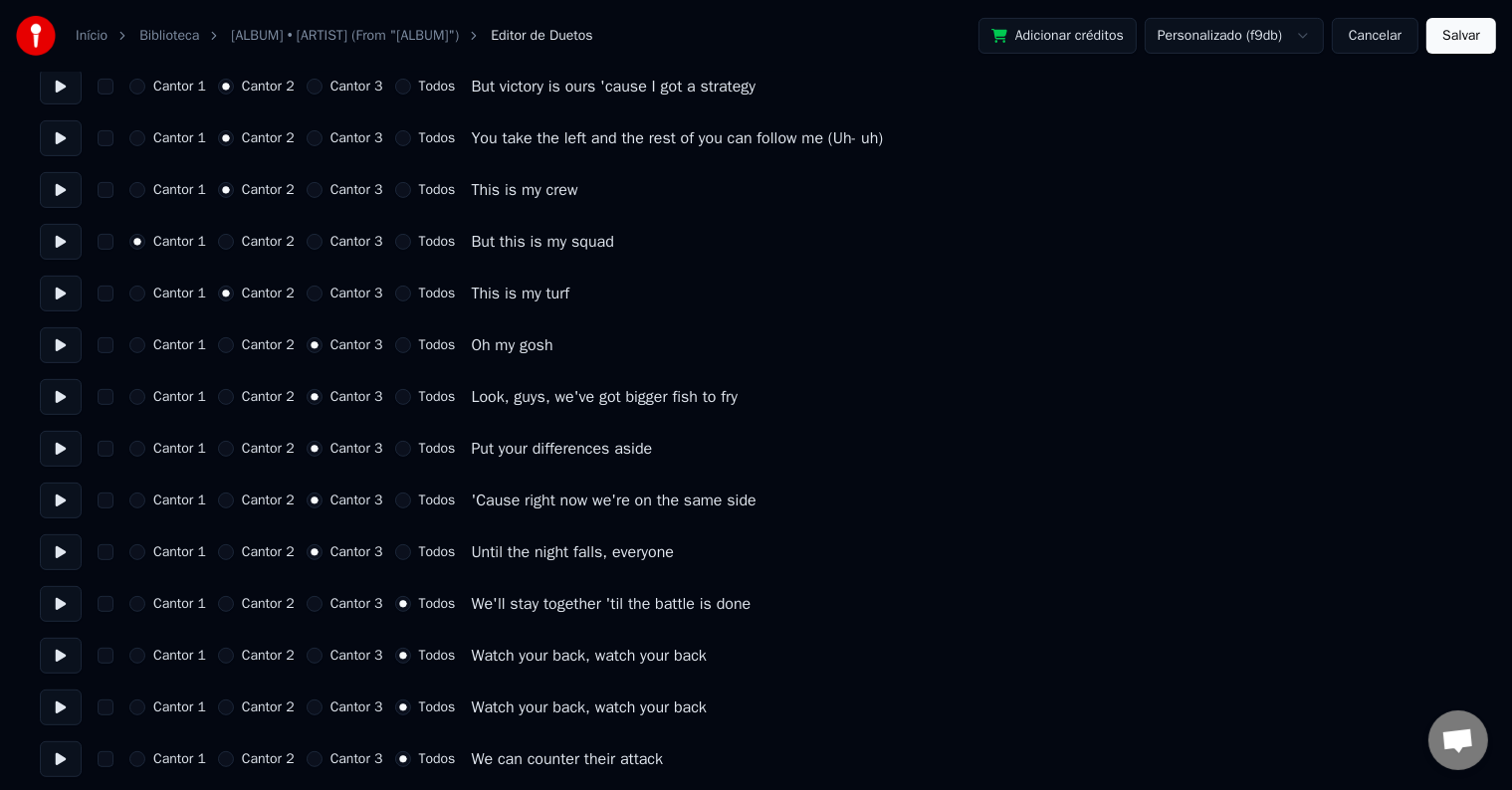 scroll, scrollTop: 696, scrollLeft: 0, axis: vertical 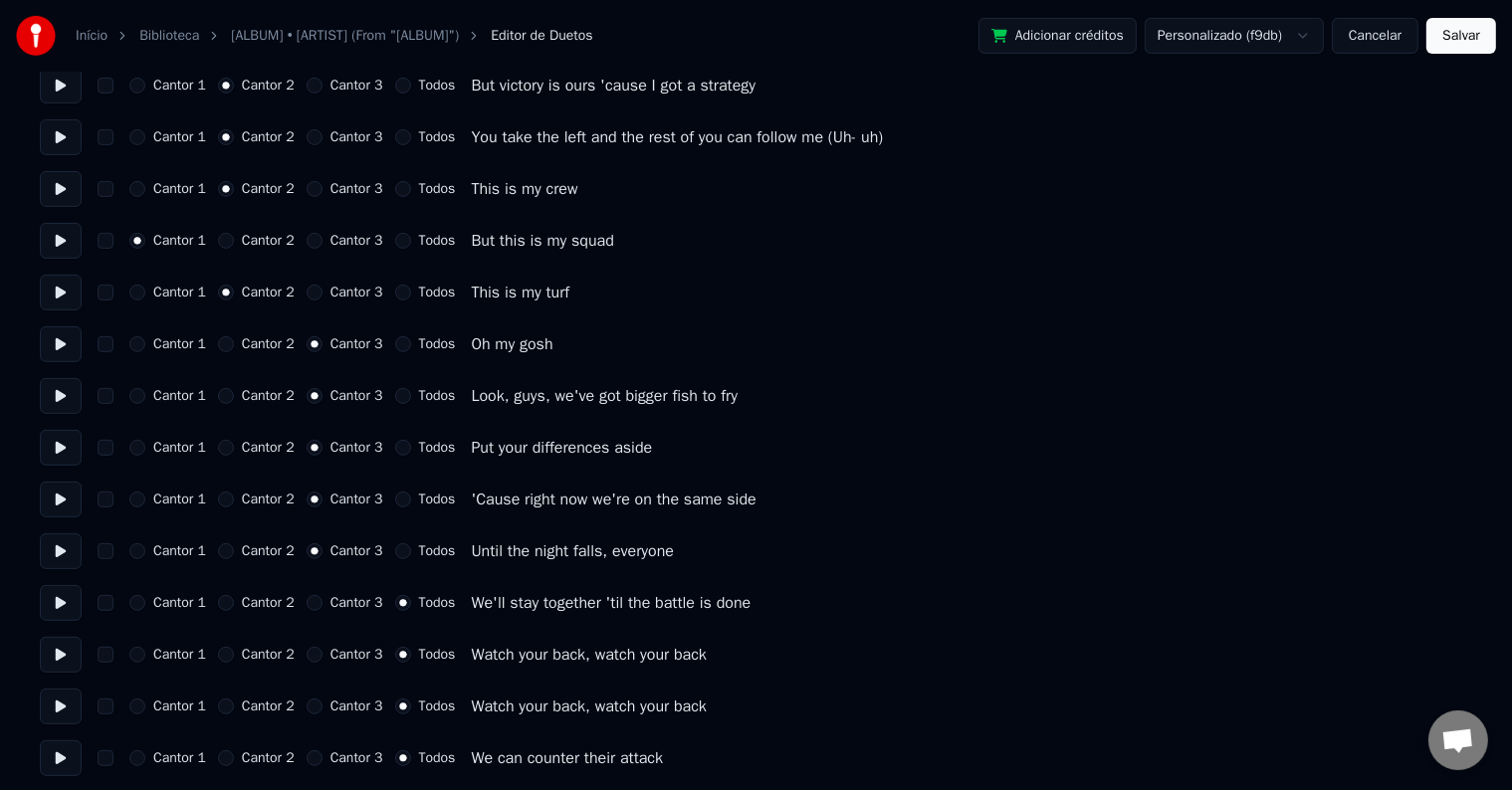 click at bounding box center [61, 603] 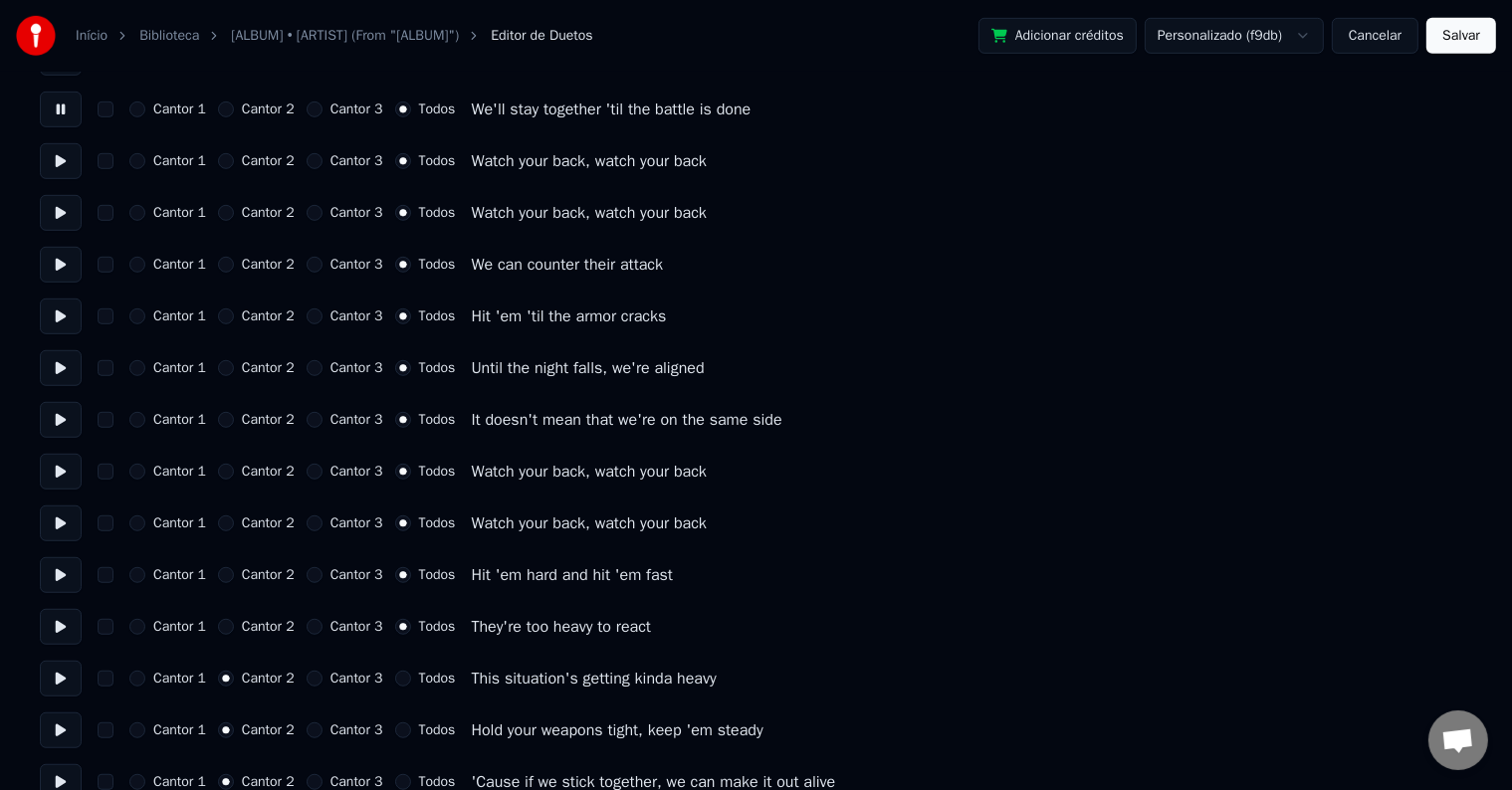 scroll, scrollTop: 1194, scrollLeft: 0, axis: vertical 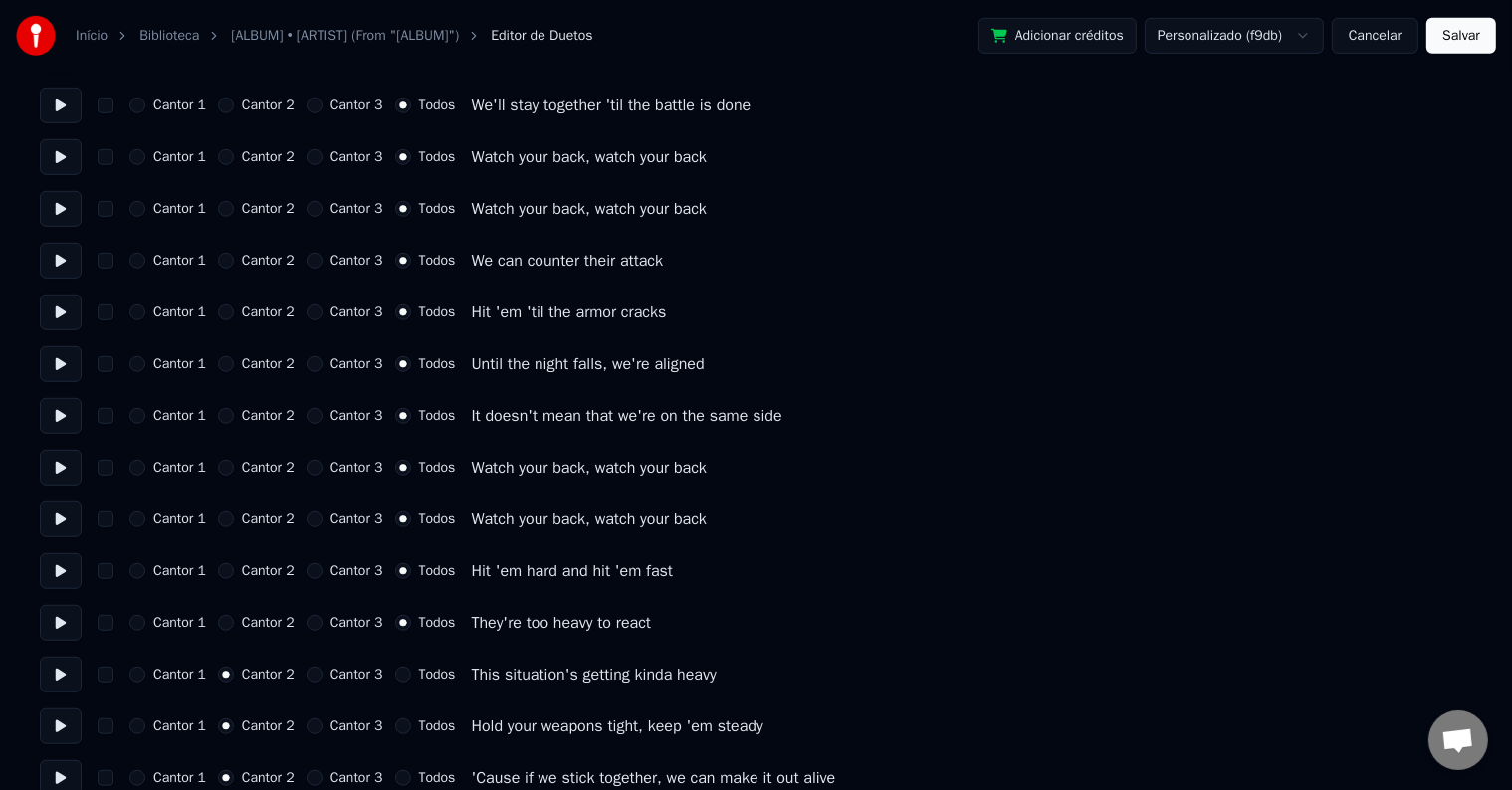 click at bounding box center (61, 675) 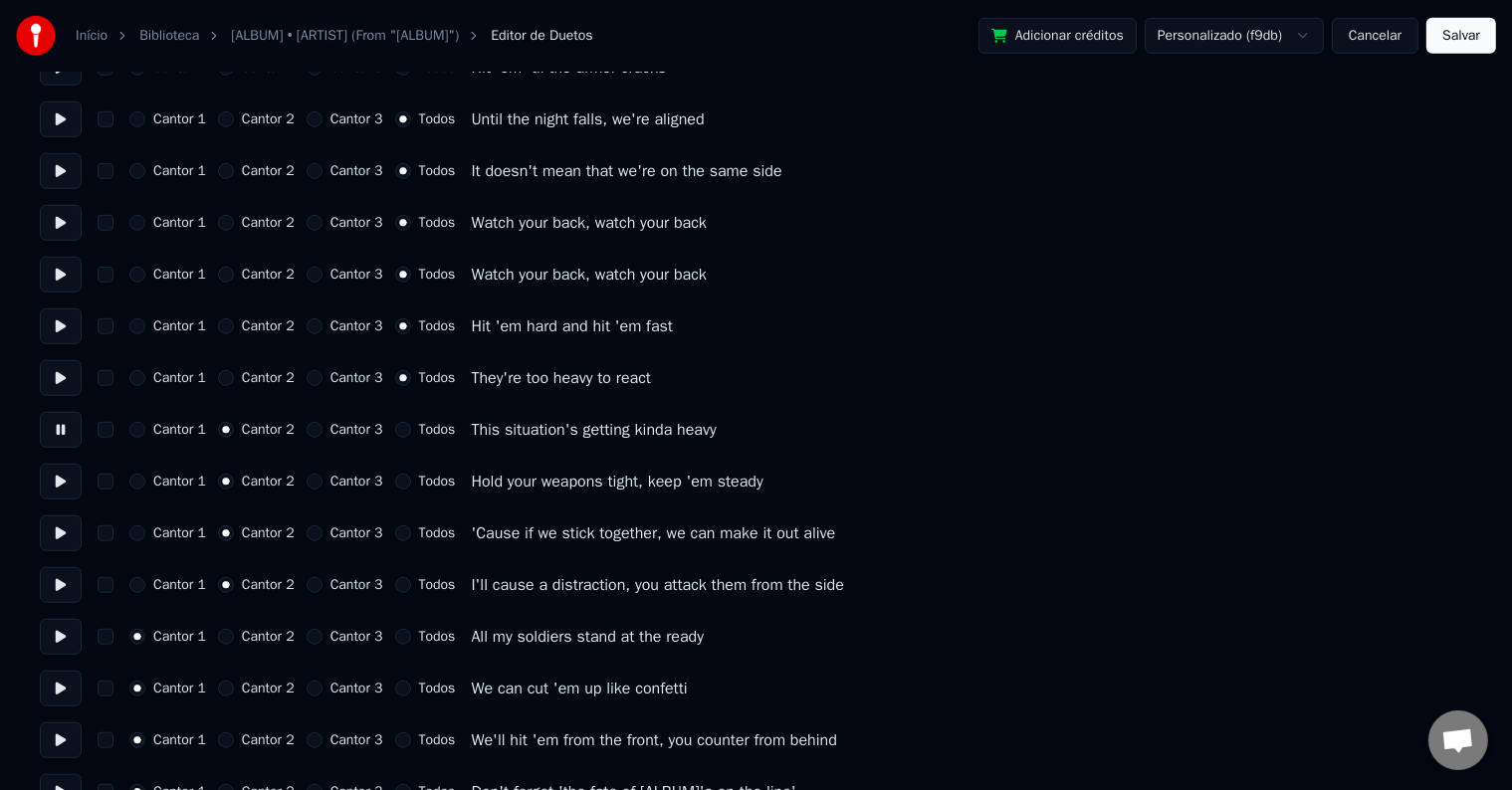 scroll, scrollTop: 1492, scrollLeft: 0, axis: vertical 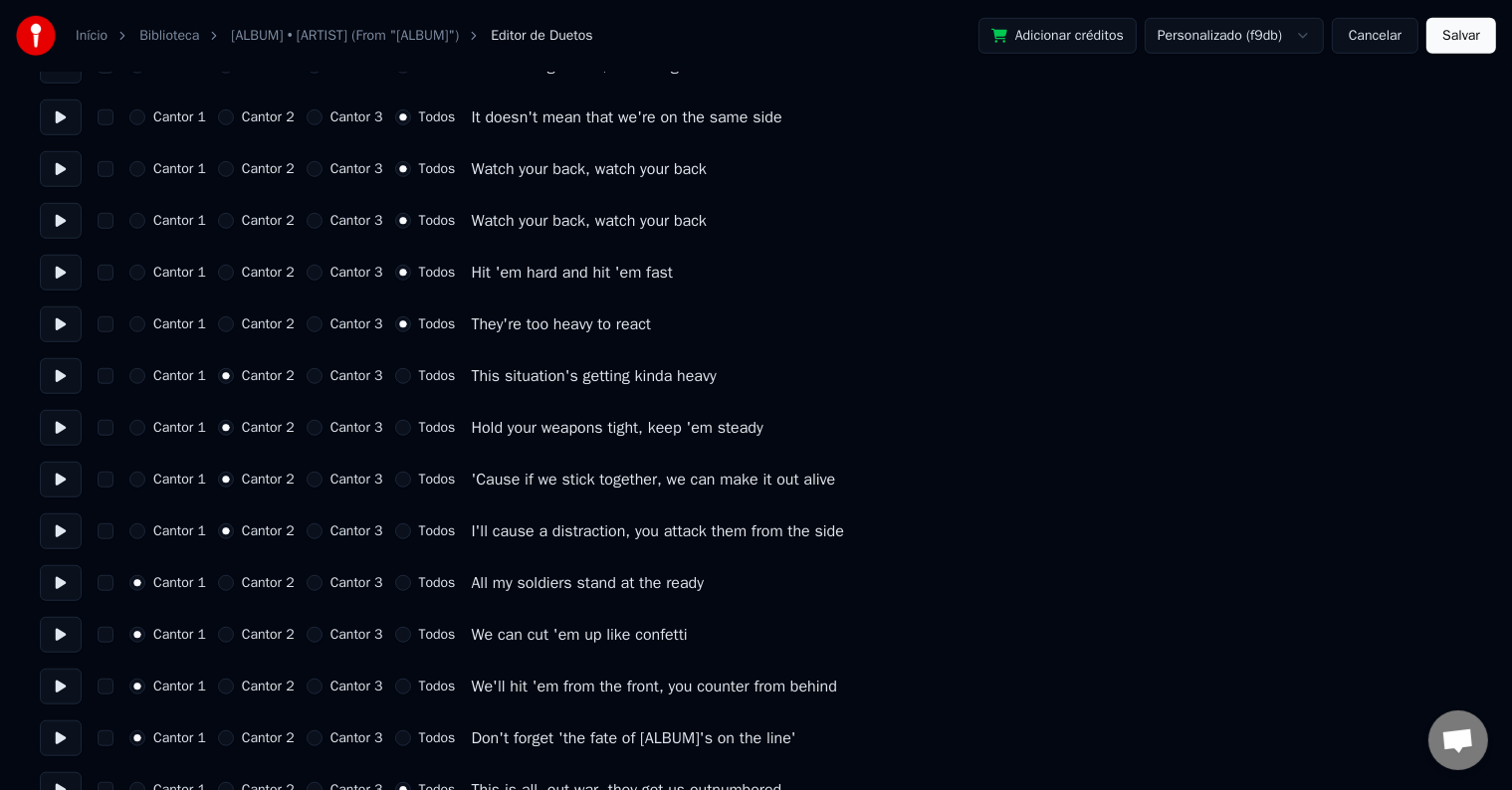 click on "Salvar" at bounding box center [1461, 36] 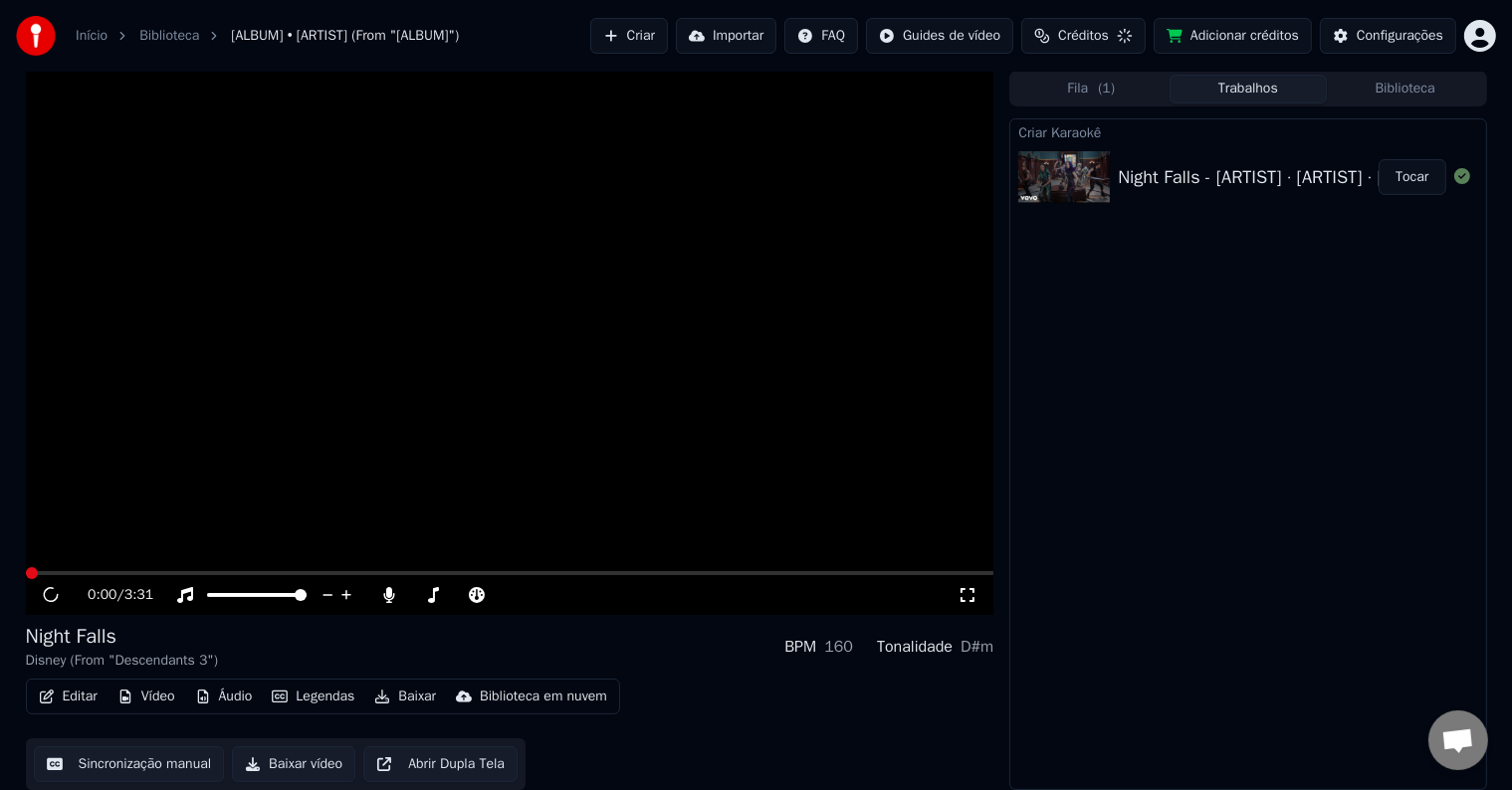 scroll, scrollTop: 1, scrollLeft: 0, axis: vertical 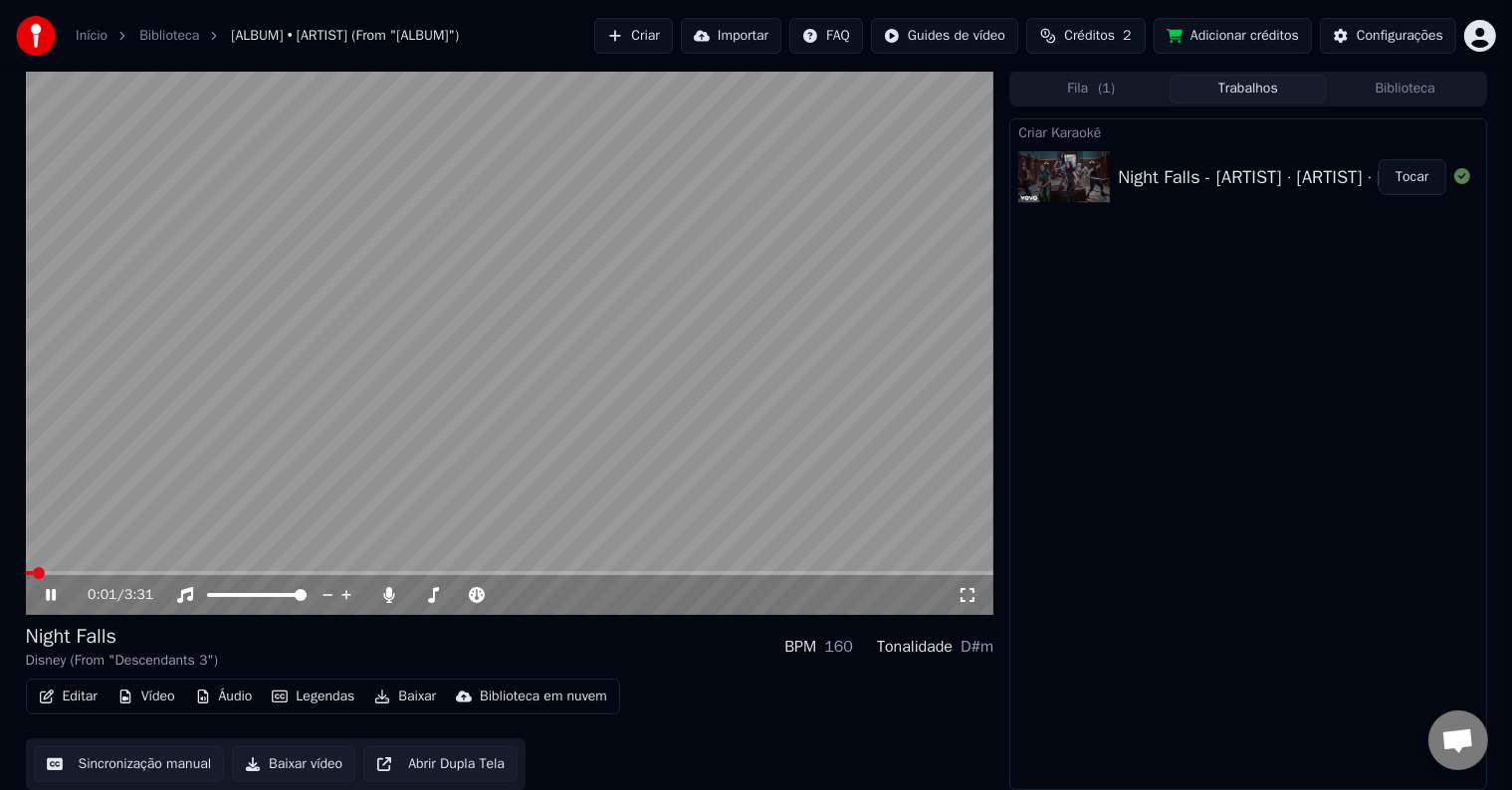 click at bounding box center [510, 342] 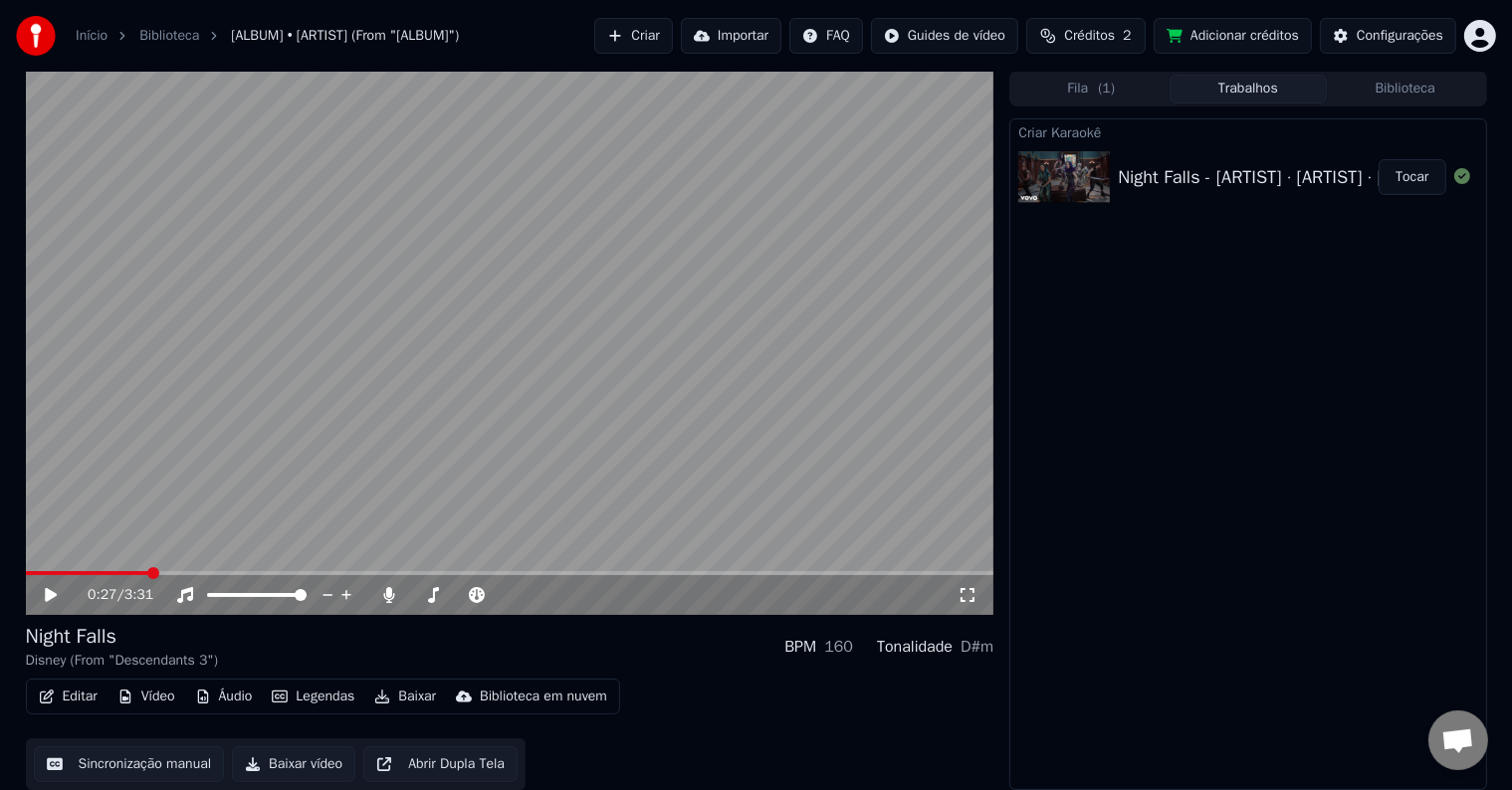 click at bounding box center [510, 573] 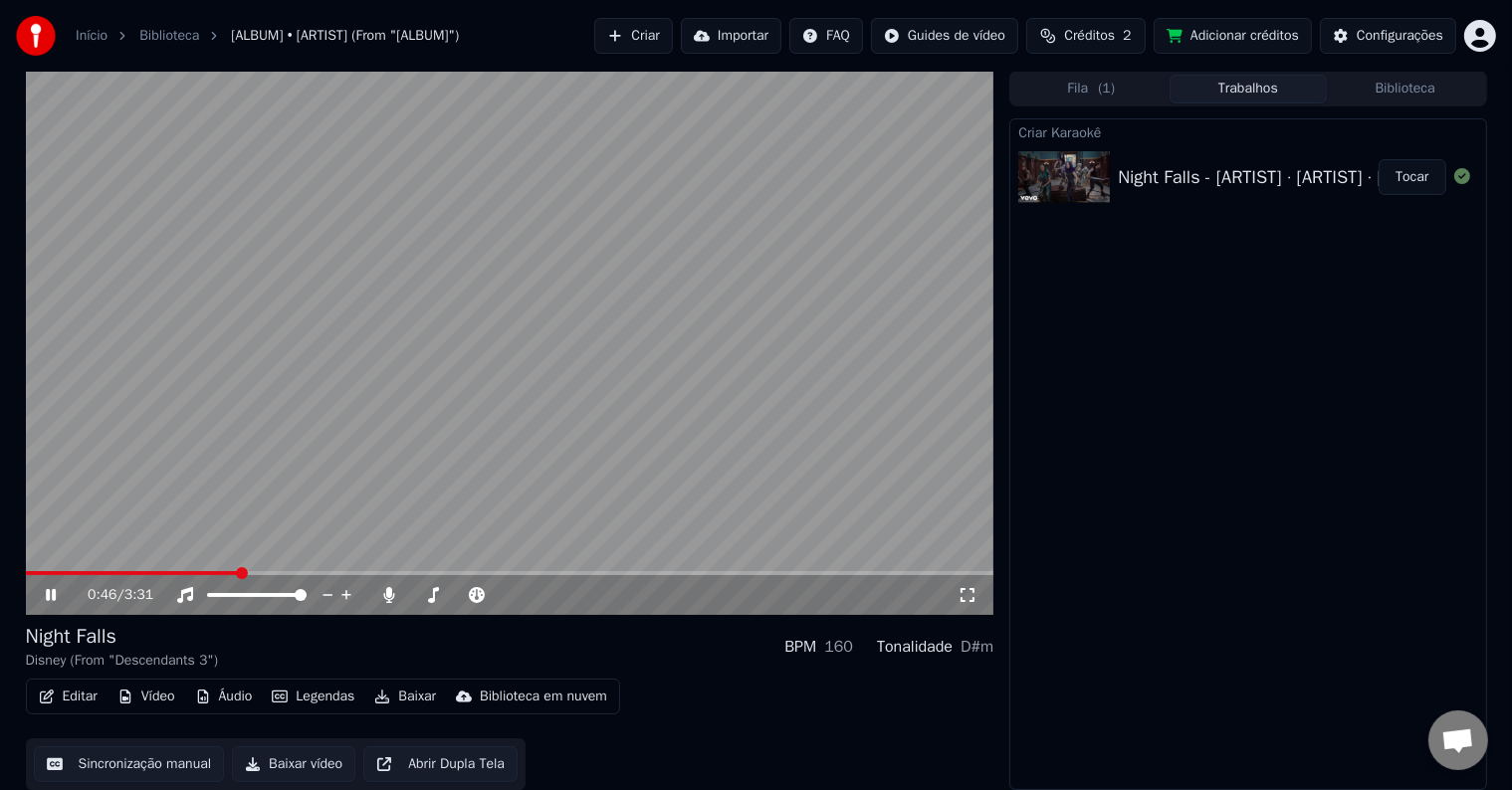 click at bounding box center (510, 342) 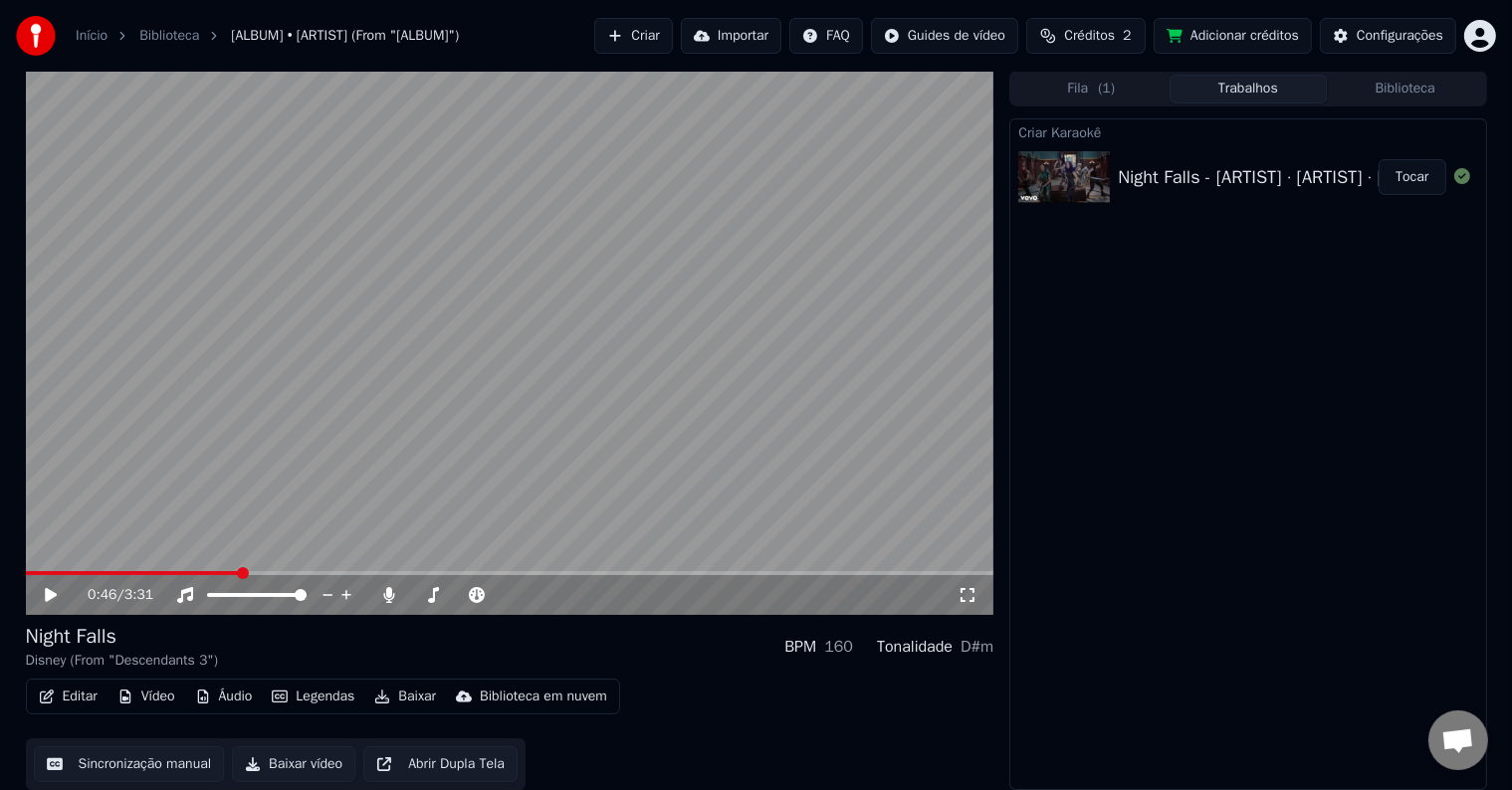 click on "Editar" at bounding box center (68, 696) 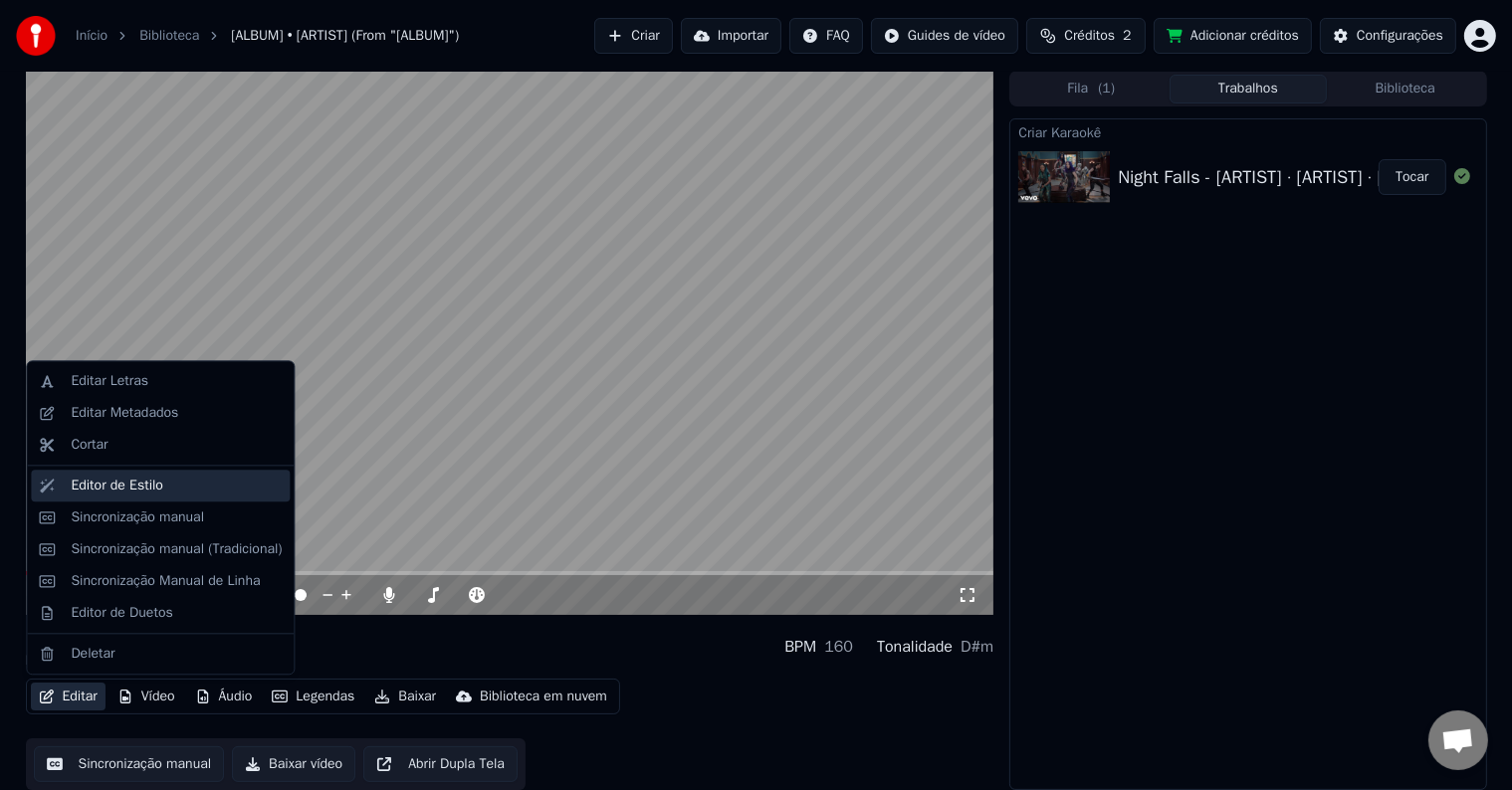 click on "Editor de Estilo" at bounding box center (176, 486) 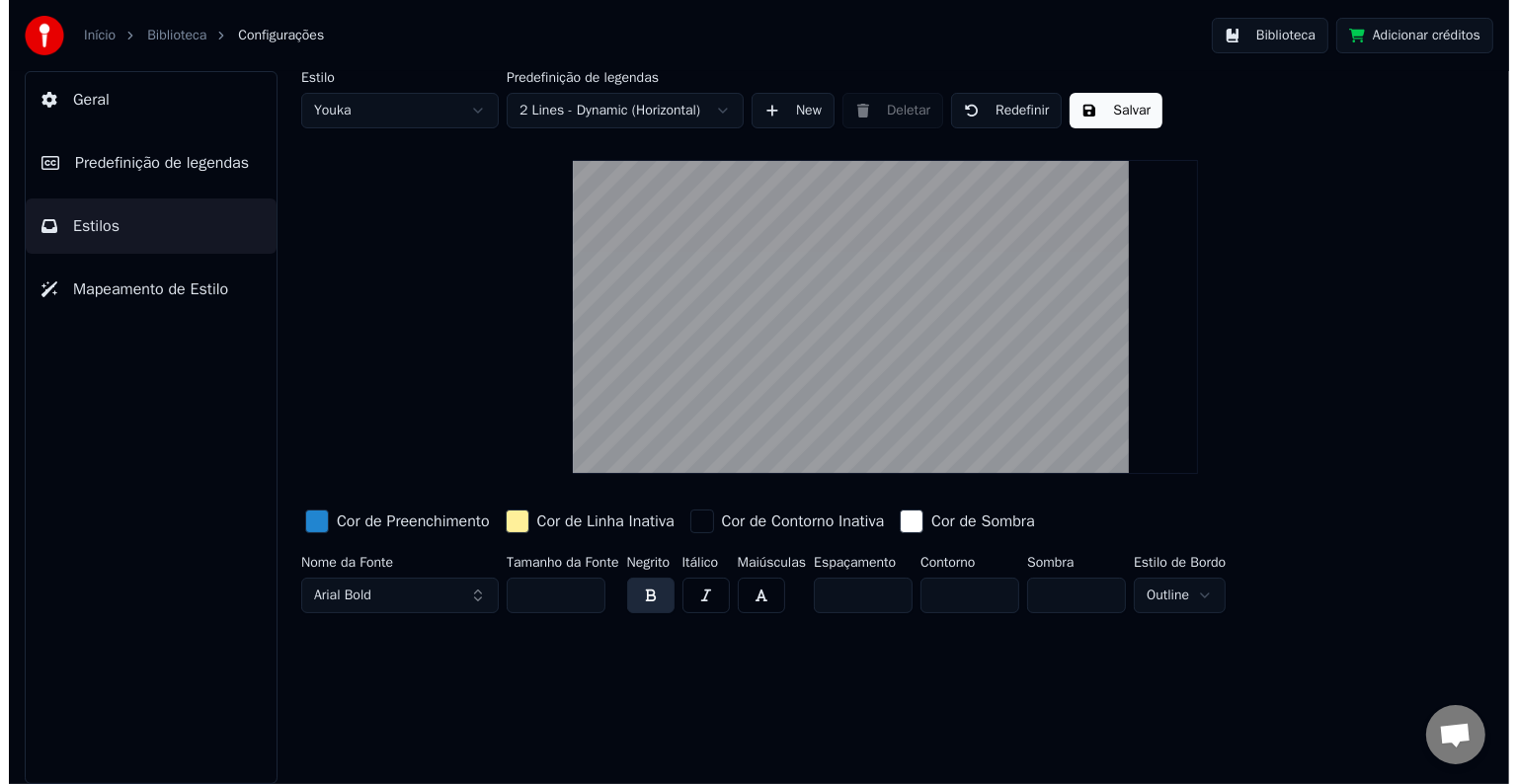 scroll, scrollTop: 0, scrollLeft: 0, axis: both 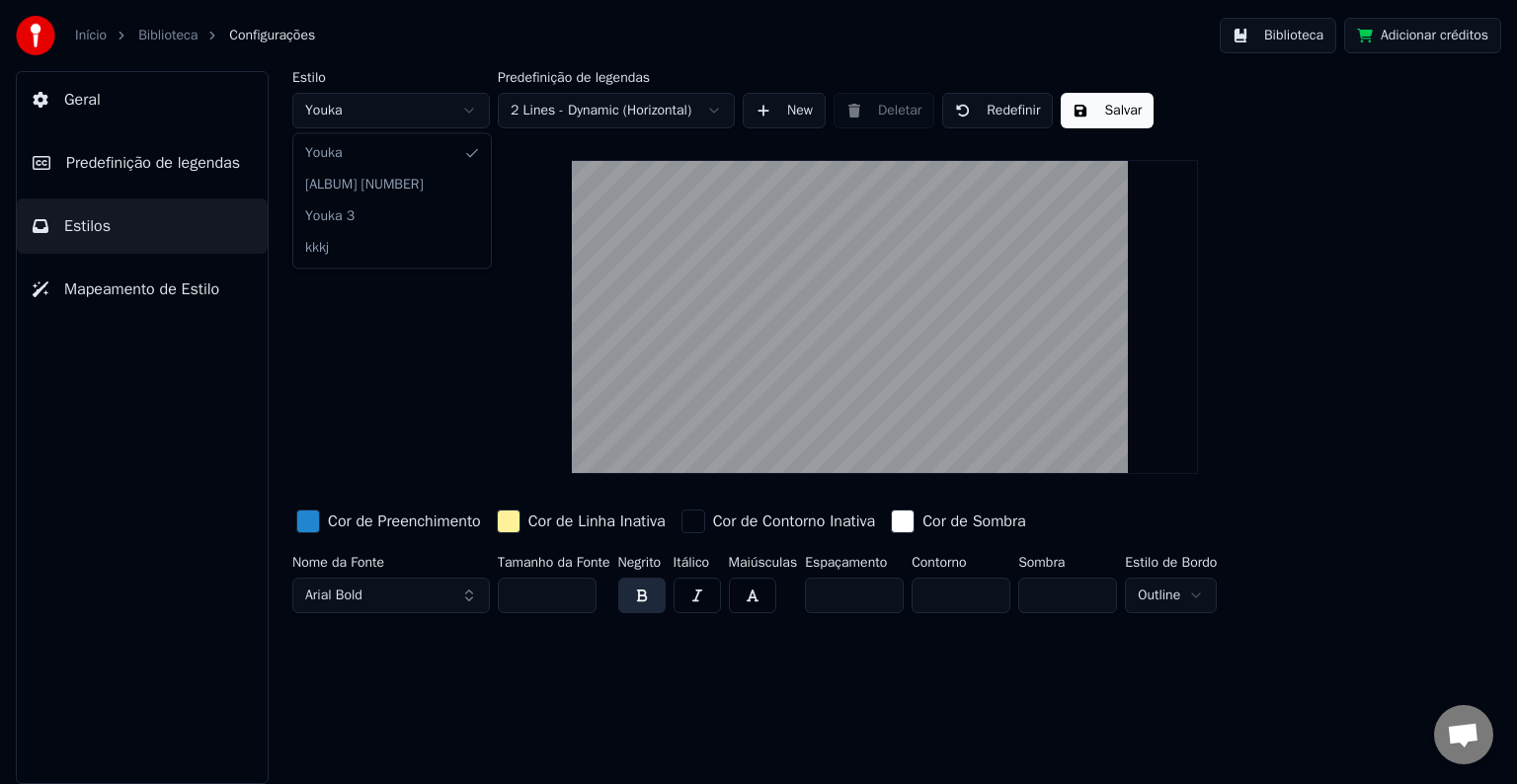 click on "Início Biblioteca Configurações Biblioteca Adicionar créditos Geral Predefinição de legendas Estilos Mapeamento de Estilo Estilo Youka Predefinição de legendas 2 Lines - Dynamic (Horizontal) New Deletar Redefinir Salvar Cor de Preenchimento Cor de Linha Inativa Cor de Contorno Inativa Cor de Sombra Nome da Fonte Arial Bold Tamanho da Fonte ** Negrito Itálico Maiúsculas Espaçamento * Contorno * Sombra * Estilo de Bordo Outline Youka Youka 2 Youka 3 kkkj" at bounding box center (758, 392) 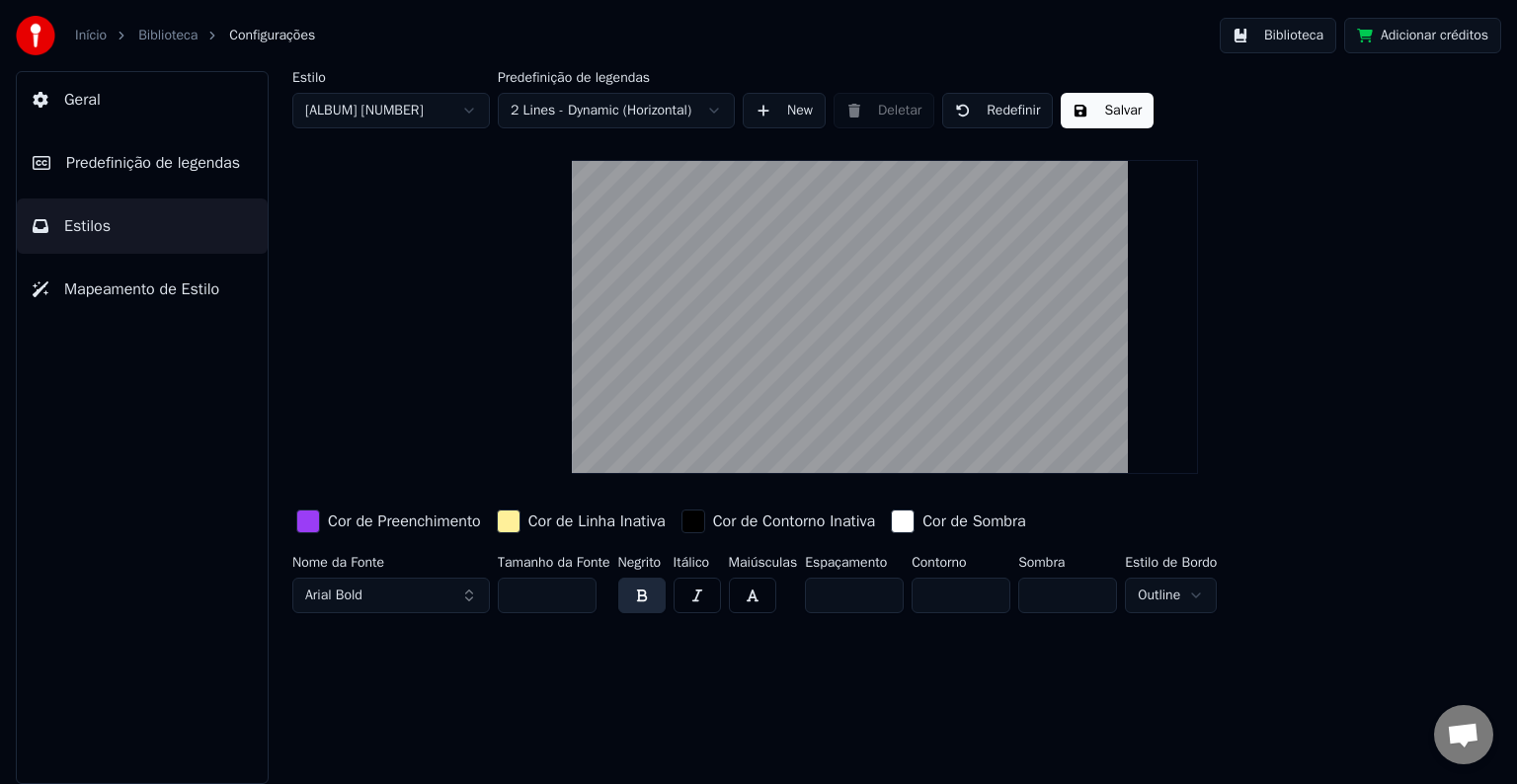 click on "Início Biblioteca Configurações Biblioteca Adicionar créditos Geral Predefinição de legendas Estilos Mapeamento de Estilo [ALBUM] [NUMBER] Predefinição de legendas [NUMBER] Lines - Dynamic (Horizontal) New Deletar Redefinir Salvar Cor de Preenchimento Cor de Linha Inativa Cor de Contorno Inativa Cor de Sombra Nome da Fonte Arial Bold Tamanho da Fonte ** Negrito Itálico Maiúsculas Espaçamento * Contorno * Sombra * Estilo de Bordo Outline" at bounding box center [758, 392] 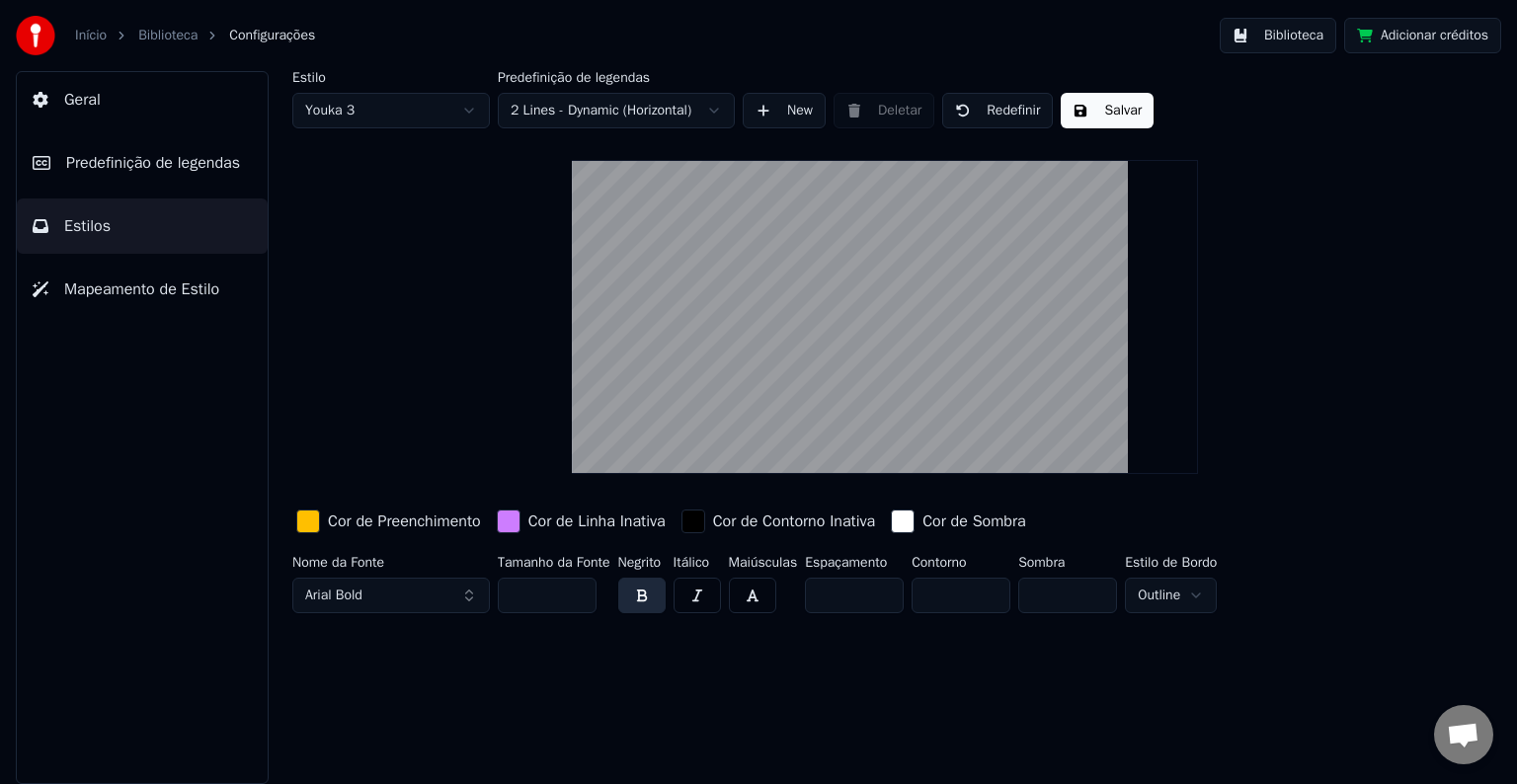 click on "Início Biblioteca Configurações Biblioteca Adicionar créditos Geral Predefinição de legendas Estilos Mapeamento de Estilo Estilo Youka 3 Predefinição de legendas 2 Lines - Dynamic (Horizontal) New Deletar Redefinir Salvar Cor de Preenchimento Cor de Linha Inativa Cor de Contorno Inativa Cor de Sombra Nome da Fonte Arial Bold Tamanho da Fonte ** Negrito Itálico Maiúsculas Espaçamento * Contorno * Sombra * Estilo de Bordo Outline" at bounding box center [758, 392] 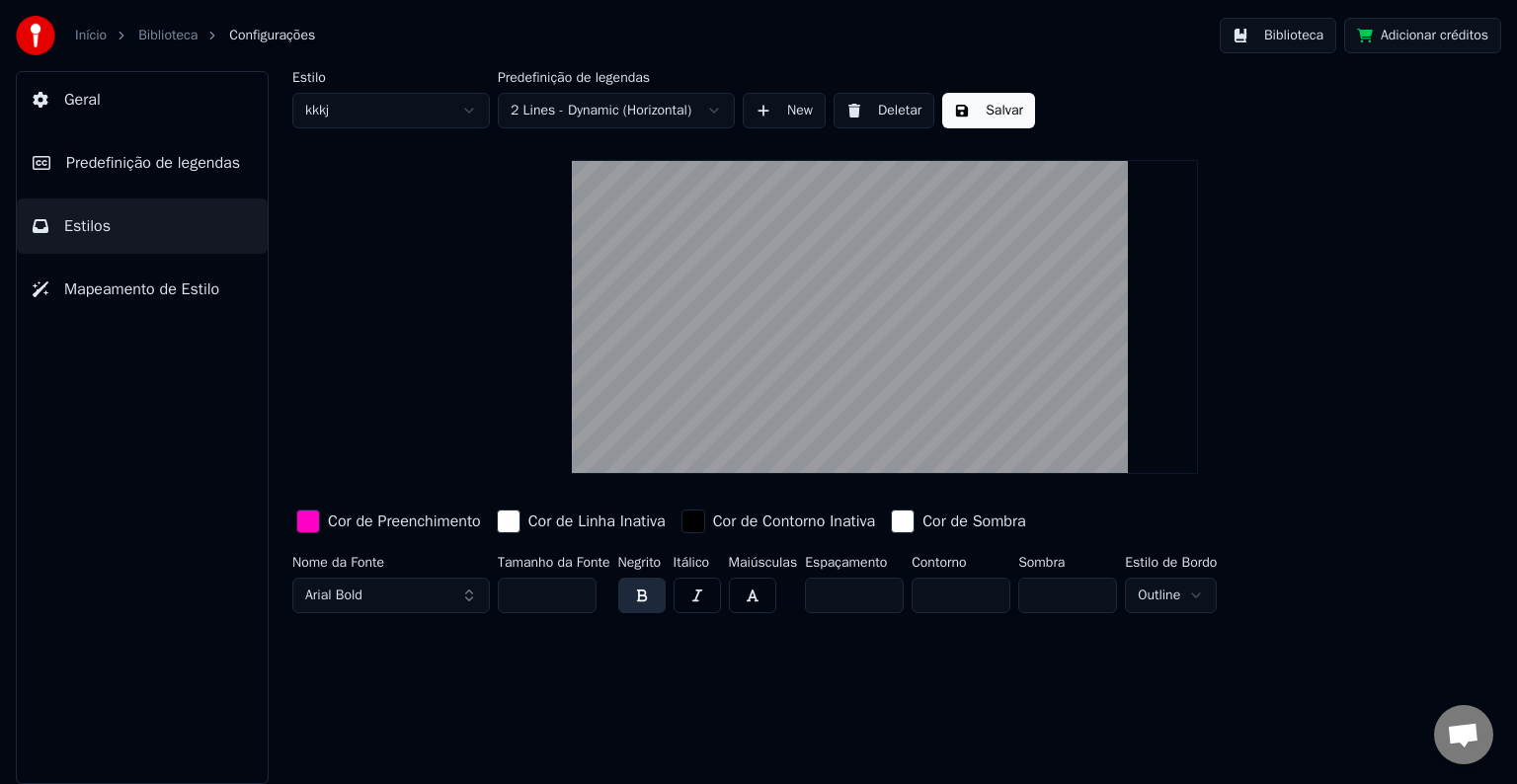 click on "Início Biblioteca Configurações Biblioteca Adicionar créditos Geral Predefinição de legendas Estilos Mapeamento de Estilo Estilo kkkj Predefinição de legendas 2 Lines - Dynamic (Horizontal) New Deletar Salvar Cor de Preenchimento Cor de Linha Inativa Cor de Contorno Inativa Cor de Sombra Nome da Fonte Arial Bold Tamanho da Fonte ** Negrito Itálico Maiúsculas Espaçamento * Contorno * Sombra * Estilo de Bordo Outline" at bounding box center [758, 392] 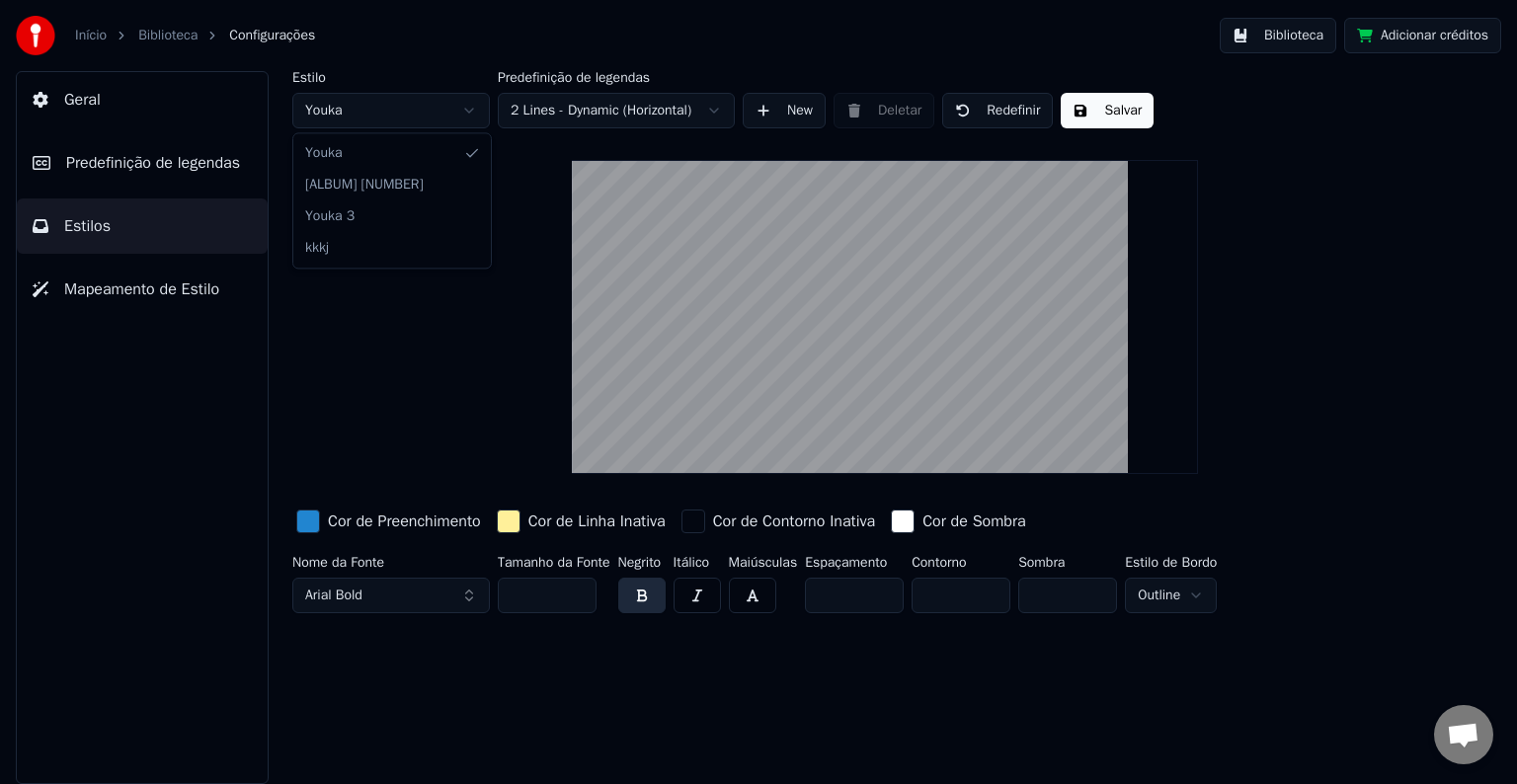 click on "Início Biblioteca Configurações Biblioteca Adicionar créditos Geral Predefinição de legendas Estilos Mapeamento de Estilo Estilo Youka Predefinição de legendas 2 Lines - Dynamic (Horizontal) New Deletar Redefinir Salvar Cor de Preenchimento Cor de Linha Inativa Cor de Contorno Inativa Cor de Sombra Nome da Fonte Arial Bold Tamanho da Fonte ** Negrito Itálico Maiúsculas Espaçamento * Contorno * Sombra * Estilo de Bordo Outline Youka Youka 2 Youka 3 kkkj" at bounding box center [758, 392] 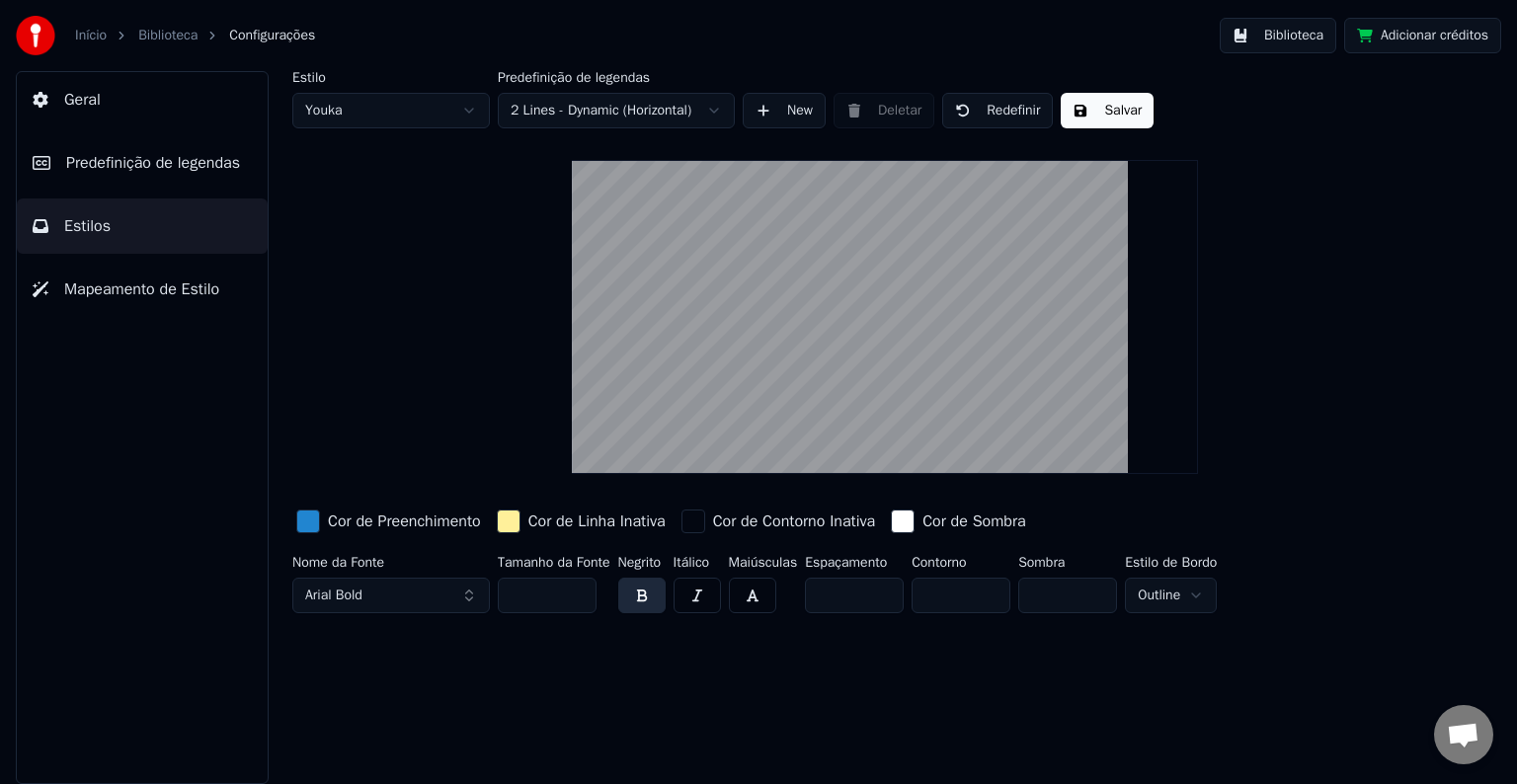 click on "Início Biblioteca Configurações Biblioteca Adicionar créditos Geral Predefinição de legendas Estilos Mapeamento de Estilo Estilo Youka Predefinição de legendas 2 Lines - Dynamic (Horizontal) New Deletar Redefinir Salvar Cor de Preenchimento Cor de Linha Inativa Cor de Contorno Inativa Cor de Sombra Nome da Fonte Arial Bold Tamanho da Fonte ** Negrito Itálico Maiúsculas Espaçamento * Contorno * Sombra * Estilo de Bordo Outline" at bounding box center (758, 392) 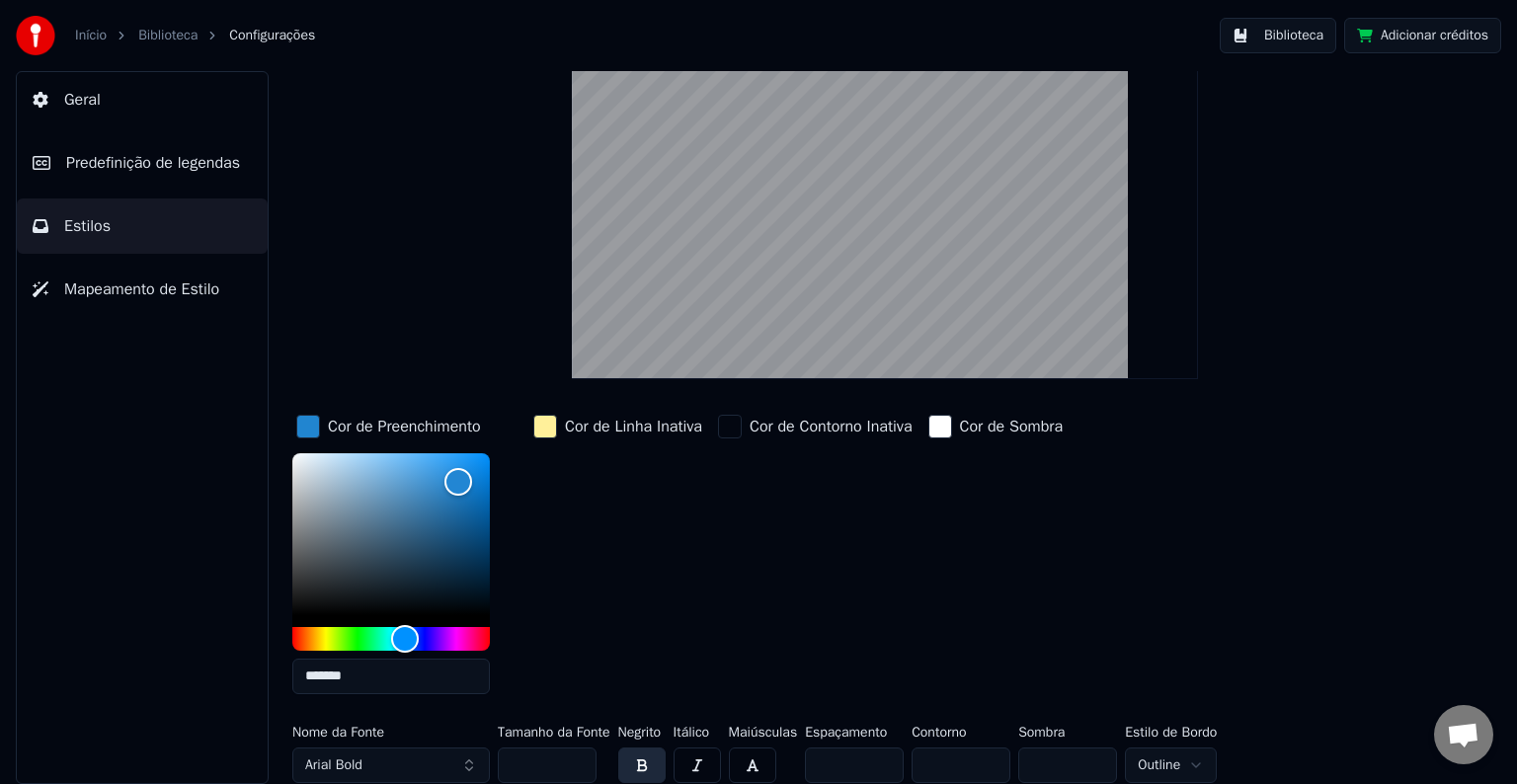 scroll, scrollTop: 100, scrollLeft: 0, axis: vertical 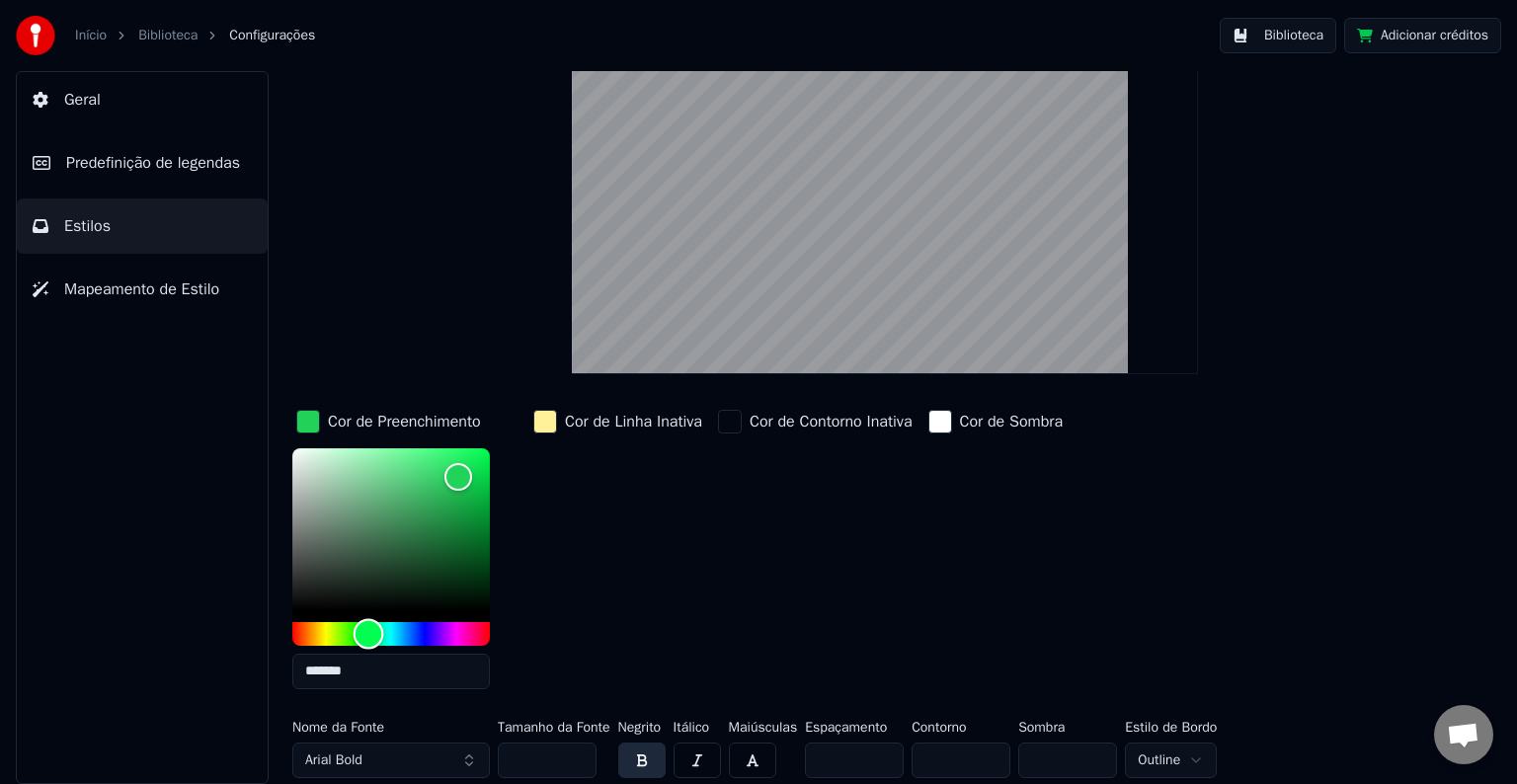 drag, startPoint x: 407, startPoint y: 634, endPoint x: 367, endPoint y: 634, distance: 40 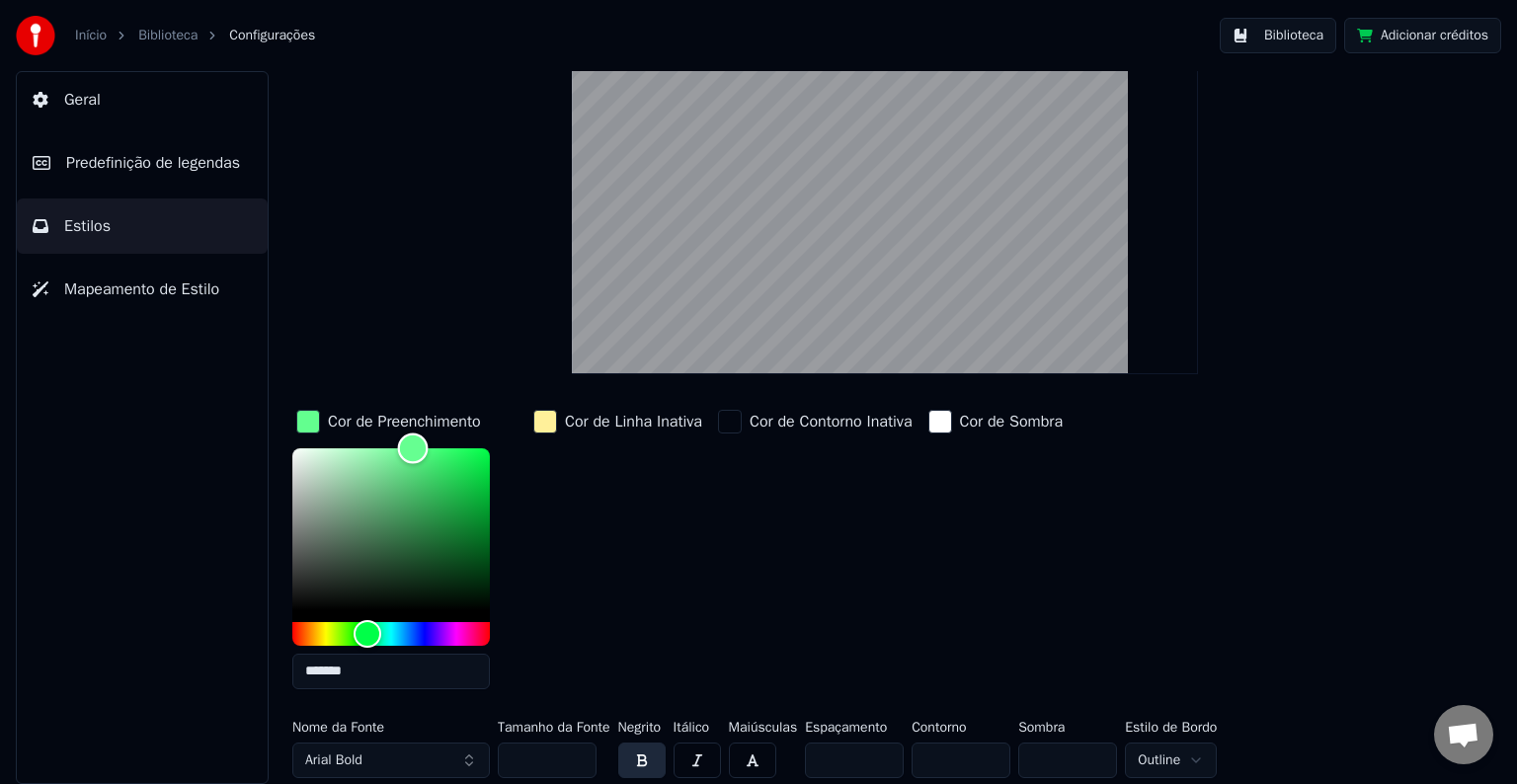drag, startPoint x: 438, startPoint y: 466, endPoint x: 413, endPoint y: 438, distance: 37.536649 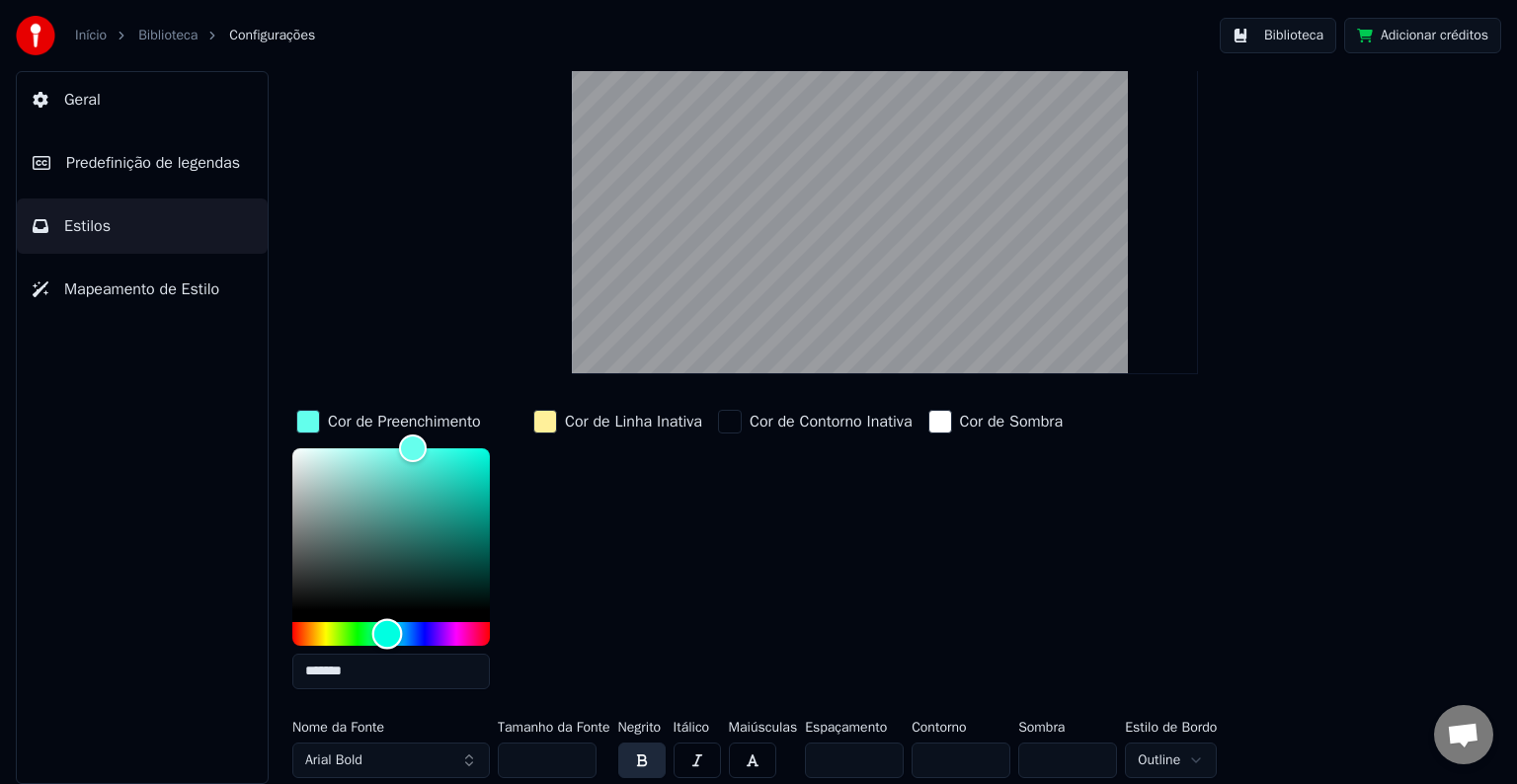 drag, startPoint x: 368, startPoint y: 622, endPoint x: 387, endPoint y: 616, distance: 19.924859 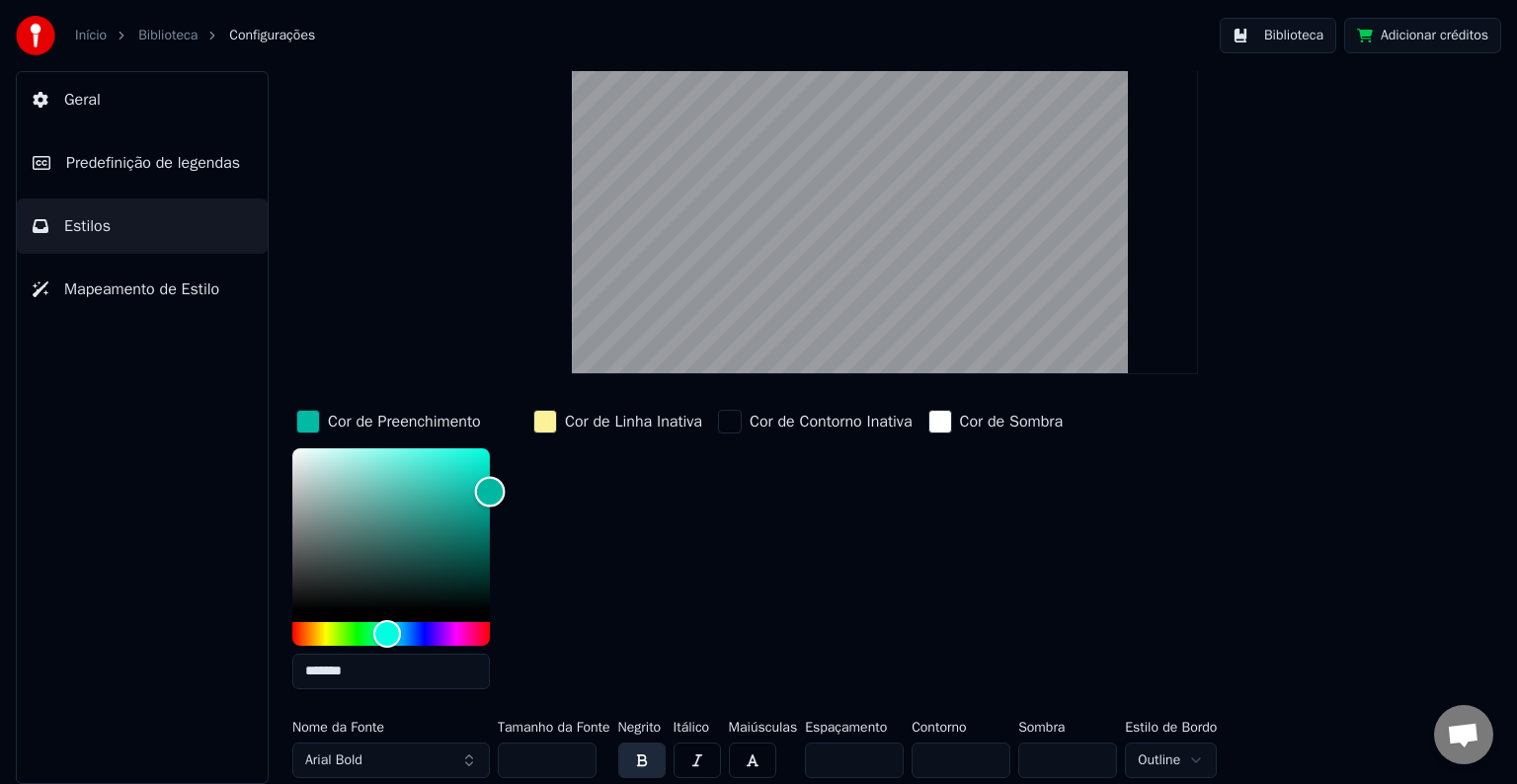 drag, startPoint x: 419, startPoint y: 438, endPoint x: 549, endPoint y: 490, distance: 140.01428 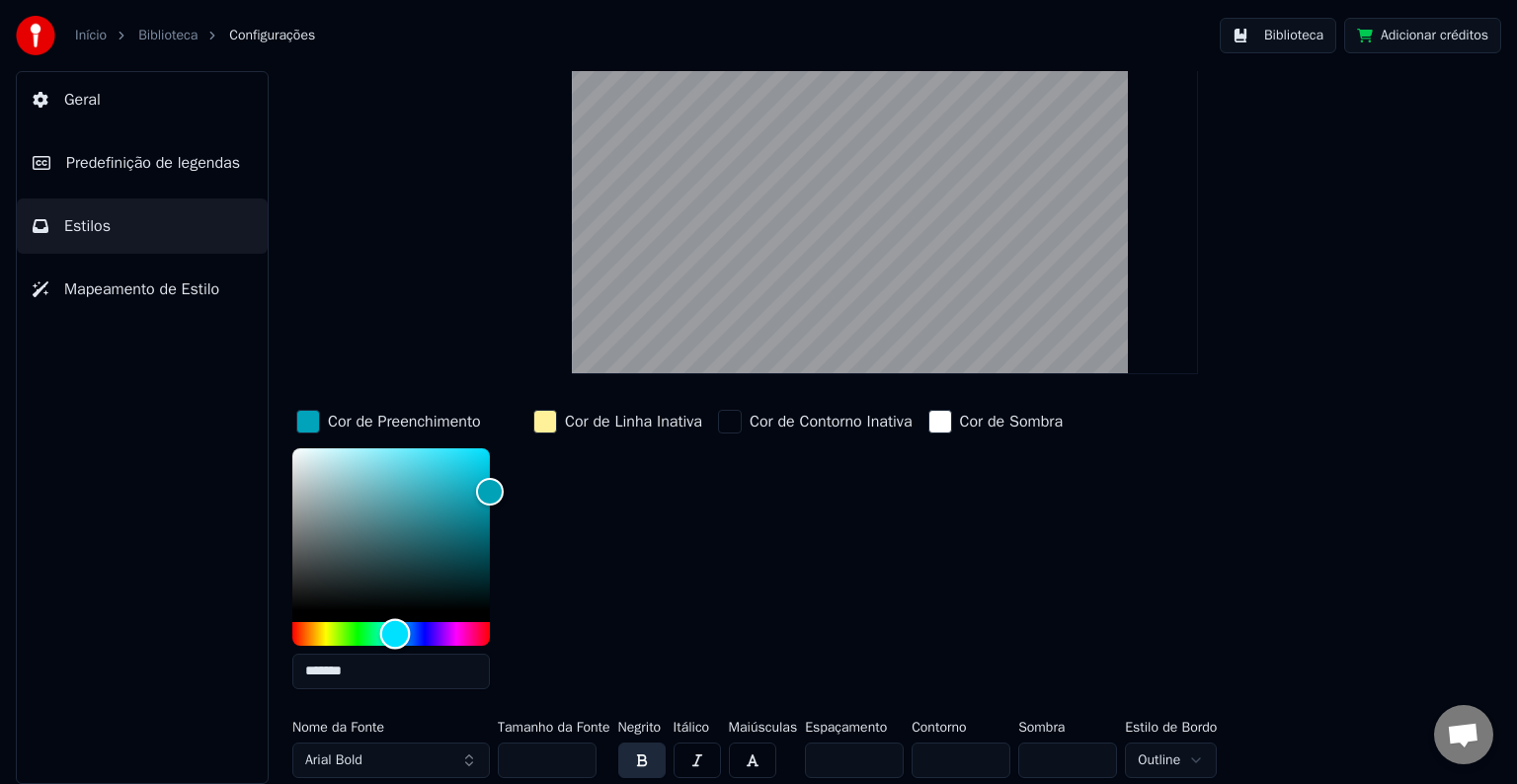 type on "*******" 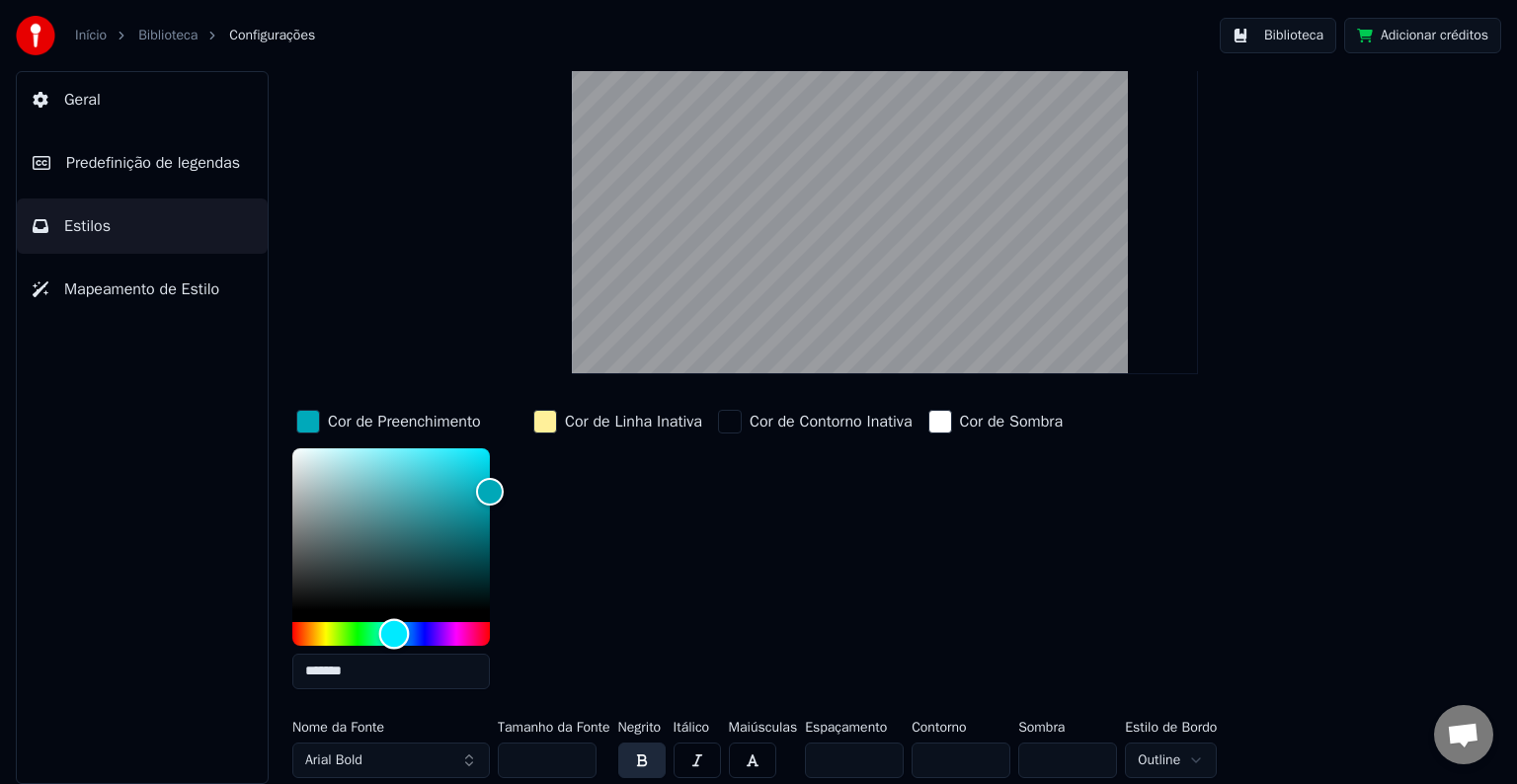 click at bounding box center [394, 633] 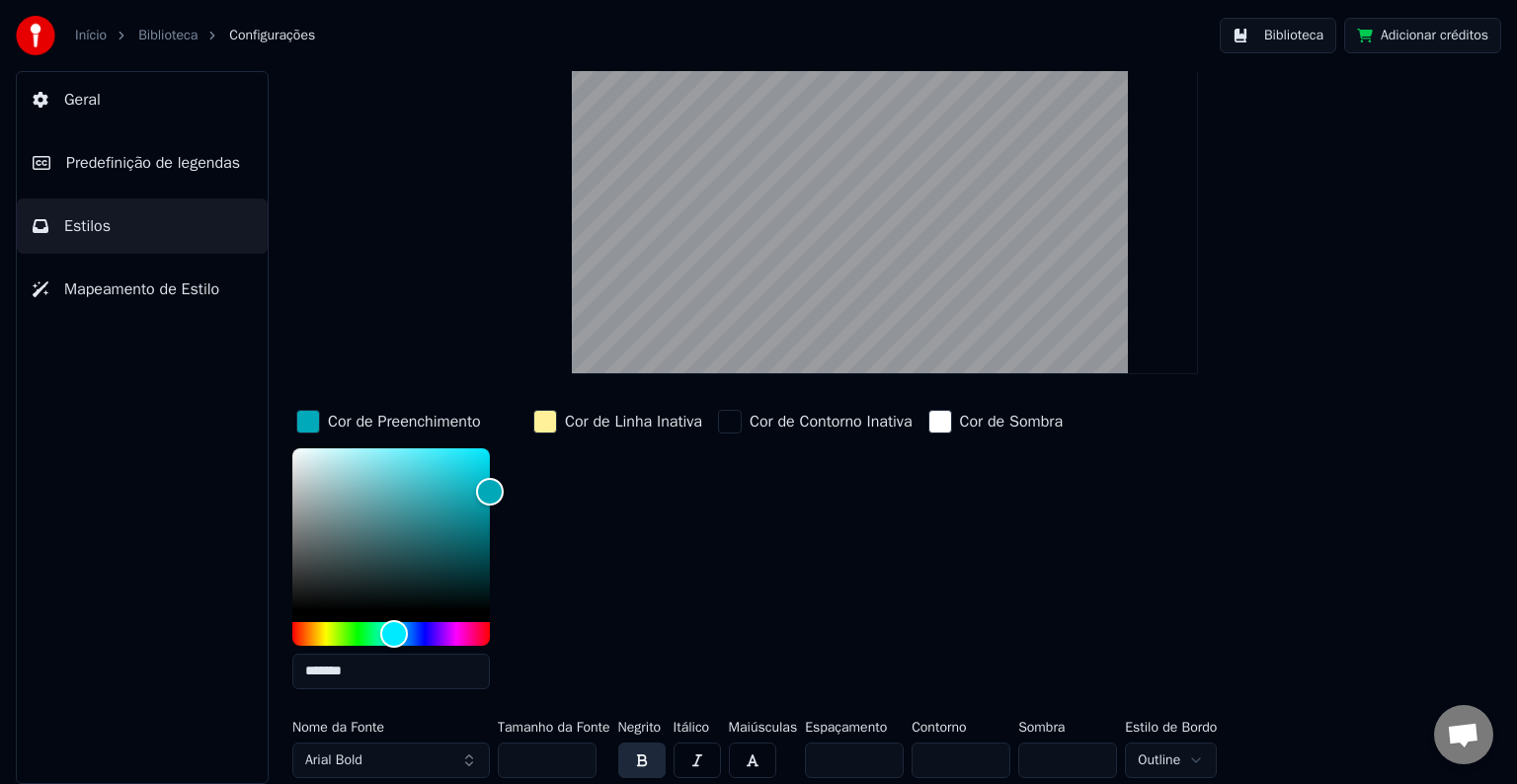 click on "Cor de Linha Inativa" at bounding box center [617, 555] 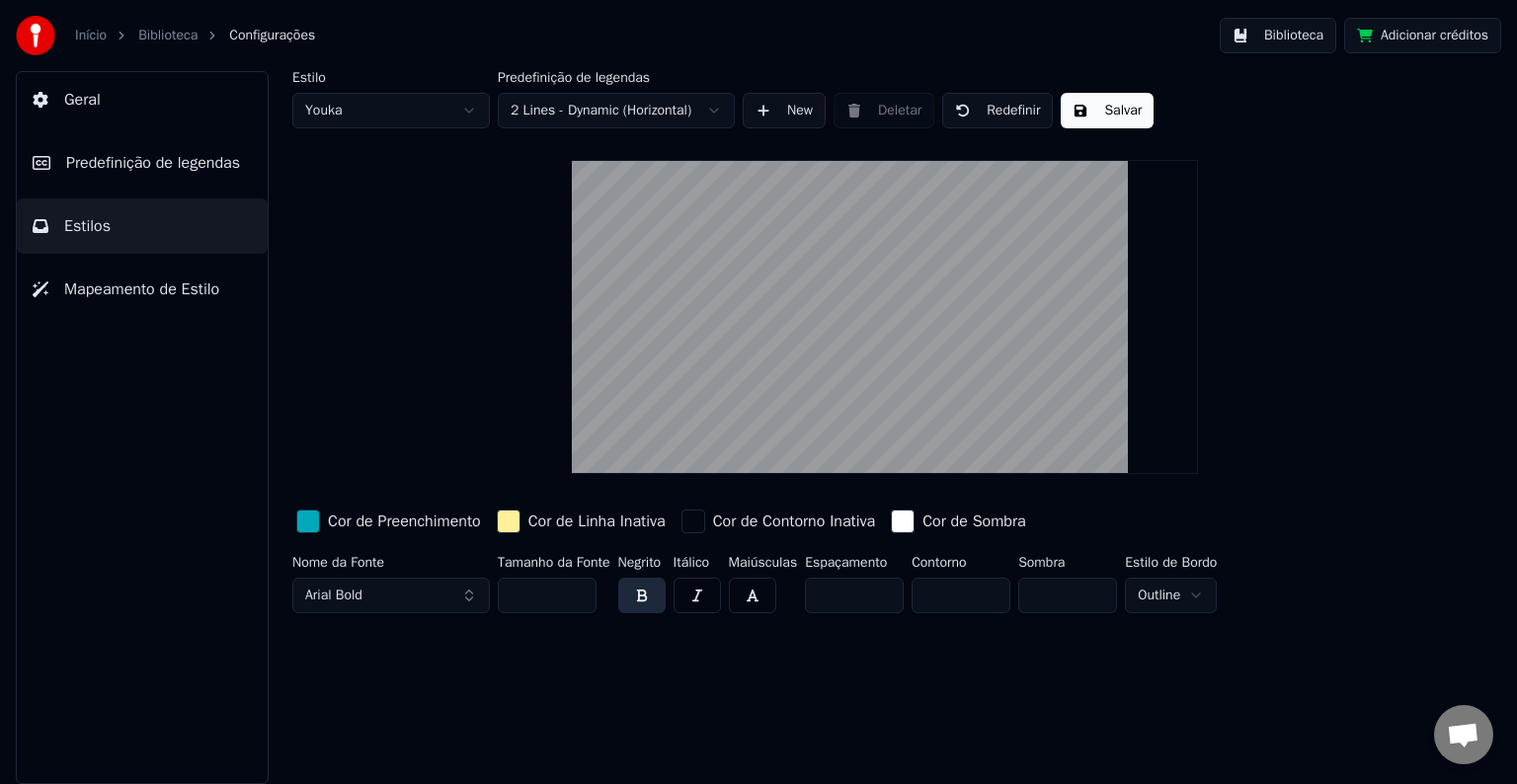 click on "Salvar" at bounding box center (1107, 111) 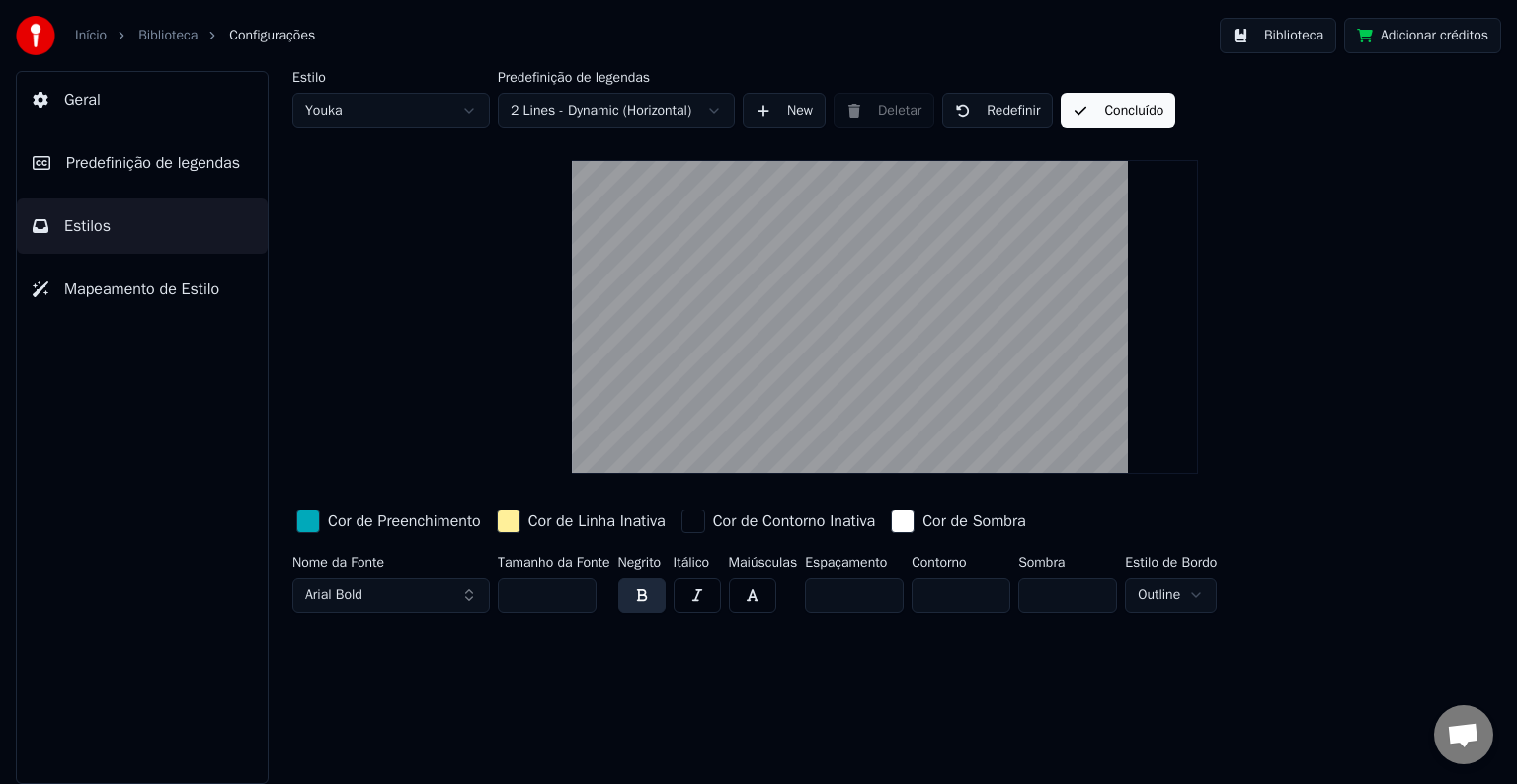 click on "Concluído" at bounding box center [1118, 111] 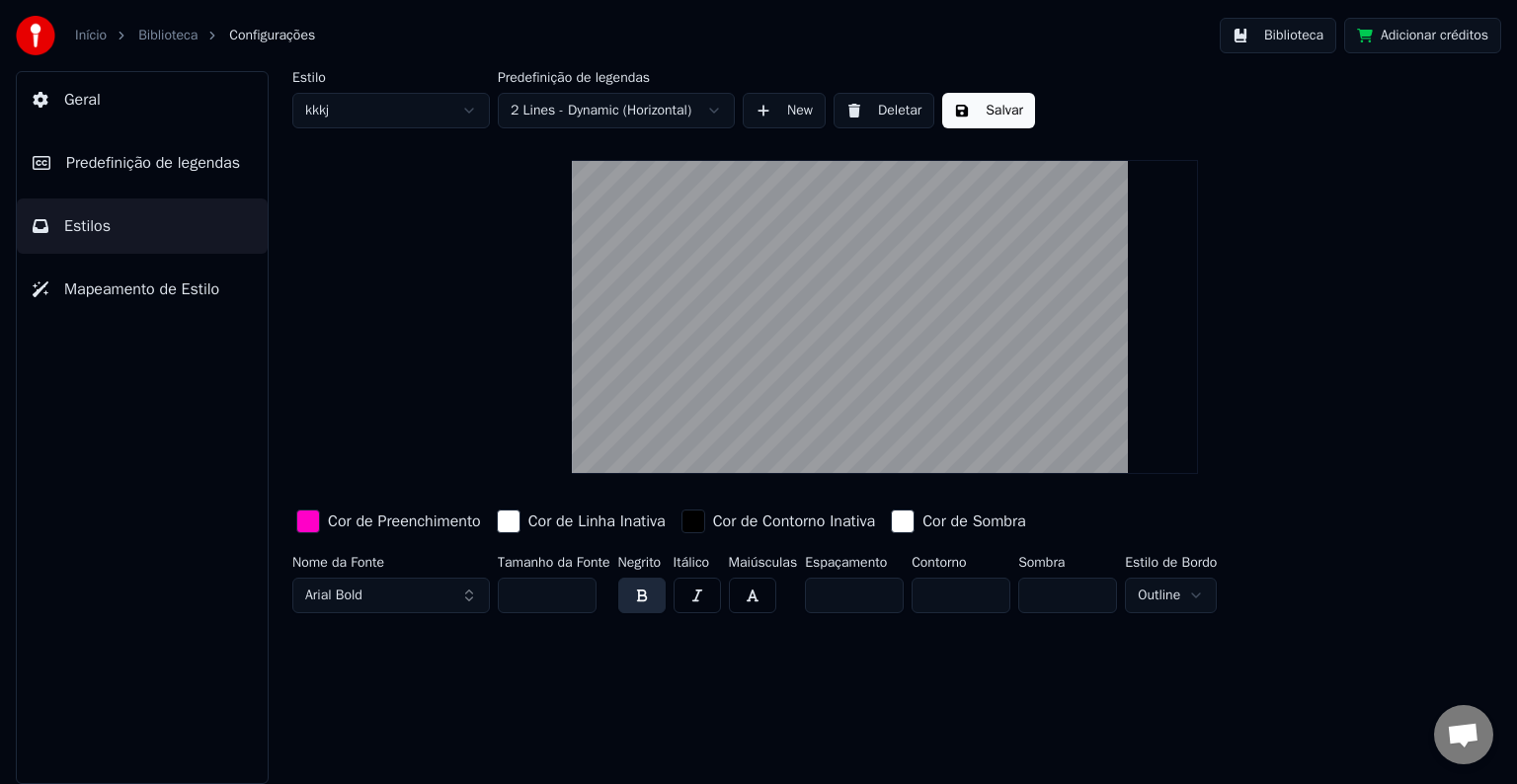 click on "Cor de Preenchimento" at bounding box center (404, 521) 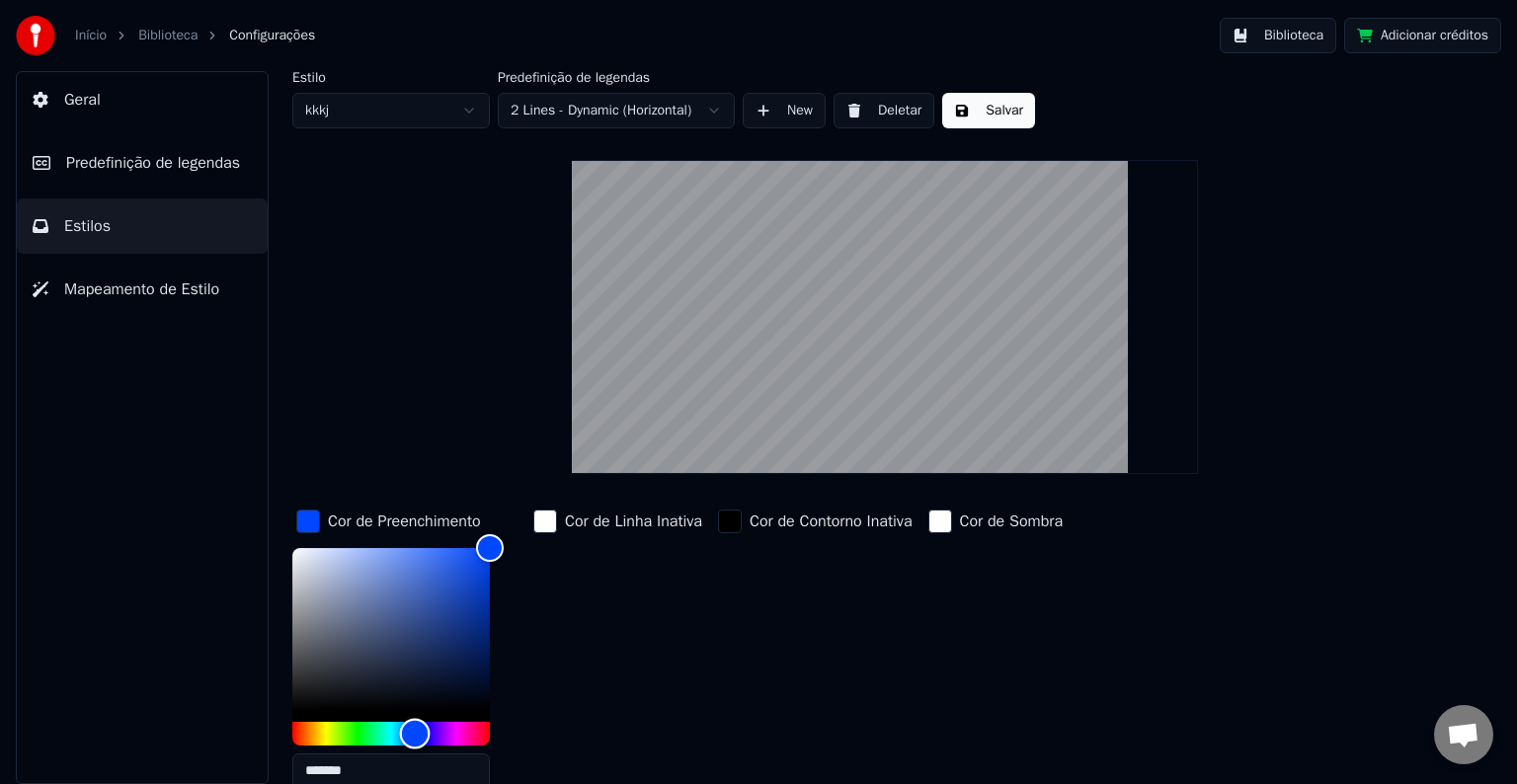 drag, startPoint x: 452, startPoint y: 739, endPoint x: 415, endPoint y: 740, distance: 37.013511 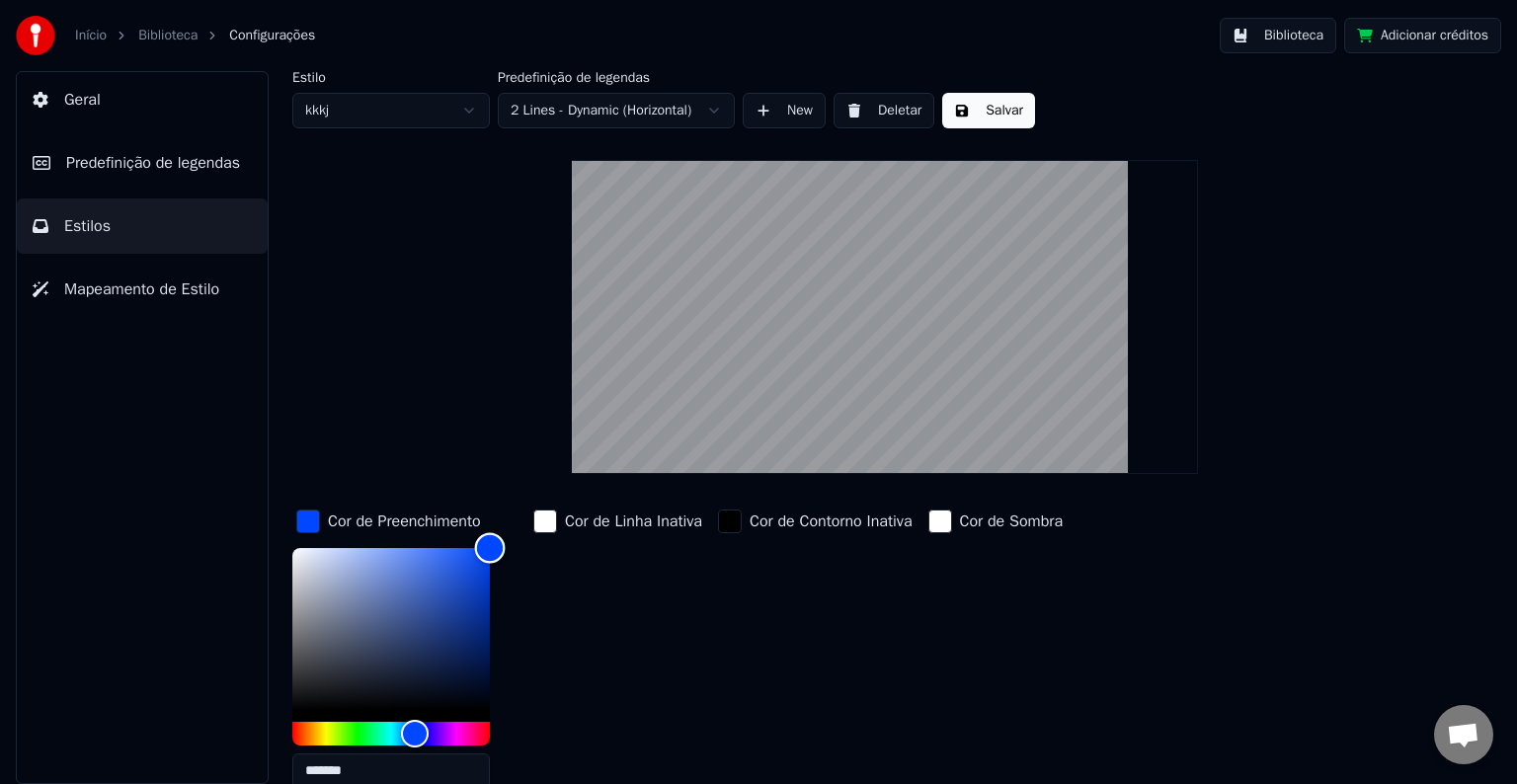 drag, startPoint x: 498, startPoint y: 545, endPoint x: 504, endPoint y: 536, distance: 10.816654 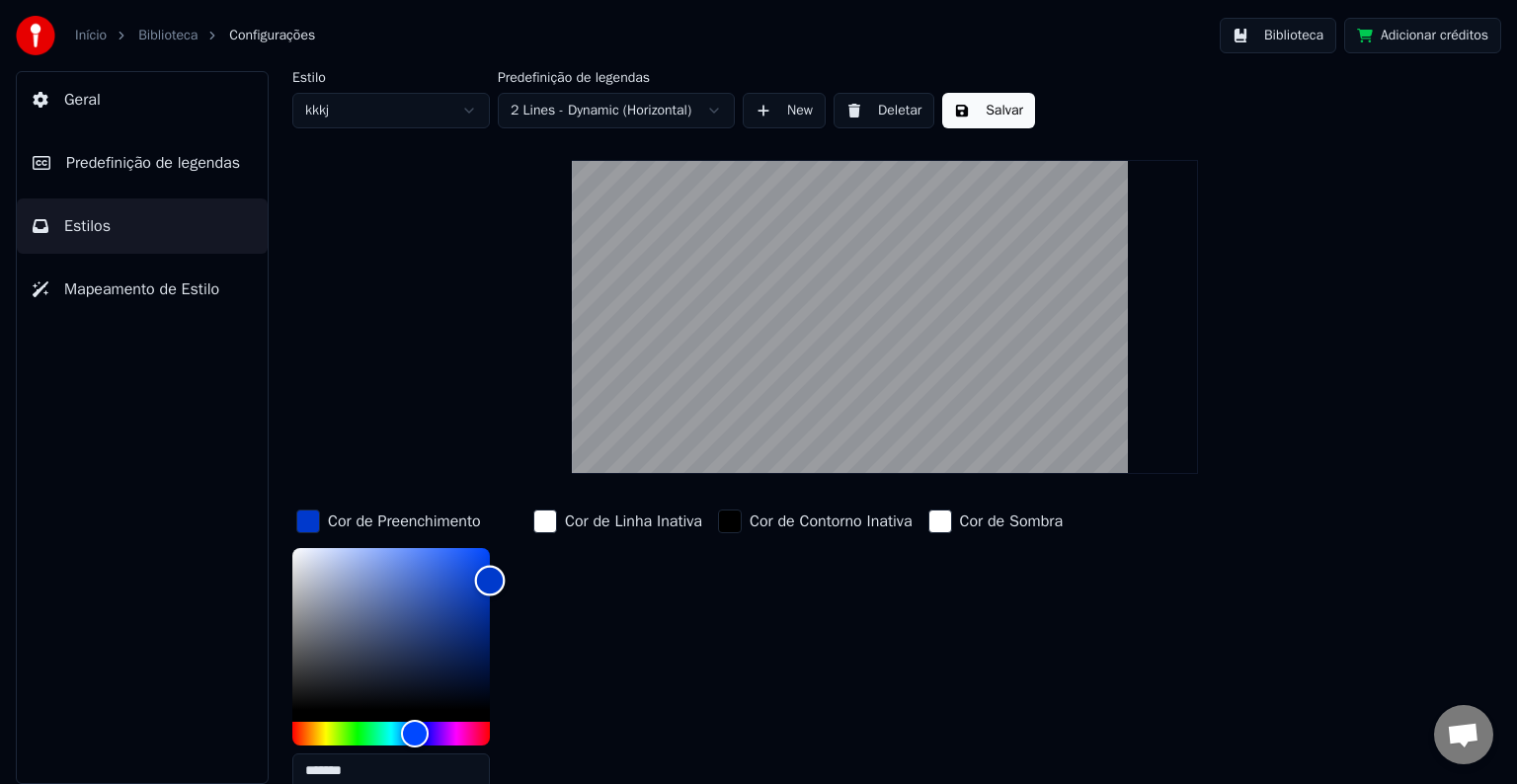 type on "*******" 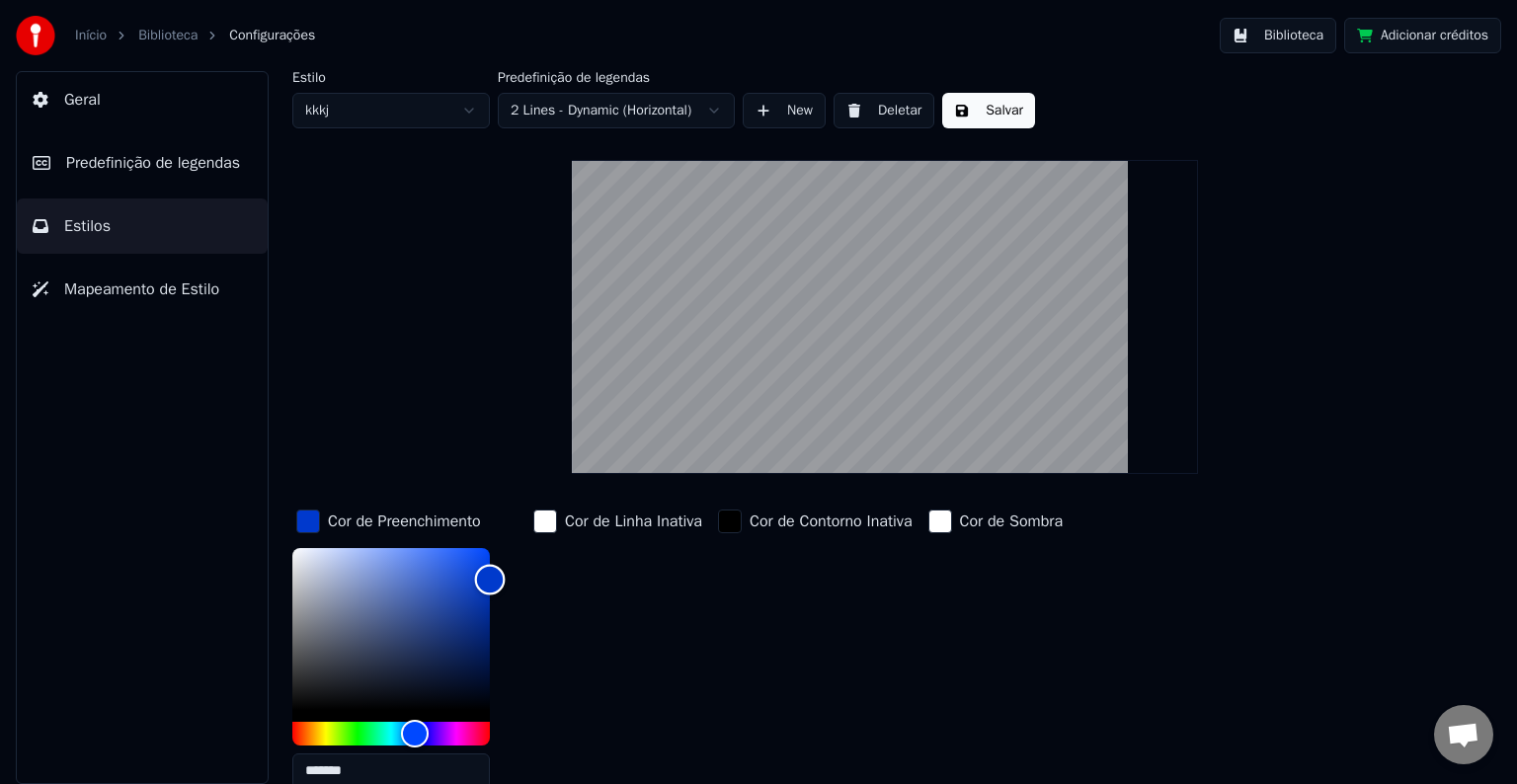 drag, startPoint x: 489, startPoint y: 552, endPoint x: 513, endPoint y: 578, distance: 35.383612 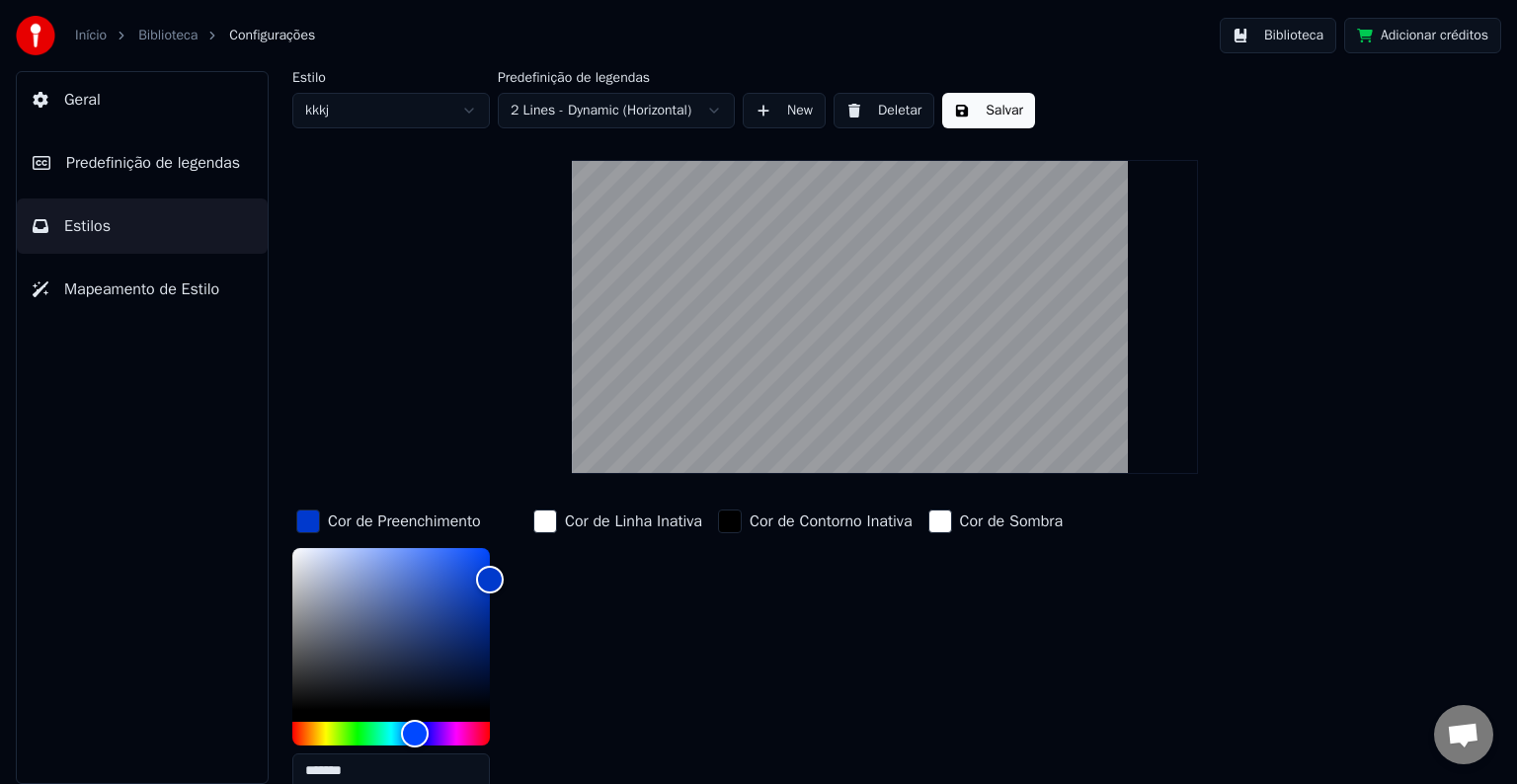 click on "Salvar" at bounding box center [989, 111] 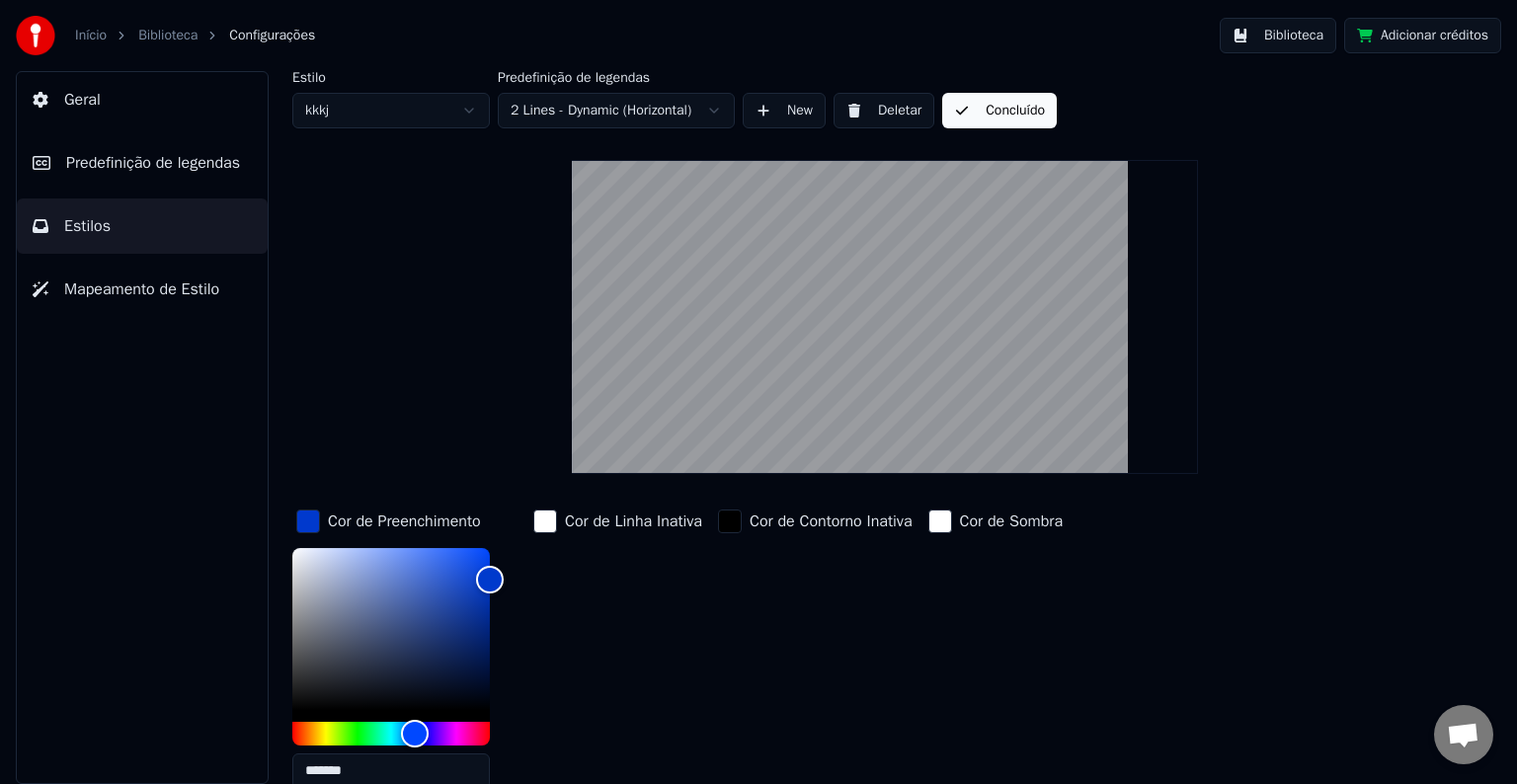 click on "Concluído" at bounding box center [999, 111] 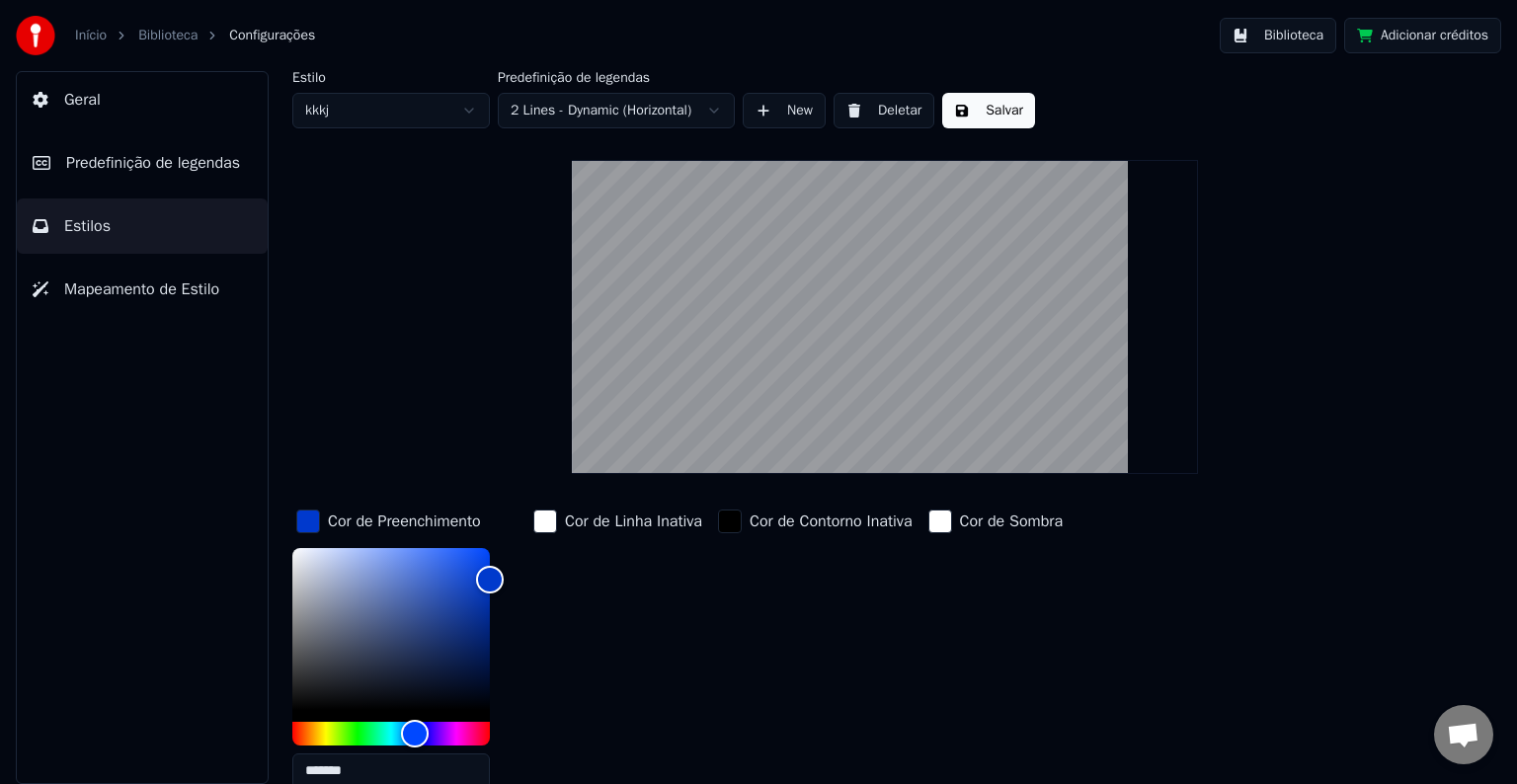 click on "Salvar" at bounding box center (989, 111) 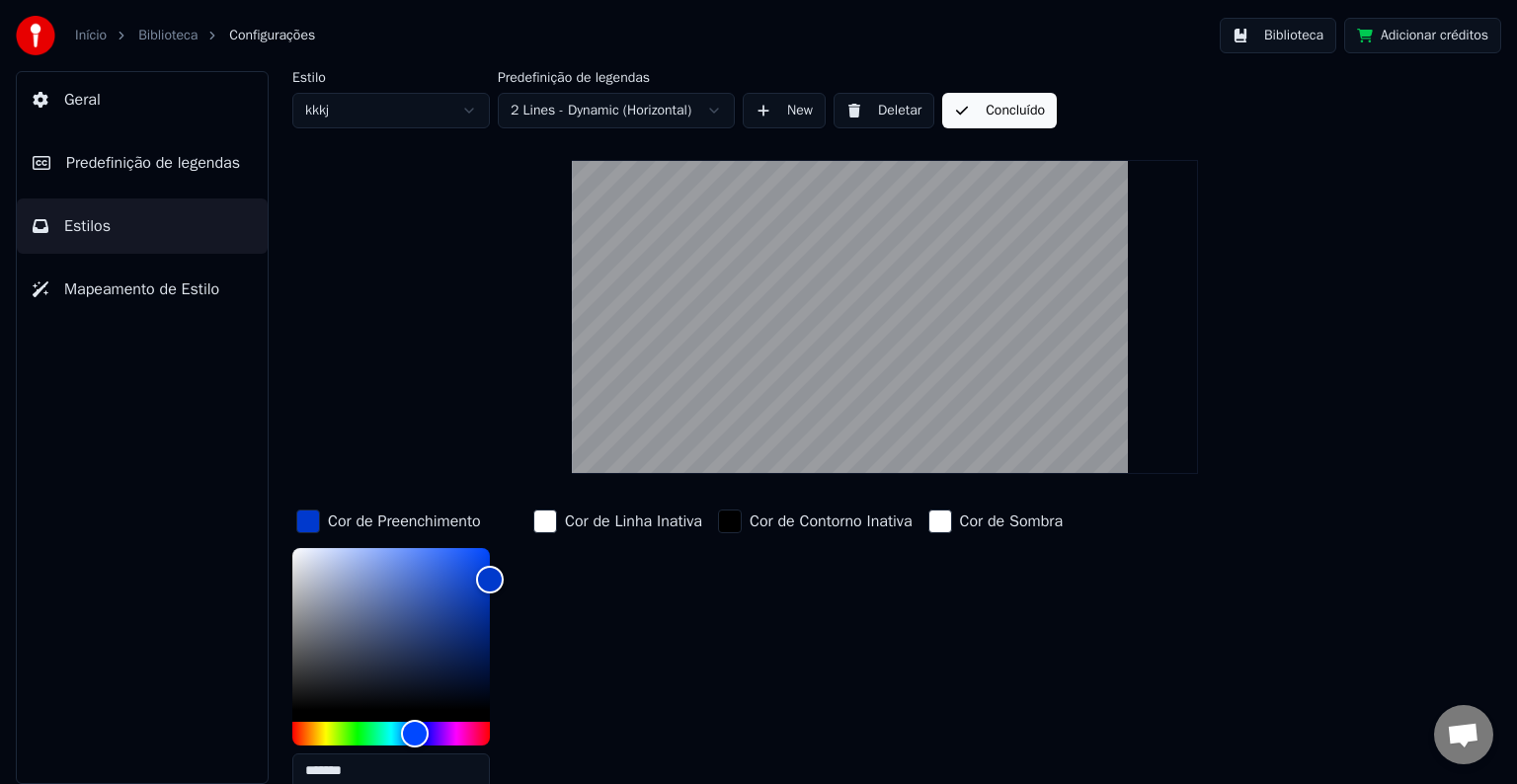 click on "Concluído" at bounding box center (999, 111) 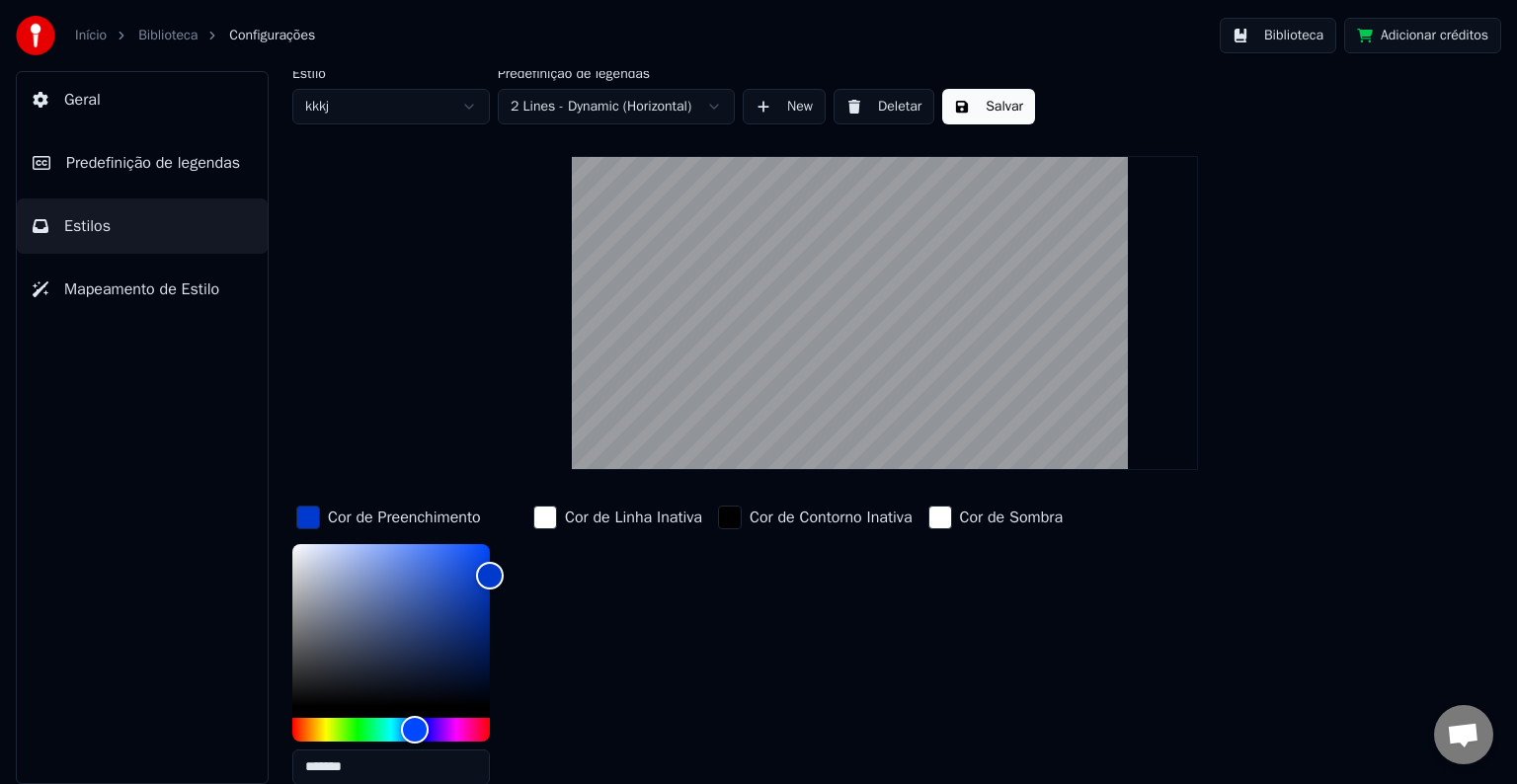 scroll, scrollTop: 0, scrollLeft: 0, axis: both 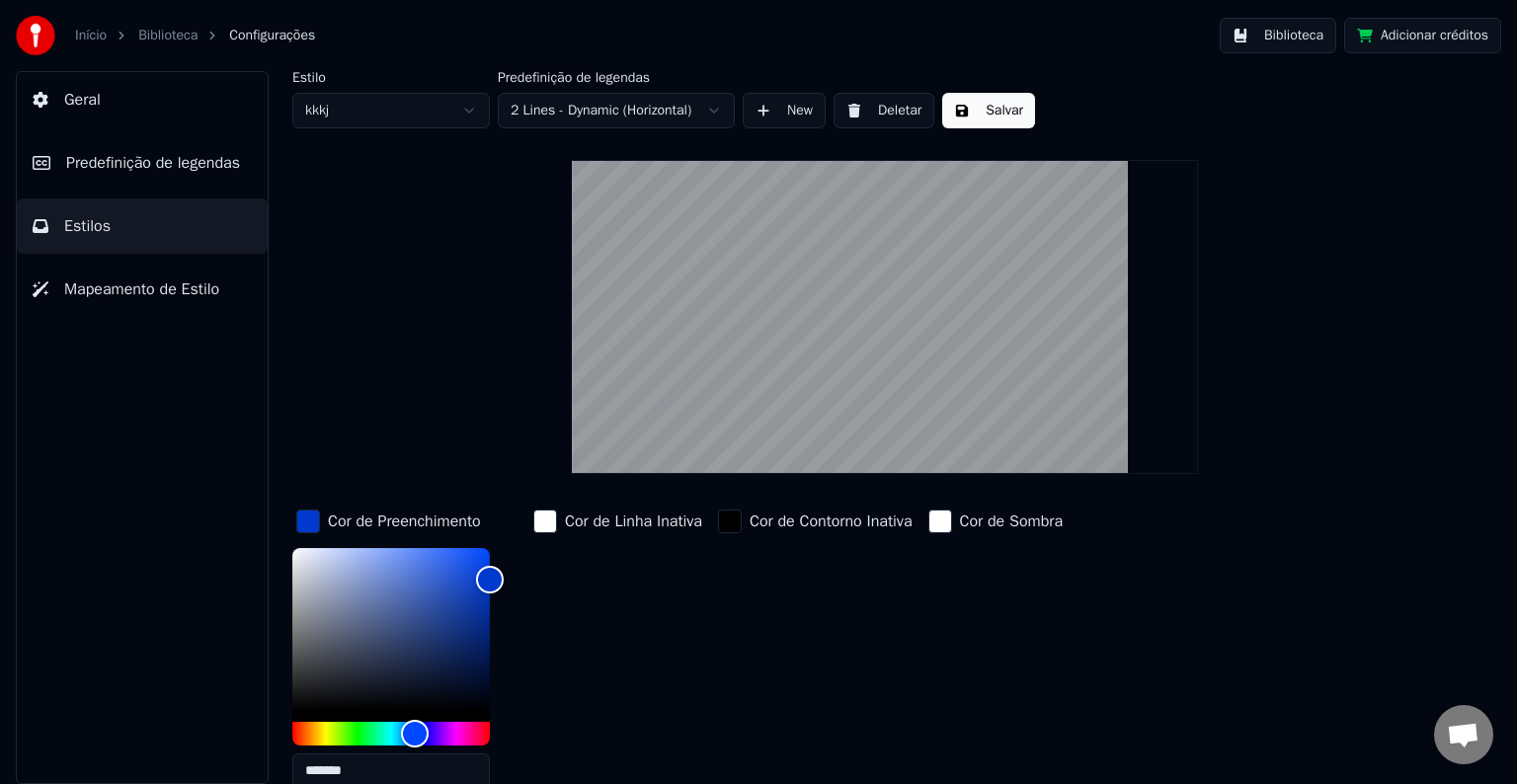 click on "Biblioteca" at bounding box center [179, 36] 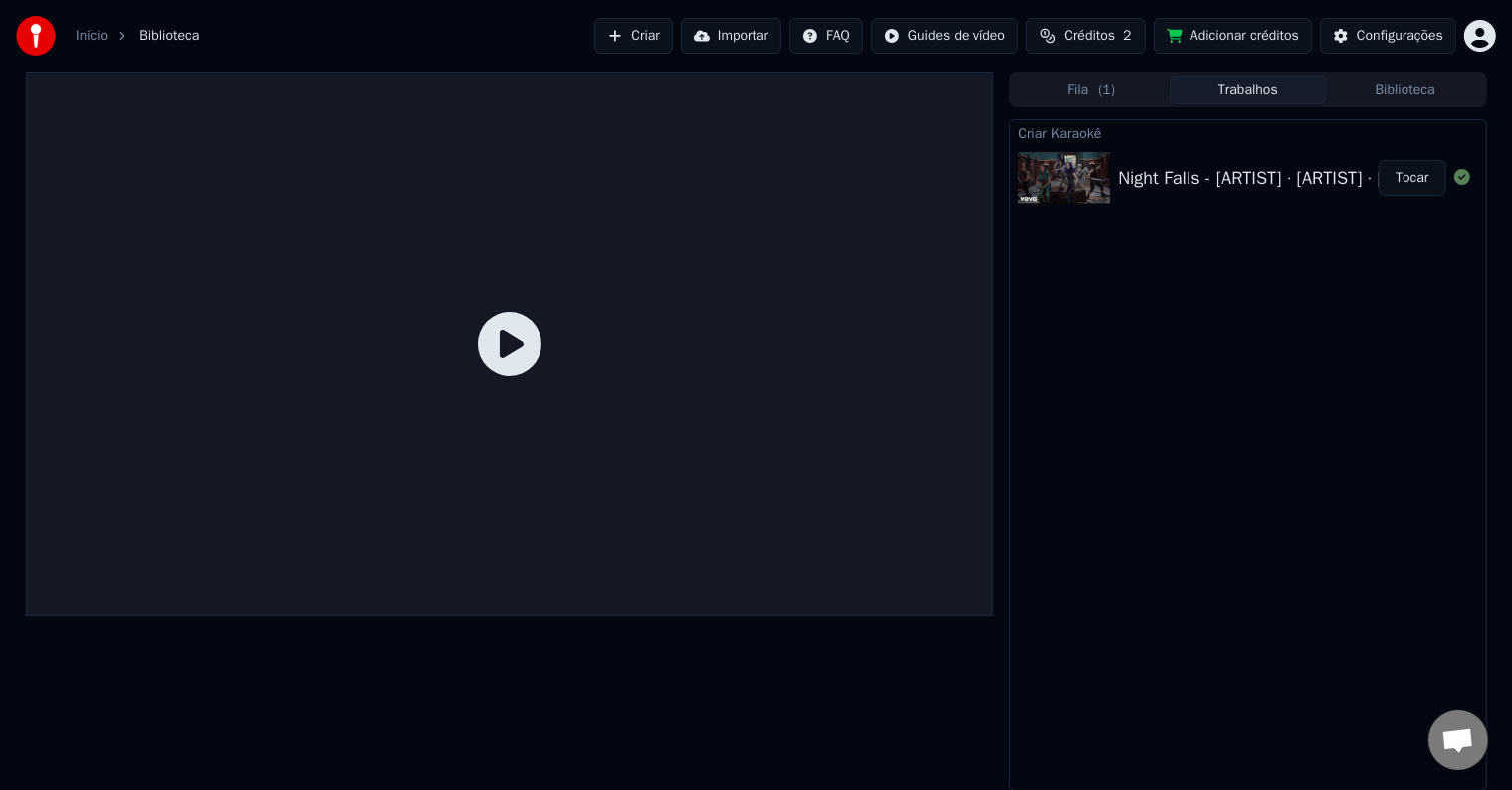 click on "Tocar" at bounding box center (1411, 178) 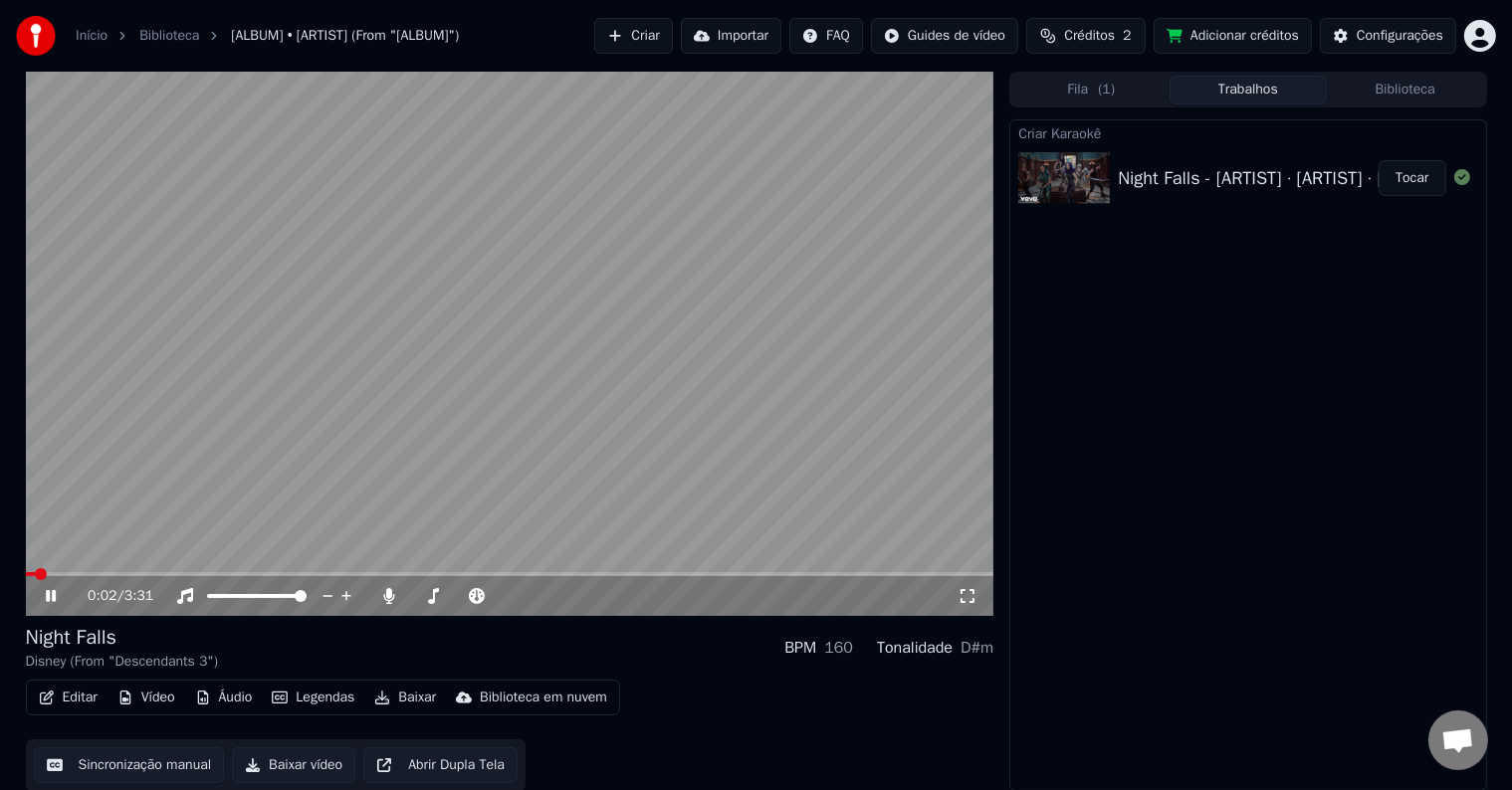 click 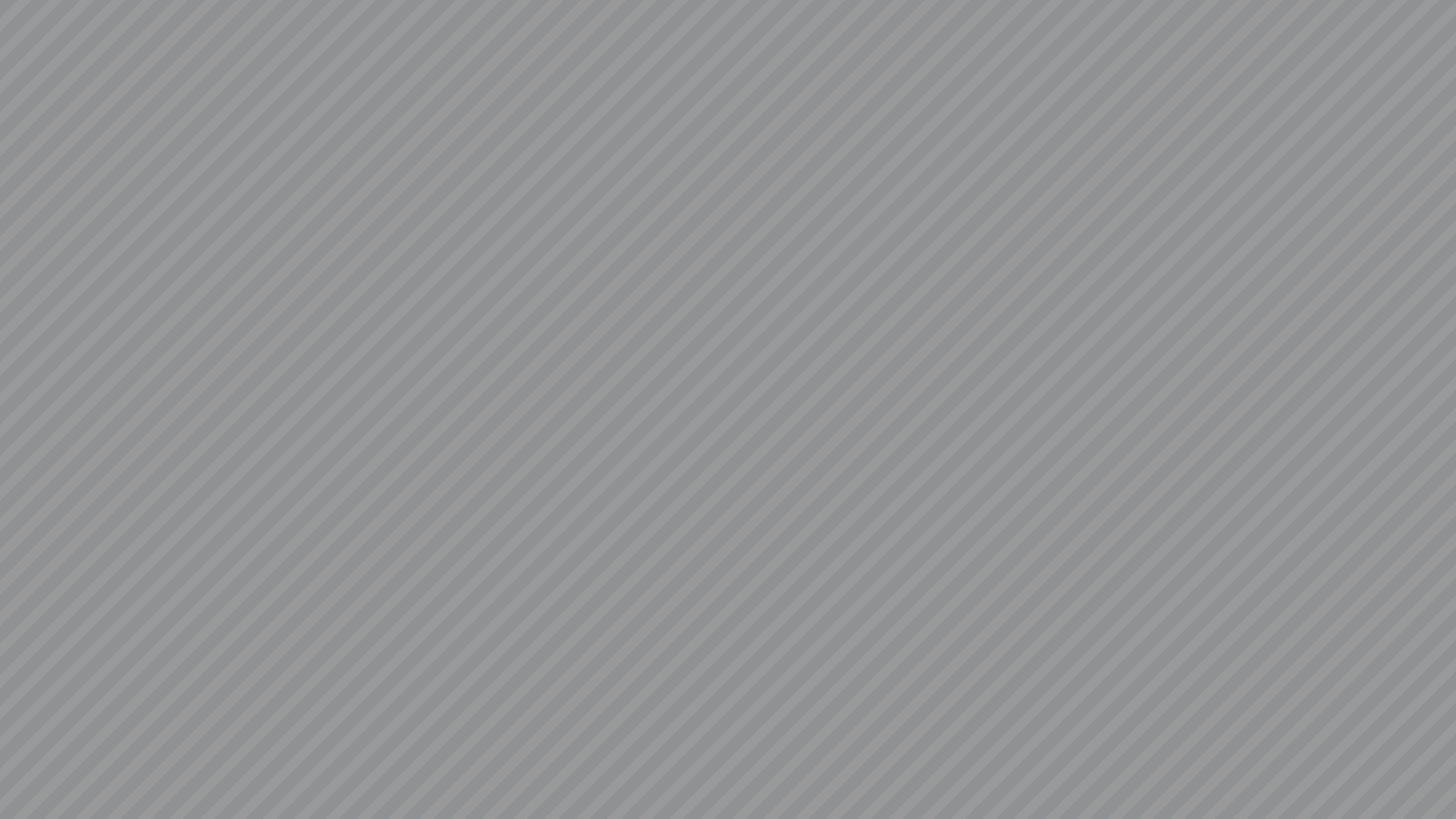click at bounding box center (728, 410) 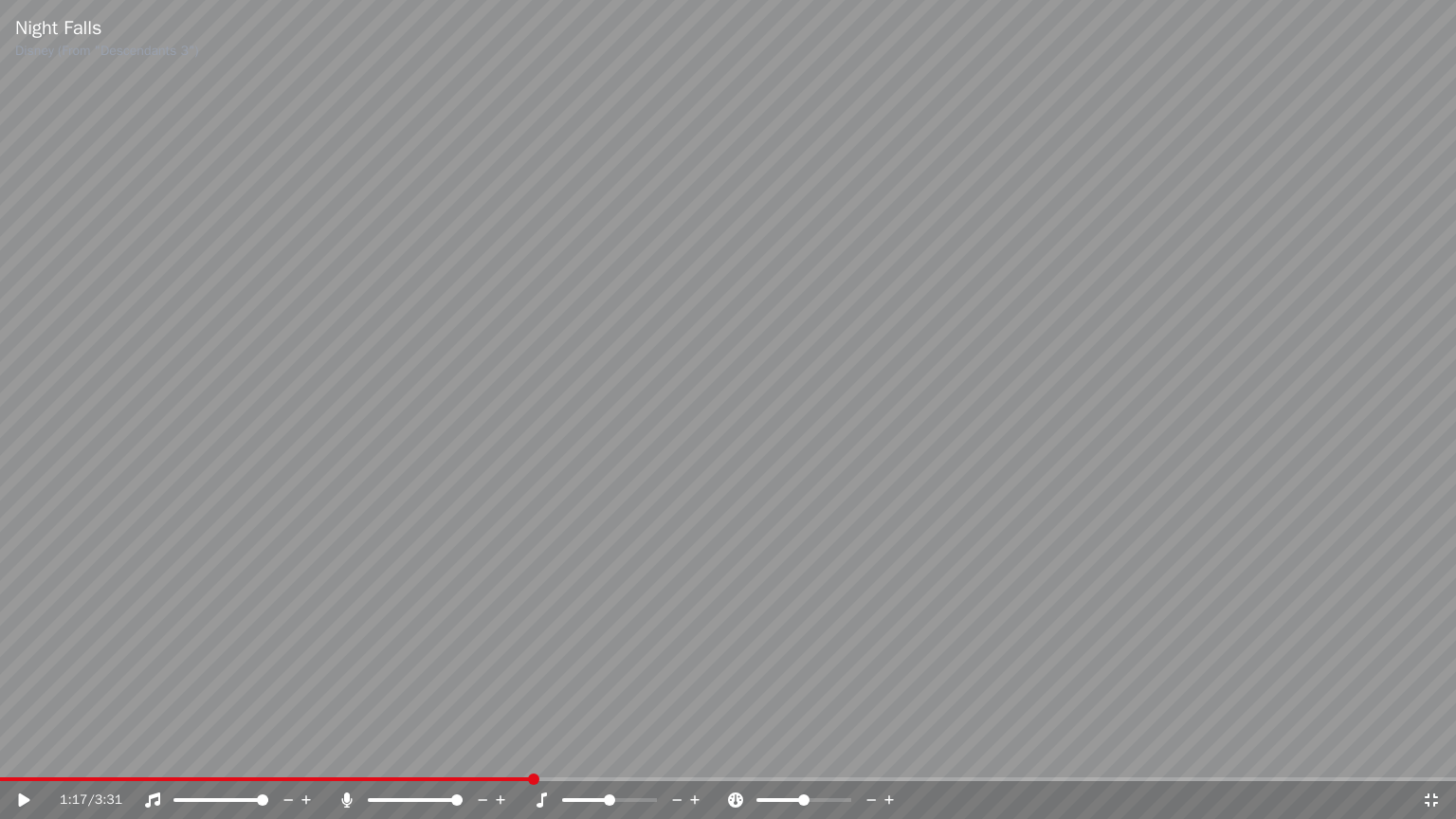 click 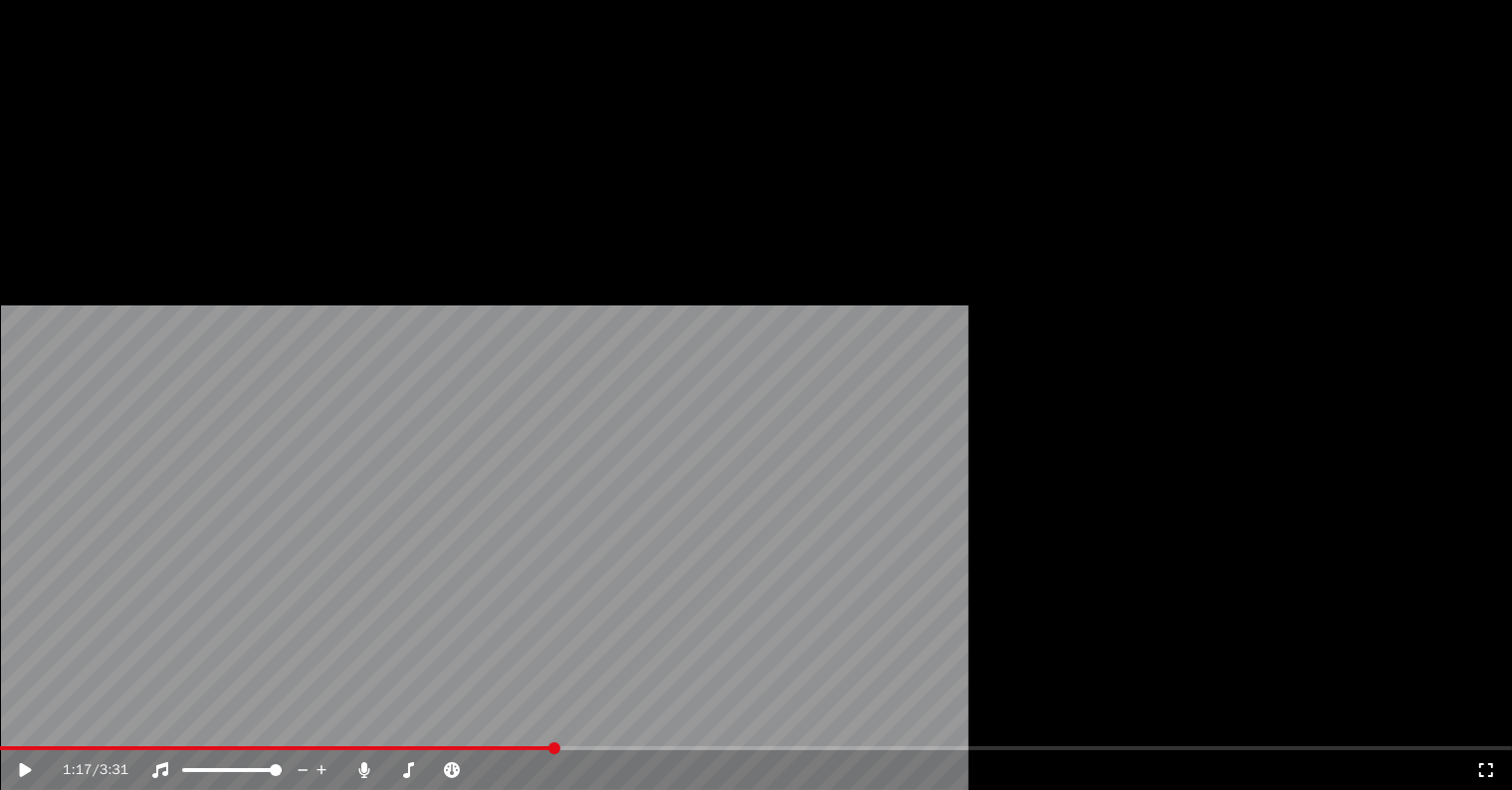 click on "Editar" at bounding box center (68, 153) 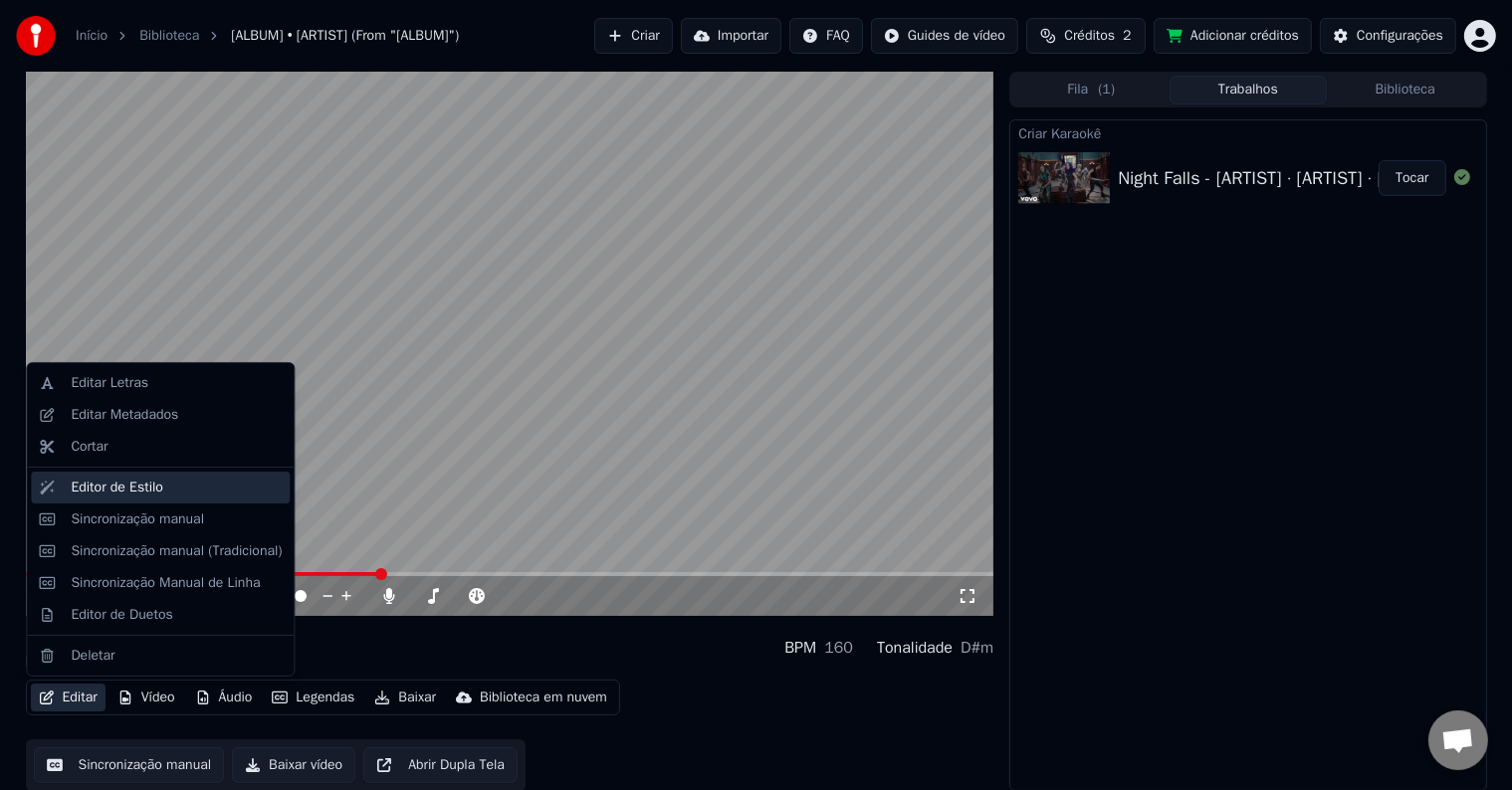 click on "Editor de Estilo" at bounding box center [160, 488] 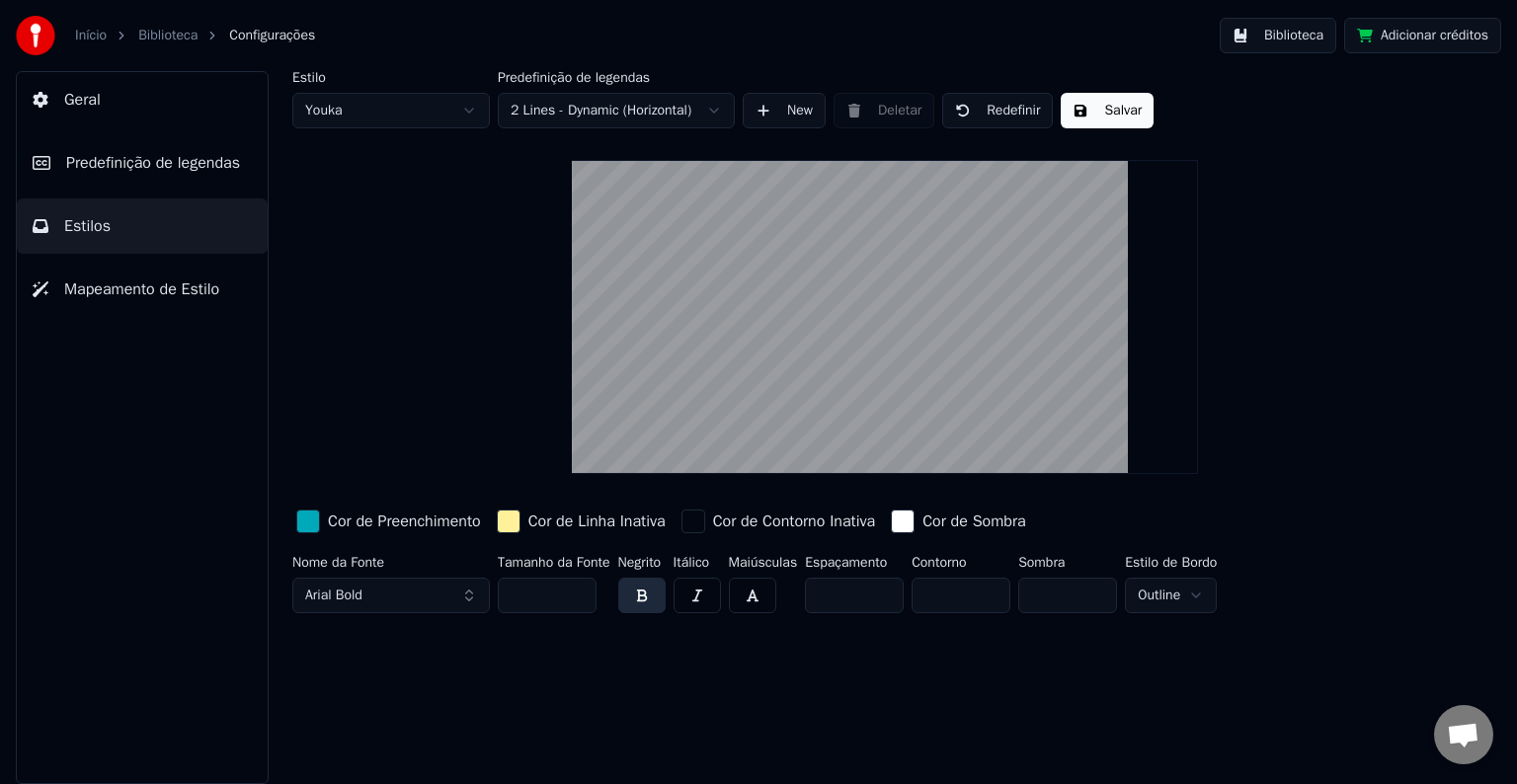 click on "Início Biblioteca Configurações Biblioteca Adicionar créditos" at bounding box center [758, 36] 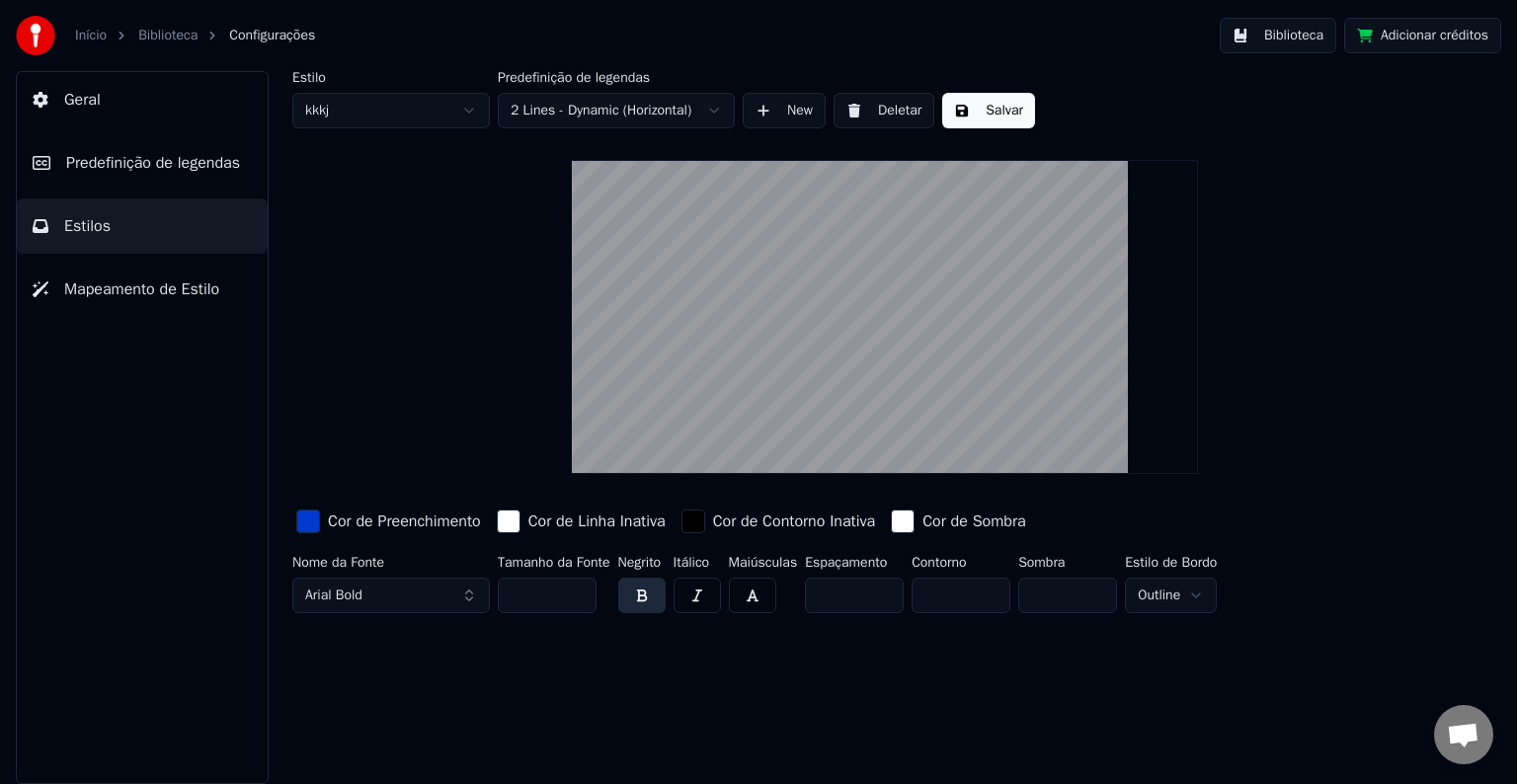 click on "Cor de Preenchimento" at bounding box center [388, 521] 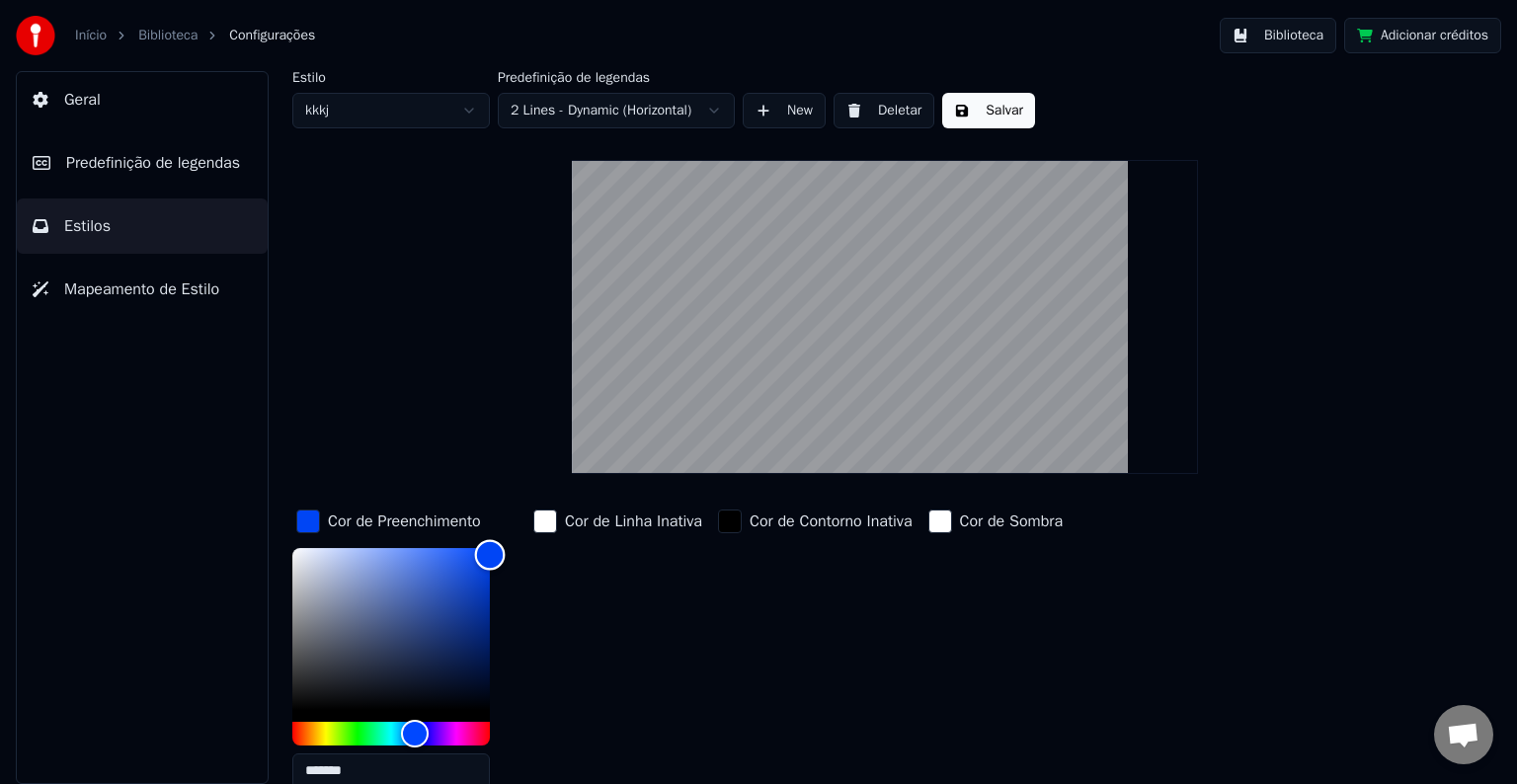 type on "*******" 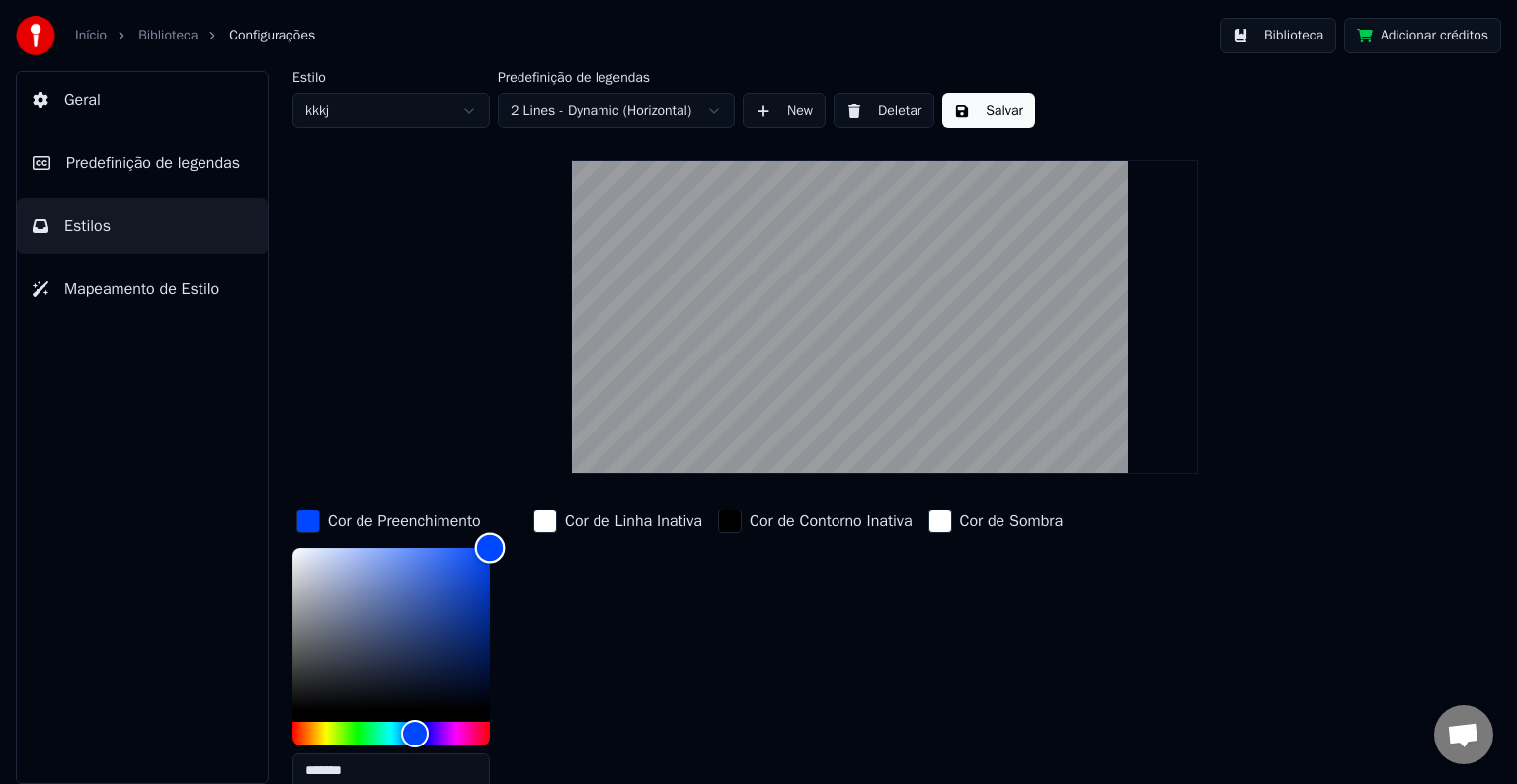 drag, startPoint x: 498, startPoint y: 576, endPoint x: 511, endPoint y: 541, distance: 37.336309 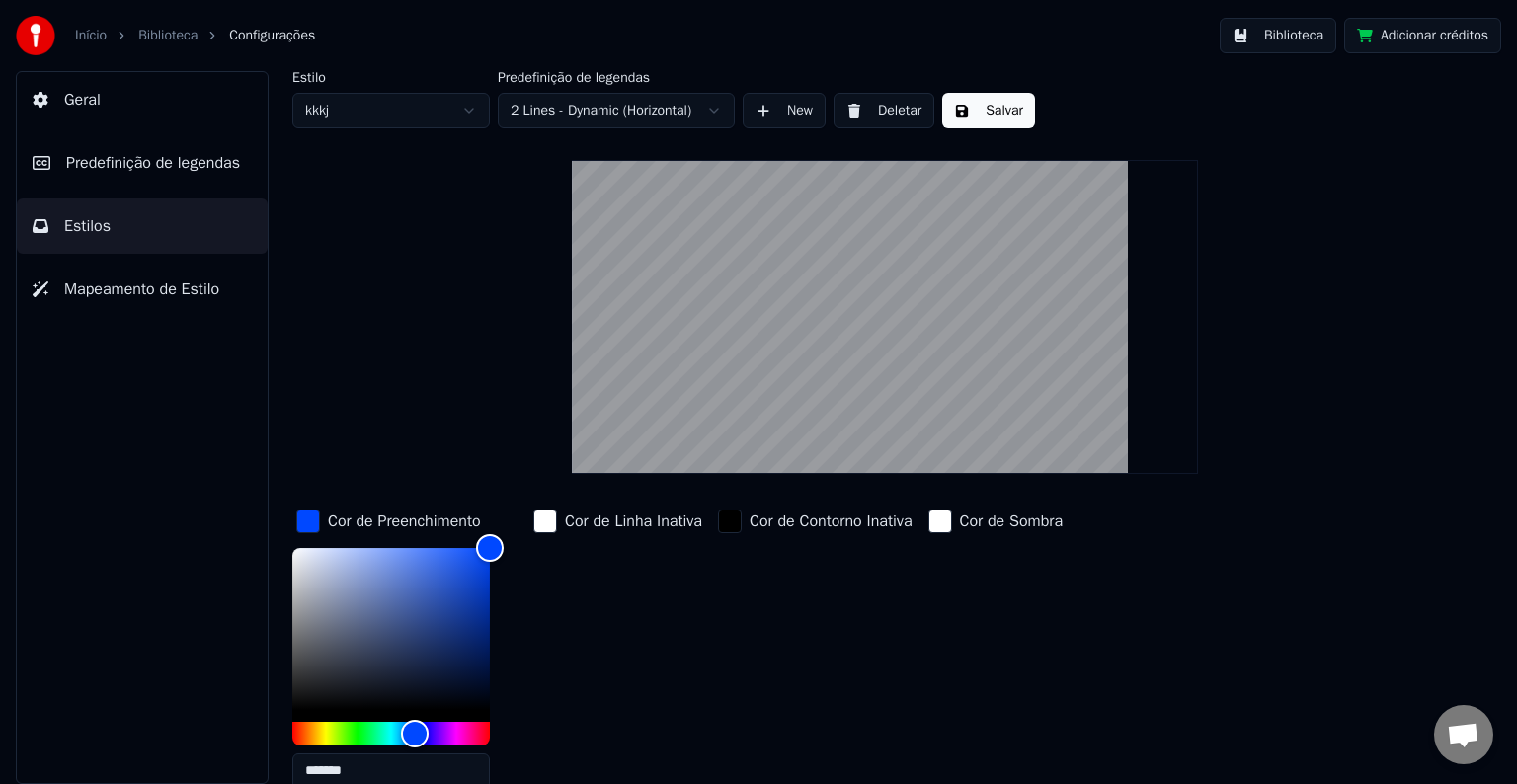 click on "Salvar" at bounding box center [989, 111] 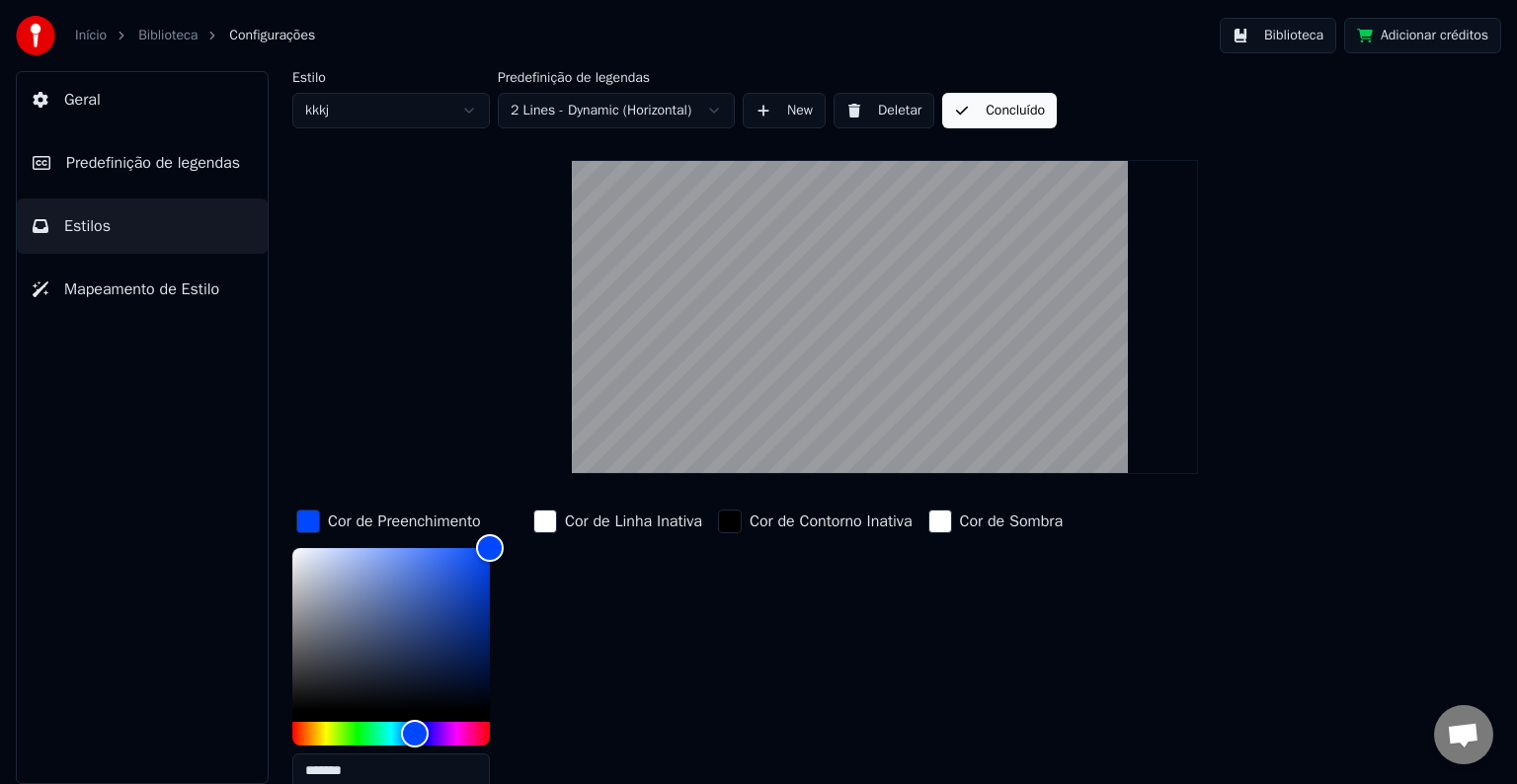 click on "Concluído" at bounding box center (999, 111) 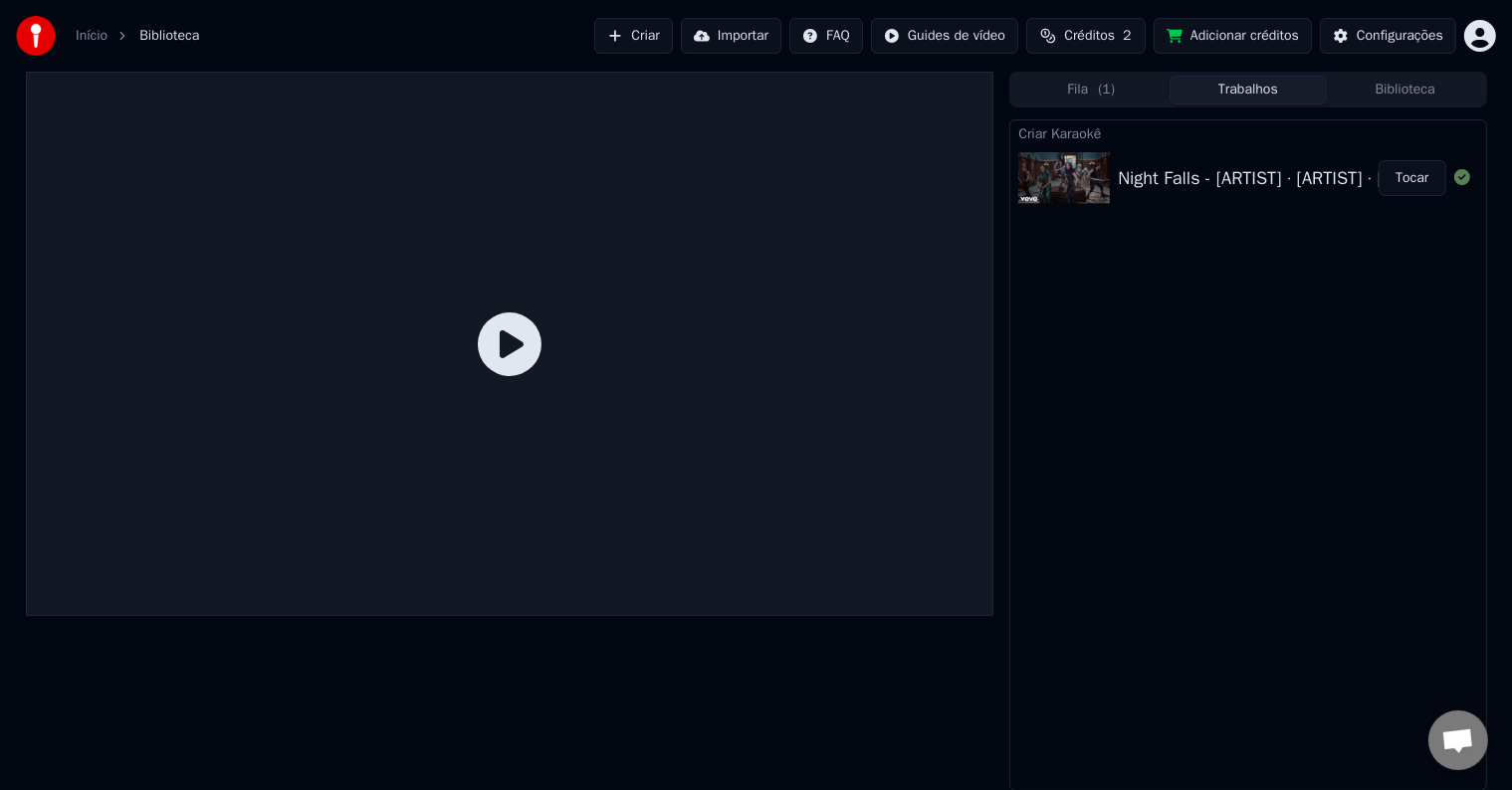 click on "Tocar" at bounding box center [1411, 178] 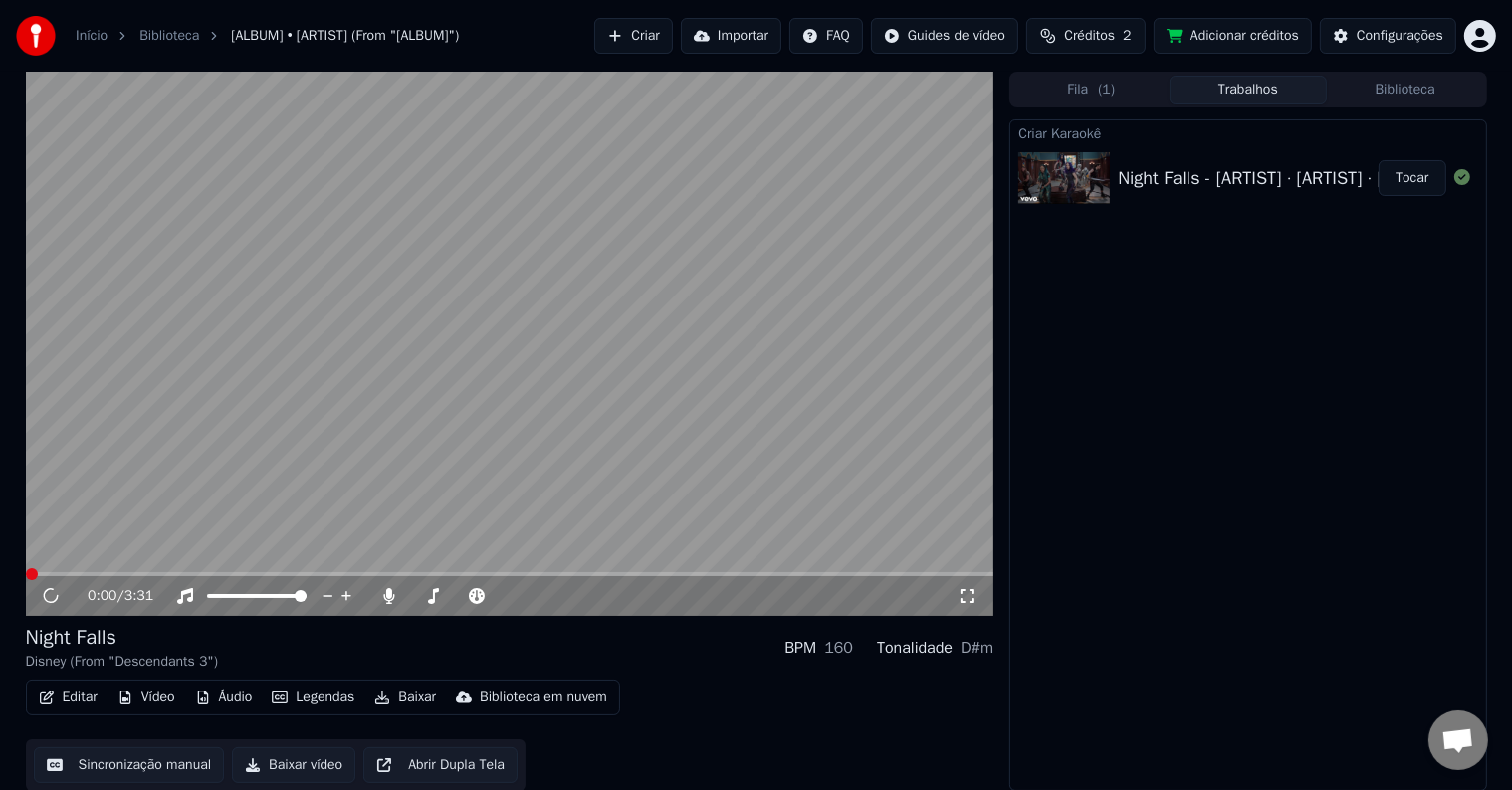 click on "0:00  /  3:31" at bounding box center [510, 596] 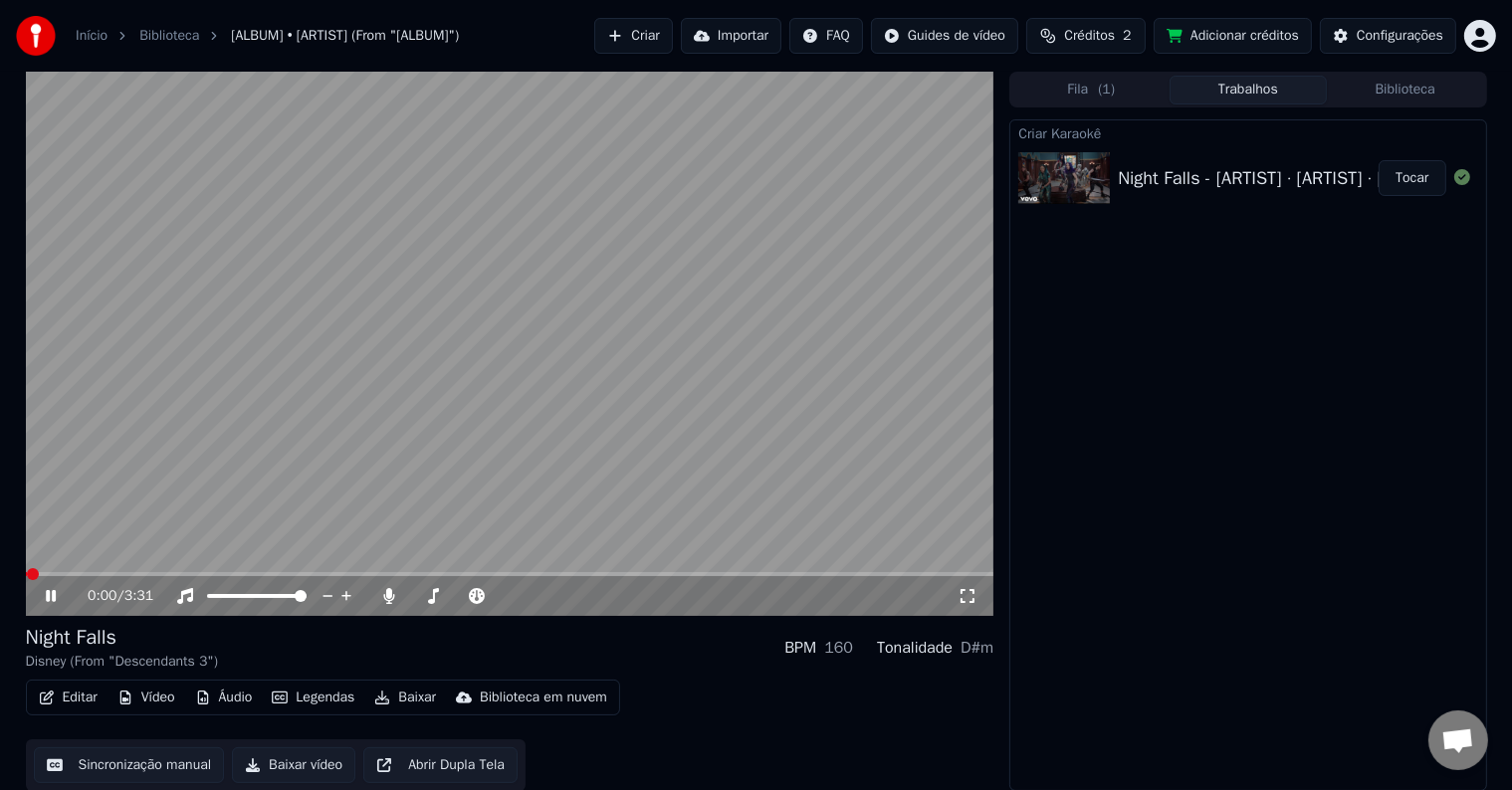 click 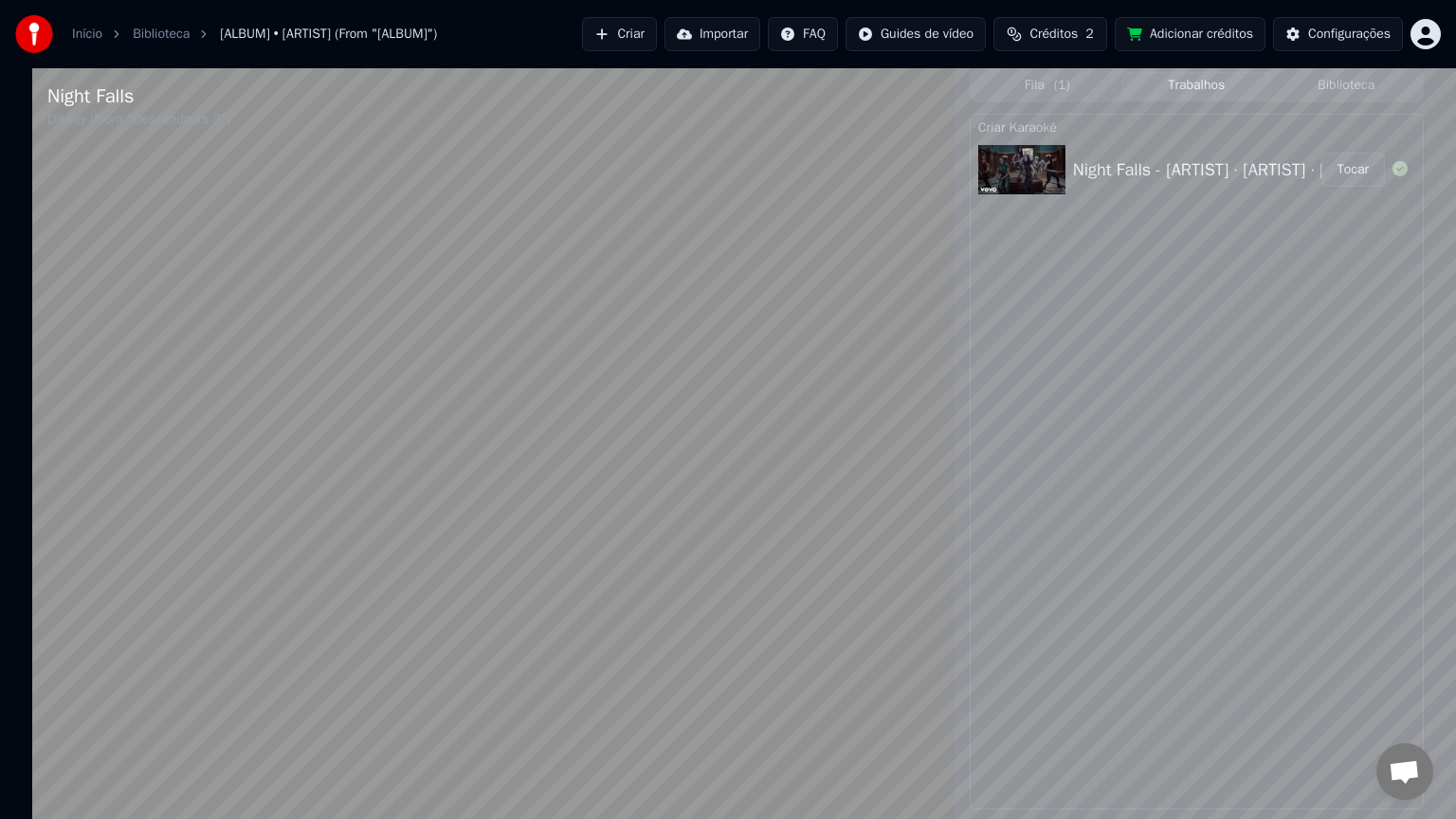 click at bounding box center (493, 478) 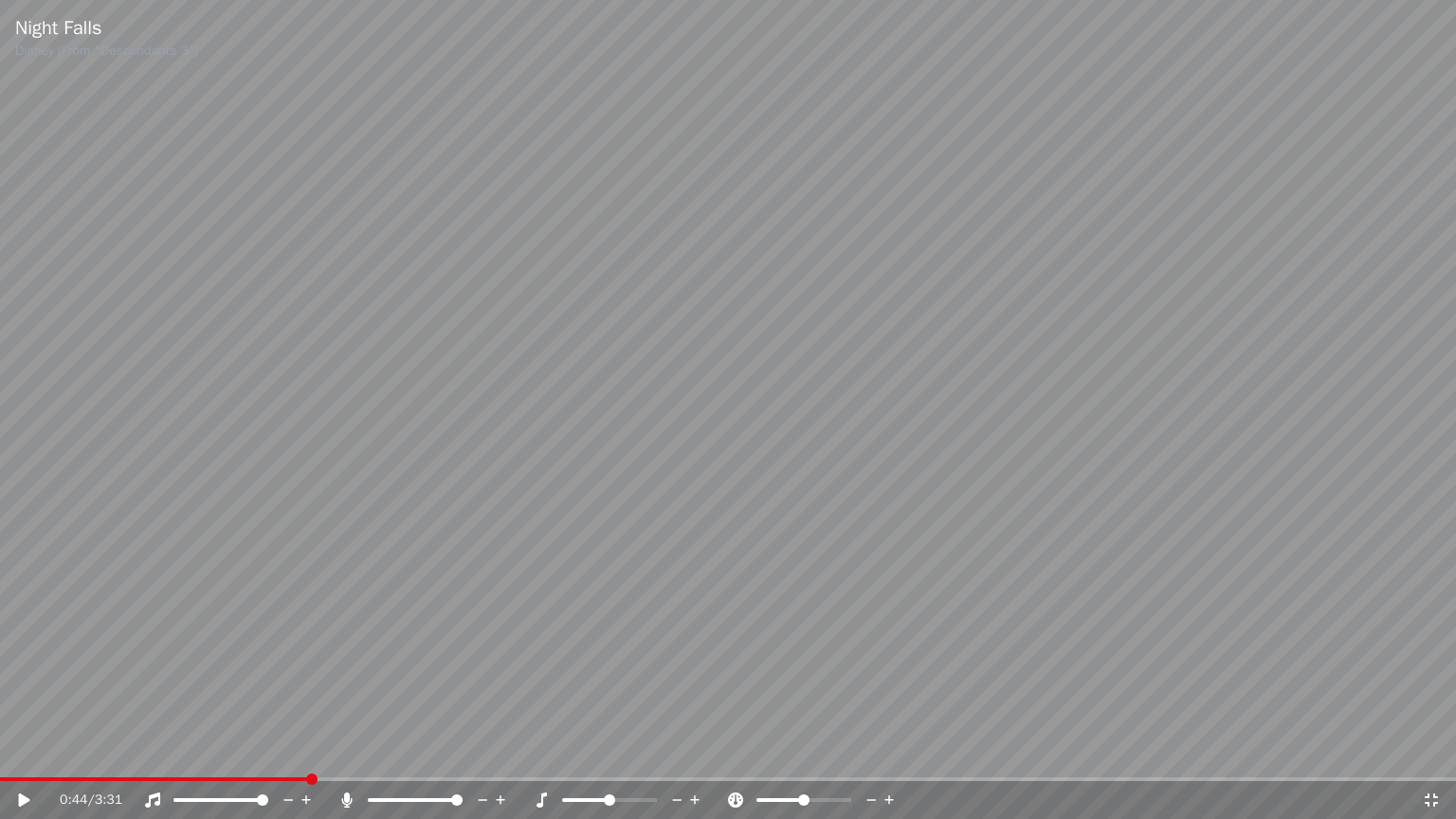 click 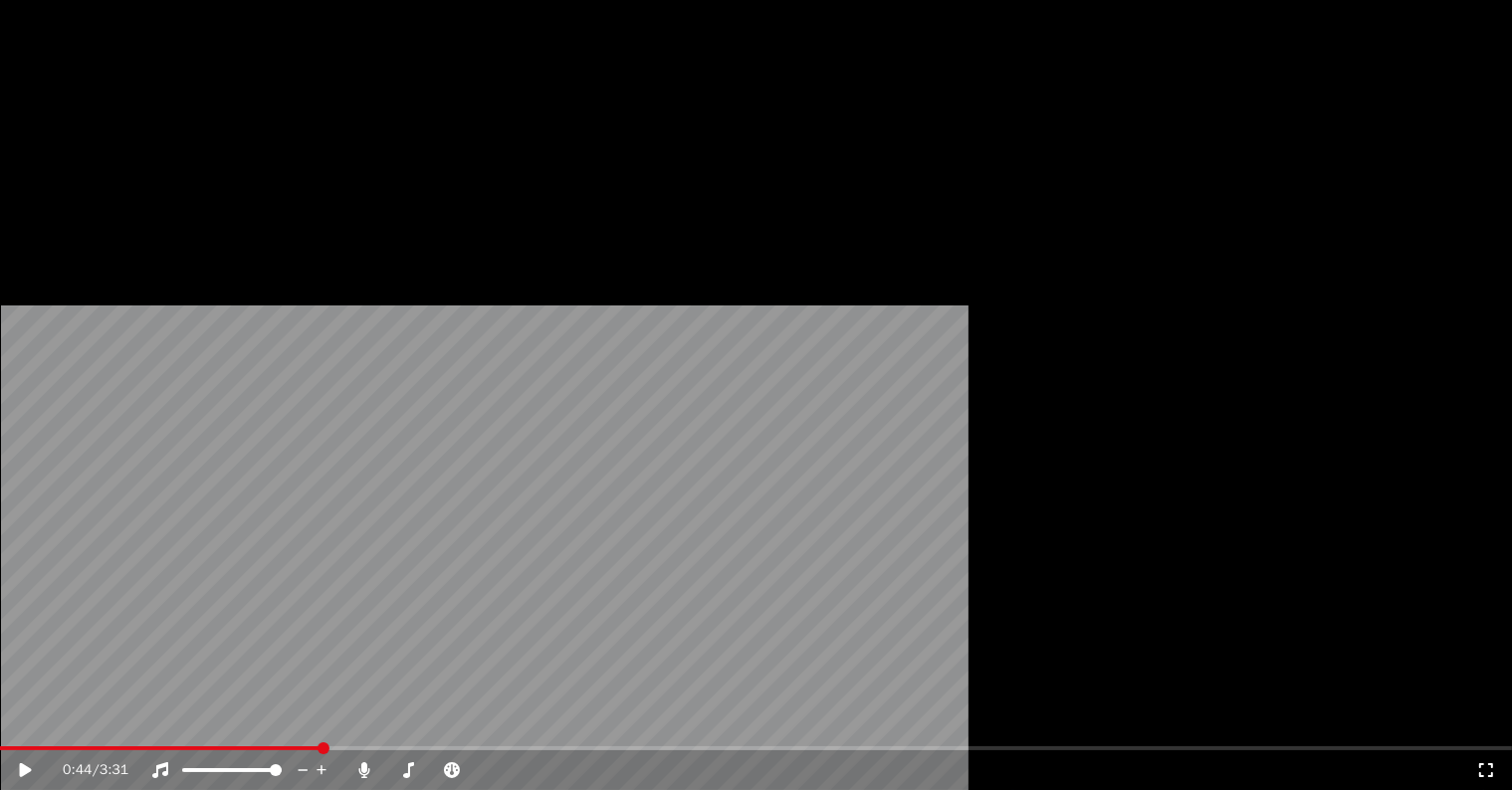 click on "Editar" at bounding box center (68, 153) 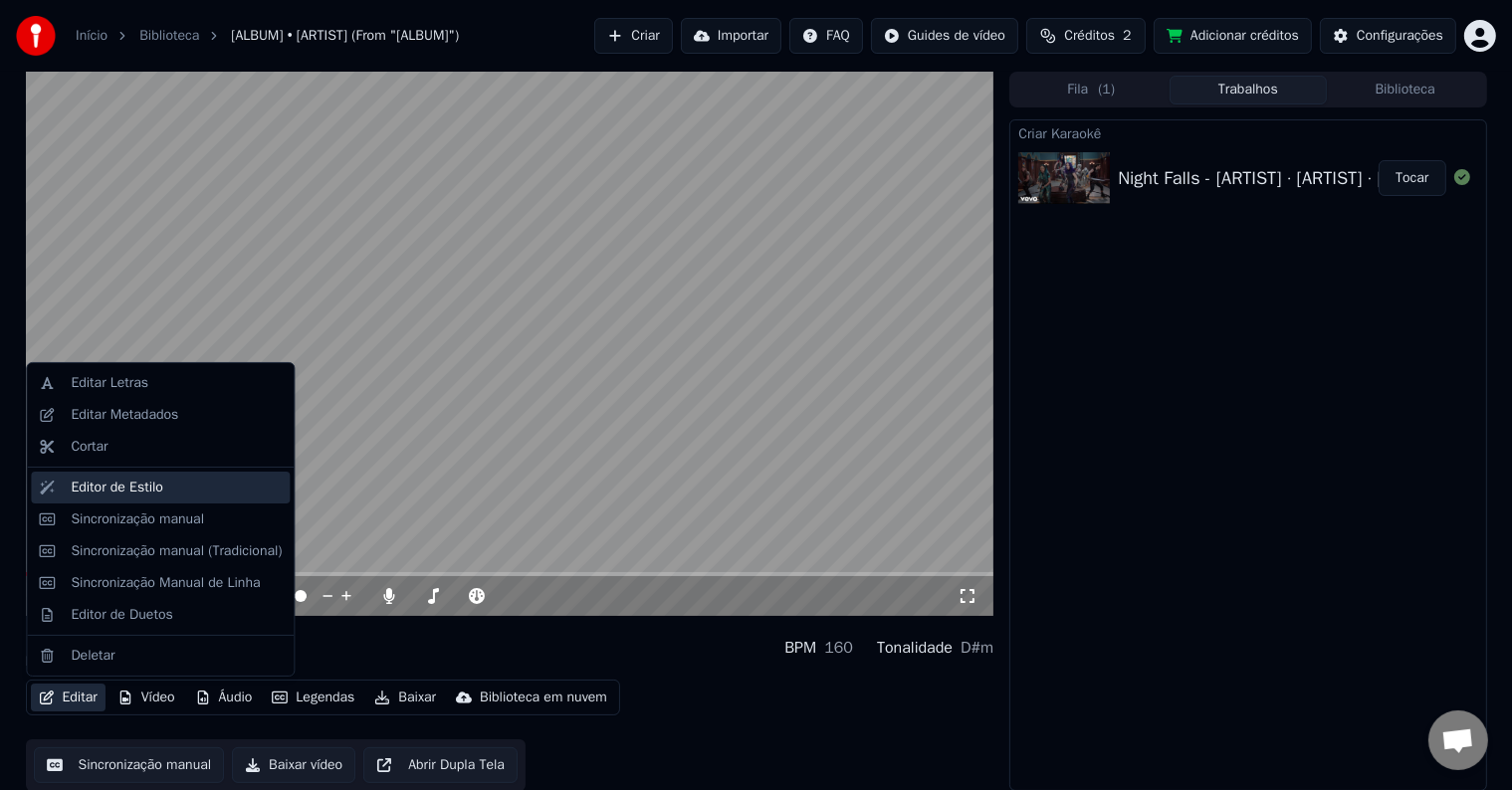 click on "Editor de Estilo" at bounding box center (116, 488) 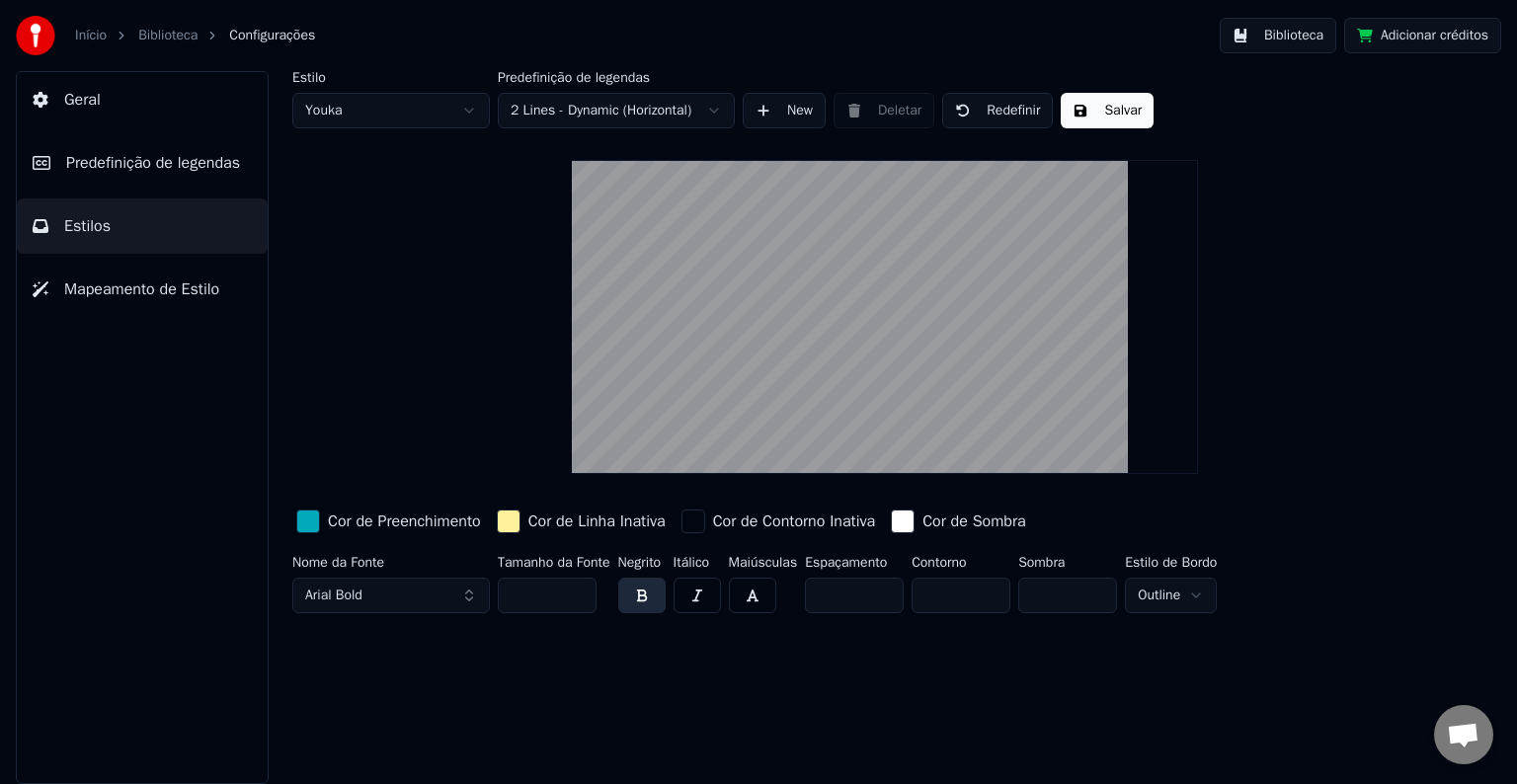 click on "Início Biblioteca Configurações Biblioteca Adicionar créditos Geral Predefinição de legendas Estilos Mapeamento de Estilo Estilo Youka Predefinição de legendas 2 Lines - Dynamic (Horizontal) New Deletar Redefinir Salvar Cor de Preenchimento Cor de Linha Inativa Cor de Contorno Inativa Cor de Sombra Nome da Fonte Arial Bold Tamanho da Fonte ** Negrito Itálico Maiúsculas Espaçamento * Contorno * Sombra * Estilo de Bordo Outline" at bounding box center [758, 392] 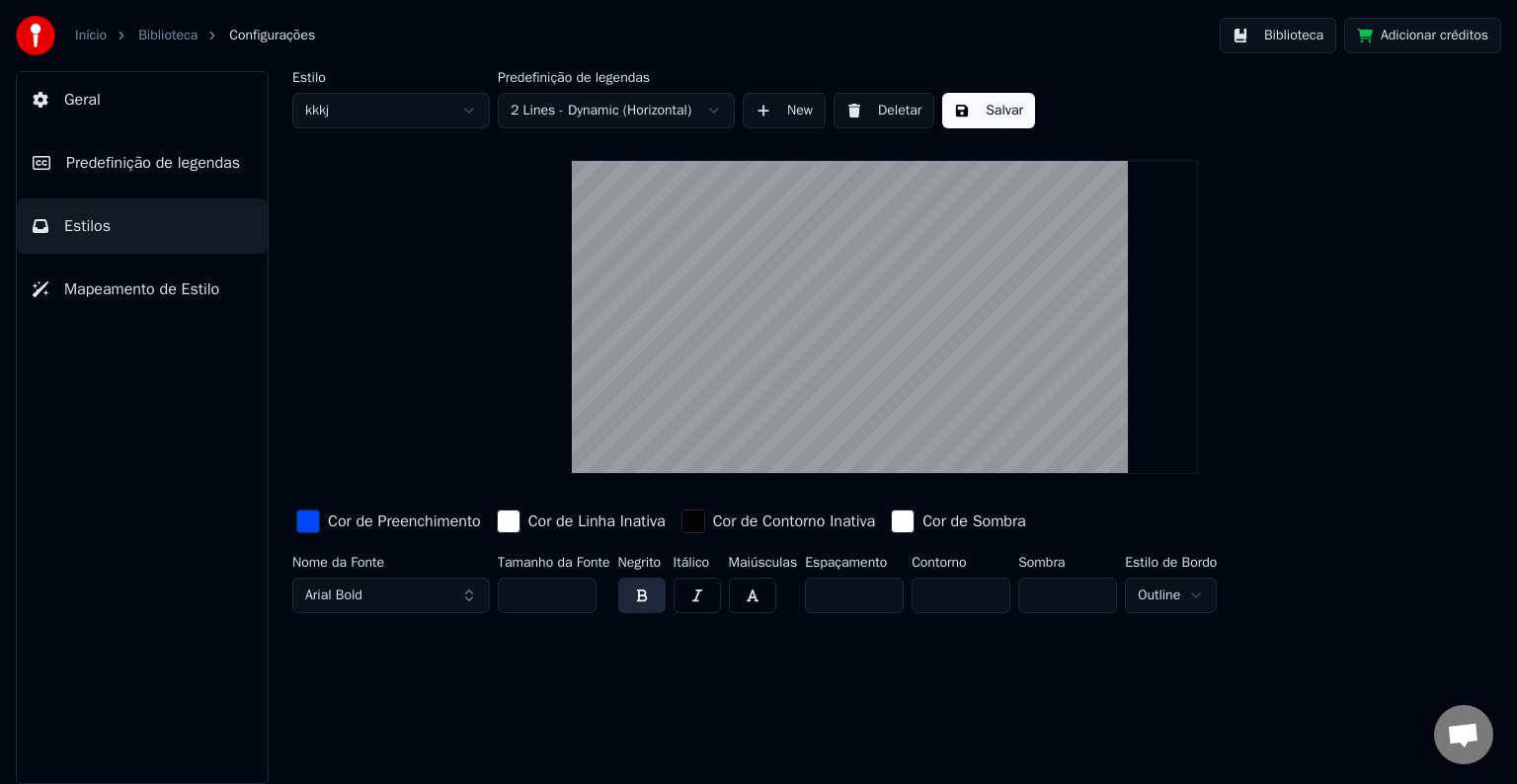 click on "Cor de Linha Inativa" at bounding box center (597, 521) 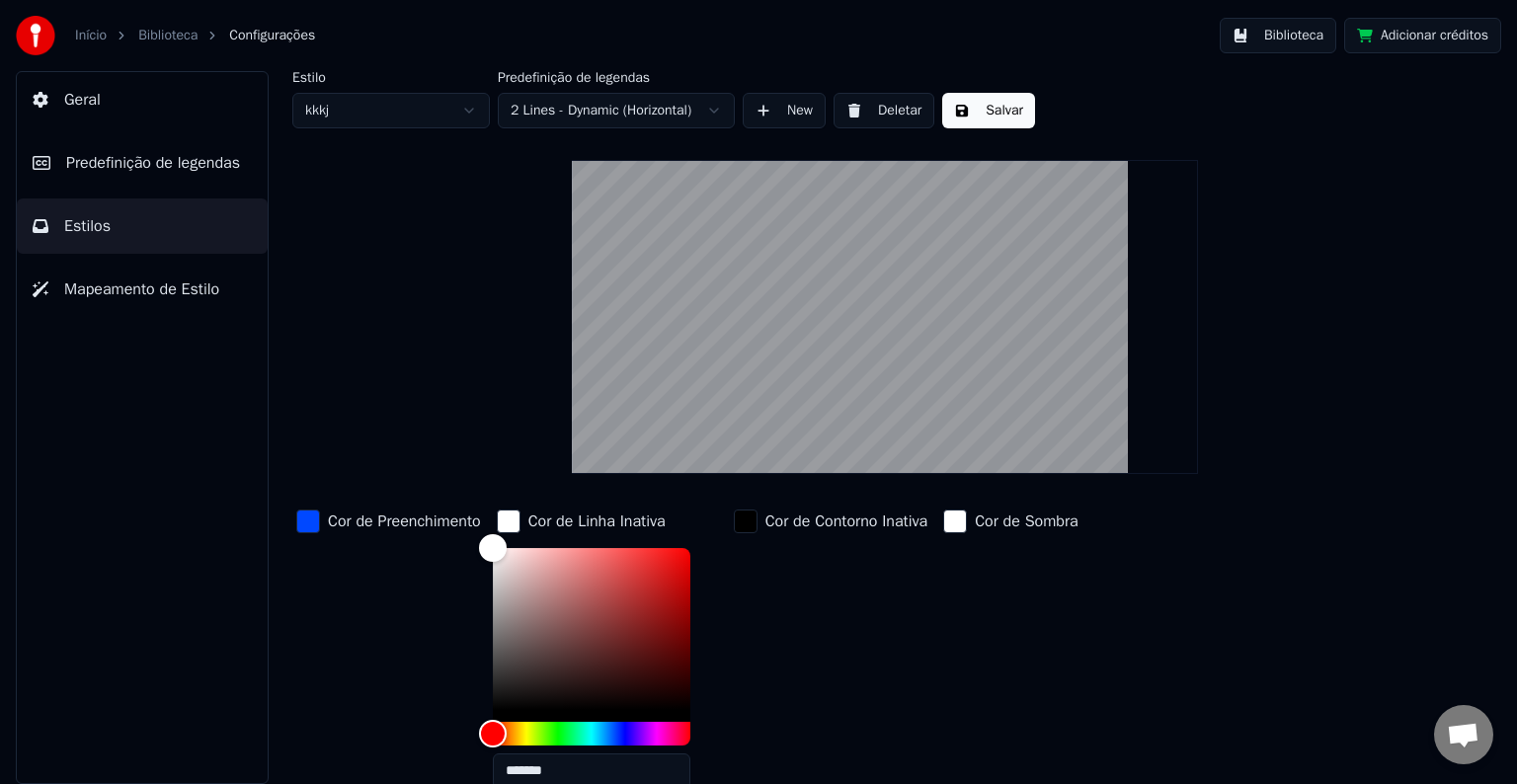 click on "Cor de Preenchimento" at bounding box center (404, 521) 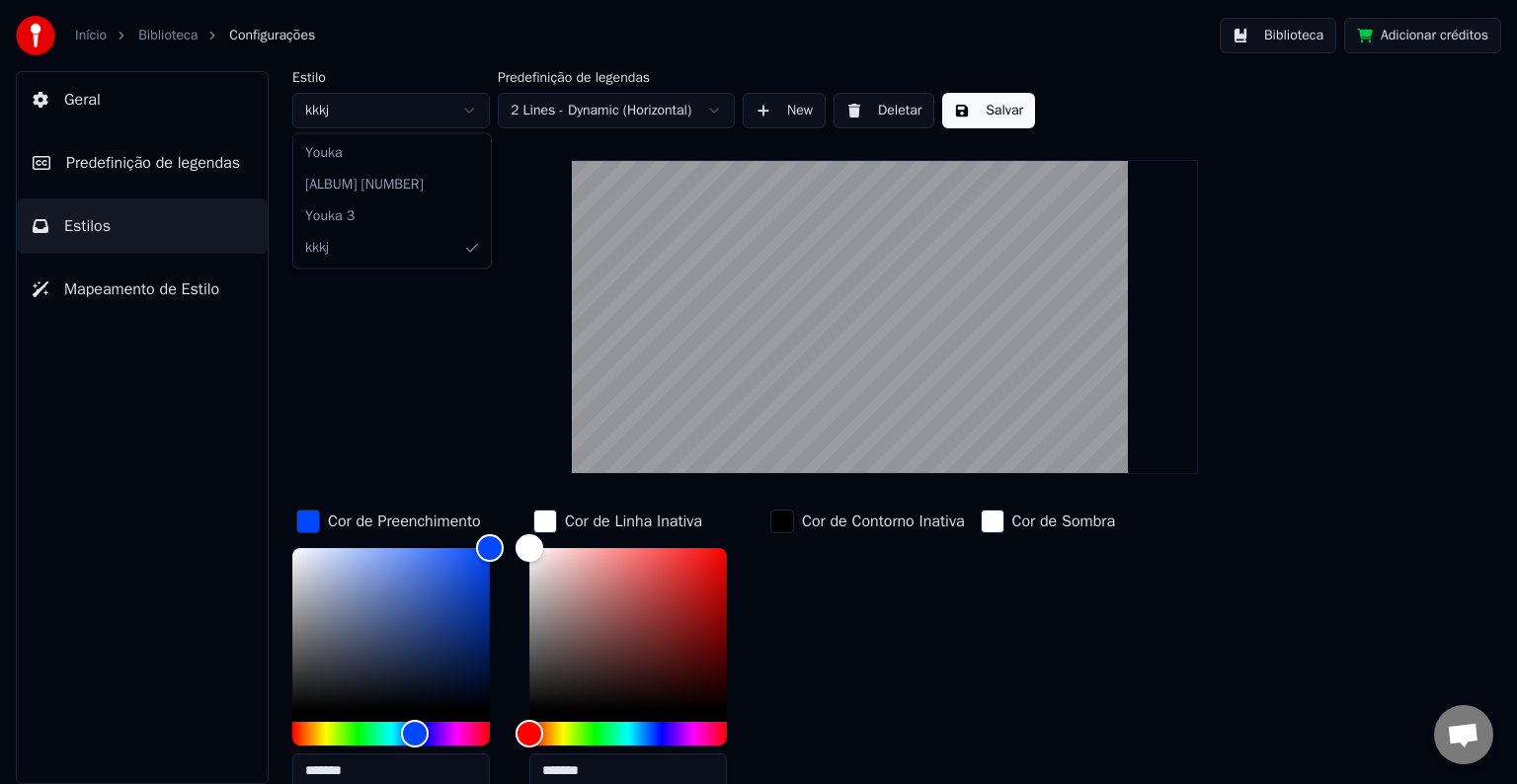 click on "Início Biblioteca Configurações Biblioteca Adicionar créditos Geral Predefinição de legendas Estilos Mapeamento de Estilo Estilo kkkj Predefinição de legendas 2 Lines - Dynamic (Horizontal) New Deletar Salvar Cor de Preenchimento ******* Cor de Linha Inativa ******* Cor de Contorno Inativa Cor de Sombra Nome da Fonte Arial Bold Tamanho da Fonte ** Negrito Itálico Maiúsculas Espaçamento * Contorno * Sombra * Estilo de Bordo Outline Youka Youka 2 Youka 3 kkkj" at bounding box center [758, 392] 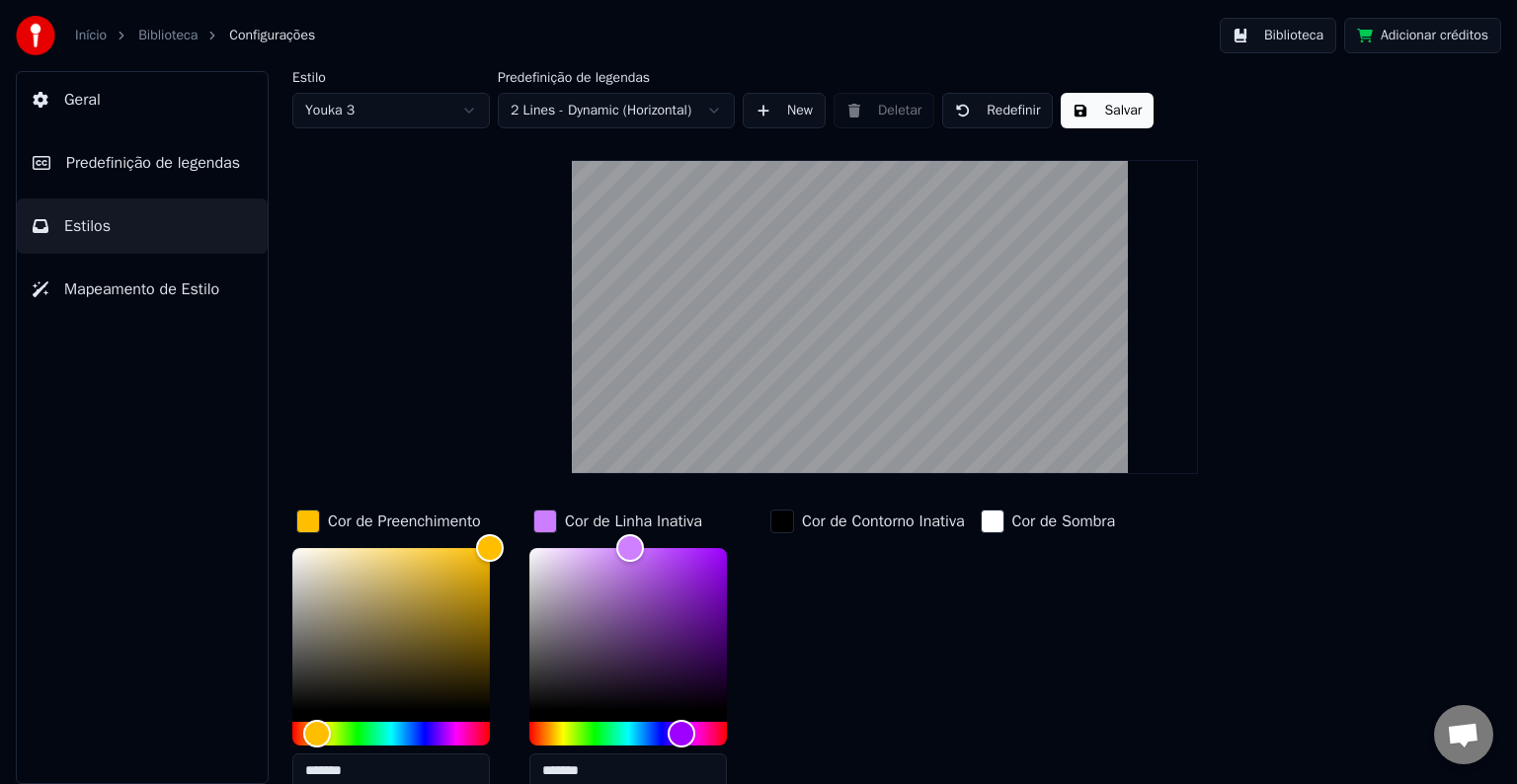 click on "Cor de Preenchimento" at bounding box center [404, 521] 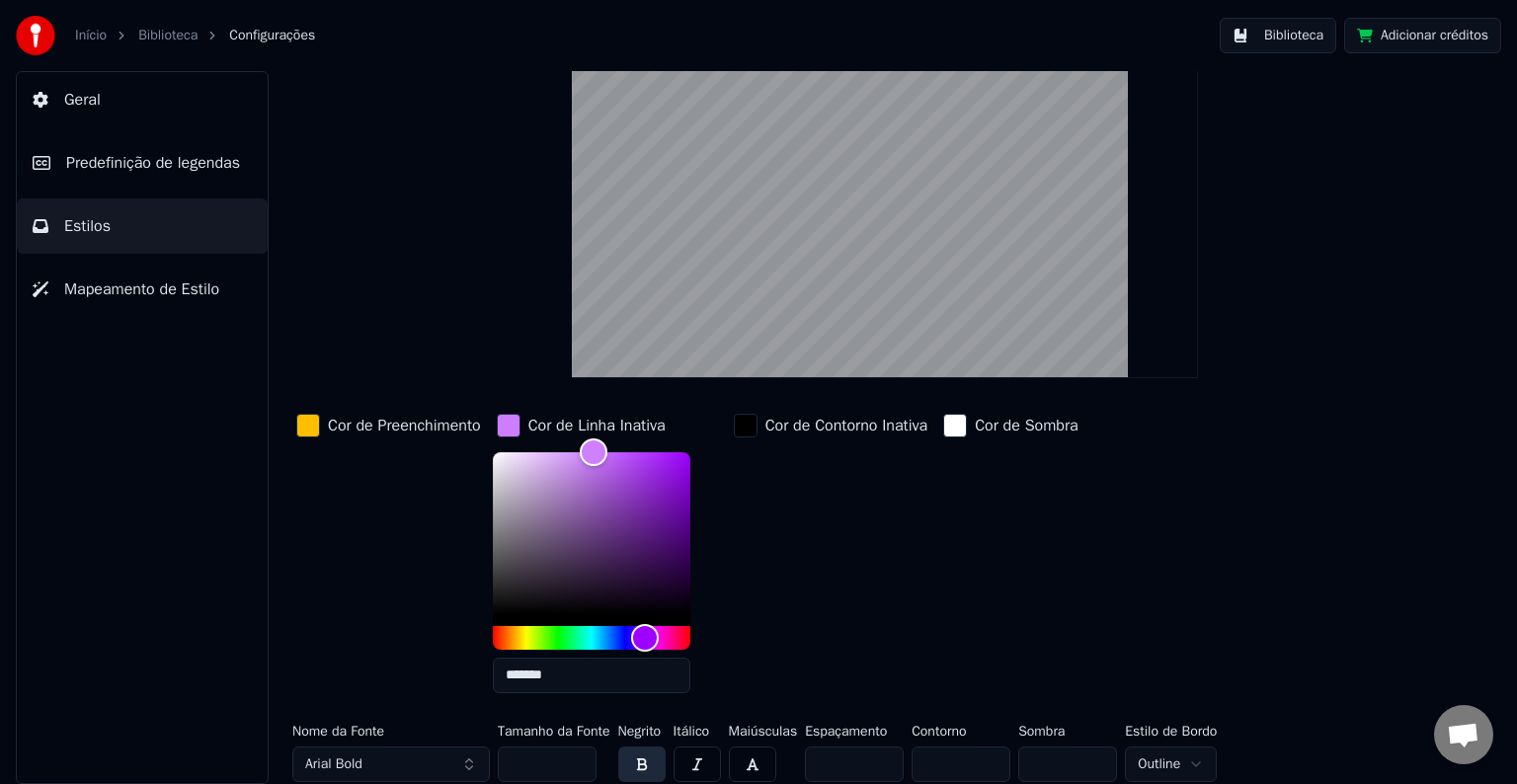 scroll, scrollTop: 99, scrollLeft: 0, axis: vertical 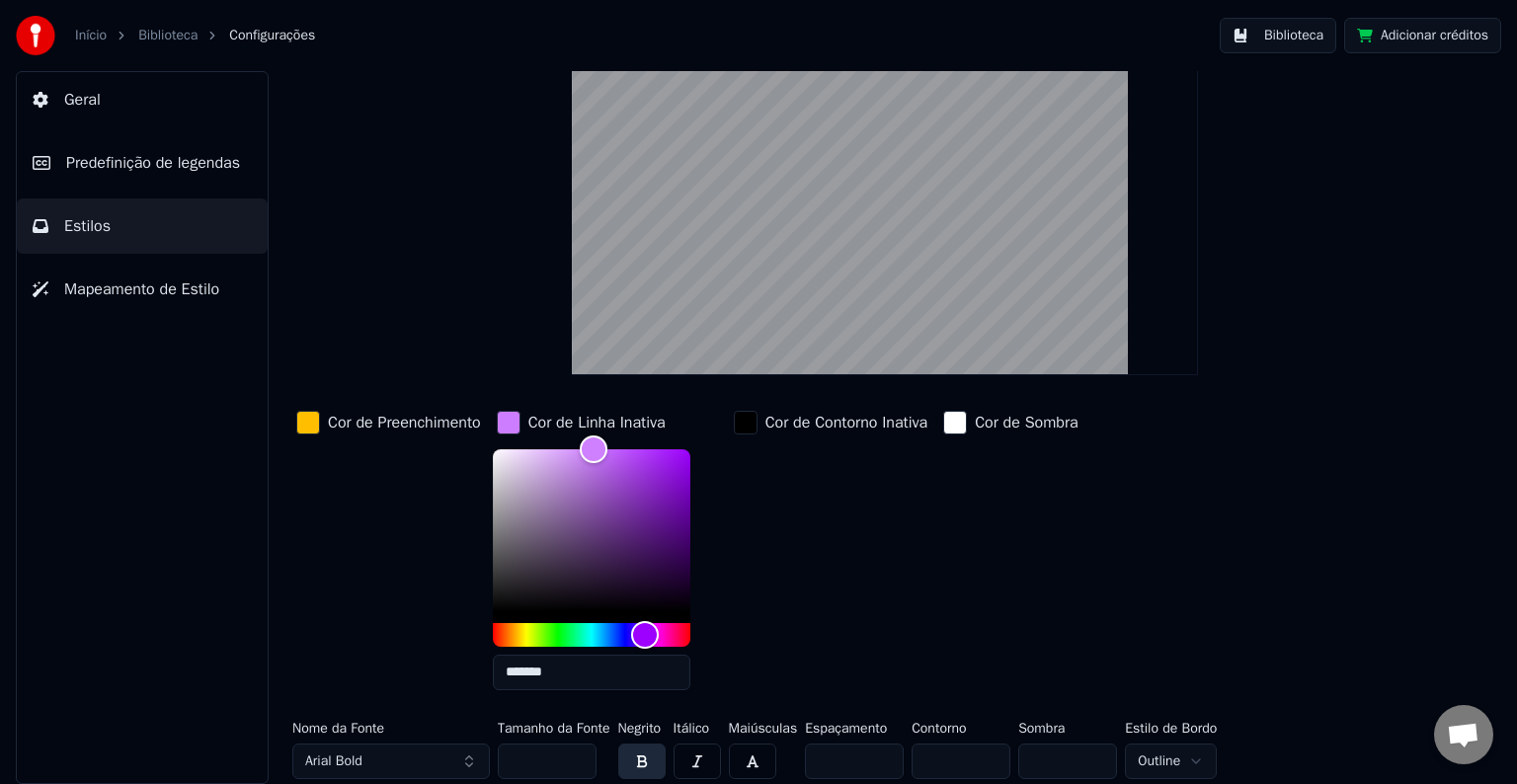 click on "*******" at bounding box center (592, 672) 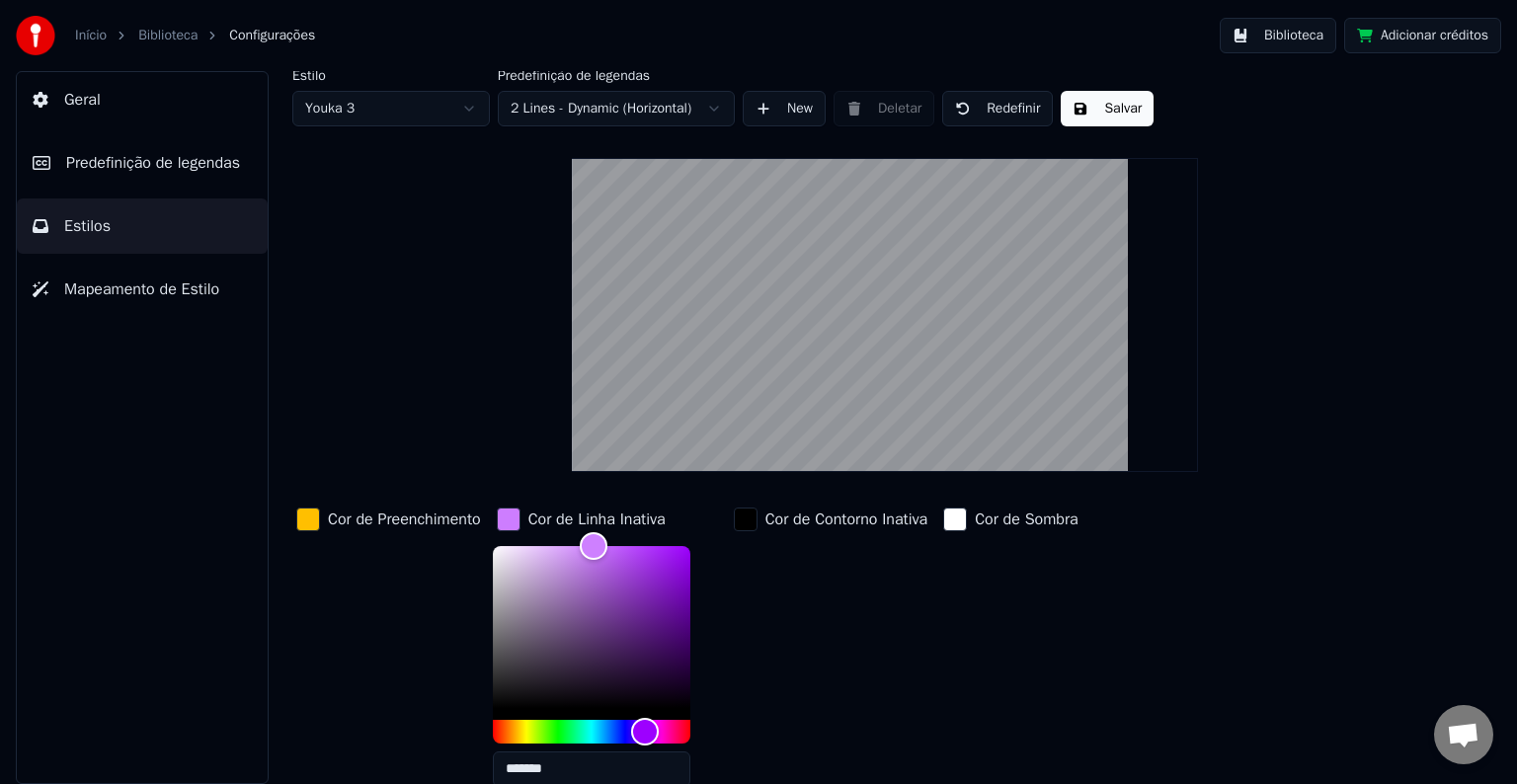 scroll, scrollTop: 0, scrollLeft: 0, axis: both 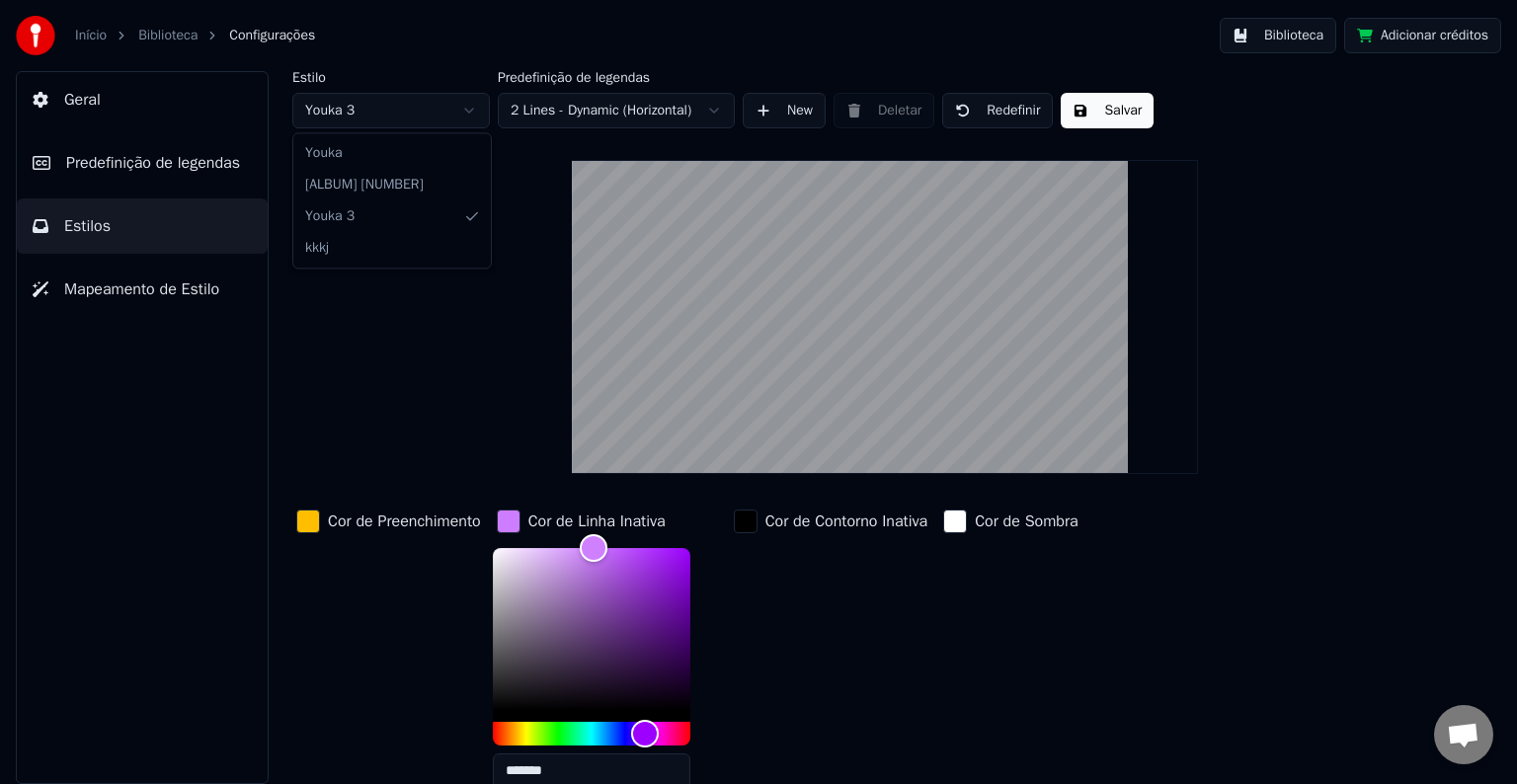 click on "Início Biblioteca Configurações Biblioteca Adicionar créditos Geral Predefinição de legendas Estilos Mapeamento de Estilo Estilo Youka 3 Predefinição de legendas 2 Lines - Dynamic (Horizontal) New Deletar Redefinir Salvar Cor de Preenchimento Cor de Linha Inativa ******* Cor de Contorno Inativa Cor de Sombra Nome da Fonte Arial Bold Tamanho da Fonte ** Negrito Itálico Maiúsculas Espaçamento * Contorno * Sombra * Estilo de Bordo Outline Youka Youka 2 Youka 3 kkkj" at bounding box center (758, 392) 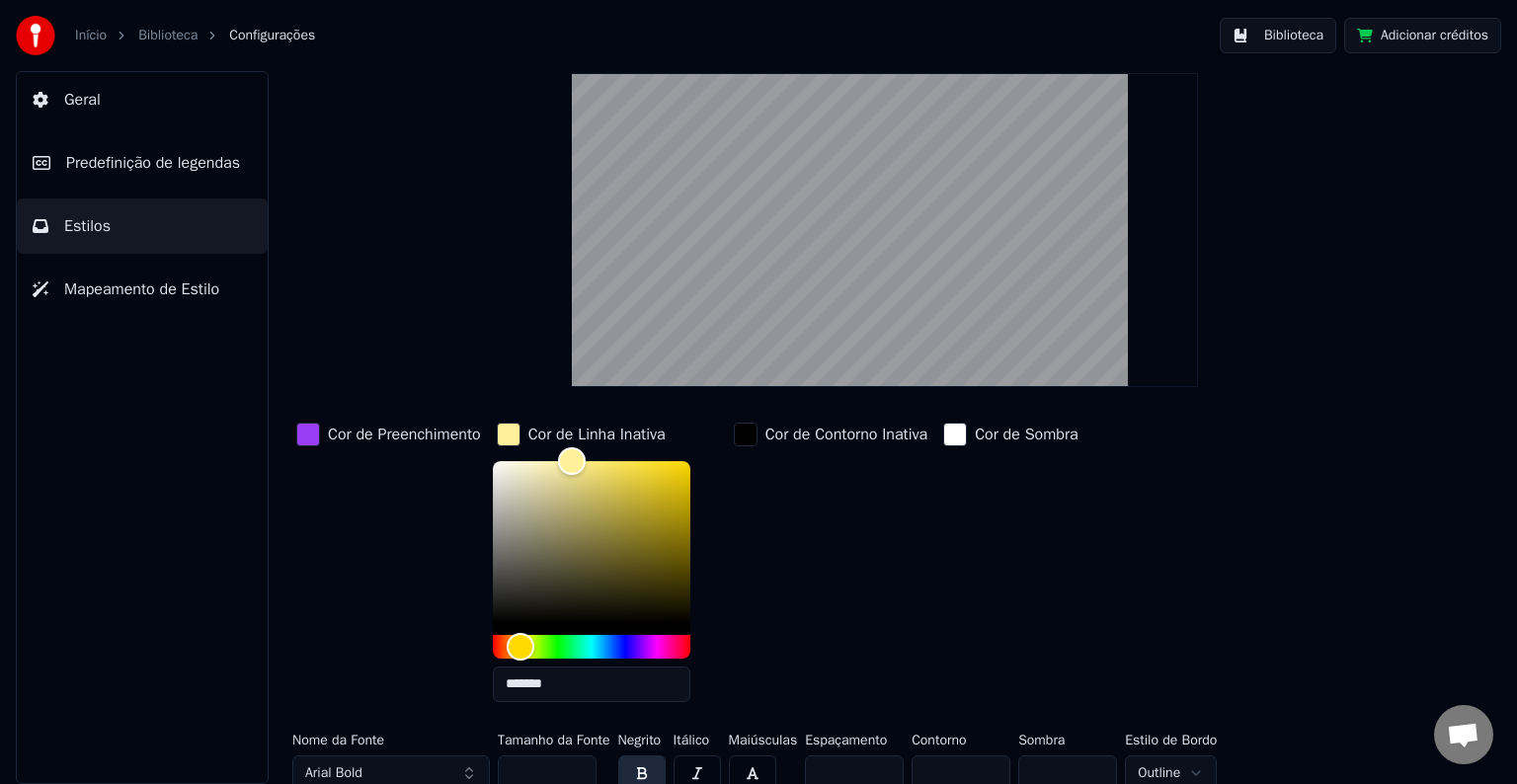 scroll, scrollTop: 100, scrollLeft: 0, axis: vertical 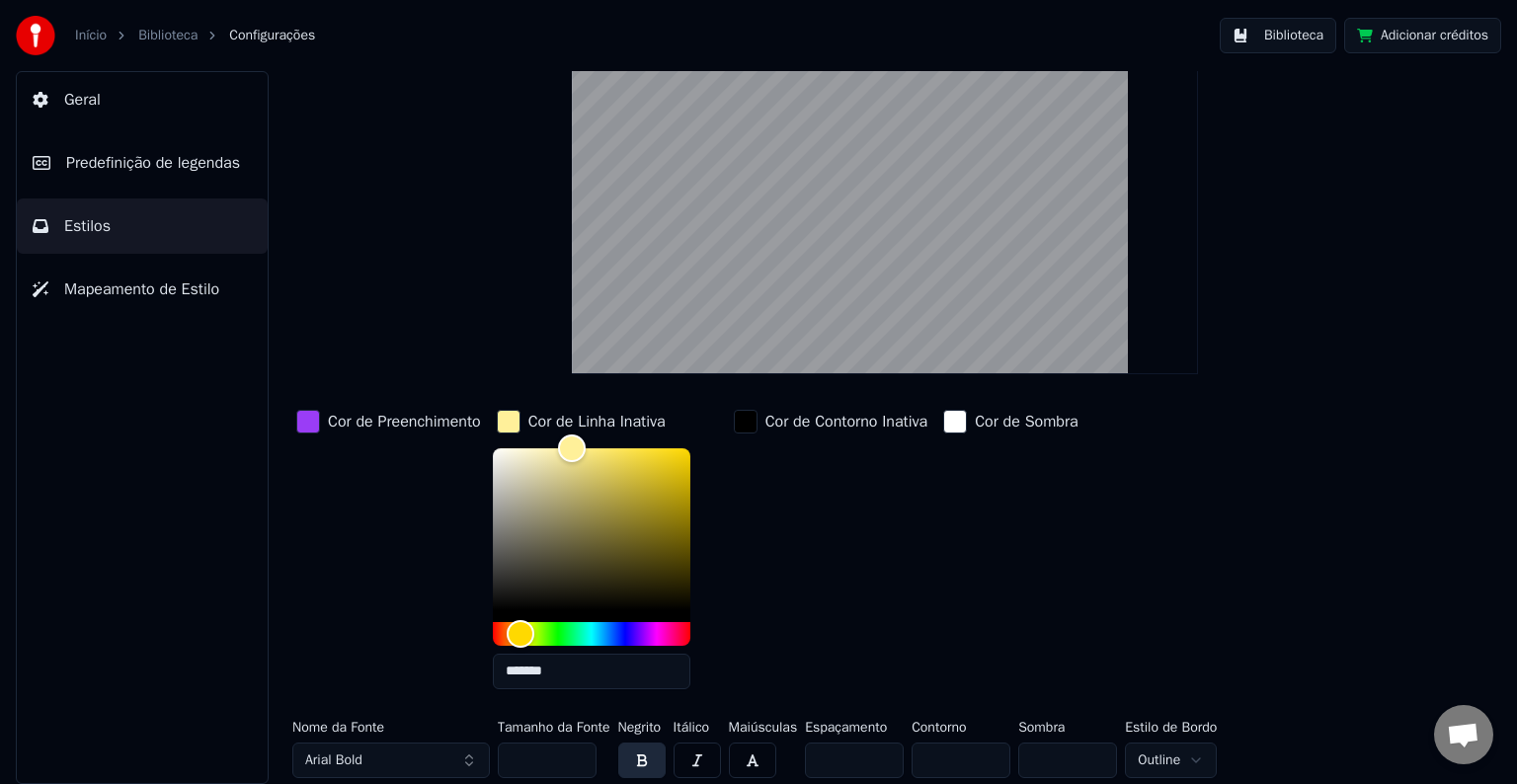 click on "*******" at bounding box center (592, 671) 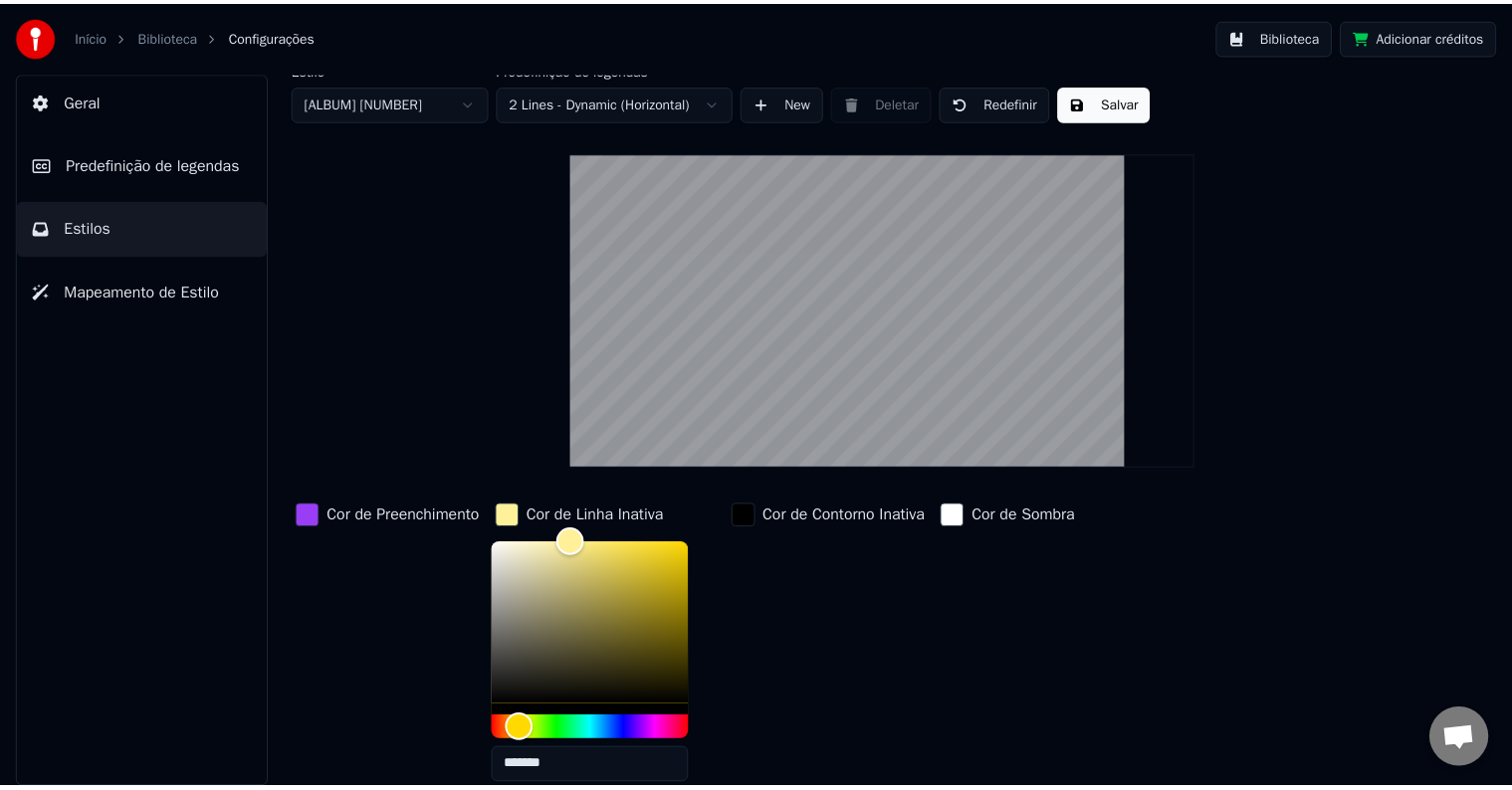scroll, scrollTop: 0, scrollLeft: 0, axis: both 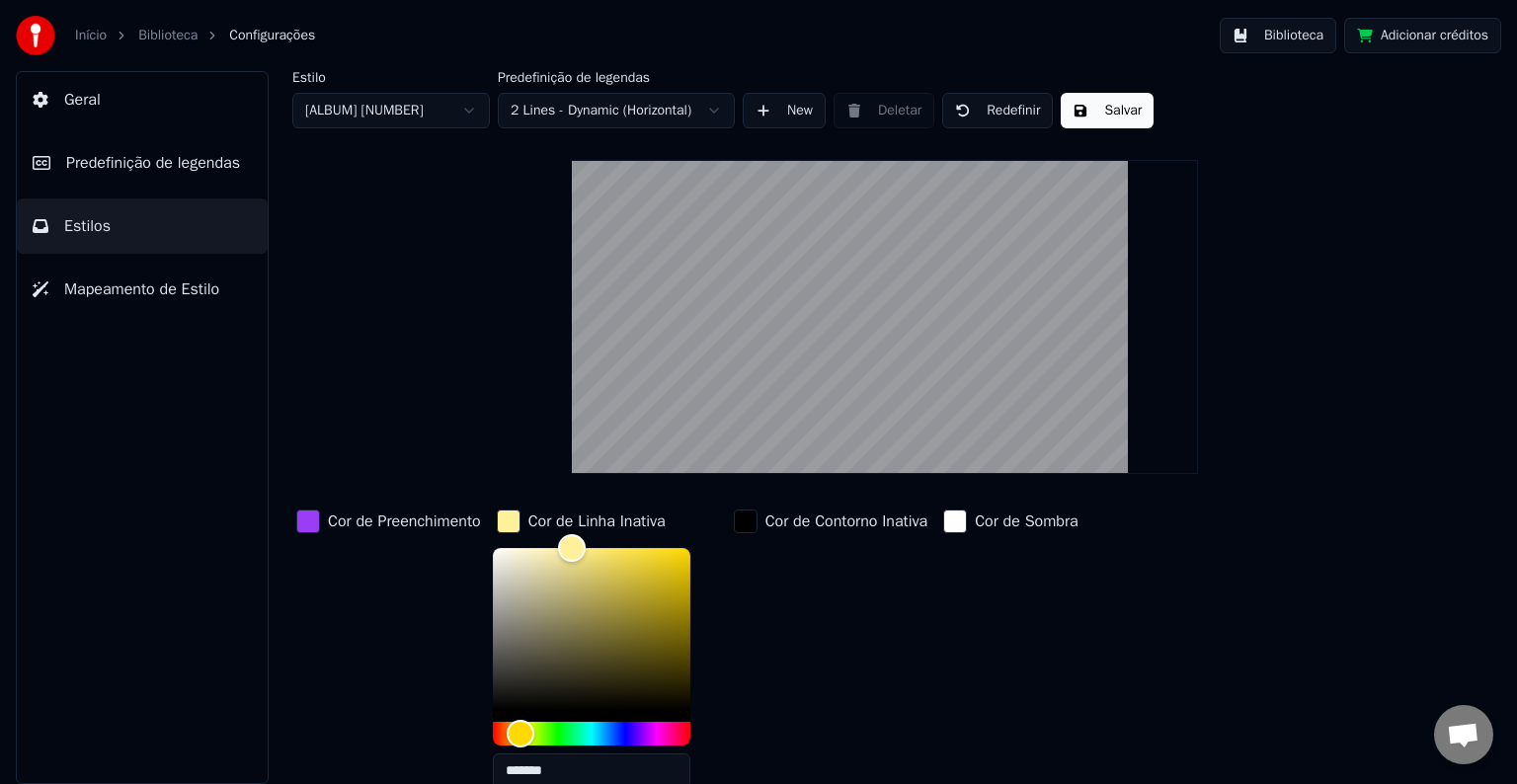 click on "Início Biblioteca [ALBUM] • [ARTIST] (From "[ALBUM]") Editor de Duetos Adicionar créditos Personalizado (f9db) Cancelar Salvar Número de cantores * Mantenha as vozes do cantor Cantor [NUMBER] Cantor [NUMBER] Todos Cantor [NUMBER] Cantor [NUMBER] Cantor [NUMBER] Todos Watch your back, watch your back Cantor [NUMBER] Cantor [NUMBER] Cantor [NUMBER] Todos Watch your back, watch your back Cantor [NUMBER] Cantor [NUMBER] Cantor [NUMBER] Todos We can counter their attack Cantor [NUMBER] Cantor [NUMBER] Cantor [NUMBER] Todos Hit 'em 'til the armor cracks Cantor [NUMBER] Cantor [NUMBER] Cantor [NUMBER] Todos This could get a little sticky Cantor [NUMBER] Cantor [NUMBER] Cantor [NUMBER] Todos How to win this battle could be tricky Cantor [NUMBER] Cantor [NUMBER] Cantor [NUMBER] Todos But I know the best way, fall back, let me lead Cantor [NUMBER] Cantor [NUMBER] Cantor [NUMBER] Todos You hold the line and we'll bring them to their knees Cantor [NUMBER] Cantor [NUMBER] Cantor [NUMBER] Todos Swords in the air if you're with me Cantor [NUMBER] Cantor [NUMBER] Cantor [NUMBER] Todos They got us outnumbered one to fifty Cantor [NUMBER] Cantor [NUMBER] Cantor [NUMBER] Todos But victory is ours 'cause I got a strategy Cantor [NUMBER] Cantor [NUMBER] Cantor [NUMBER] Todos" at bounding box center (758, 392) 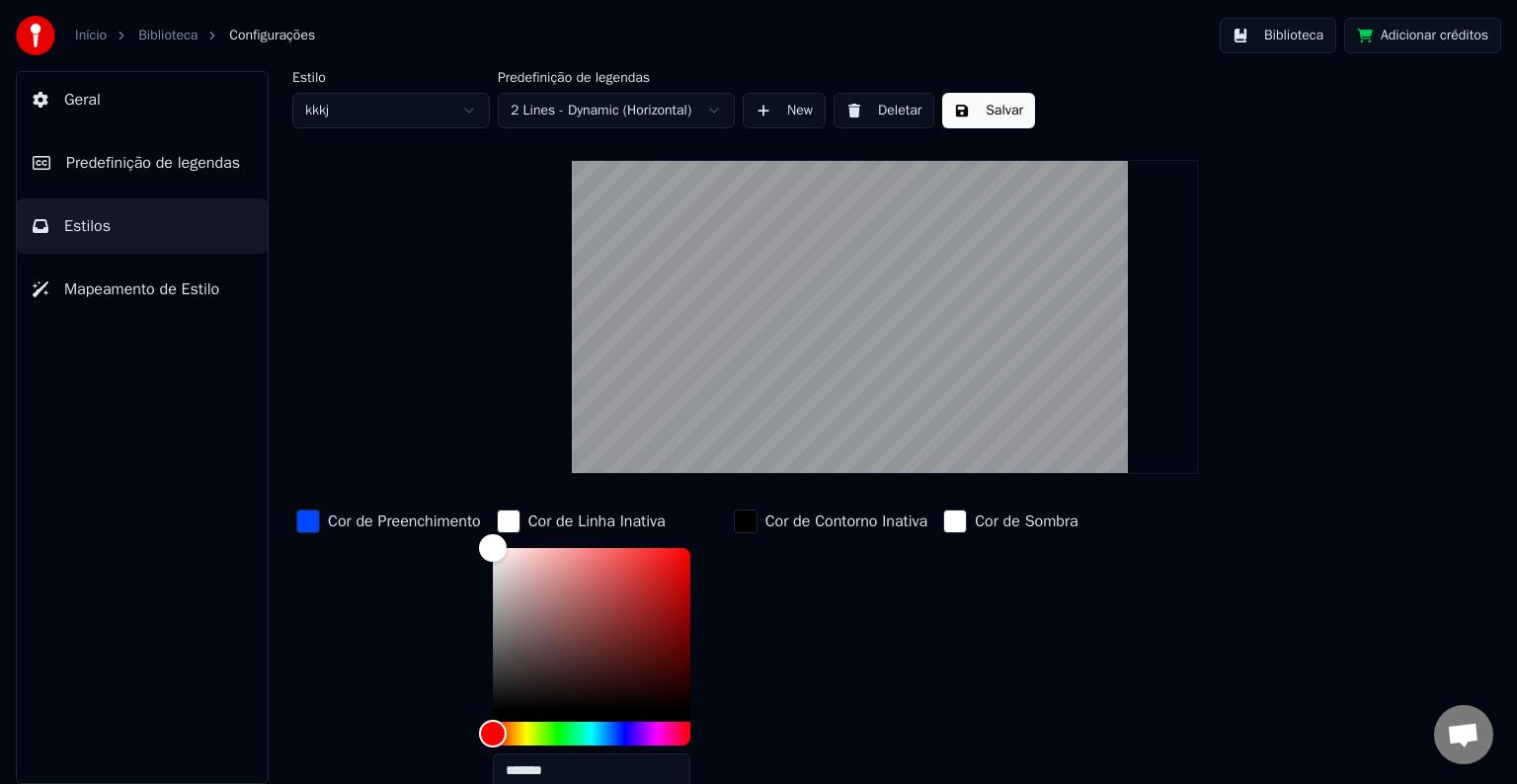 click on "*******" at bounding box center [592, 771] 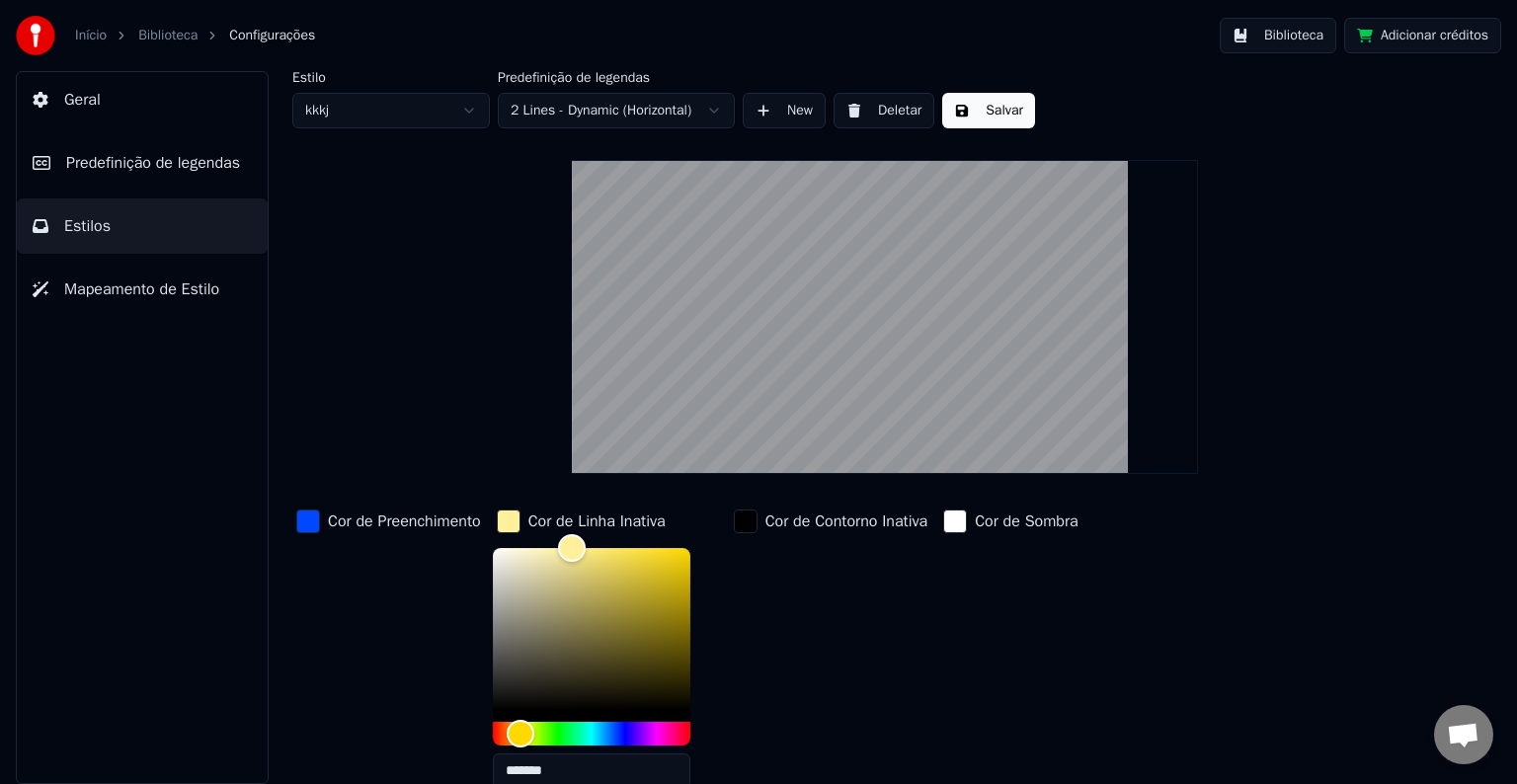 type on "*******" 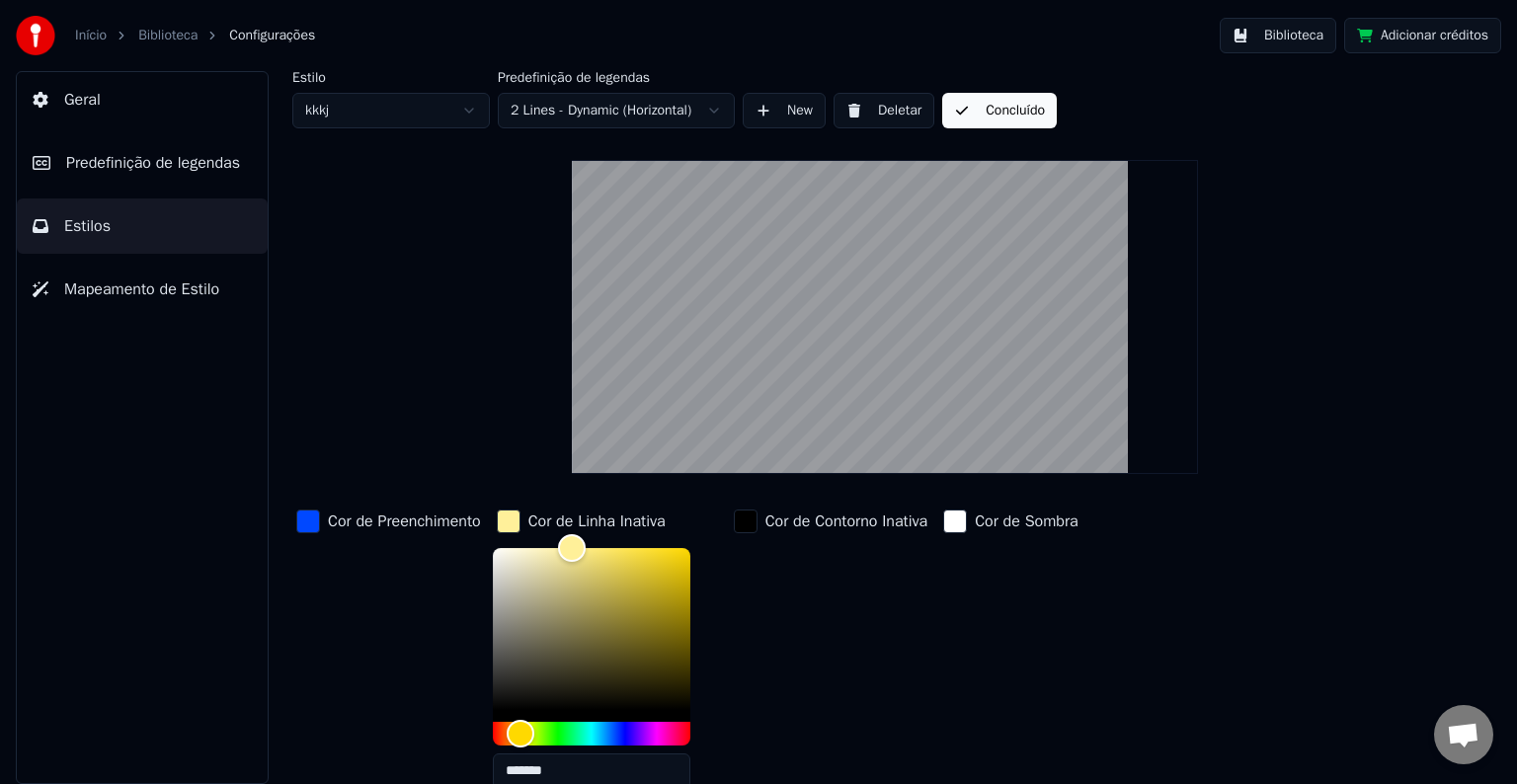 click on "Concluído" at bounding box center [999, 111] 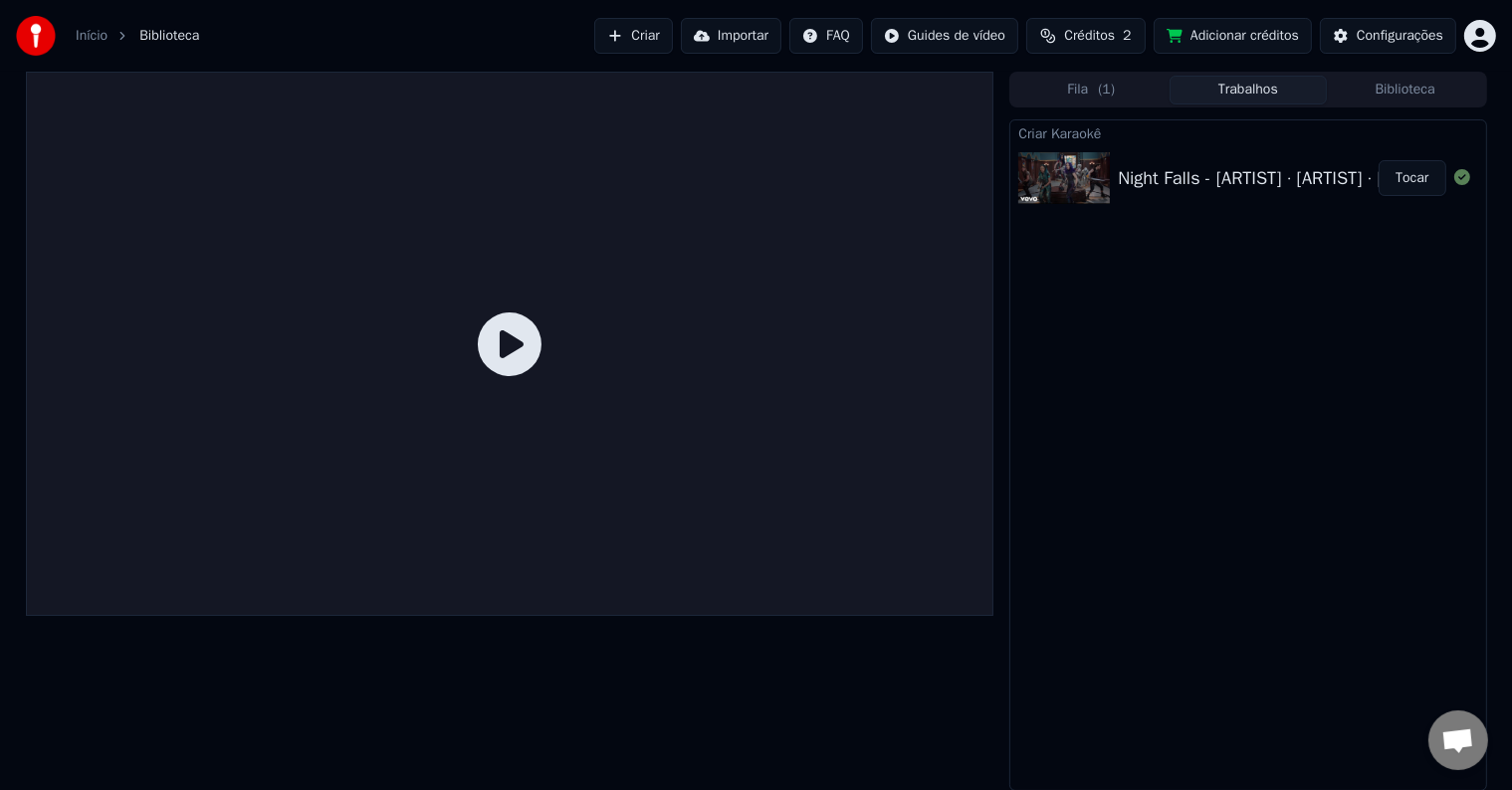 click on "Tocar" at bounding box center (1411, 178) 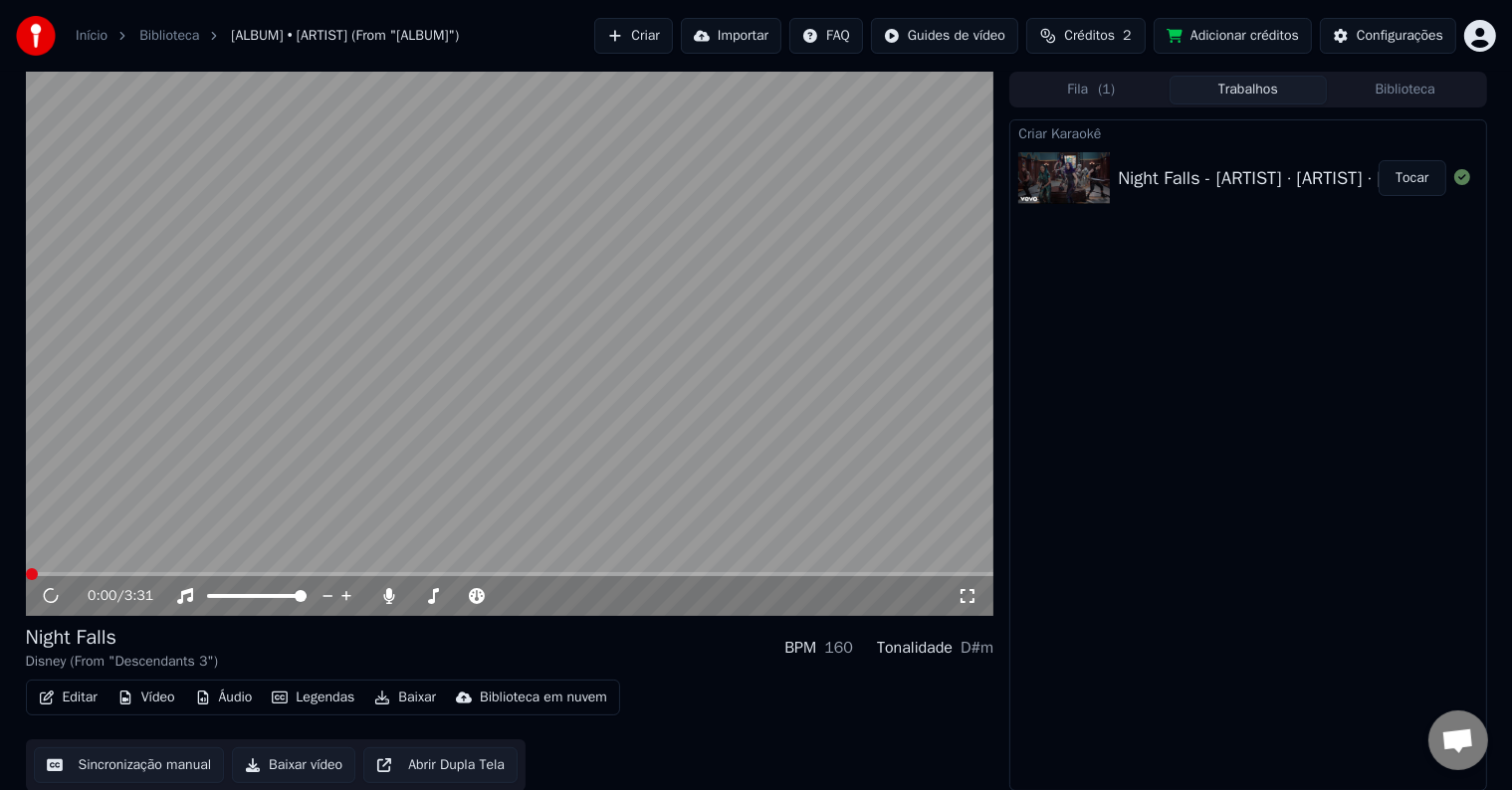click on "0:00  /  3:31" at bounding box center (510, 596) 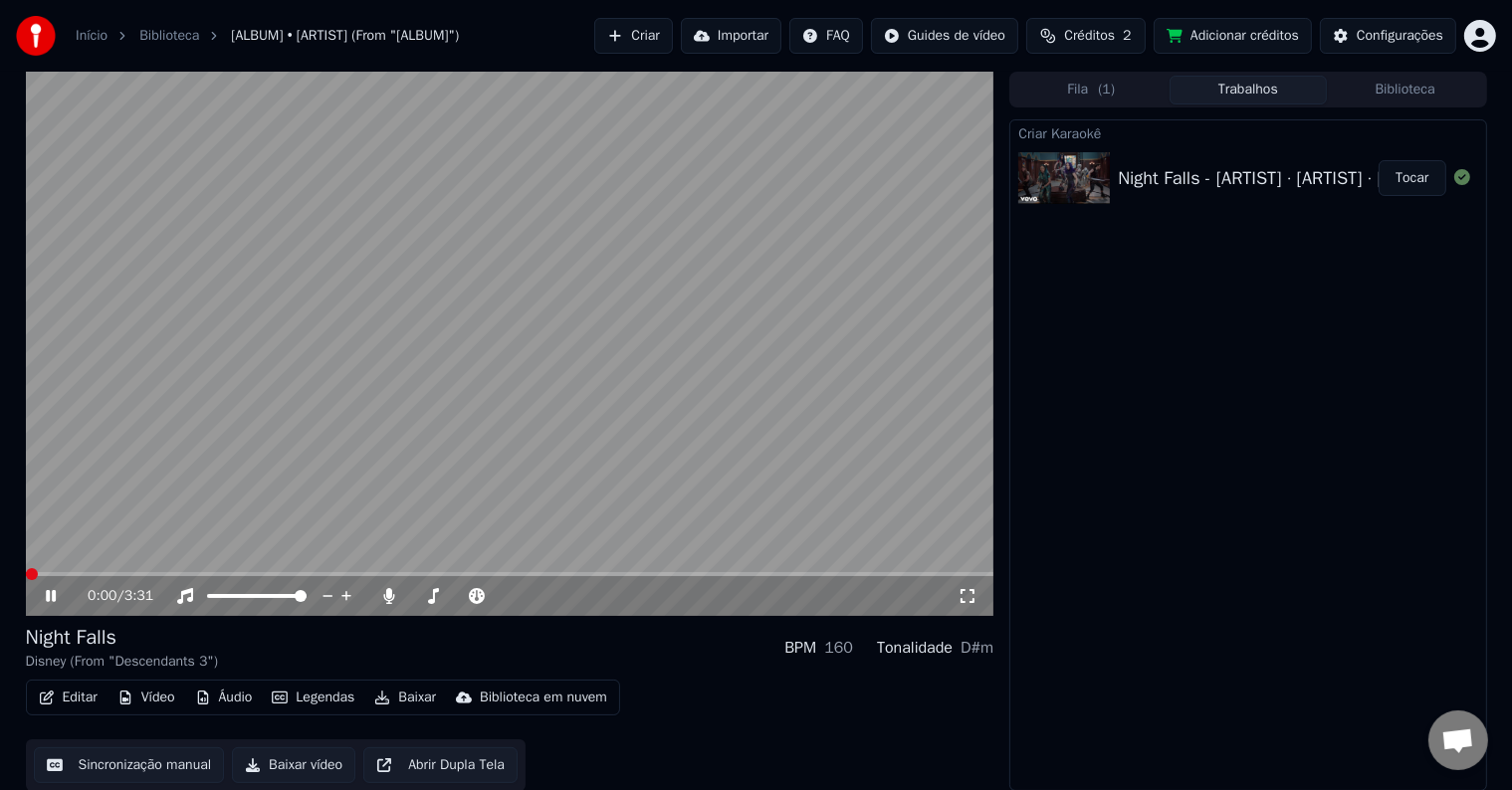 click 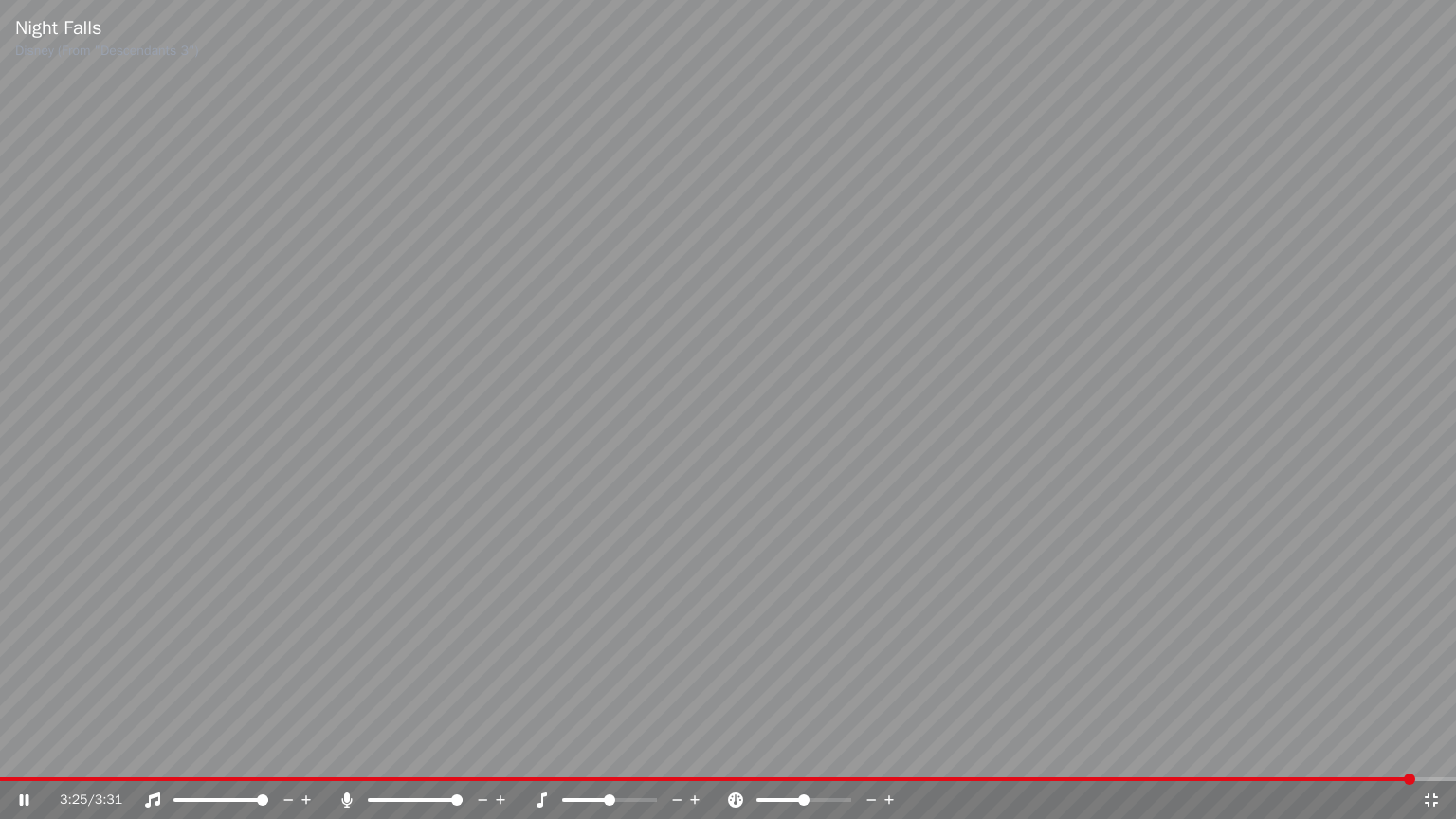 click 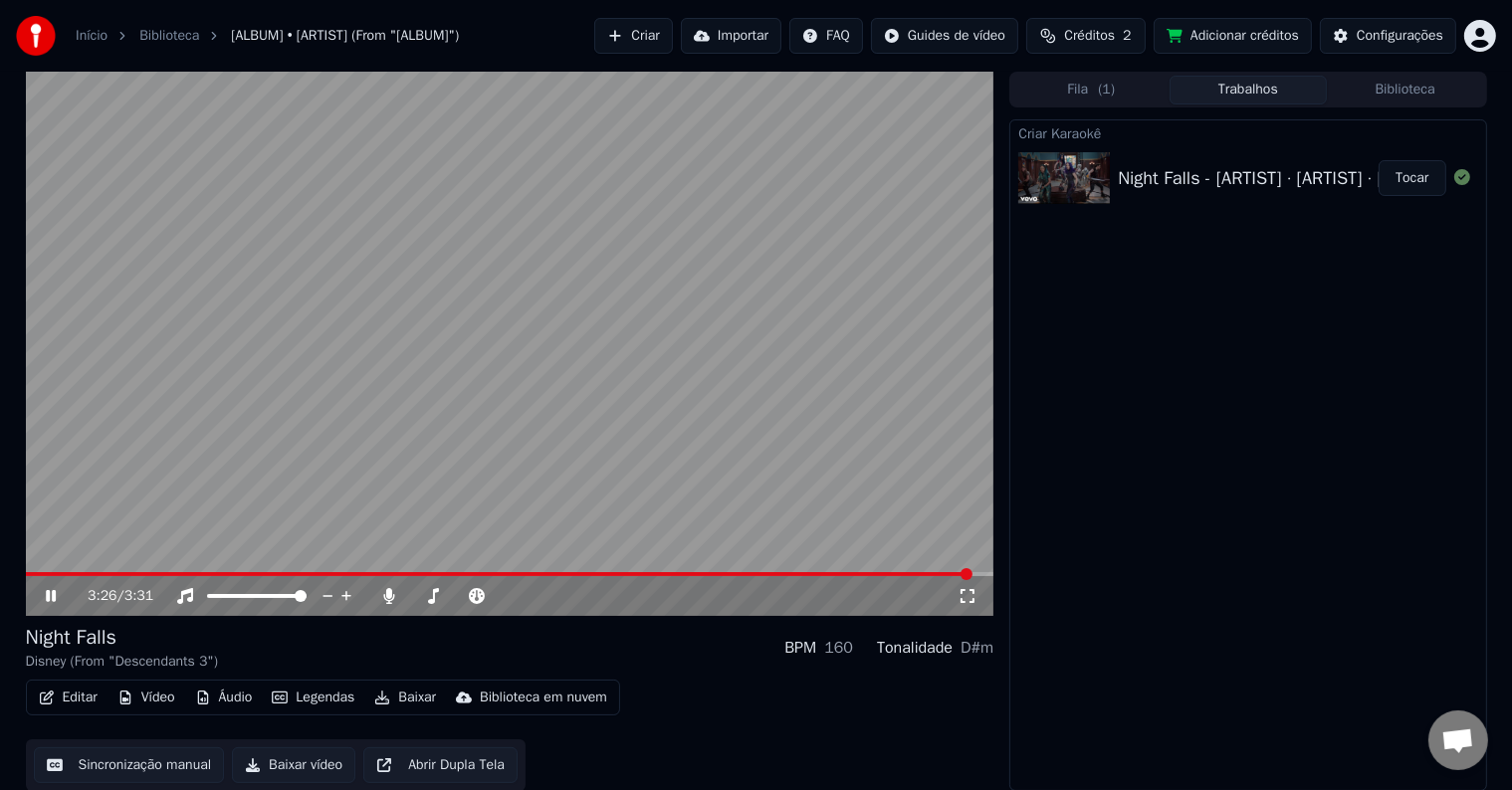 click at bounding box center (510, 343) 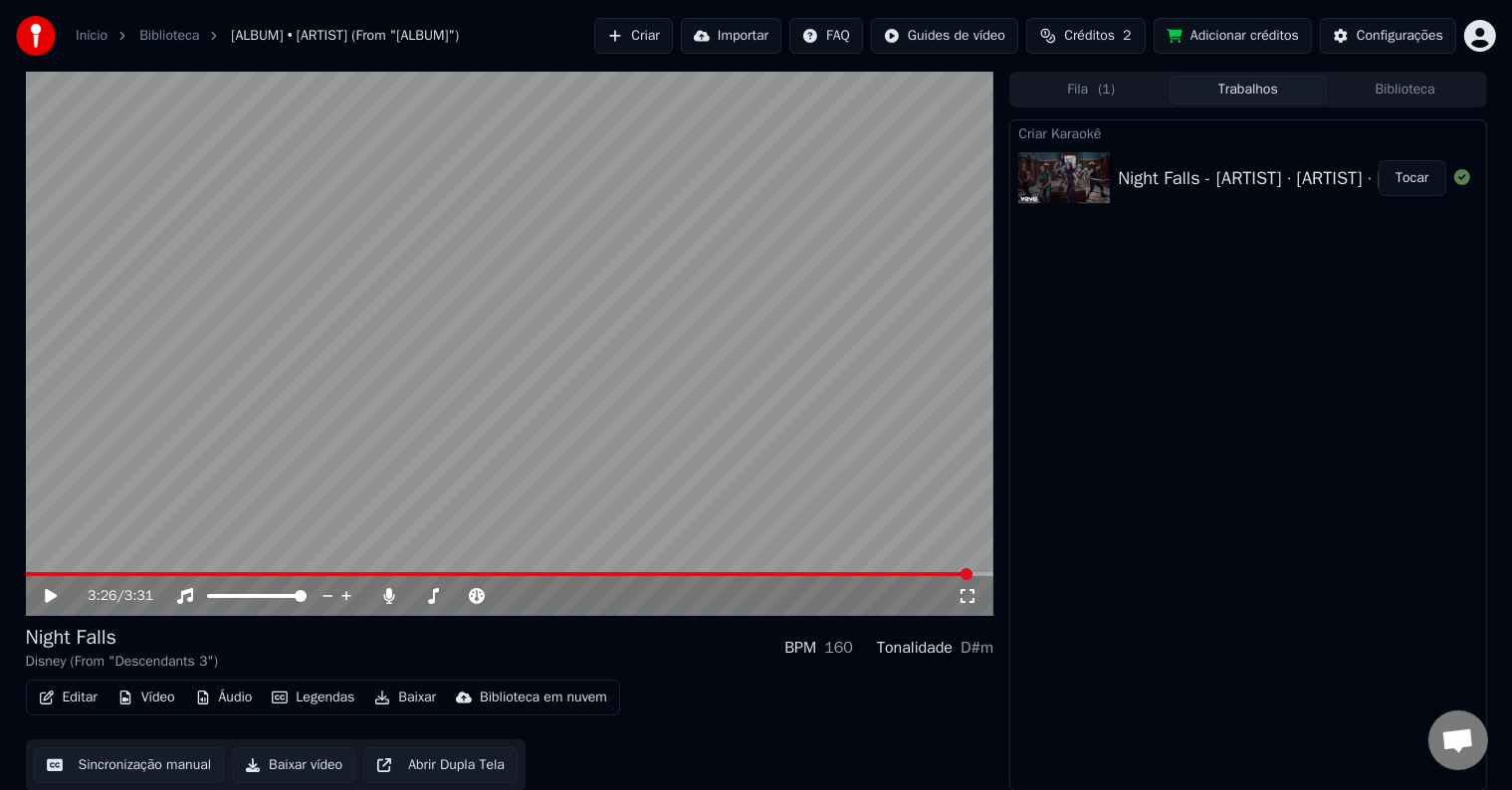 click on "Editar" at bounding box center [68, 697] 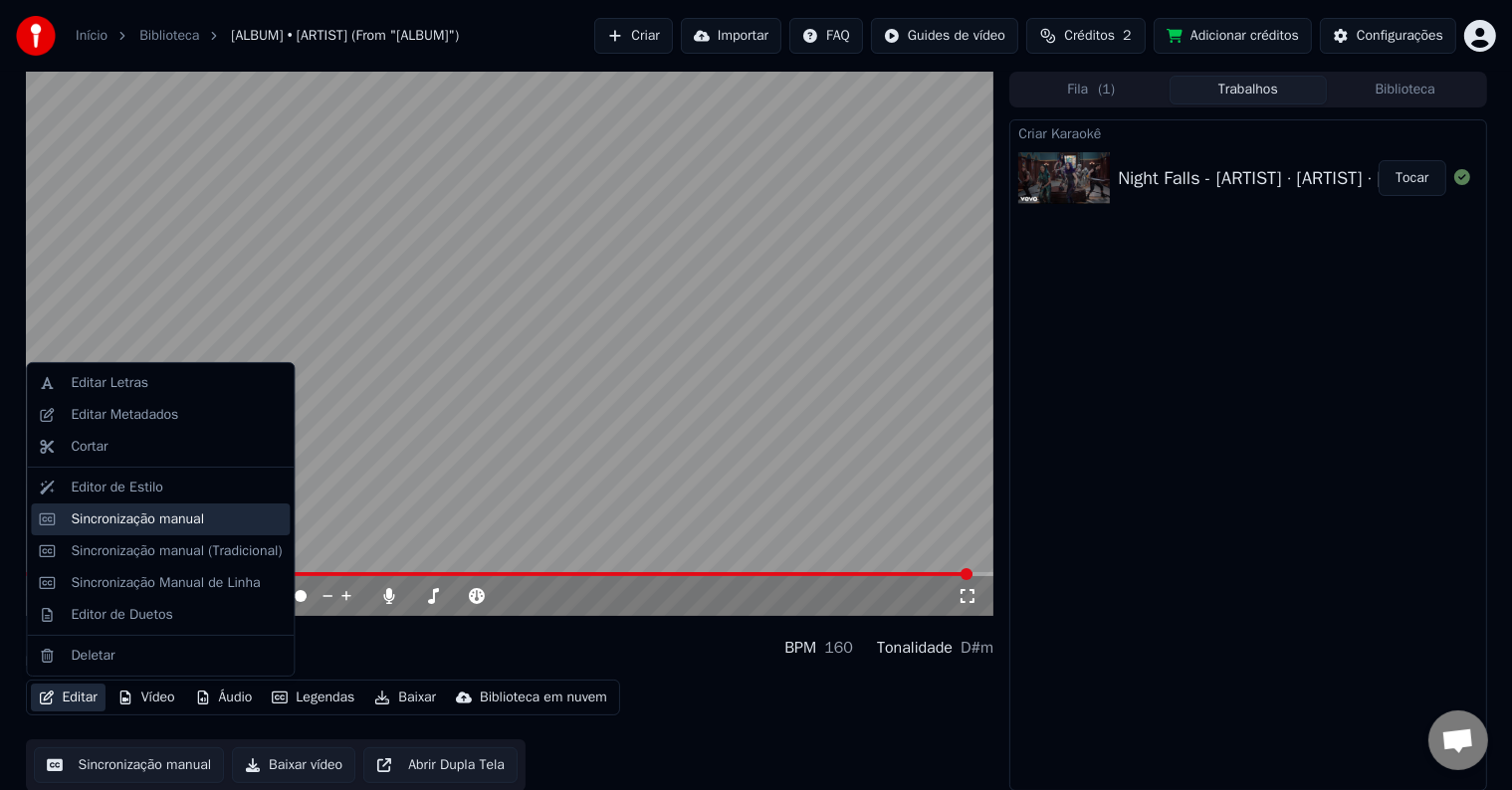 click on "Sincronização manual" at bounding box center (160, 519) 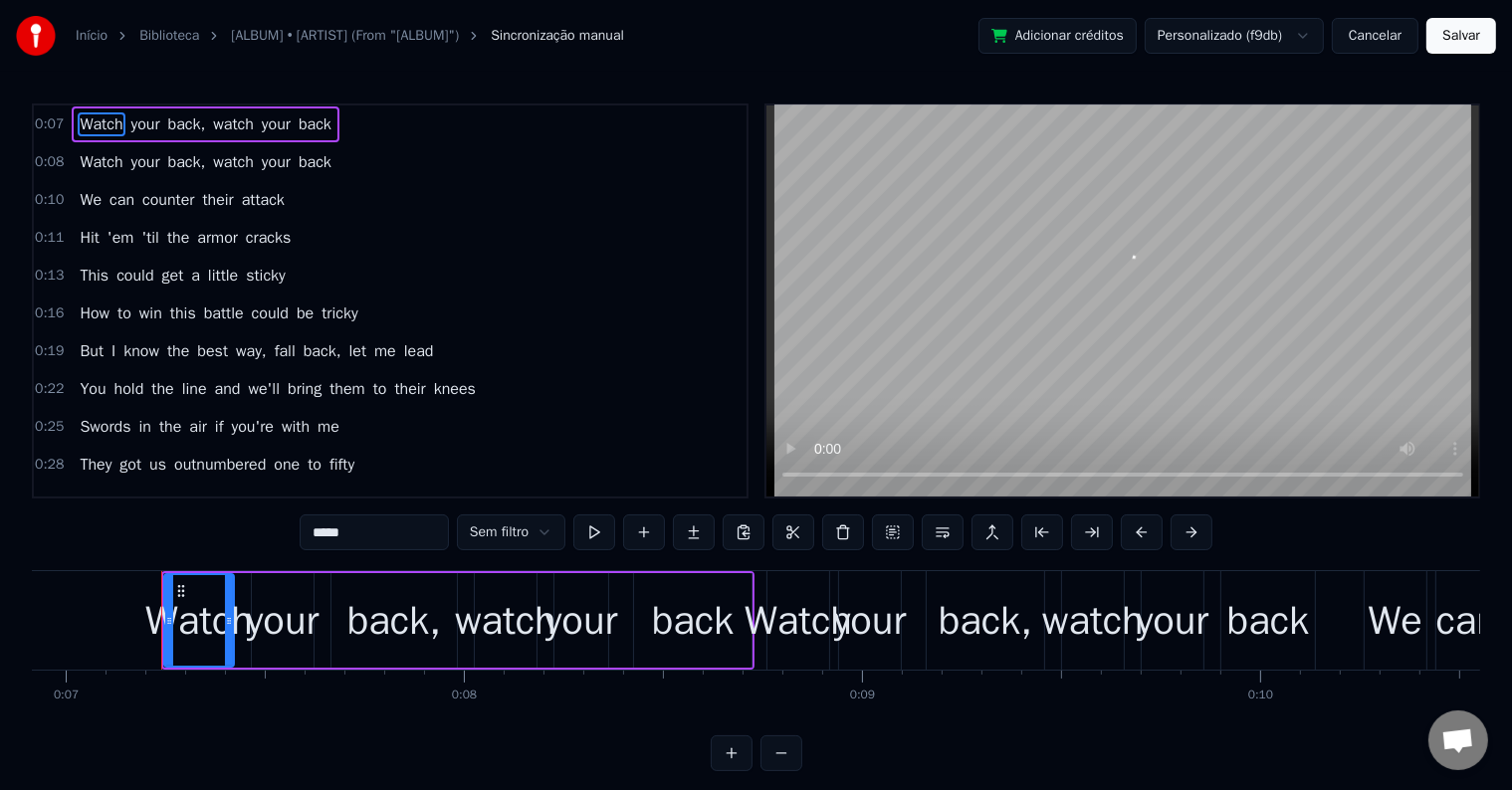 scroll, scrollTop: 0, scrollLeft: 2782, axis: horizontal 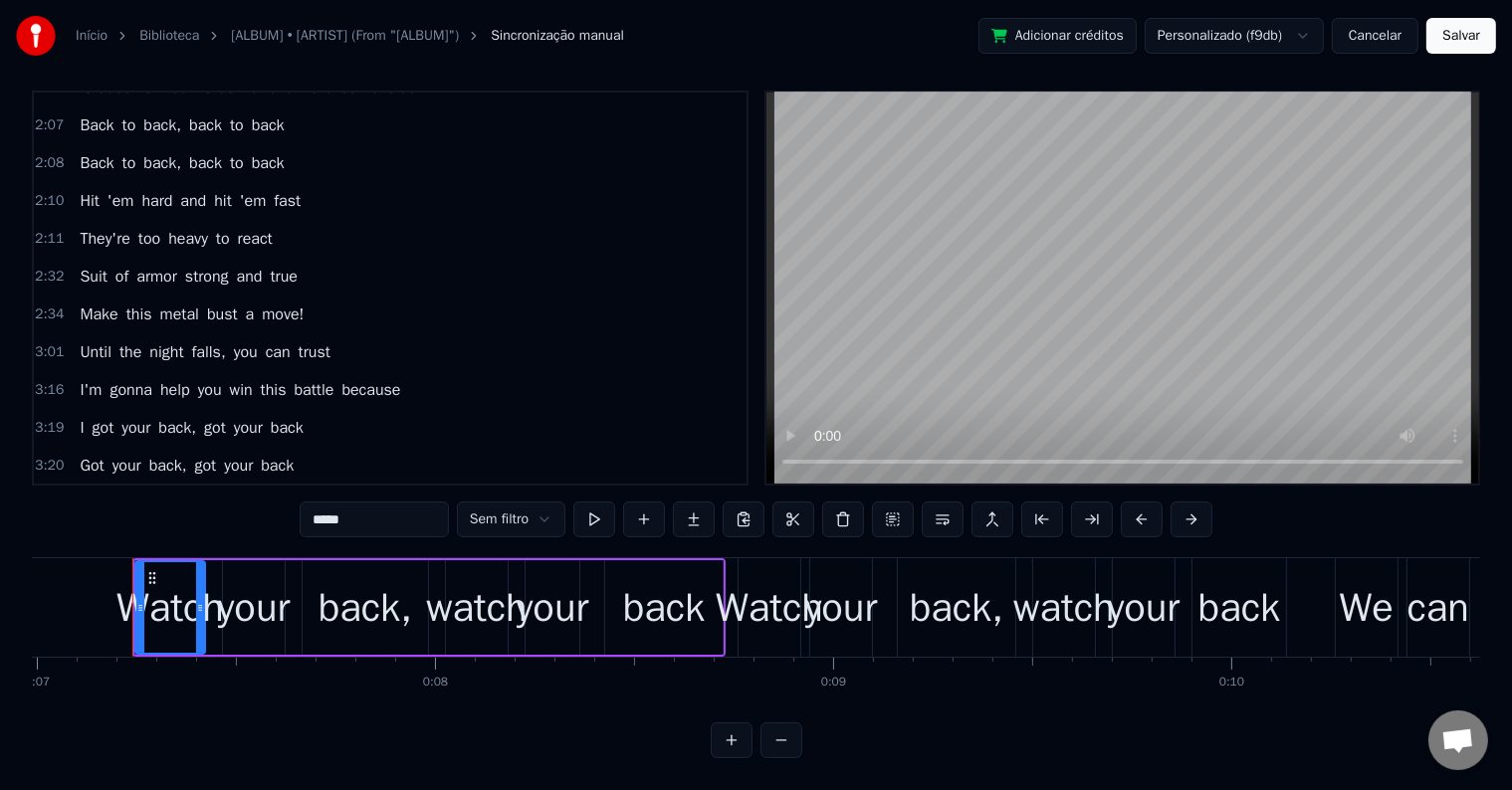 click on "can" at bounding box center (278, 352) 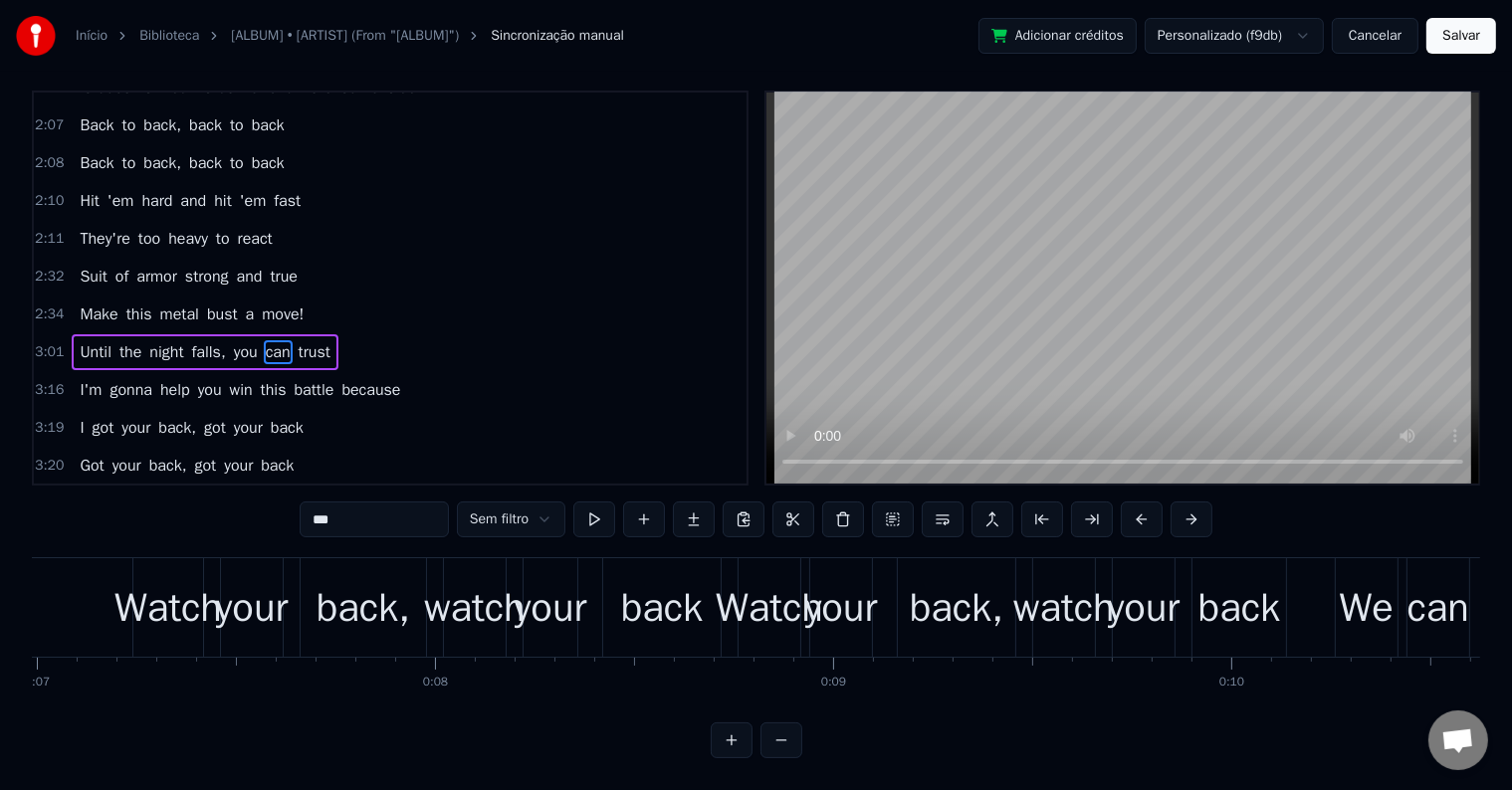 scroll, scrollTop: 20, scrollLeft: 0, axis: vertical 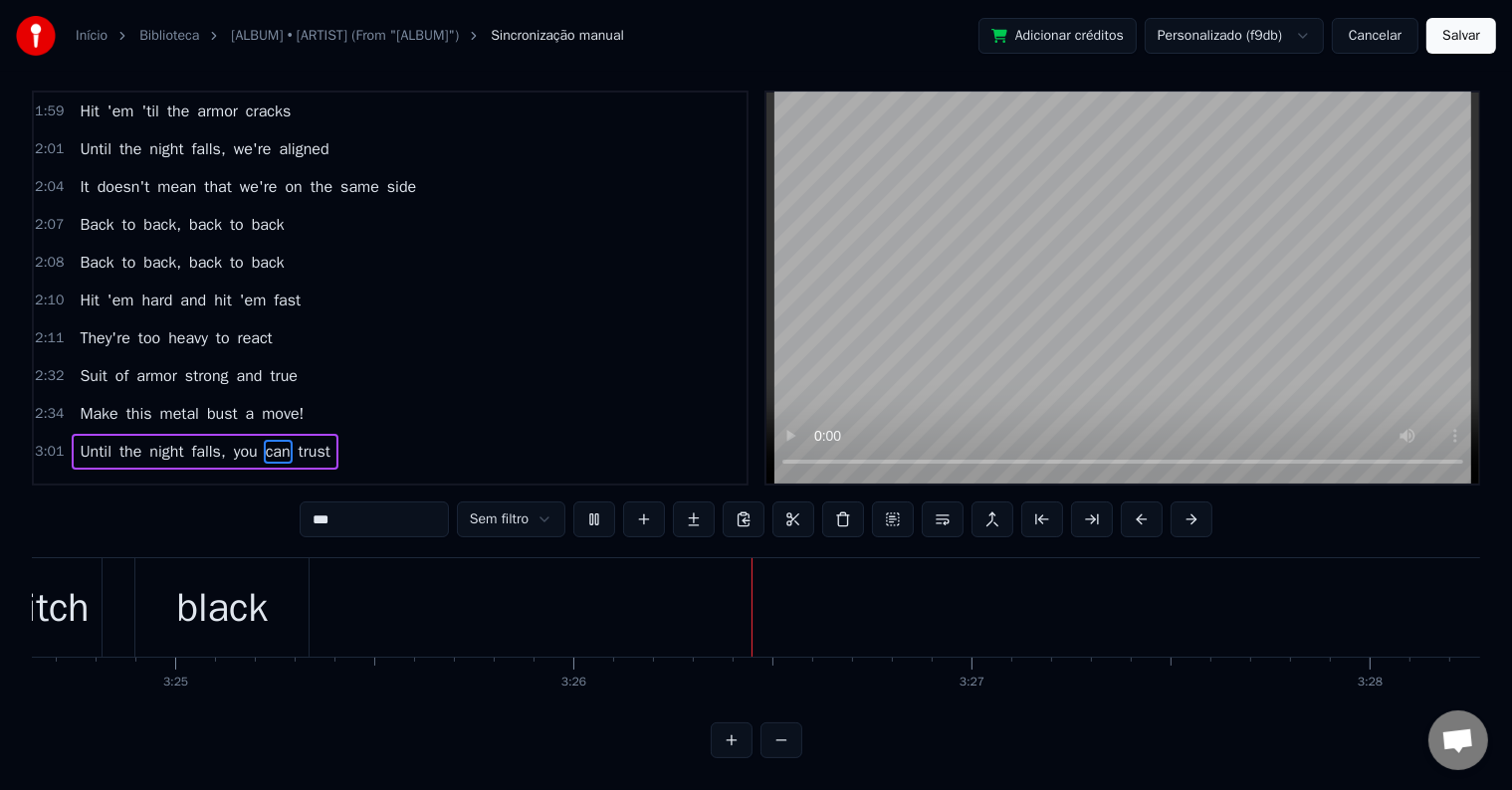 click on "metal" at bounding box center (179, 414) 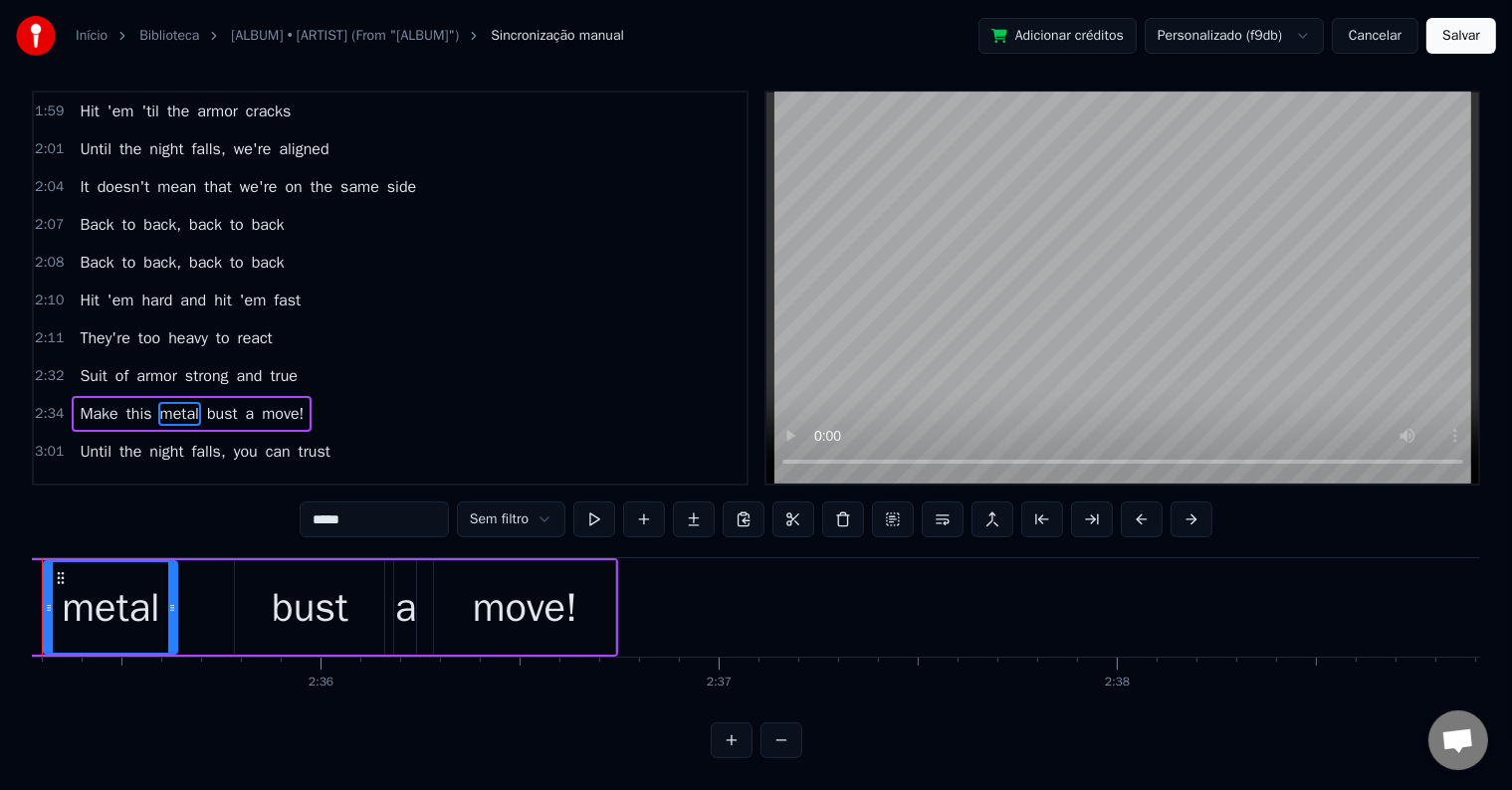 scroll, scrollTop: 0, scrollLeft: 61733, axis: horizontal 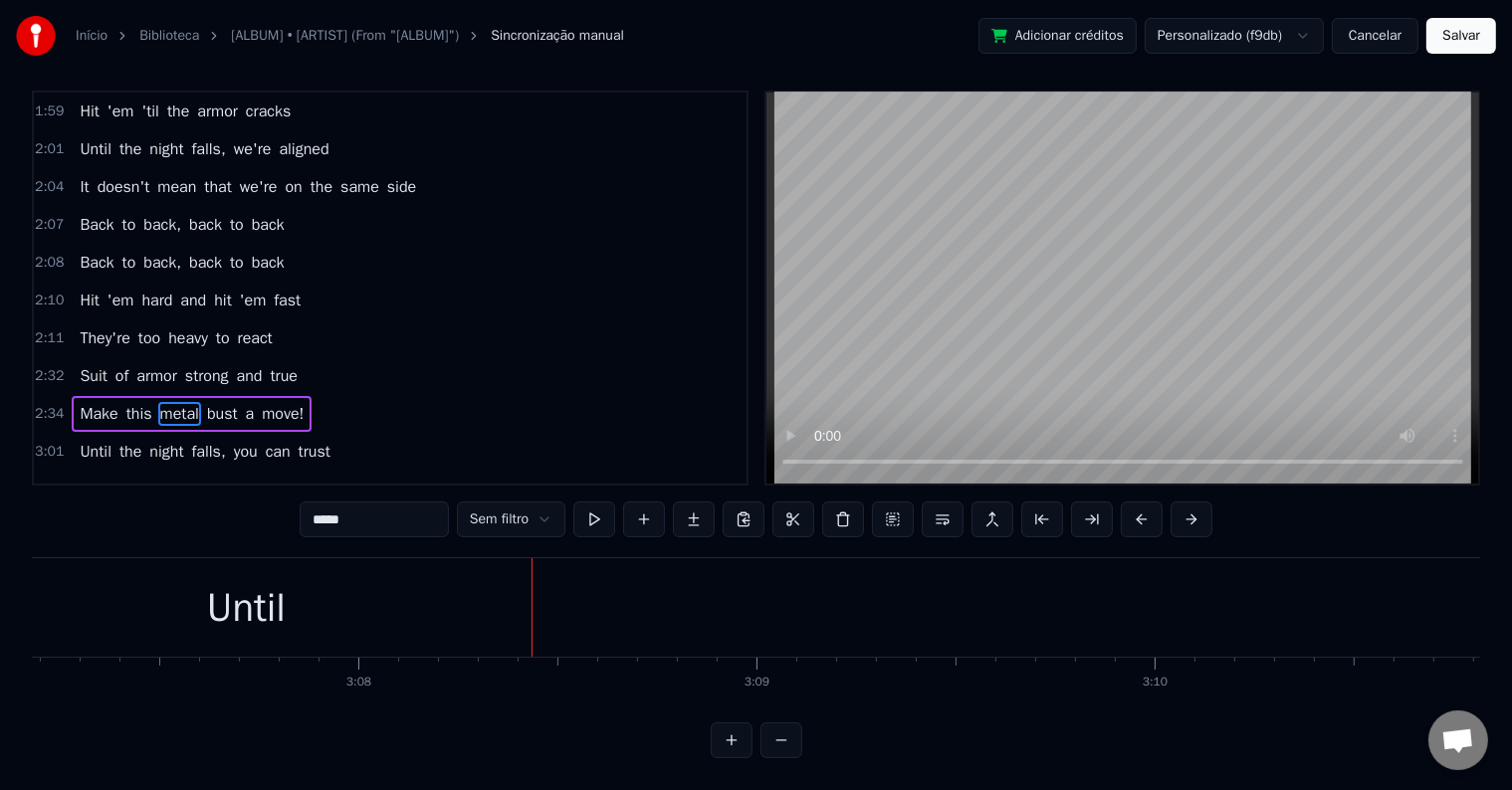 click on "Until" at bounding box center [246, 607] 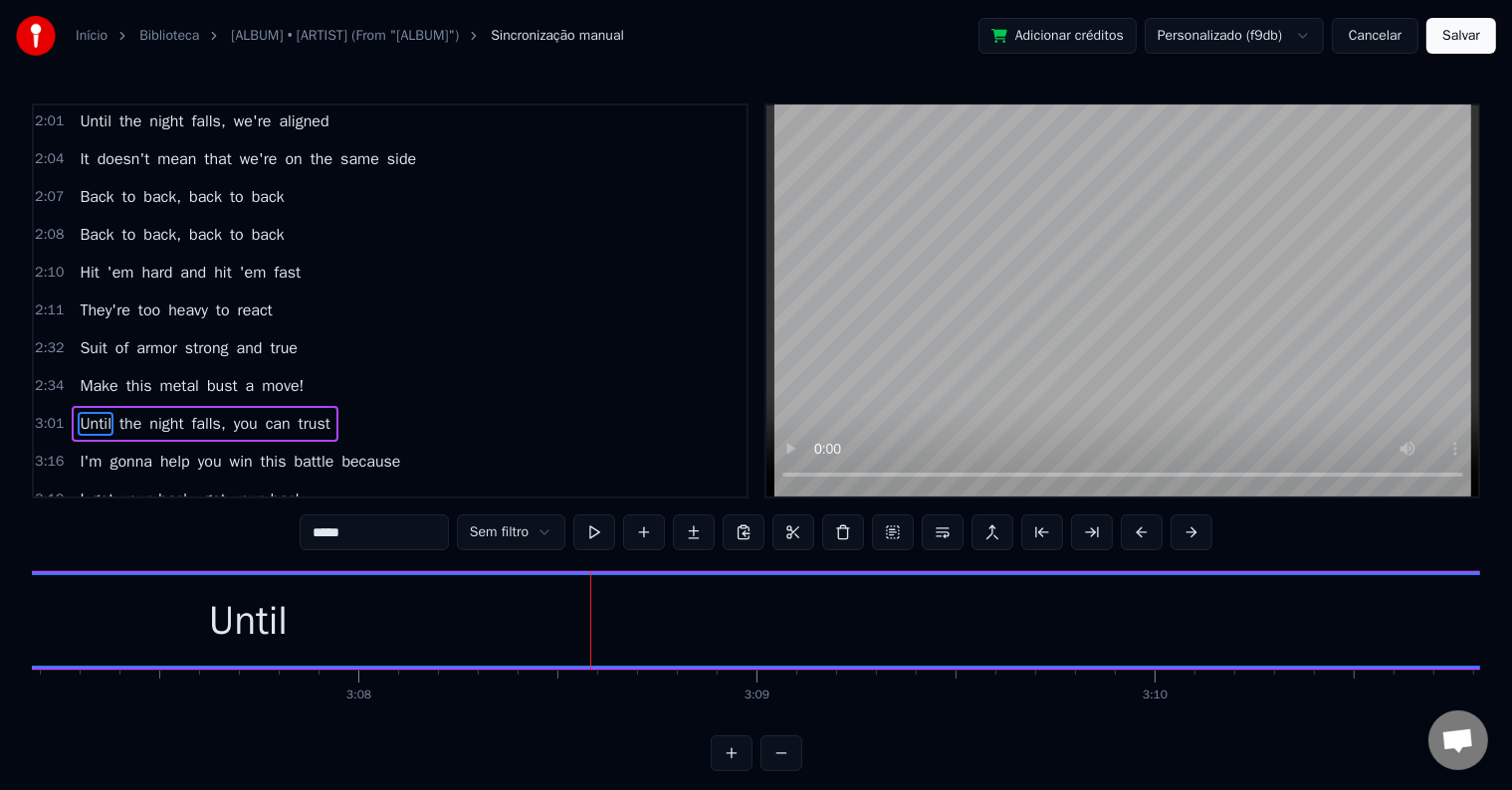 scroll, scrollTop: 1909, scrollLeft: 0, axis: vertical 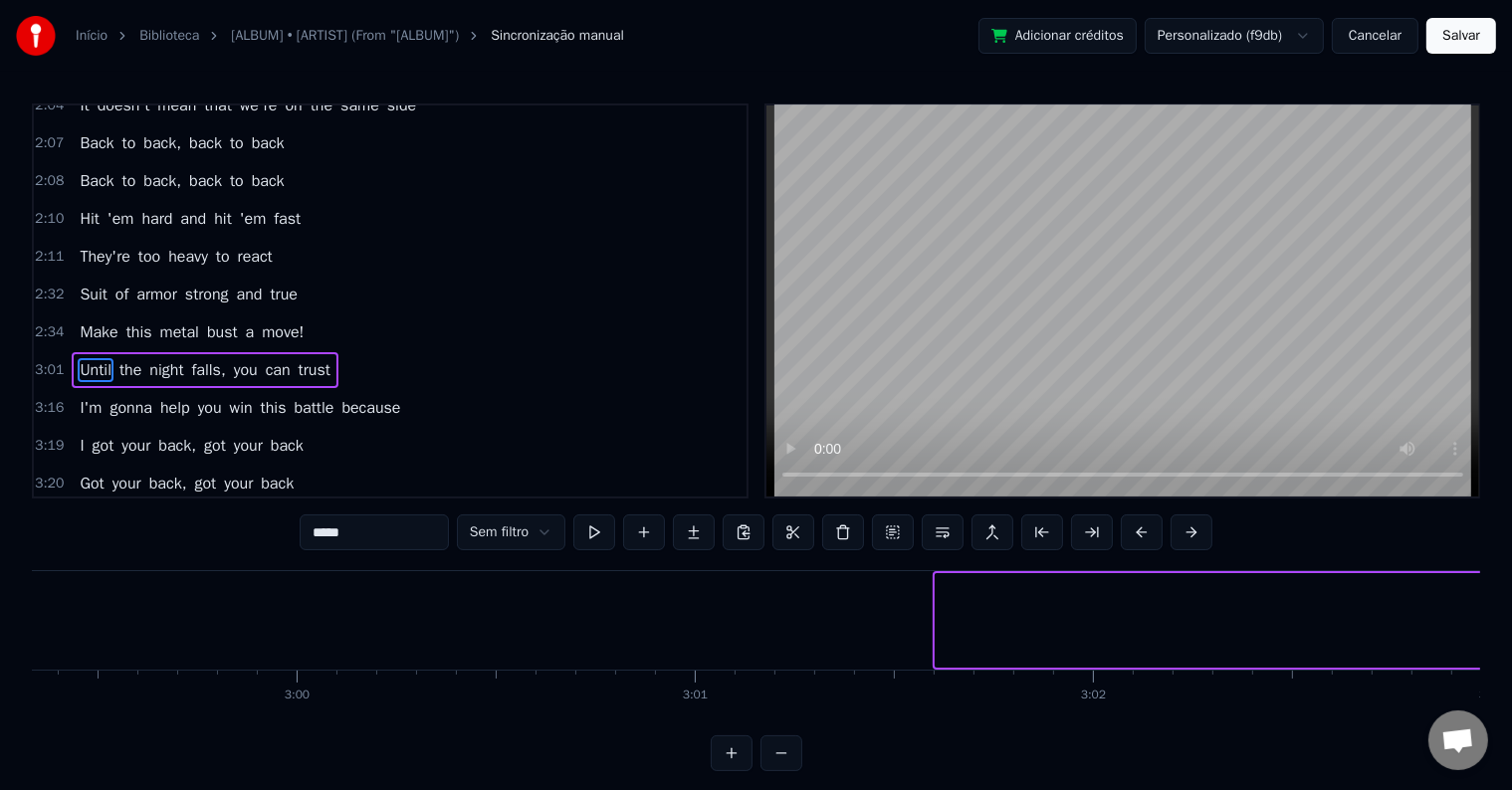 drag, startPoint x: 937, startPoint y: 630, endPoint x: 1524, endPoint y: 684, distance: 589.479 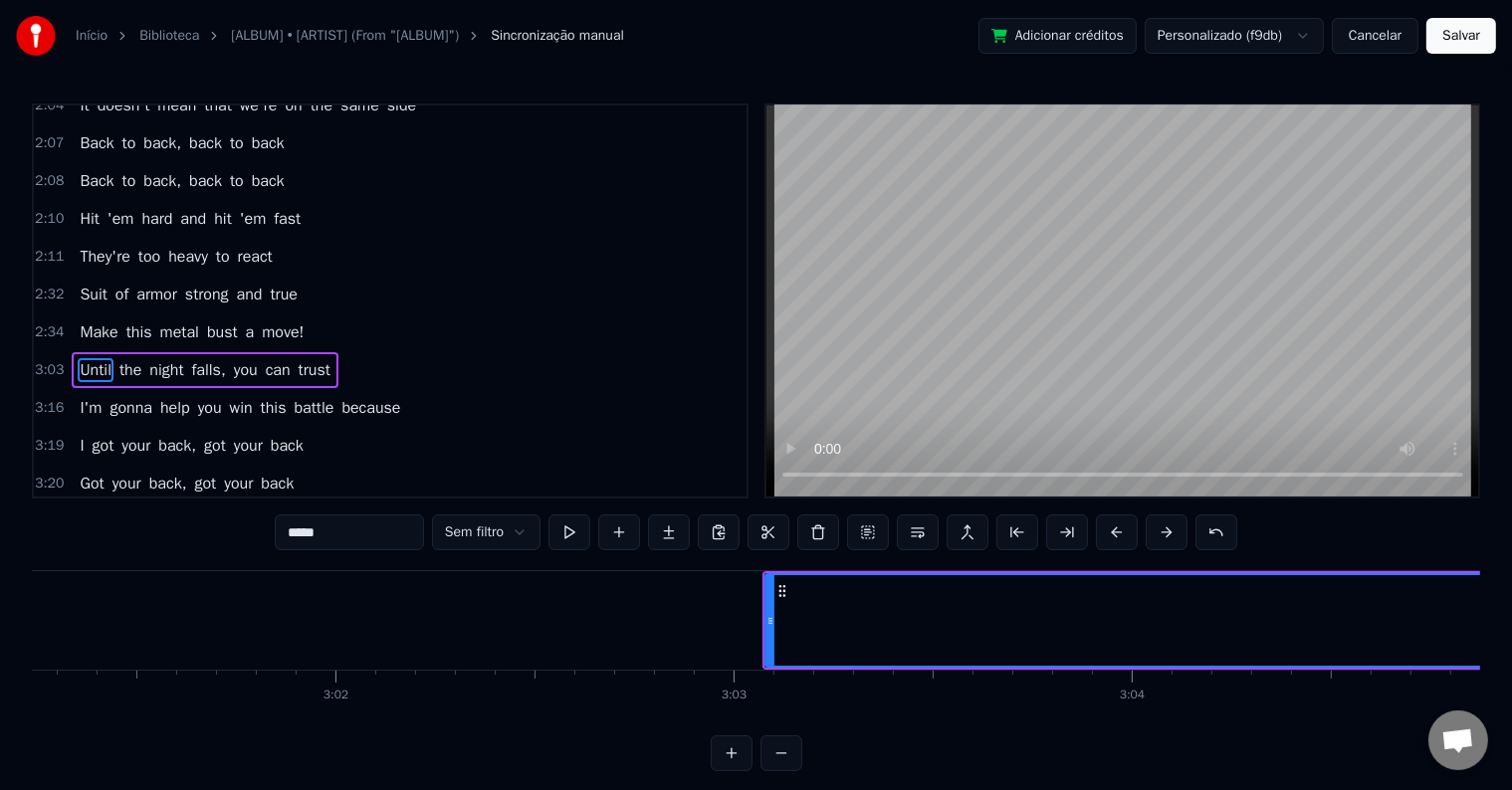 scroll, scrollTop: 0, scrollLeft: 72777, axis: horizontal 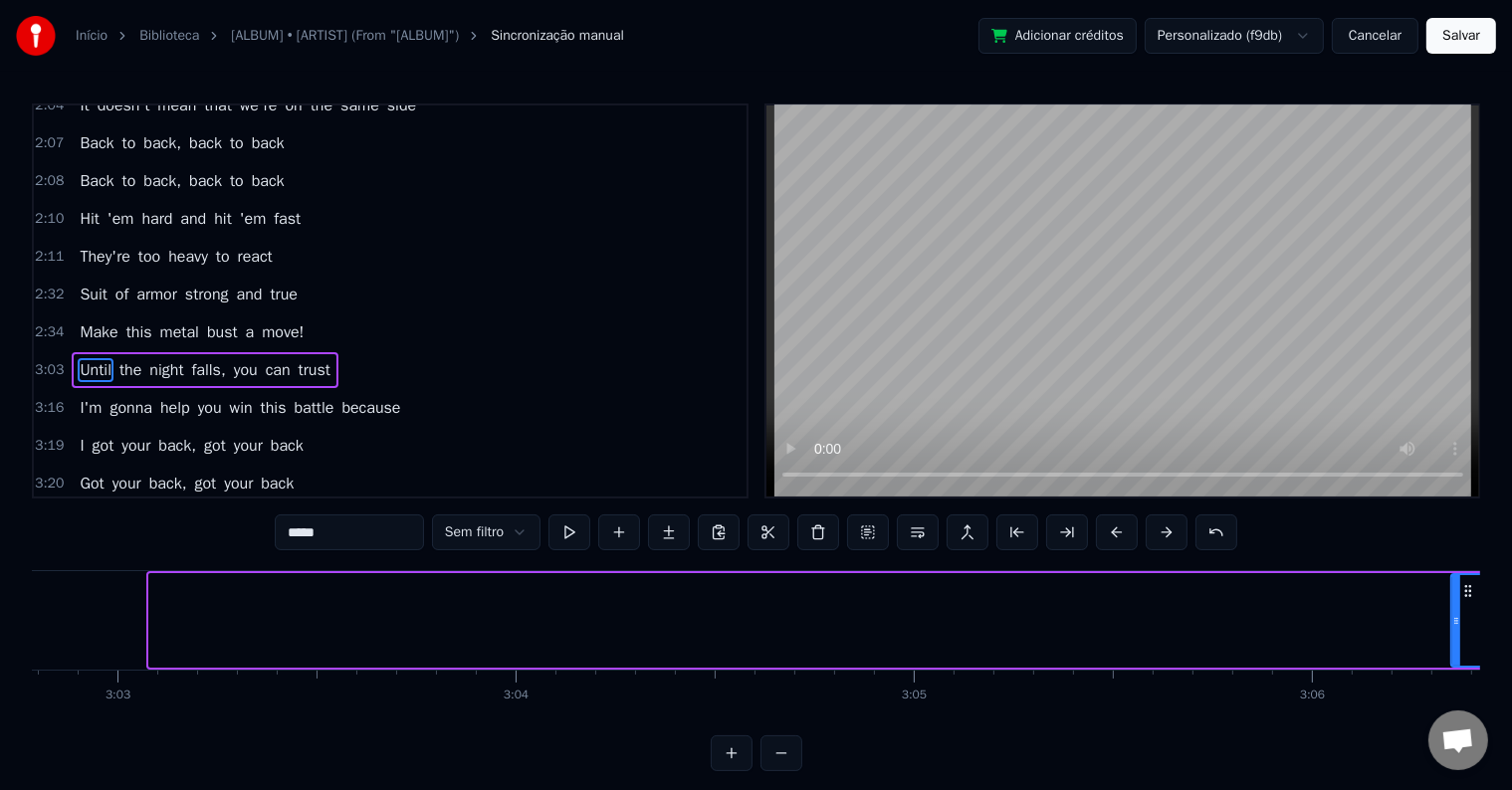 drag, startPoint x: 156, startPoint y: 617, endPoint x: 1458, endPoint y: 633, distance: 1302.0983 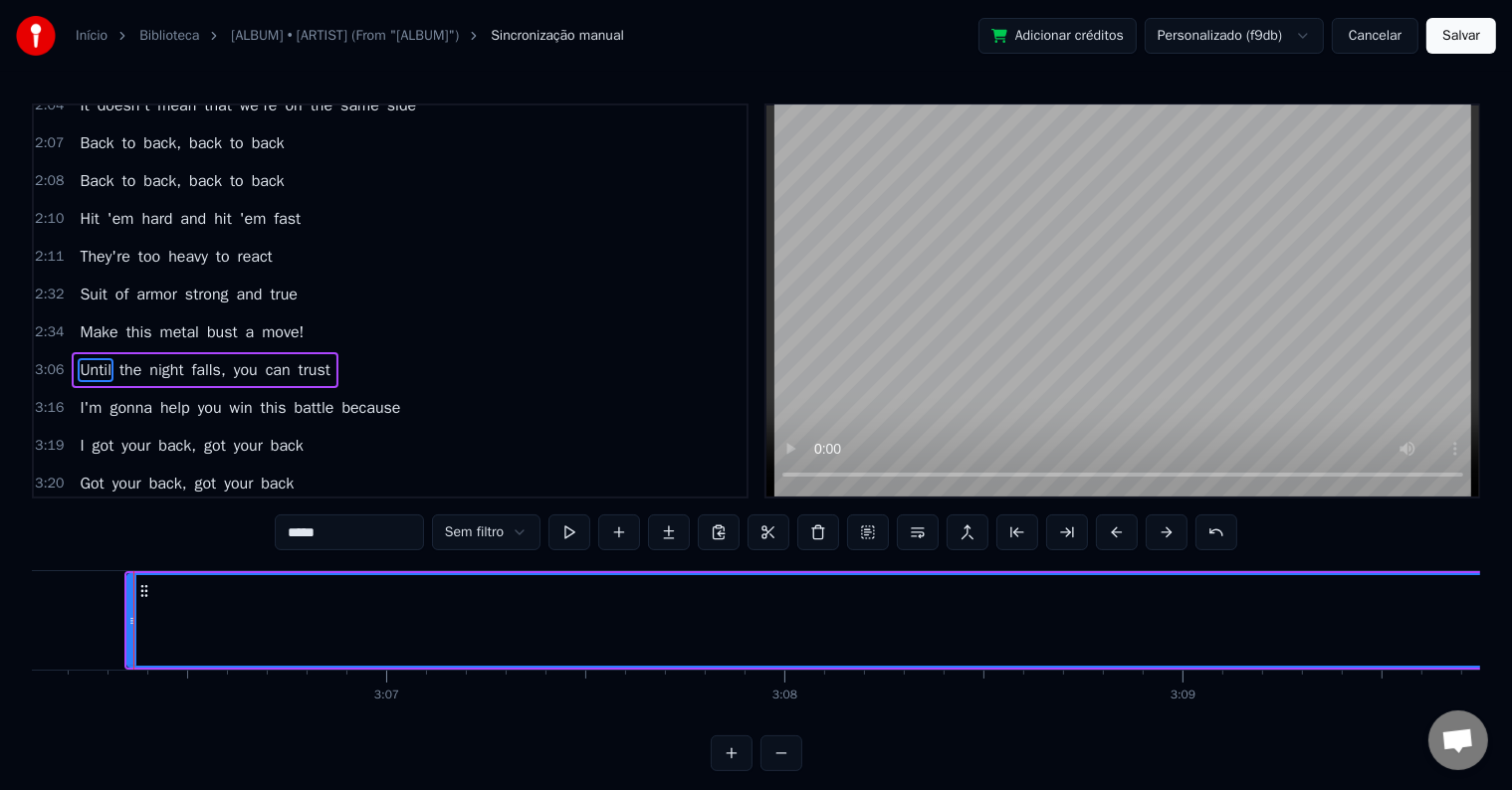 scroll, scrollTop: 0, scrollLeft: 74102, axis: horizontal 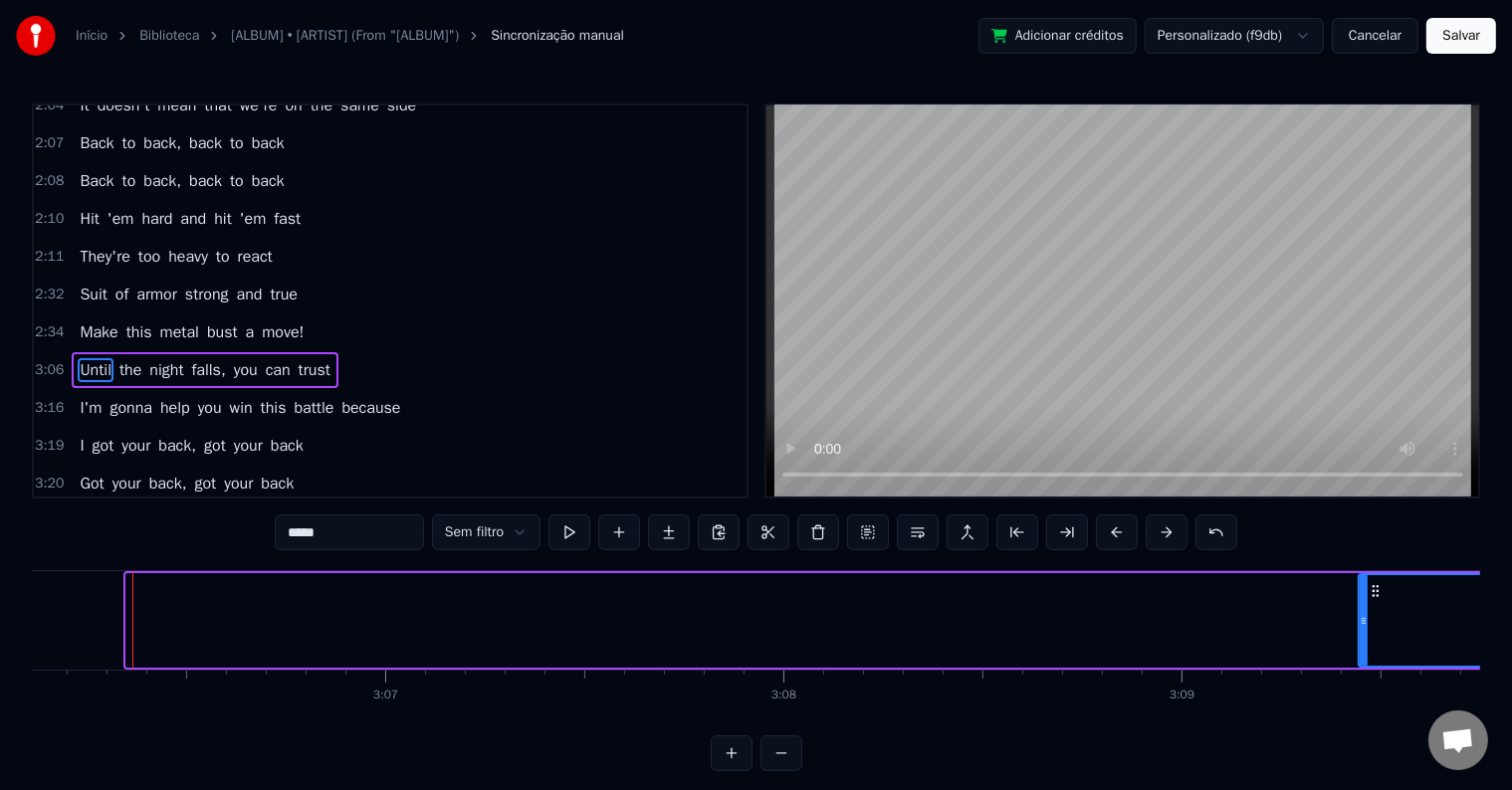drag, startPoint x: 132, startPoint y: 621, endPoint x: 1365, endPoint y: 637, distance: 1233.1038 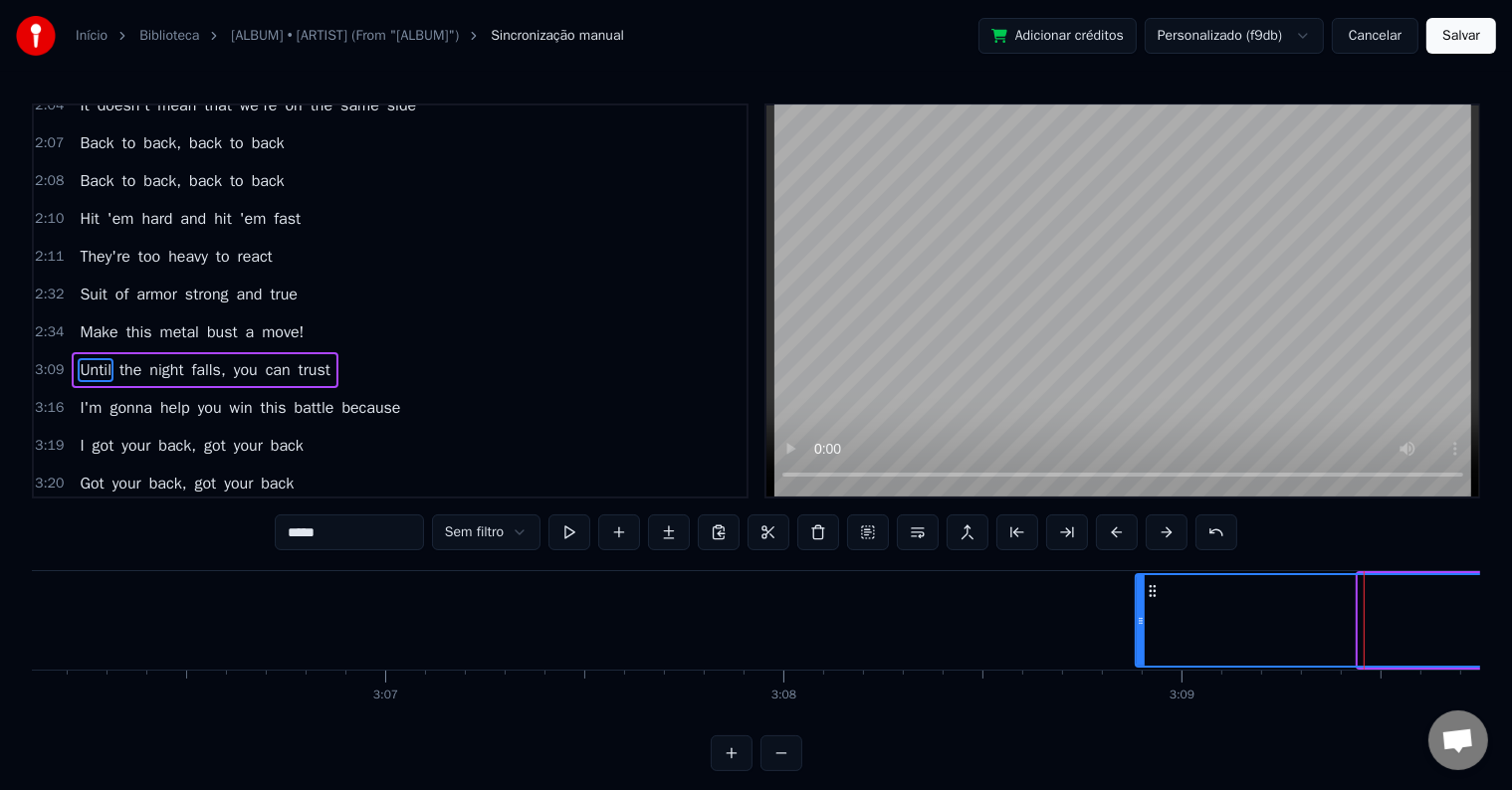 drag, startPoint x: 1361, startPoint y: 637, endPoint x: 1138, endPoint y: 633, distance: 223.0359 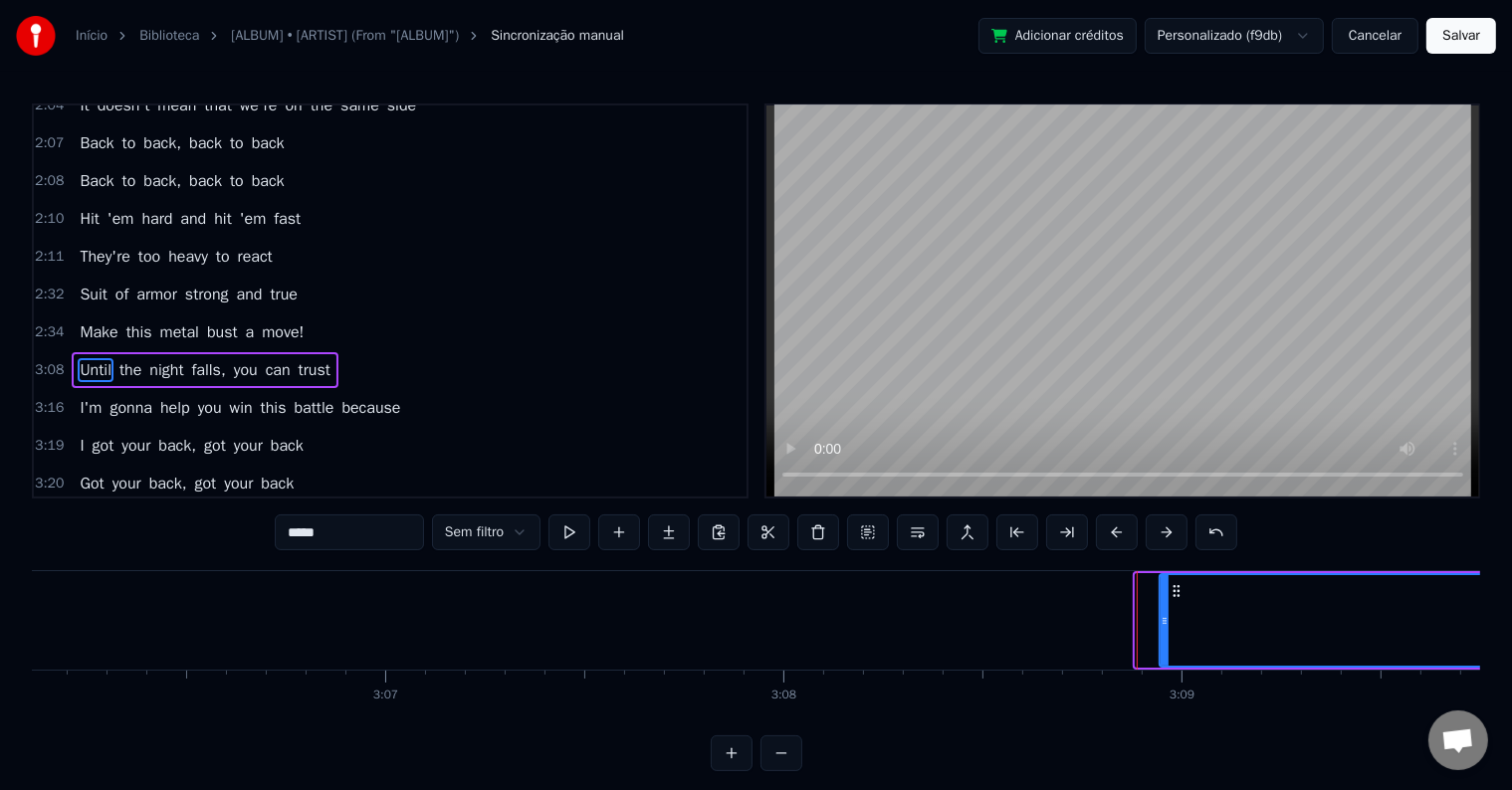 drag, startPoint x: 1138, startPoint y: 633, endPoint x: 1162, endPoint y: 632, distance: 24.020824 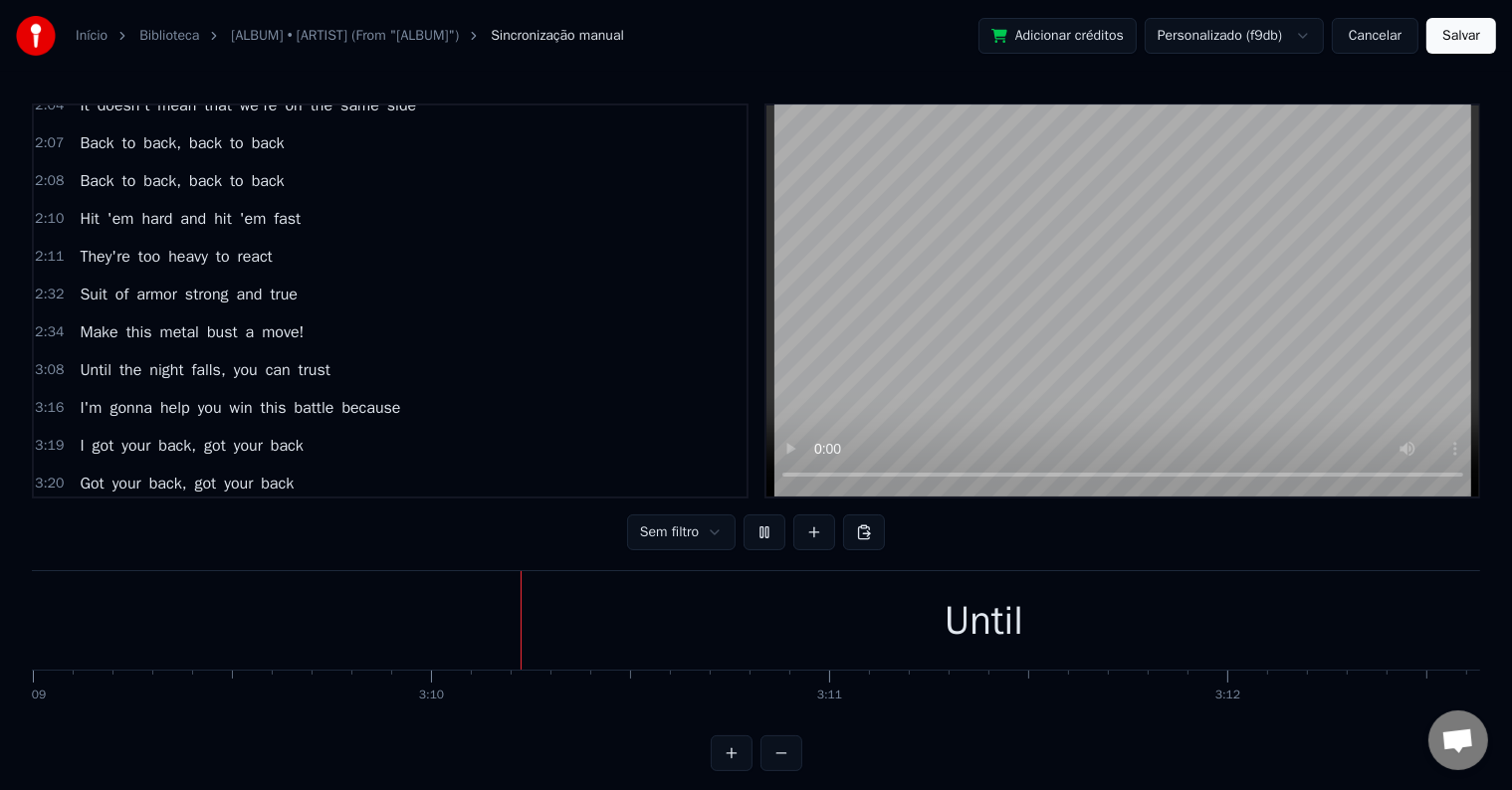 scroll, scrollTop: 0, scrollLeft: 75427, axis: horizontal 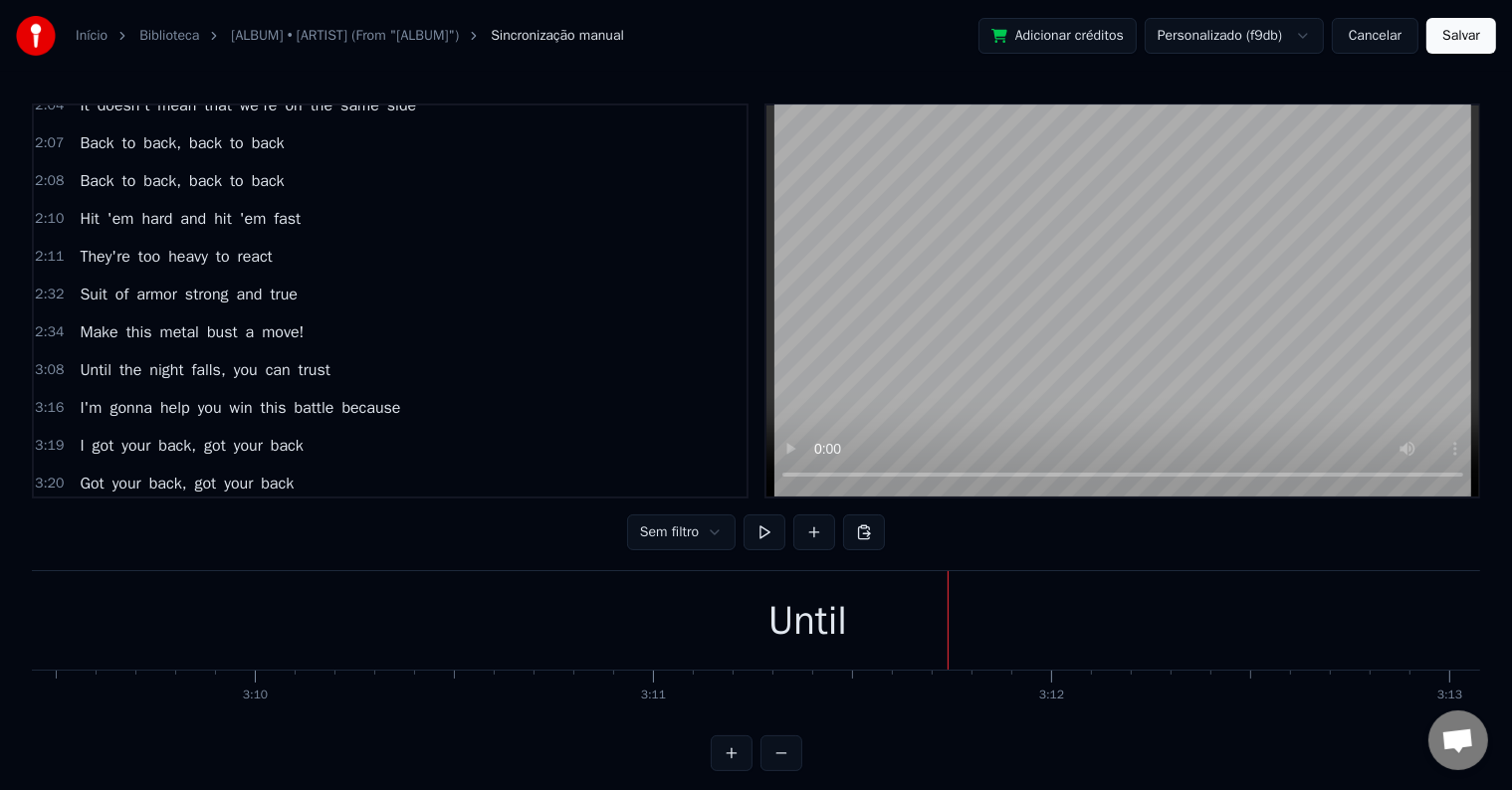 click on "Until" at bounding box center (807, 621) 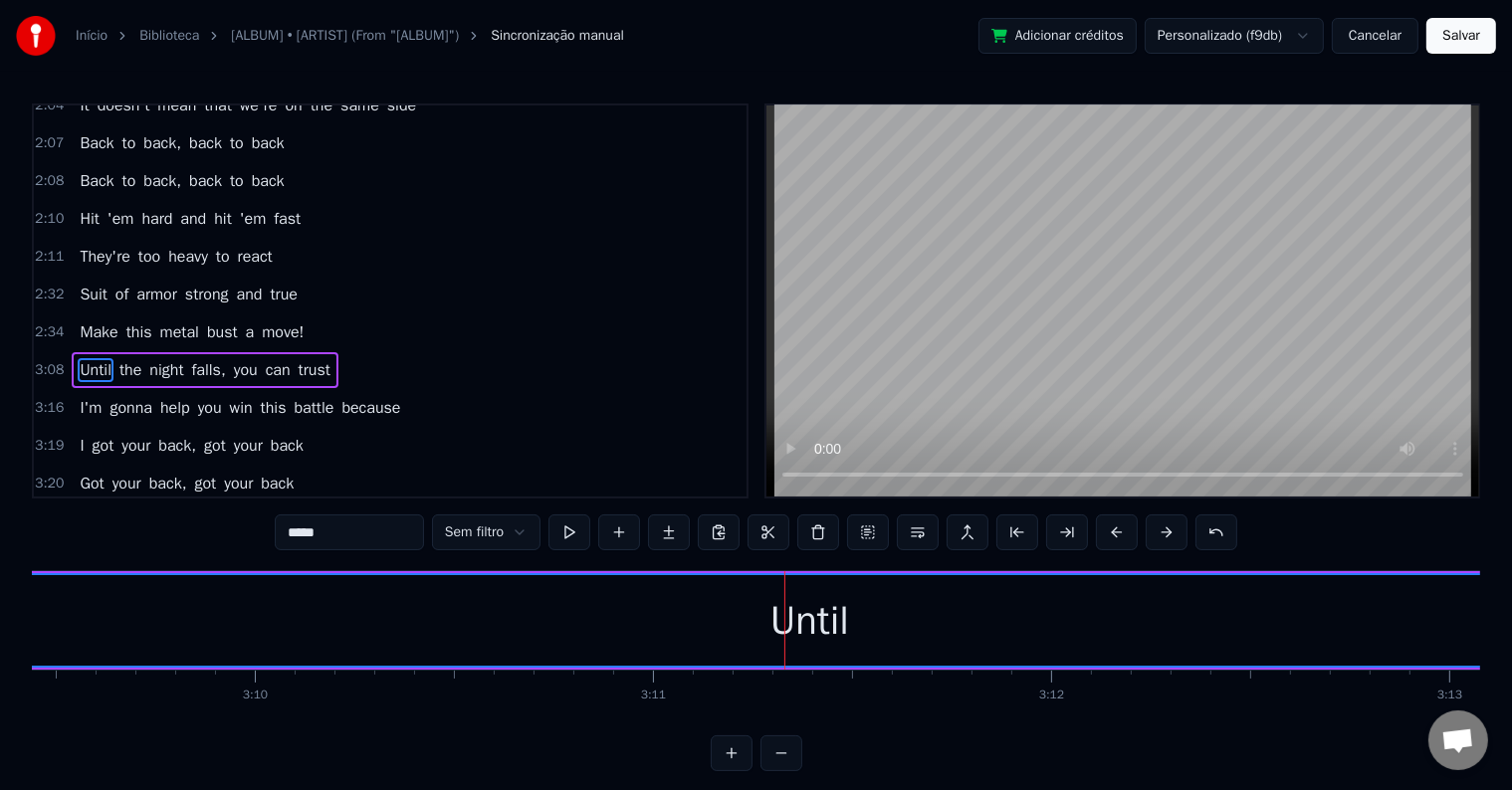 scroll, scrollTop: 0, scrollLeft: 74766, axis: horizontal 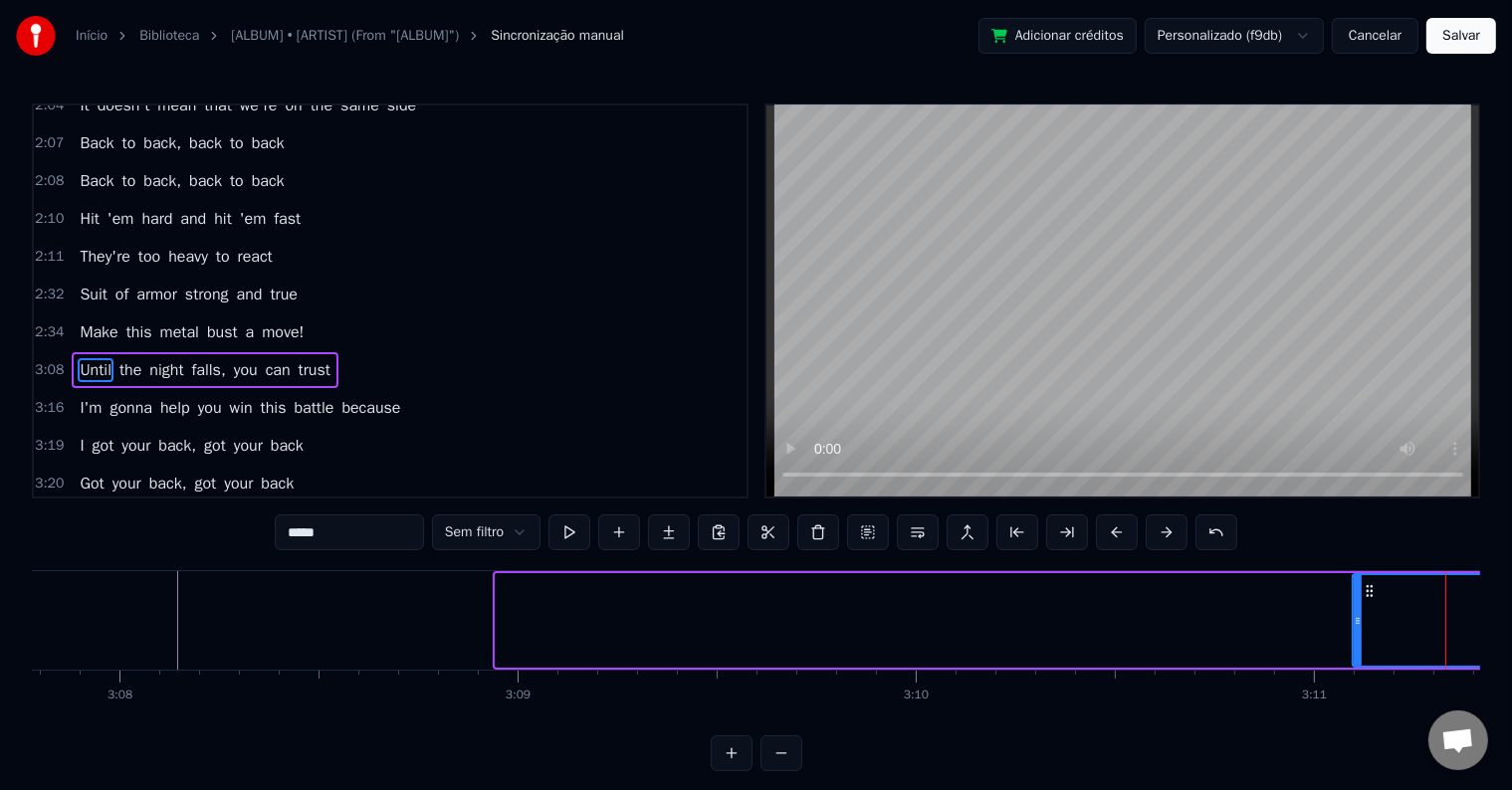 drag, startPoint x: 496, startPoint y: 623, endPoint x: 1353, endPoint y: 621, distance: 857.0023 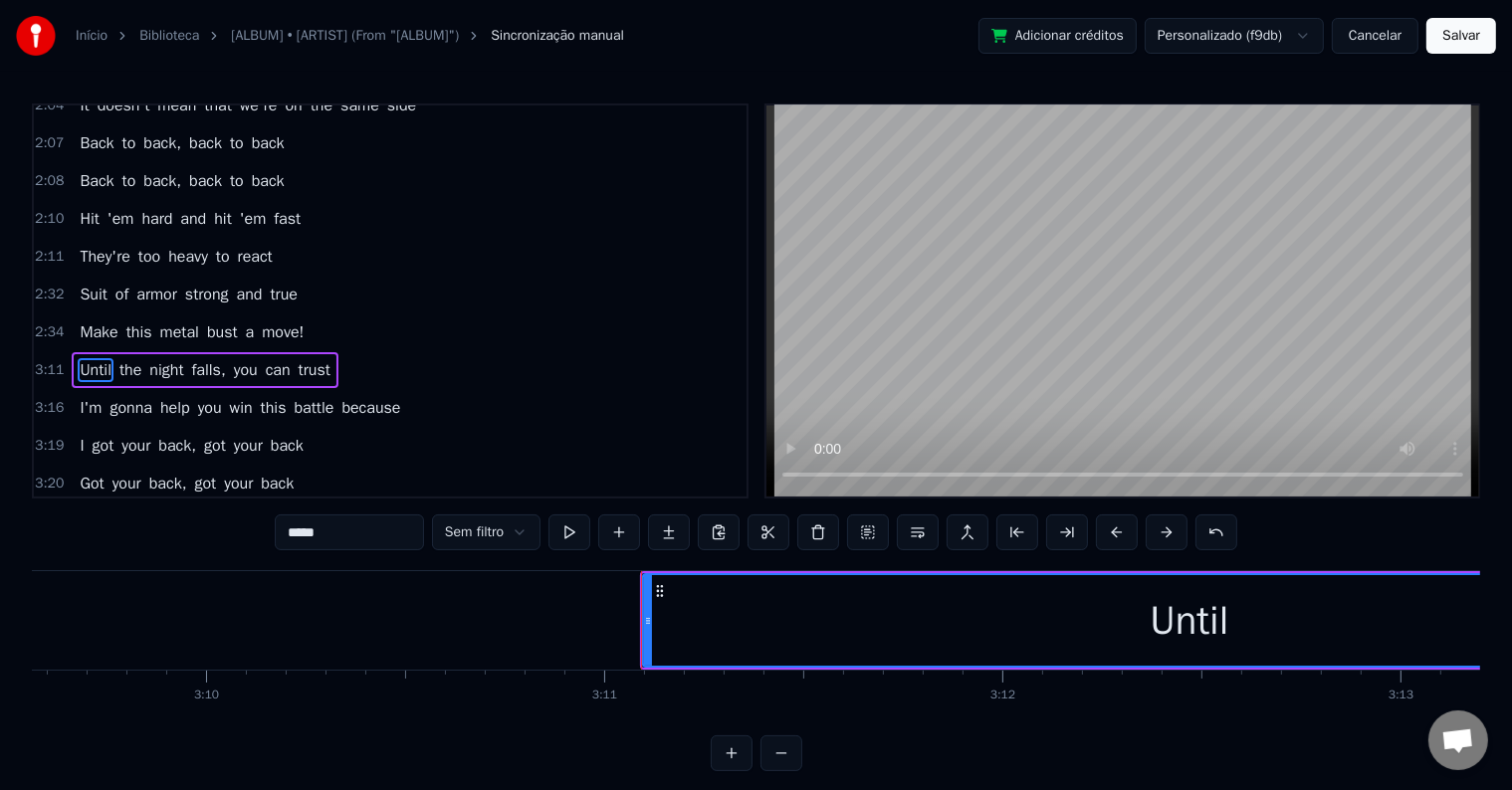 scroll, scrollTop: 0, scrollLeft: 75665, axis: horizontal 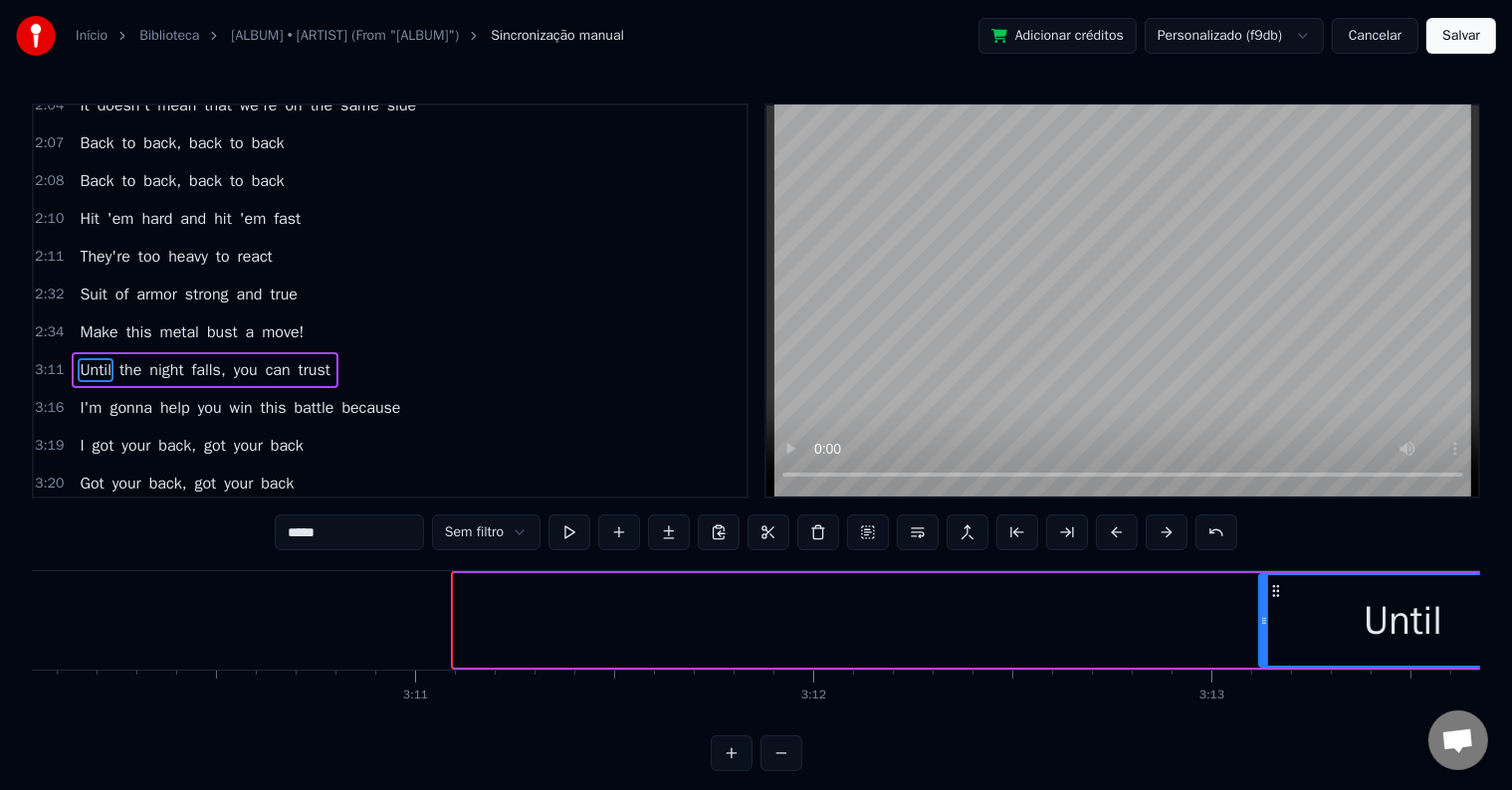 drag, startPoint x: 461, startPoint y: 613, endPoint x: 1265, endPoint y: 675, distance: 806.387 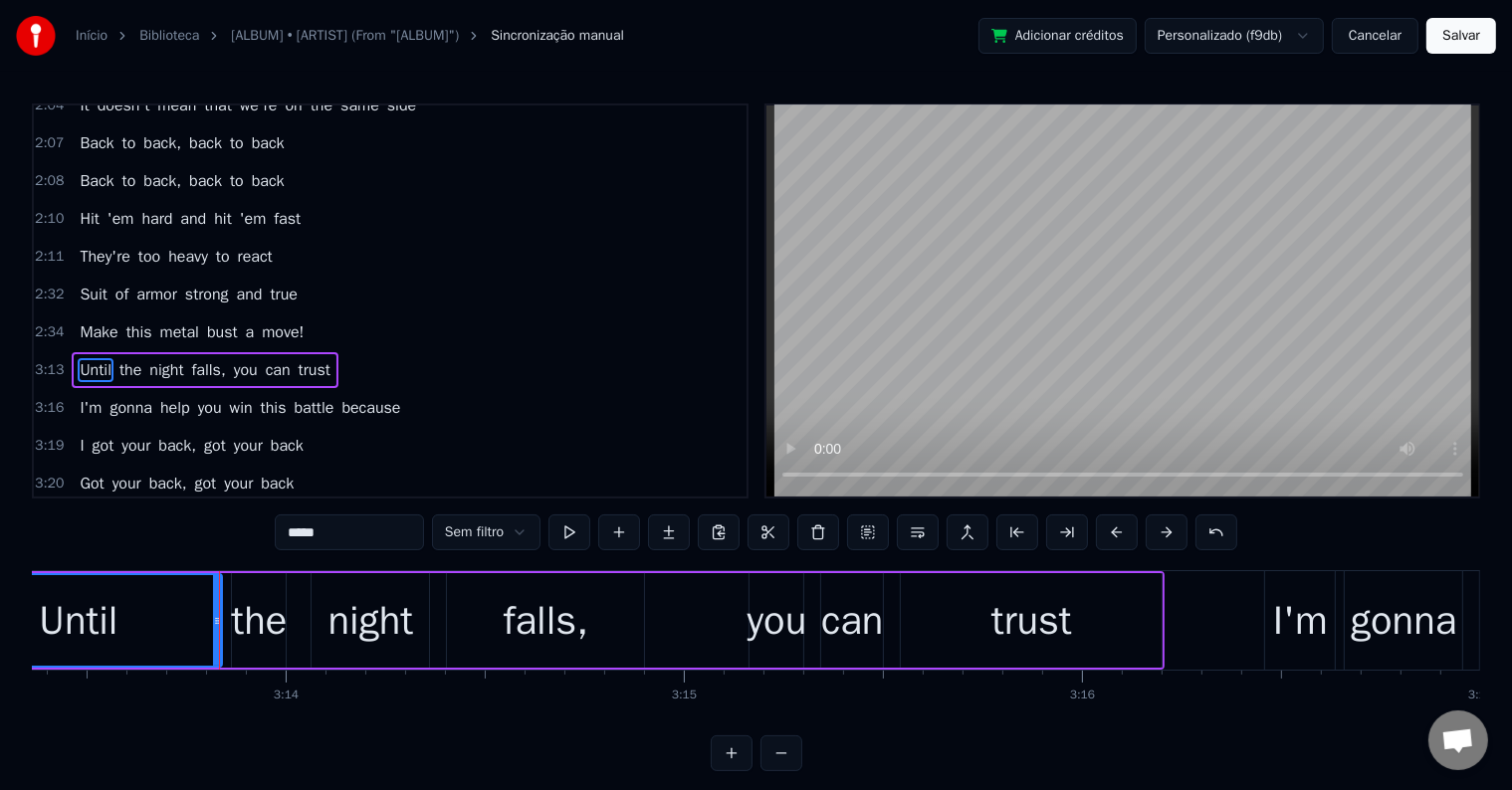scroll, scrollTop: 0, scrollLeft: 76990, axis: horizontal 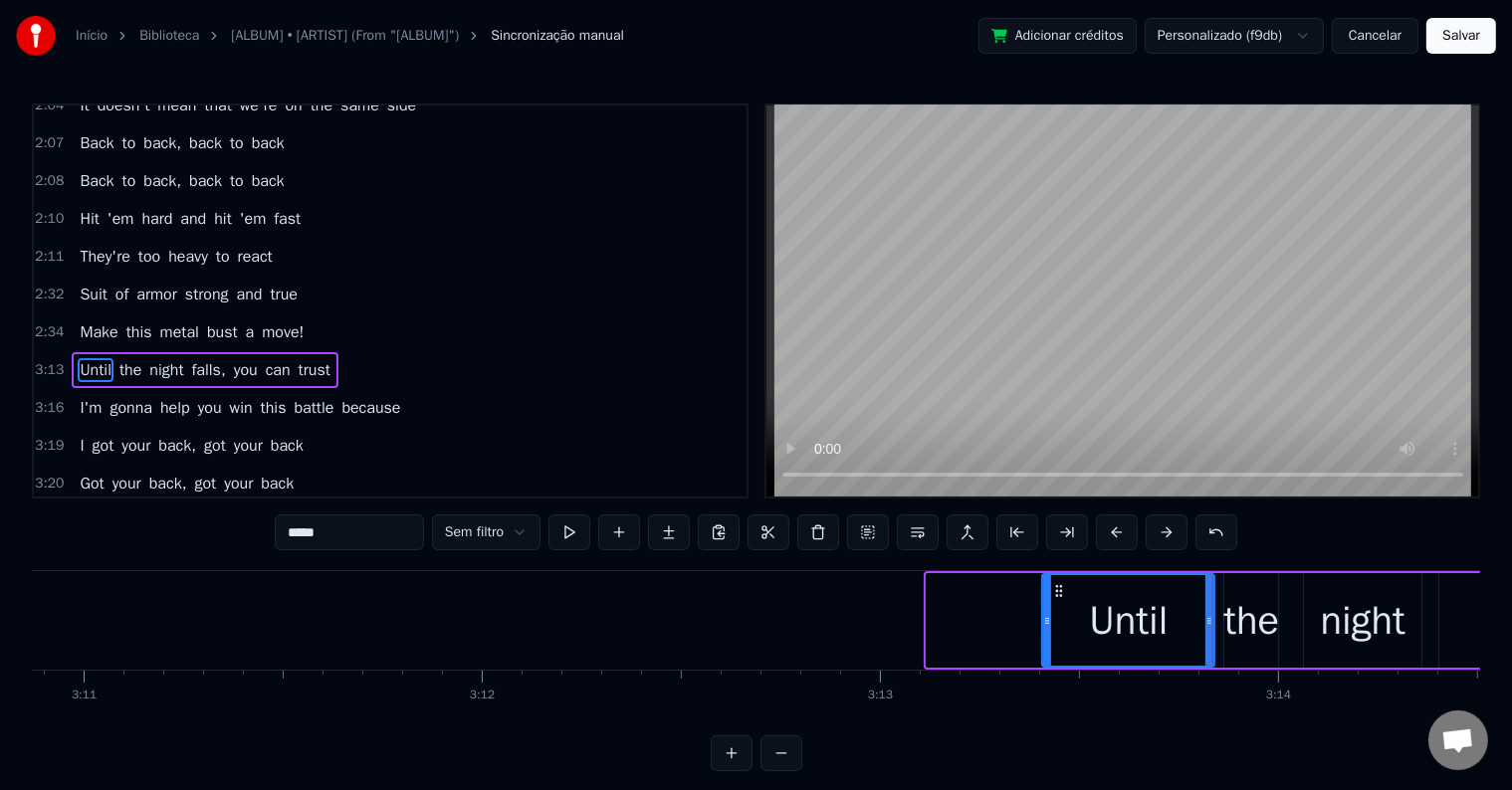 drag, startPoint x: 928, startPoint y: 625, endPoint x: 1043, endPoint y: 641, distance: 116.10771 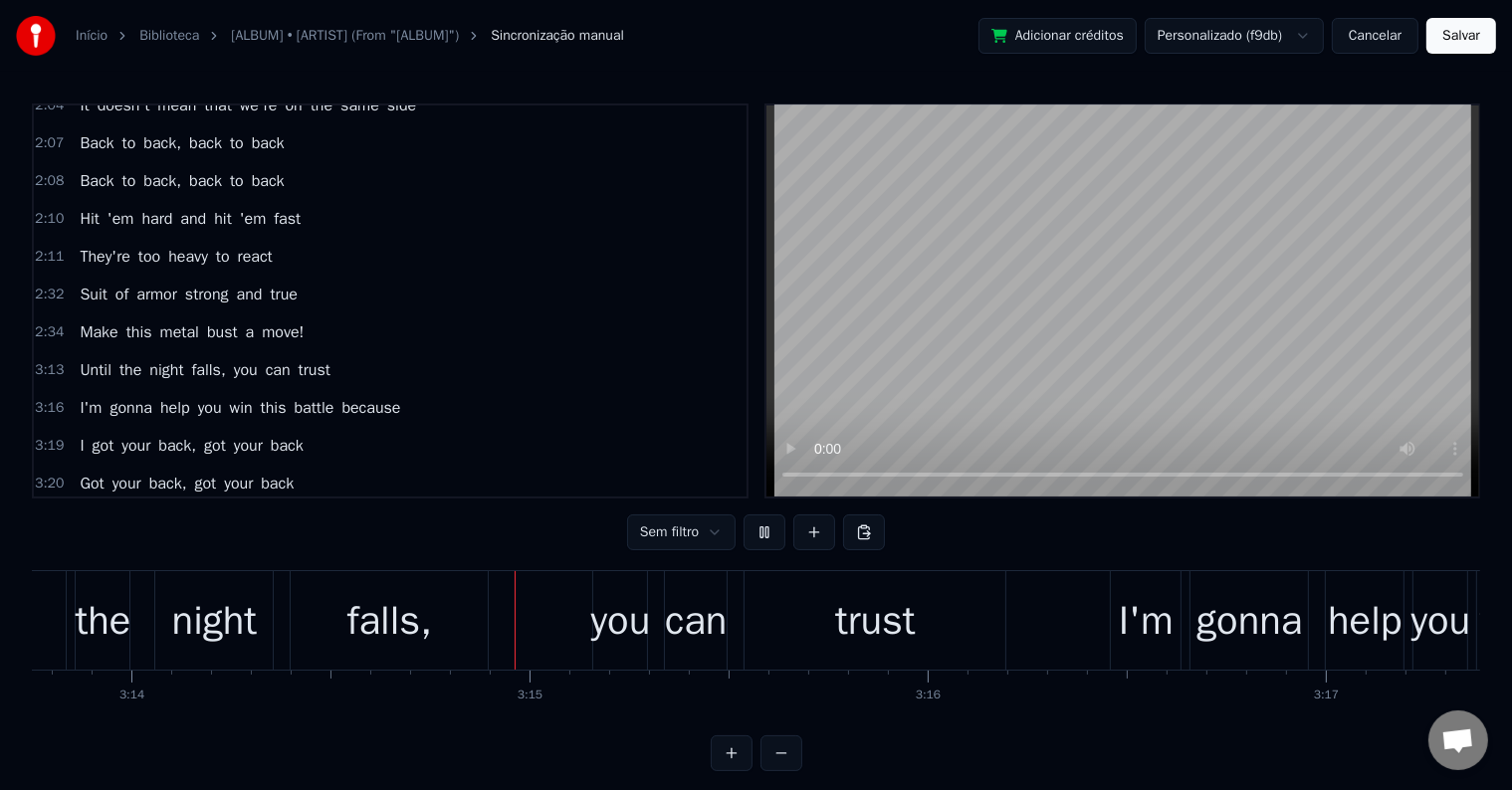 scroll, scrollTop: 0, scrollLeft: 77285, axis: horizontal 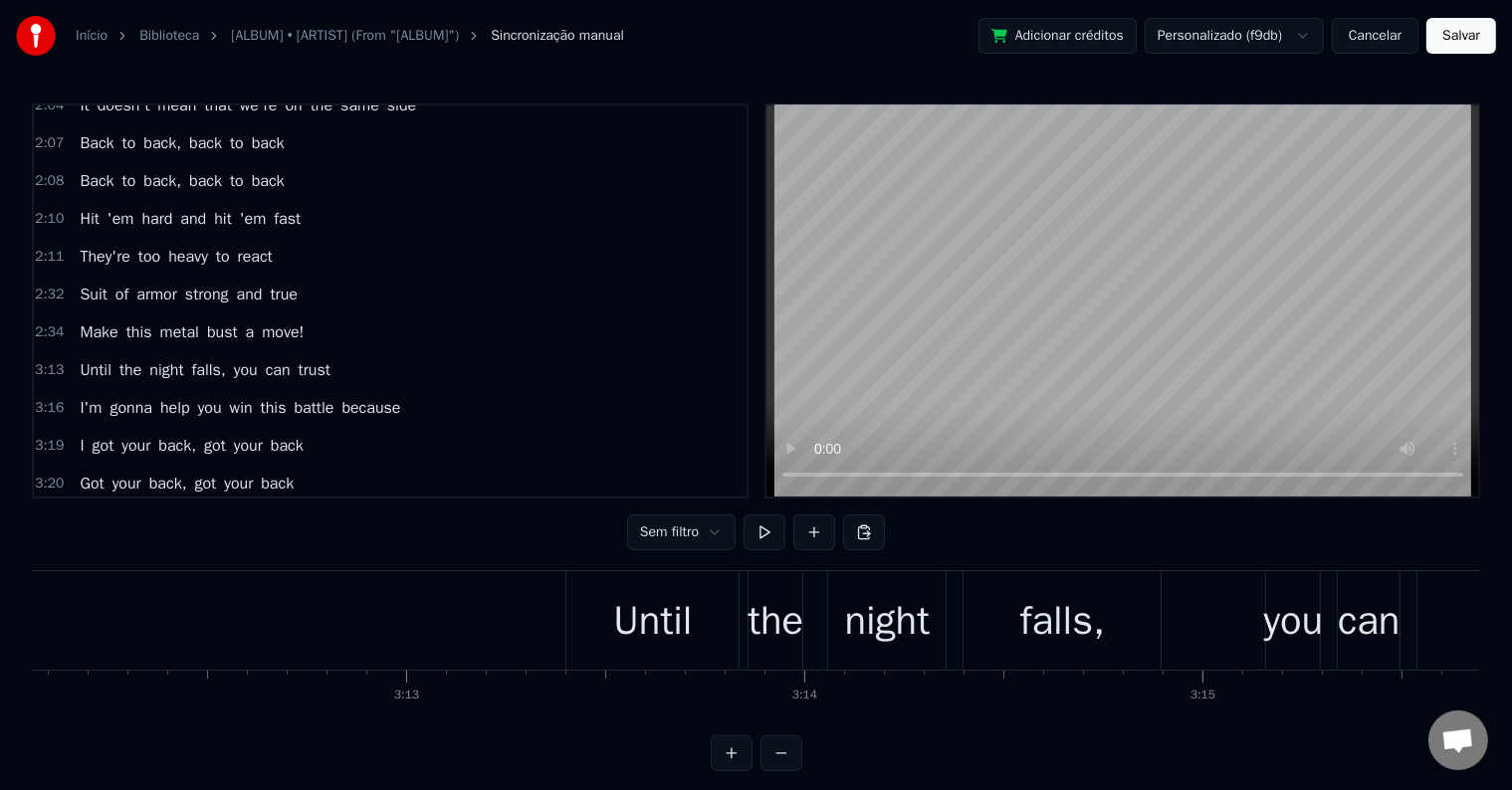 click on "Until" at bounding box center (652, 620) 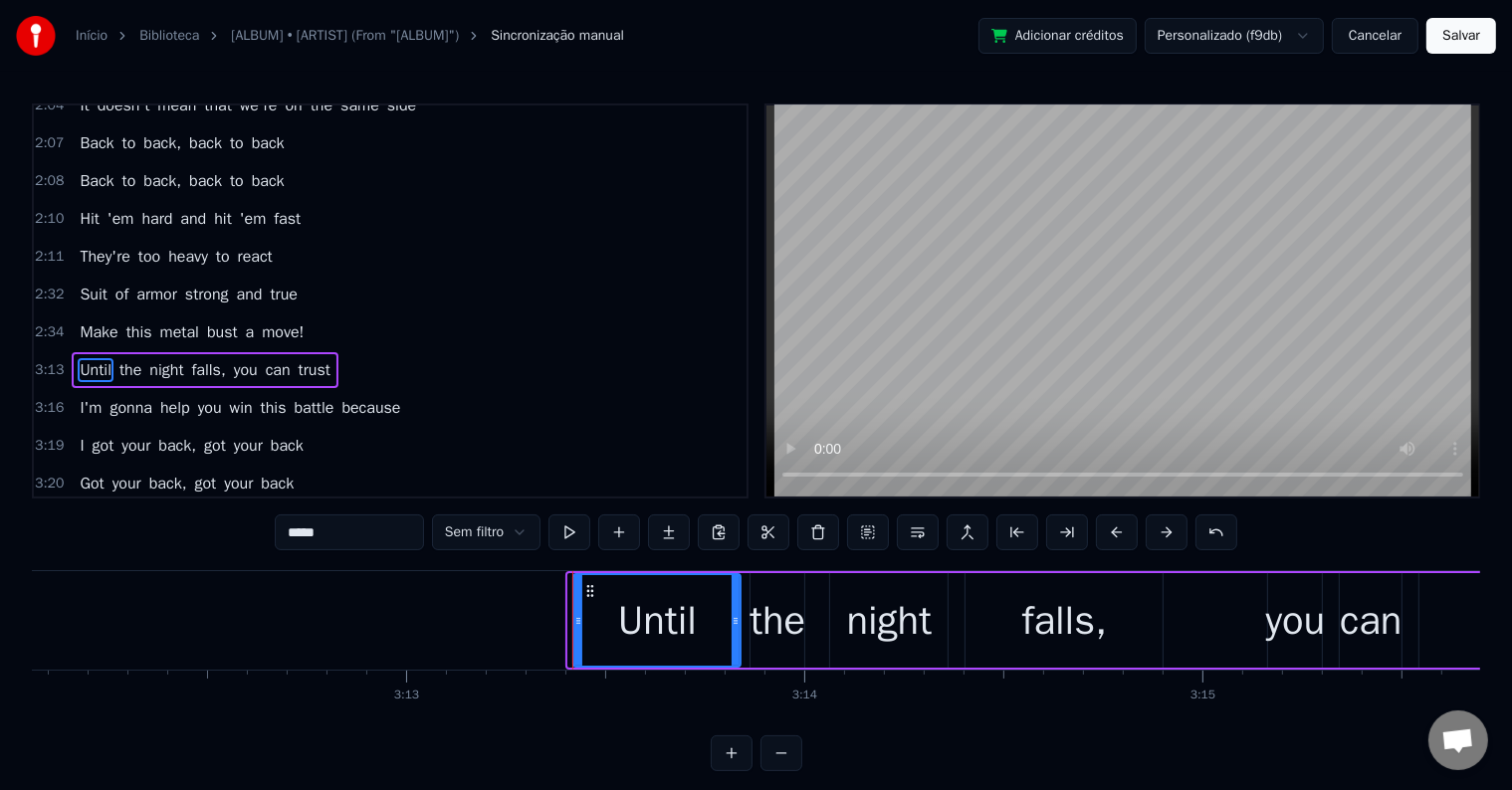 click at bounding box center (578, 620) 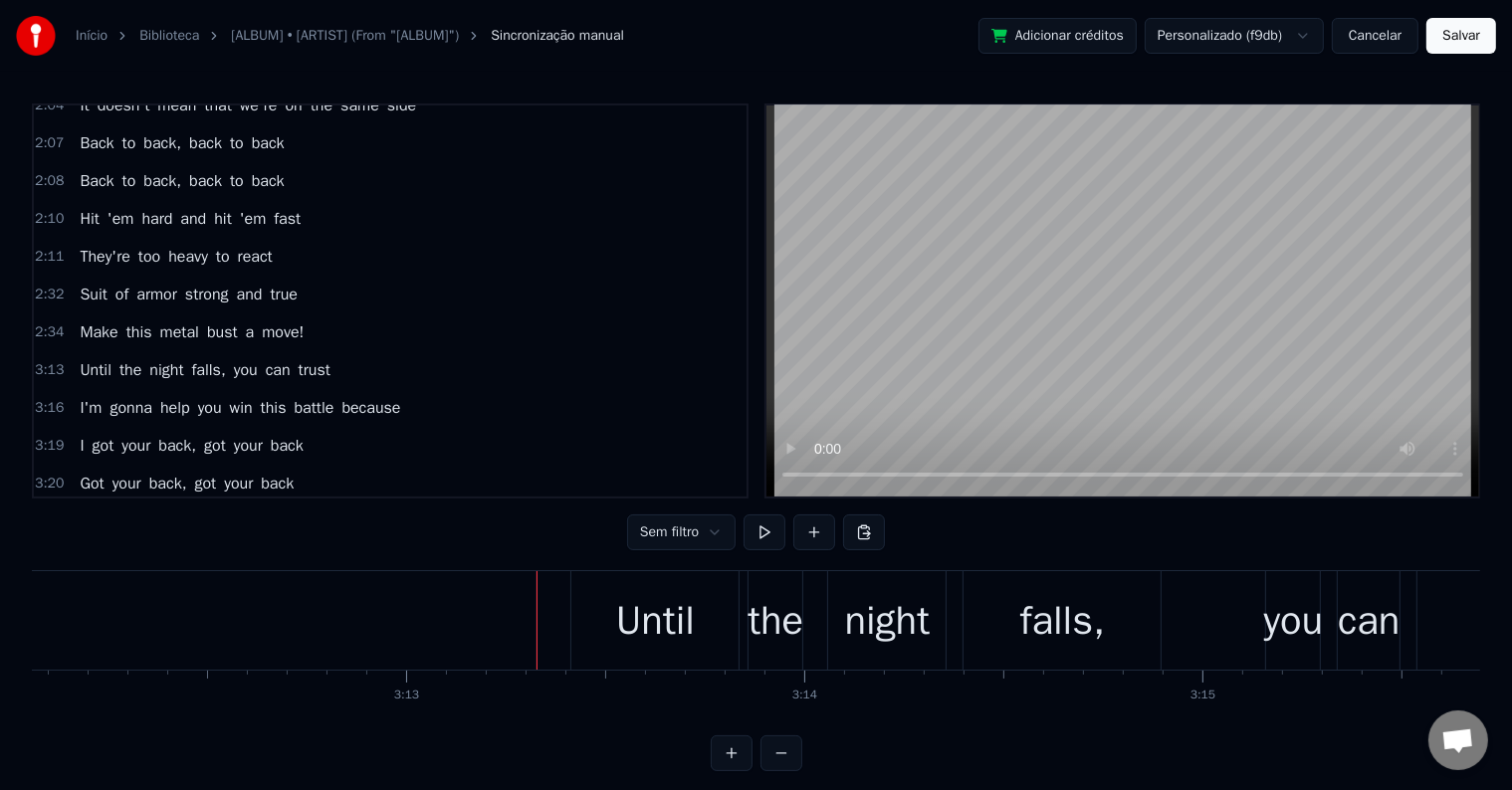 click on "Until" at bounding box center [655, 620] 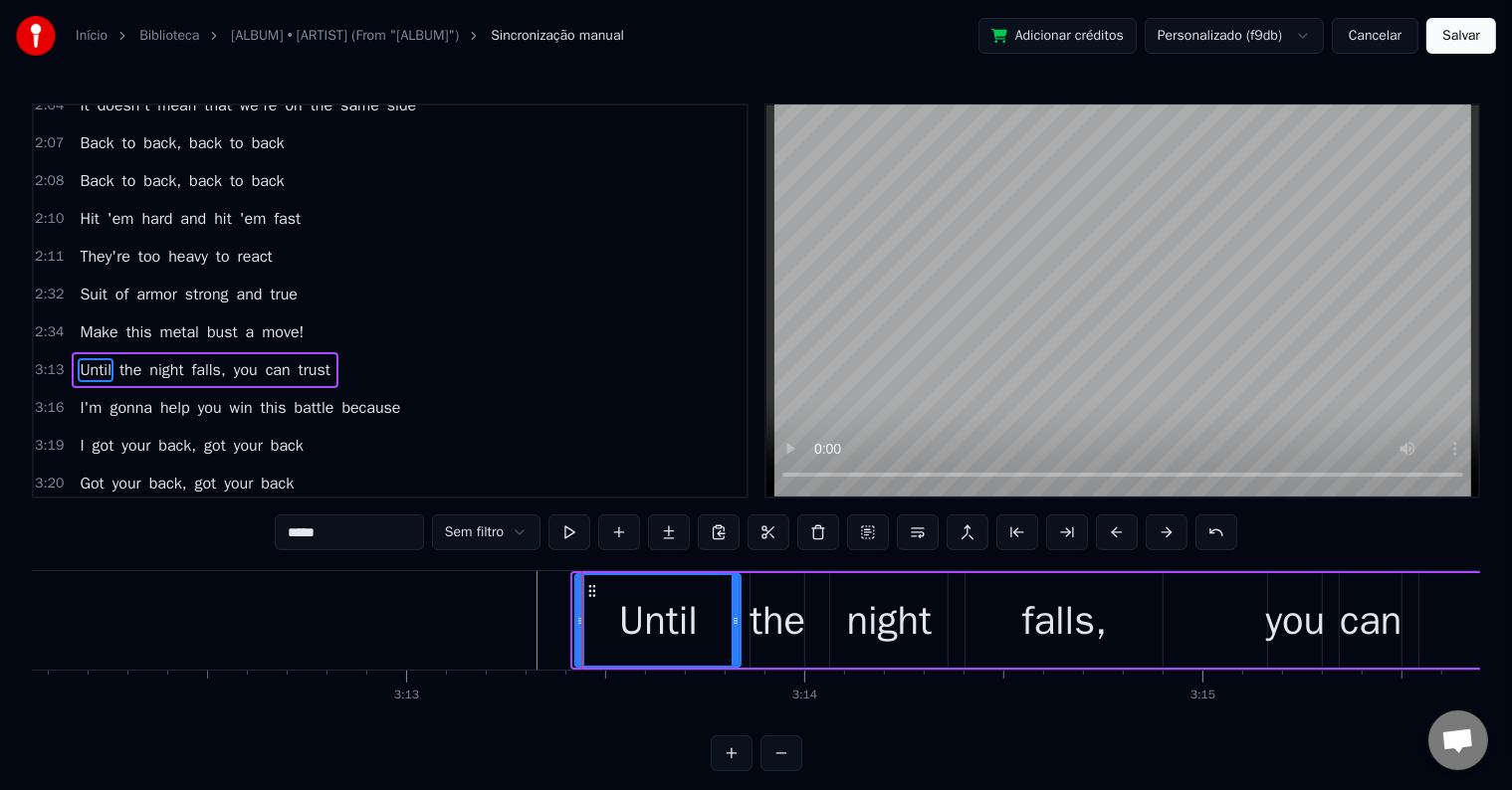 click at bounding box center (580, 620) 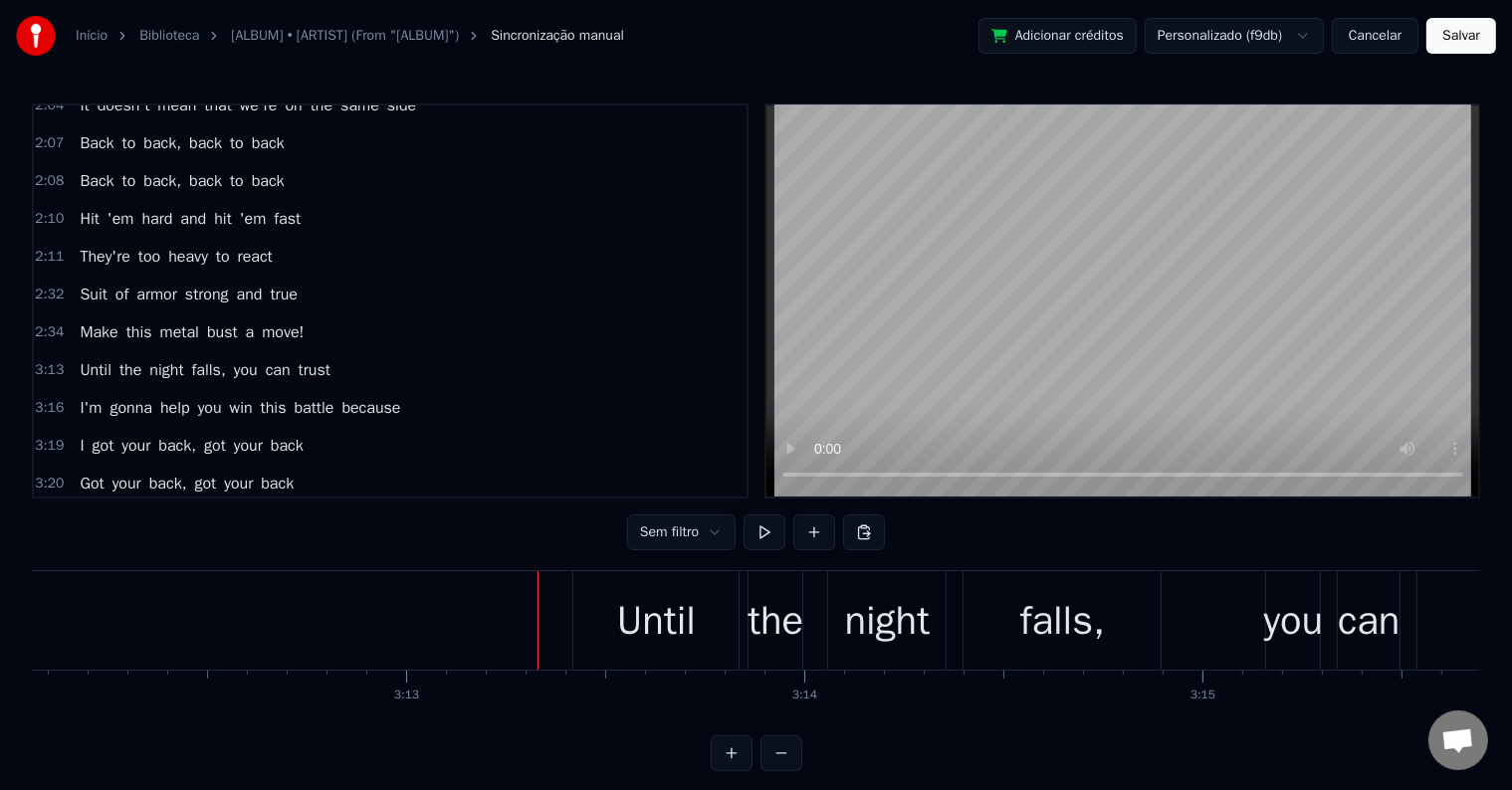 click on "Until" at bounding box center (656, 620) 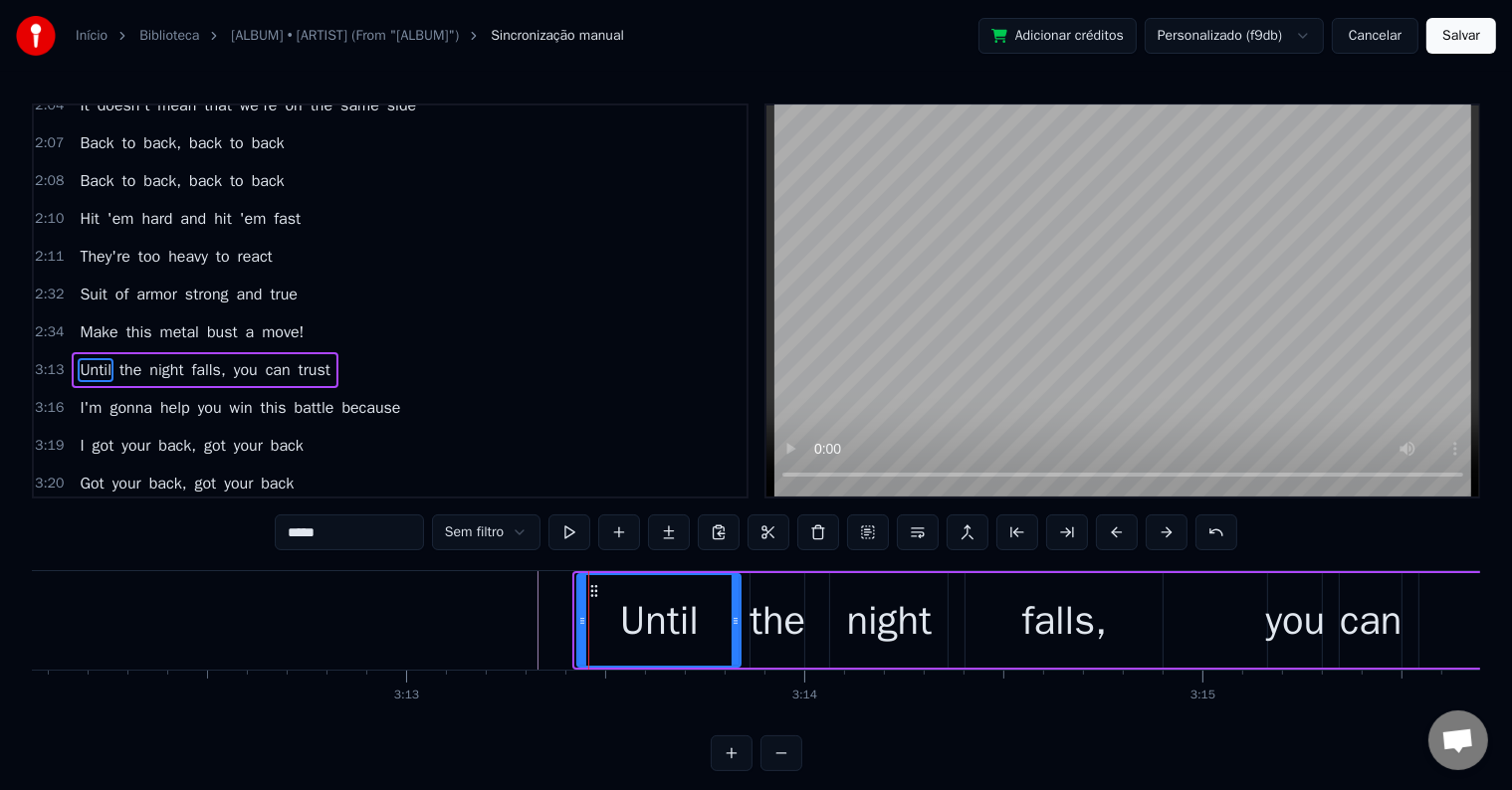 click at bounding box center (582, 620) 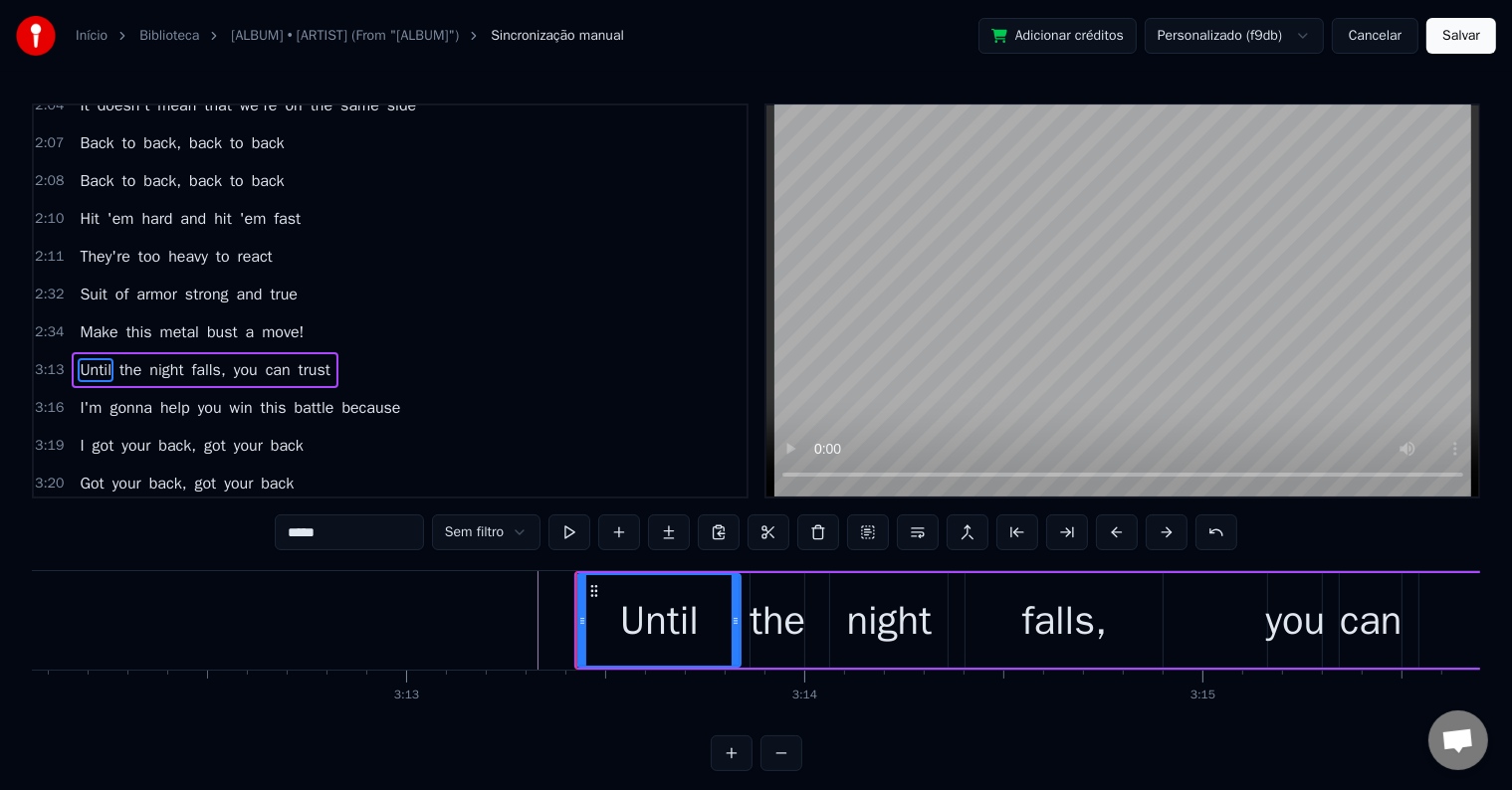 click at bounding box center [-34378, 620] 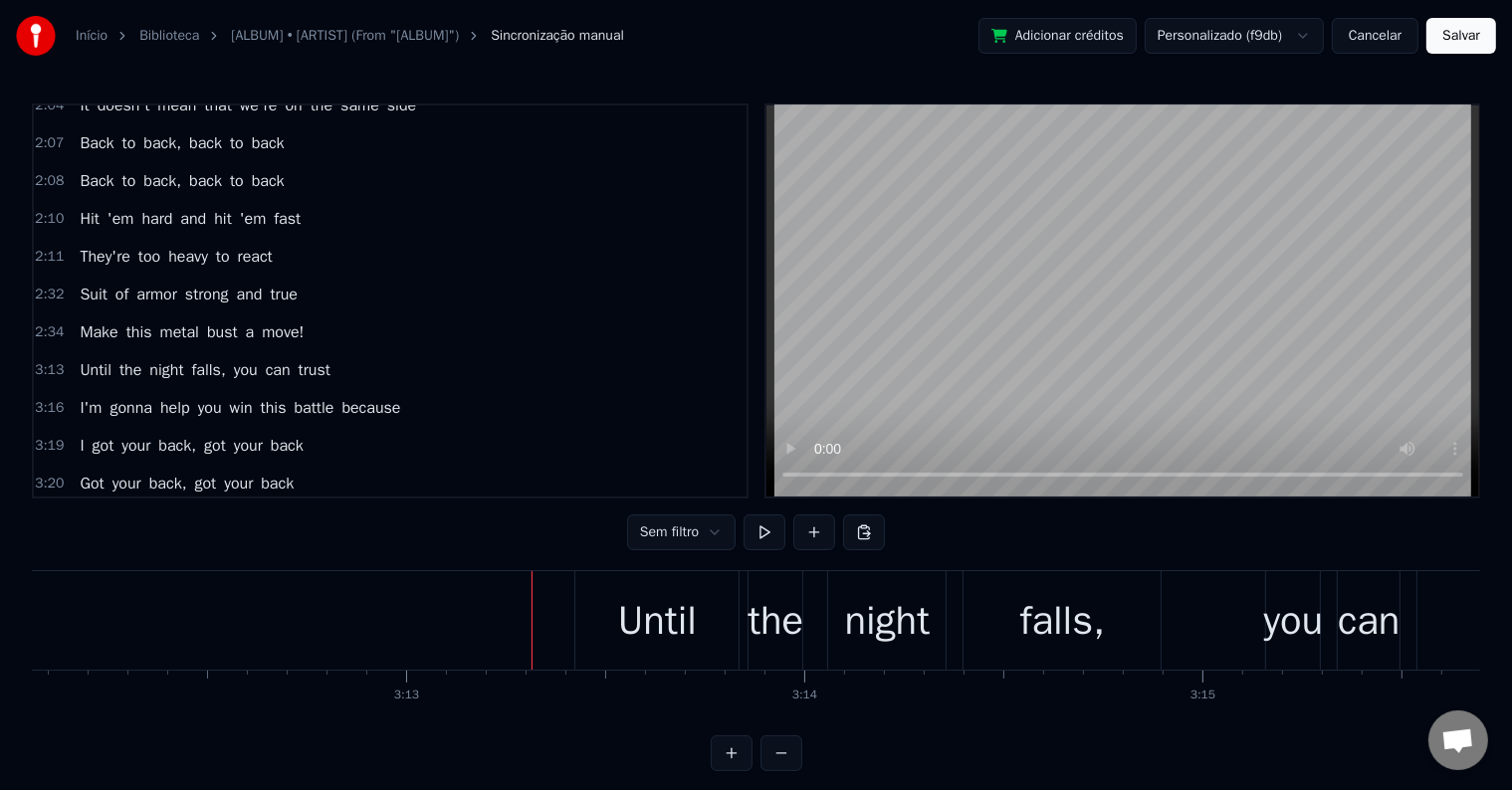 click on "Until" at bounding box center [657, 620] 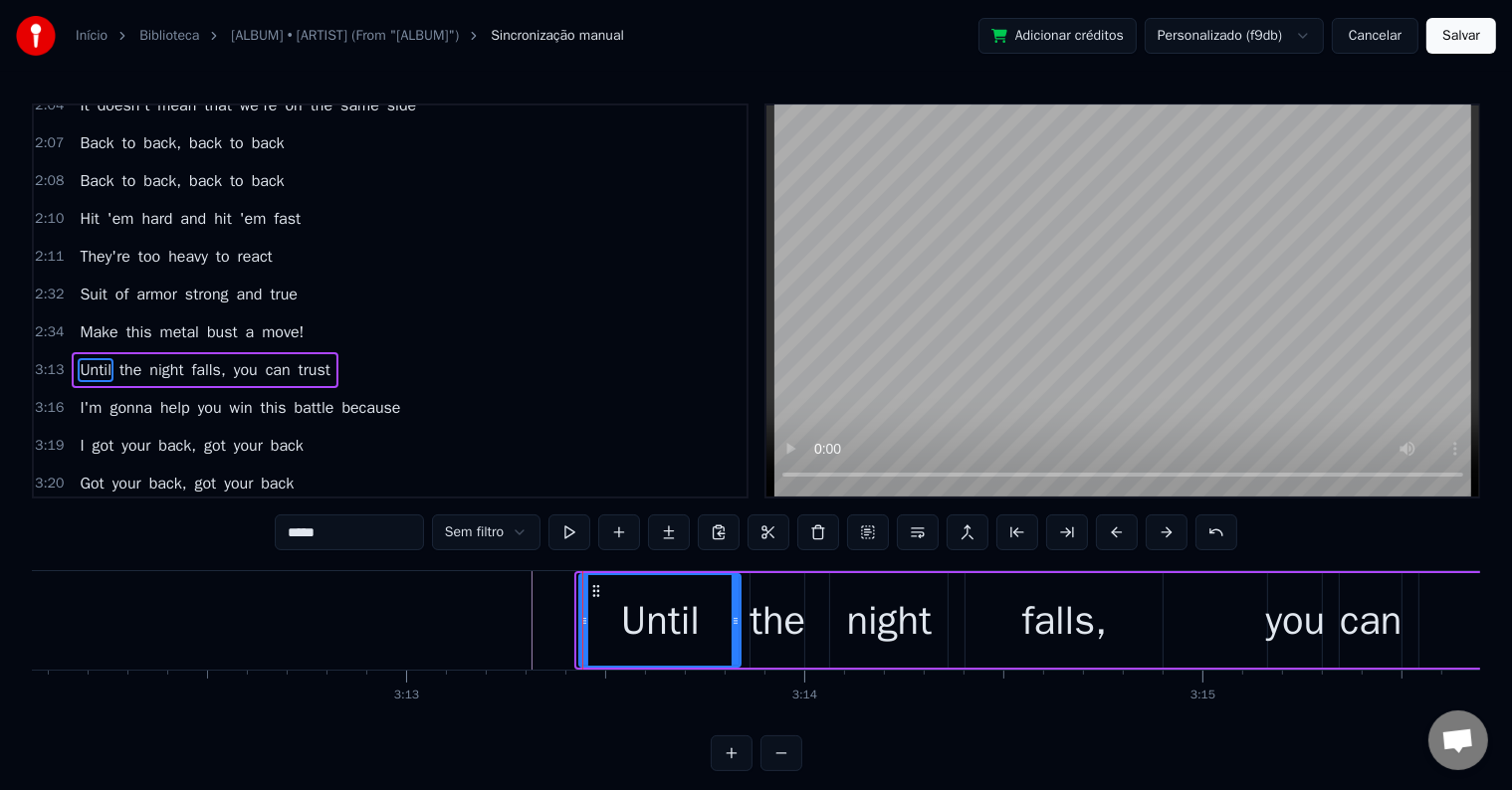 click at bounding box center [584, 620] 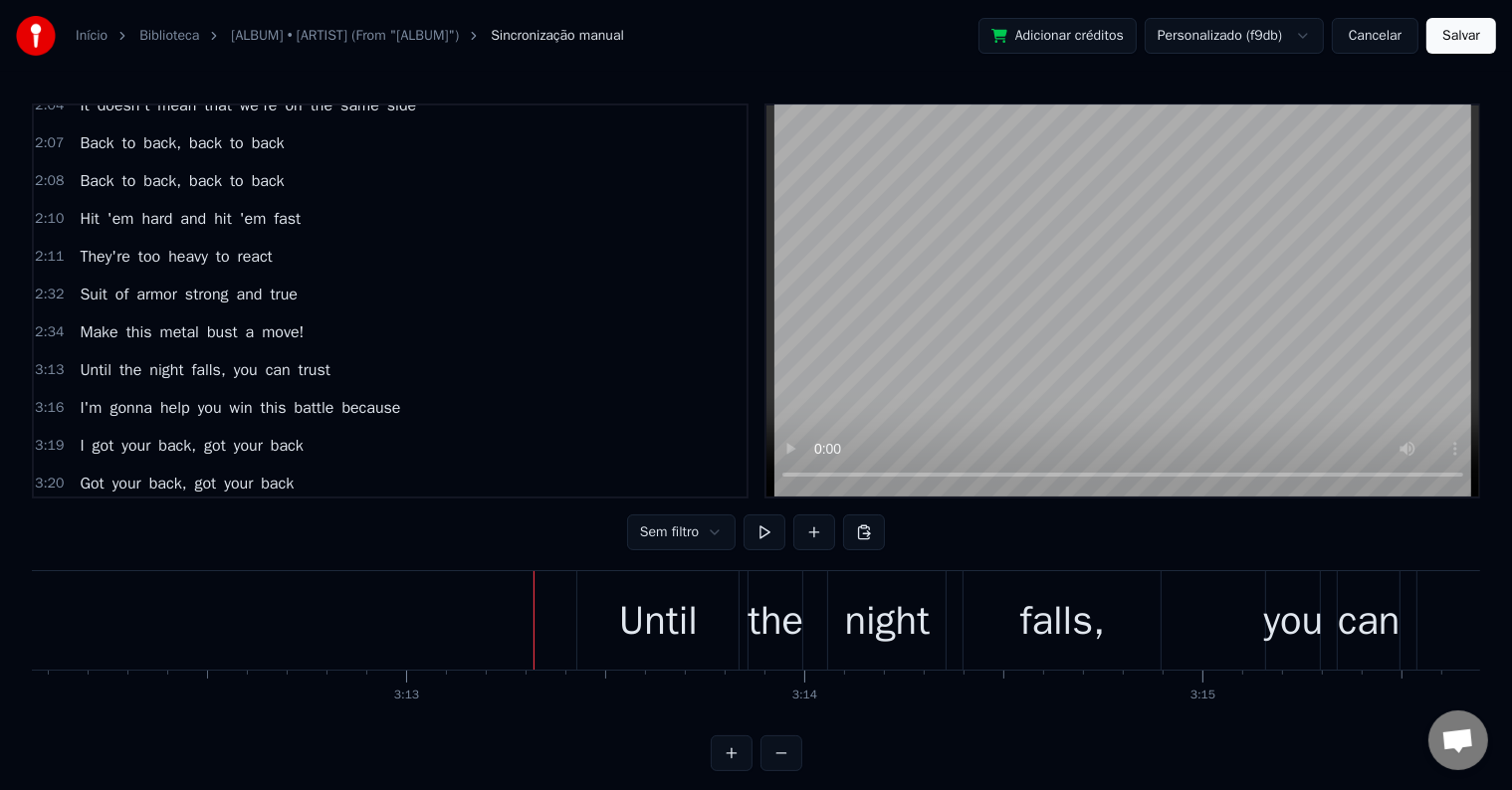 click on "Until" at bounding box center [658, 620] 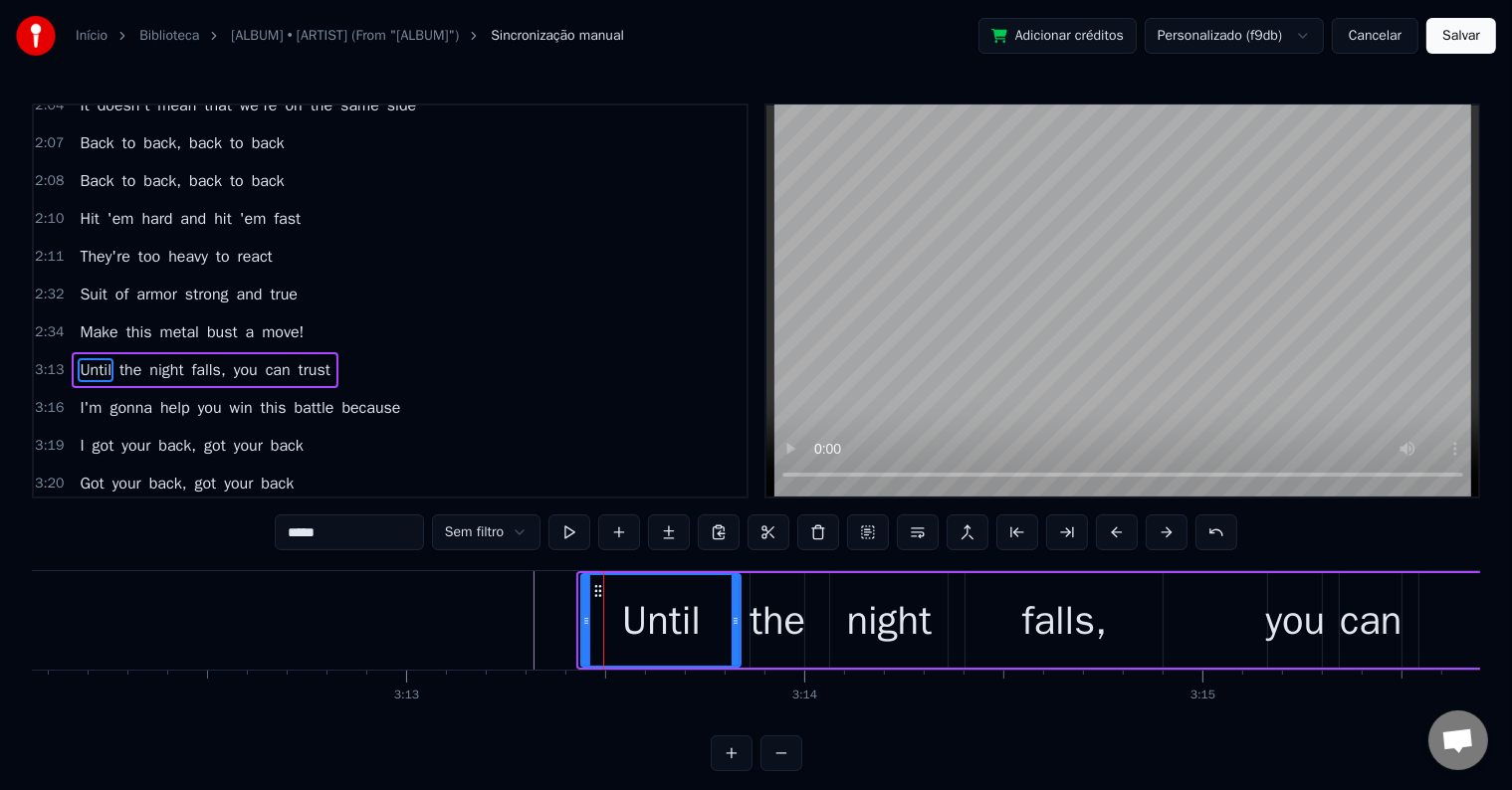 click 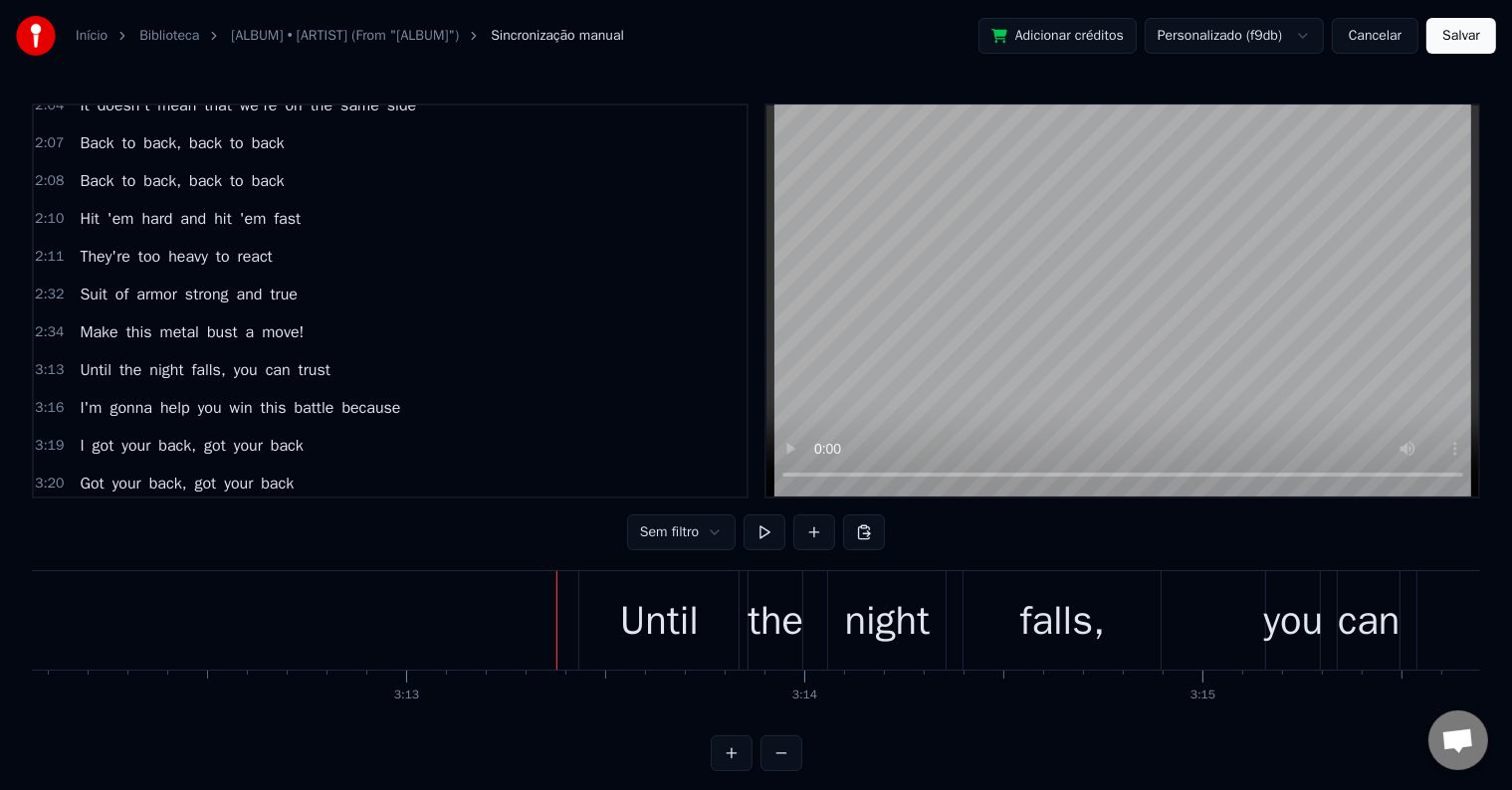 click at bounding box center [-34378, 620] 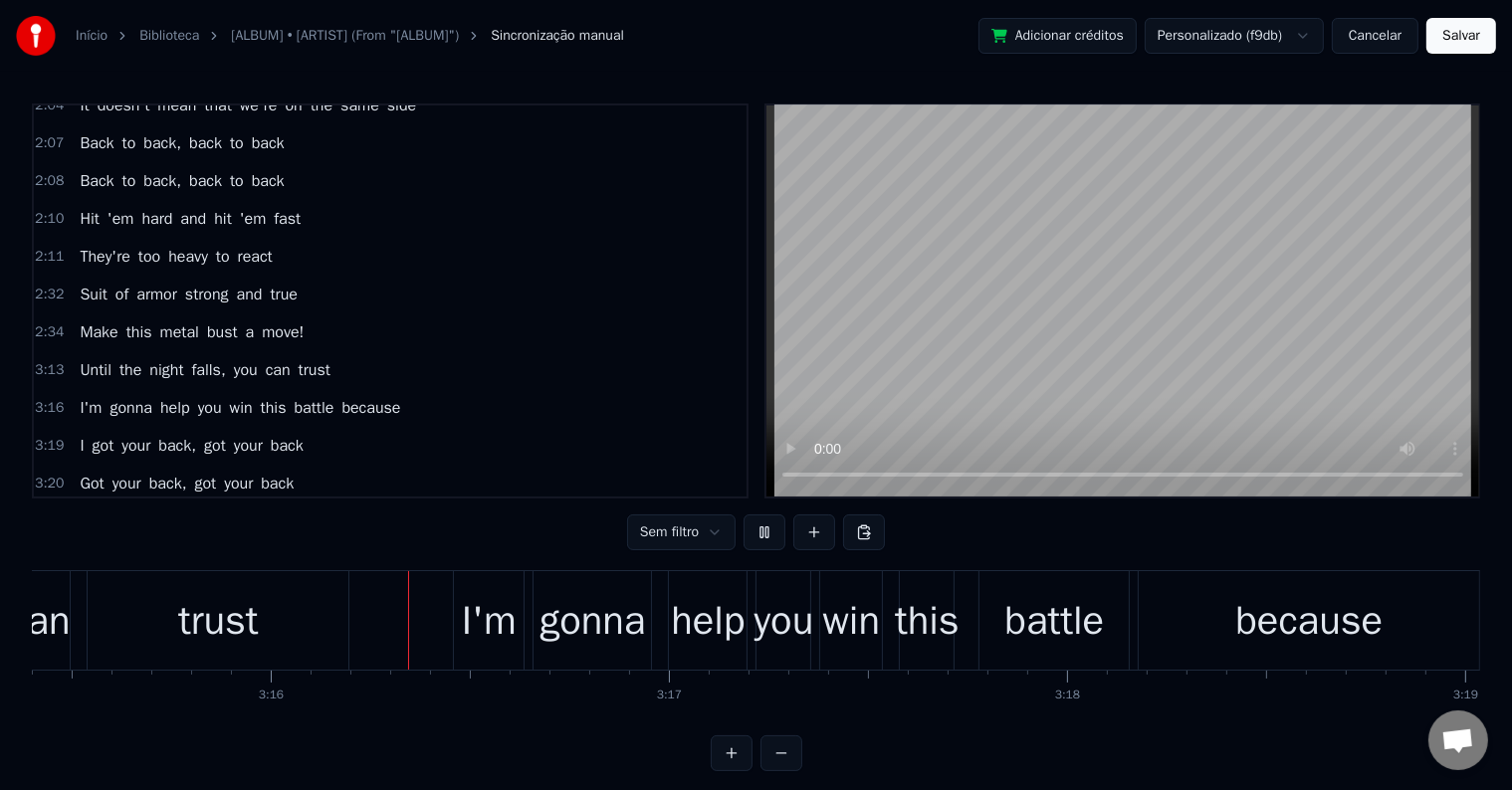 scroll, scrollTop: 0, scrollLeft: 77804, axis: horizontal 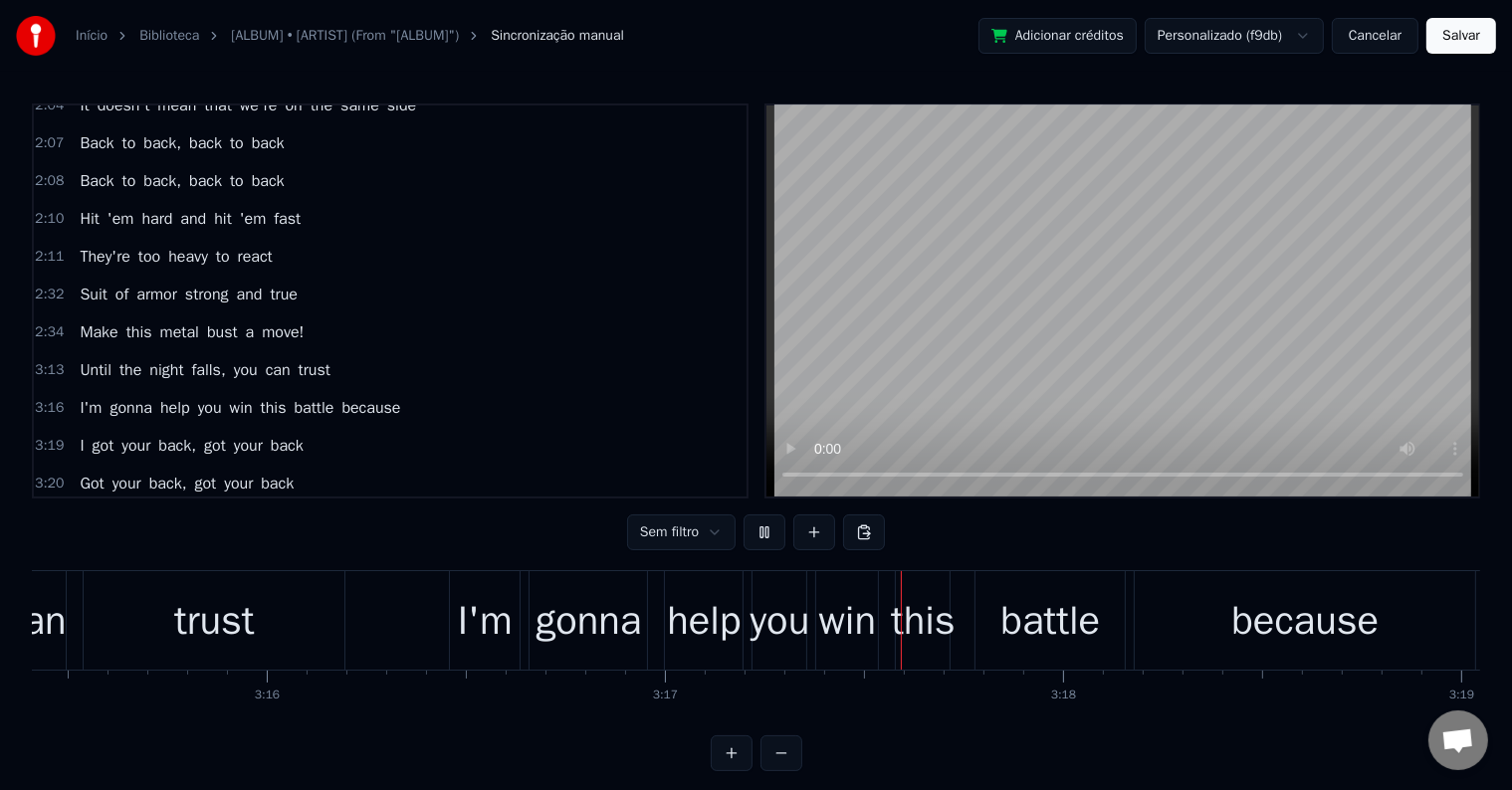 click on "Salvar" at bounding box center (1461, 36) 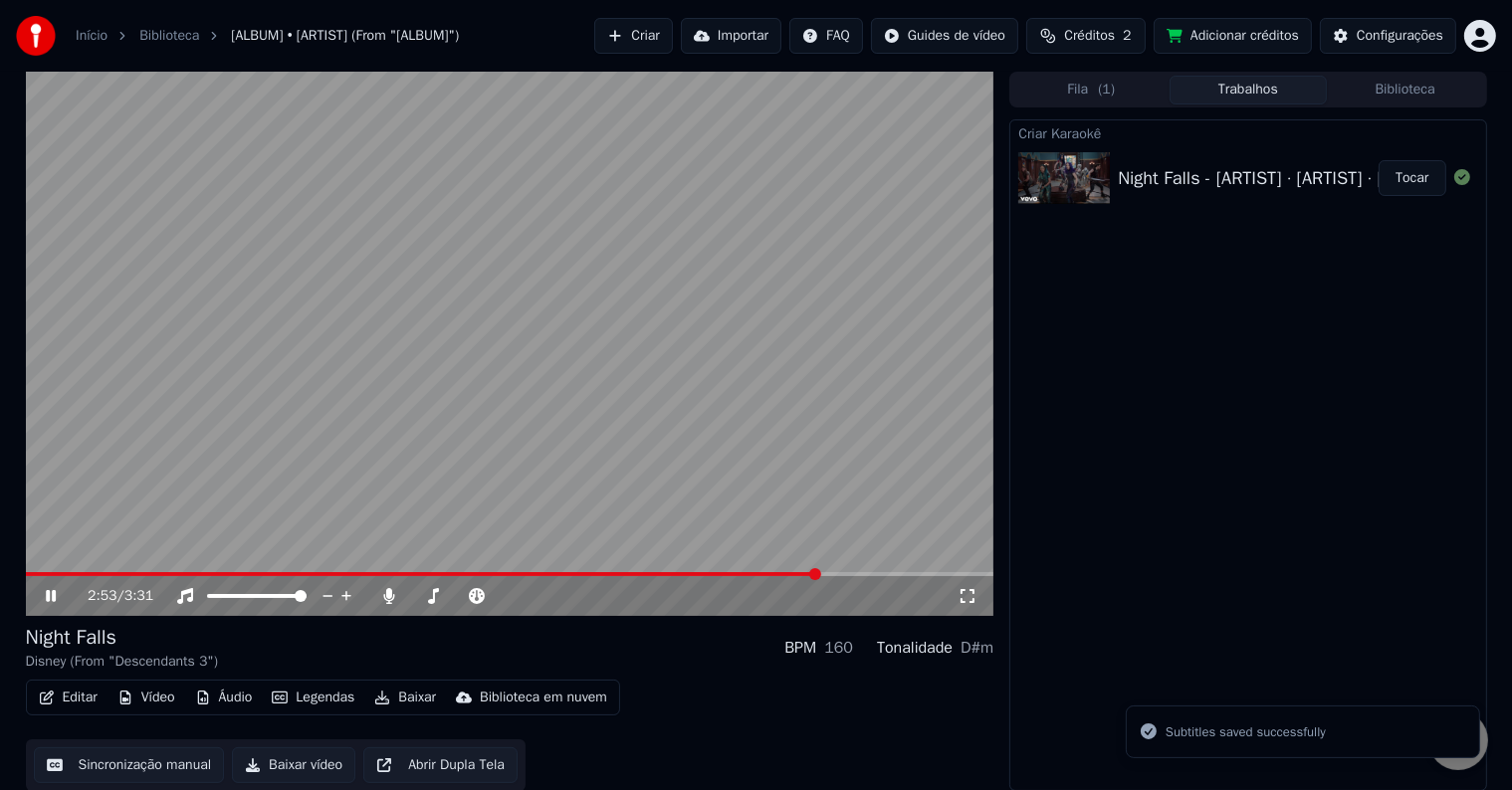 click at bounding box center (510, 574) 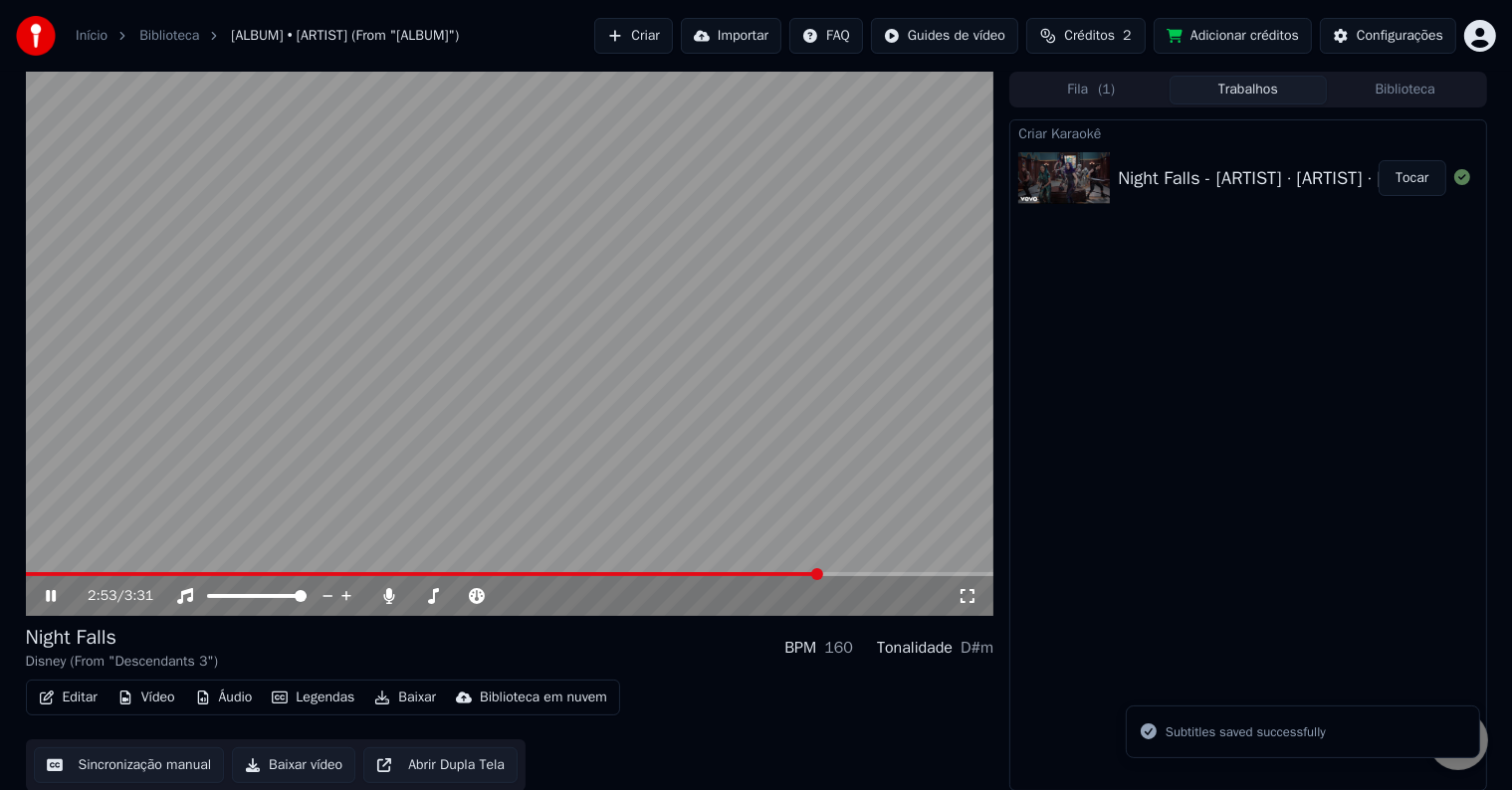 click 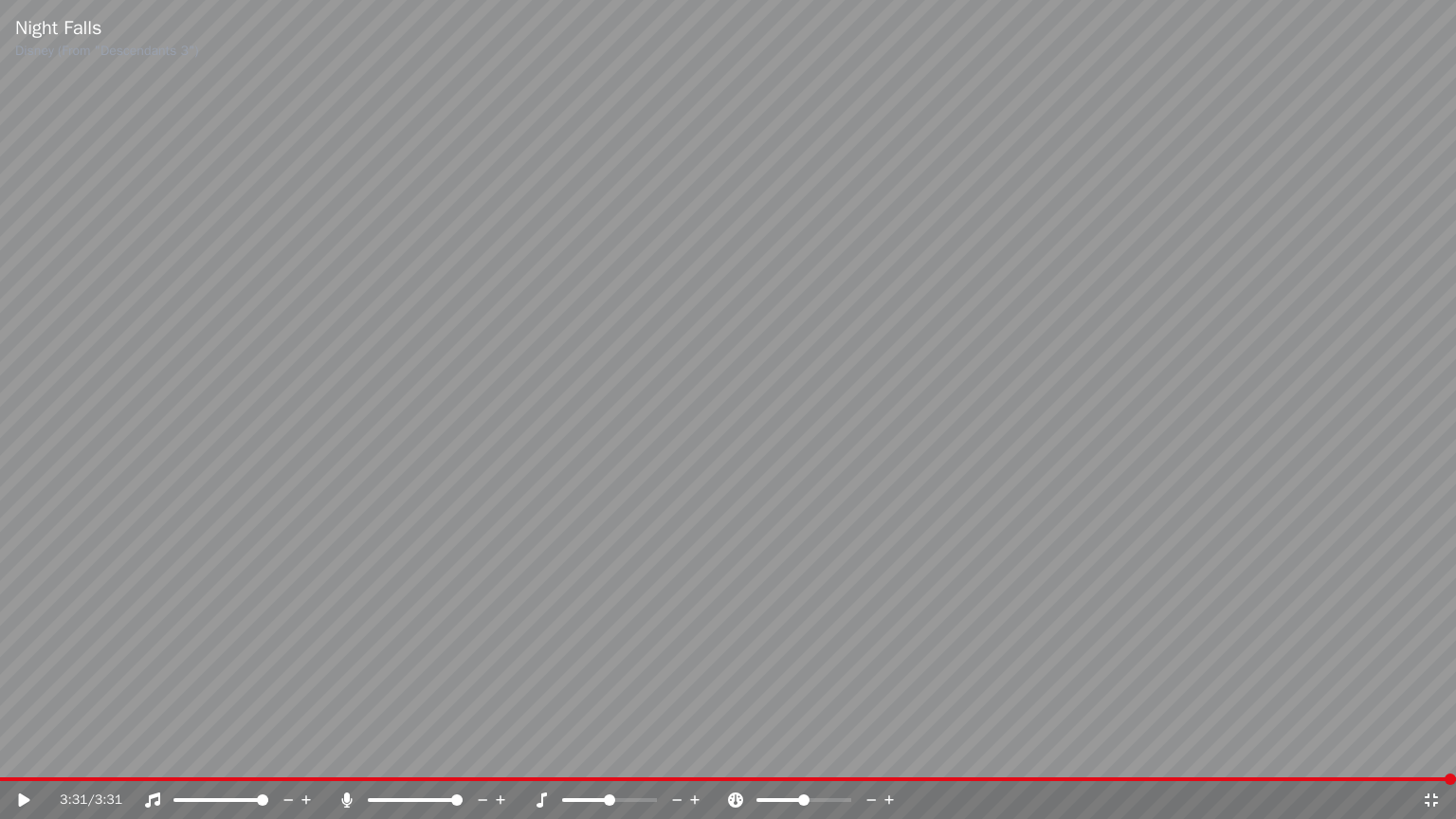 click at bounding box center [728, 410] 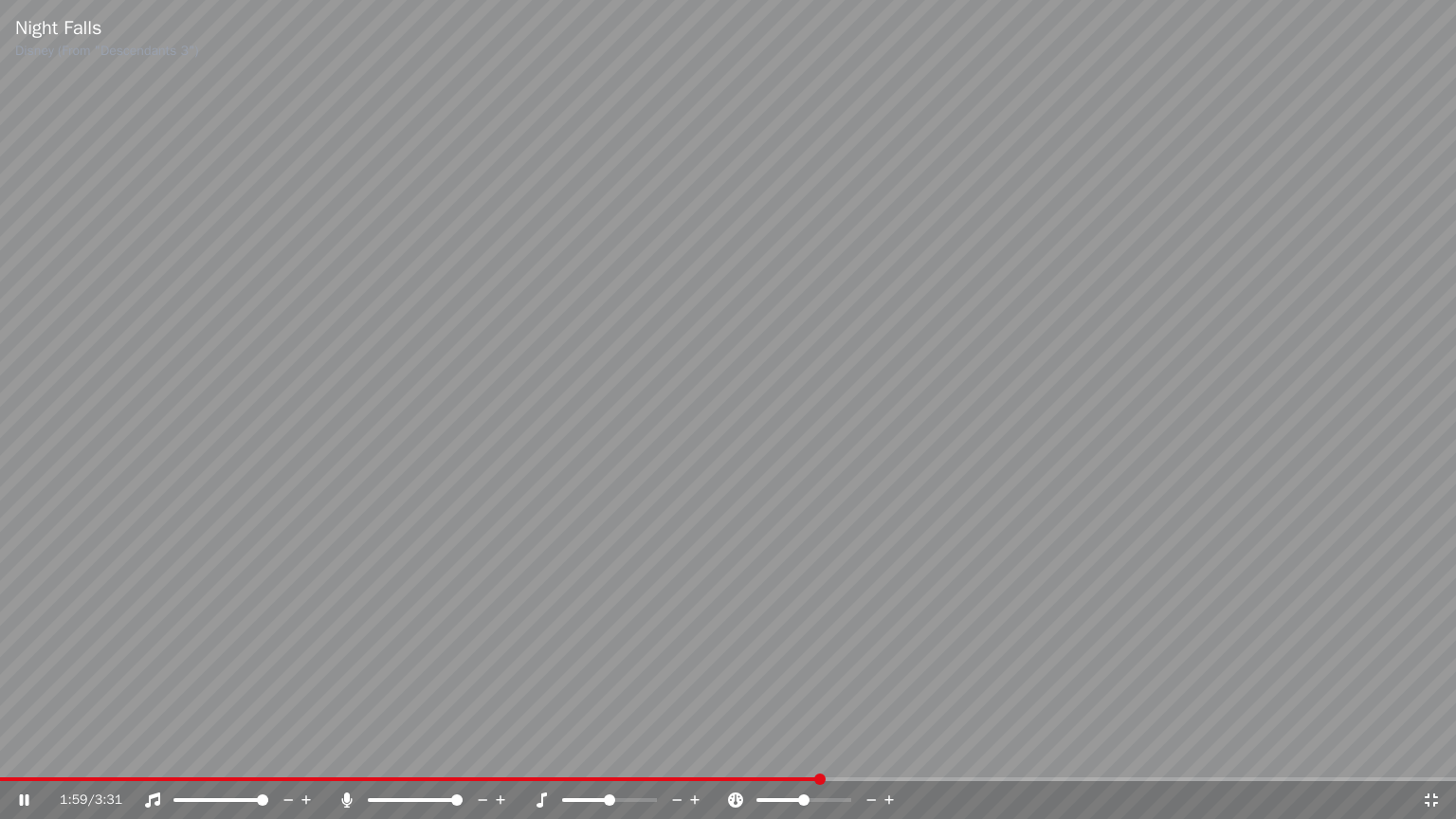 click 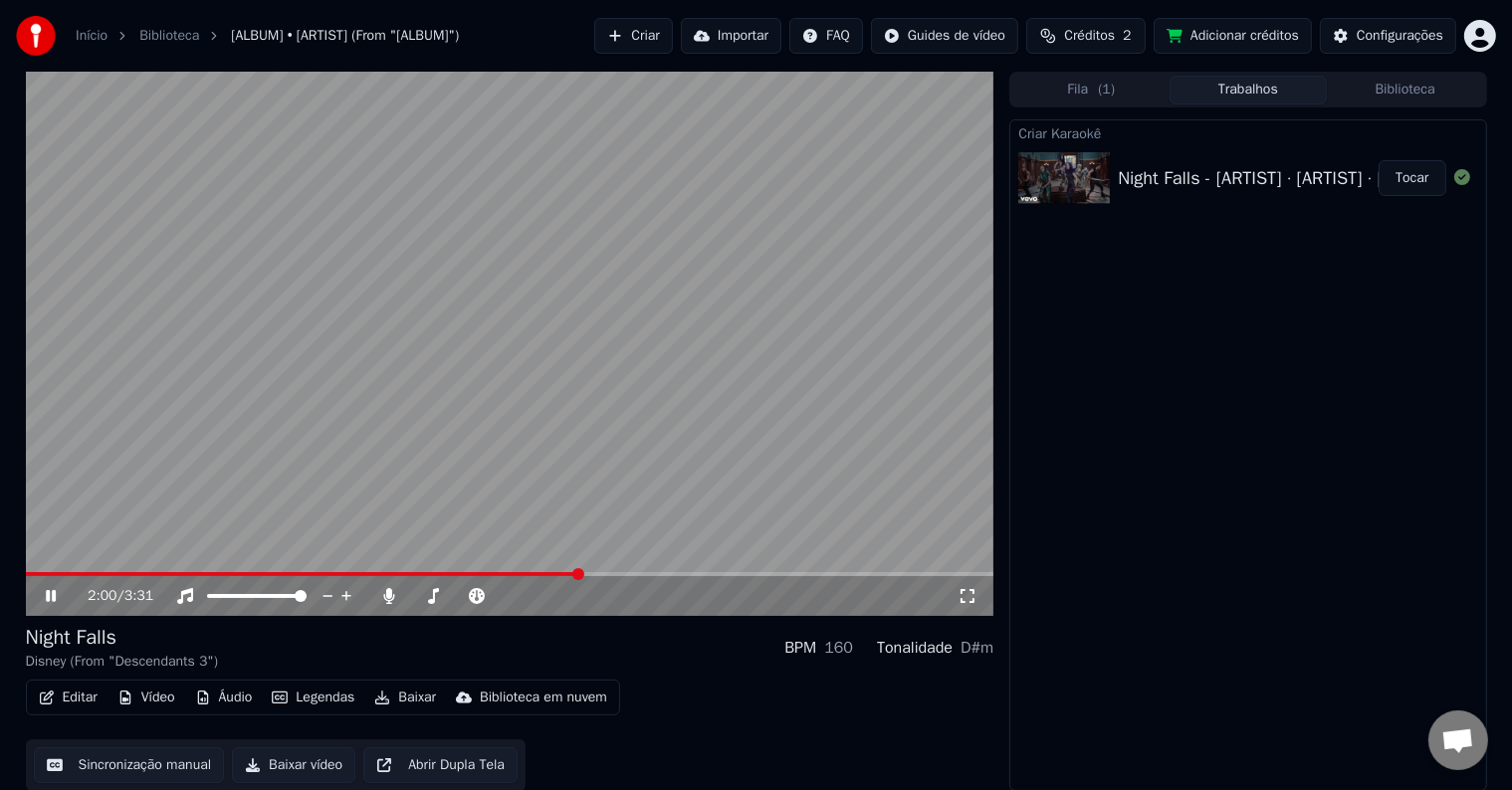click on "Biblioteca" at bounding box center [1405, 90] 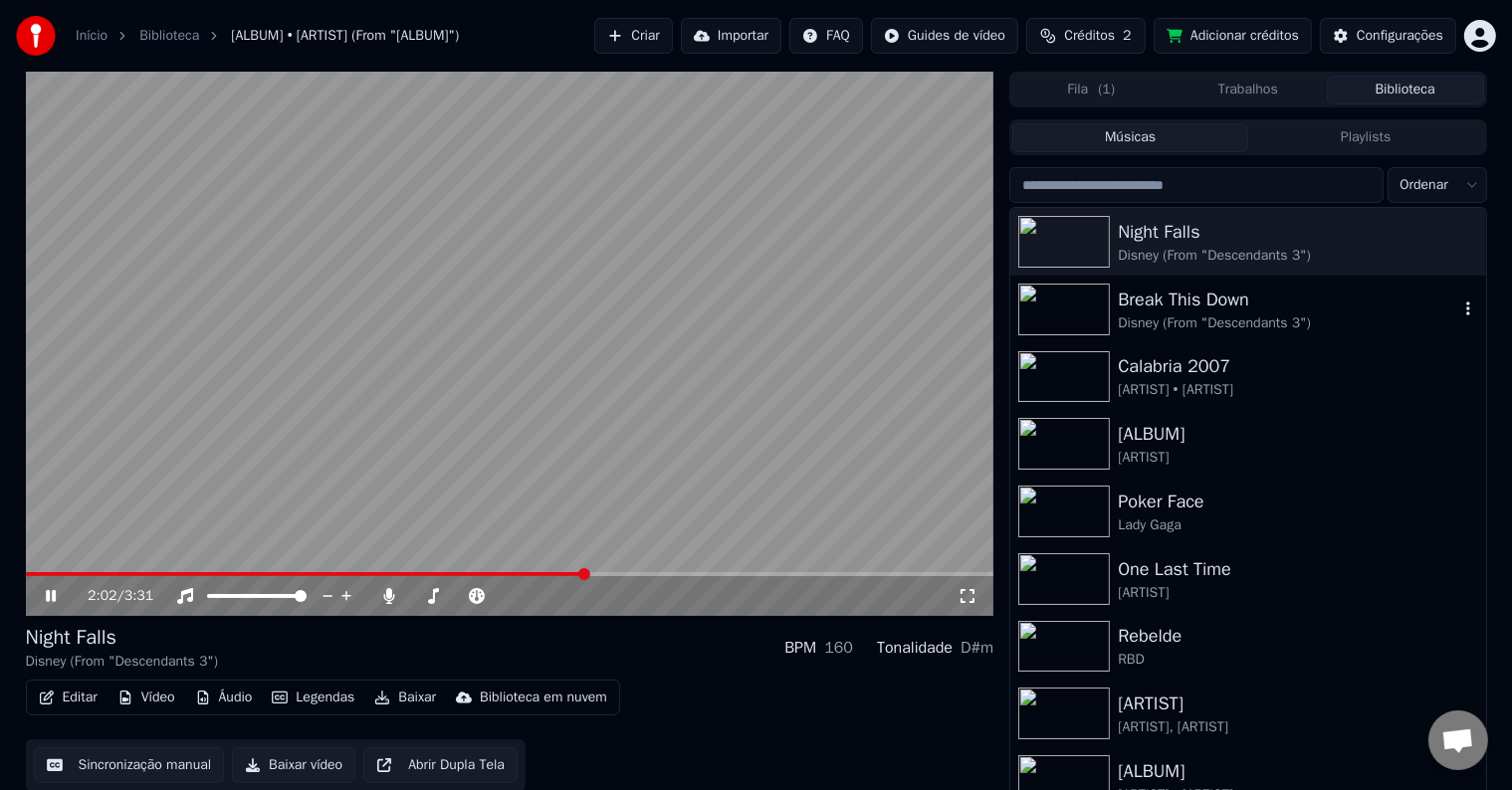 click on "Disney (From "Descendants 3")" at bounding box center (1287, 323) 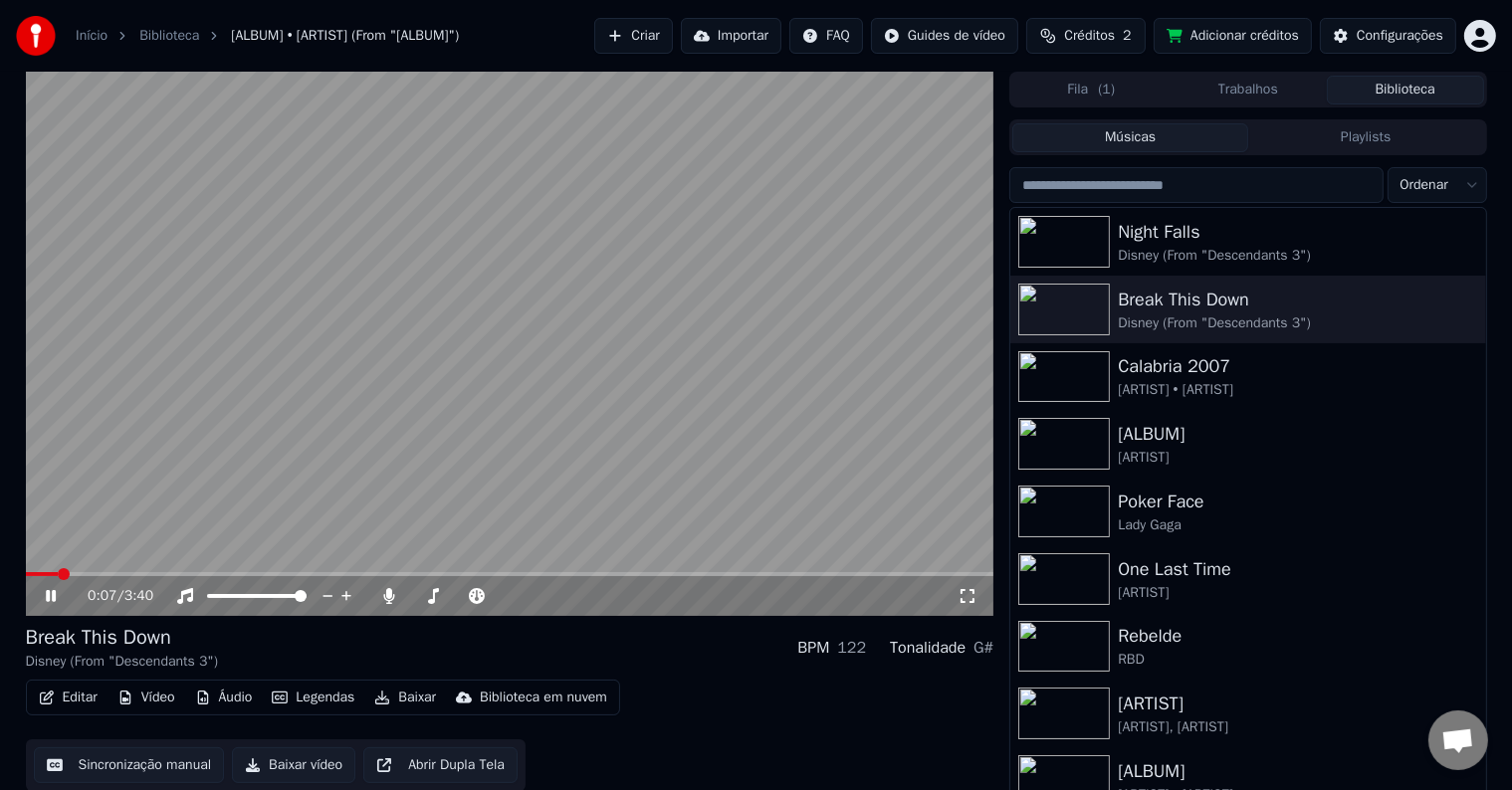 click 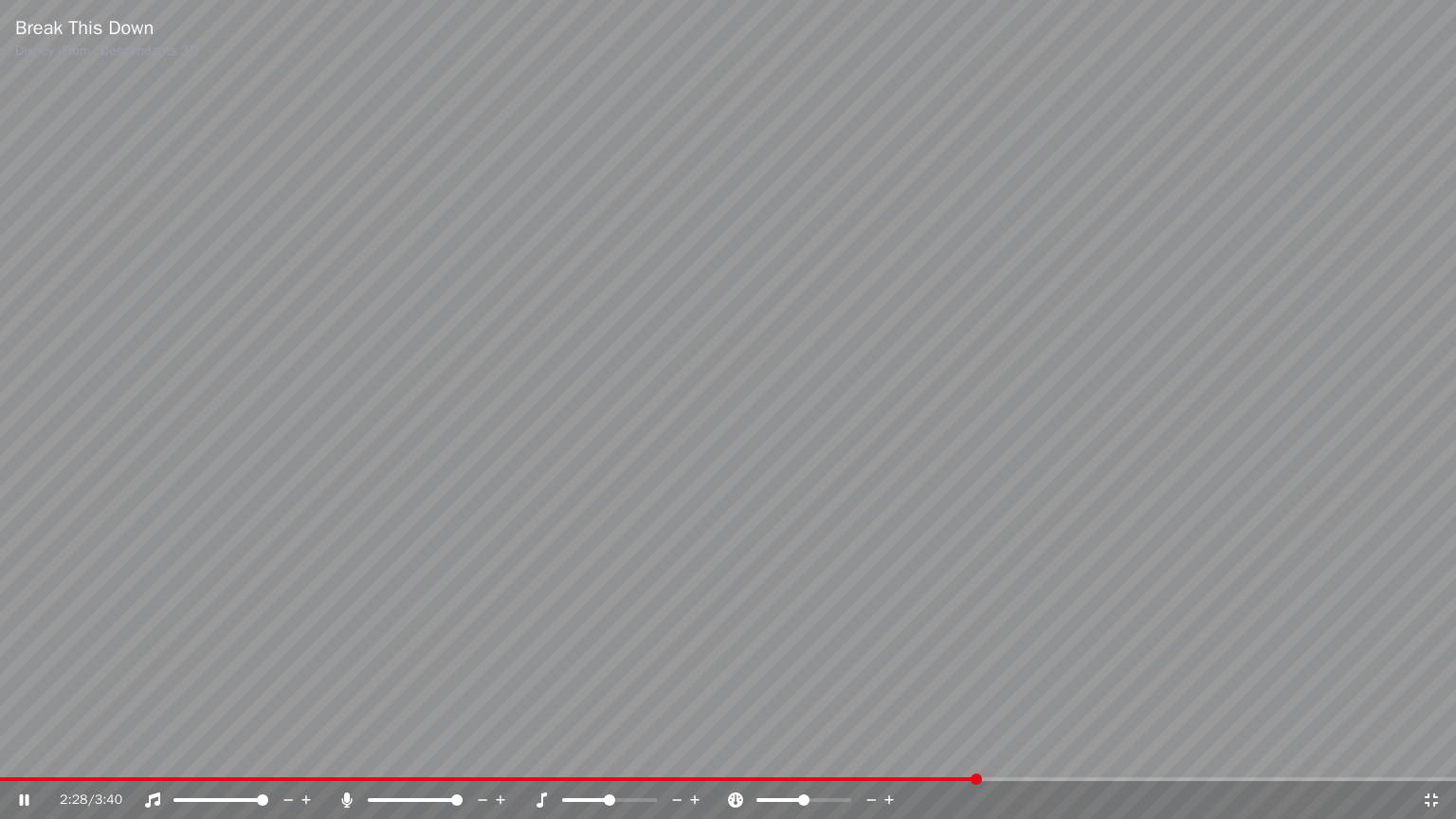click at bounding box center (489, 779) 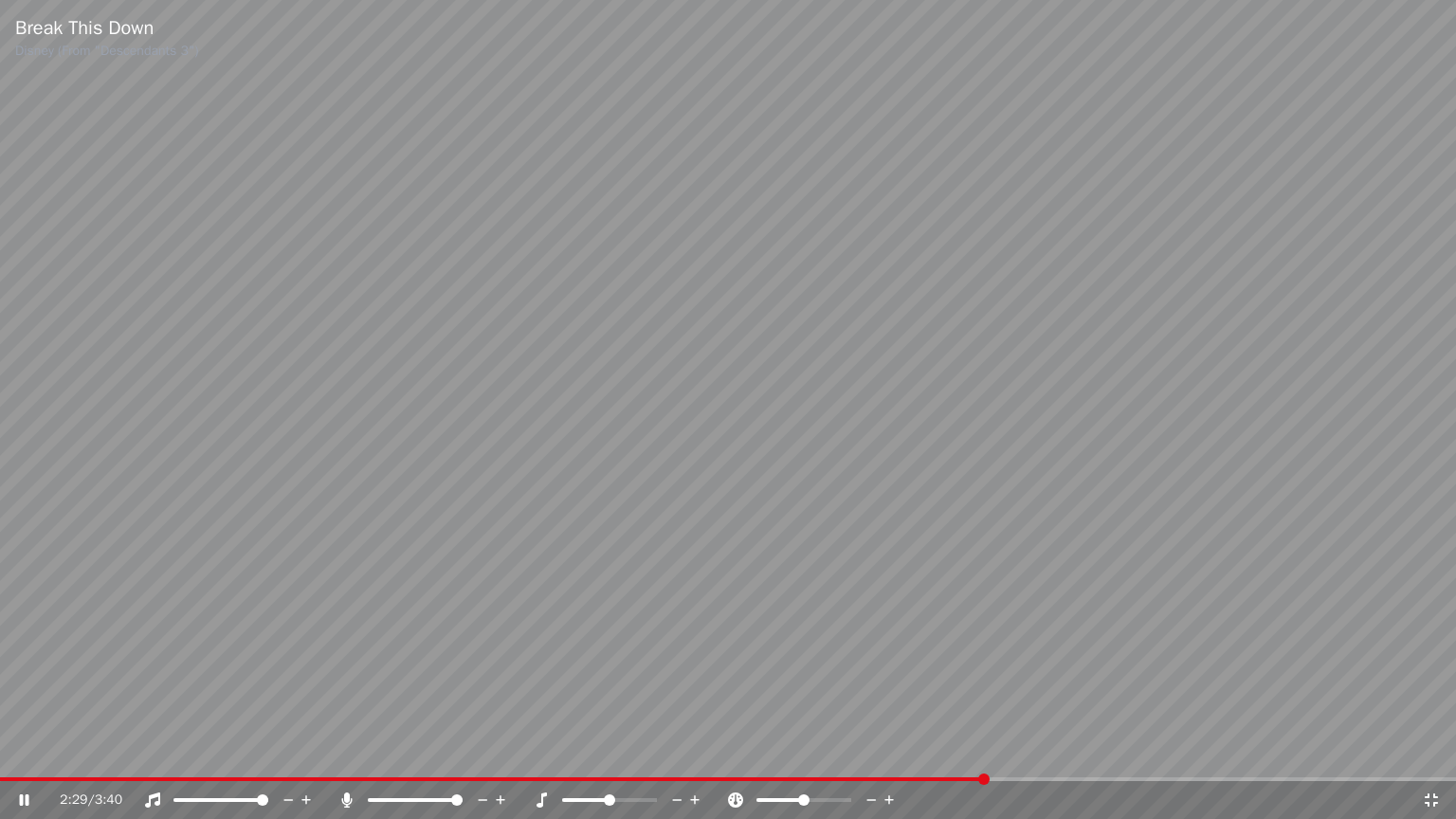 click on "2:29  /  3:40" at bounding box center (728, 800) 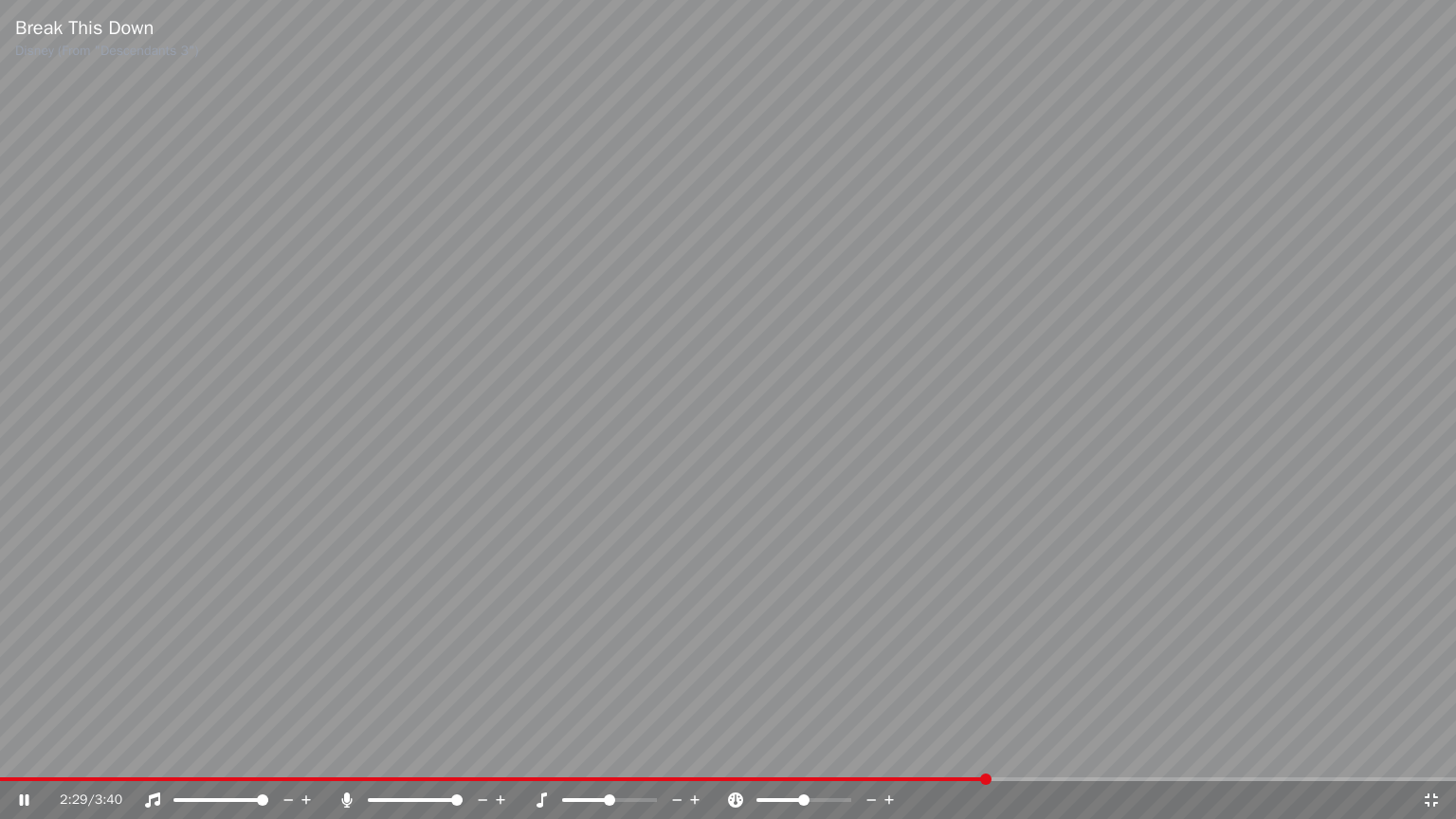 click at bounding box center [494, 779] 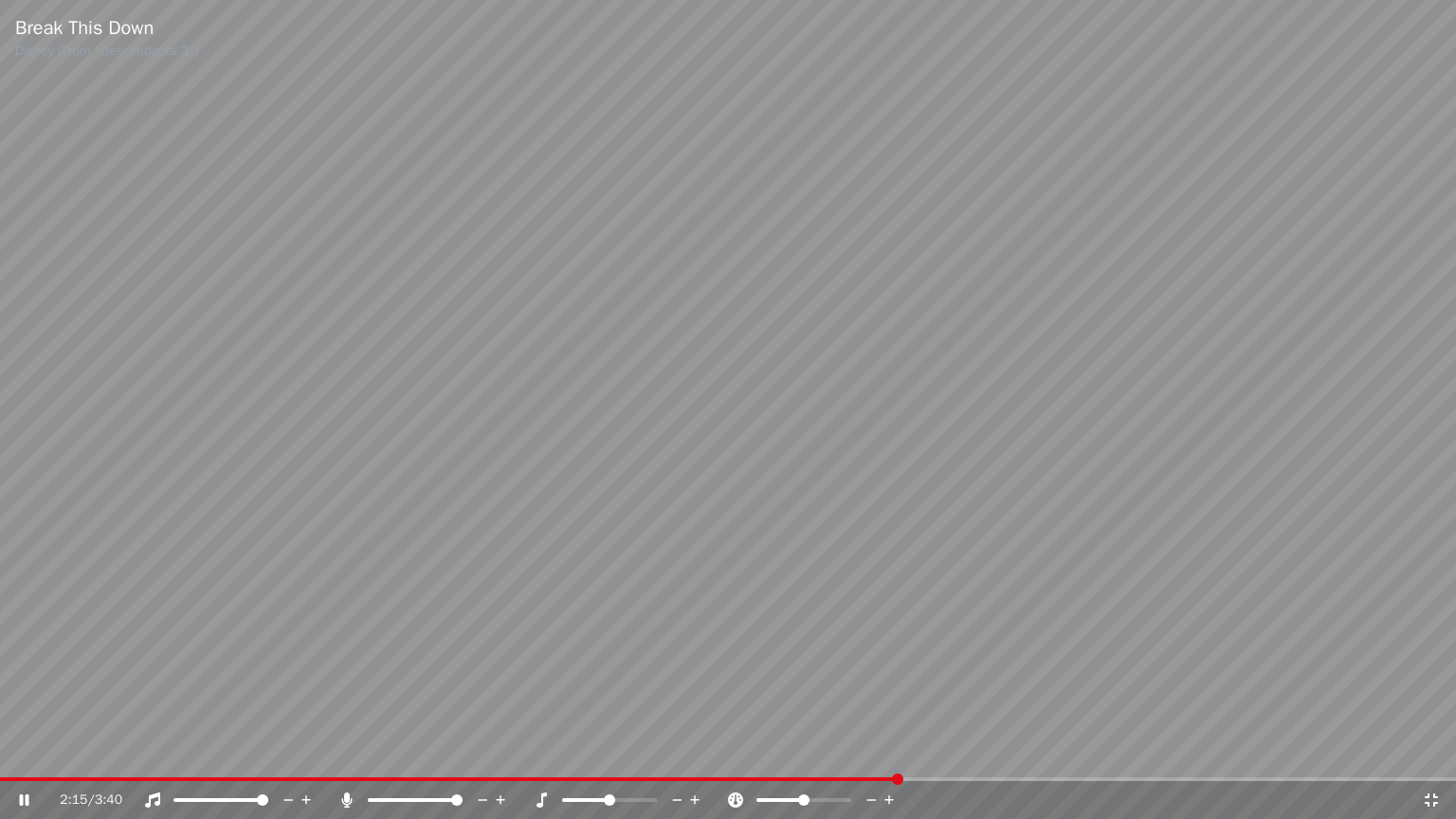 click at bounding box center [449, 779] 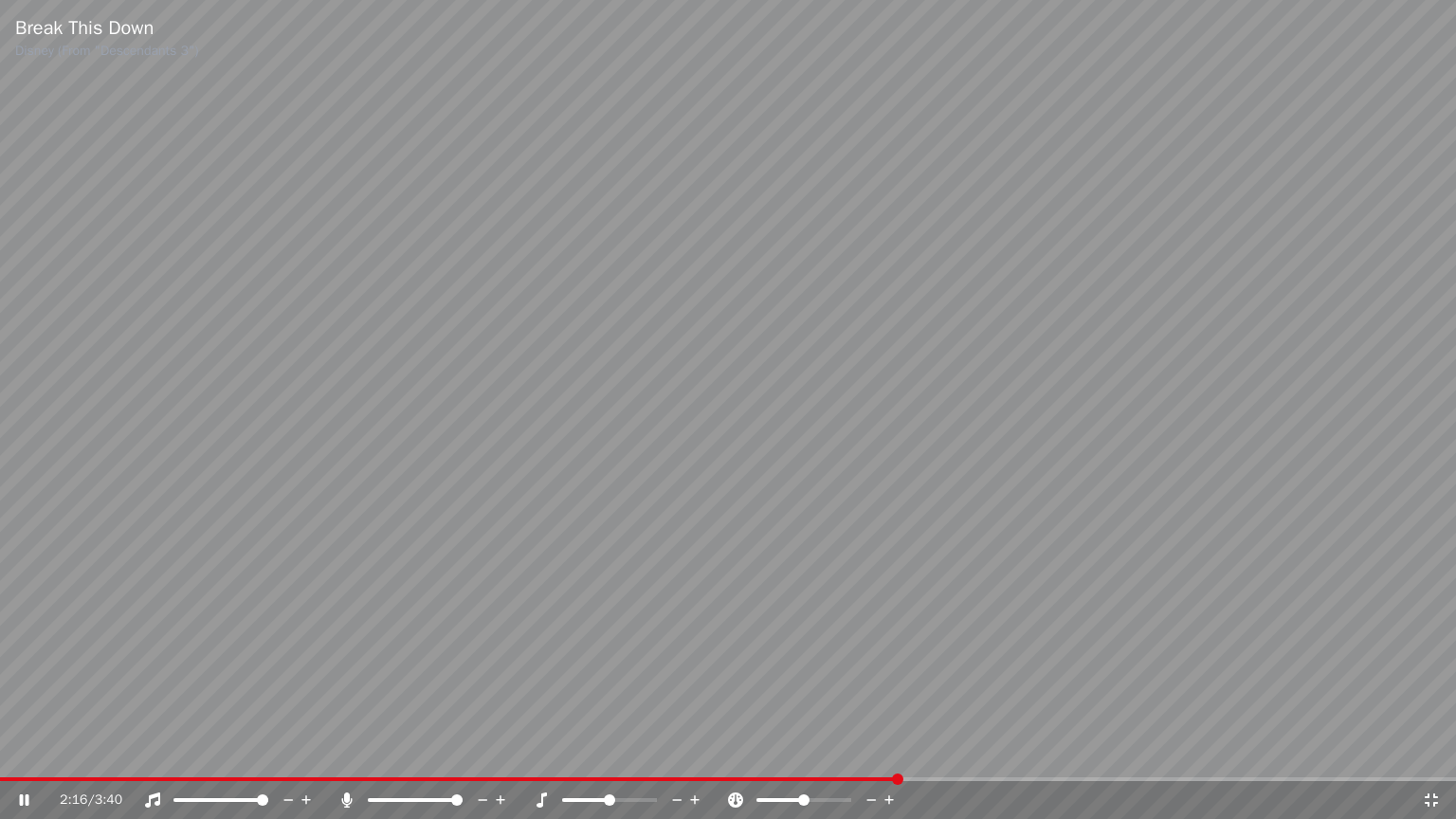 click 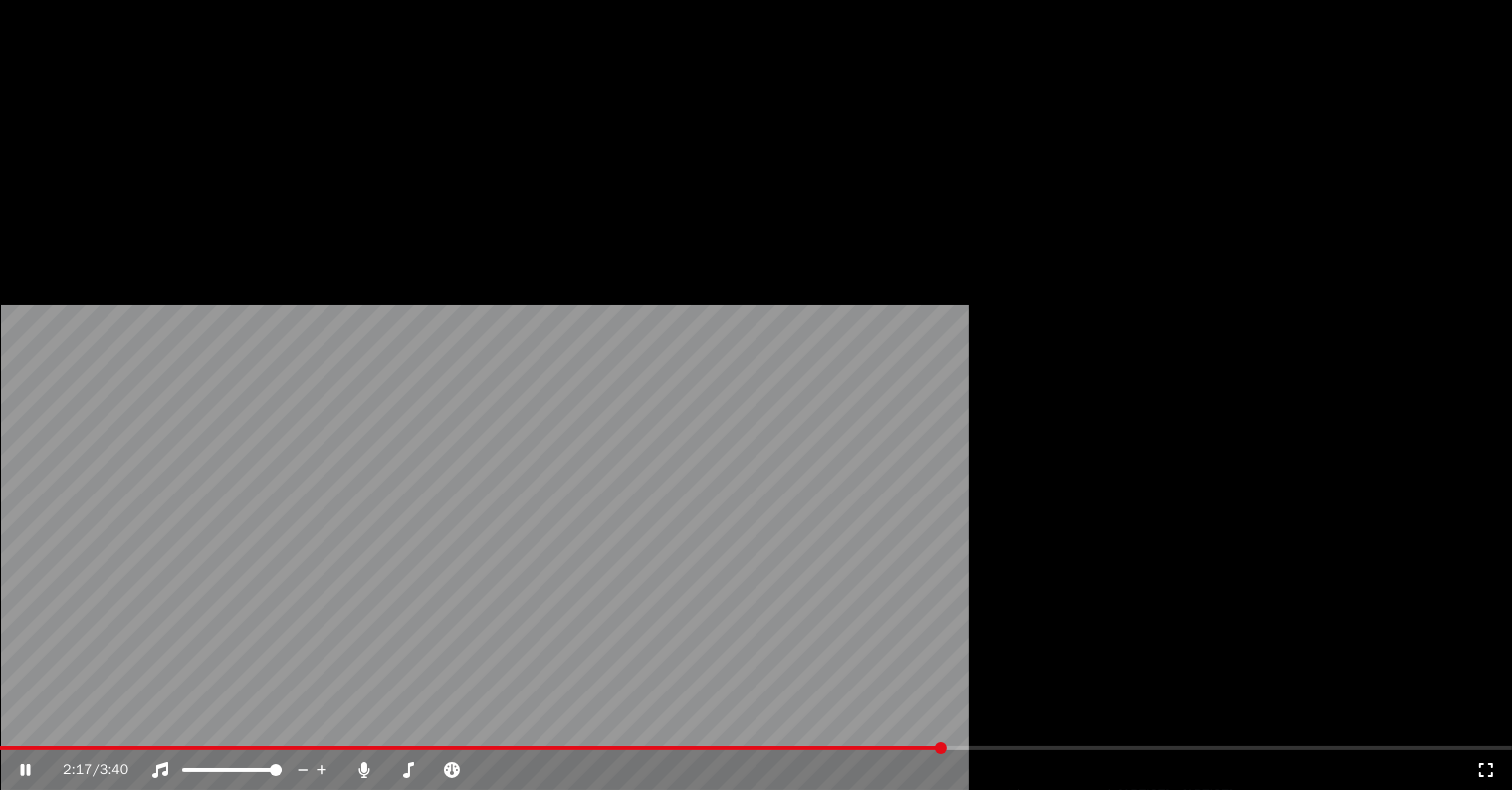 click on "Editar" at bounding box center (68, 153) 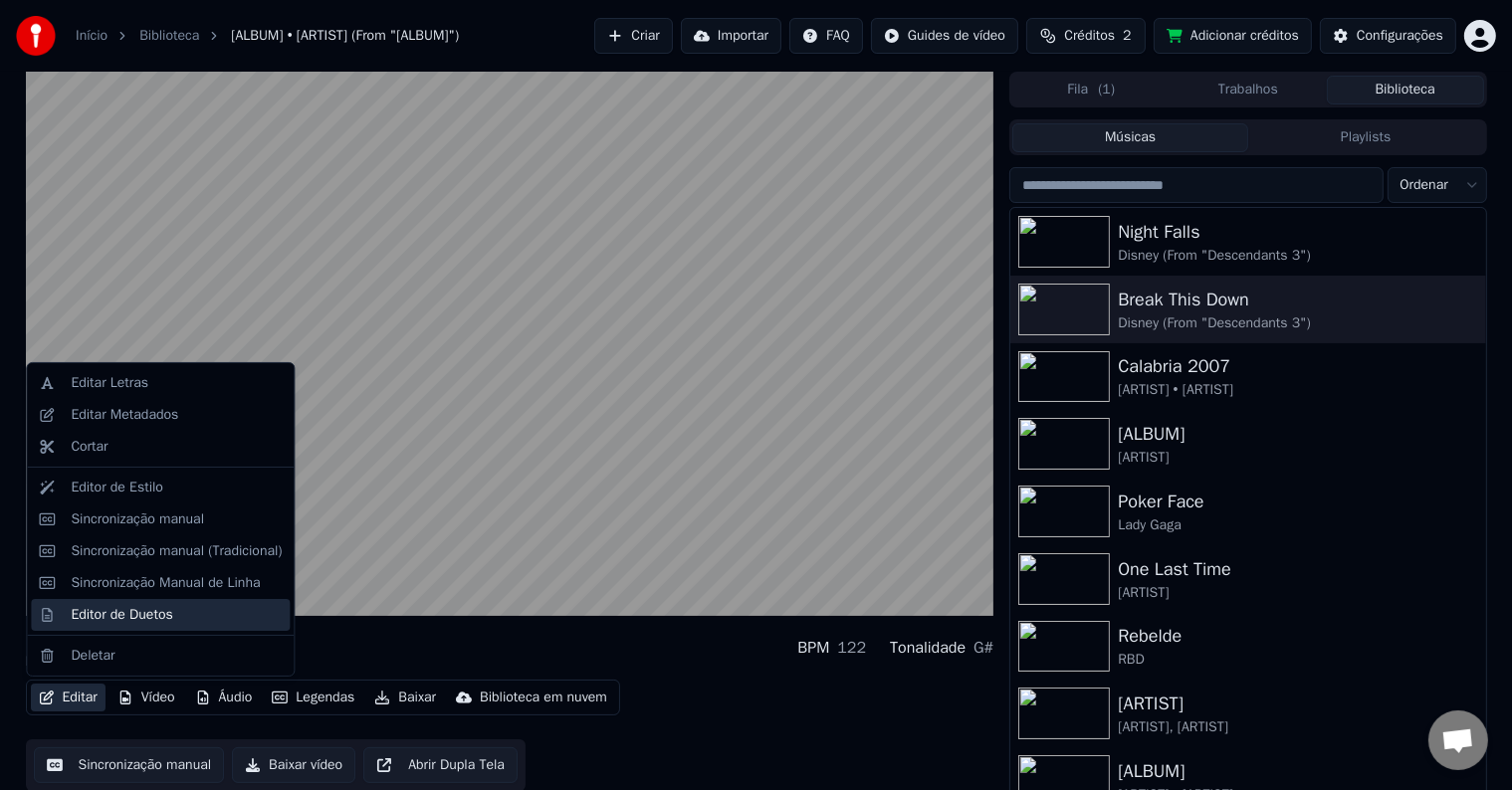 click on "Editor de Duetos" at bounding box center (121, 615) 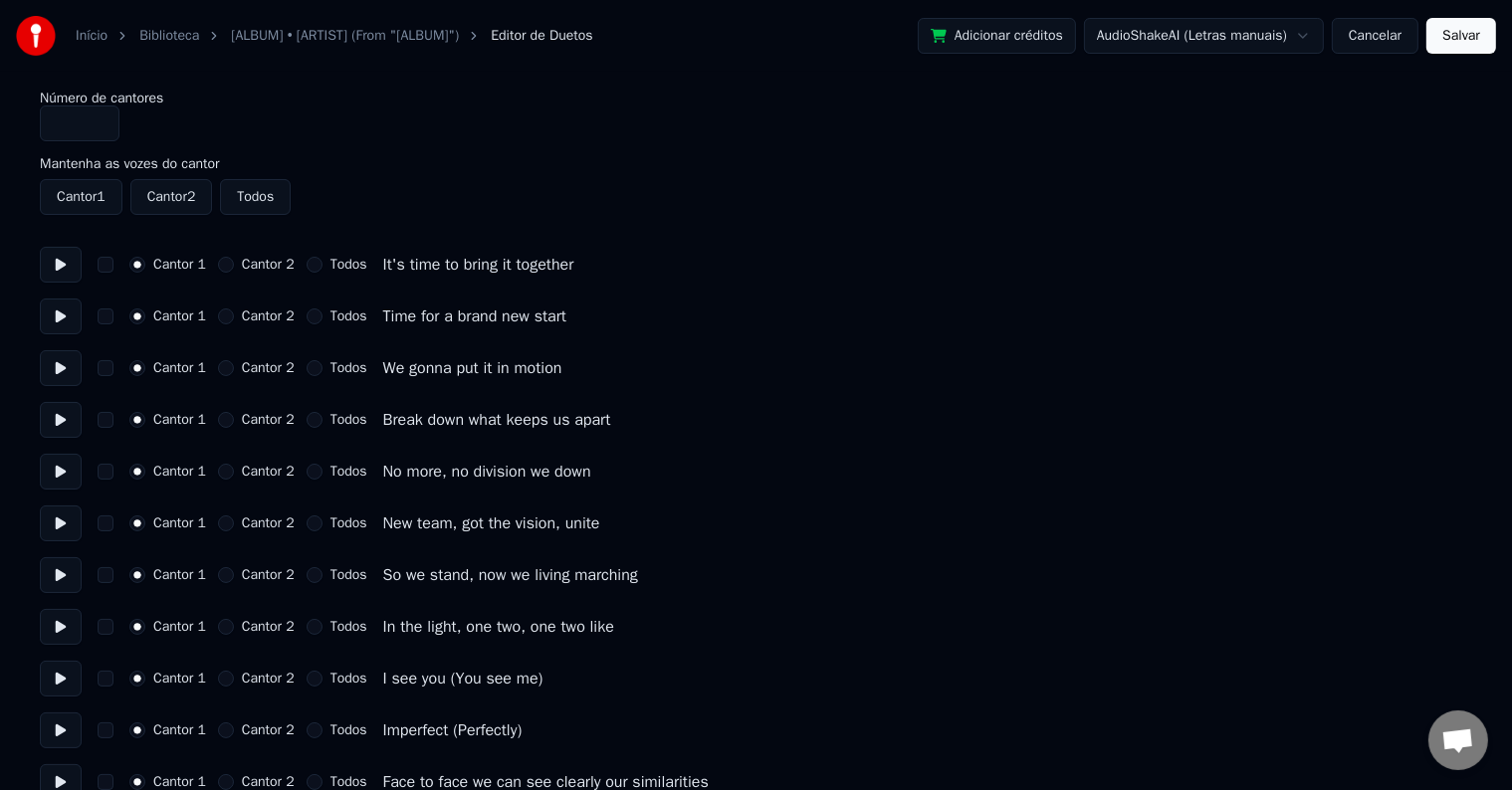 click on "Cancelar" at bounding box center [1375, 36] 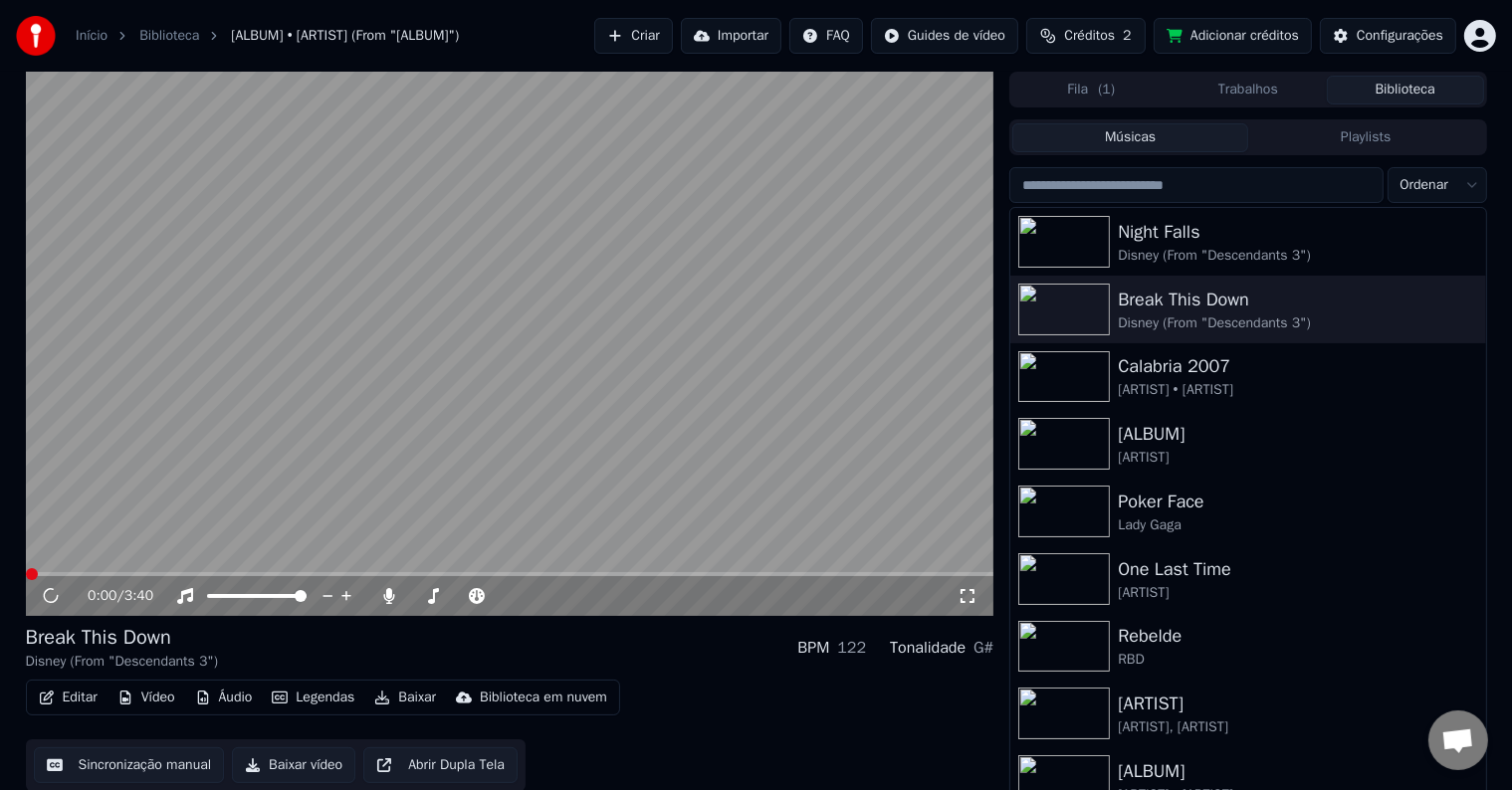 click on "Editar" at bounding box center (68, 697) 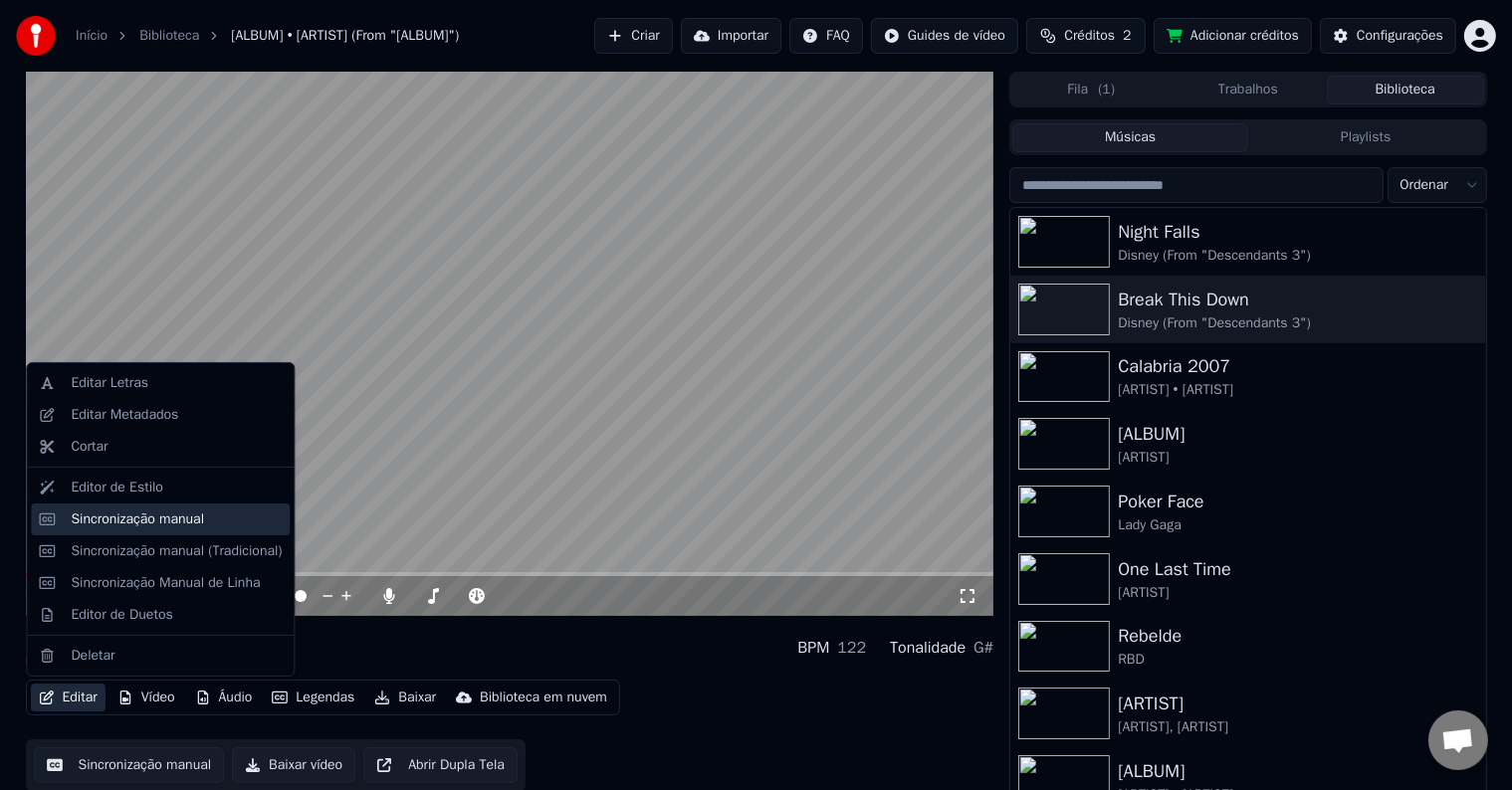 click on "Sincronização manual" at bounding box center [137, 519] 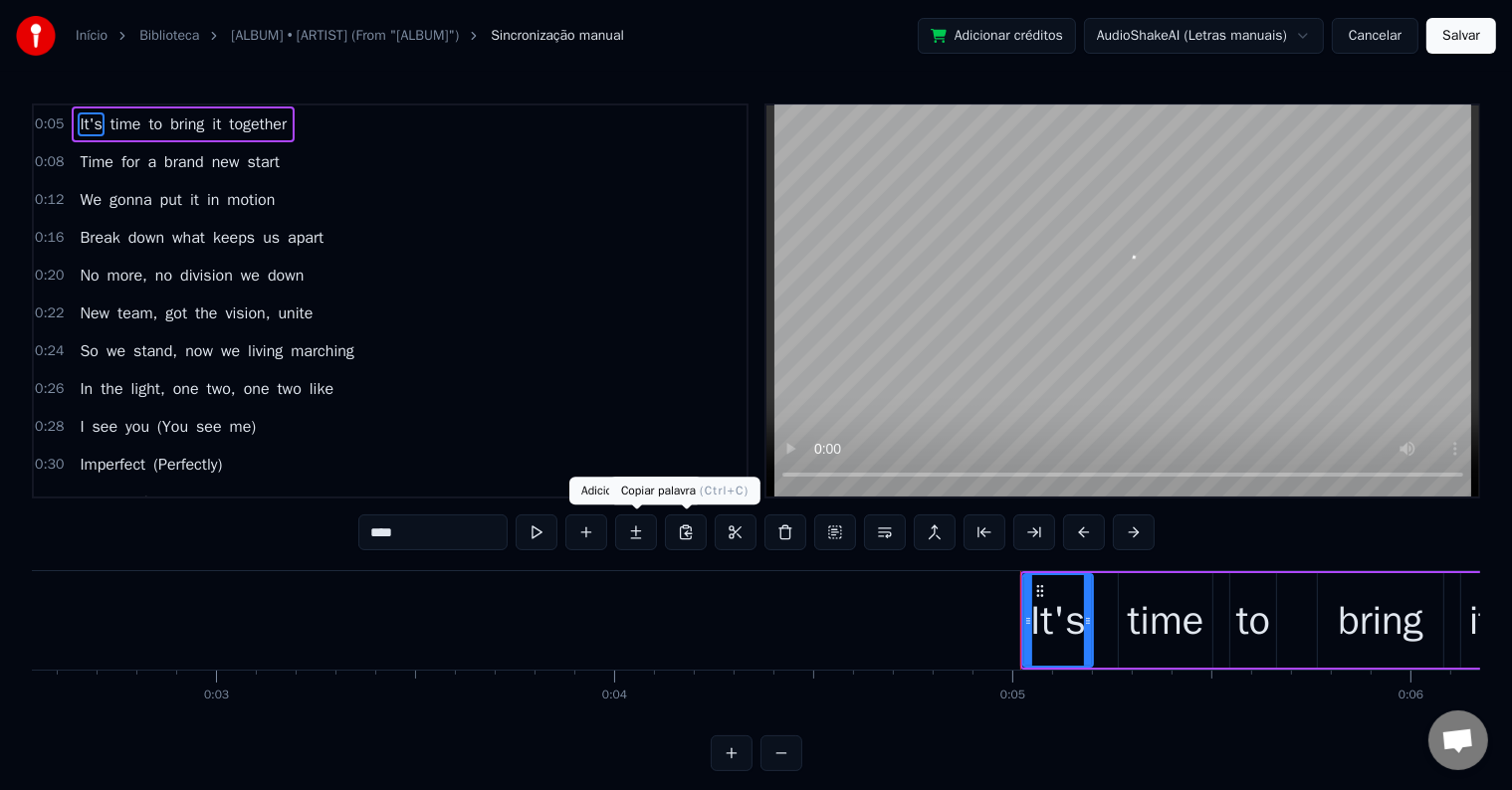 scroll, scrollTop: 0, scrollLeft: 1346, axis: horizontal 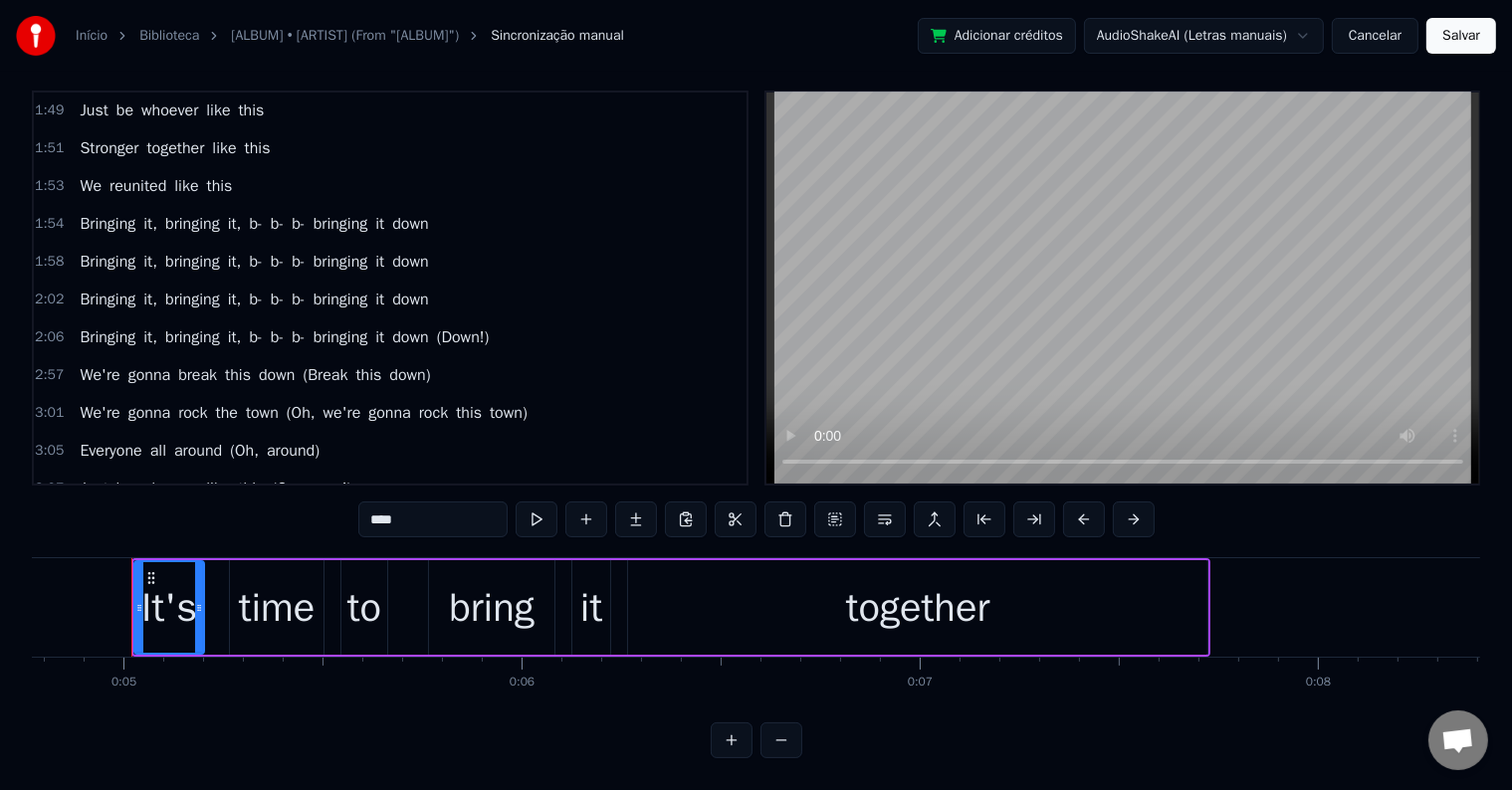 click on "(Down!)" at bounding box center (463, 337) 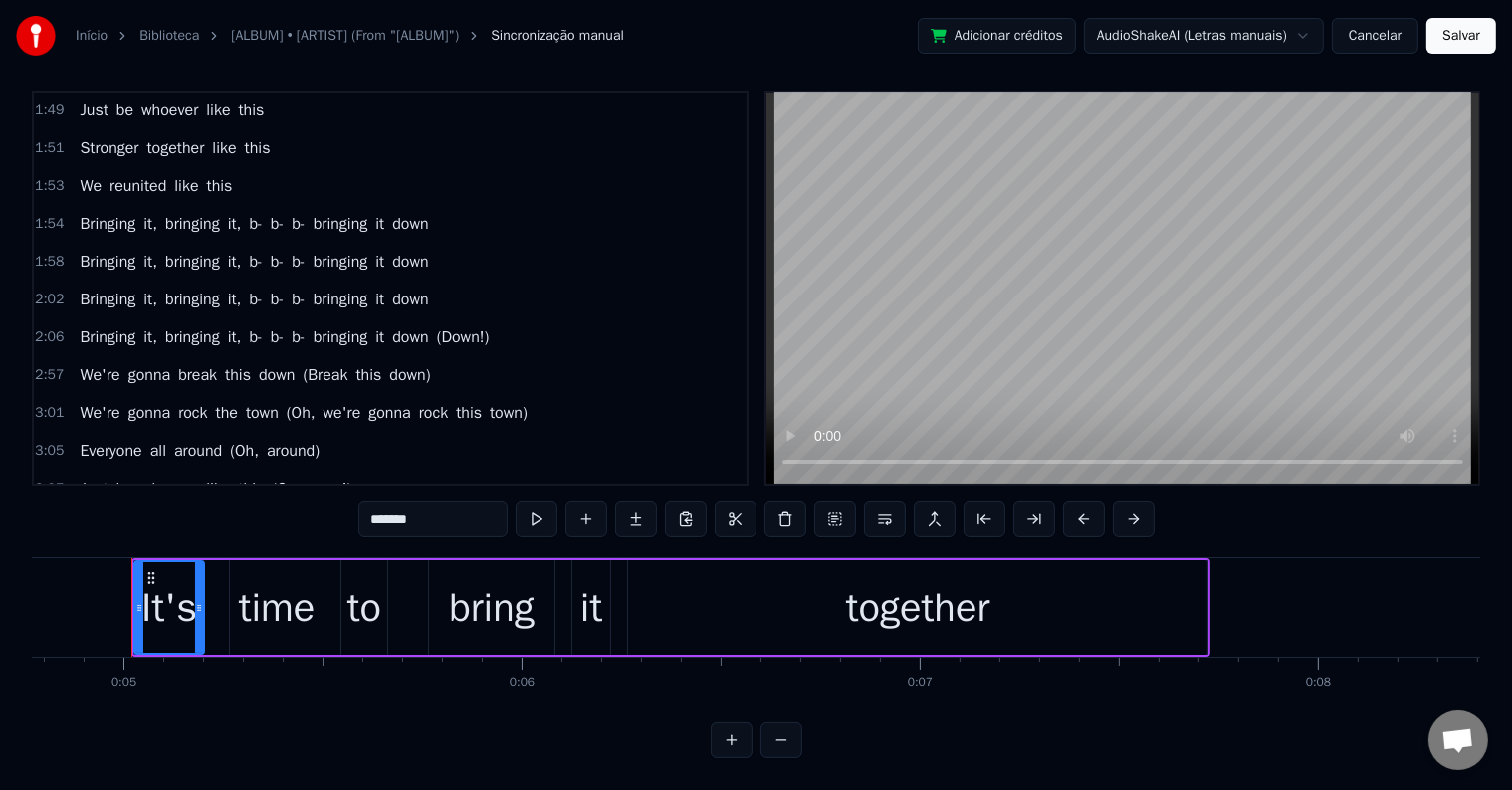 scroll, scrollTop: 20, scrollLeft: 0, axis: vertical 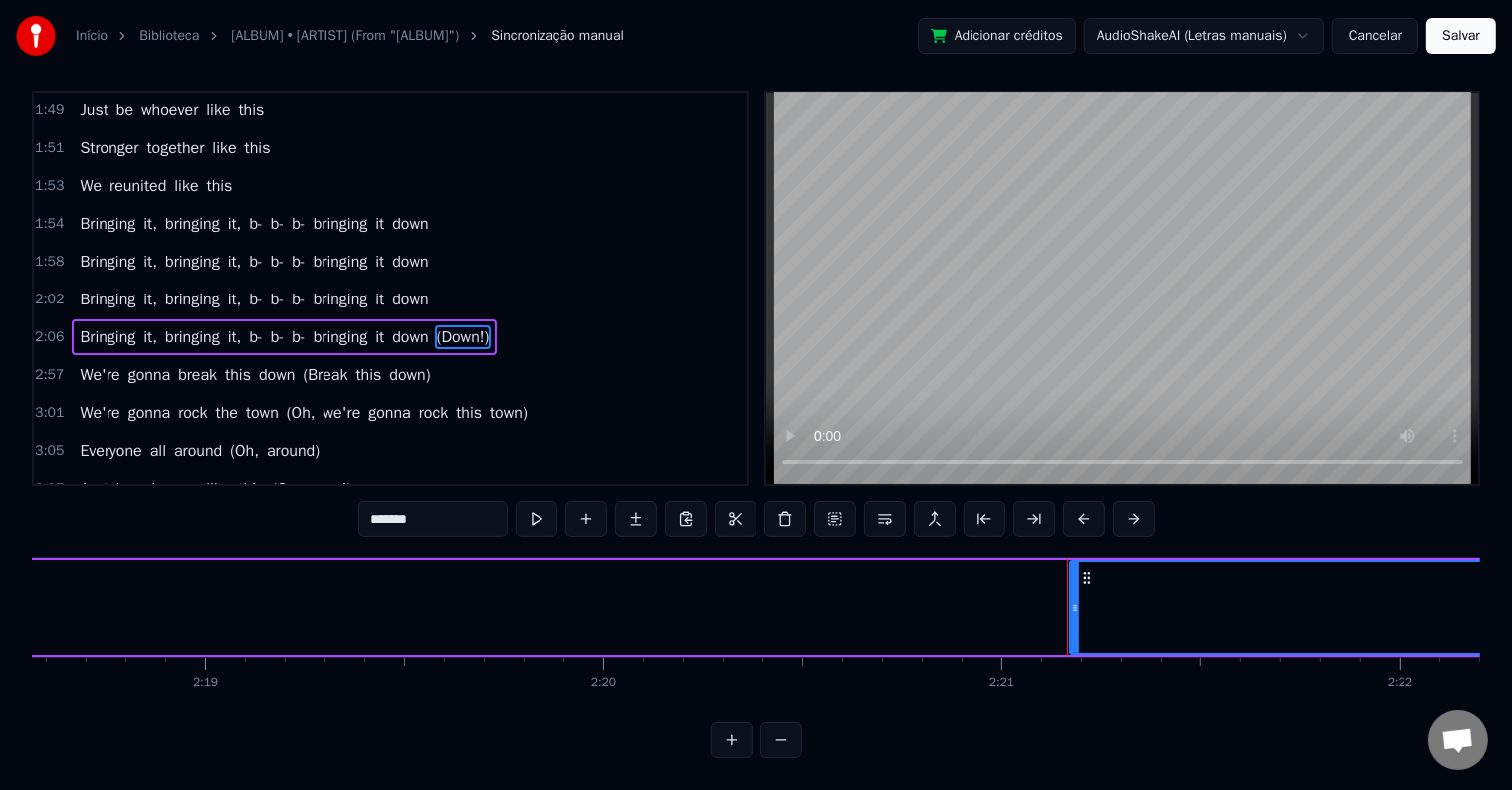 click on "Bringing it, bringing it, b- b- b- bringing it down (Down!)" at bounding box center [563, 607] 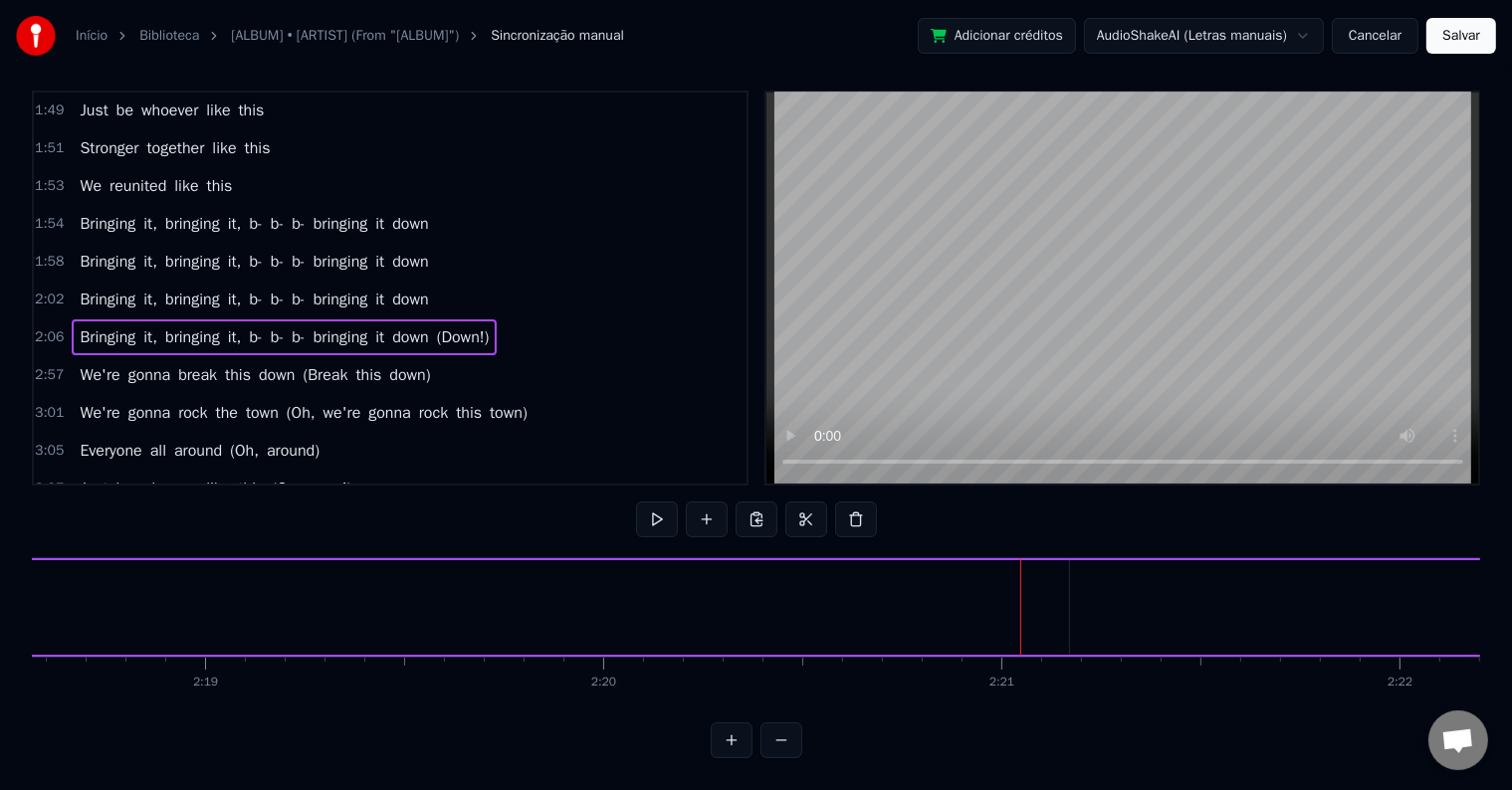 click on "(Down!)" at bounding box center [3450, 607] 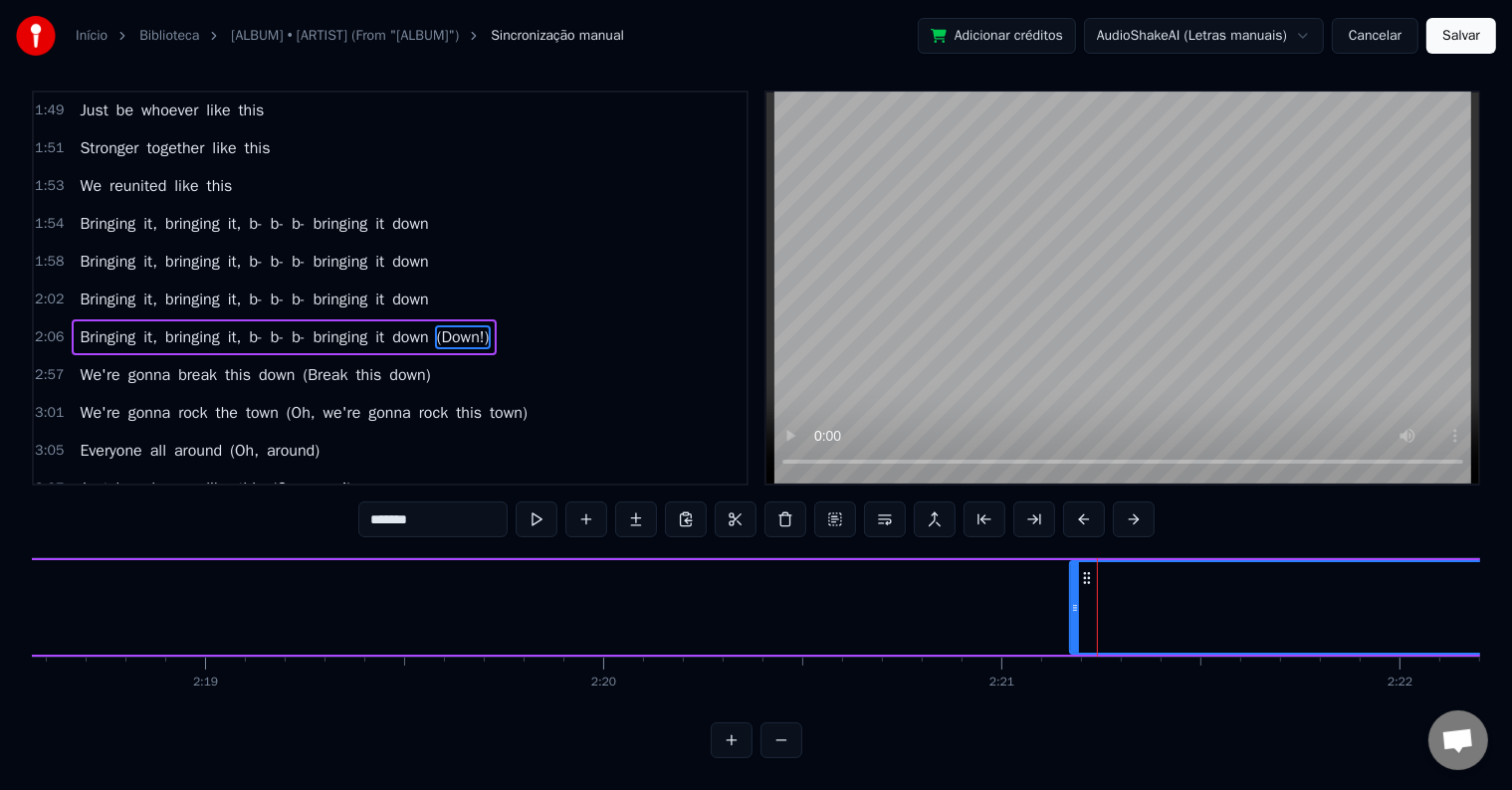 scroll, scrollTop: 0, scrollLeft: 0, axis: both 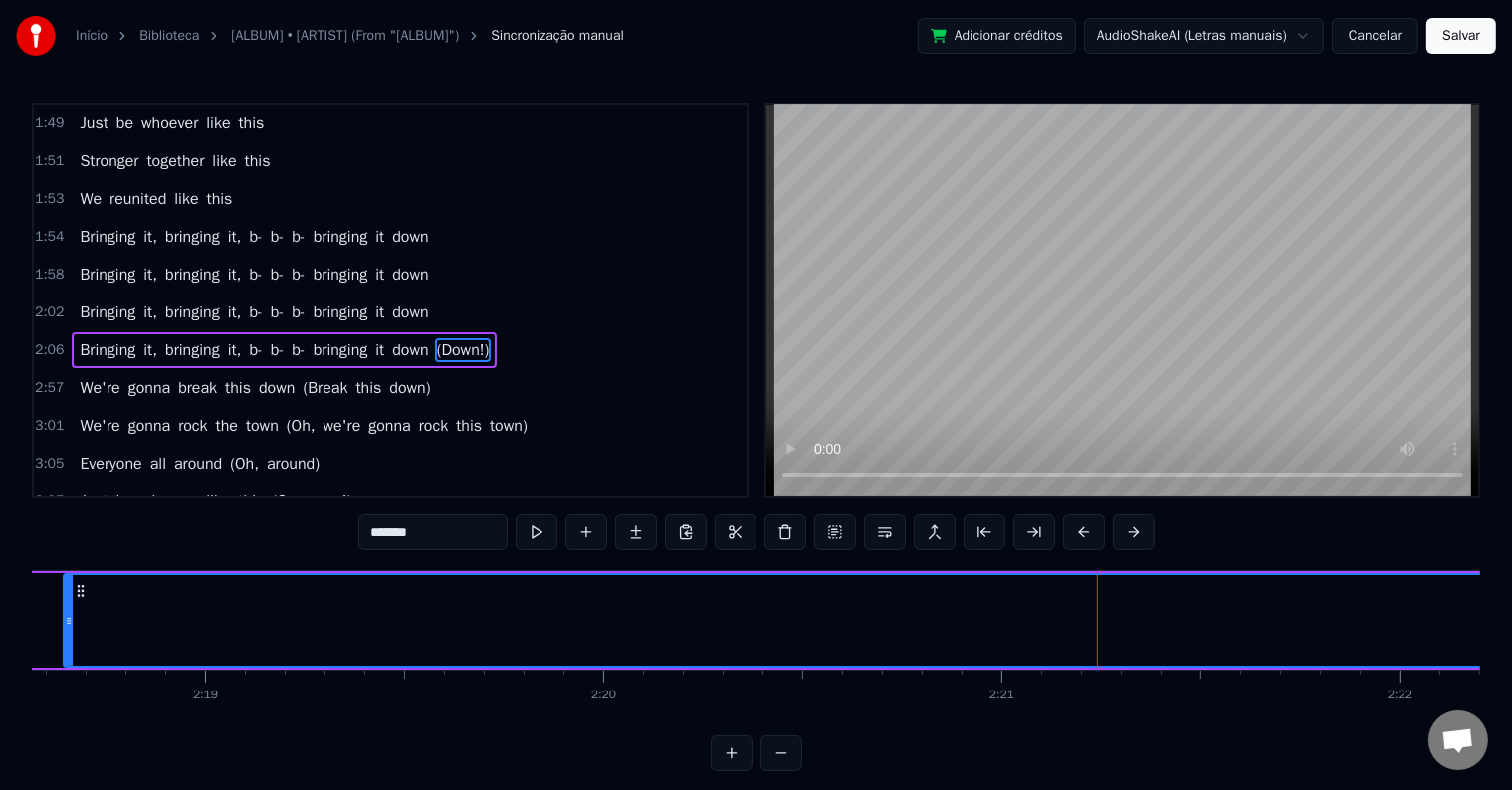 drag, startPoint x: 1070, startPoint y: 614, endPoint x: 70, endPoint y: 631, distance: 1000.1445 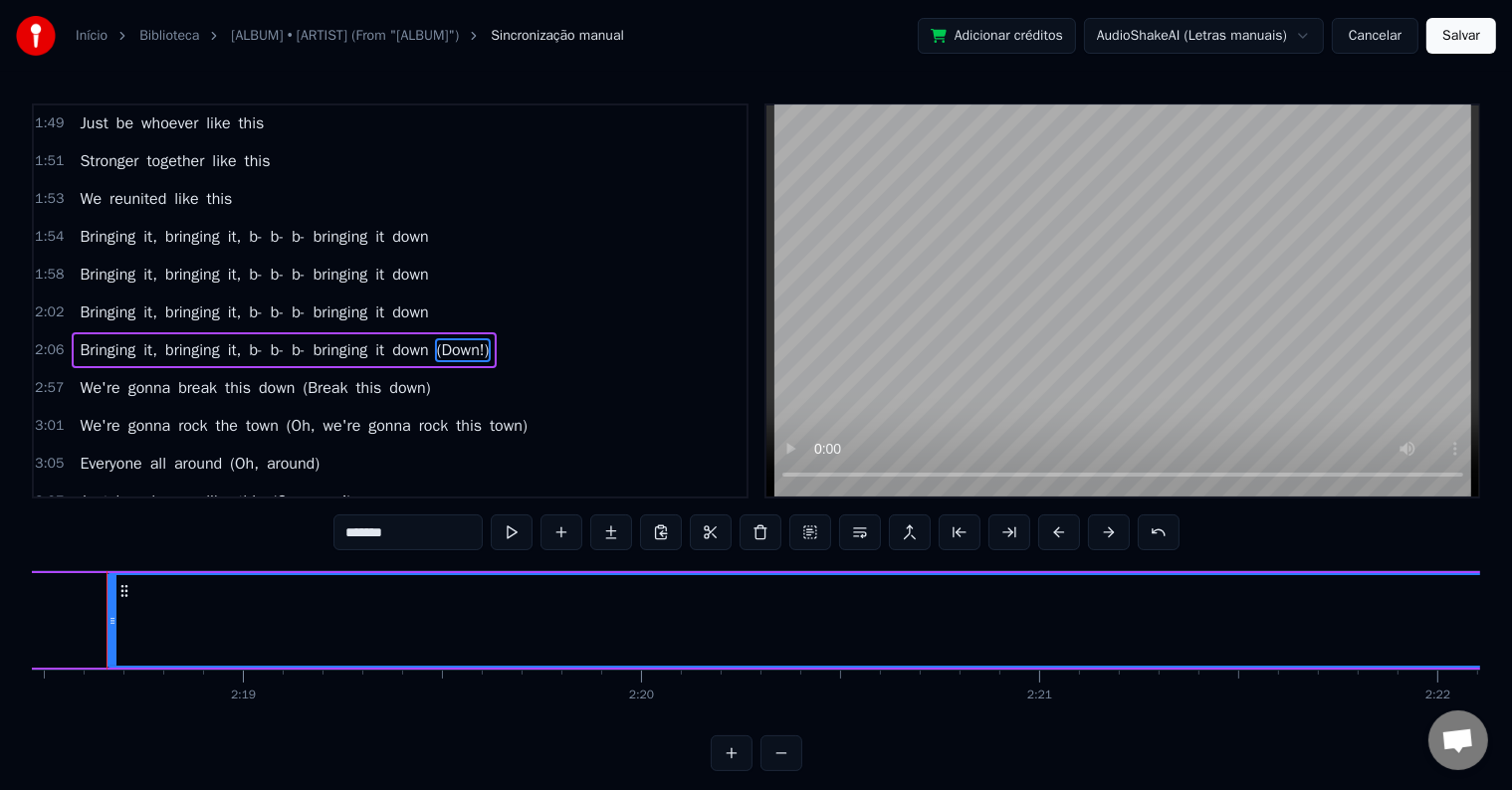 scroll, scrollTop: 0, scrollLeft: 55107, axis: horizontal 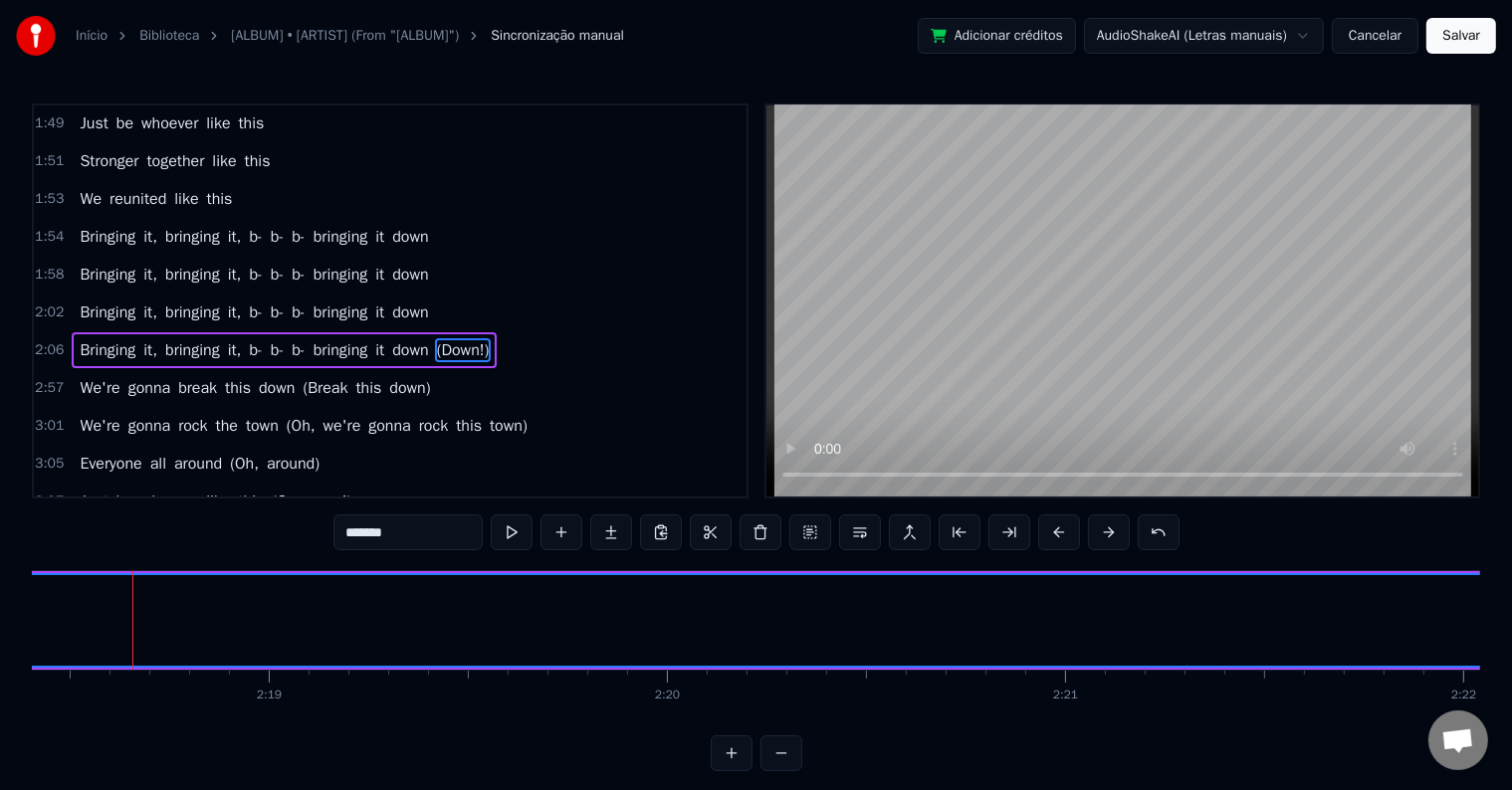 drag, startPoint x: 135, startPoint y: 620, endPoint x: 8, endPoint y: 625, distance: 127.09839 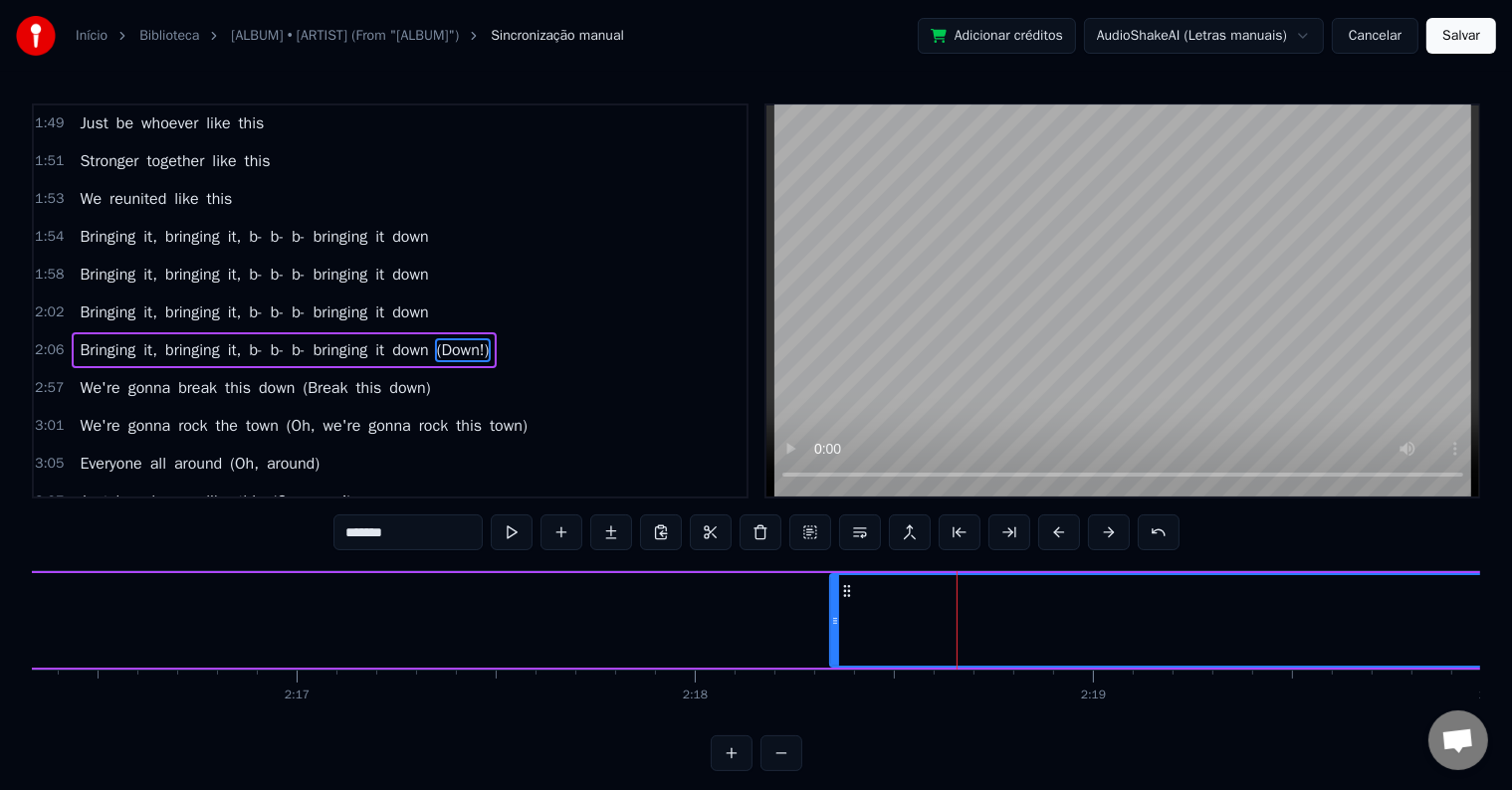scroll, scrollTop: 0, scrollLeft: 53789, axis: horizontal 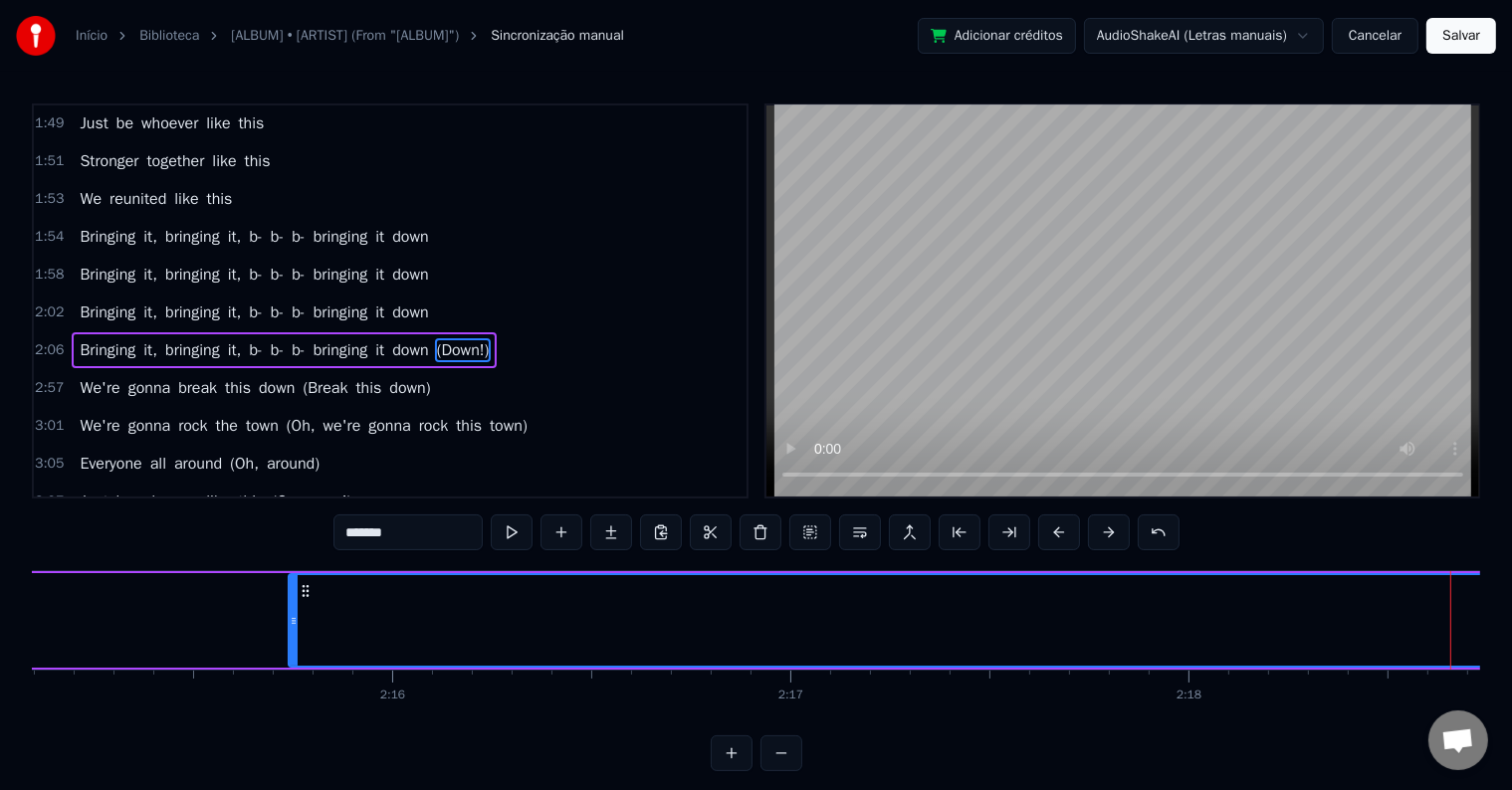 drag, startPoint x: 1325, startPoint y: 629, endPoint x: 290, endPoint y: 629, distance: 1035 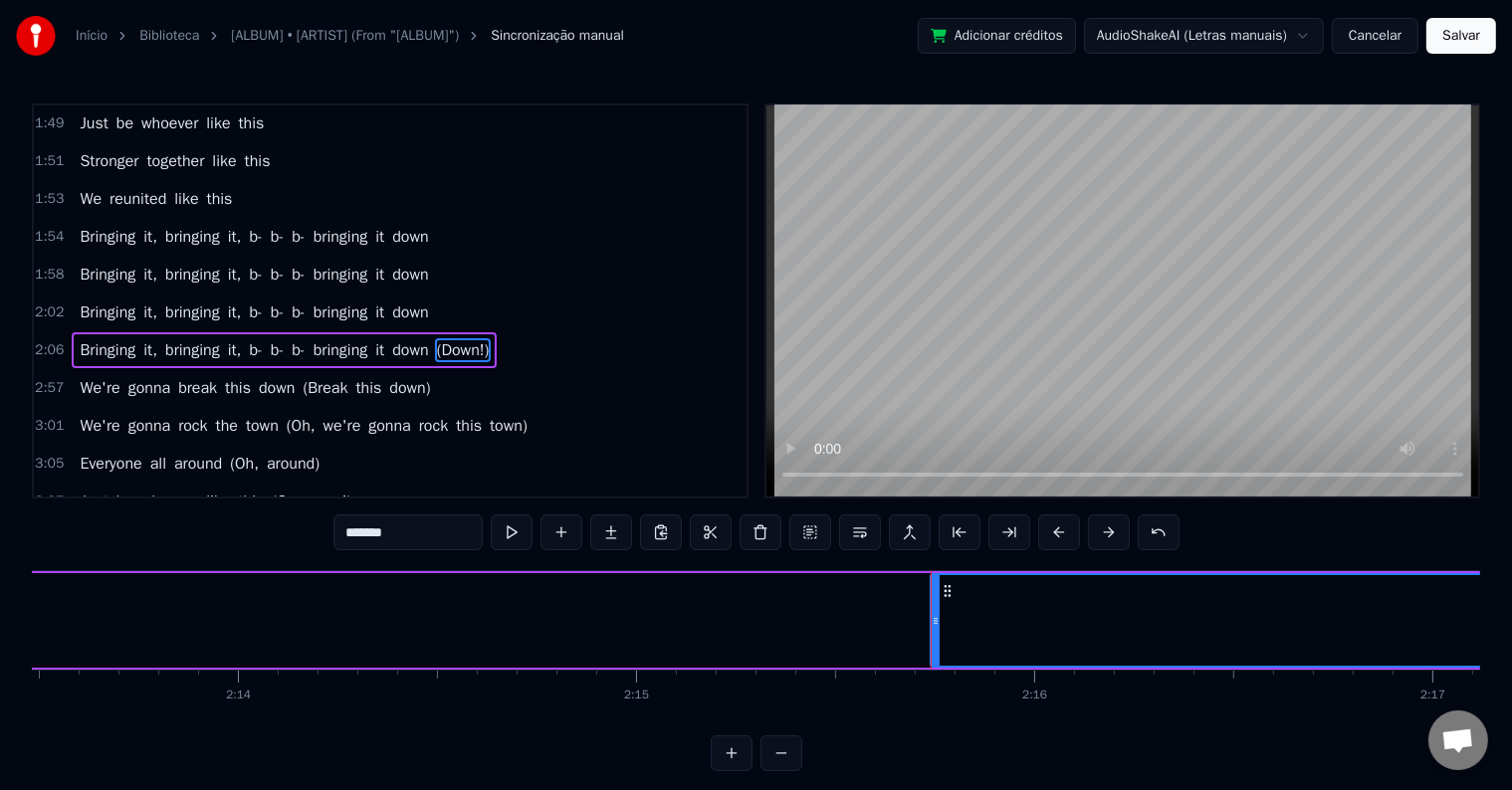 scroll, scrollTop: 0, scrollLeft: 52901, axis: horizontal 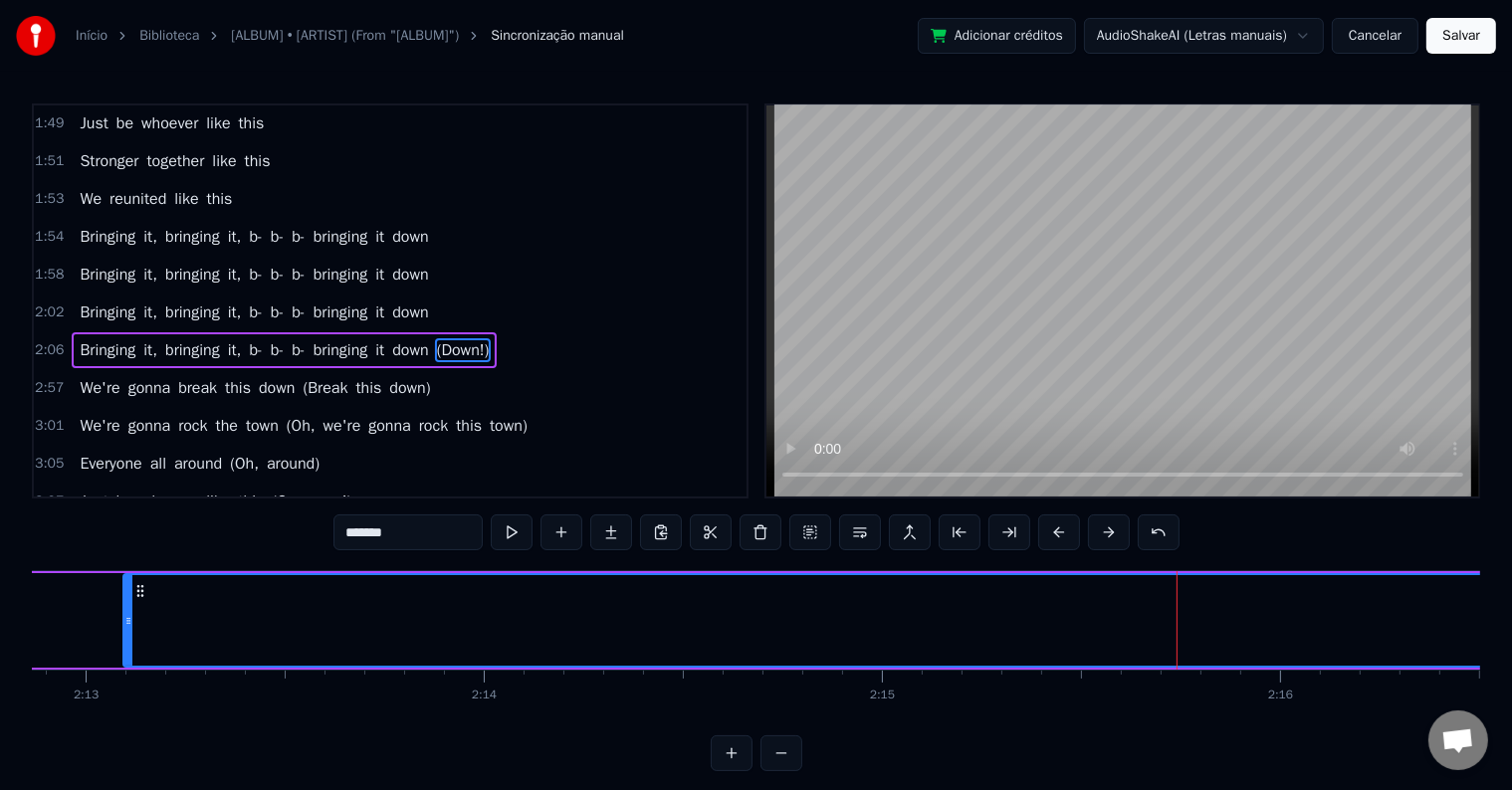 drag, startPoint x: 1177, startPoint y: 624, endPoint x: 123, endPoint y: 653, distance: 1054.3989 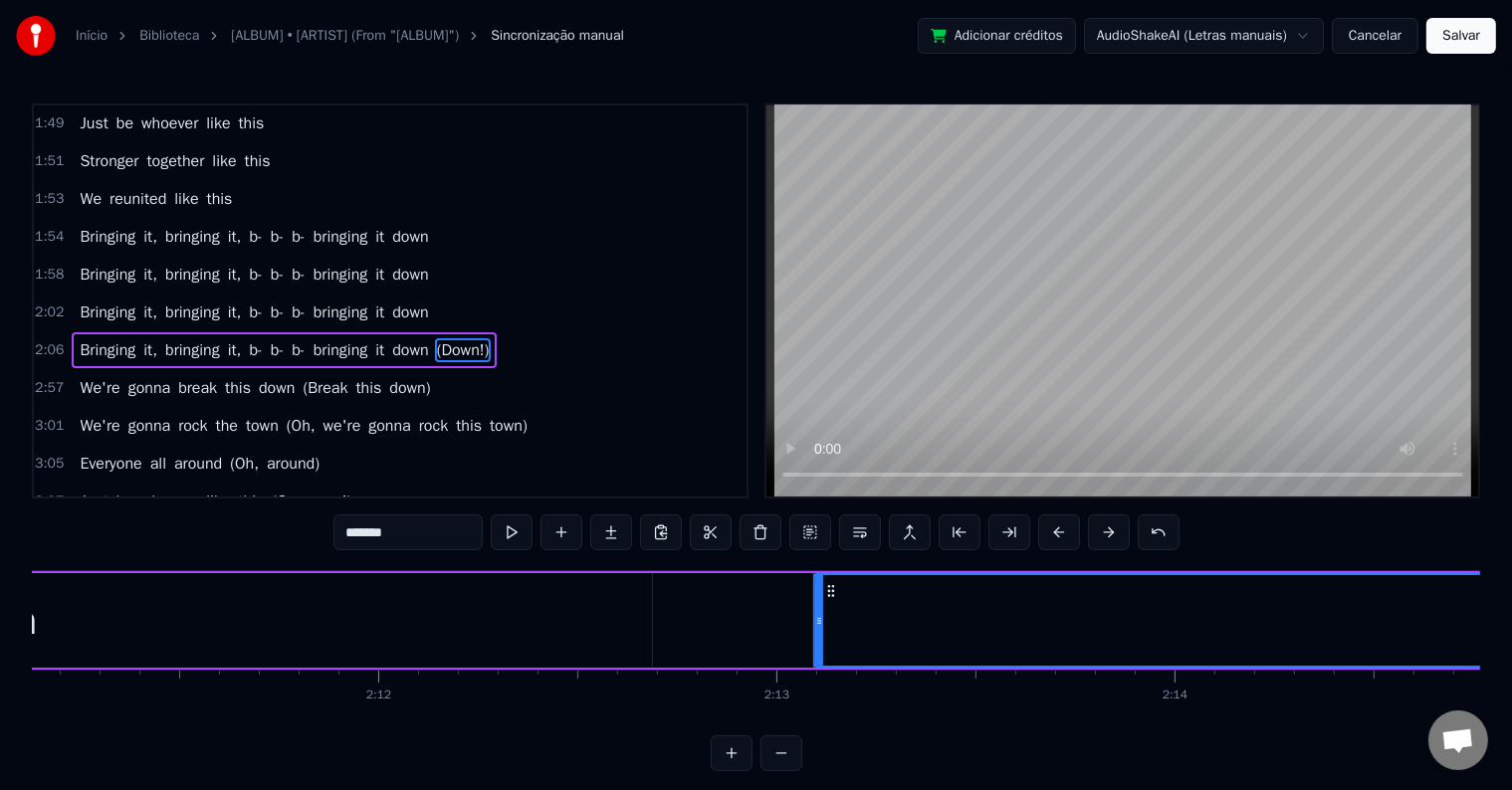 scroll, scrollTop: 0, scrollLeft: 52013, axis: horizontal 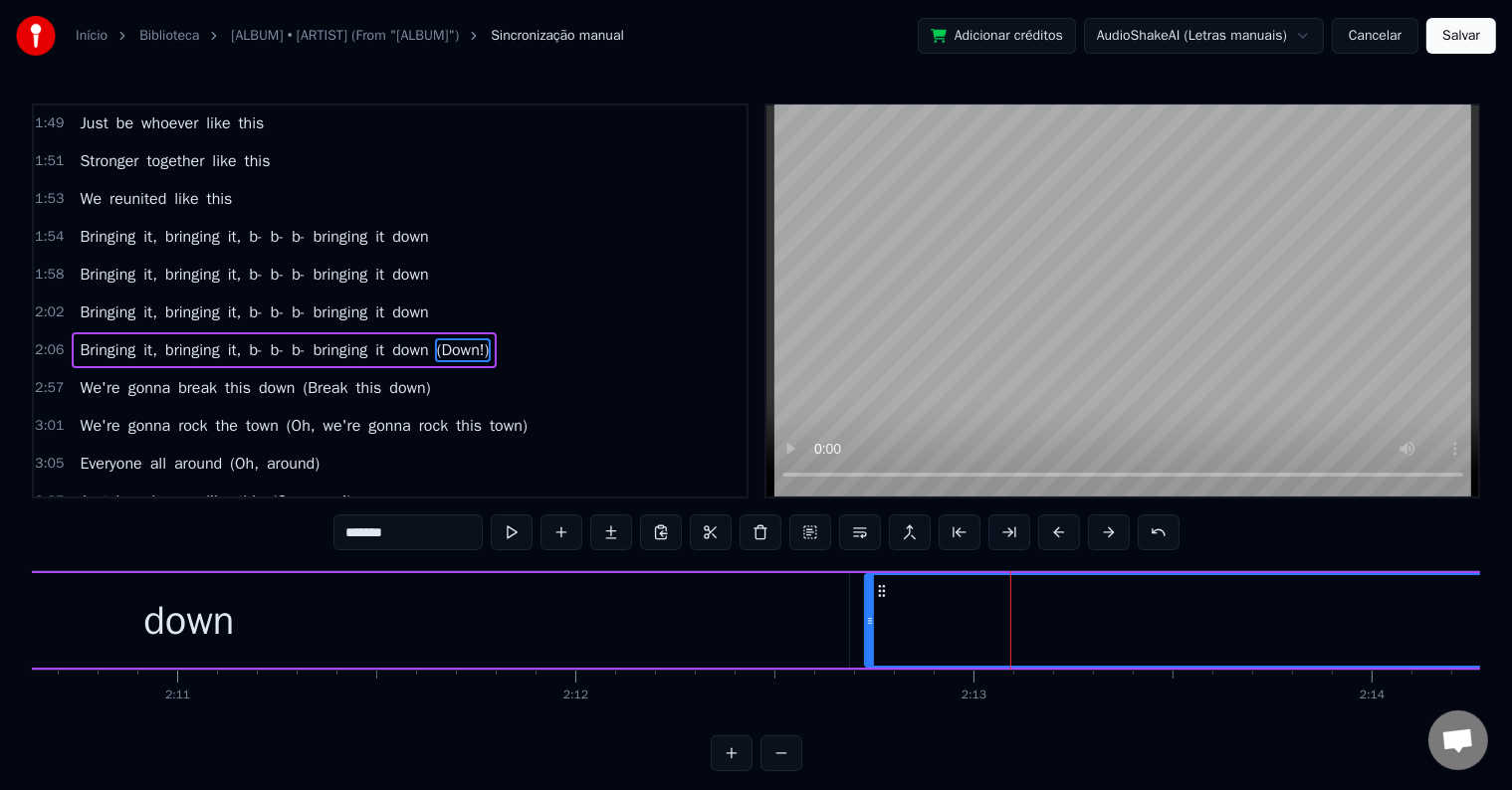 drag, startPoint x: 1016, startPoint y: 625, endPoint x: 870, endPoint y: 637, distance: 146.49232 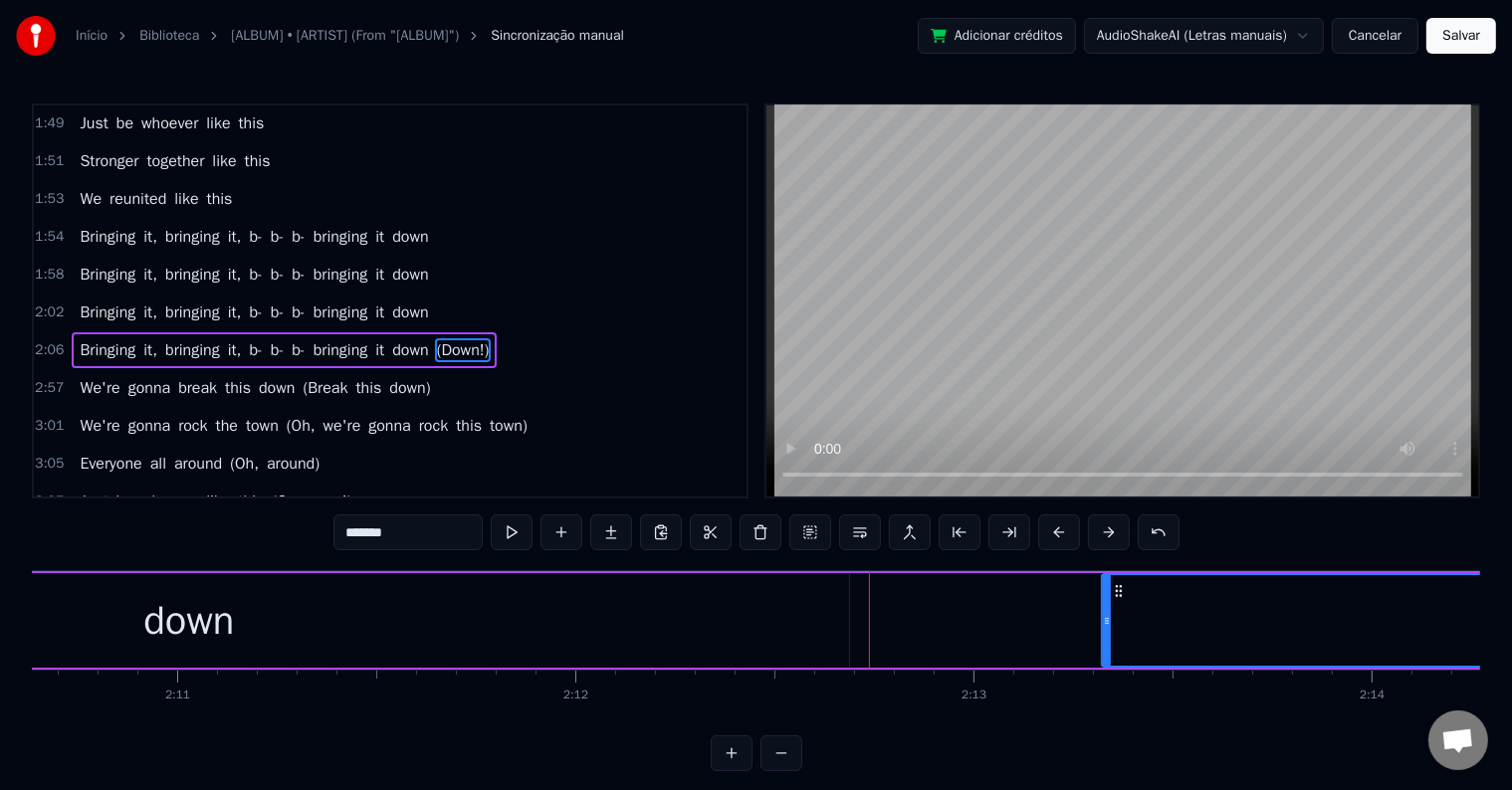 drag, startPoint x: 869, startPoint y: 633, endPoint x: 1106, endPoint y: 652, distance: 237.7604 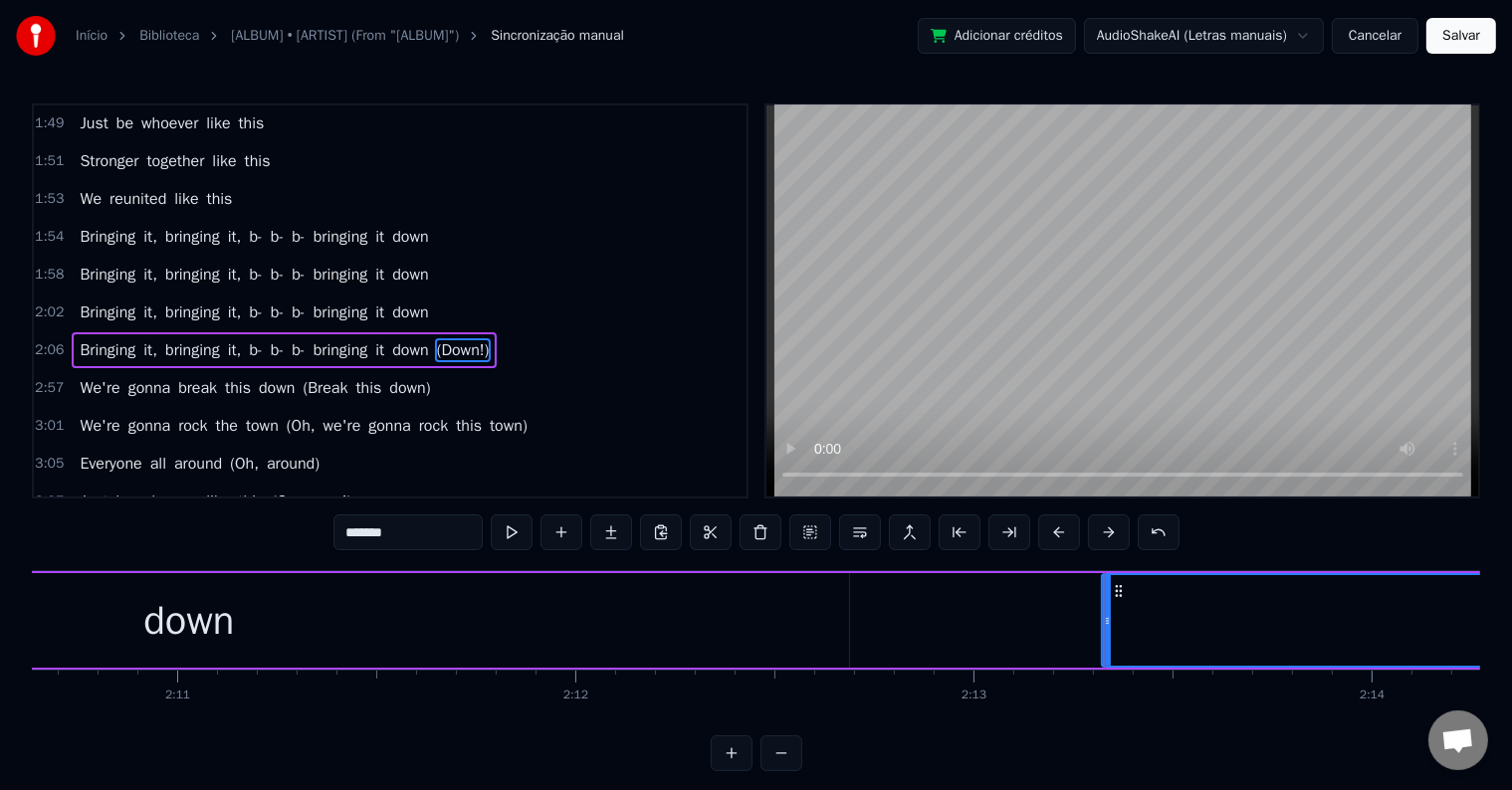 drag, startPoint x: 1104, startPoint y: 649, endPoint x: 1070, endPoint y: 641, distance: 34.928498 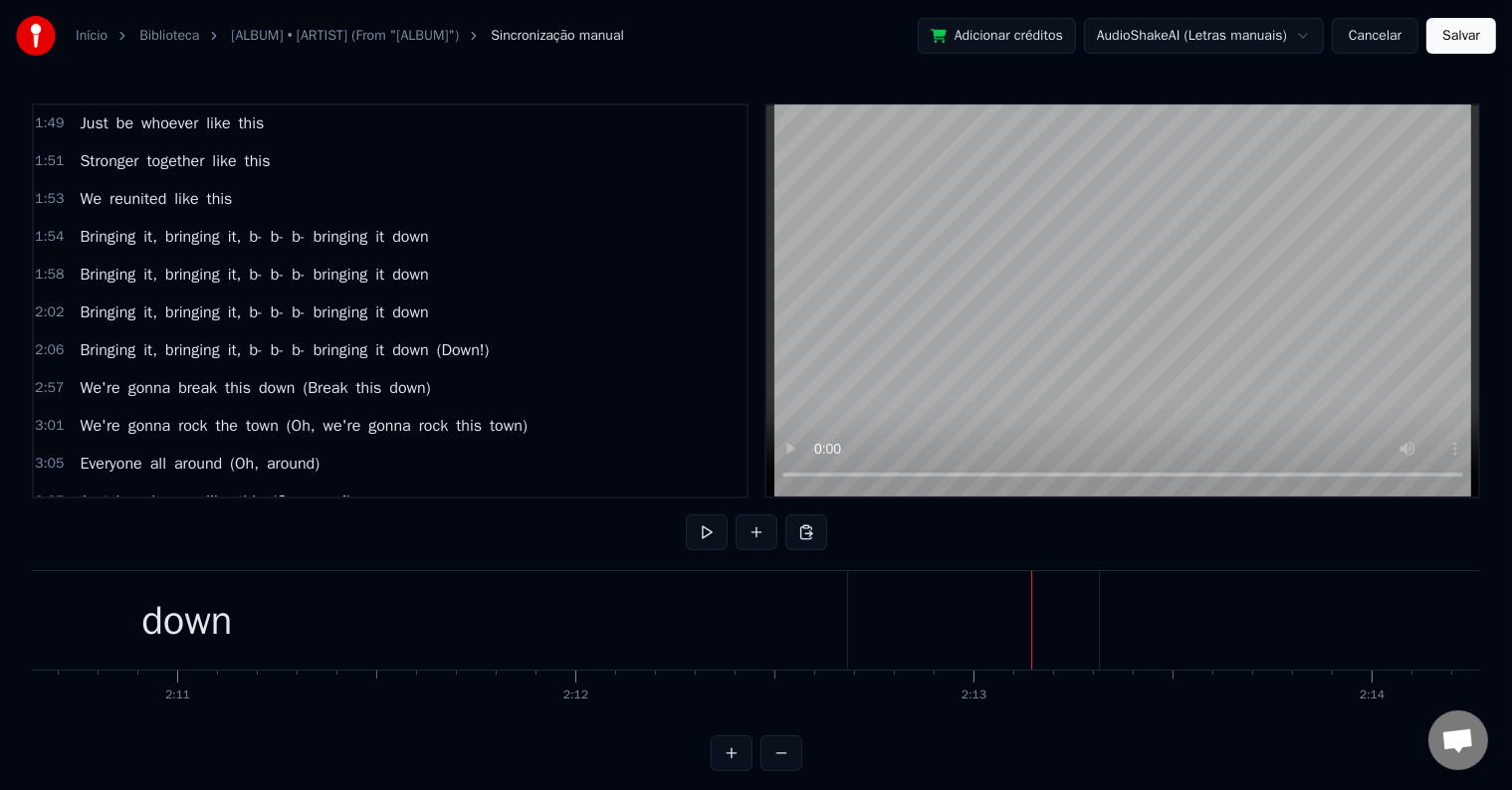 click on "Bringing it, bringing it, b- b- b- bringing it down (Down!)" at bounding box center (3721, 620) 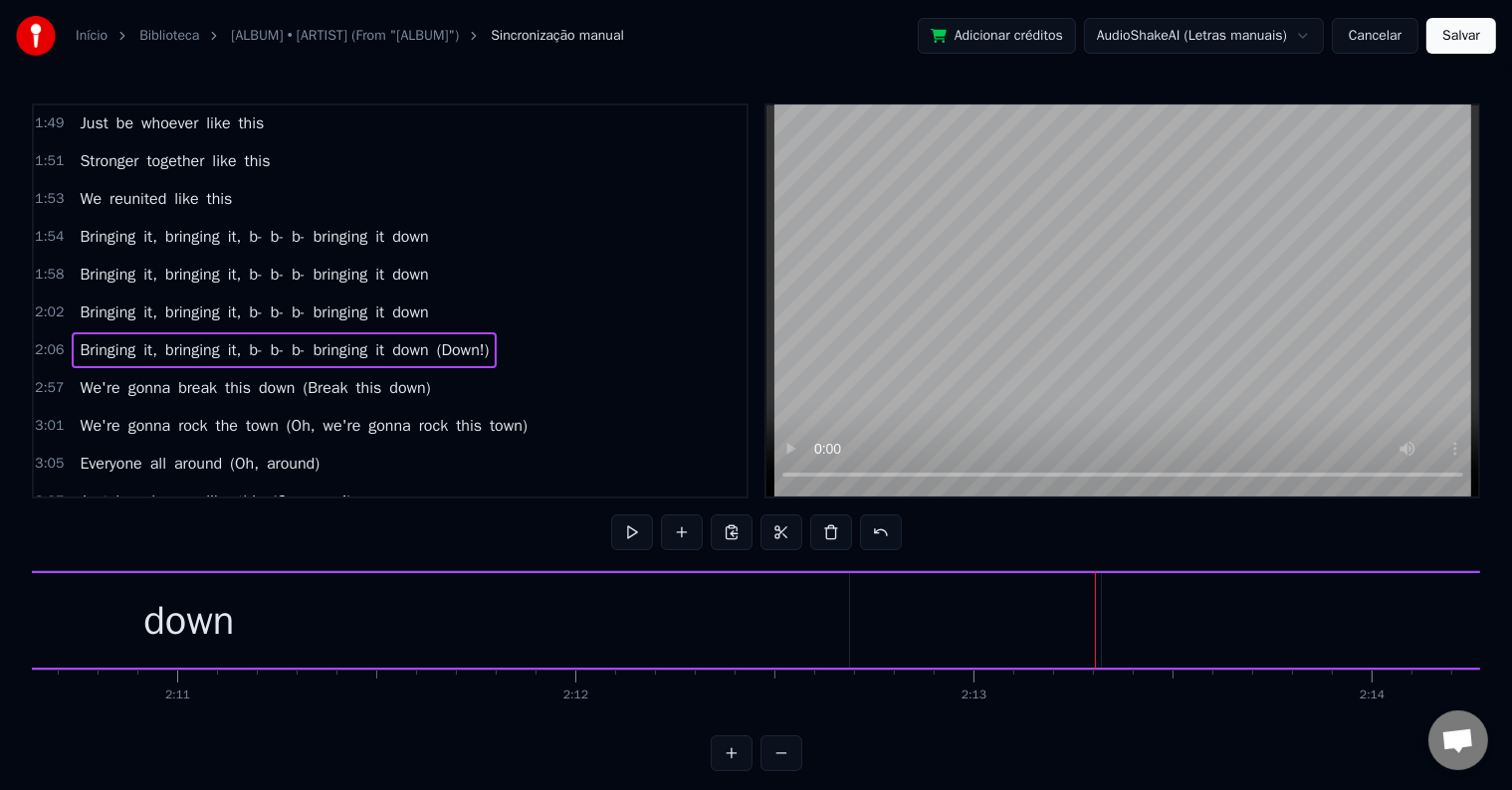 click on "(Down!)" at bounding box center (5045, 620) 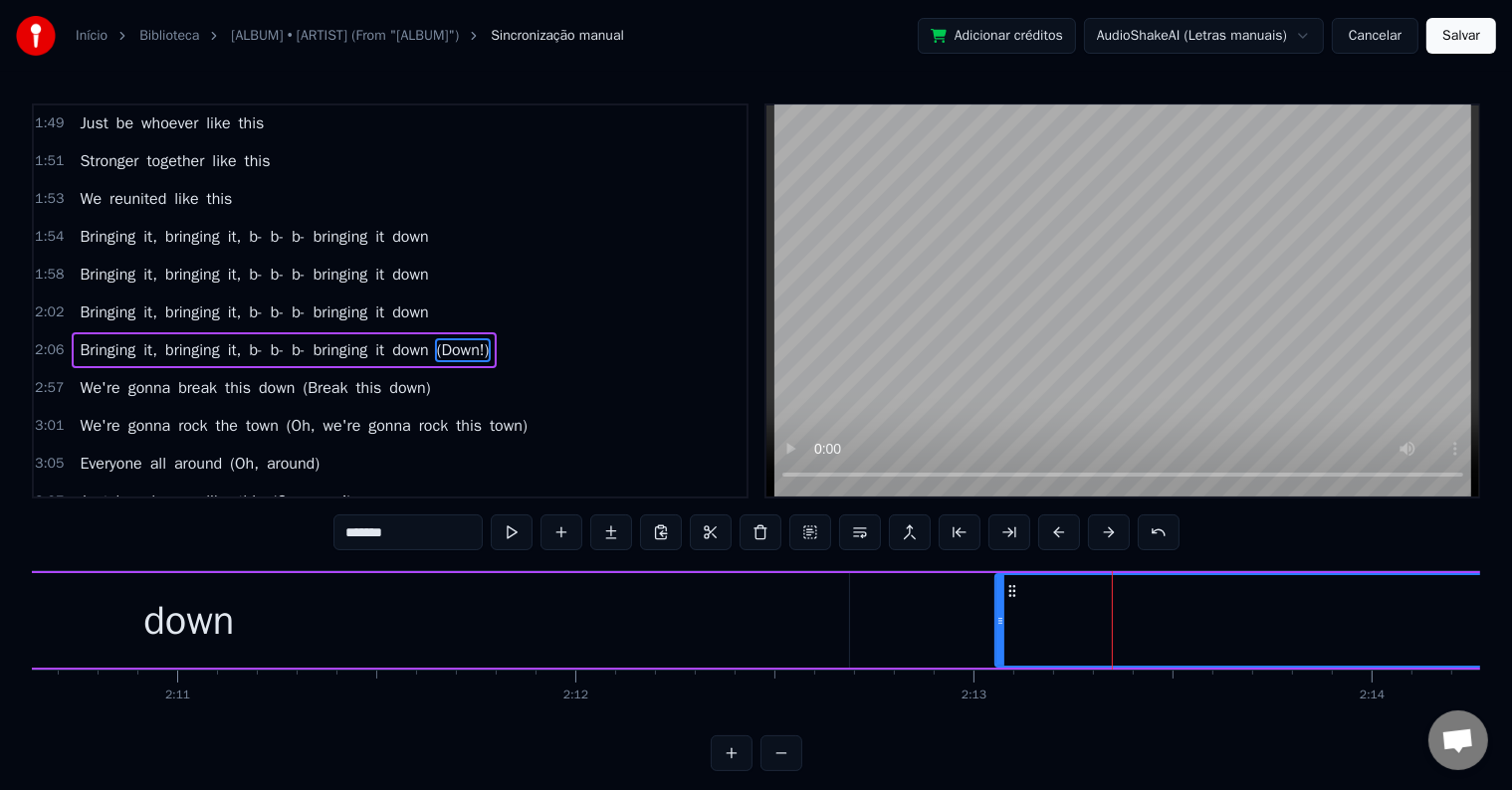 drag, startPoint x: 1083, startPoint y: 630, endPoint x: 993, endPoint y: 629, distance: 90.005555 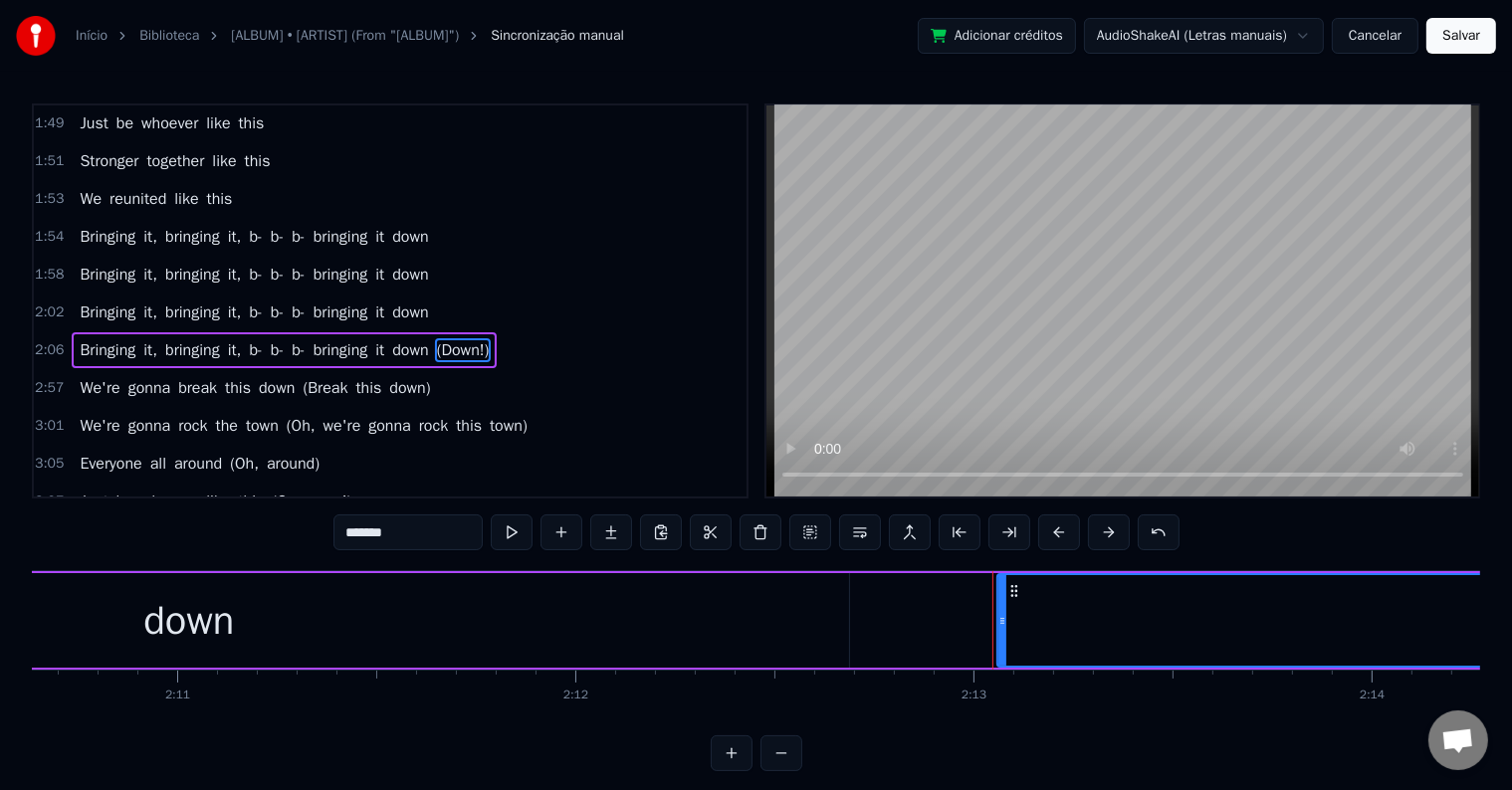 click at bounding box center (1002, 620) 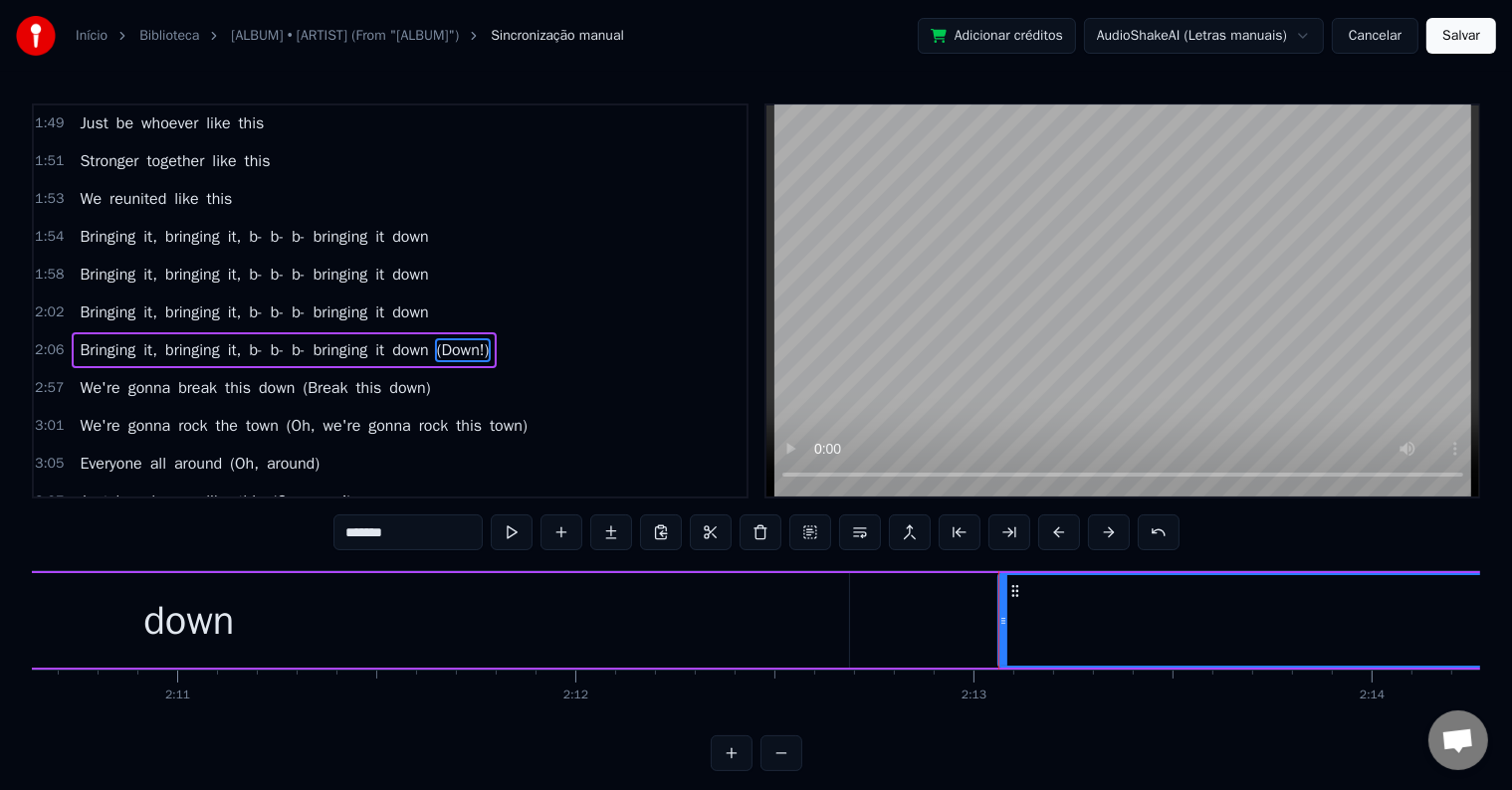 click at bounding box center [1003, 620] 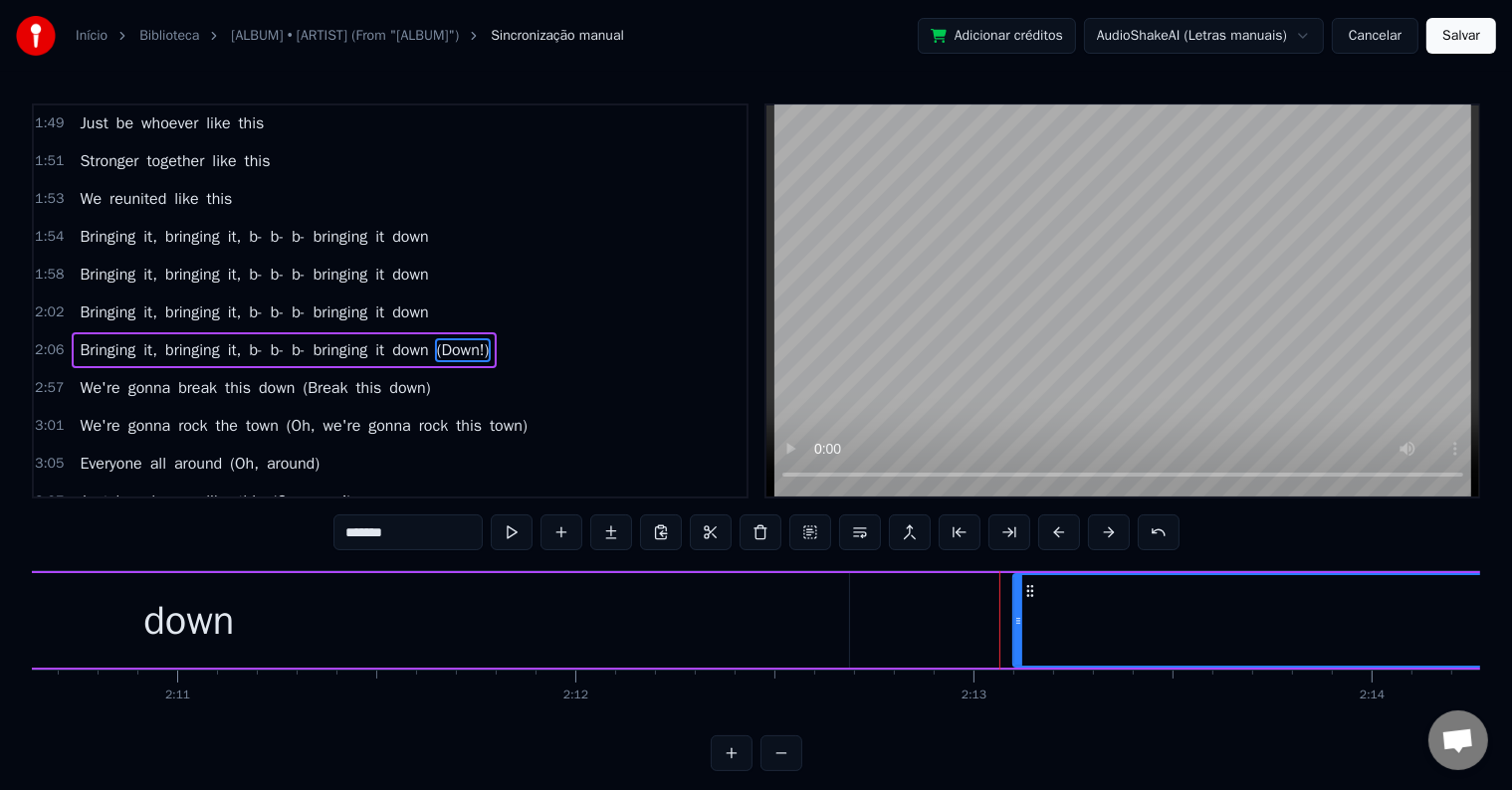 drag, startPoint x: 1000, startPoint y: 627, endPoint x: 1015, endPoint y: 625, distance: 15.132746 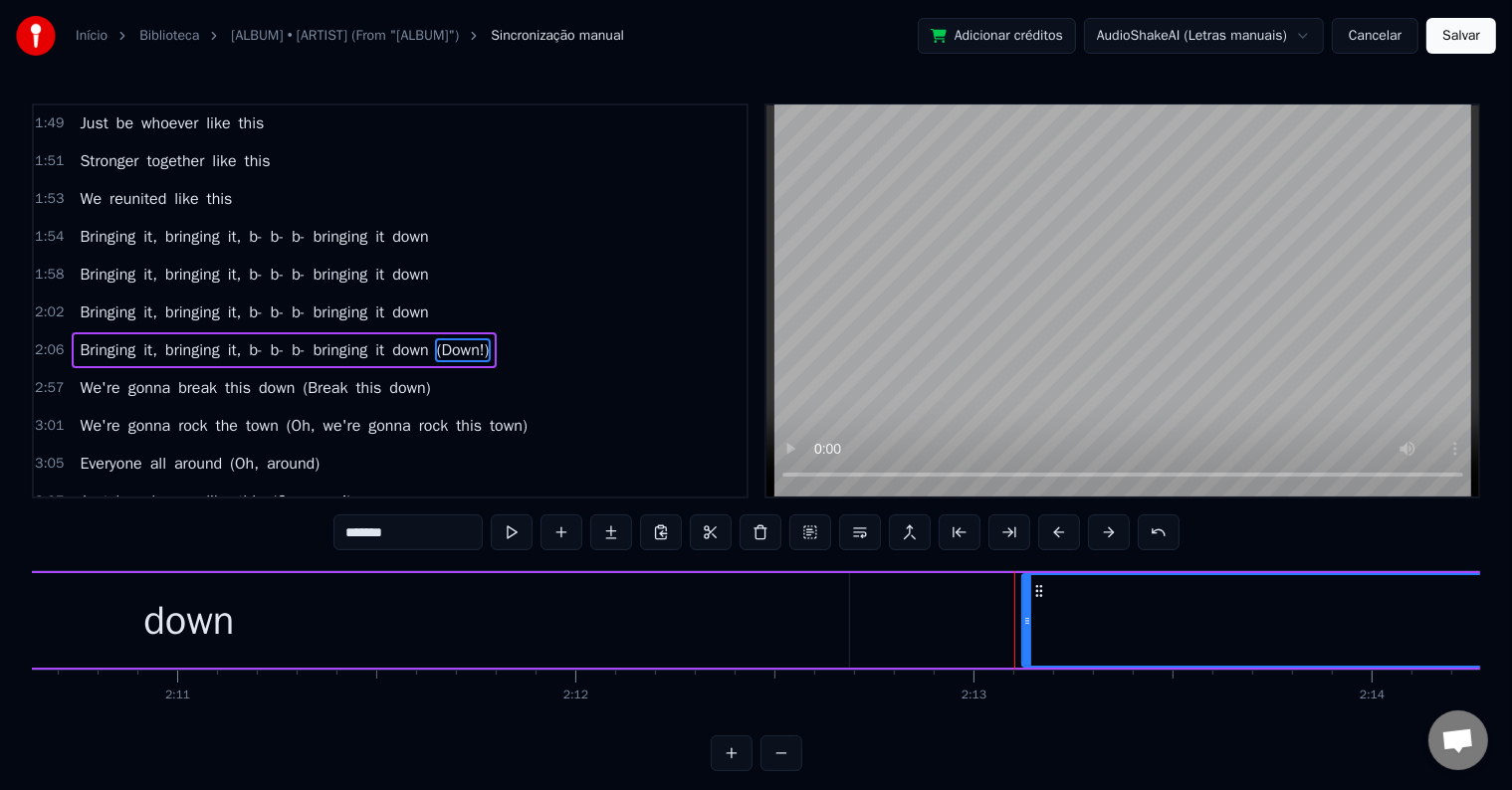 click 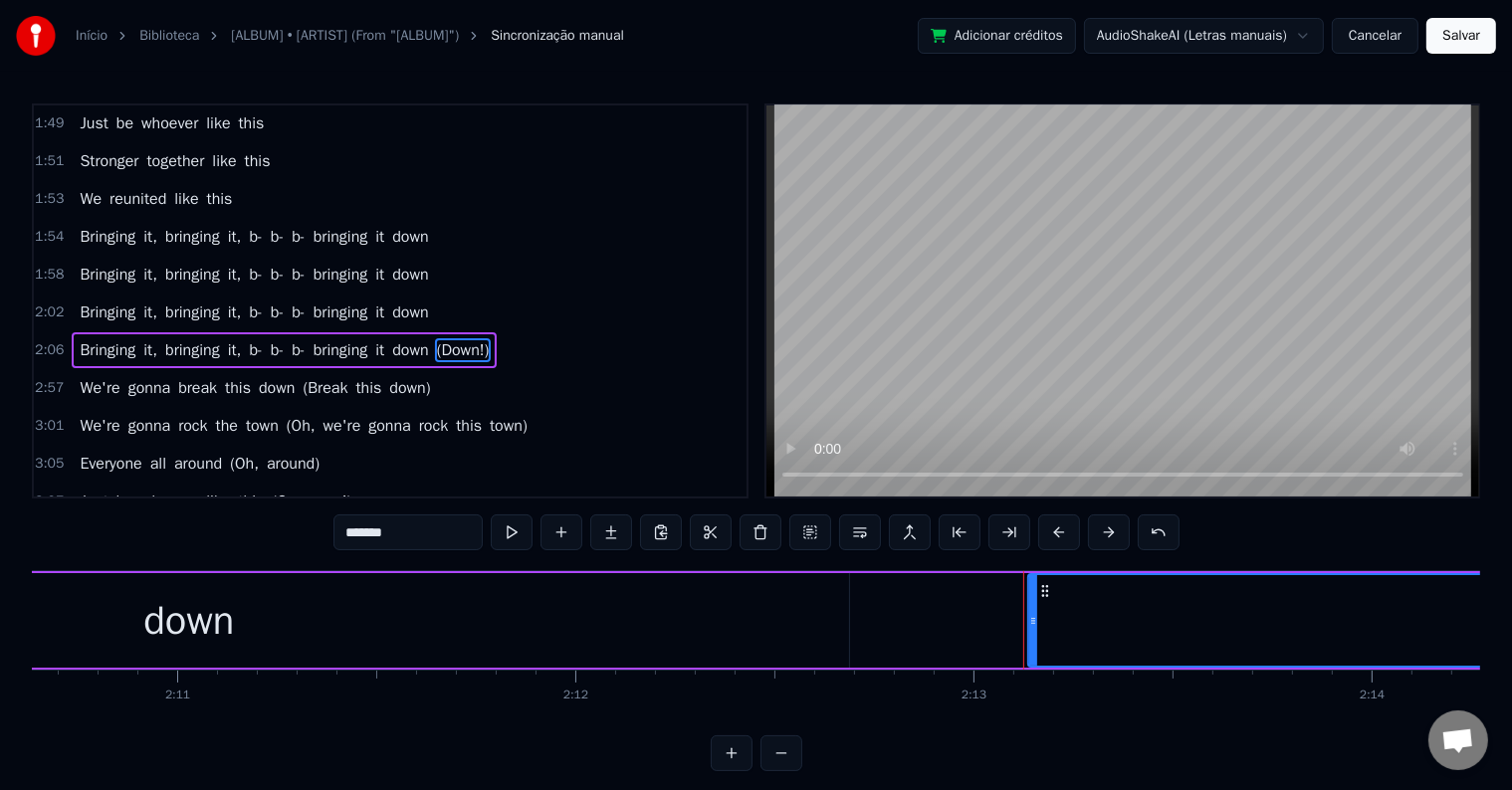 drag, startPoint x: 1024, startPoint y: 621, endPoint x: 1043, endPoint y: 618, distance: 19.235384 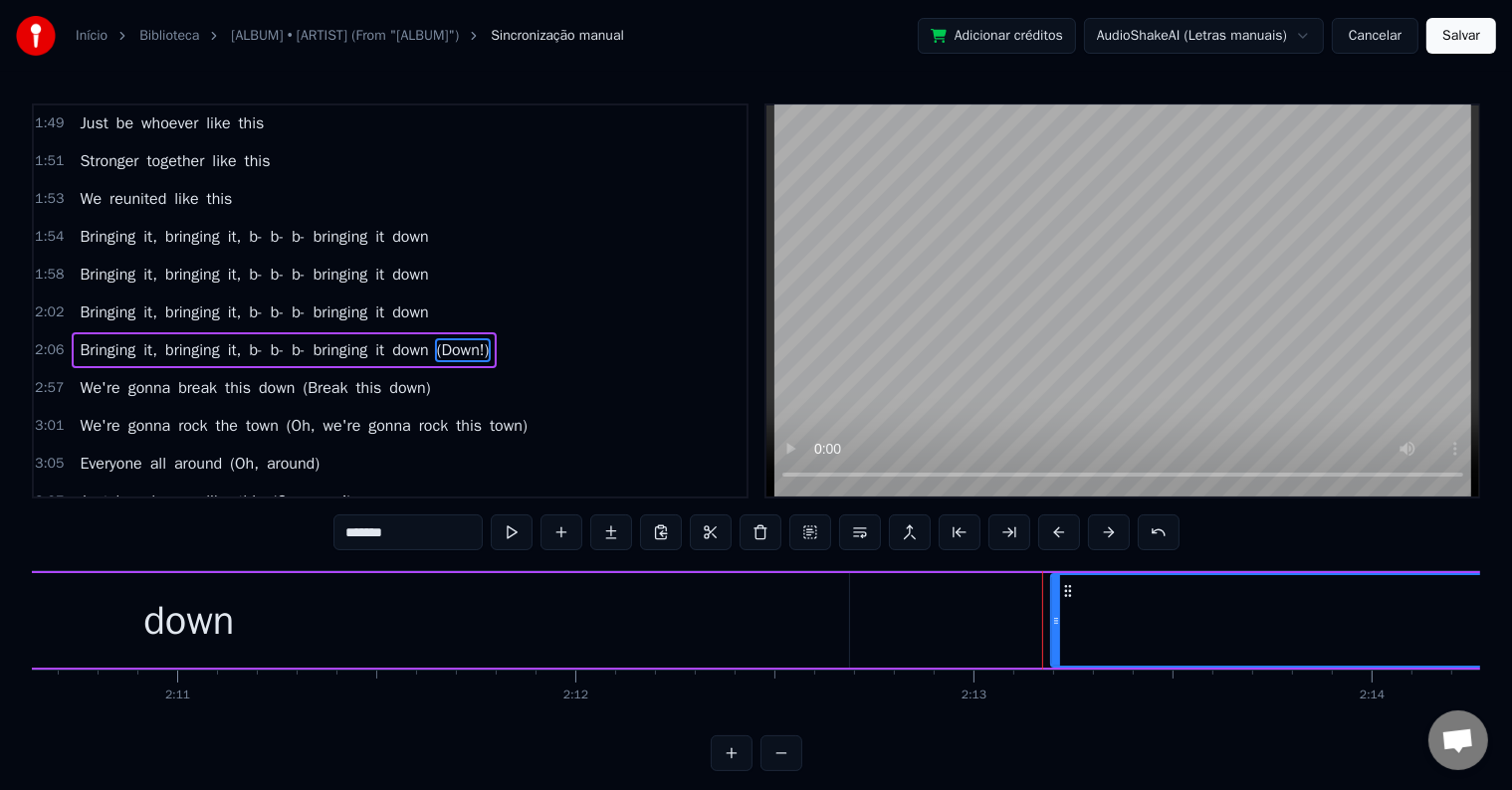drag, startPoint x: 1043, startPoint y: 618, endPoint x: 1056, endPoint y: 617, distance: 13.038405 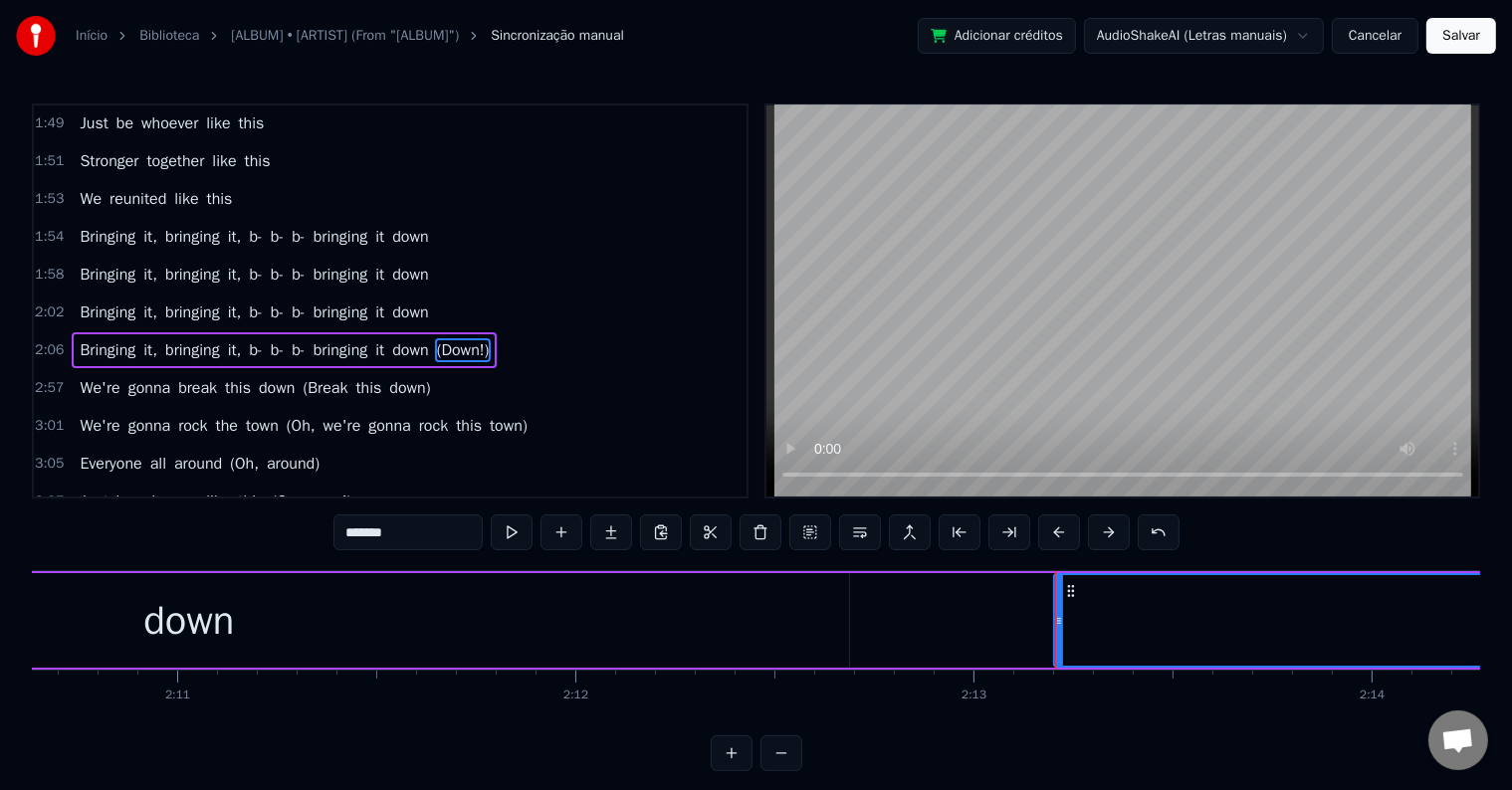 click on "(Down!)" at bounding box center (5021, 620) 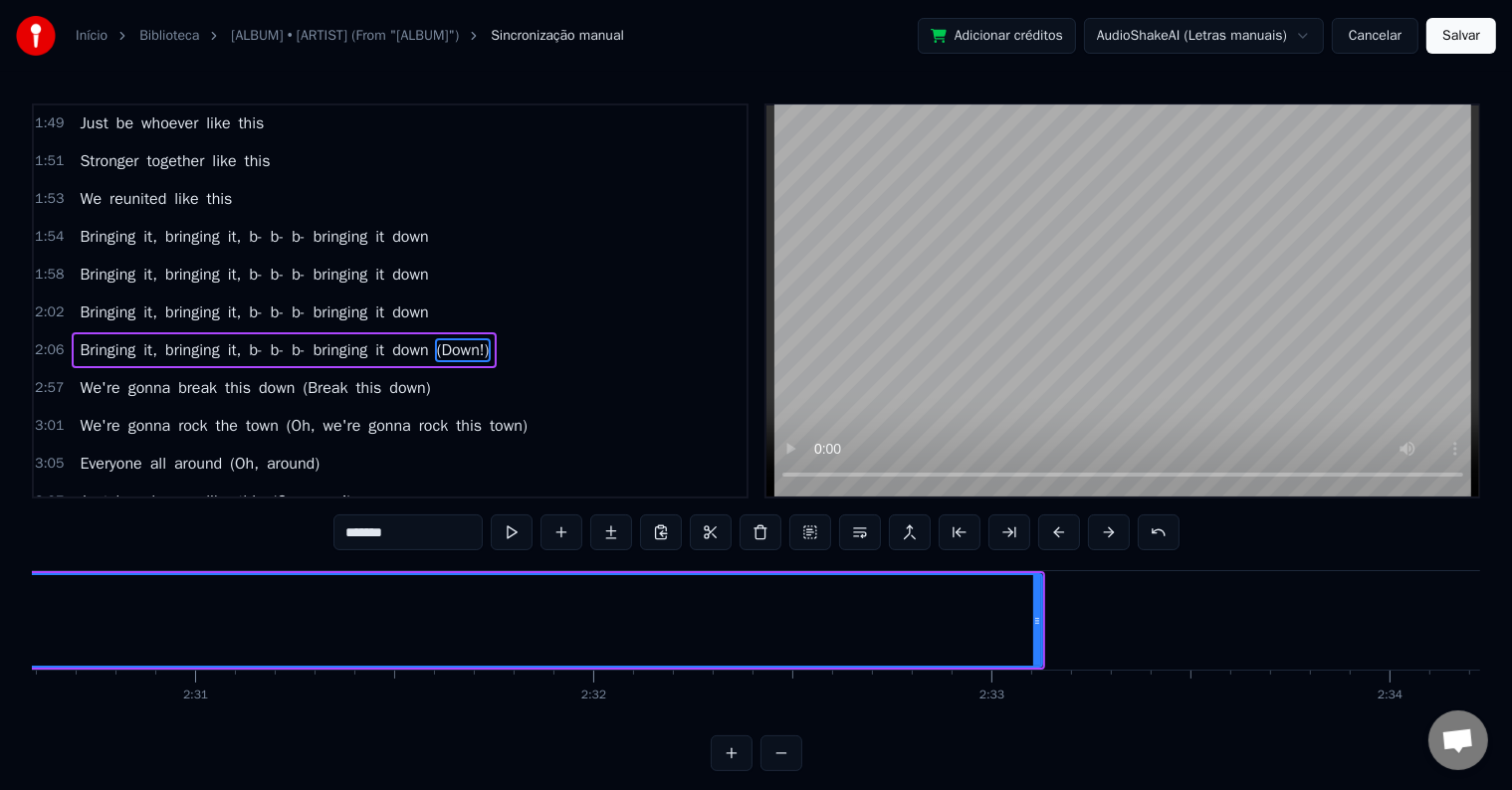 scroll, scrollTop: 0, scrollLeft: 60304, axis: horizontal 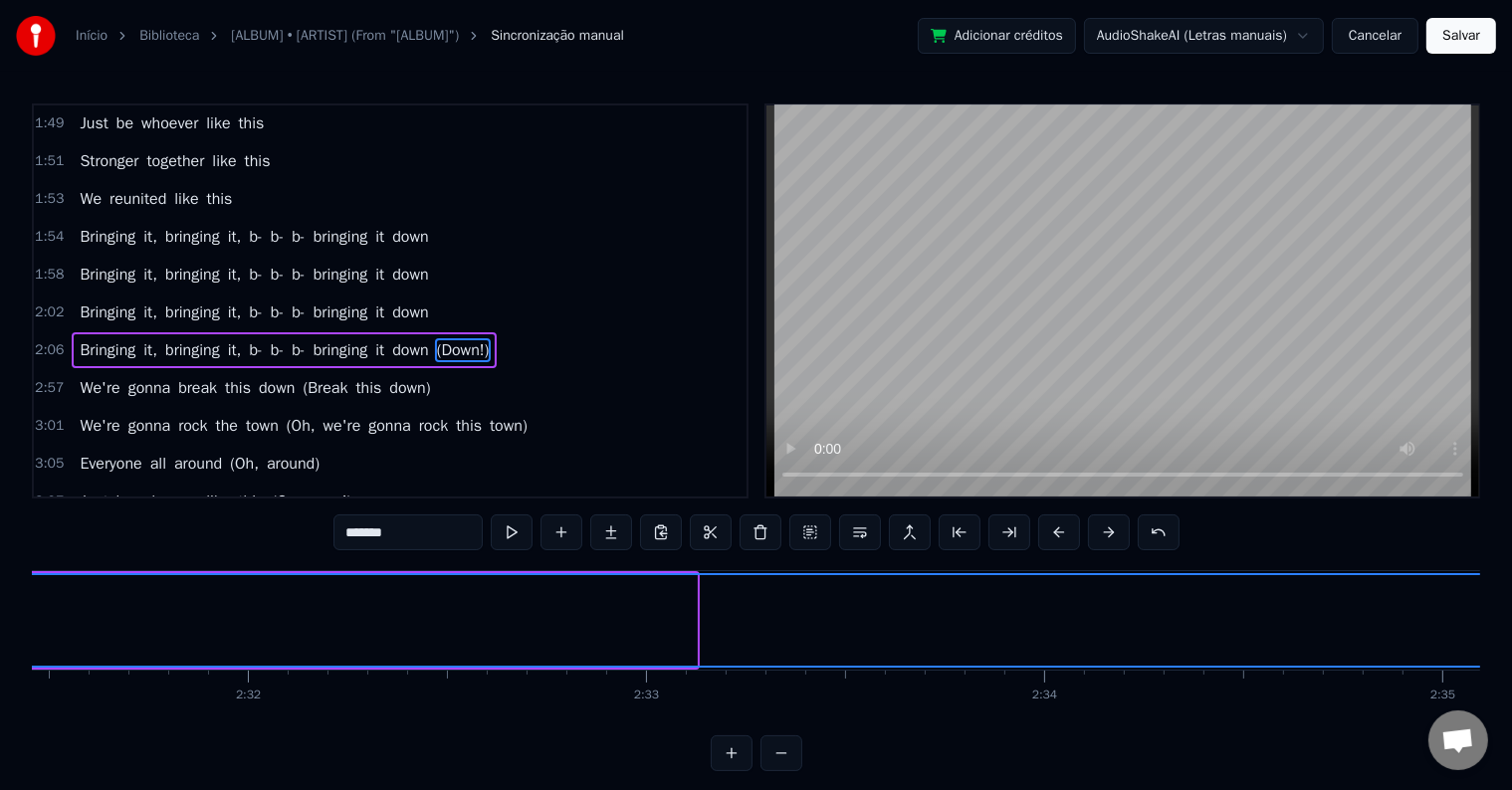 drag, startPoint x: 692, startPoint y: 637, endPoint x: 1602, endPoint y: 549, distance: 914.24504 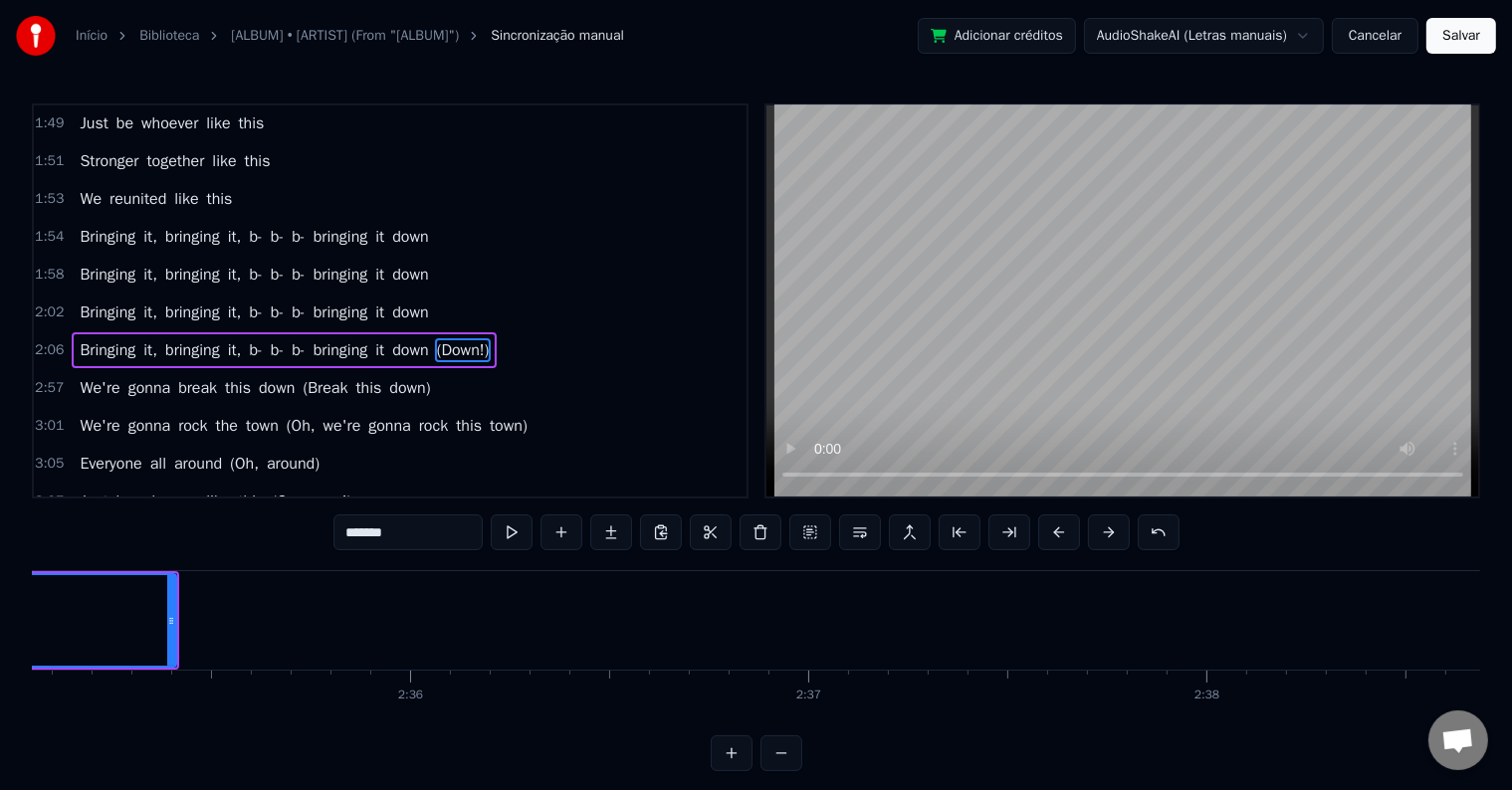 scroll, scrollTop: 0, scrollLeft: 61587, axis: horizontal 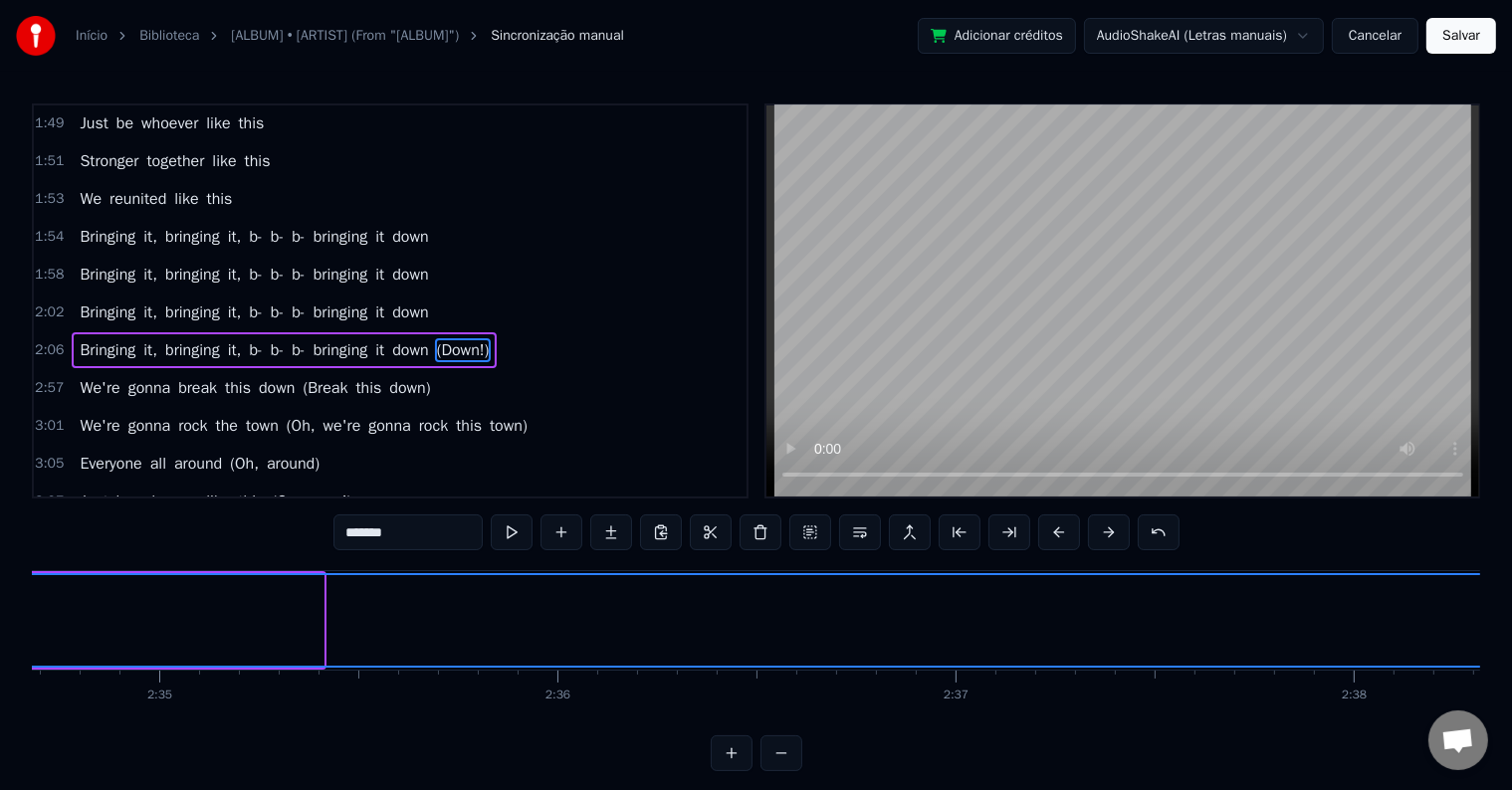 drag, startPoint x: 323, startPoint y: 620, endPoint x: 1511, endPoint y: 644, distance: 1188.2424 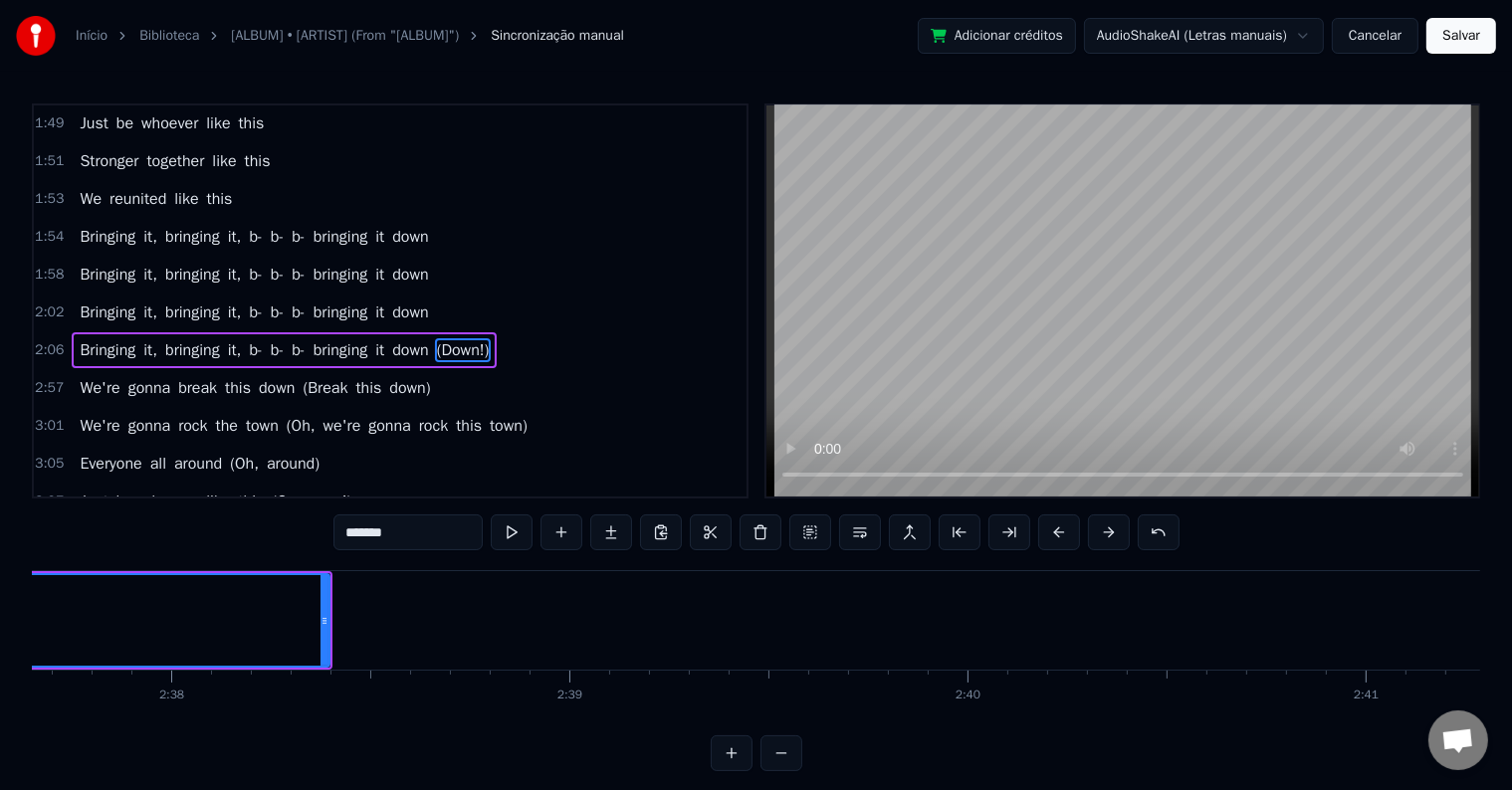 scroll, scrollTop: 0, scrollLeft: 62869, axis: horizontal 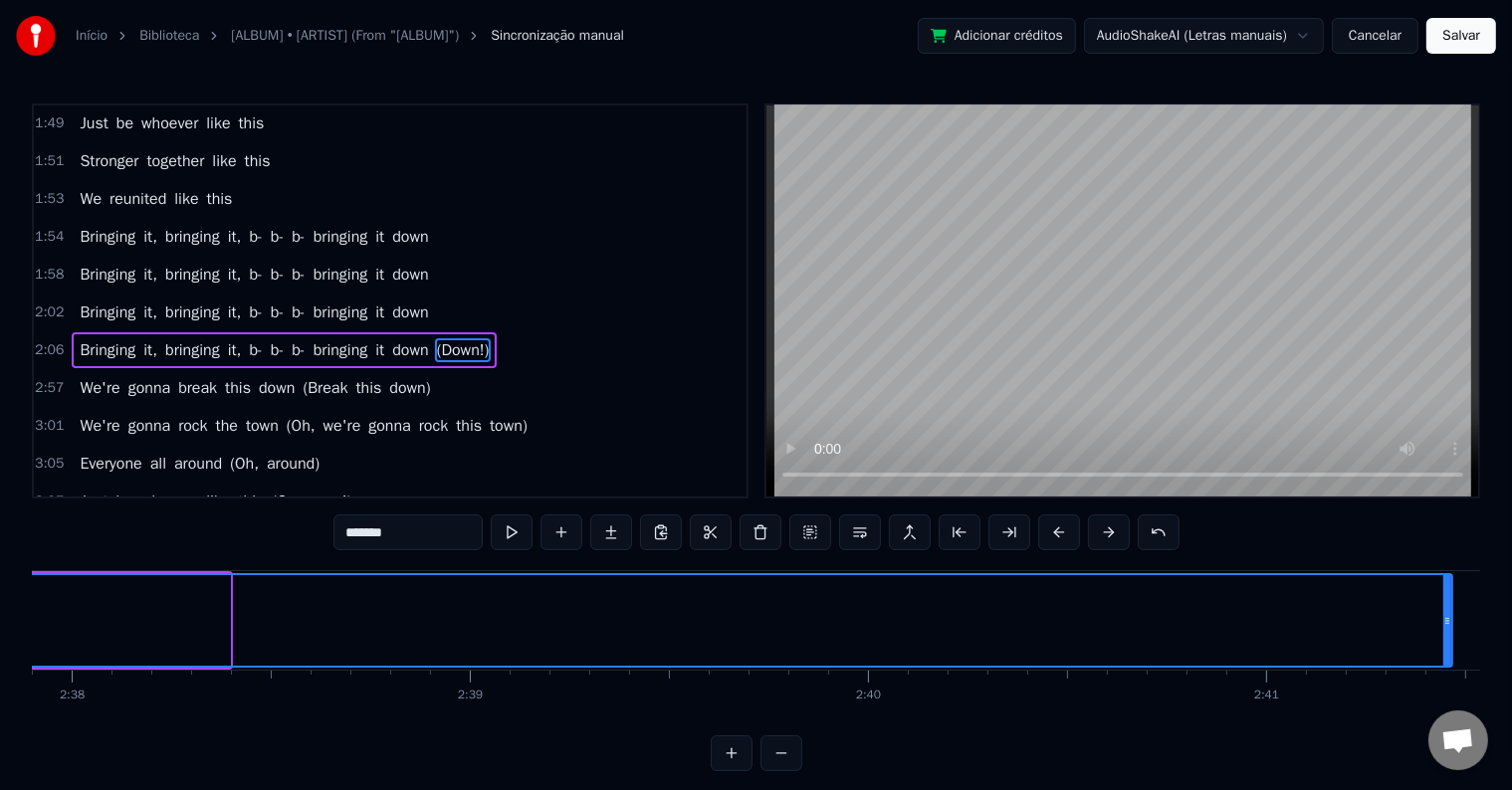 drag, startPoint x: 227, startPoint y: 622, endPoint x: 1450, endPoint y: 638, distance: 1223.1047 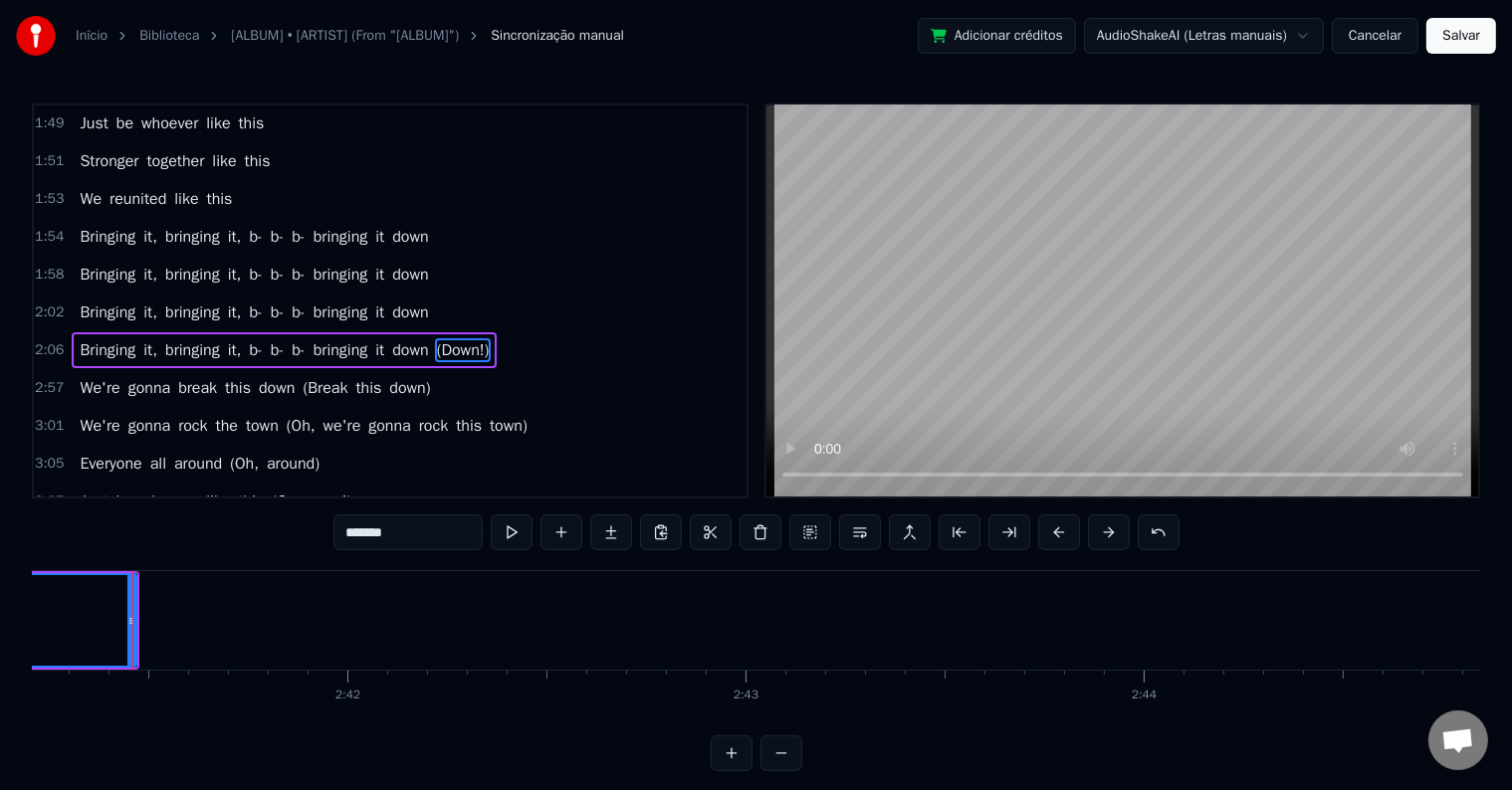 scroll, scrollTop: 0, scrollLeft: 64187, axis: horizontal 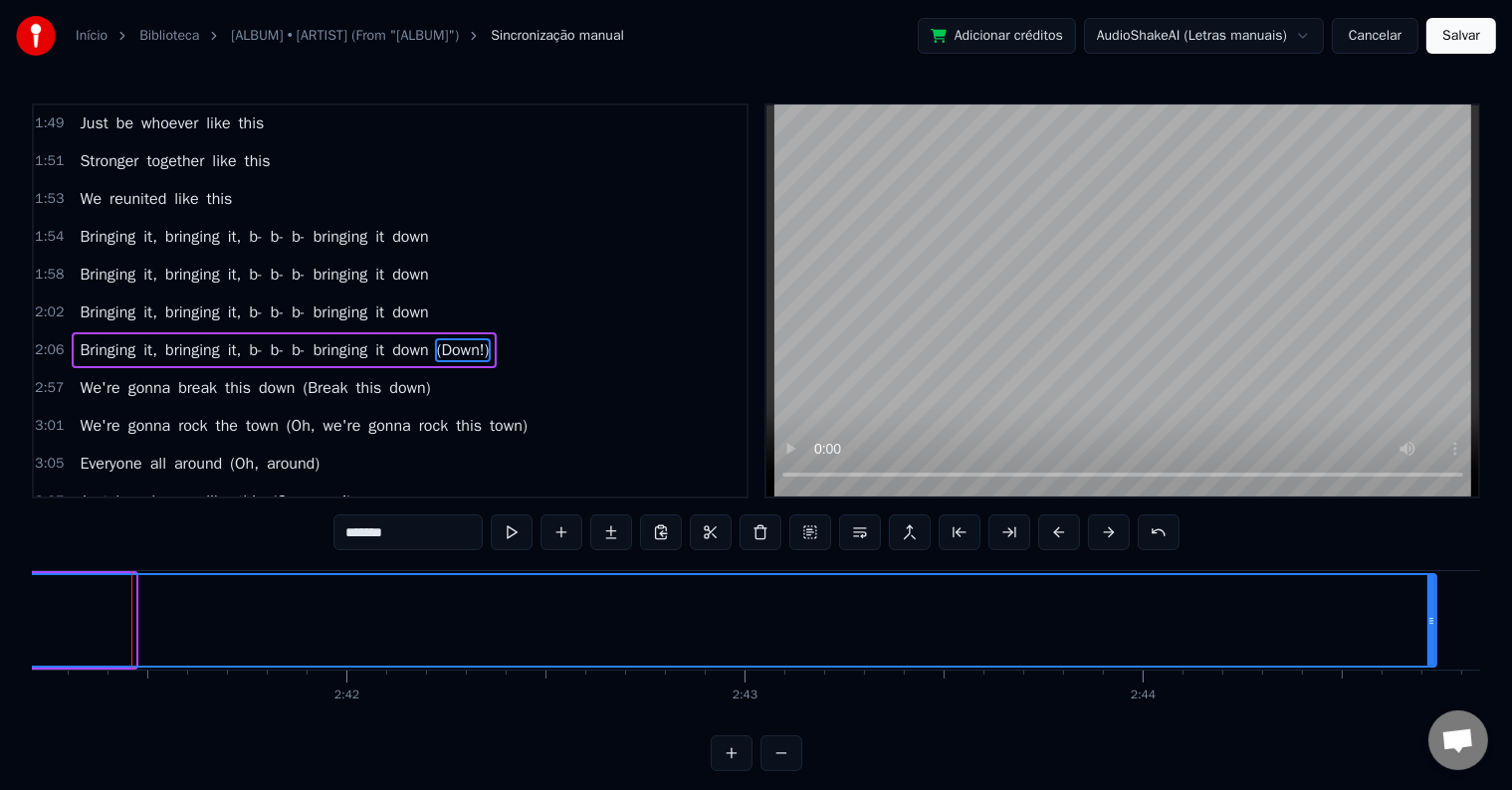 drag, startPoint x: 132, startPoint y: 607, endPoint x: 1426, endPoint y: 620, distance: 1294.065 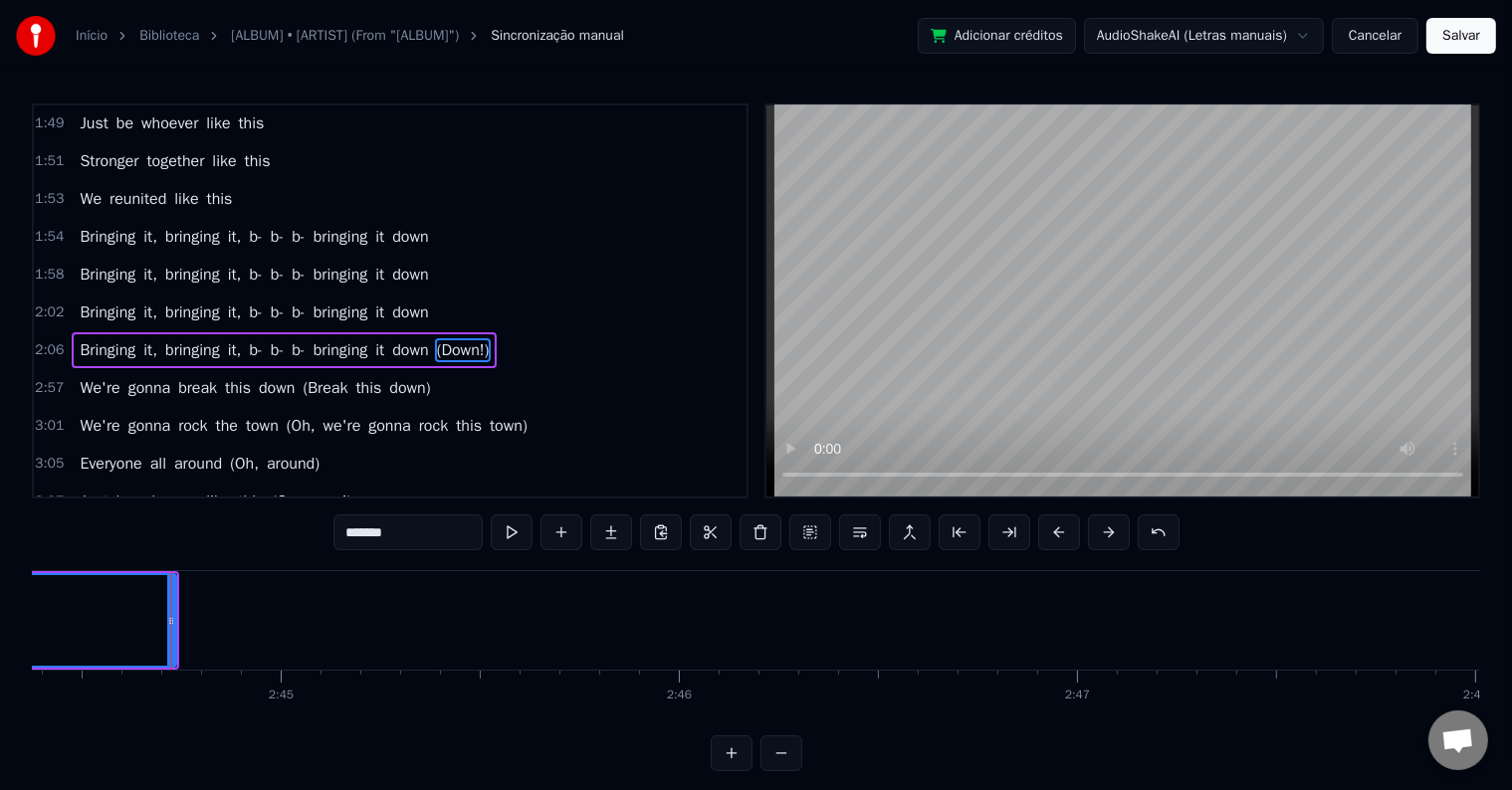 scroll, scrollTop: 0, scrollLeft: 65487, axis: horizontal 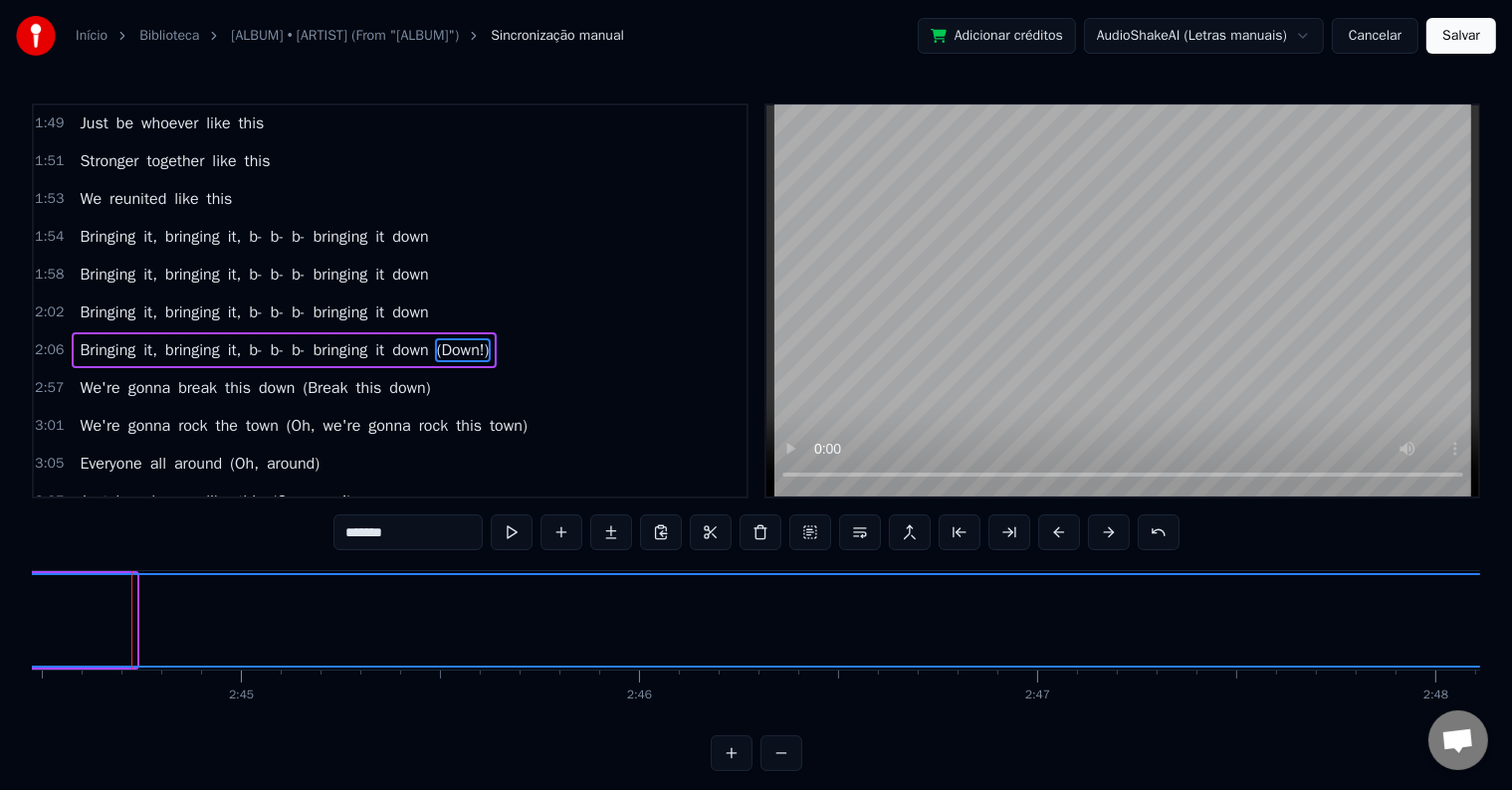 drag, startPoint x: 134, startPoint y: 617, endPoint x: 1525, endPoint y: 620, distance: 1391.0032 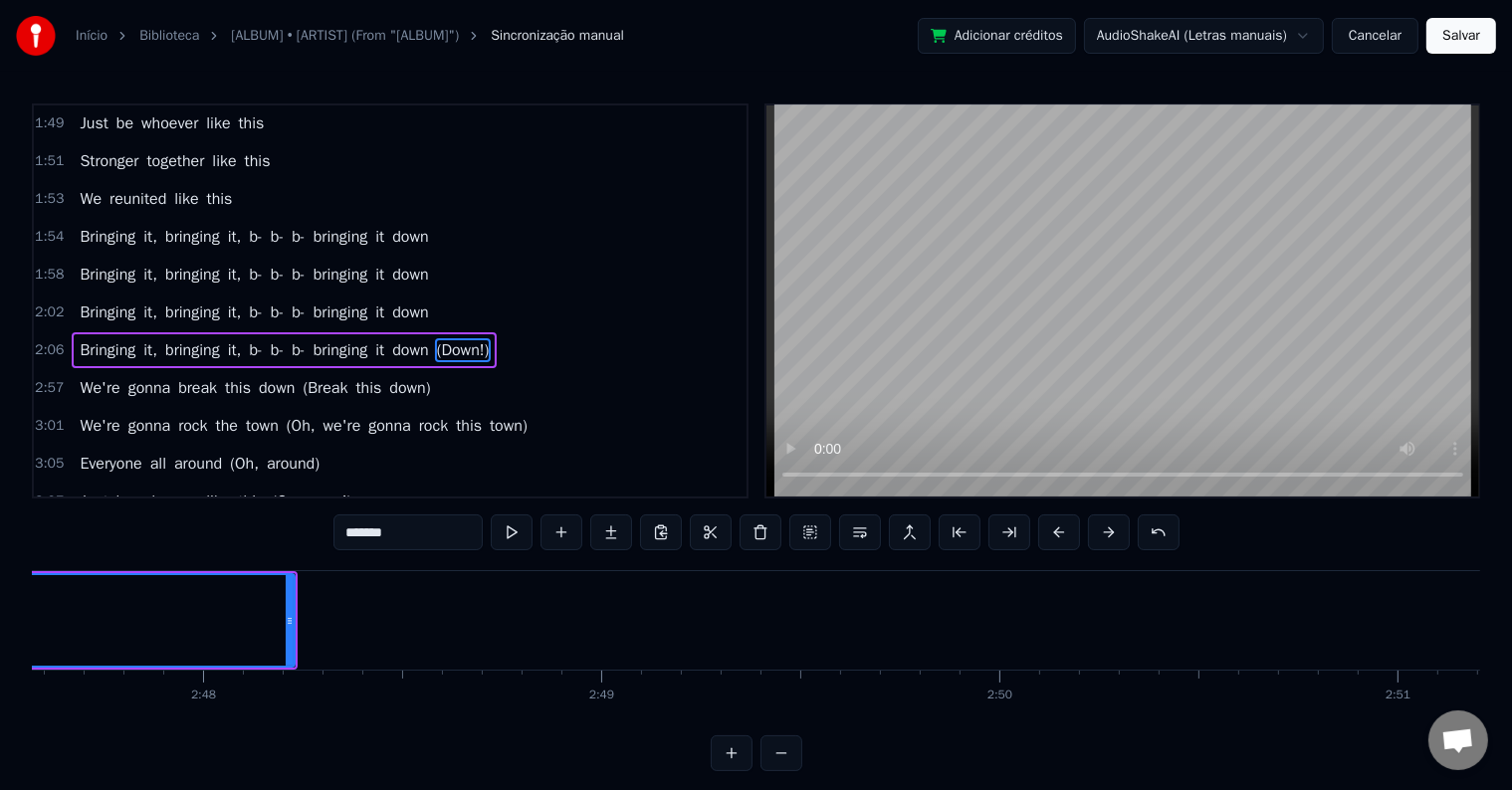 scroll, scrollTop: 0, scrollLeft: 66767, axis: horizontal 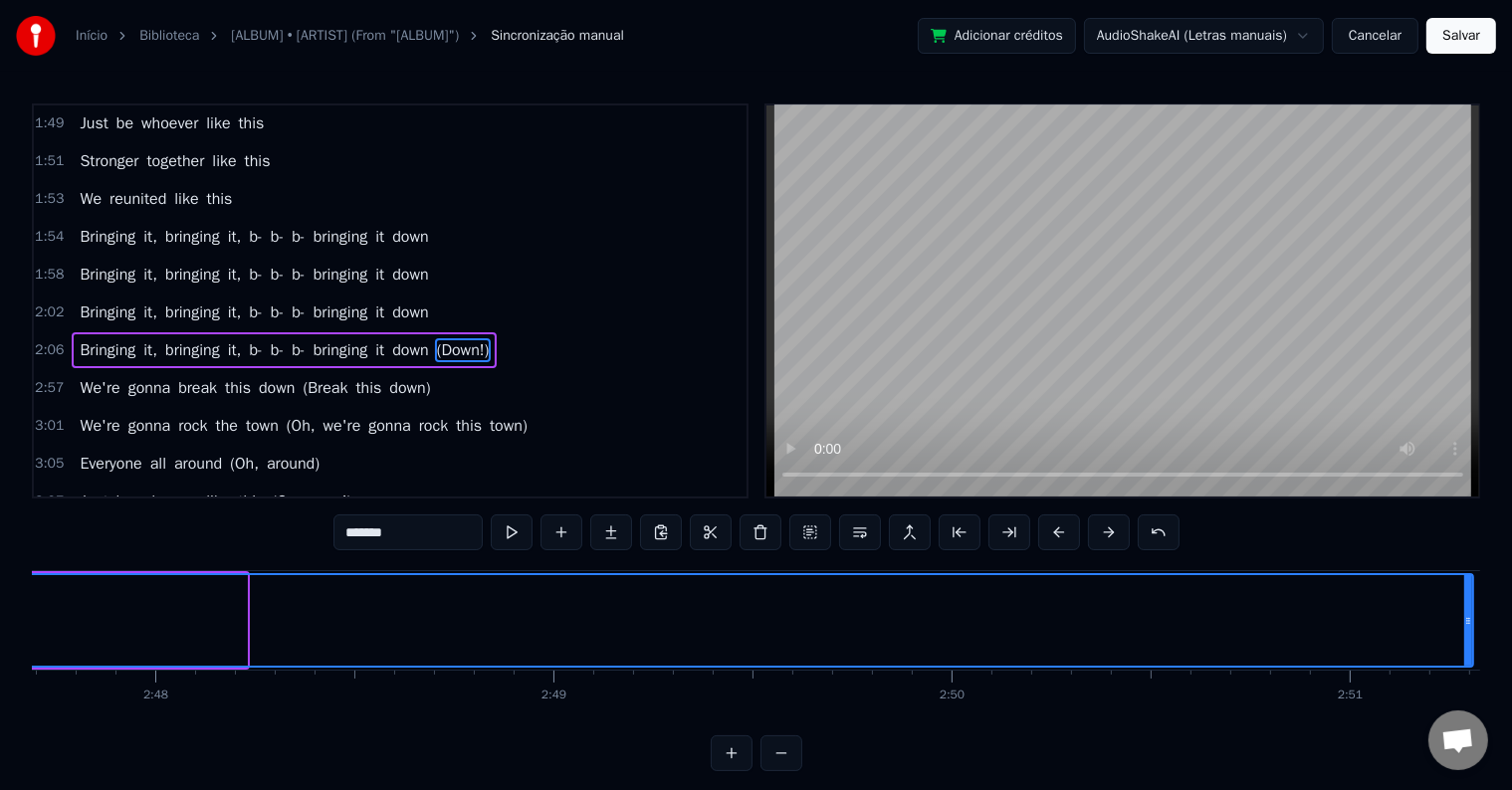drag, startPoint x: 243, startPoint y: 625, endPoint x: 1469, endPoint y: 645, distance: 1226.1631 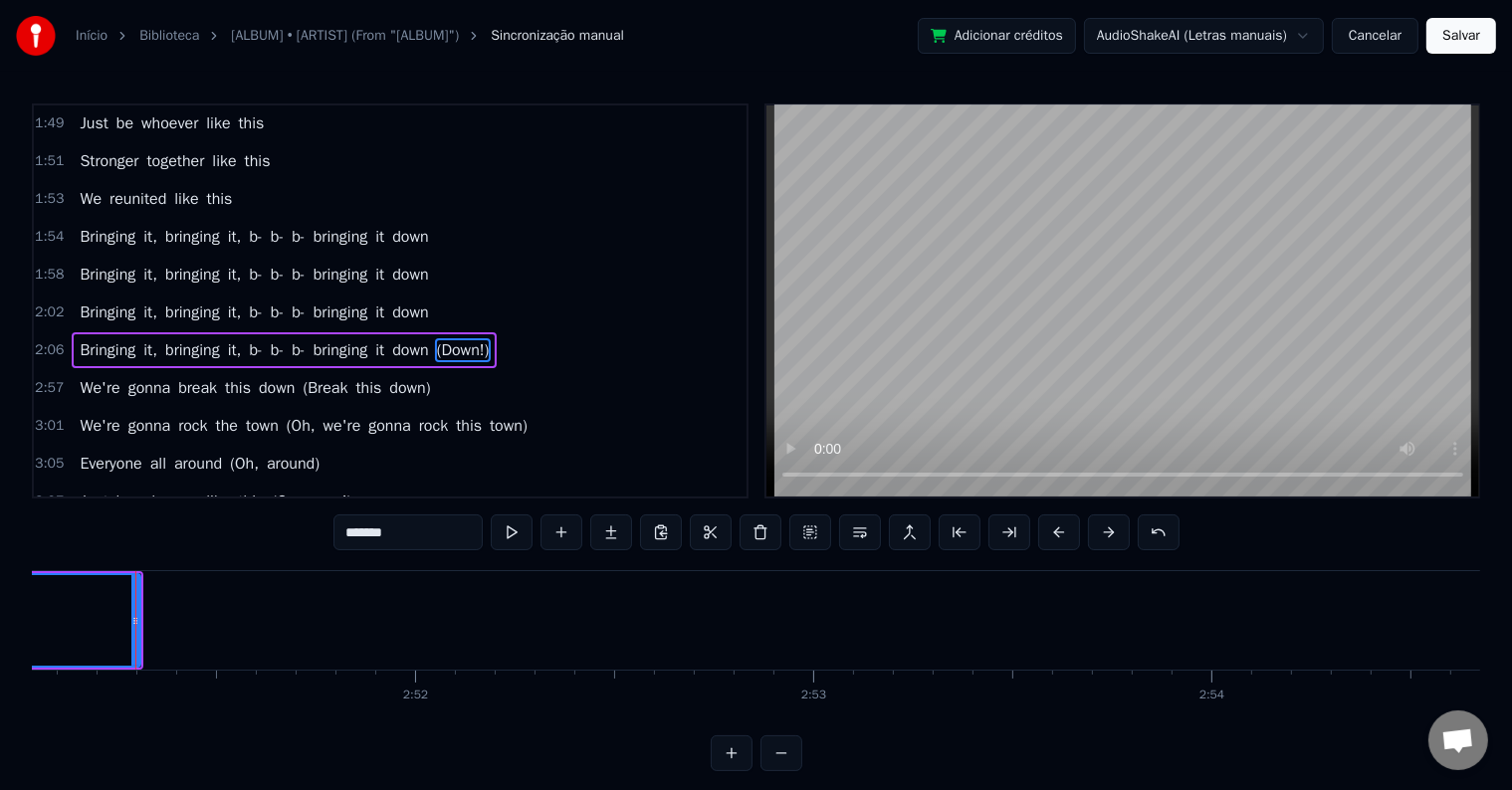 scroll, scrollTop: 0, scrollLeft: 68104, axis: horizontal 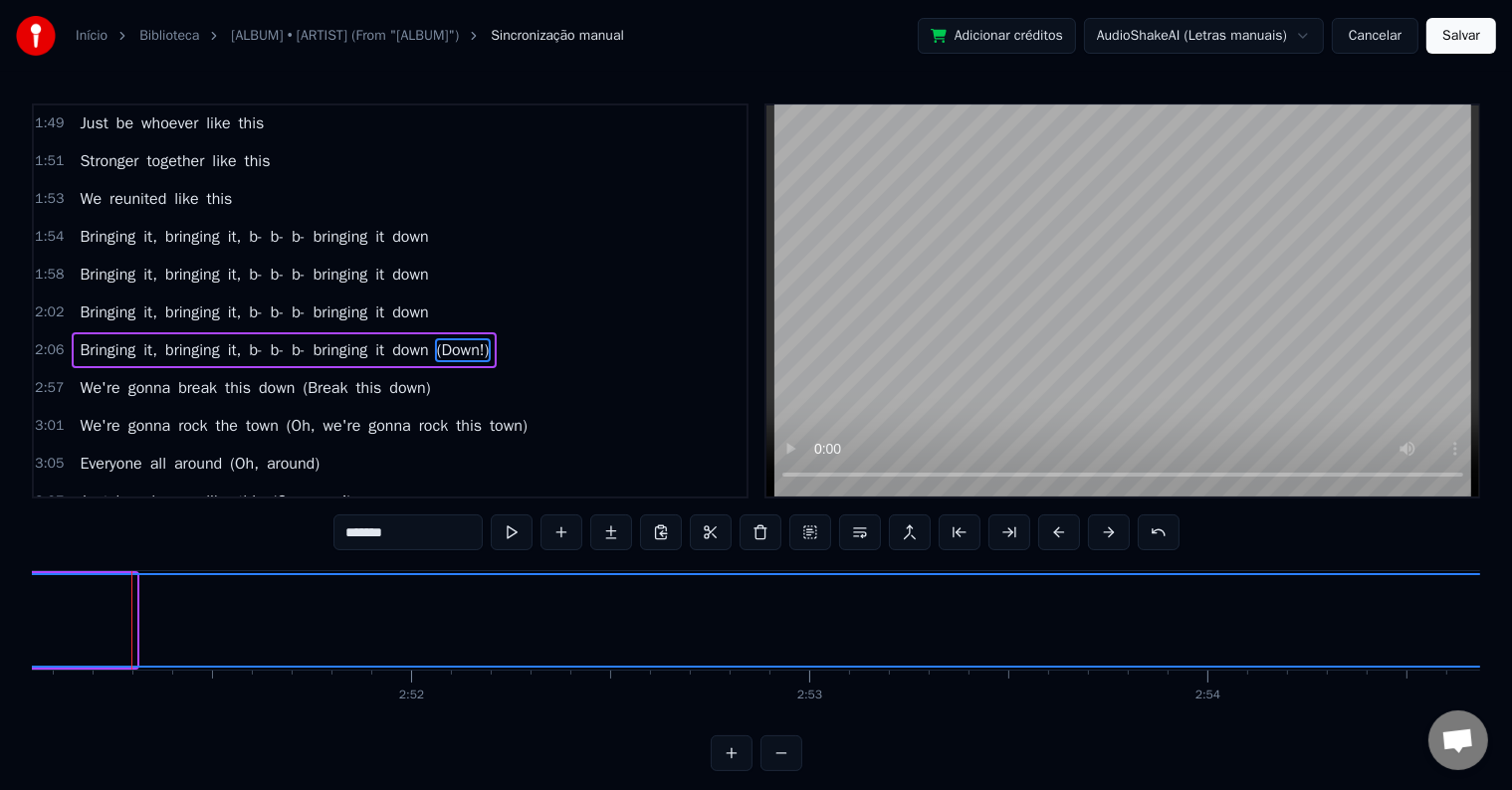 drag, startPoint x: 126, startPoint y: 607, endPoint x: 1605, endPoint y: 541, distance: 1480.472 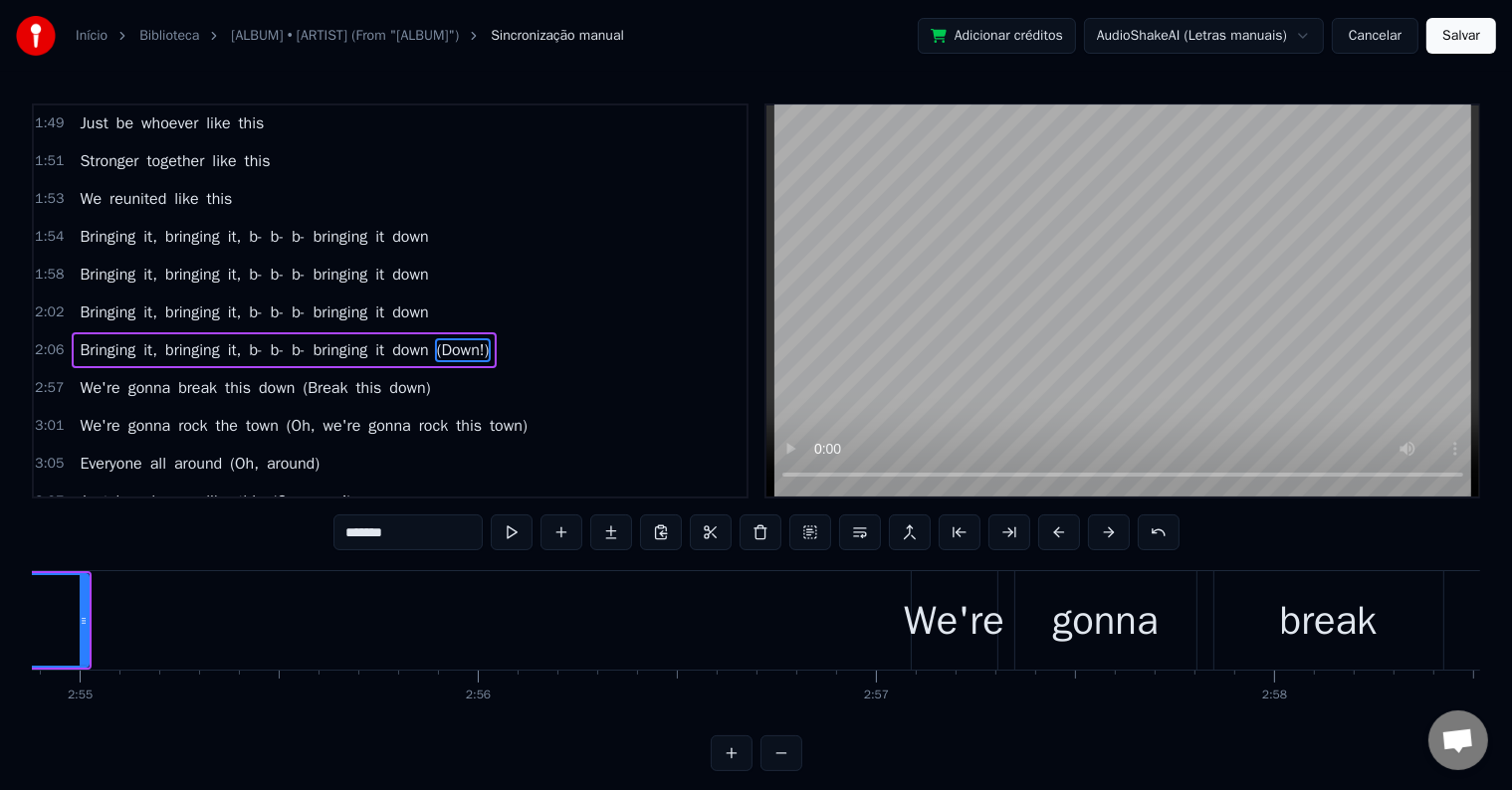 scroll, scrollTop: 0, scrollLeft: 69383, axis: horizontal 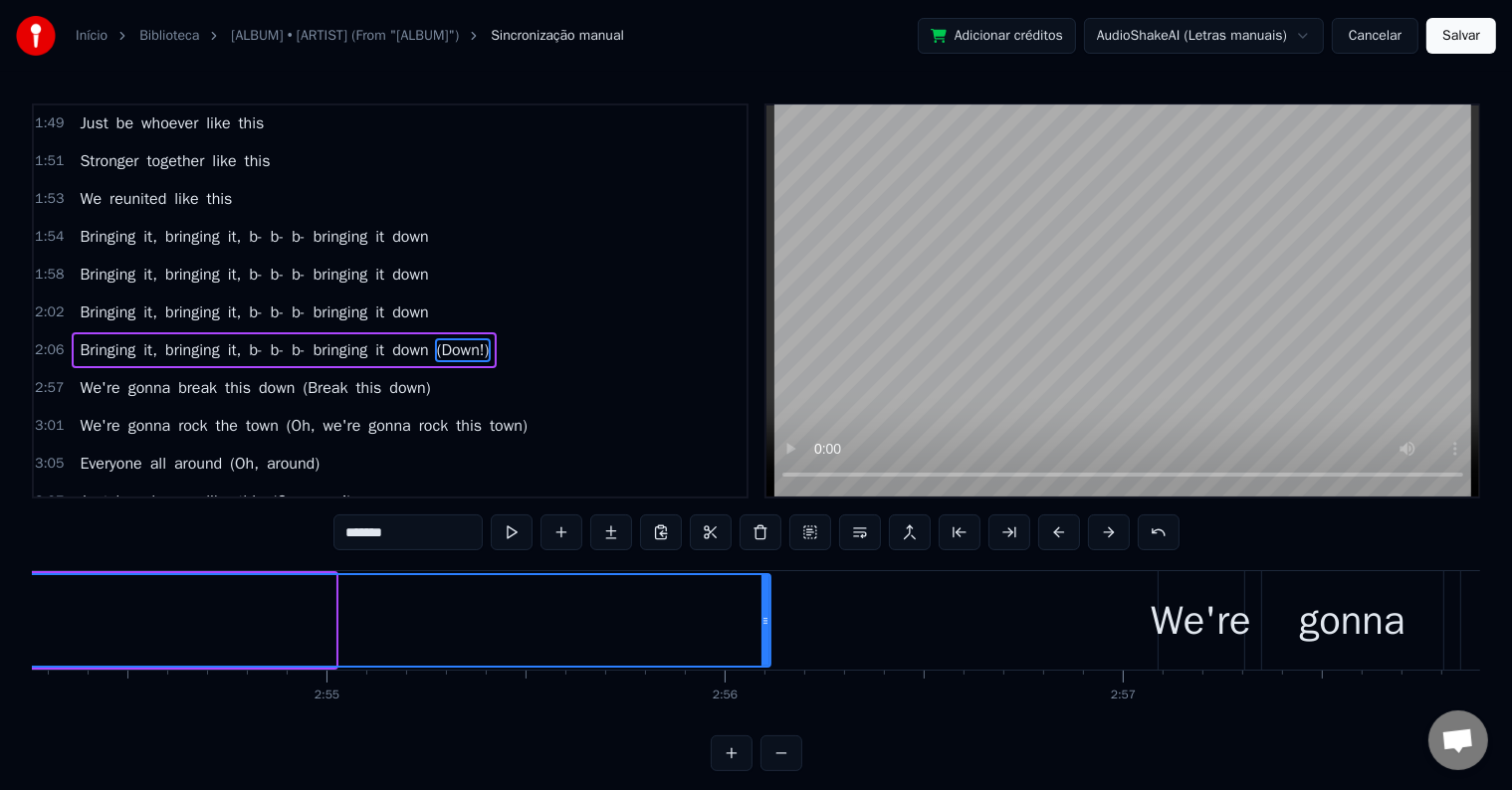 drag, startPoint x: 342, startPoint y: 626, endPoint x: 765, endPoint y: 652, distance: 423.7983 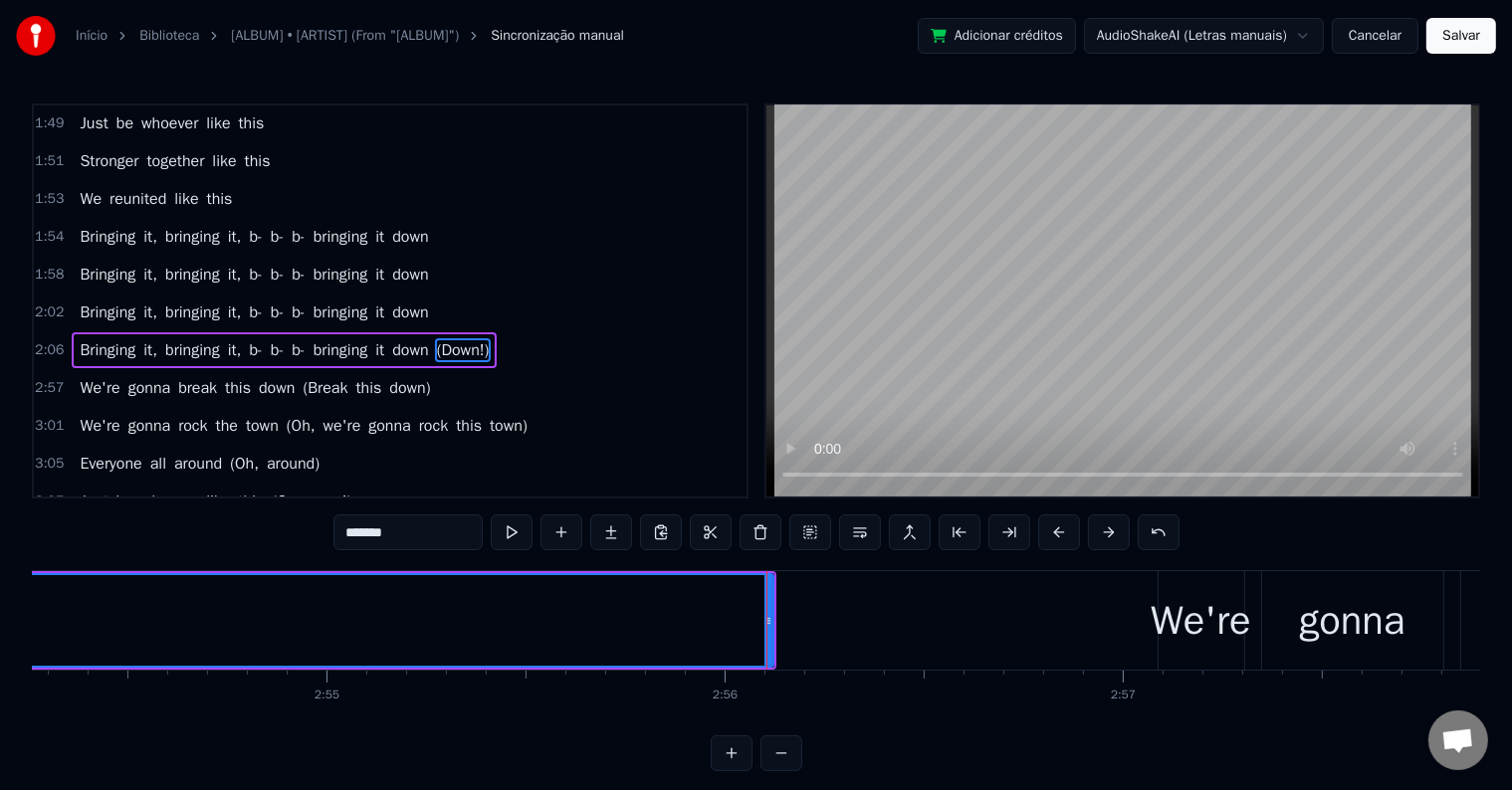 click on "(Down!)" at bounding box center [-7771, 620] 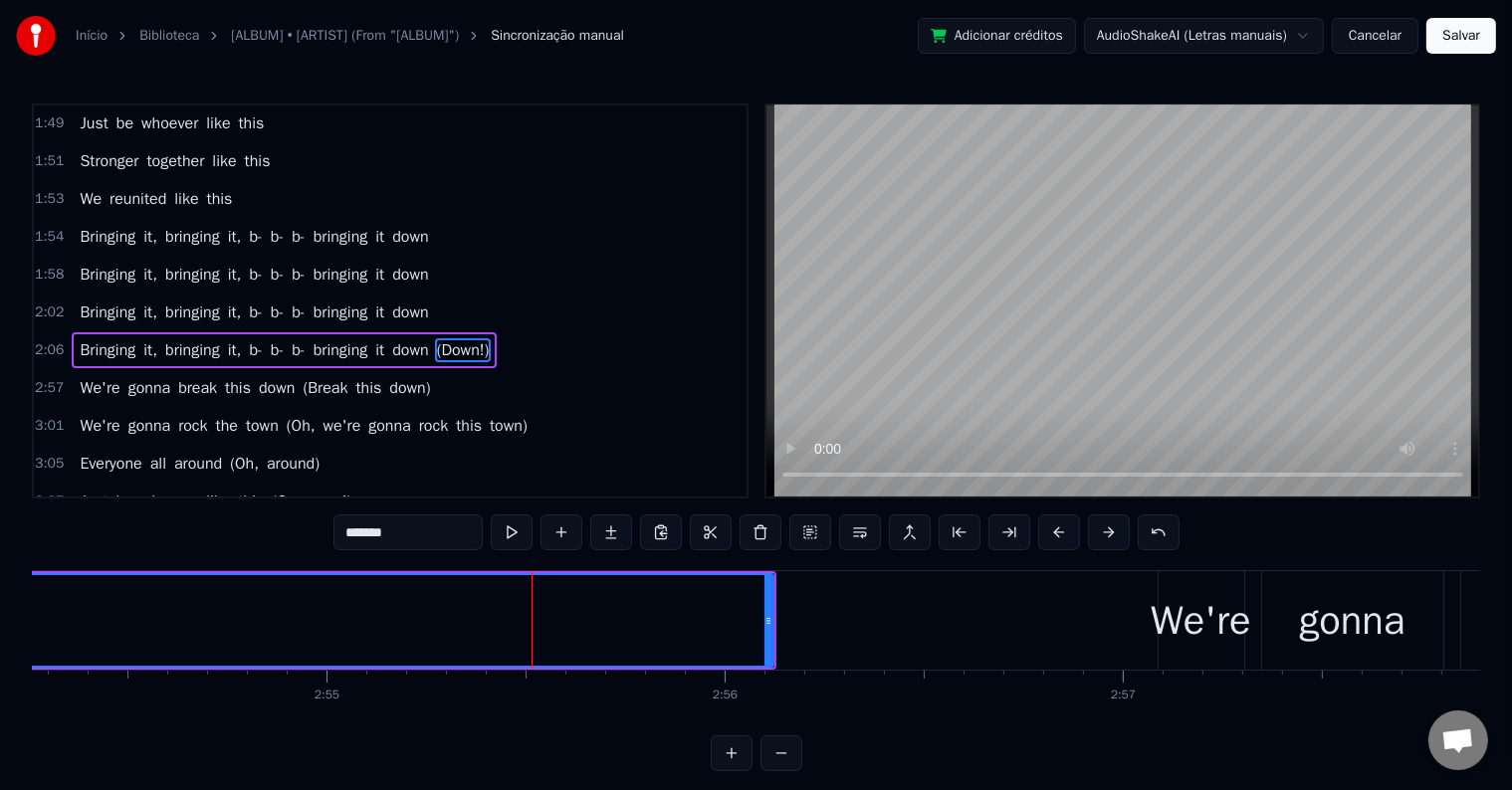 click on "*******" at bounding box center (408, 532) 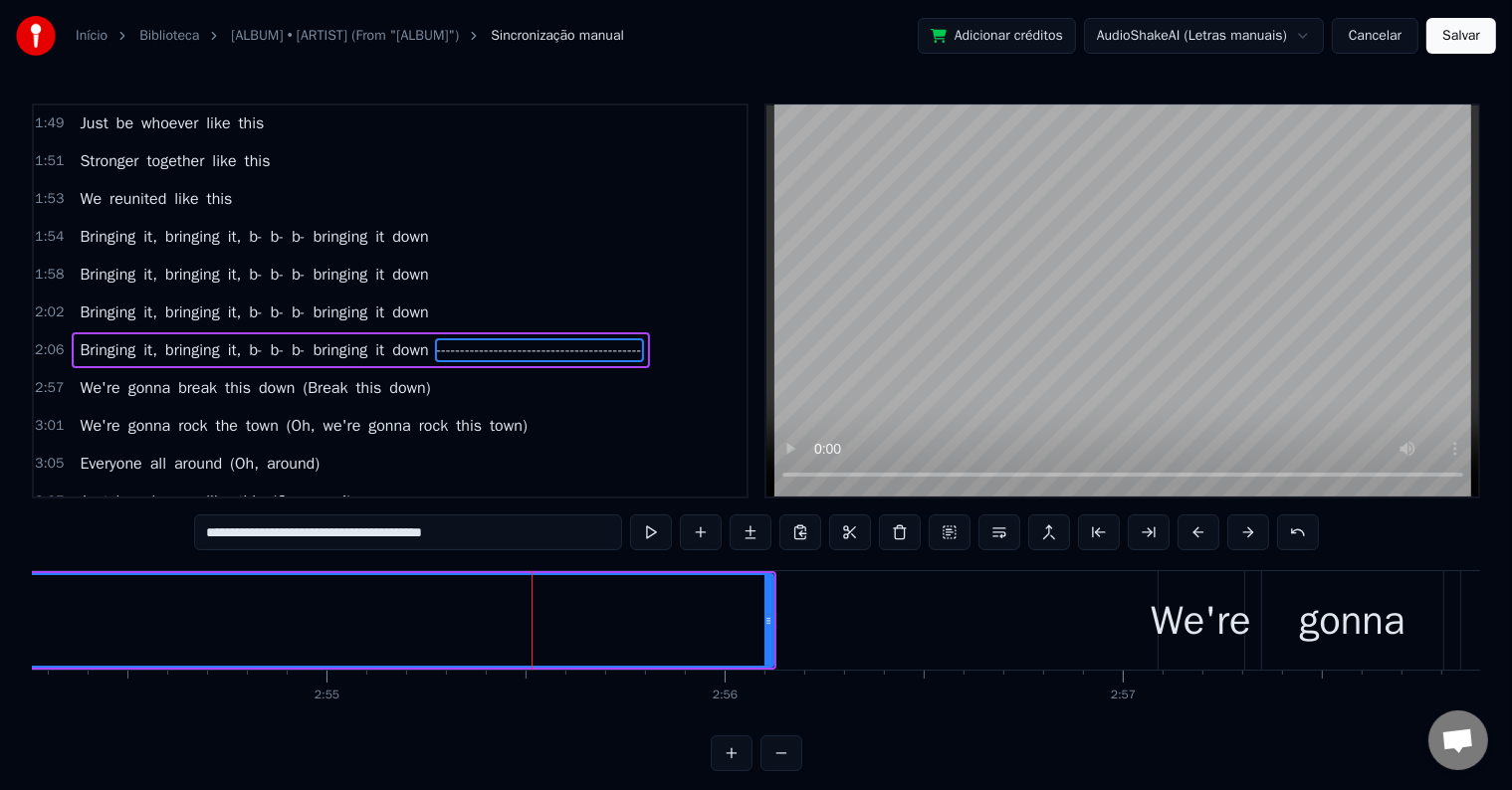 click on "**********" at bounding box center (408, 532) 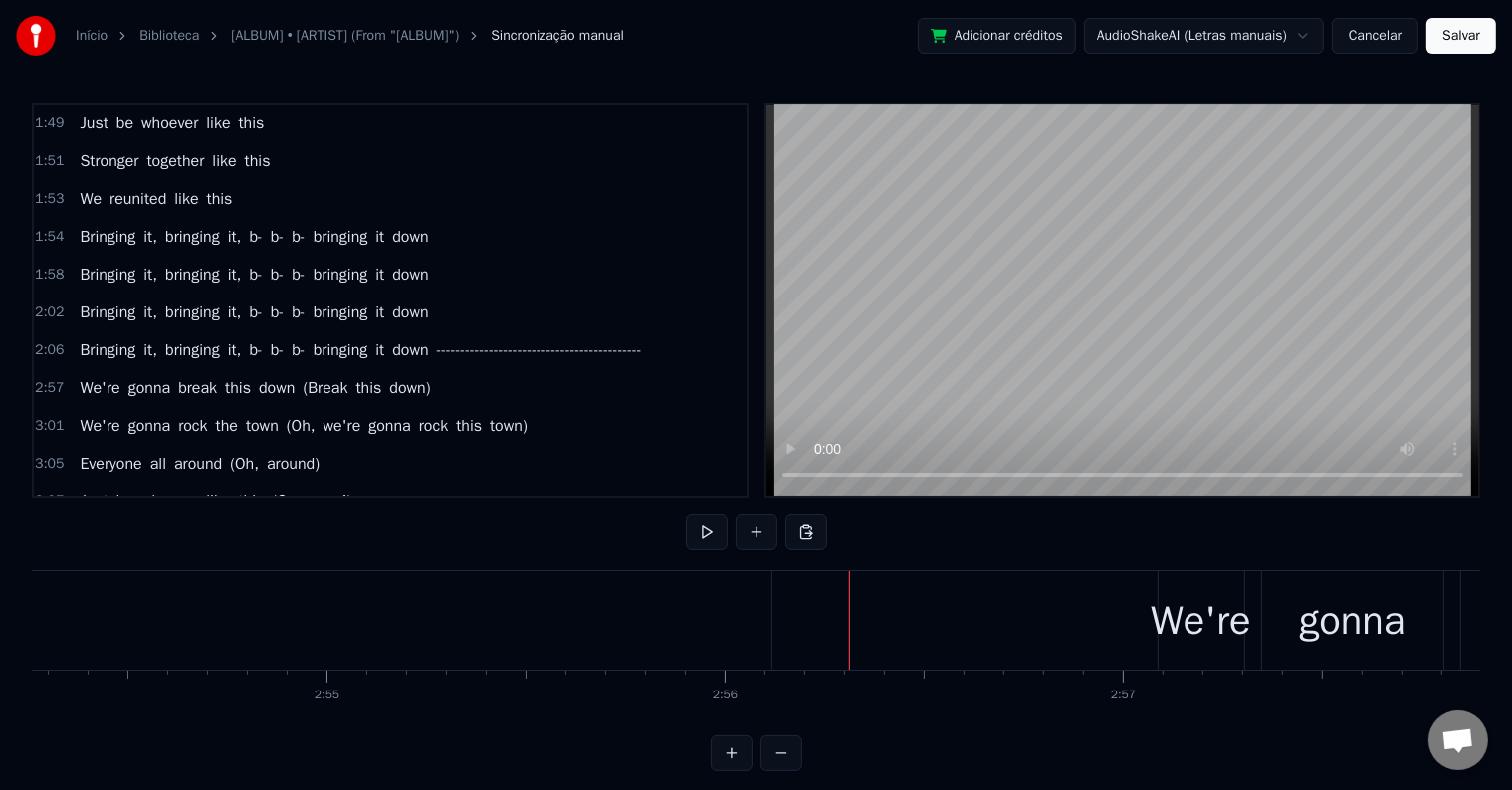 click on "Salvar" at bounding box center (1461, 36) 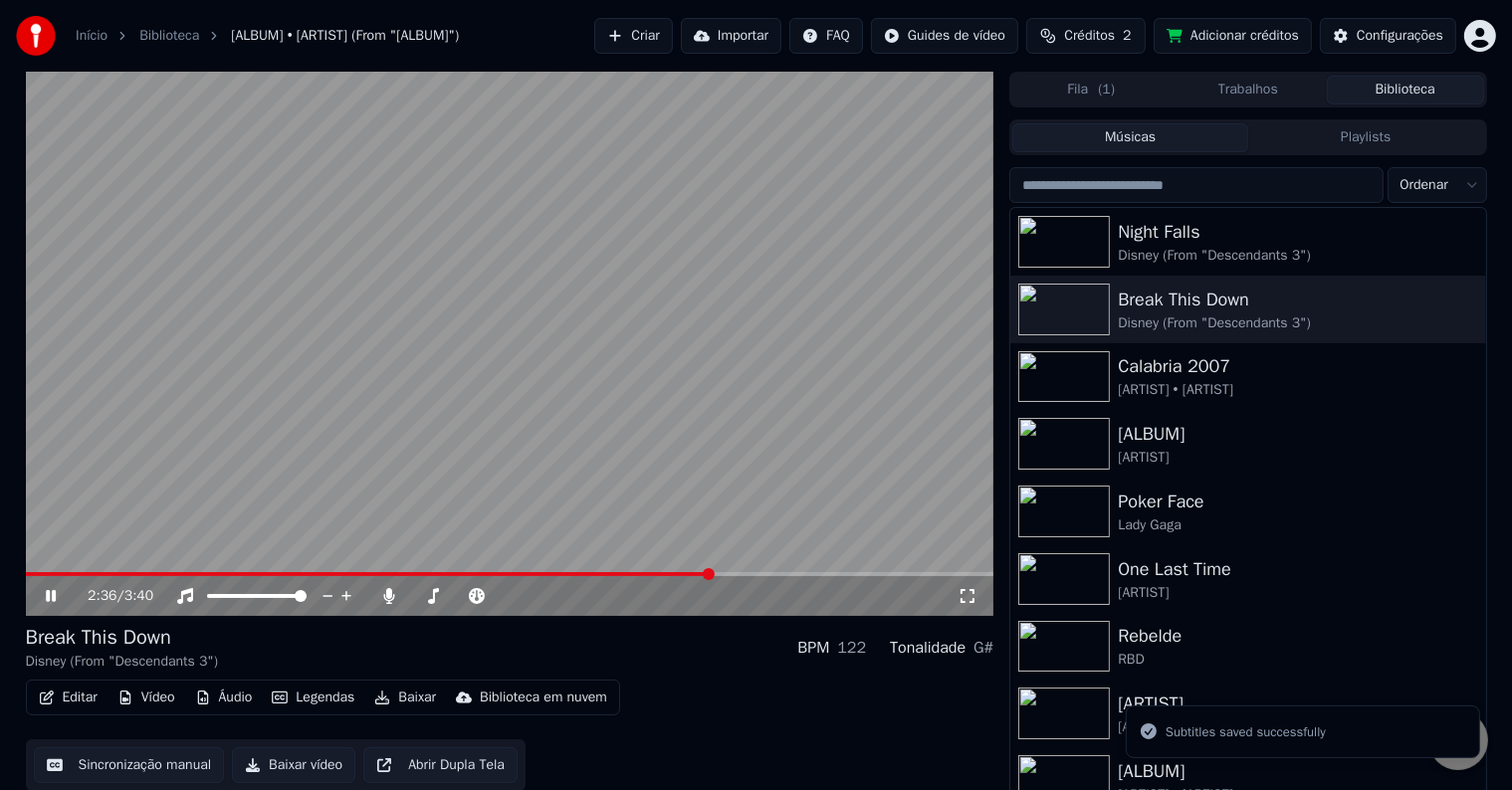 click at bounding box center (510, 574) 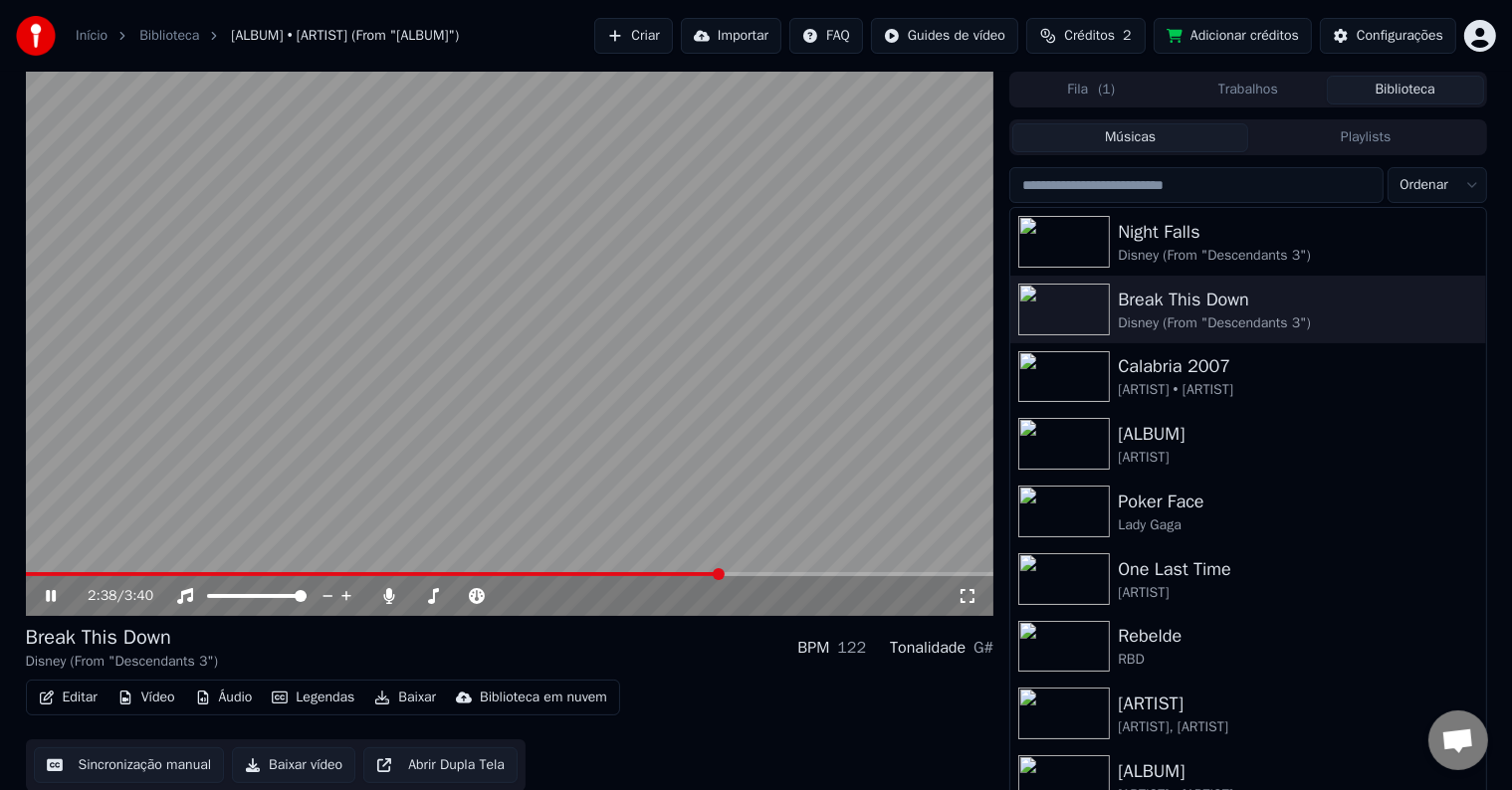 click on "2:38  /  3:40" at bounding box center [510, 596] 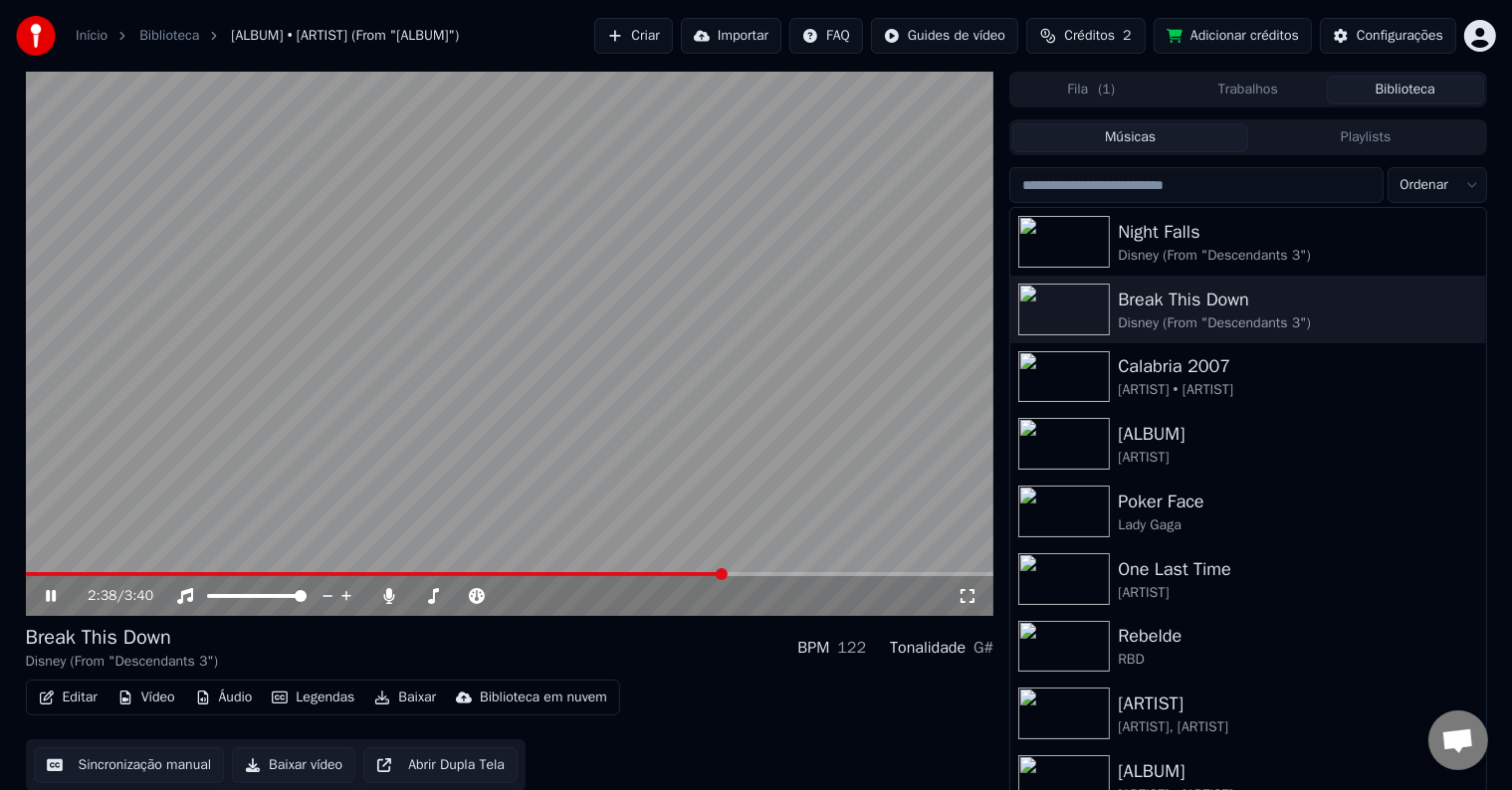 click on "2:38  /  3:40" at bounding box center [510, 596] 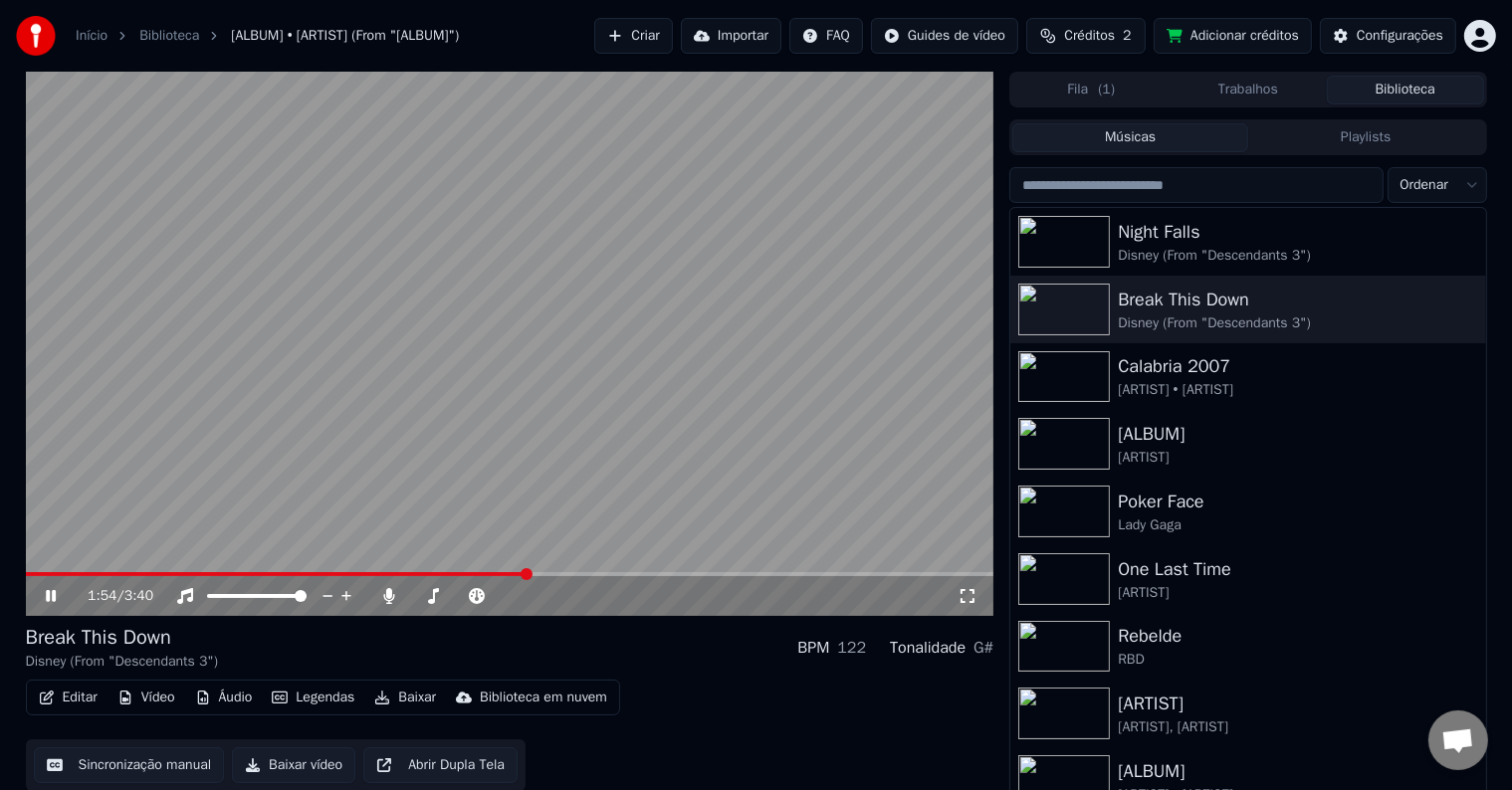 click at bounding box center [277, 574] 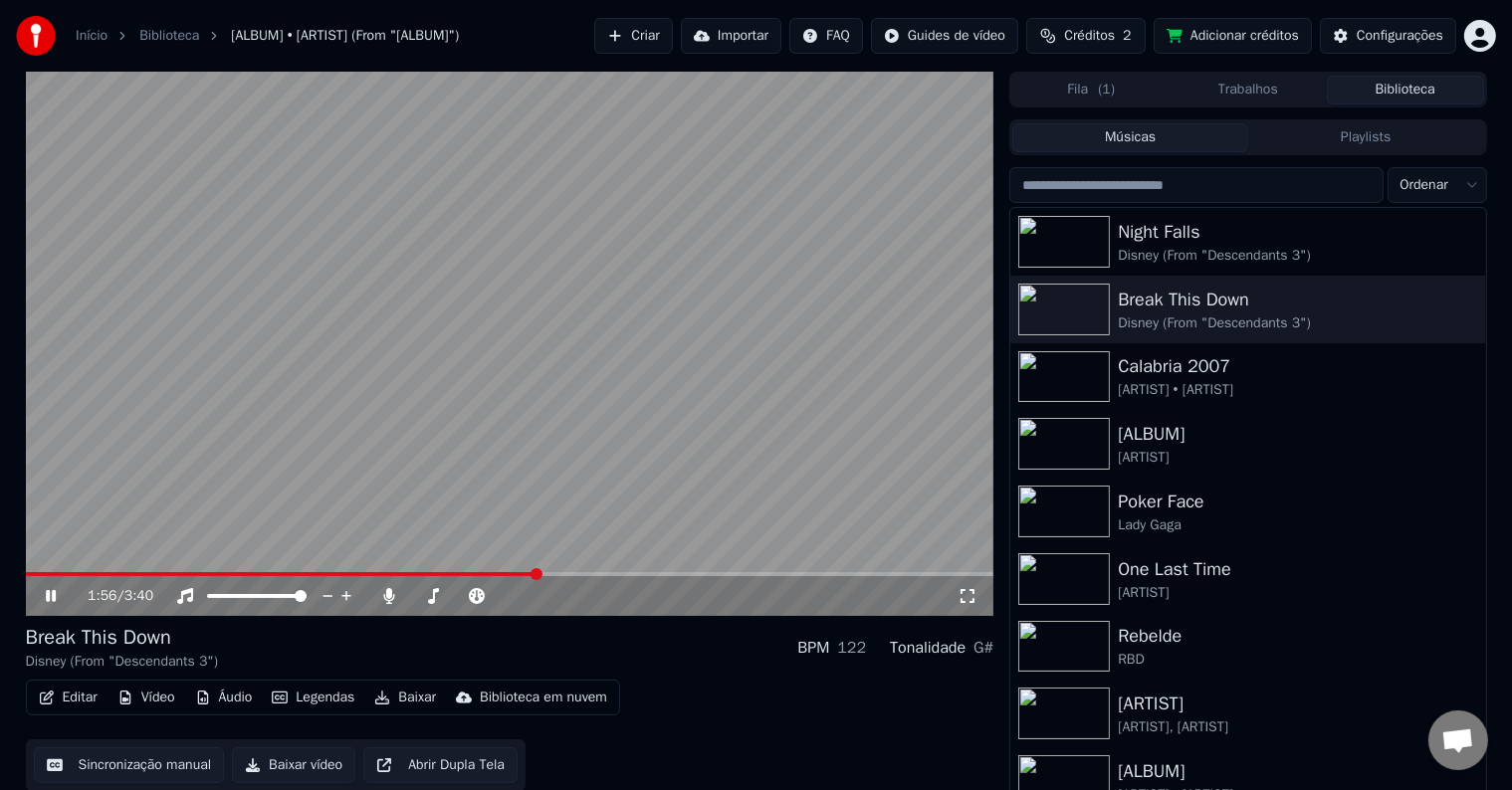 click on "1:56  /  3:40" at bounding box center (510, 596) 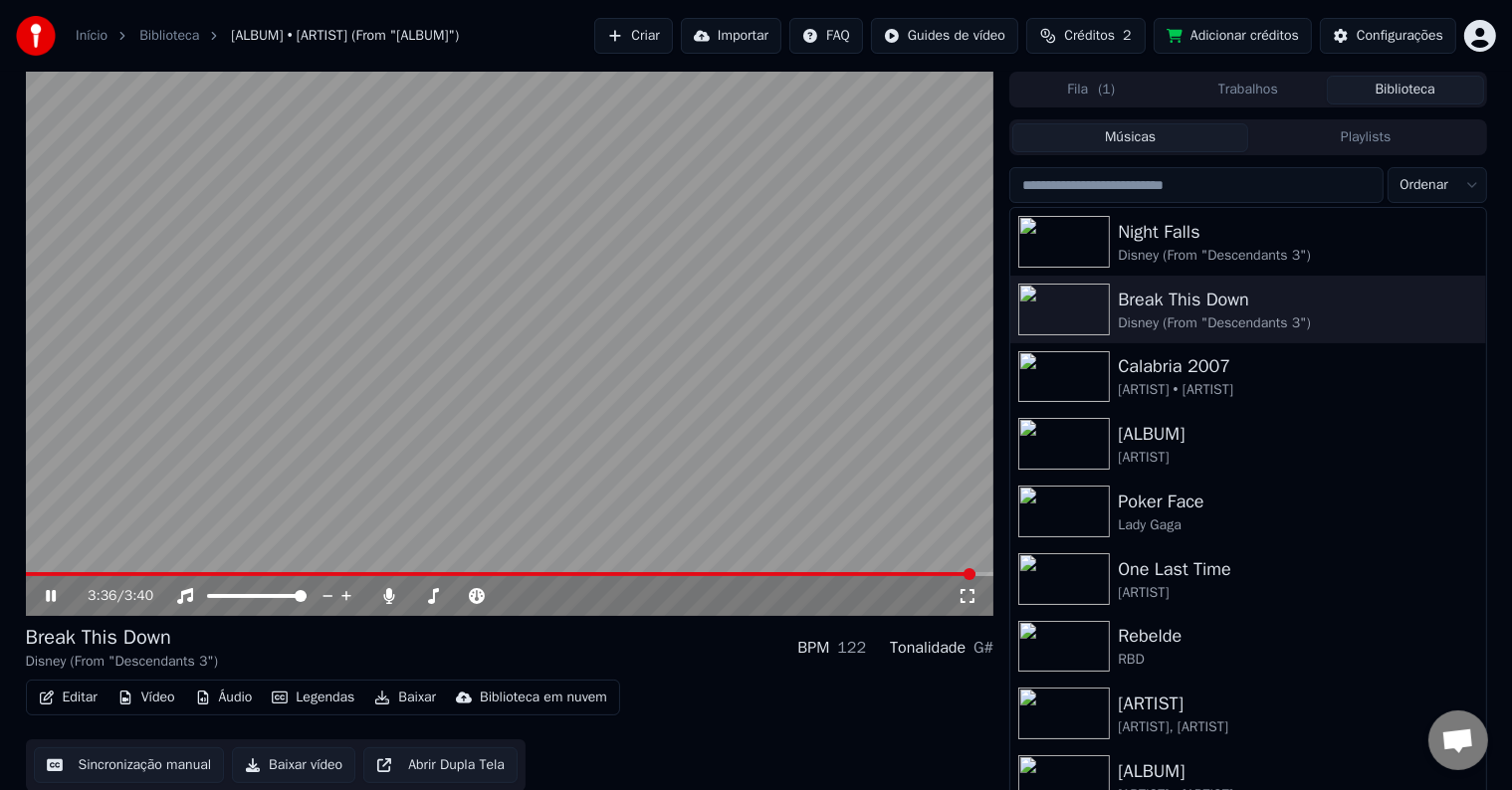 click at bounding box center (510, 574) 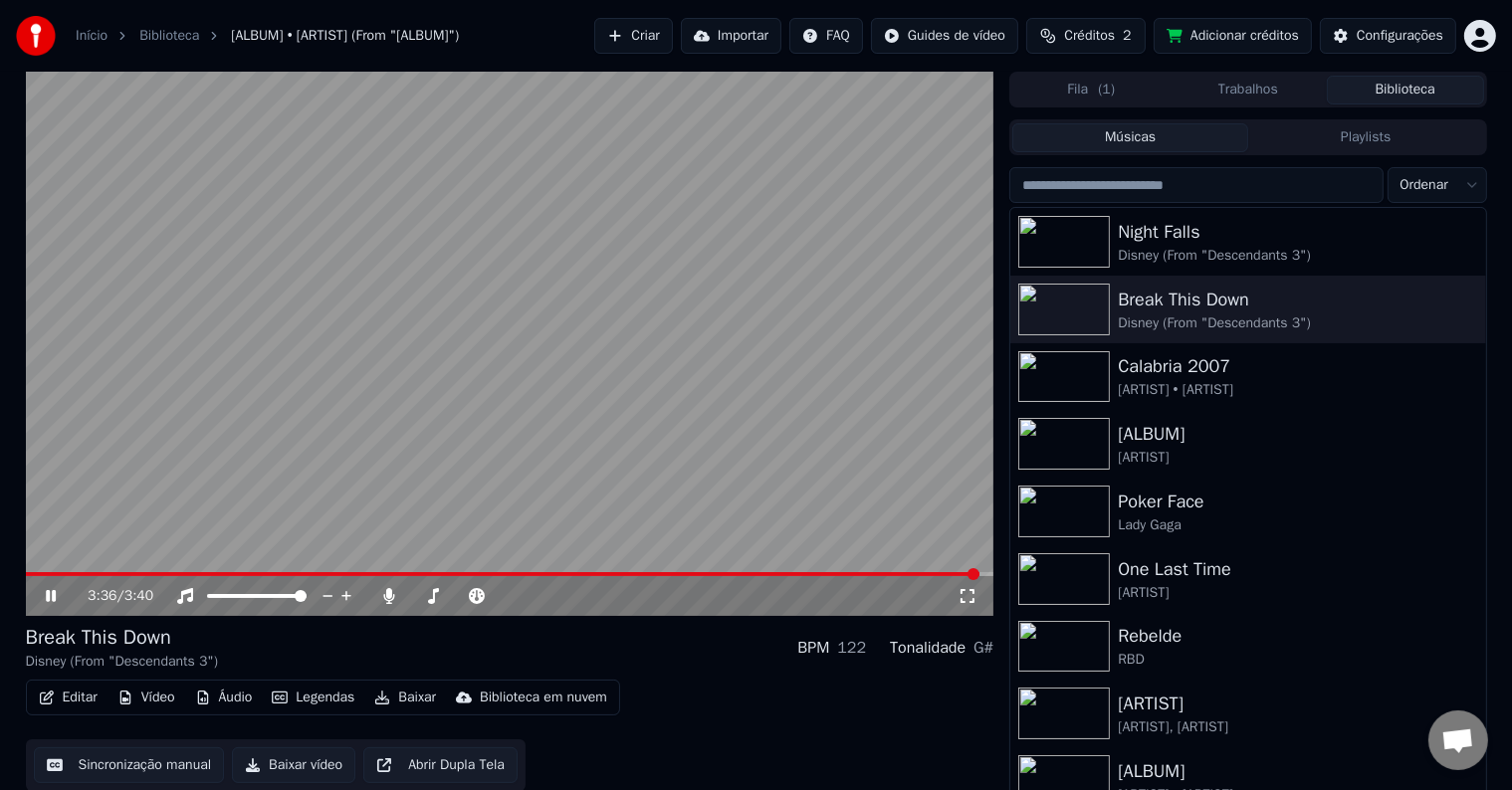 click on "3:36  /  3:40" at bounding box center (510, 596) 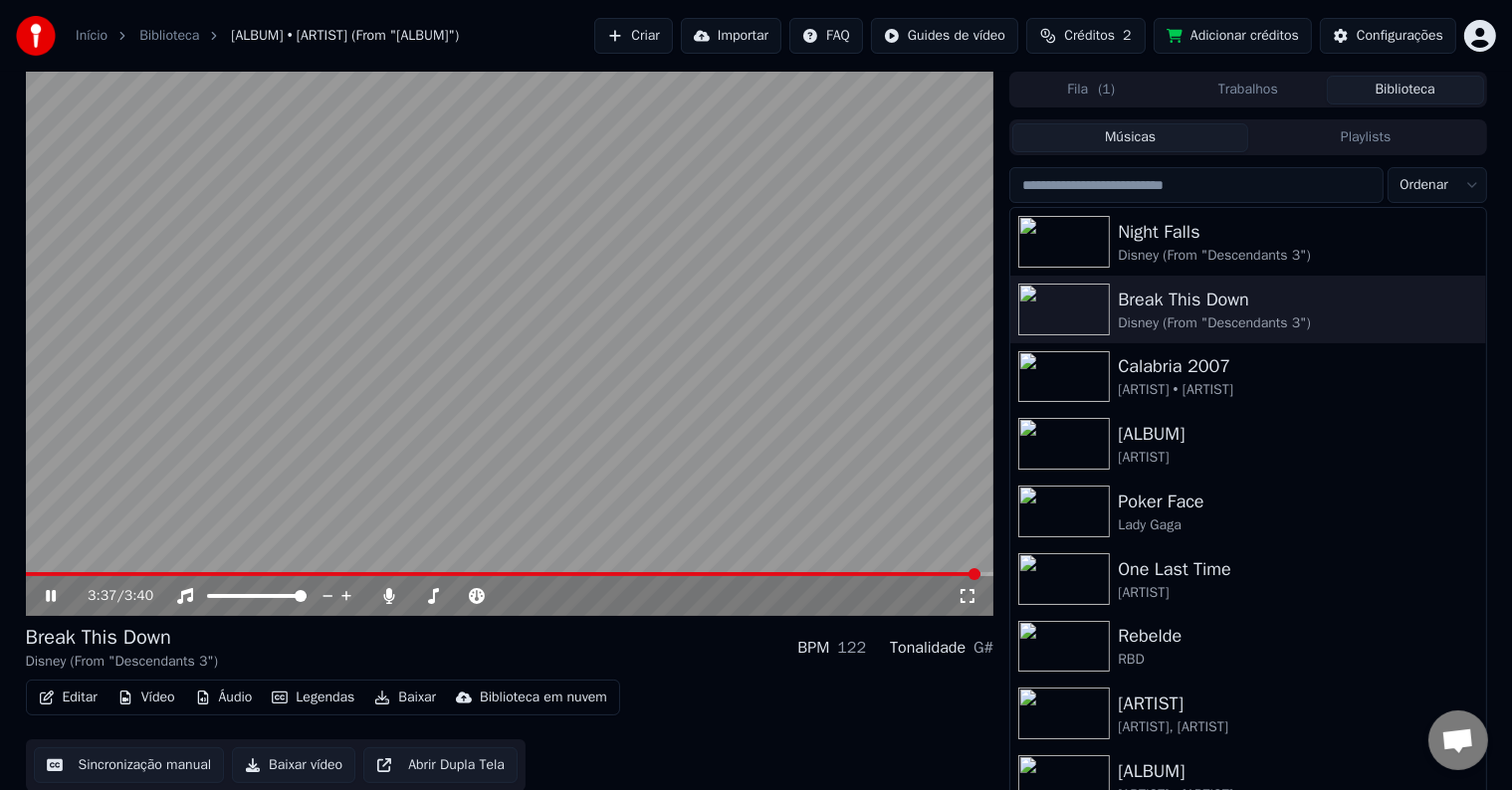 click at bounding box center (510, 343) 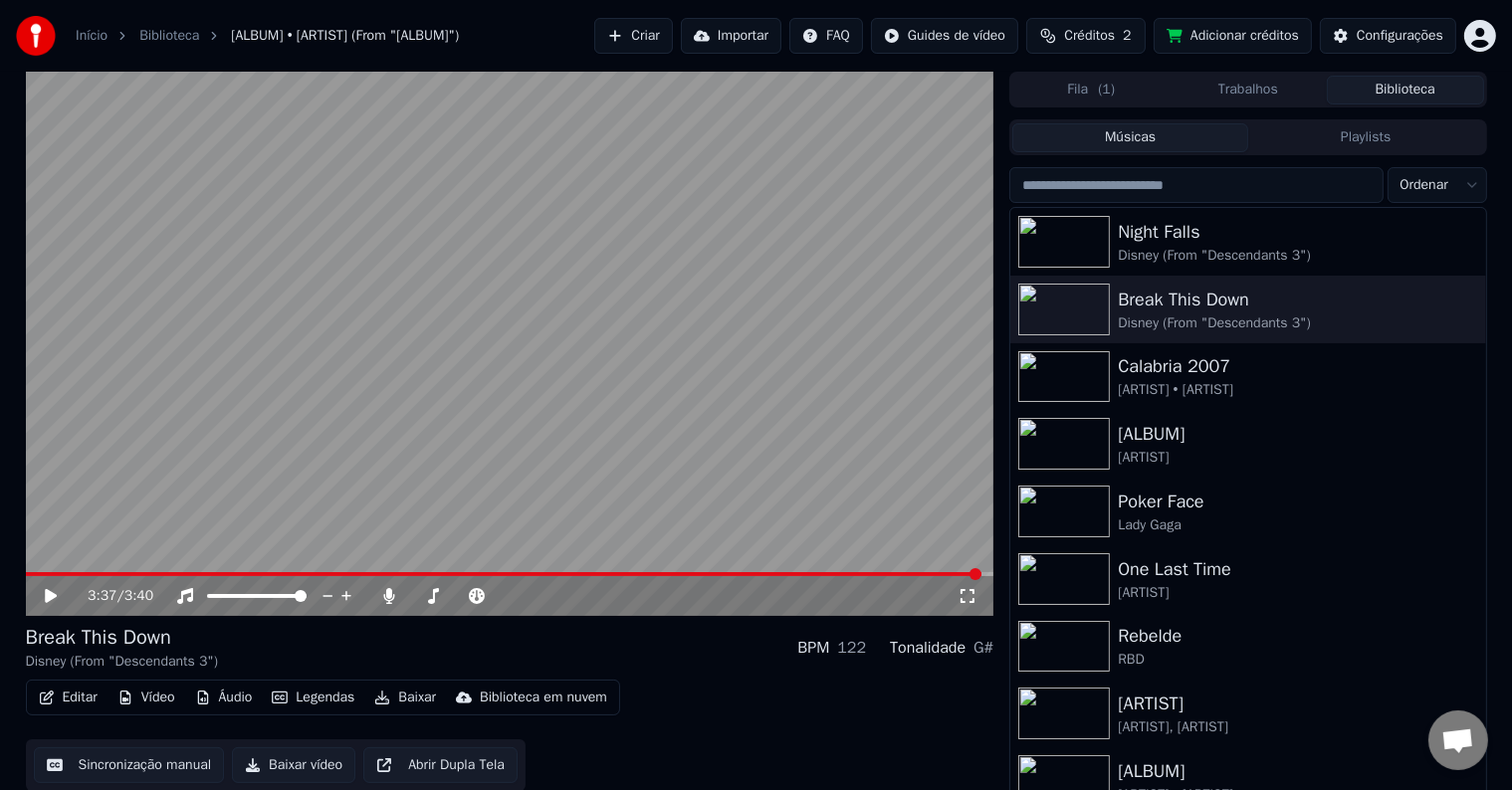 click on "3:37  /  3:40" at bounding box center (523, 596) 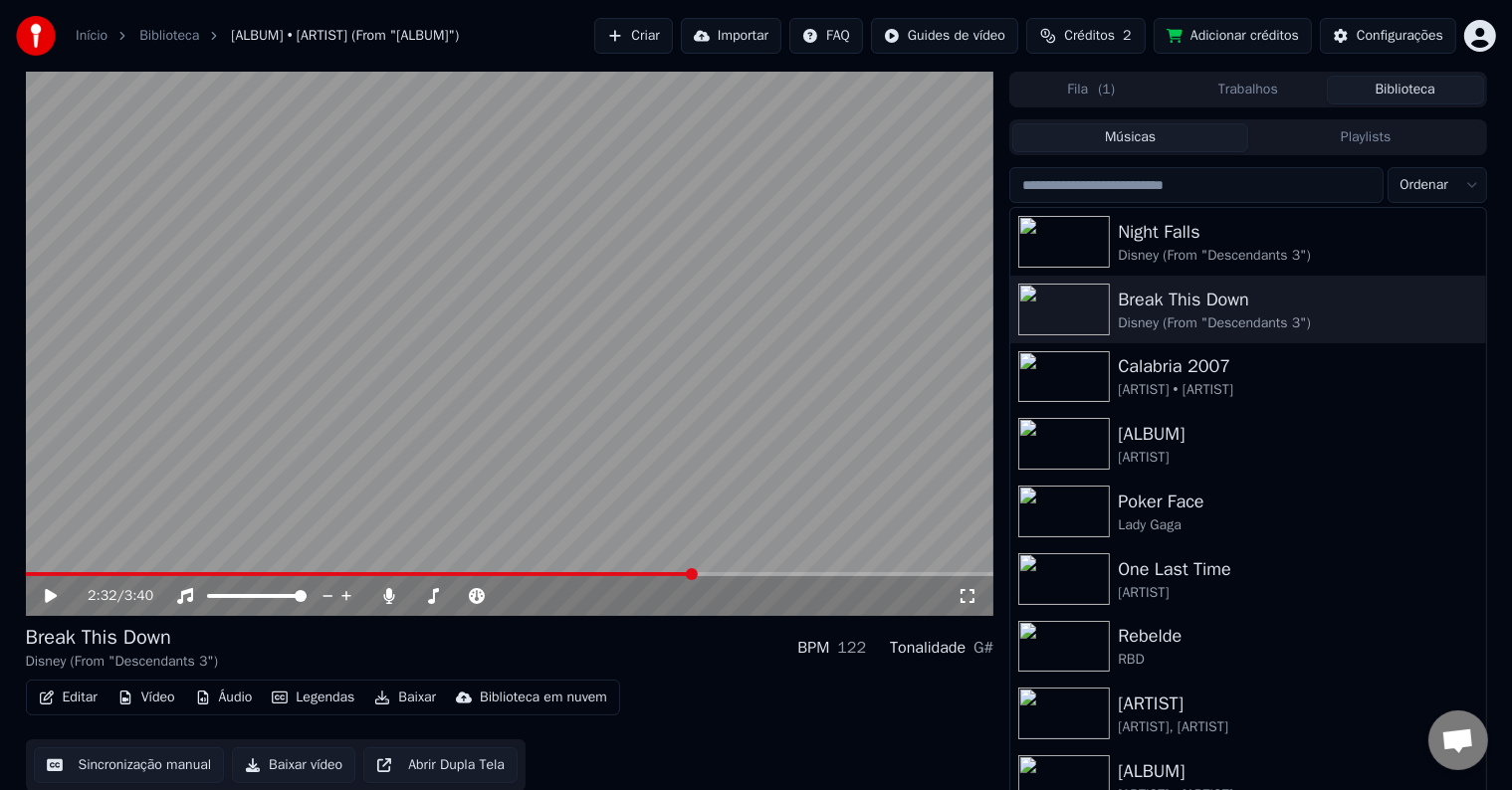 click at bounding box center (359, 574) 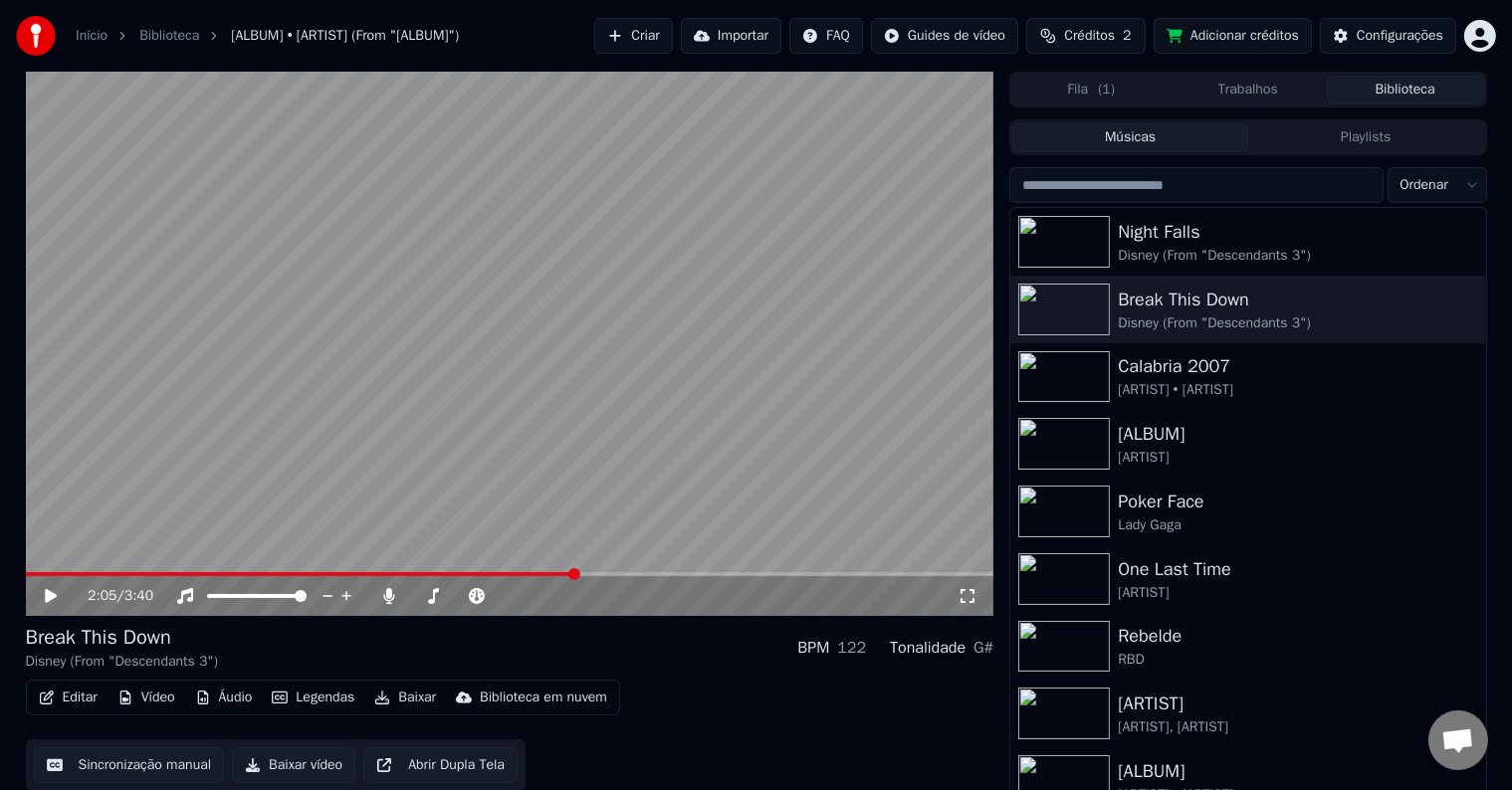 click at bounding box center [510, 343] 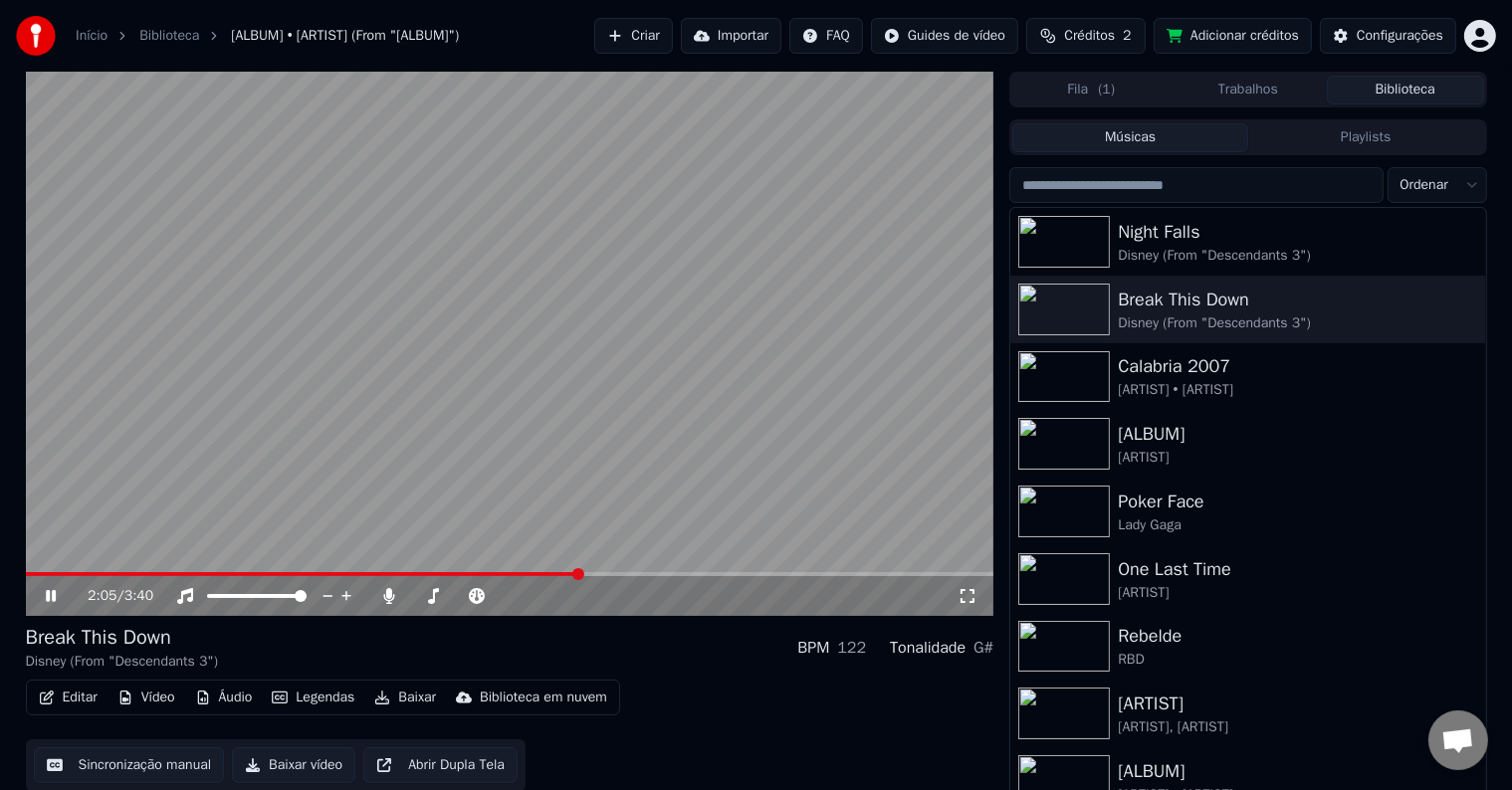 click 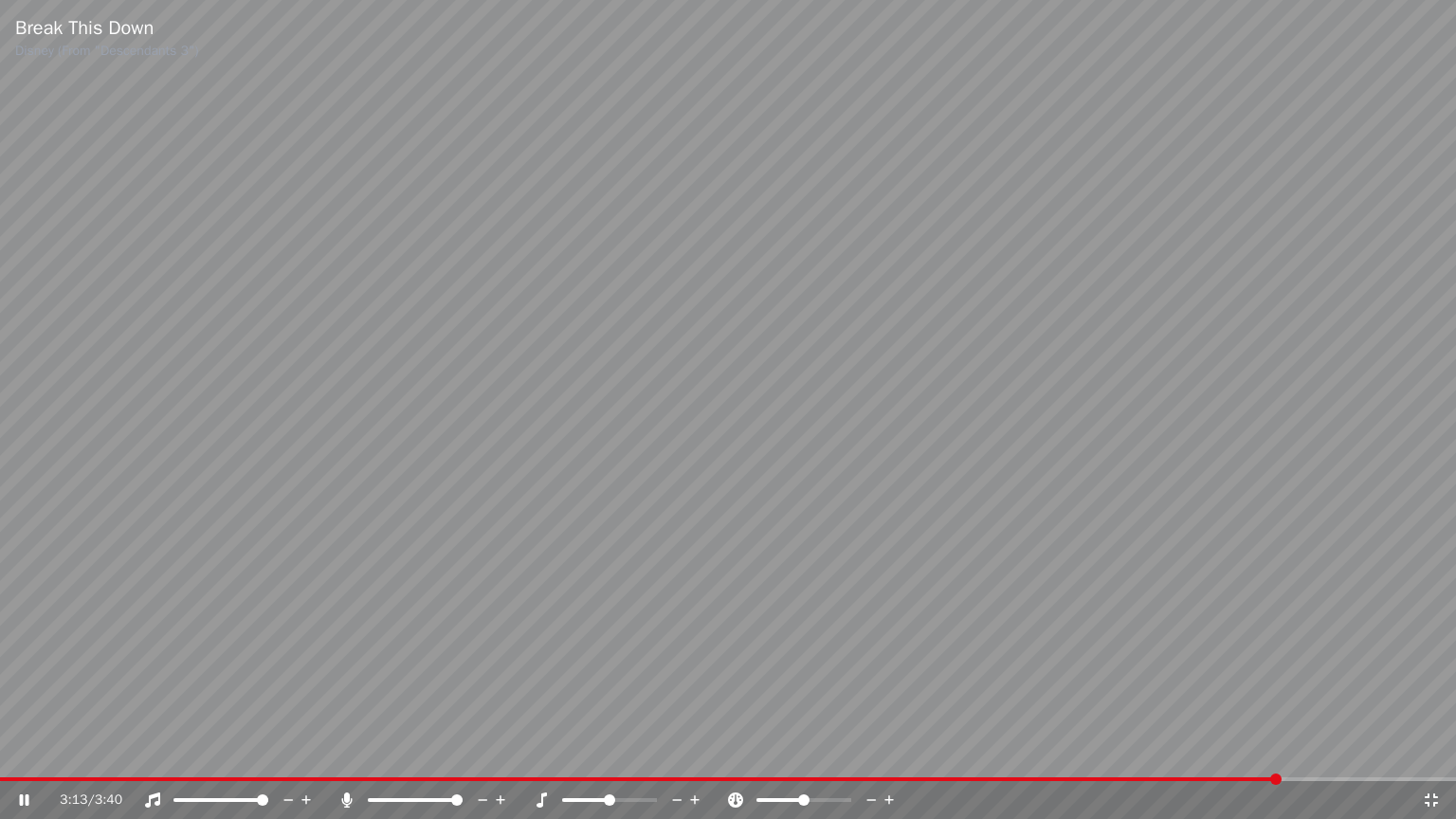 click 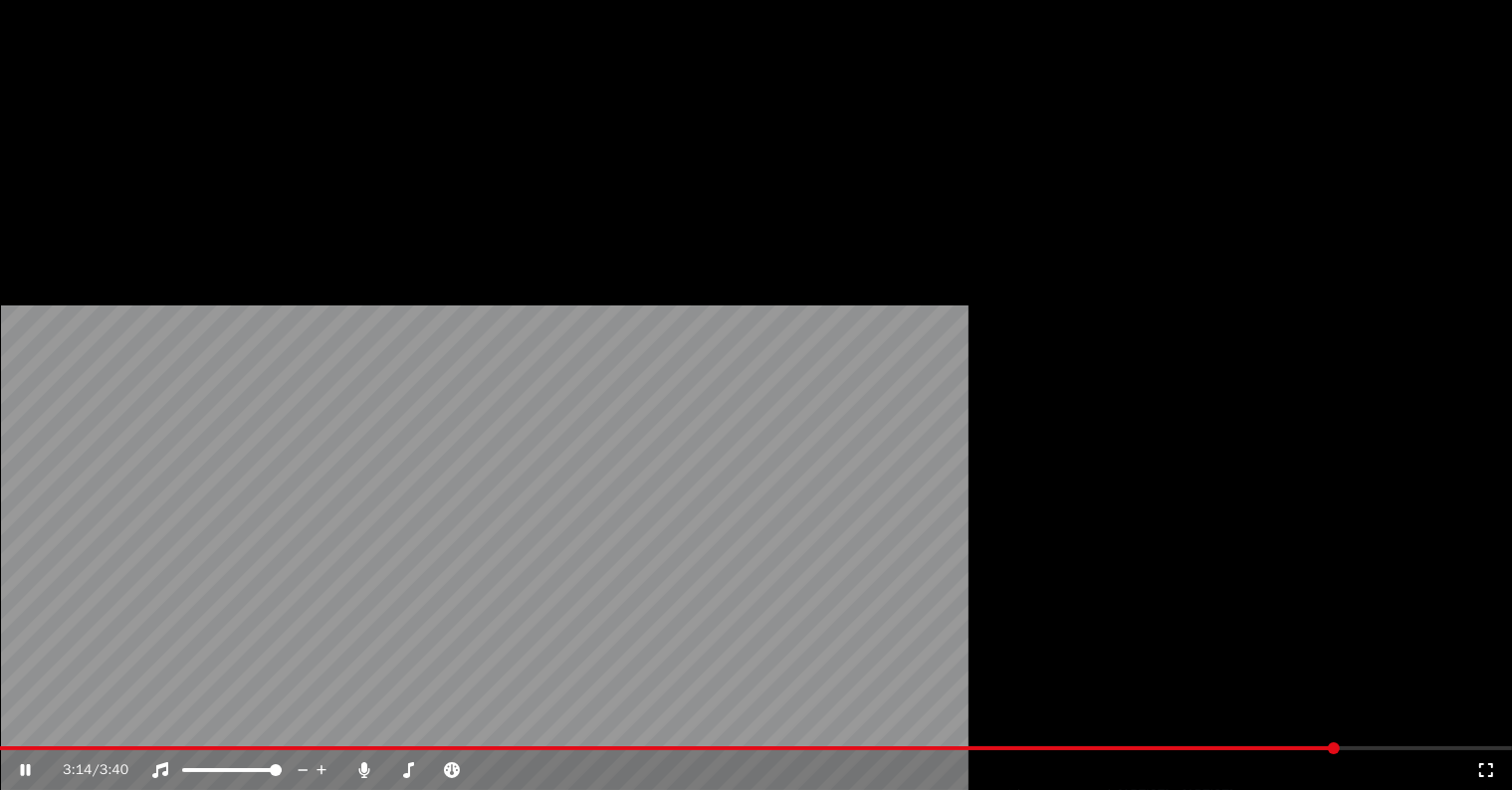 click on "Editar" at bounding box center [68, 153] 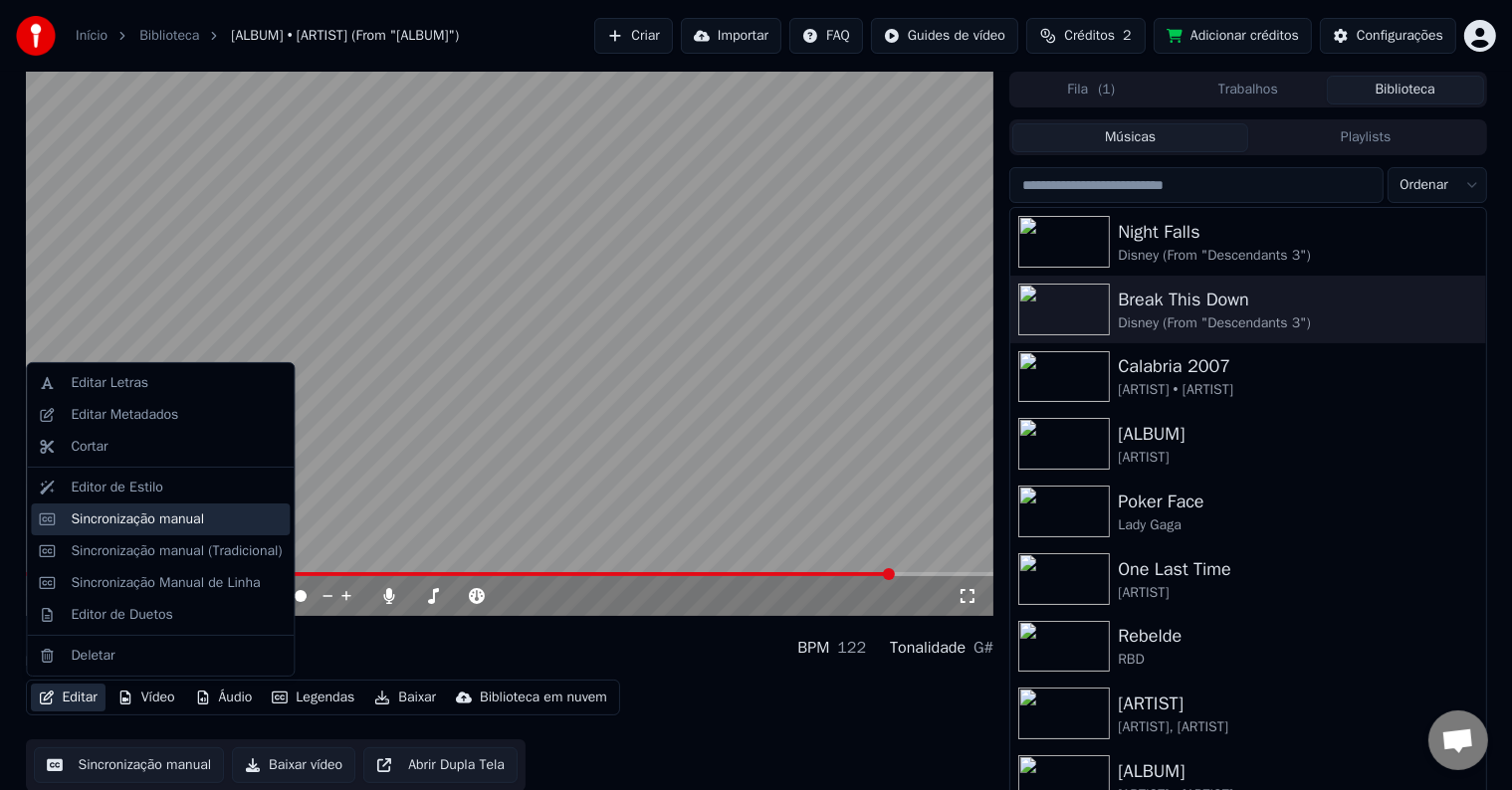 click on "Sincronização manual" at bounding box center [137, 519] 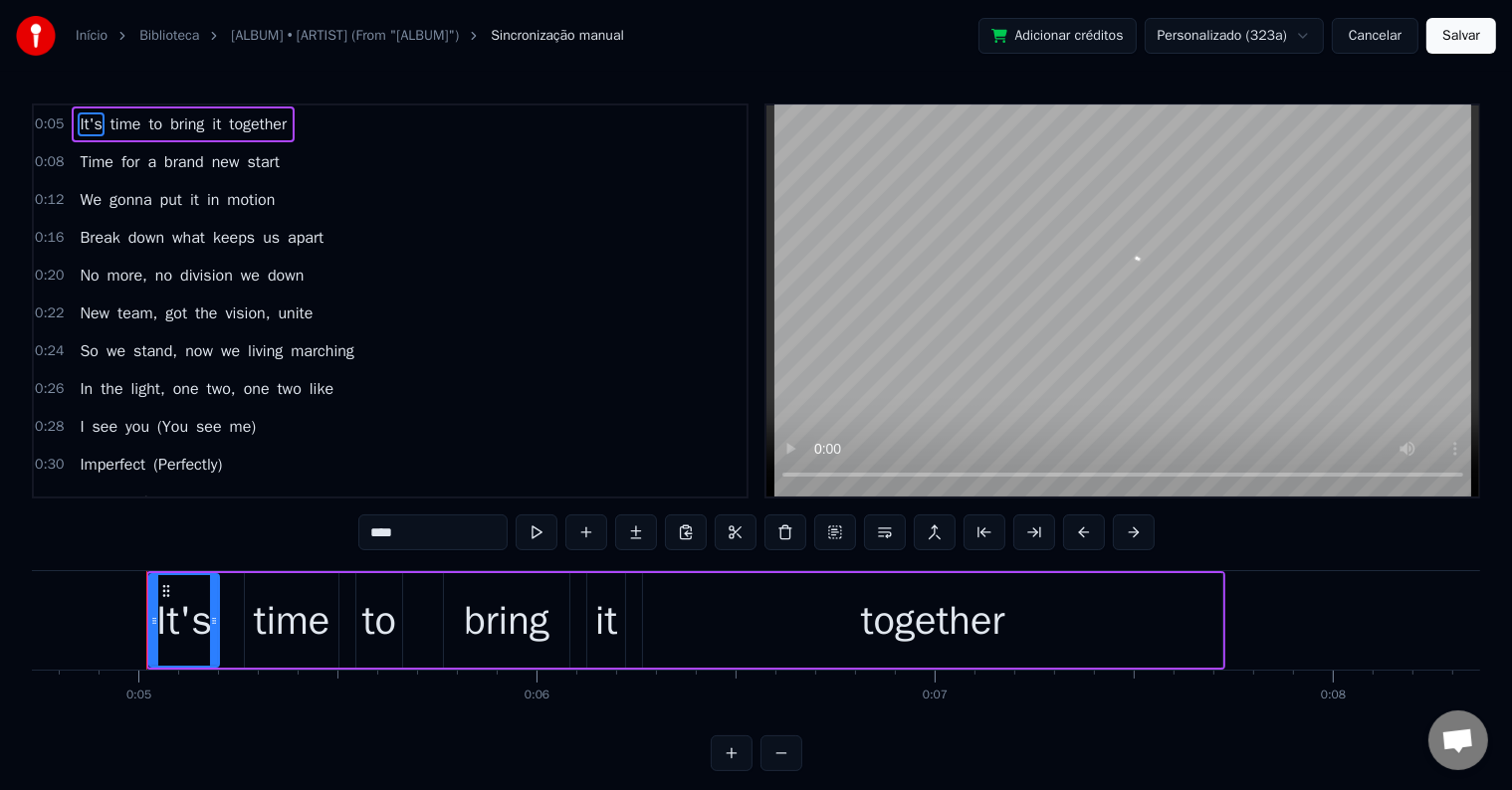 scroll, scrollTop: 0, scrollLeft: 1899, axis: horizontal 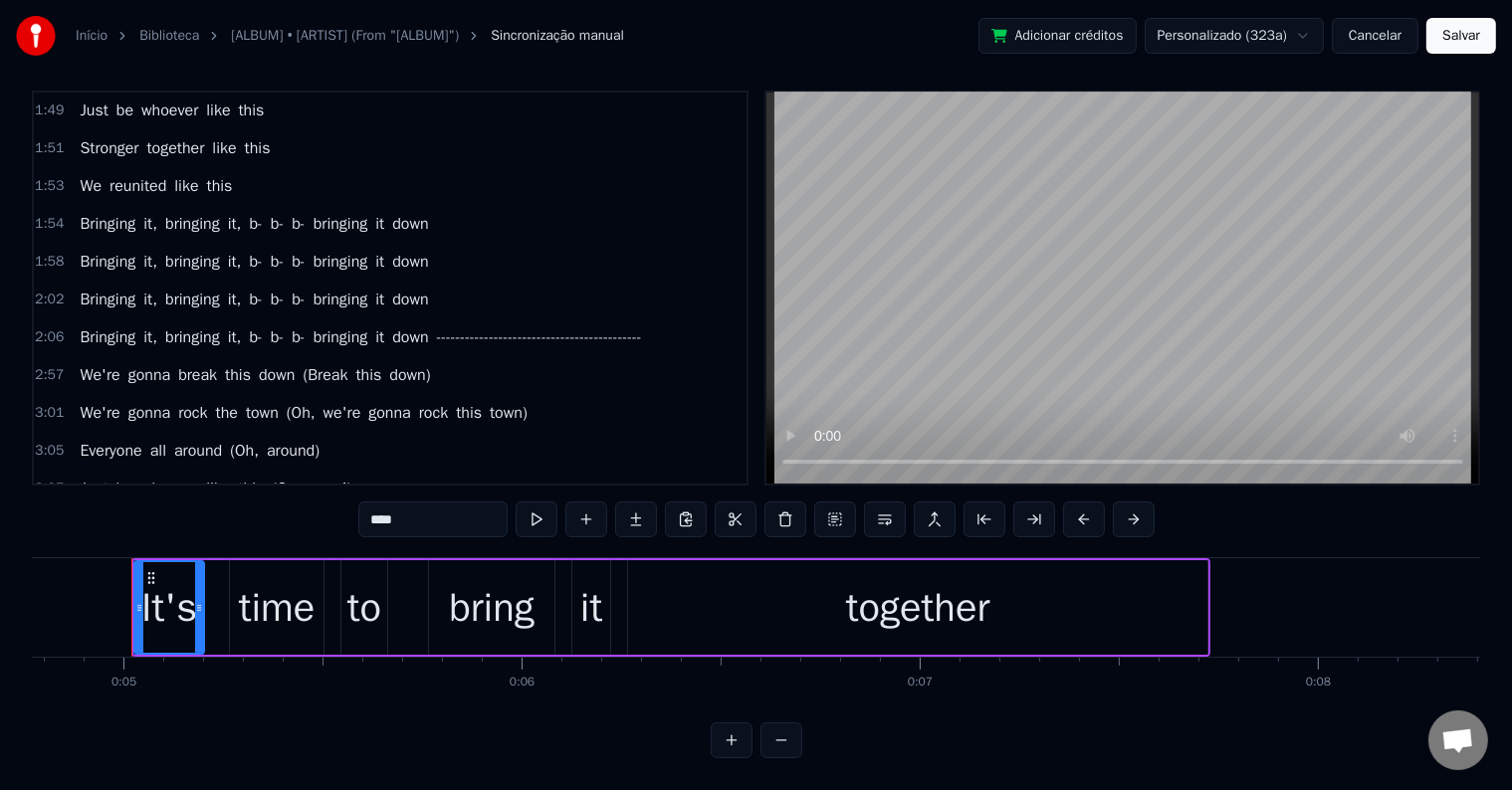 click on "-------------------------------------------" at bounding box center [540, 337] 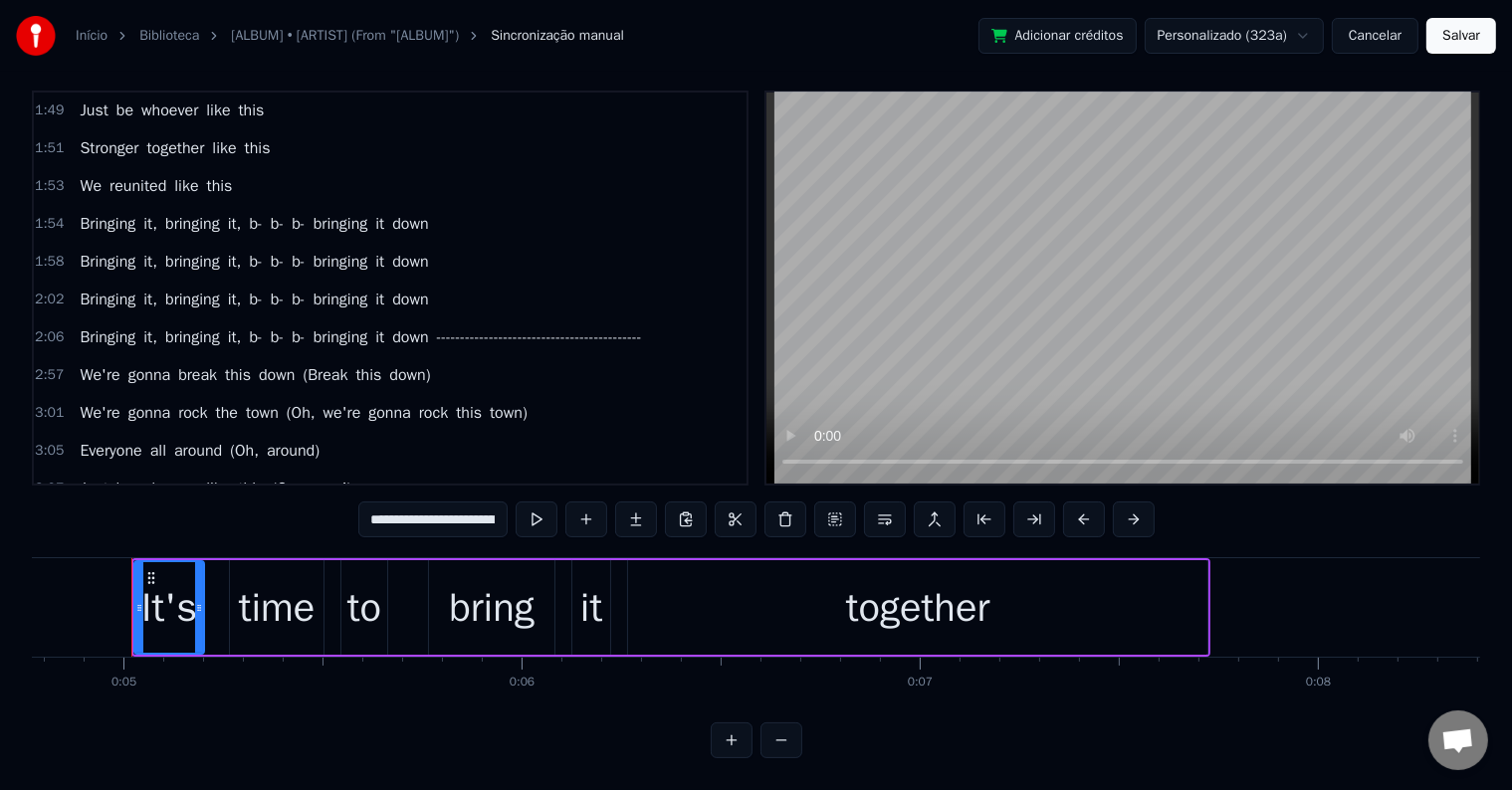 scroll, scrollTop: 15, scrollLeft: 0, axis: vertical 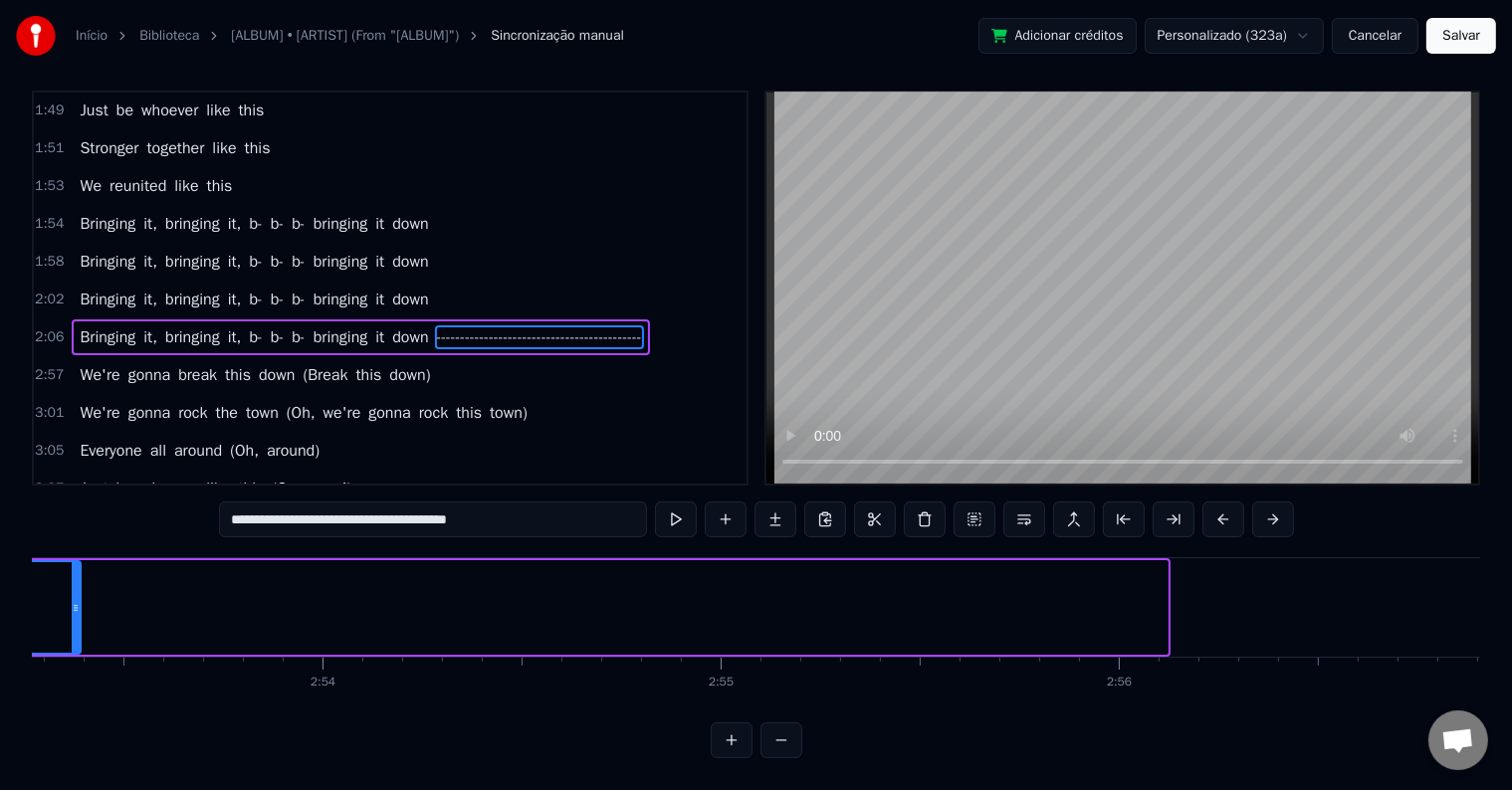 drag, startPoint x: 1165, startPoint y: 614, endPoint x: 81, endPoint y: 608, distance: 1084.0166 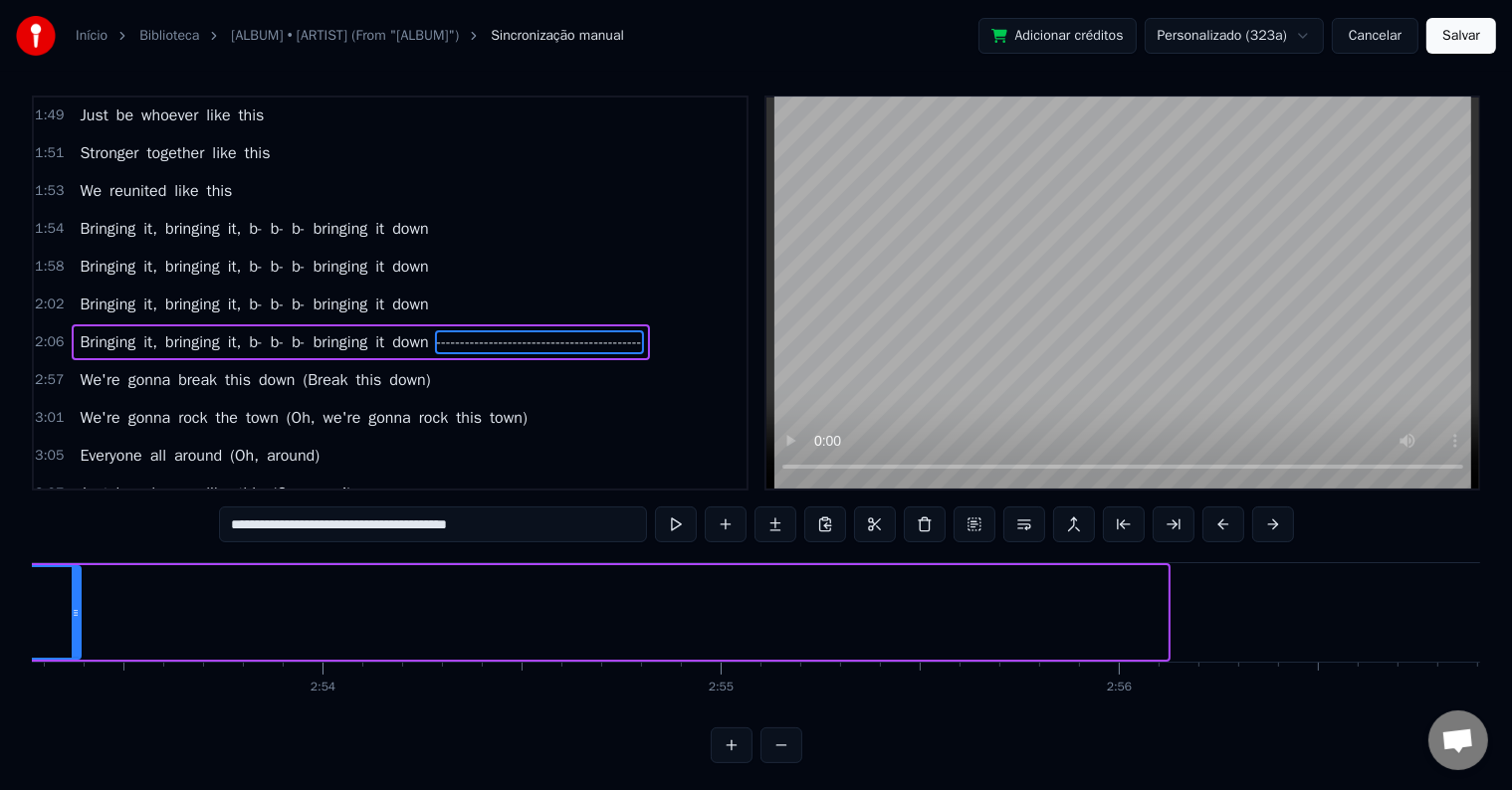 scroll, scrollTop: 0, scrollLeft: 0, axis: both 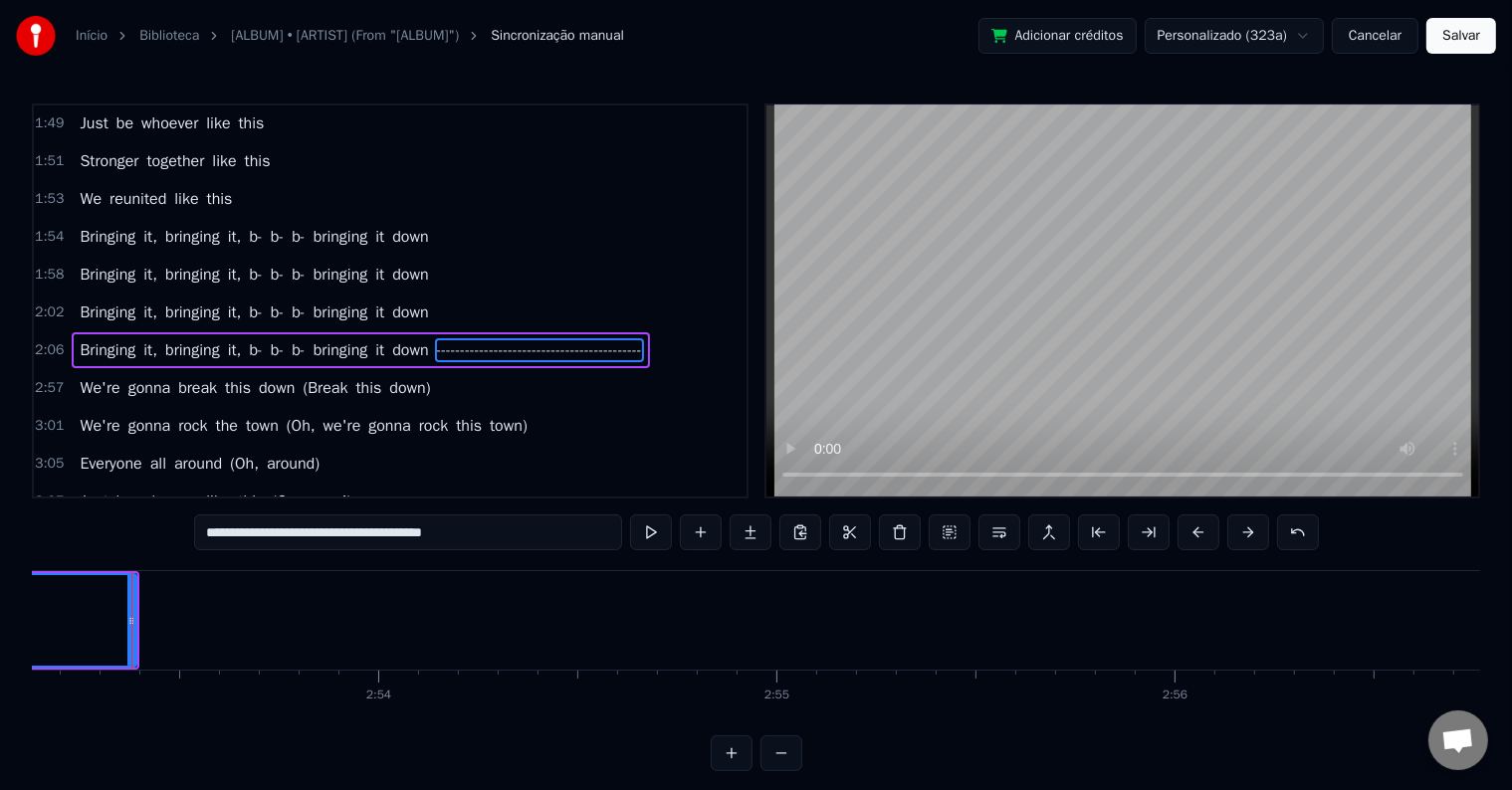 click on "-------------------------------------------" at bounding box center (-7865, 620) 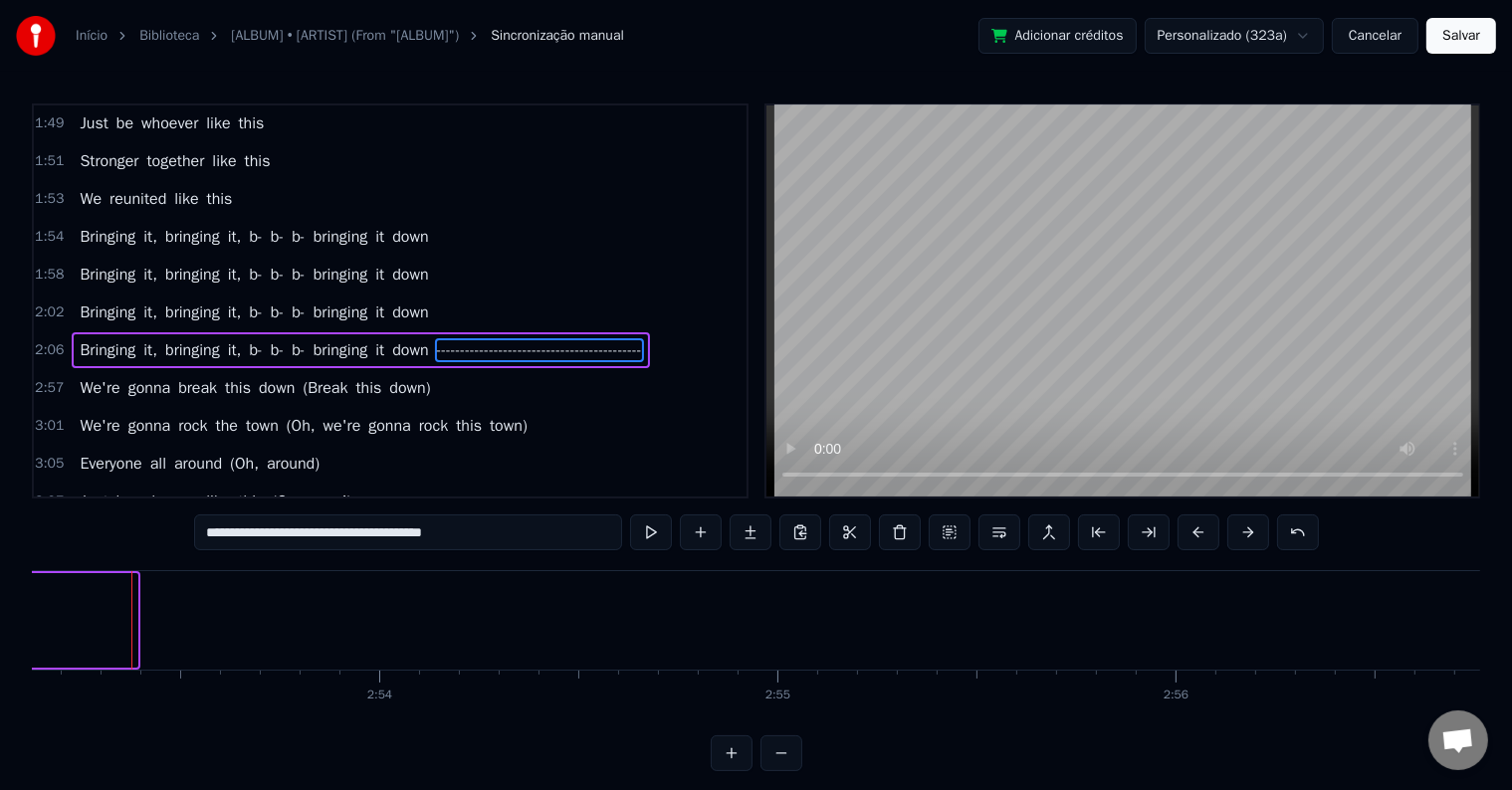 drag, startPoint x: 132, startPoint y: 628, endPoint x: 0, endPoint y: 653, distance: 134.34657 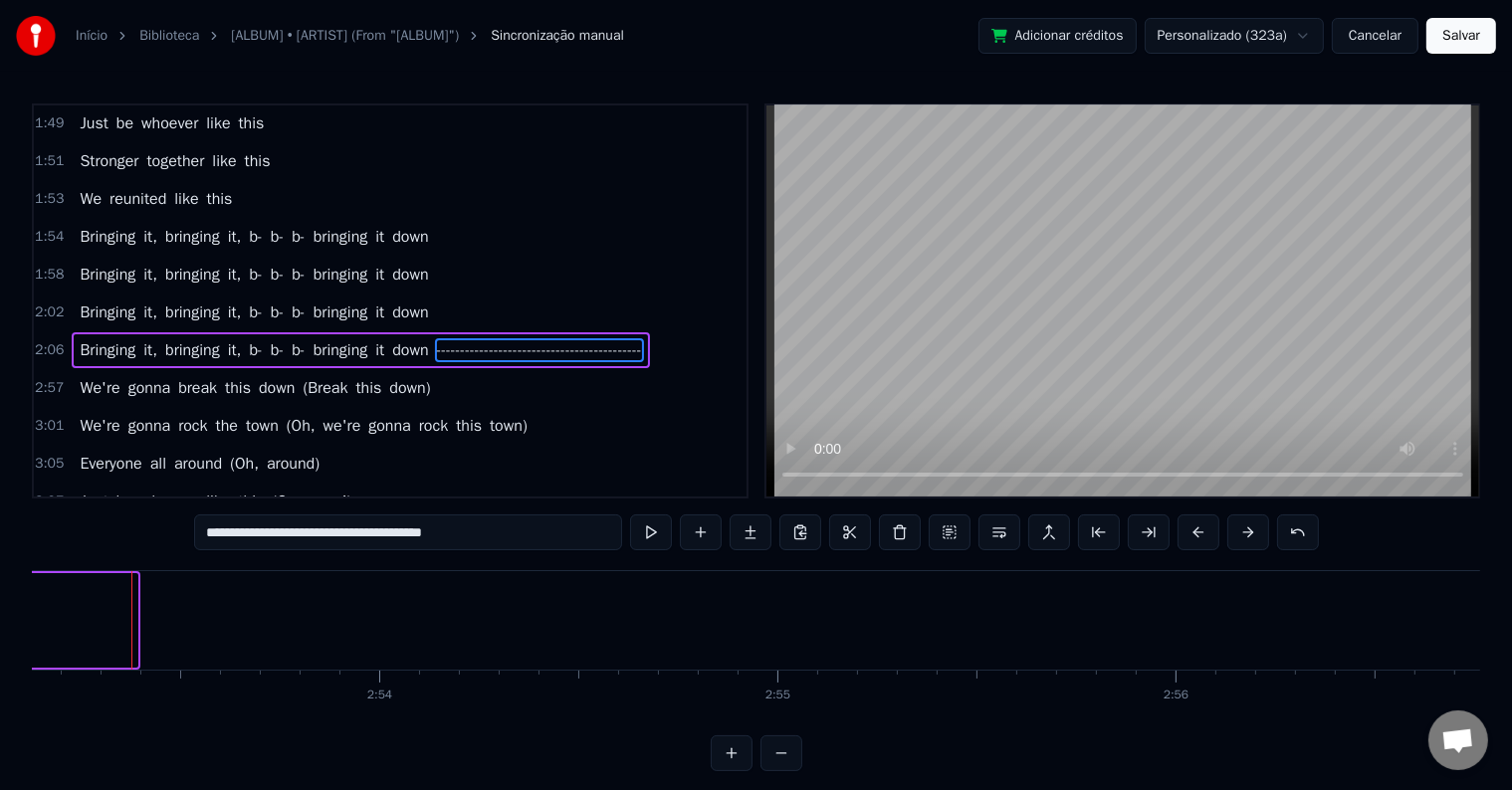 click on "Início Biblioteca Break This Down • Disney (From "Descendants 3") Sincronização manual Adicionar créditos Personalizado (323a) Cancelar Salvar 0:05 It's time to bring it together 0:08 Time for a brand new start 0:12 We gonna put it in motion 0:16 Break down what keeps us apart 0:20 No more, no division we down 0:22 New team, got the vision, unite 0:24 So we stand, now we living marching 0:26 In the light, one two, one two like 0:28 I see you (You see me) 0:30 Imperfect (Perfectly) 0:32 Face to face we can see clearly our similarities 0:36 Like day and night, wrong or right 0:40 We come together for a good time 0:43 We're gonna break this down 0:47 We're gonna rock the town 0:51 Everyone all around 0:56 Let's be whoever like this 0:58 Stronger together like this 1:00 Believing in second chances 1:03 And we're all starting today 1:07 Marching on in a new land 1:11 Our world's a better, a better place 1:15 *Welcome, the addition new love* 1:17 -Unity, new beginning for us- 1:19 +Harmony that's the mission" at bounding box center (756, 385) 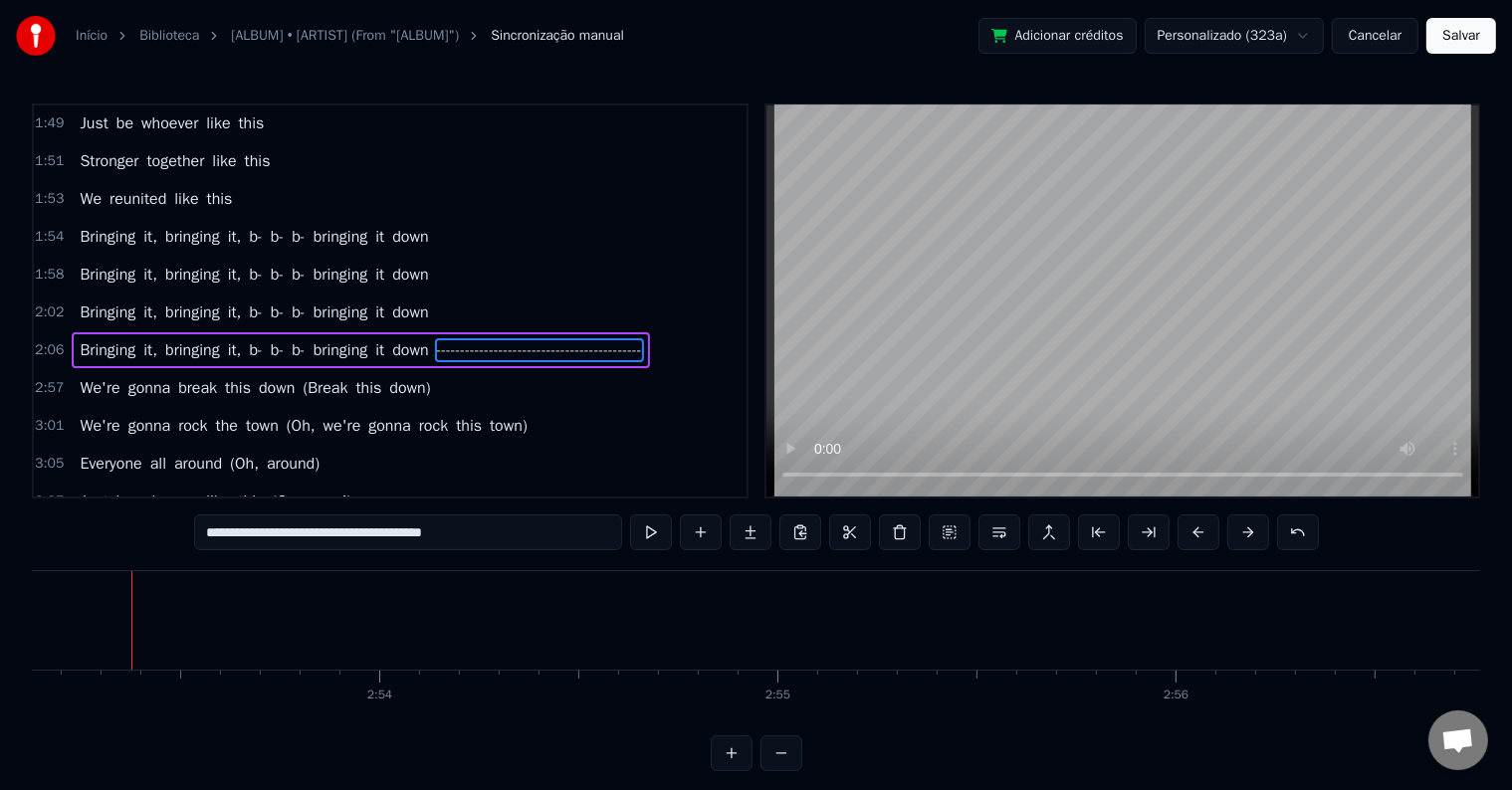 click on "Salvar" at bounding box center [1461, 36] 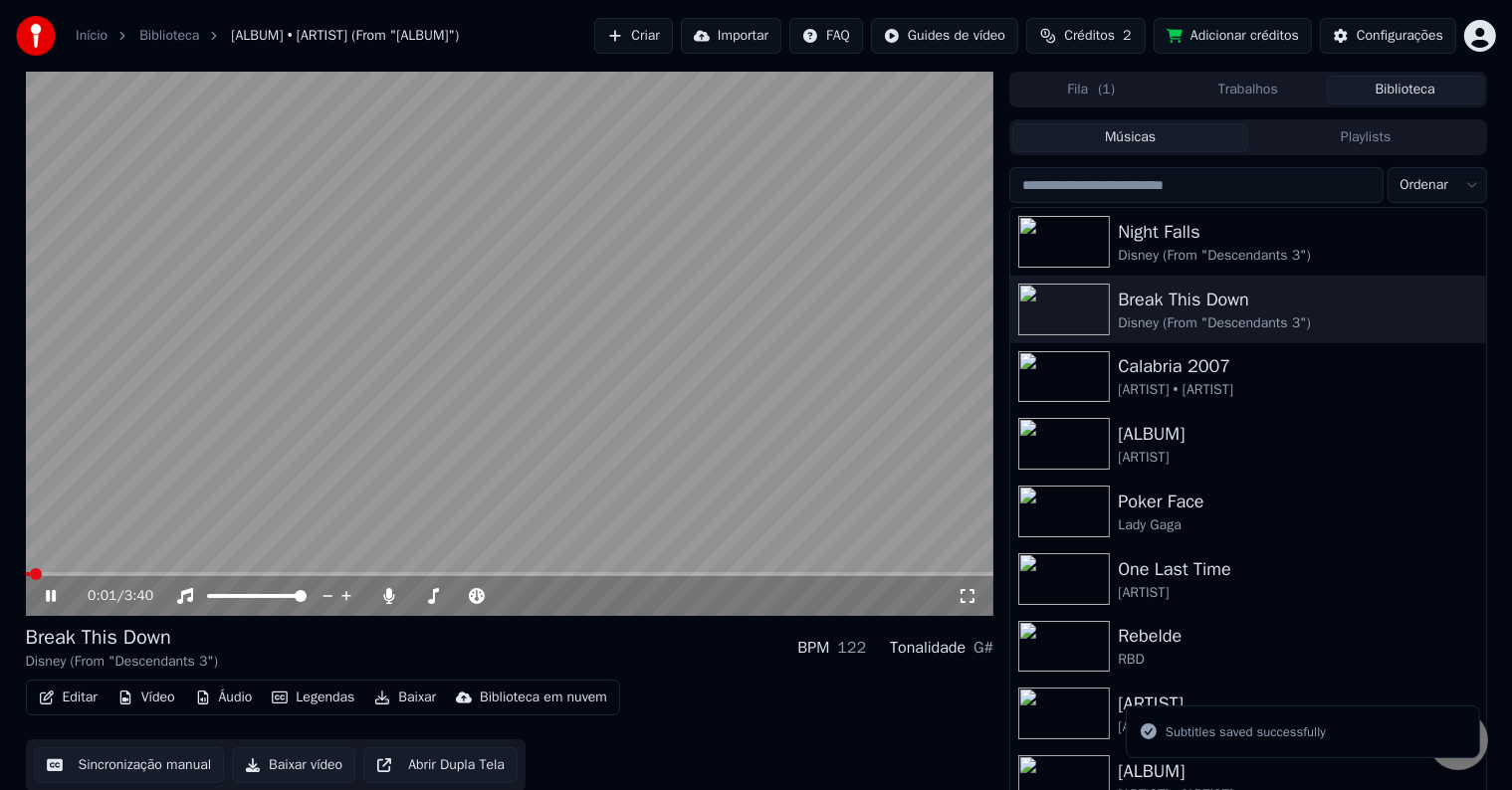 click at bounding box center (510, 574) 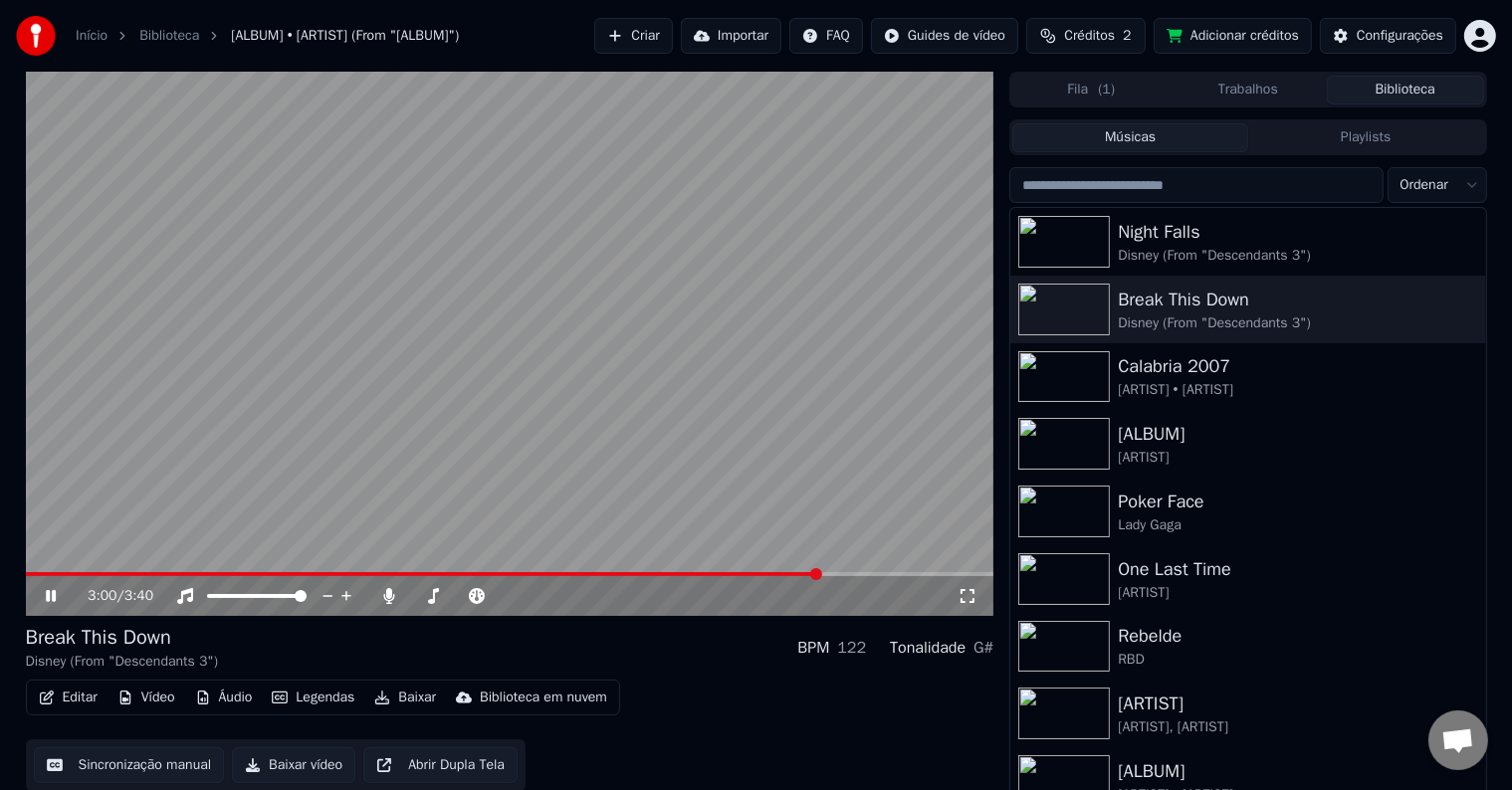 click at bounding box center [510, 343] 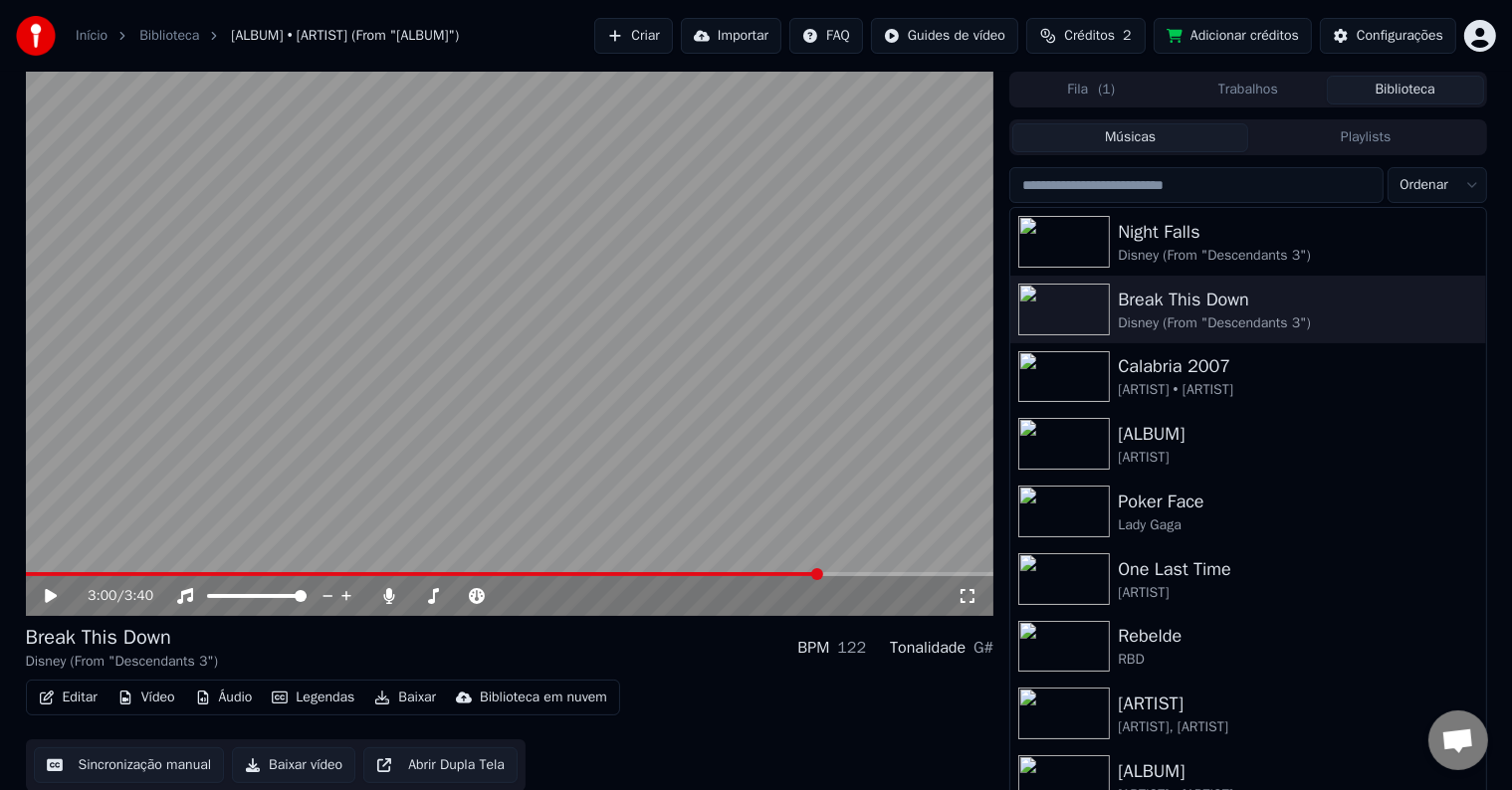 click on "Editar" at bounding box center (68, 697) 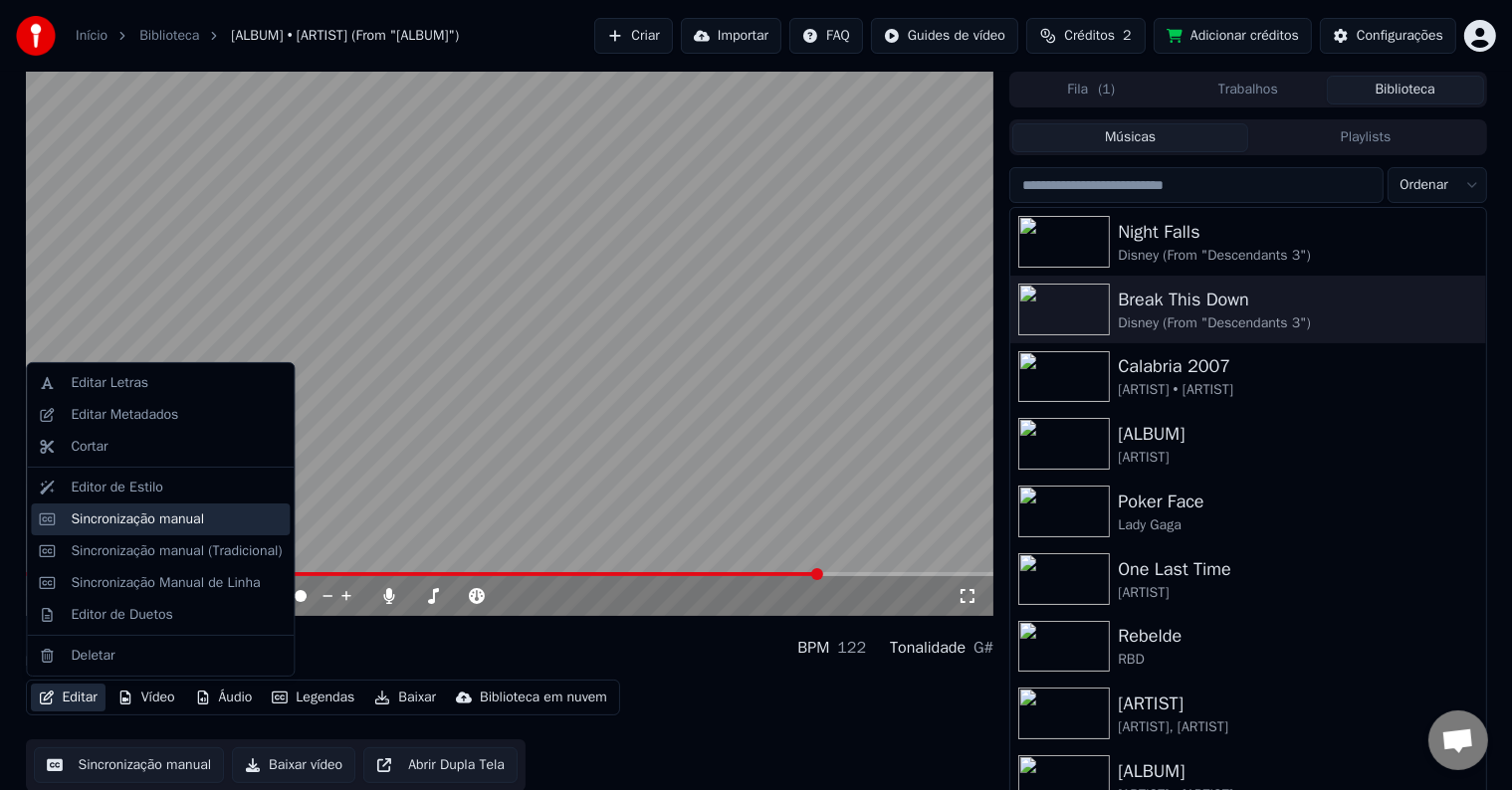 click on "Sincronização manual" at bounding box center [160, 519] 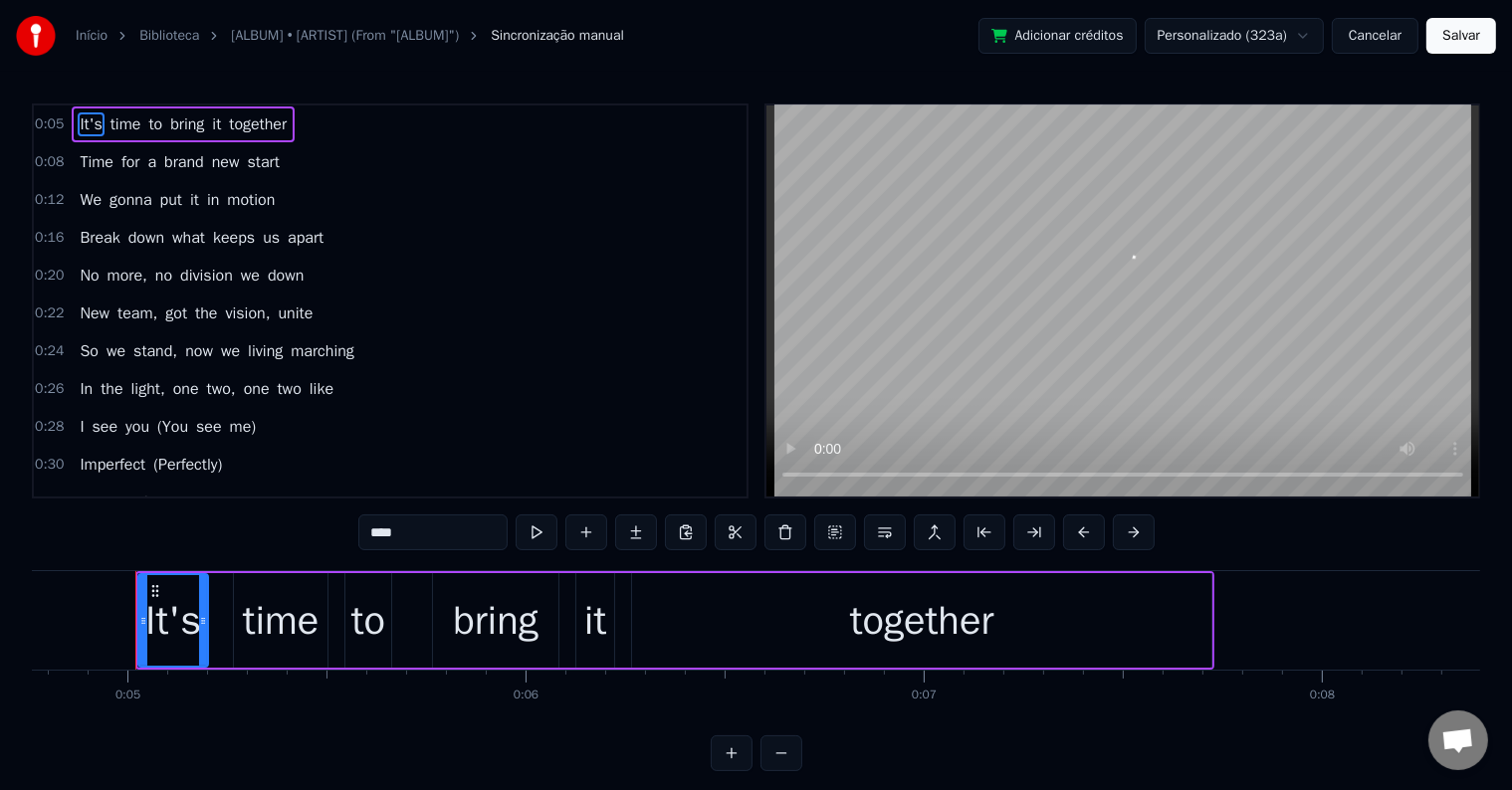 scroll, scrollTop: 0, scrollLeft: 1899, axis: horizontal 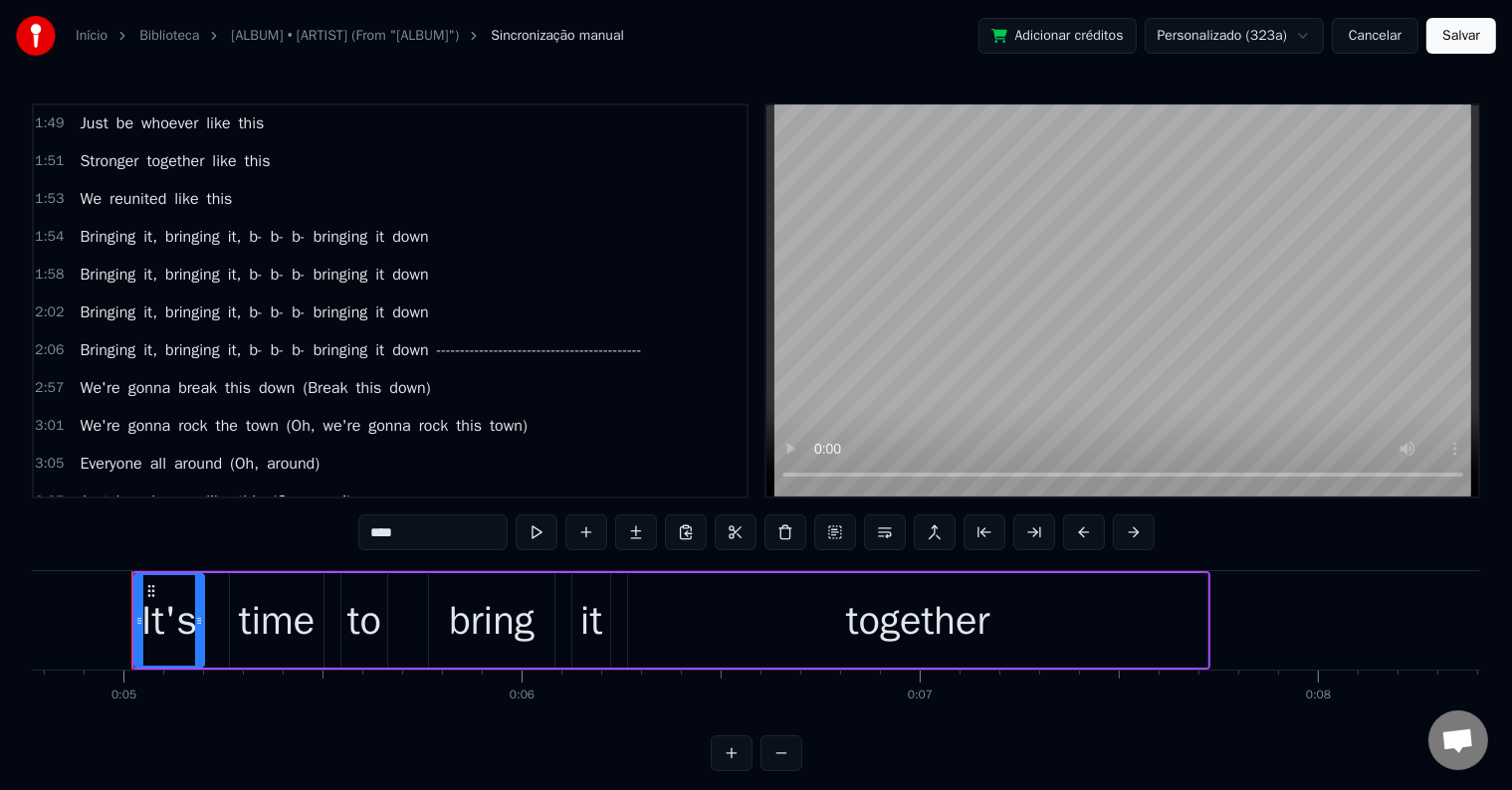 click on "-------------------------------------------" at bounding box center [540, 350] 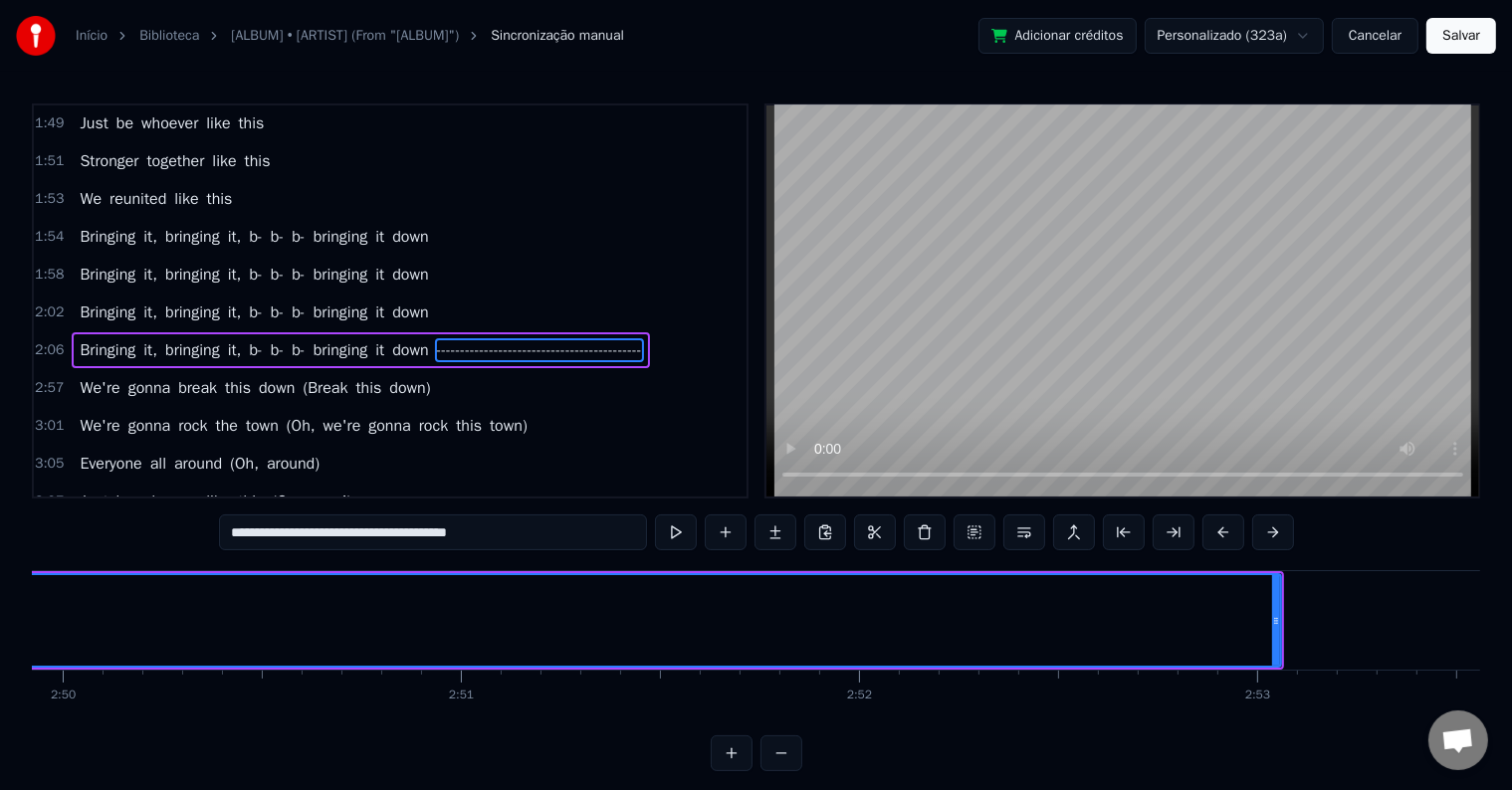 scroll, scrollTop: 0, scrollLeft: 67507, axis: horizontal 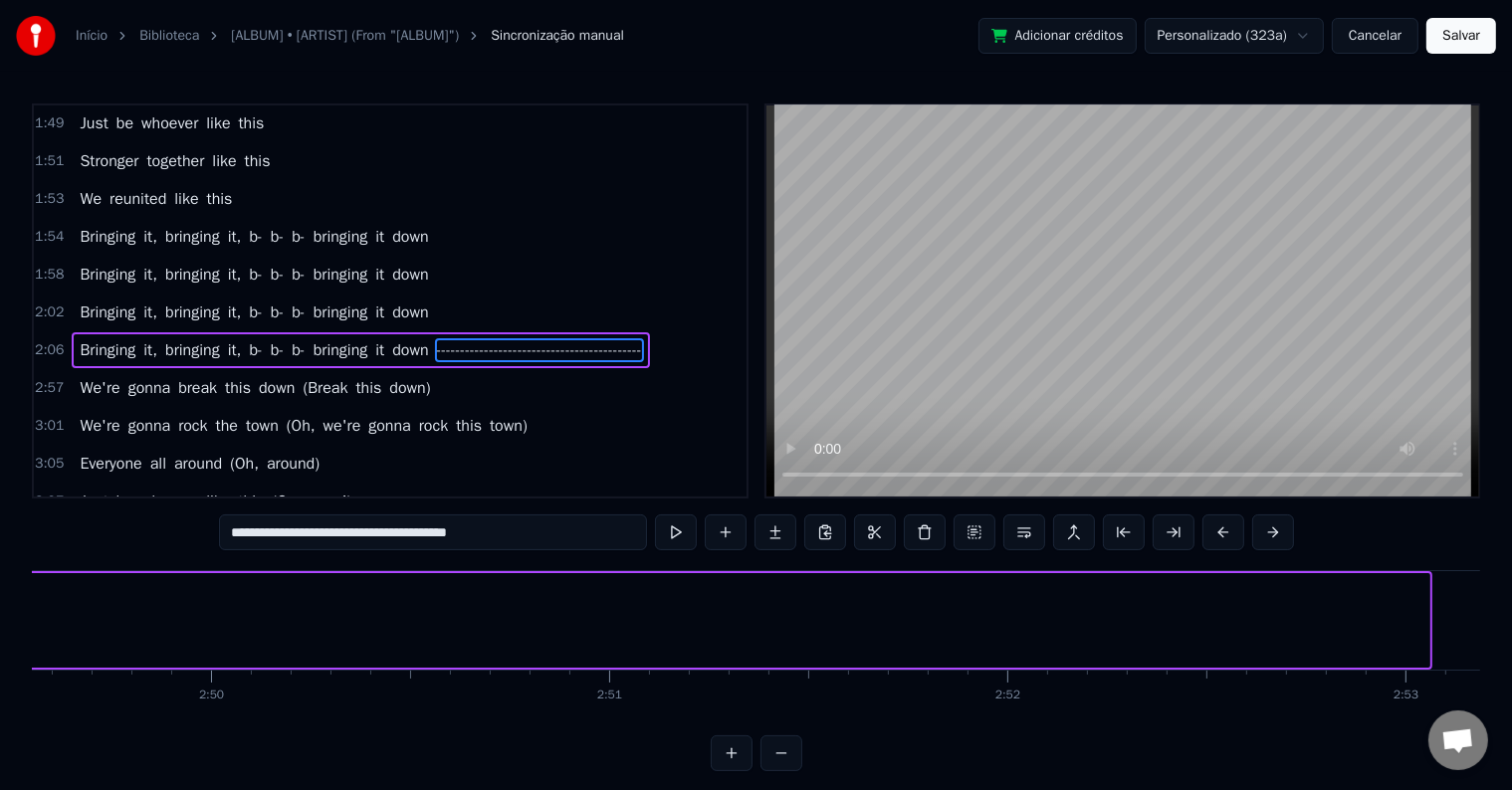 drag, startPoint x: 1425, startPoint y: 612, endPoint x: 0, endPoint y: 634, distance: 1425.17 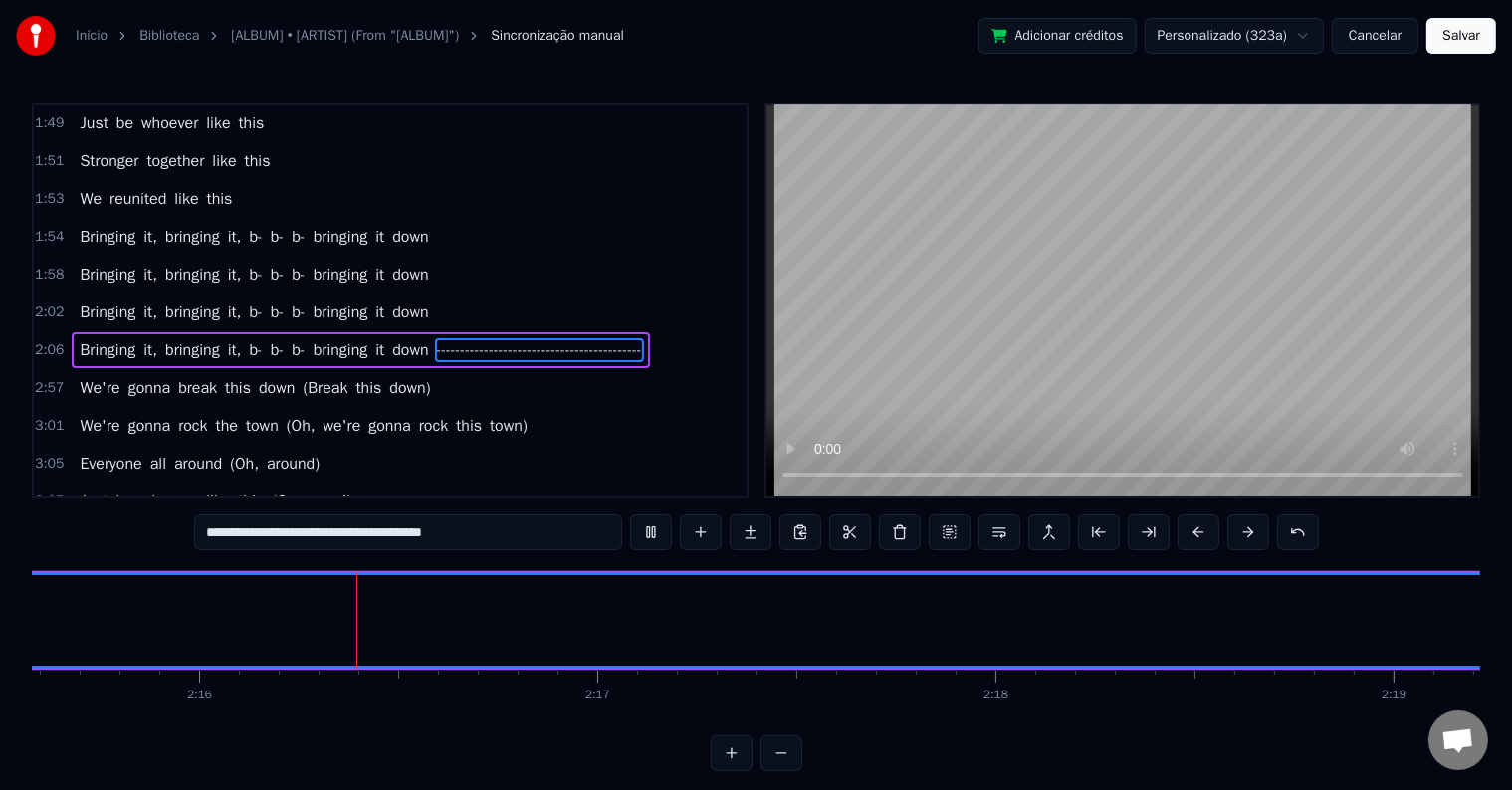 type 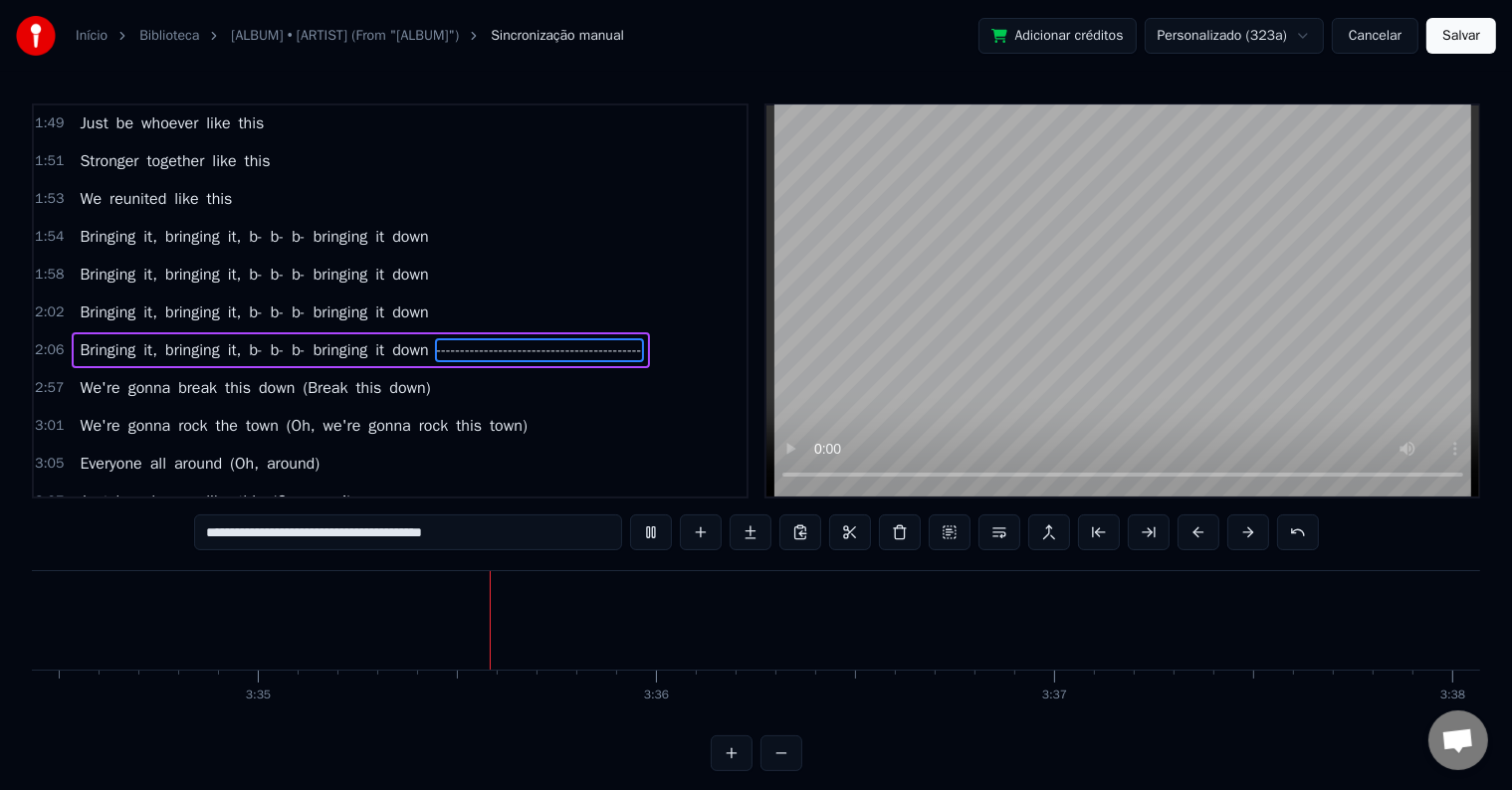 scroll, scrollTop: 0, scrollLeft: 85536, axis: horizontal 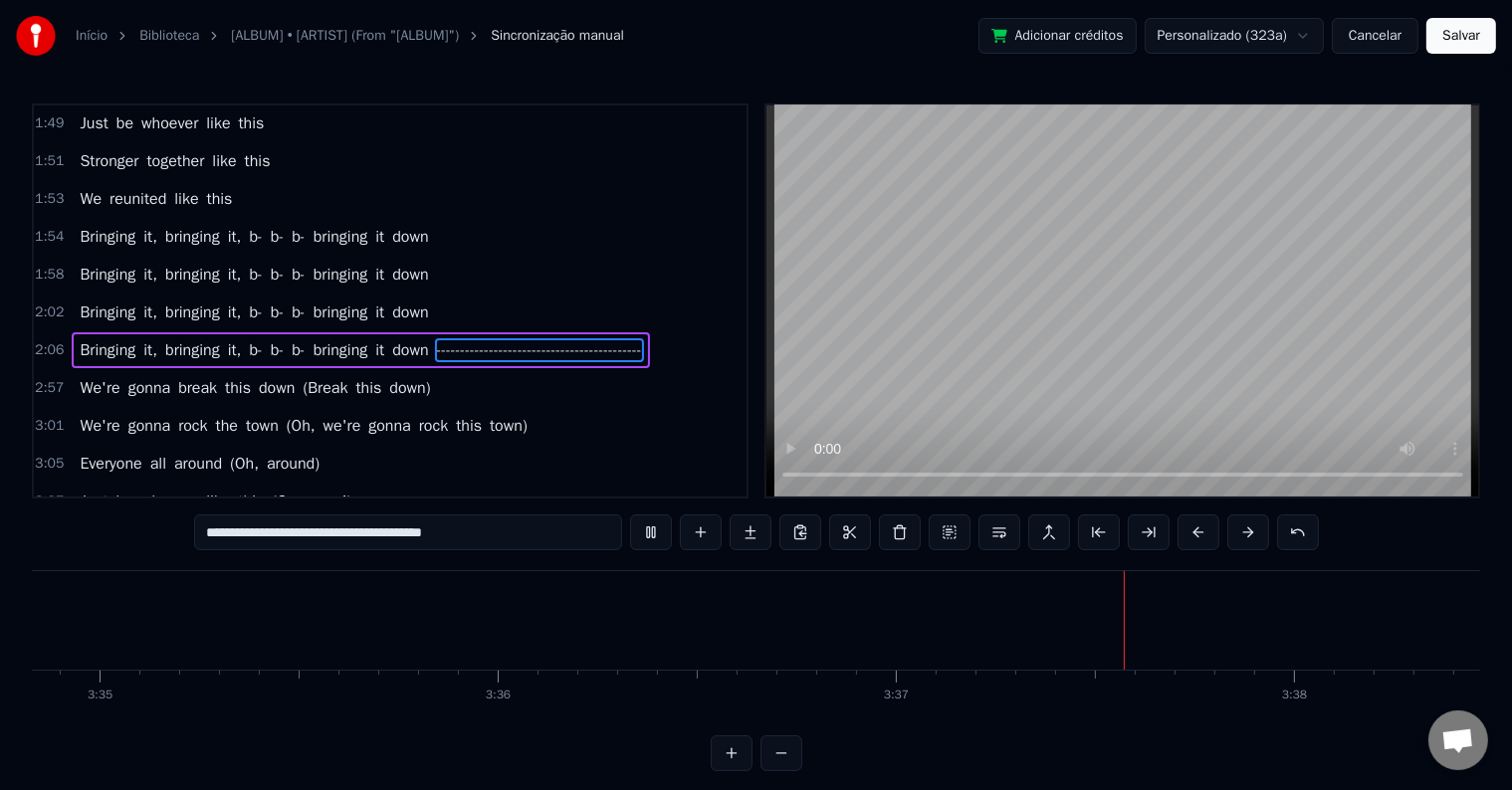 click on "Salvar" at bounding box center [1461, 36] 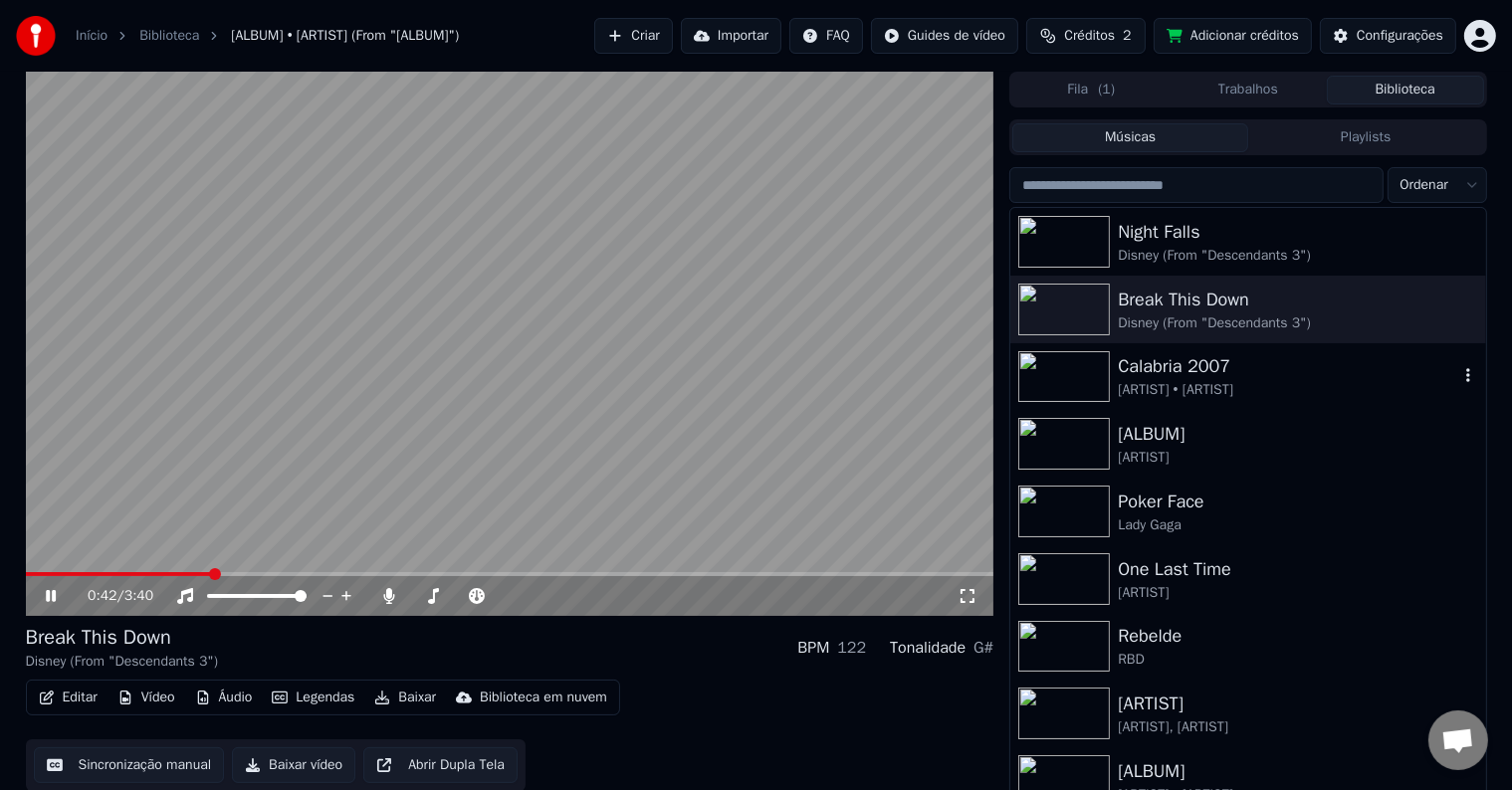 click at bounding box center (1064, 377) 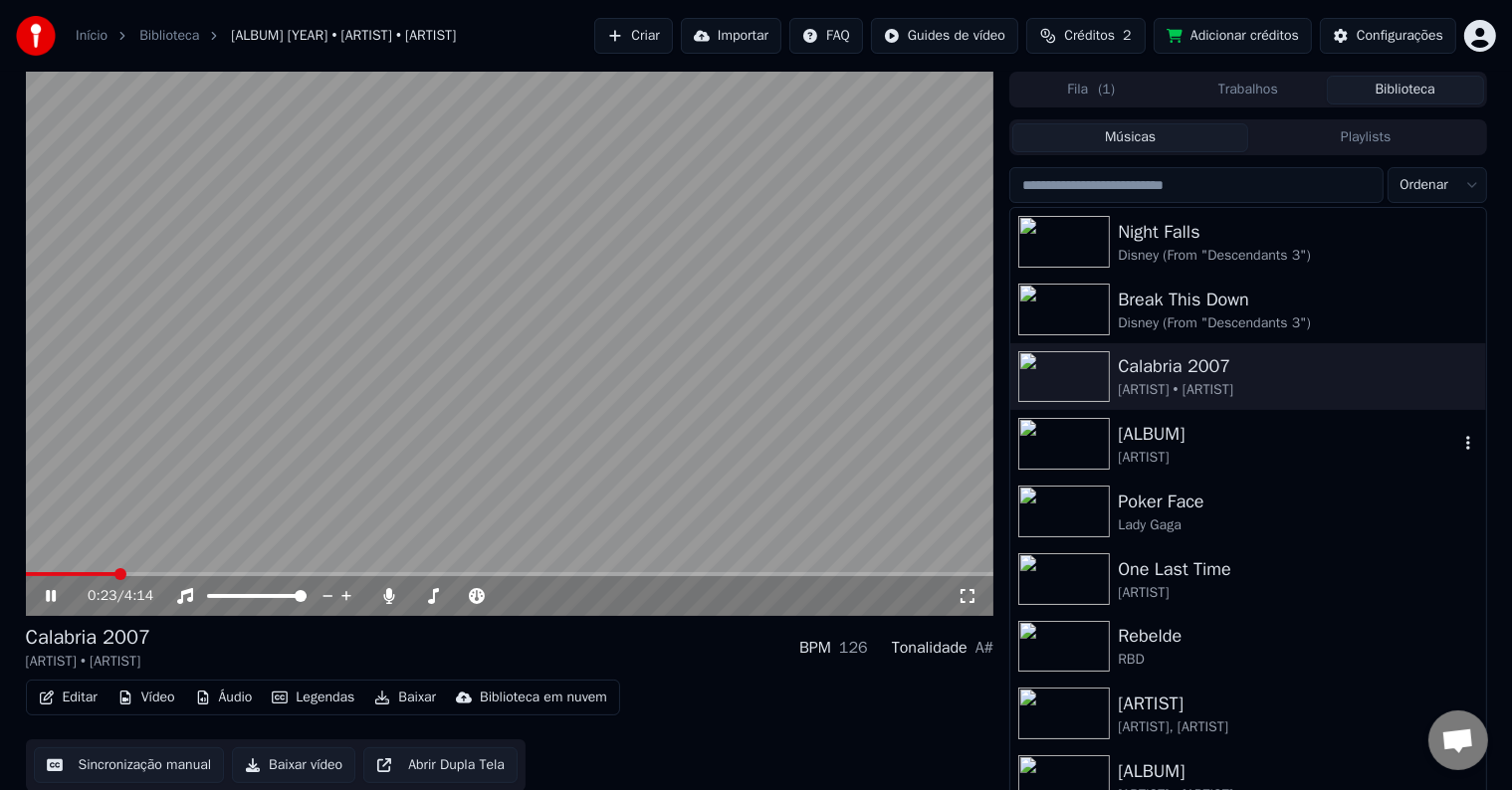 click on "[ALBUM]" at bounding box center [1287, 434] 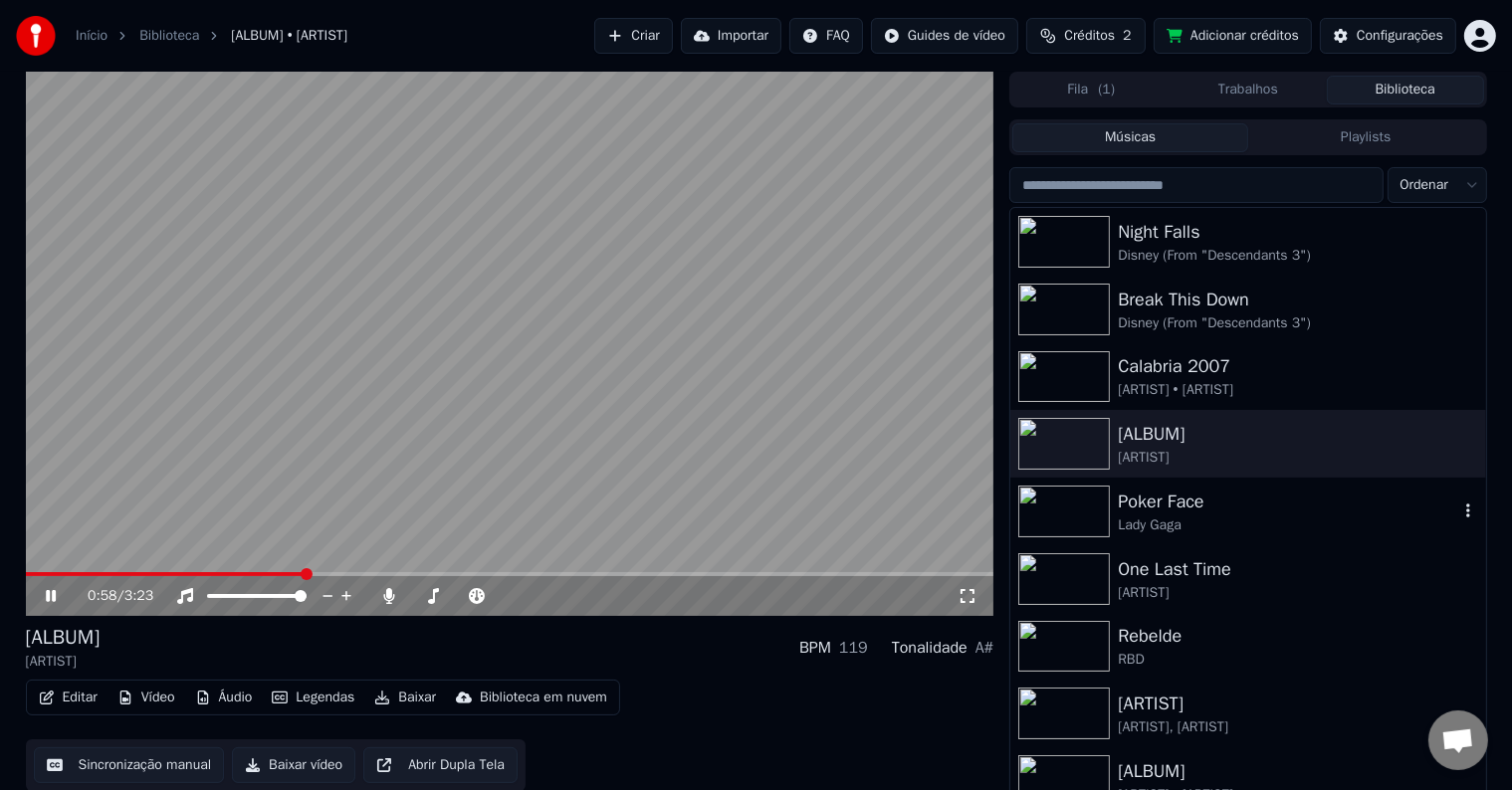 click on "Poker Face" at bounding box center (1287, 501) 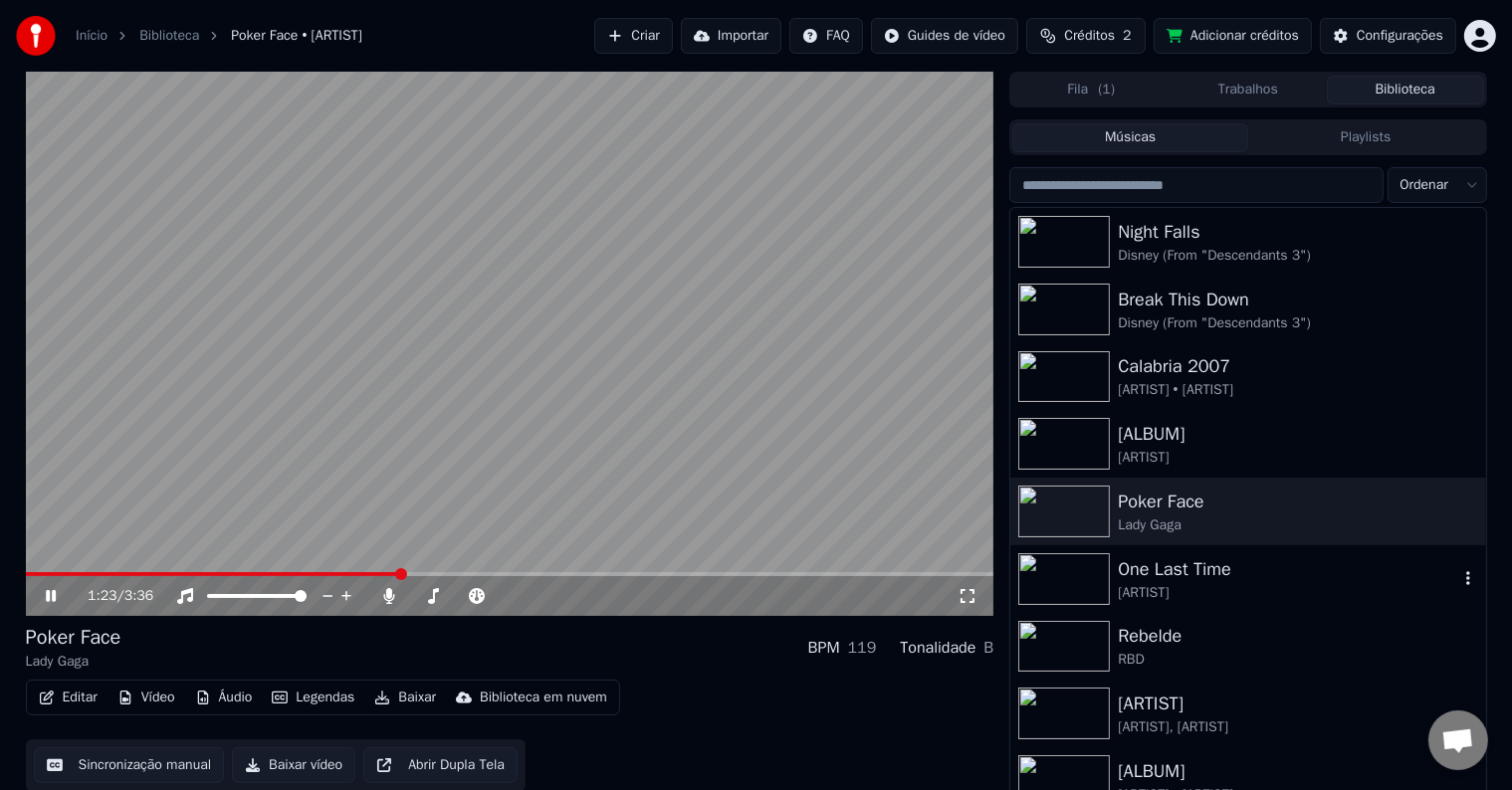 click on "One Last Time [ARTIST]" at bounding box center (1247, 579) 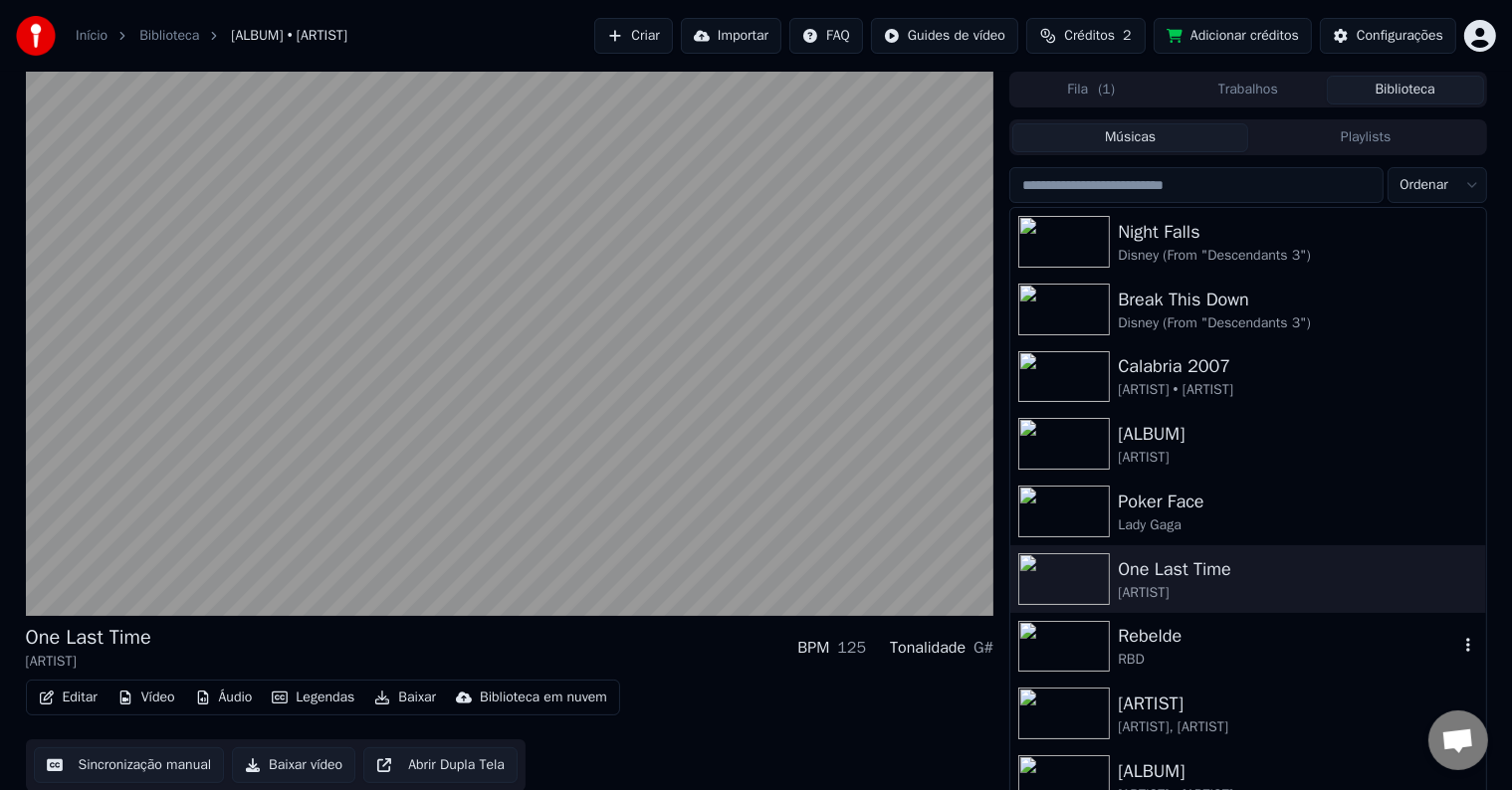 click on "RBD" at bounding box center (1287, 660) 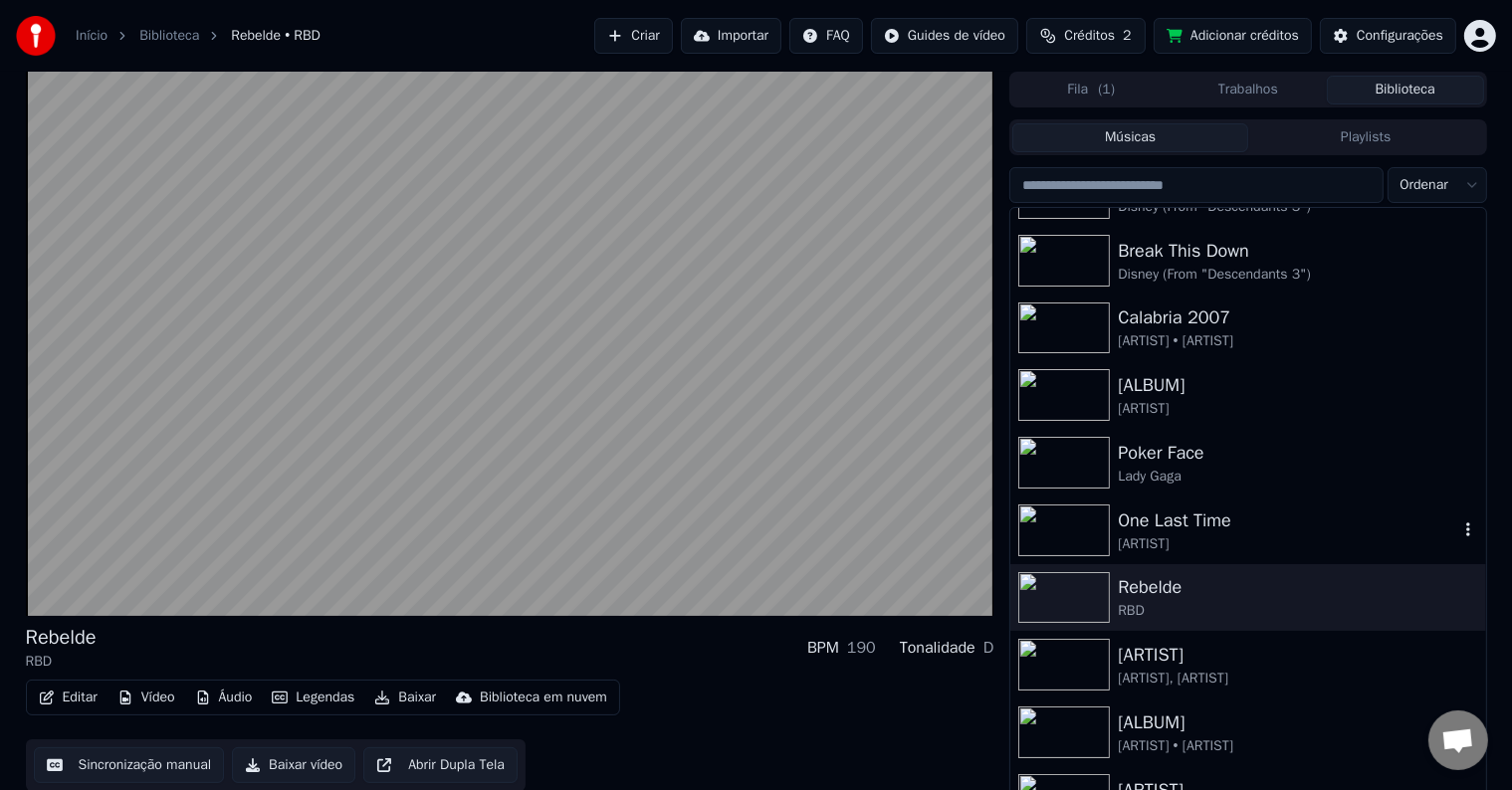 scroll, scrollTop: 298, scrollLeft: 0, axis: vertical 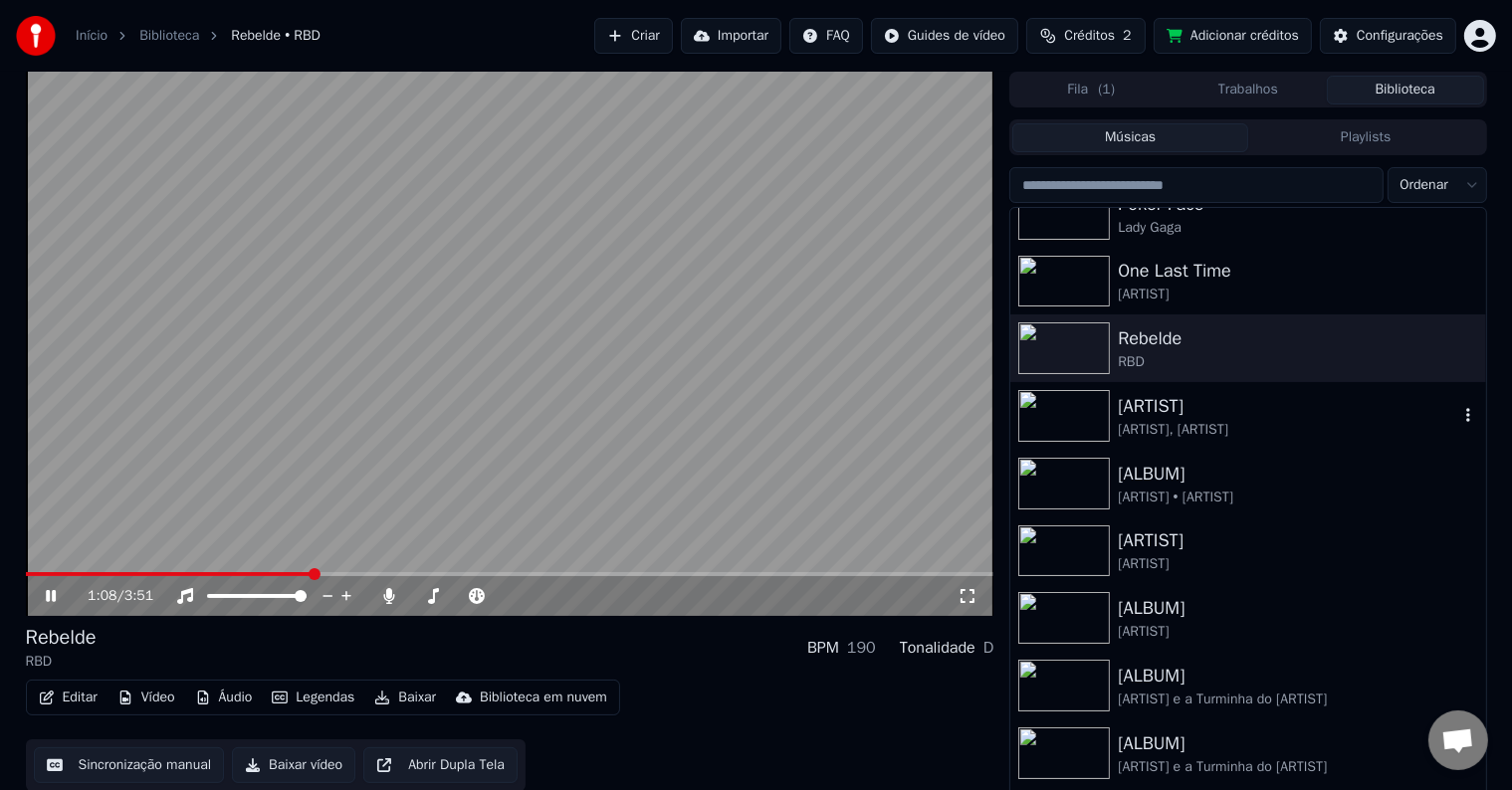 click on "[ARTIST], [ARTIST]" at bounding box center (1287, 430) 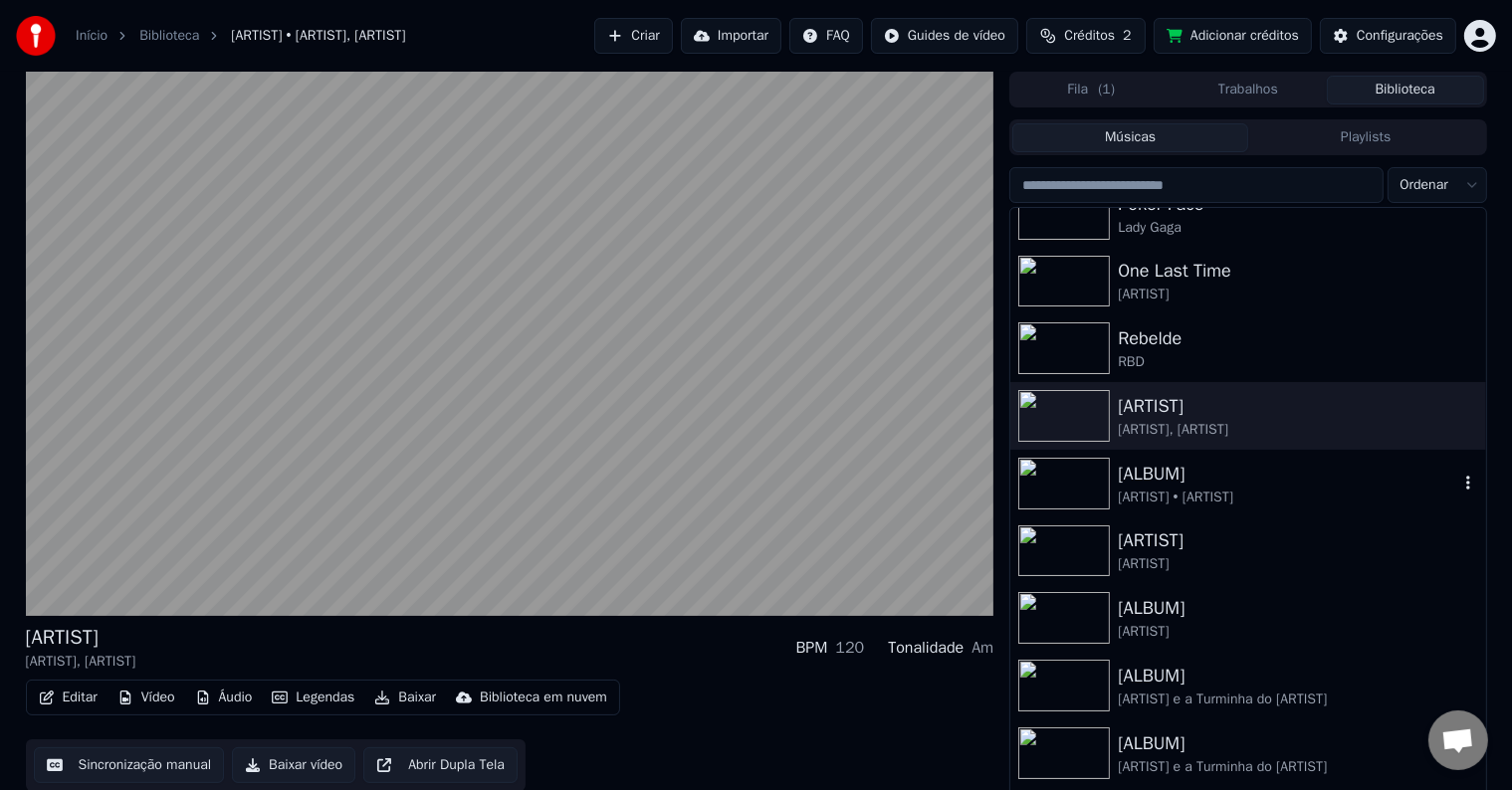 click on "Somos Cafonas [ARTIST] • [ARTIST]" at bounding box center (1247, 484) 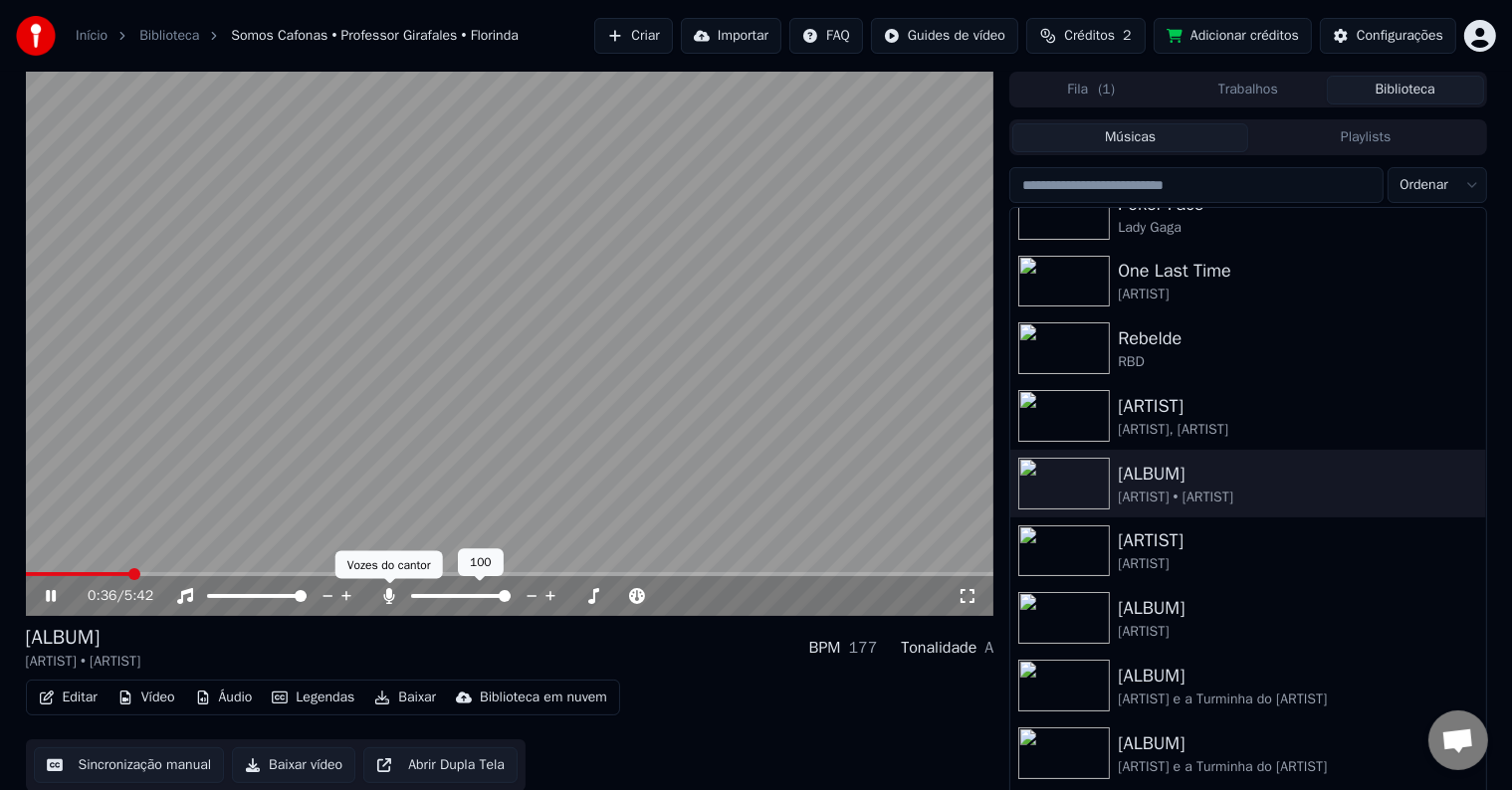 click on "0:36  /  5:42" at bounding box center (510, 596) 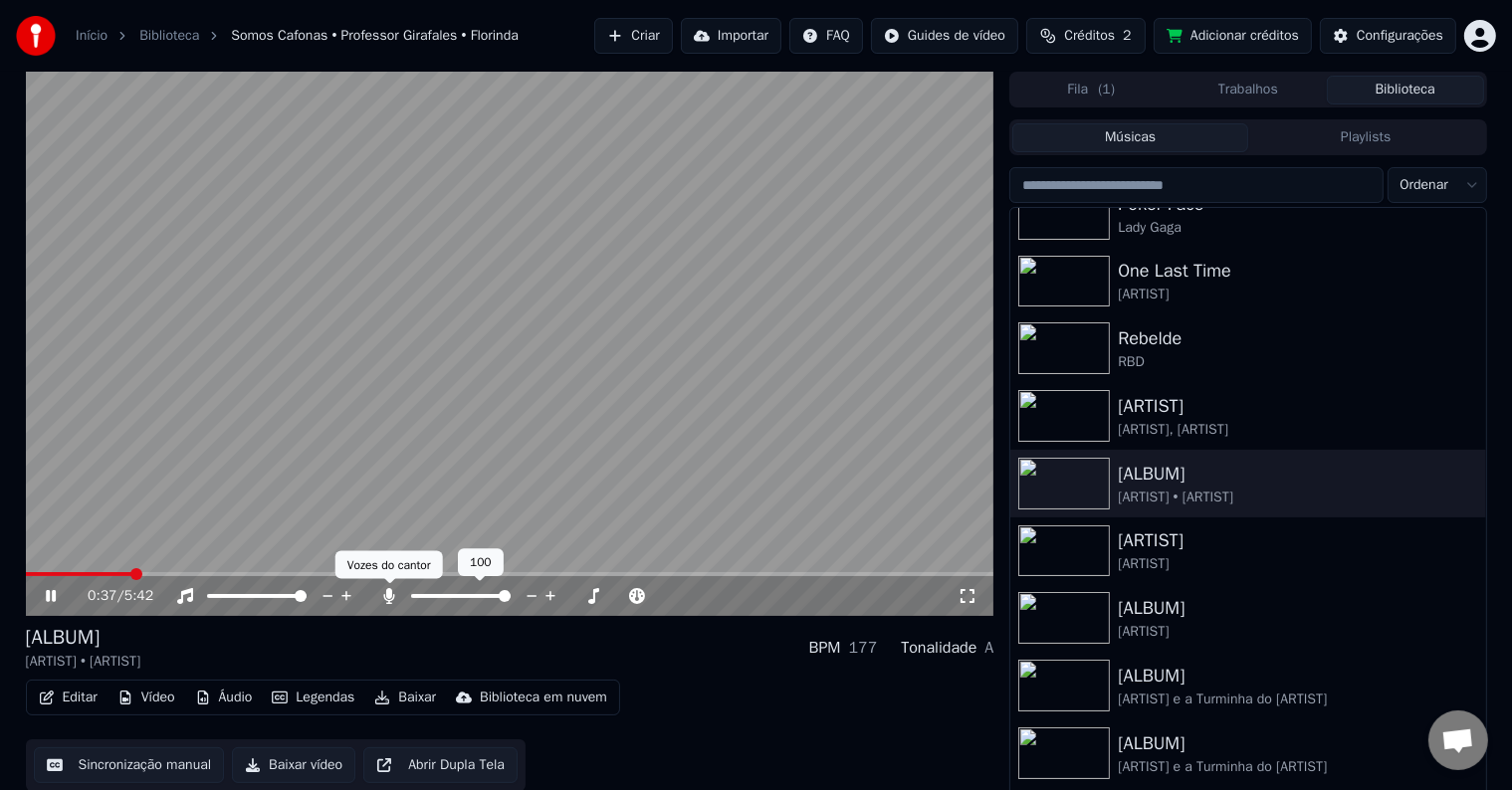 click 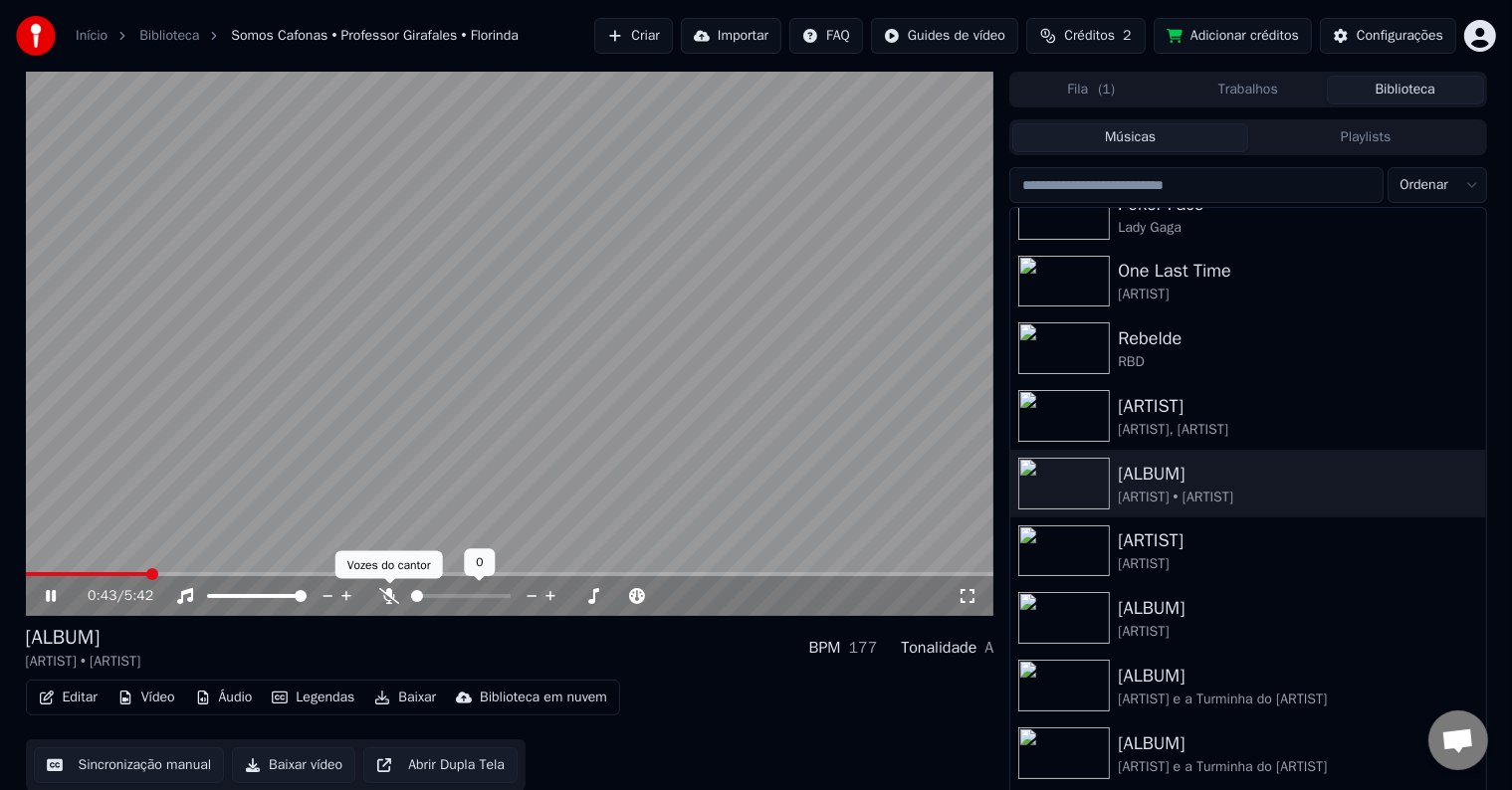 click 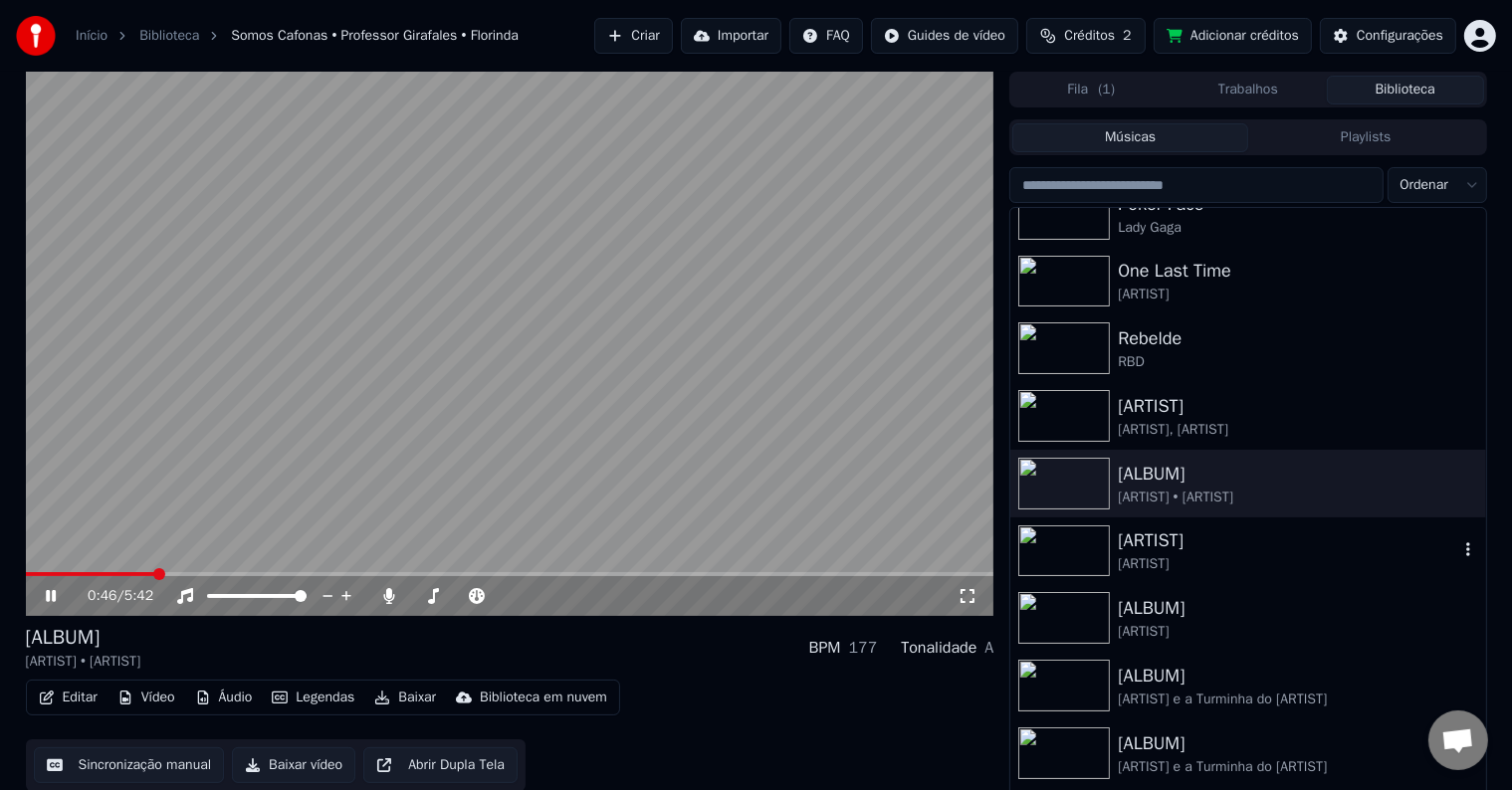 click on "[ARTIST]" at bounding box center (1287, 540) 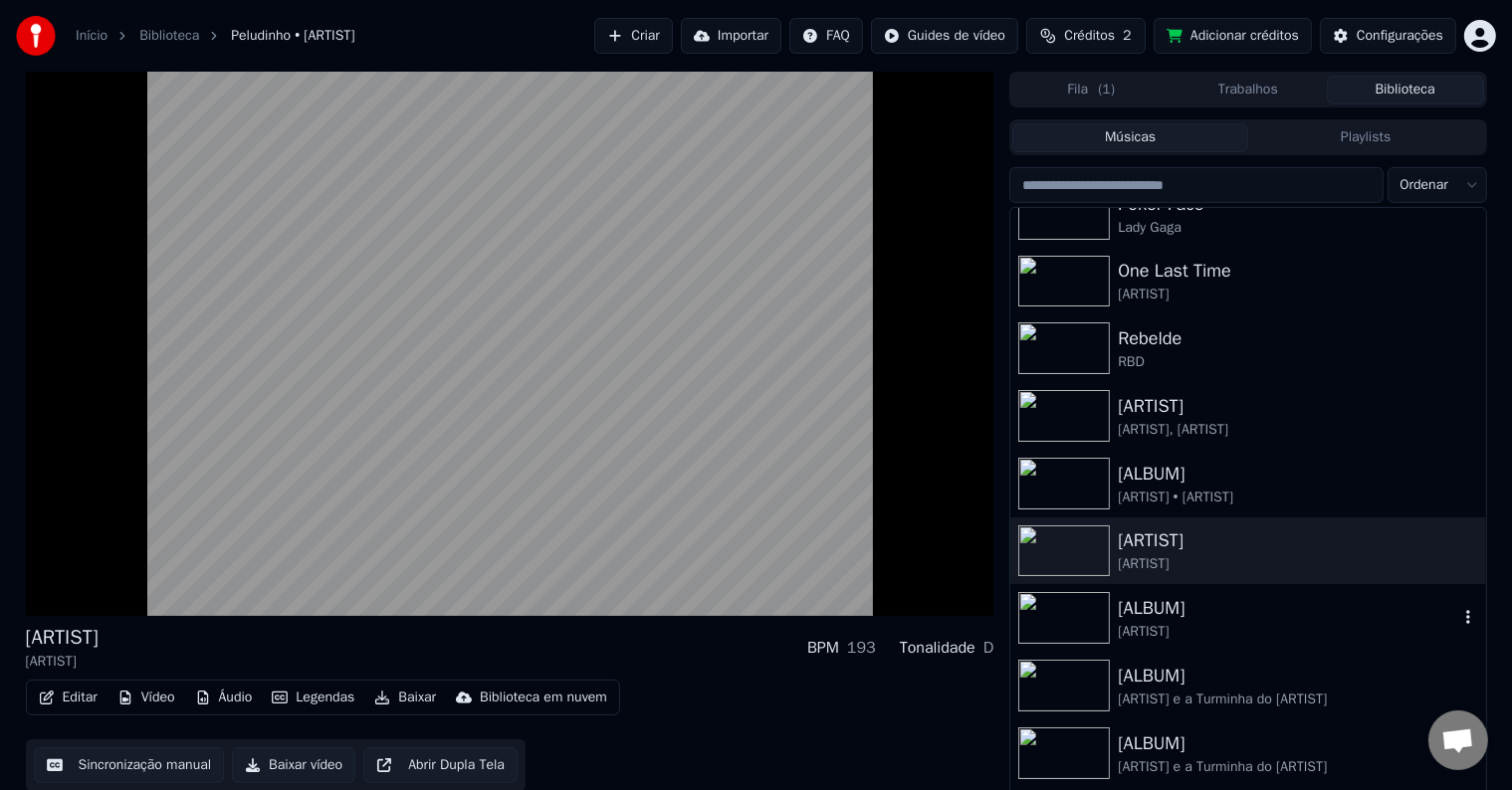click on "[ARTIST]" at bounding box center [1287, 632] 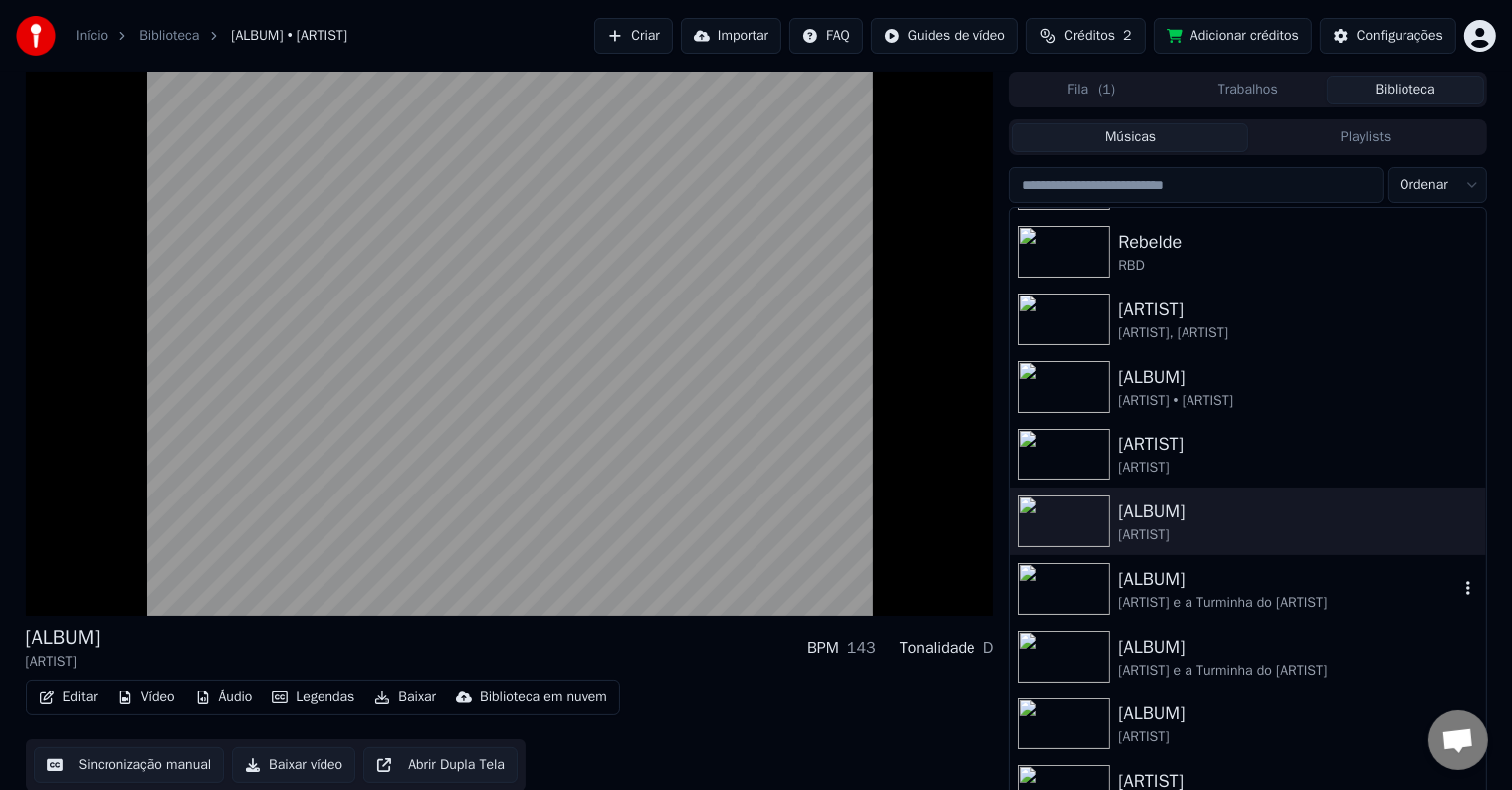 scroll, scrollTop: 398, scrollLeft: 0, axis: vertical 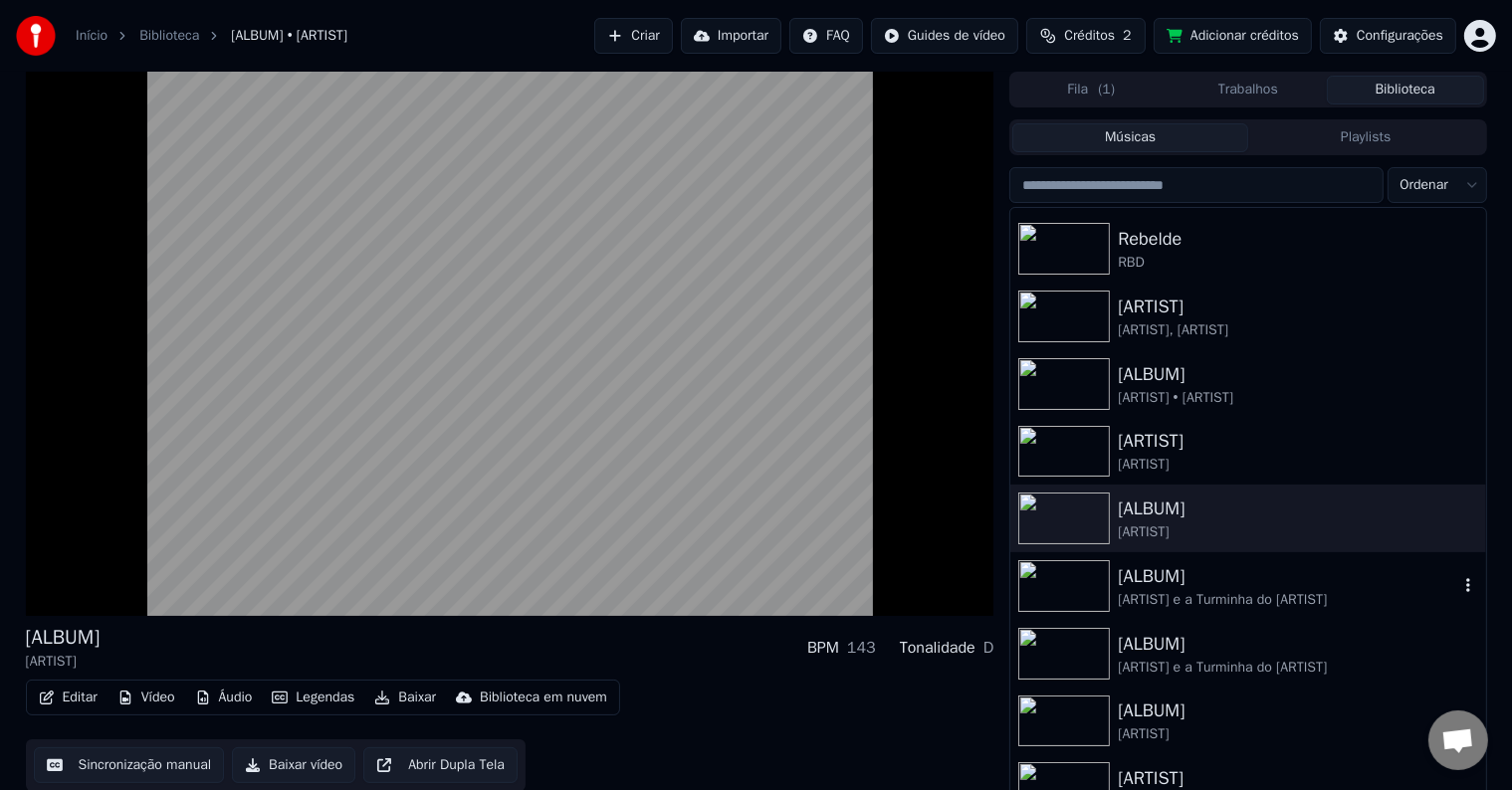 click on "[ARTIST] e a Turminha do [ARTIST]" at bounding box center [1287, 600] 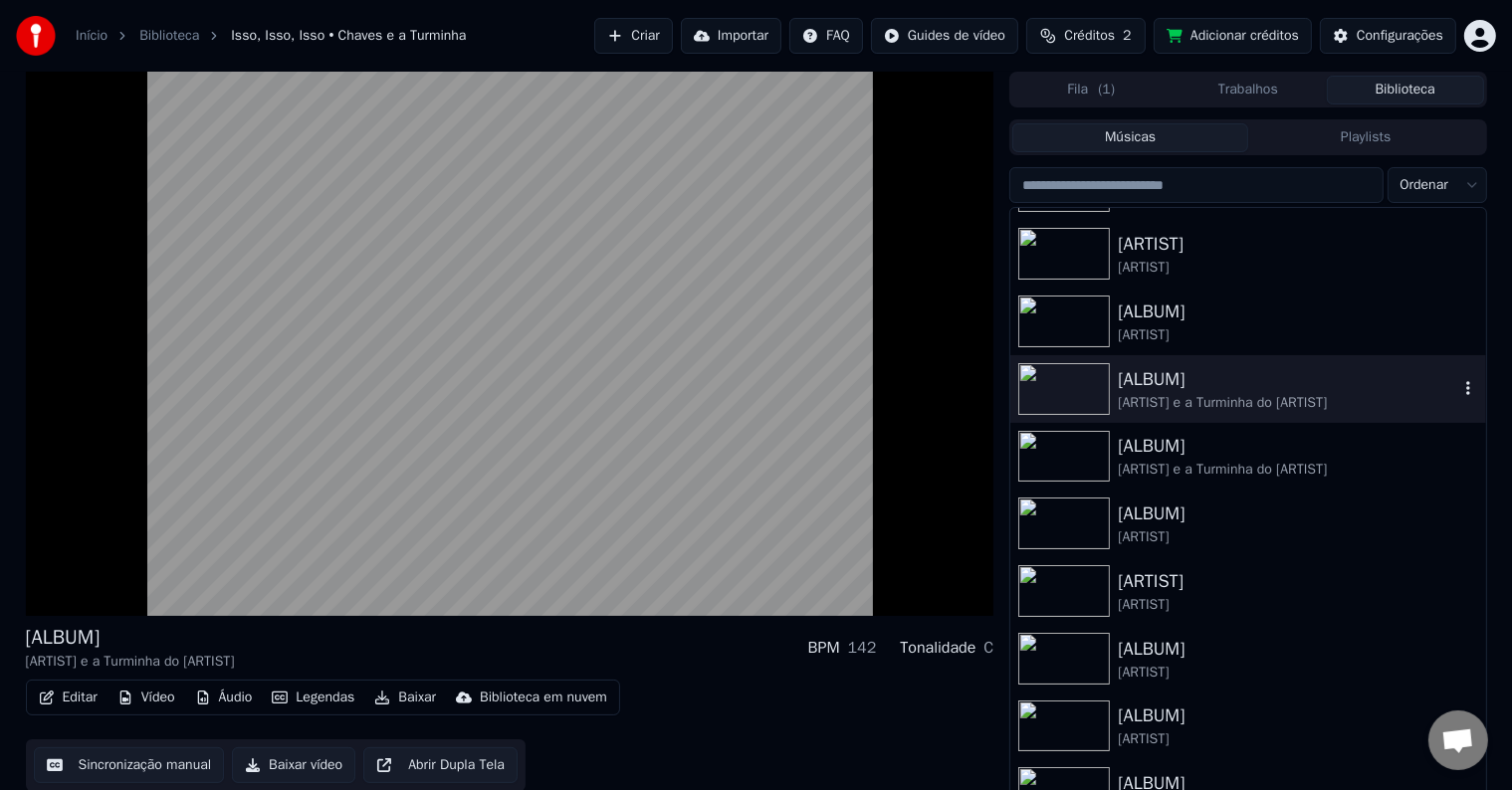 scroll, scrollTop: 597, scrollLeft: 0, axis: vertical 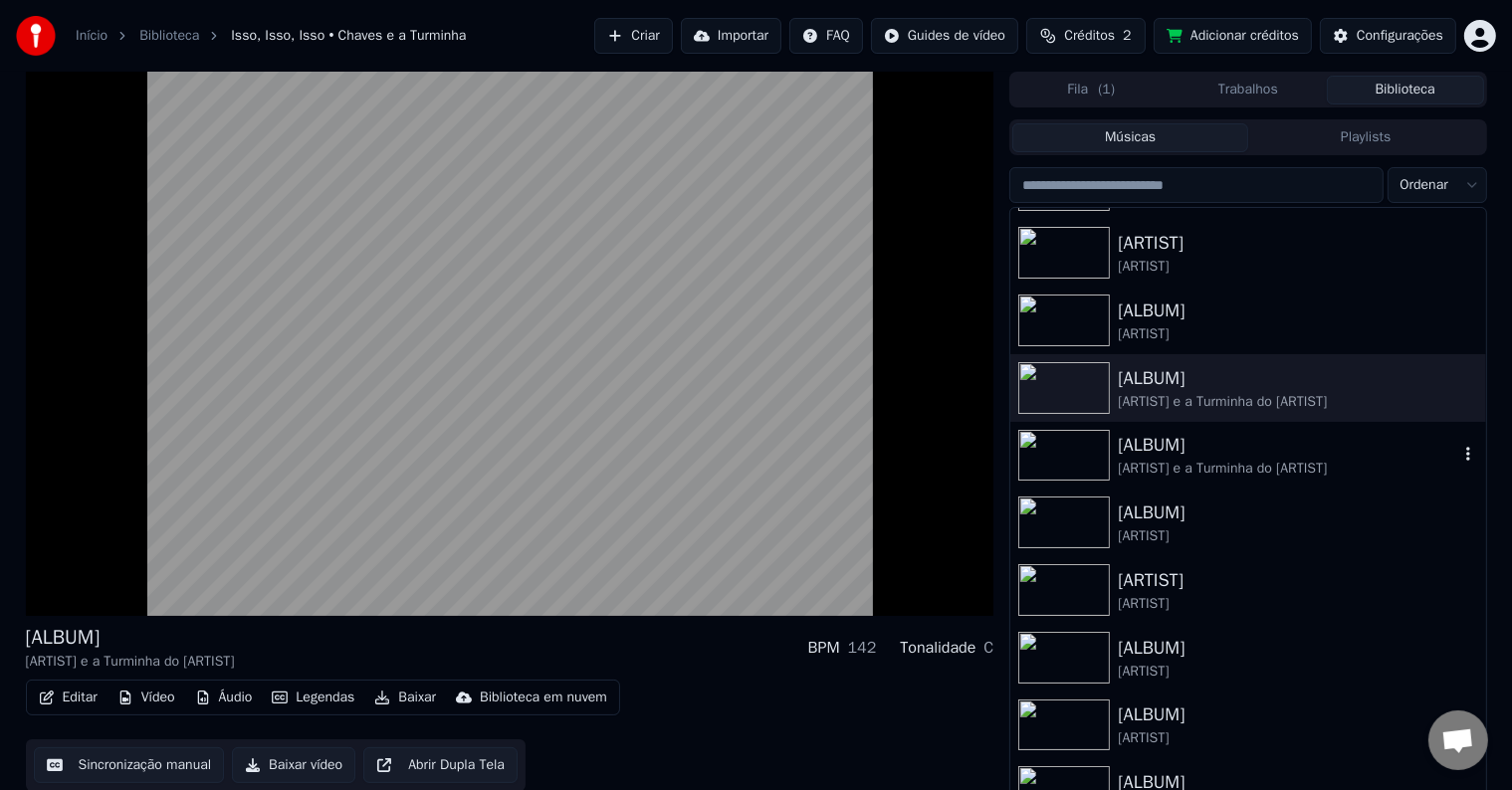 click on "[ARTIST] e a Turminha do [ARTIST]" at bounding box center (1287, 469) 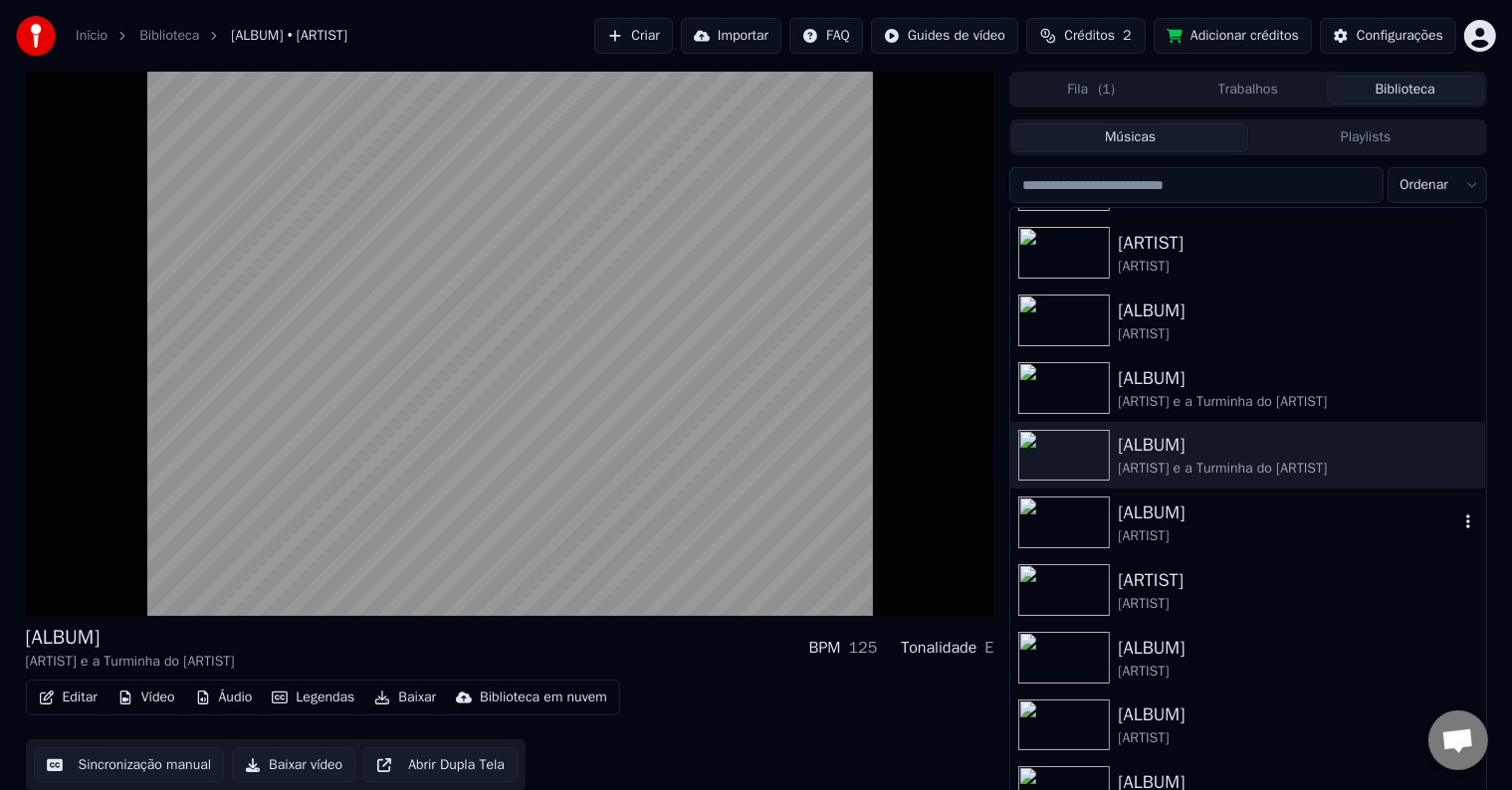 click on "Aí Vem o [ARTIST] Turminha do [ARTIST]" at bounding box center (1247, 522) 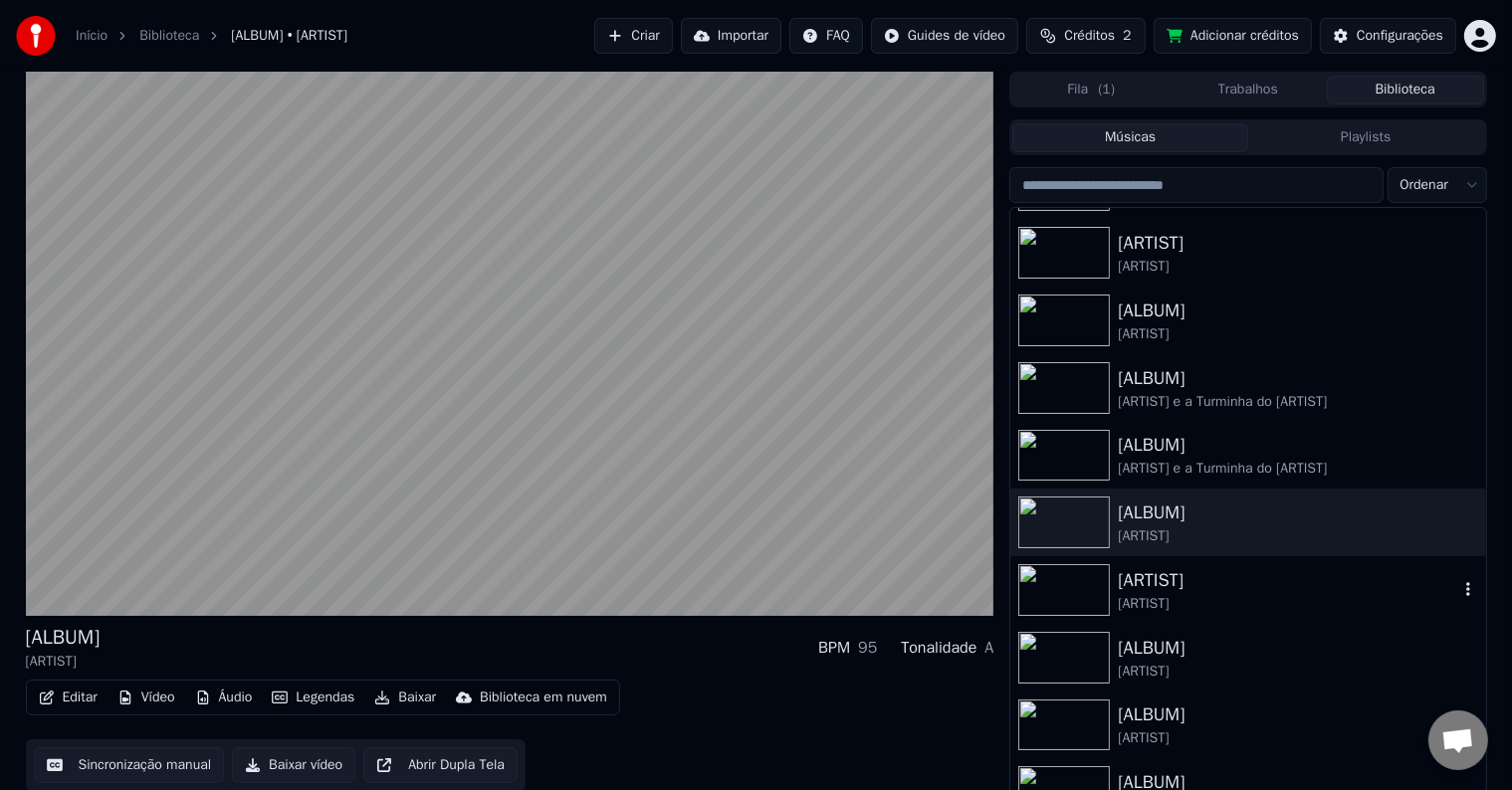 click on "[ARTIST]" at bounding box center (1287, 580) 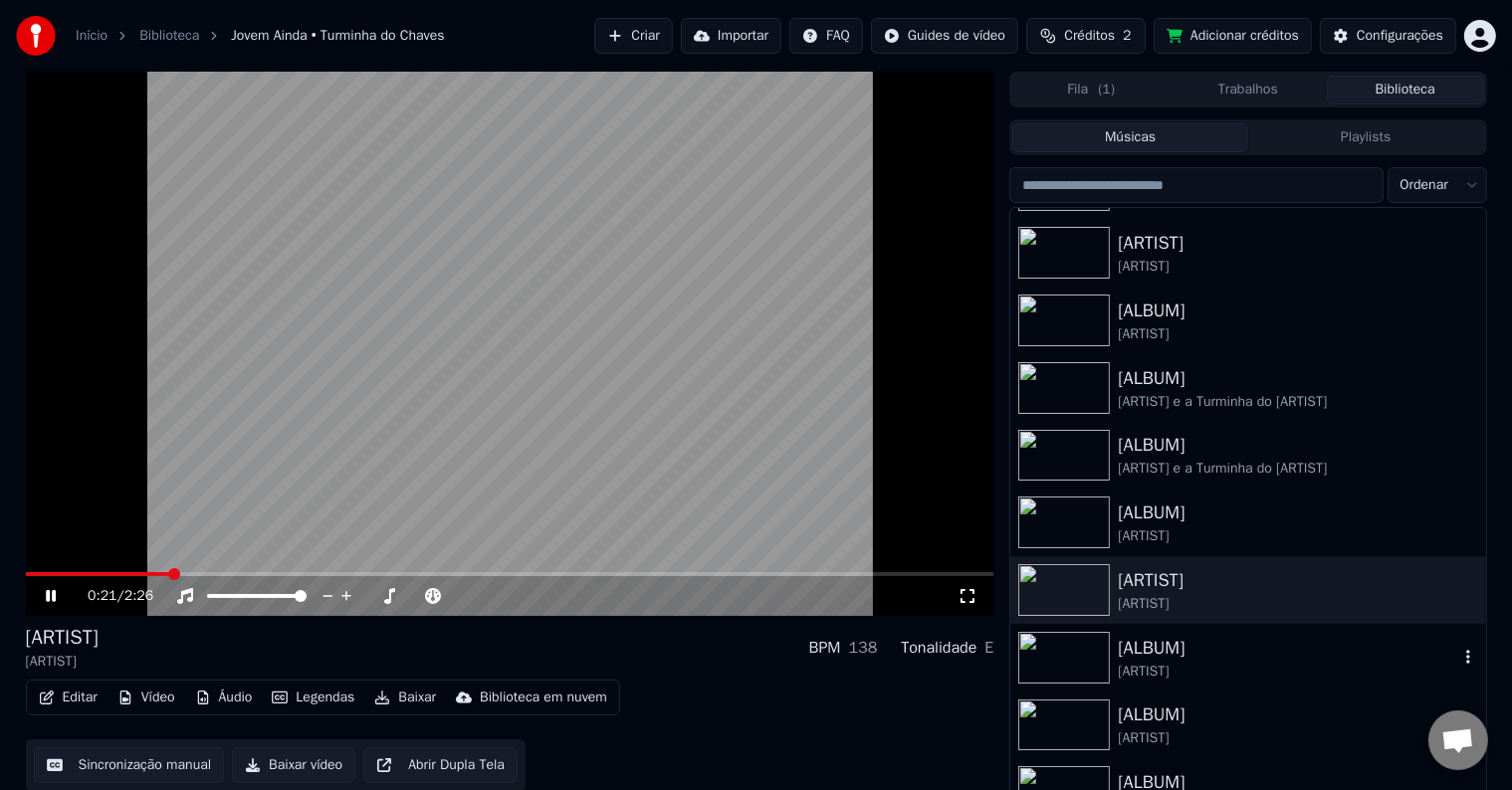 click on "[ALBUM]" at bounding box center (1287, 648) 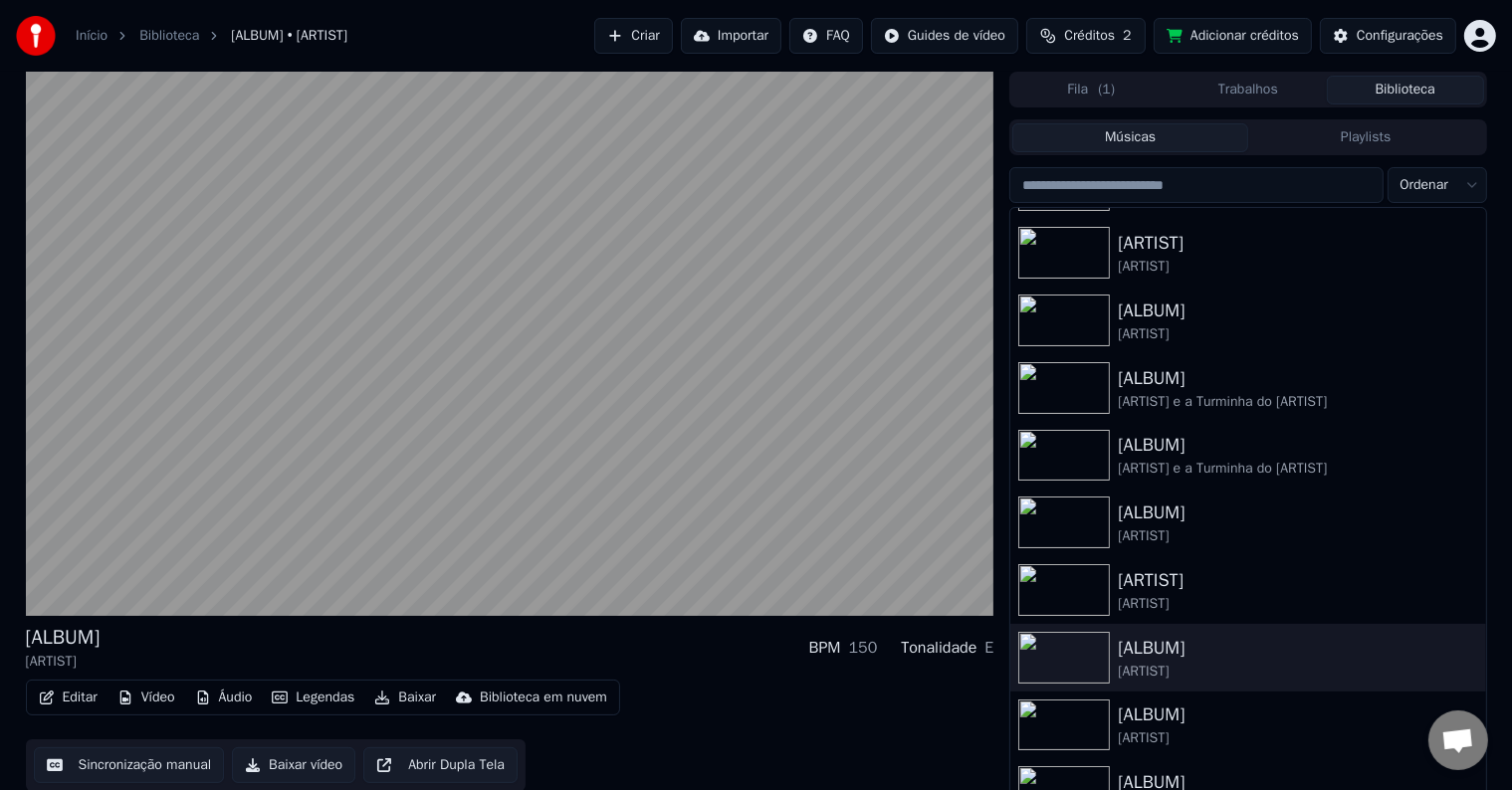 click on "[ALBUM]" at bounding box center [1287, 714] 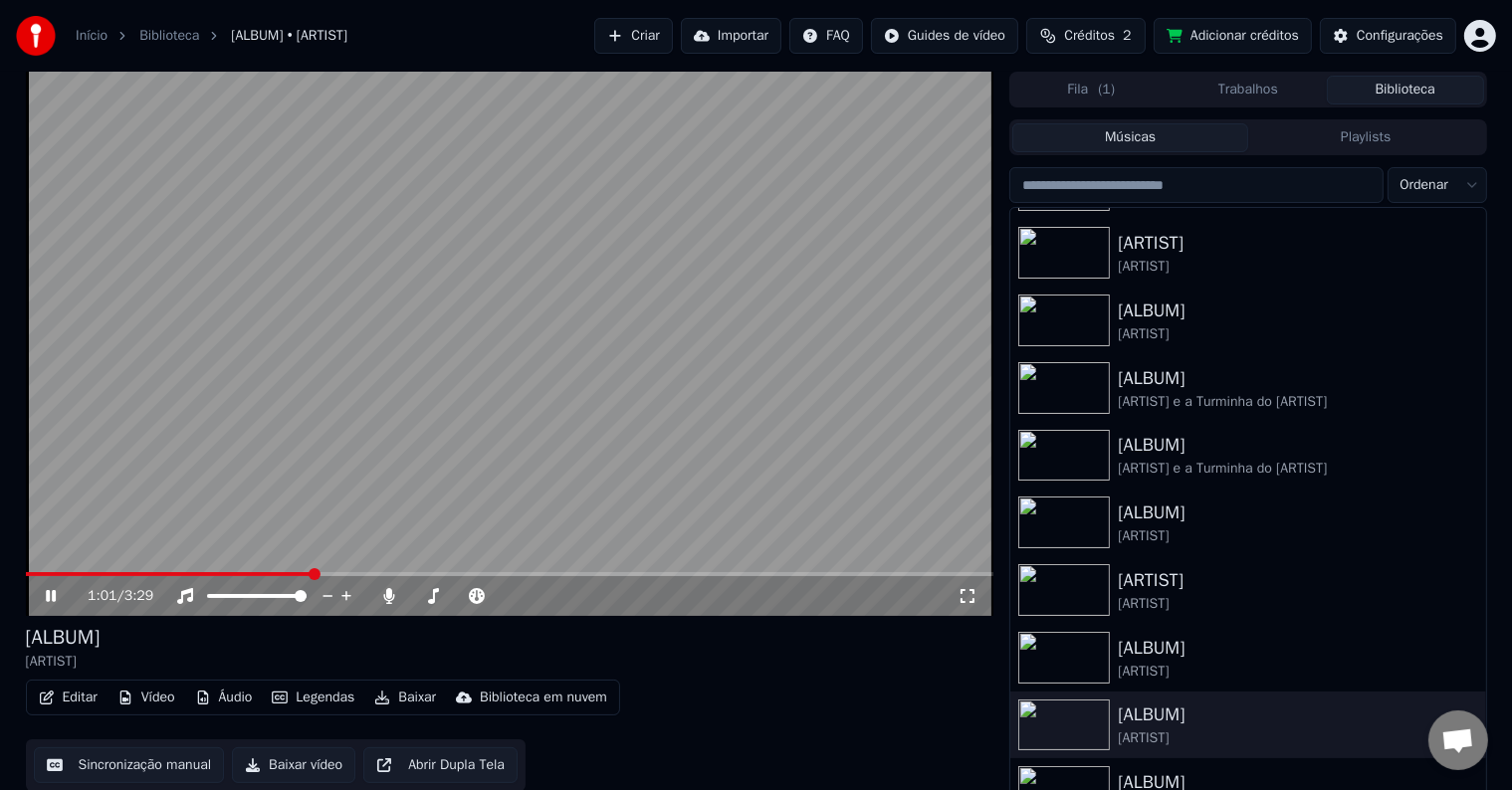 click on "Legendas" at bounding box center (313, 697) 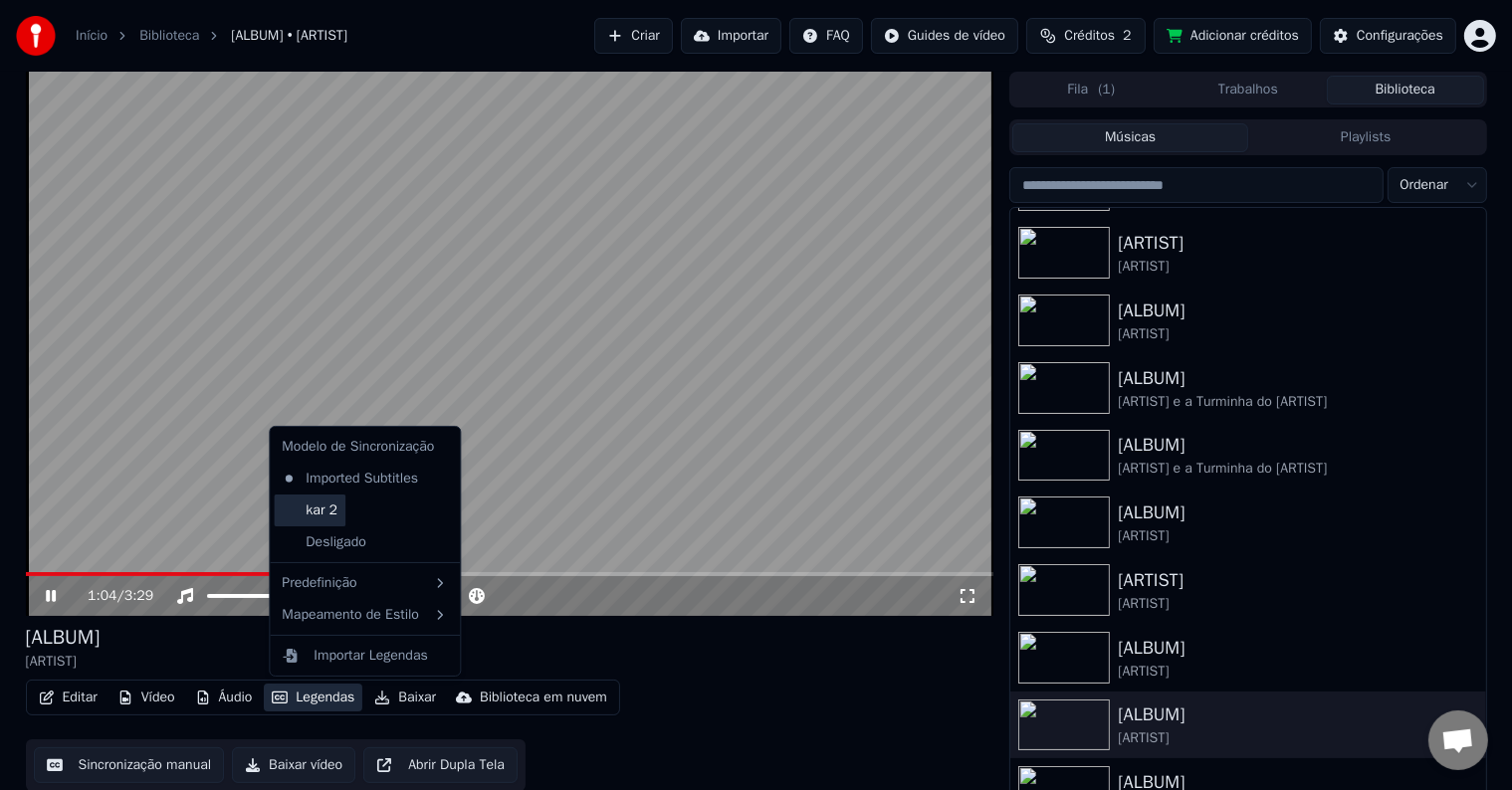 click on "kar 2" at bounding box center (310, 510) 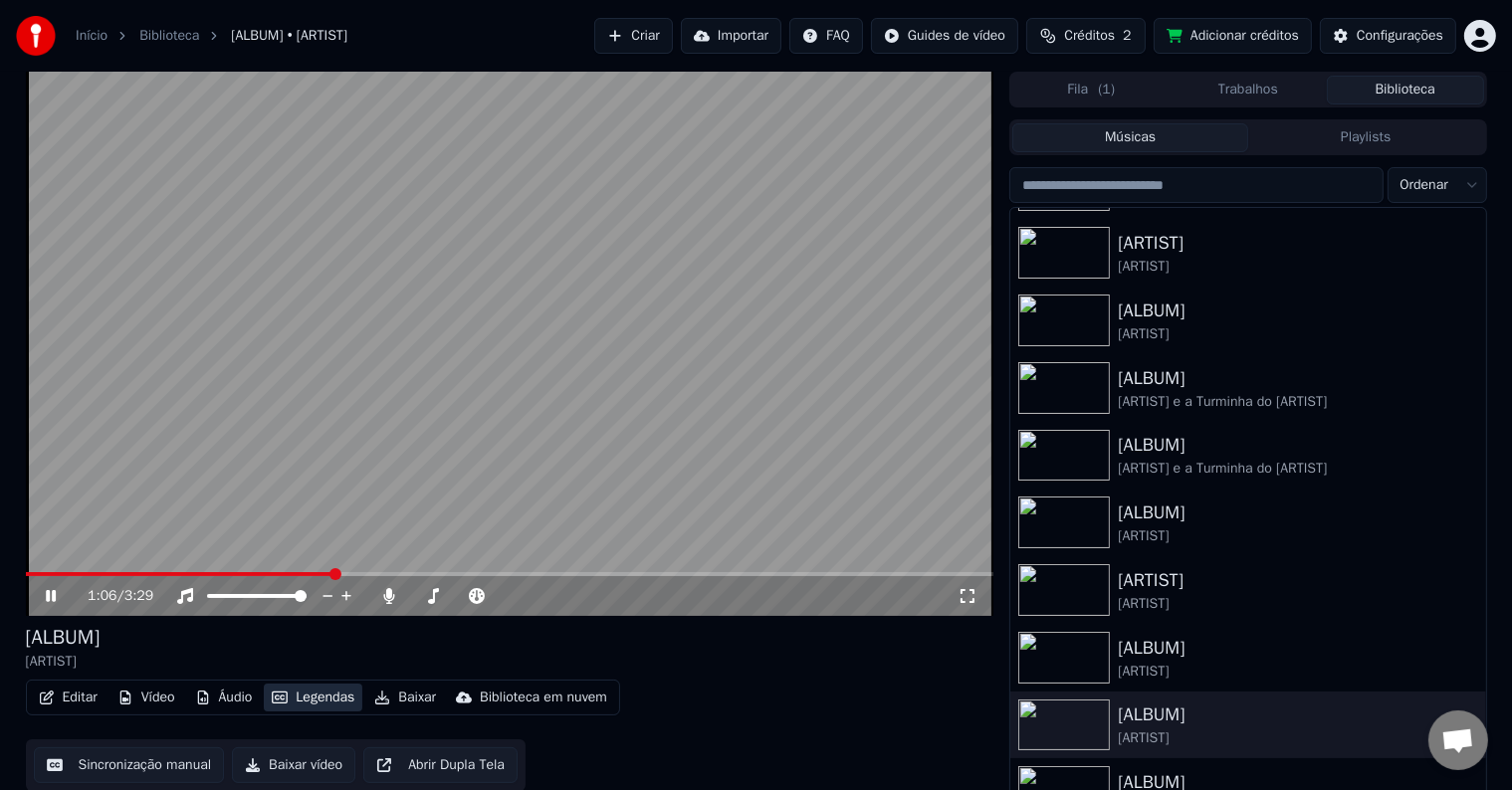 type 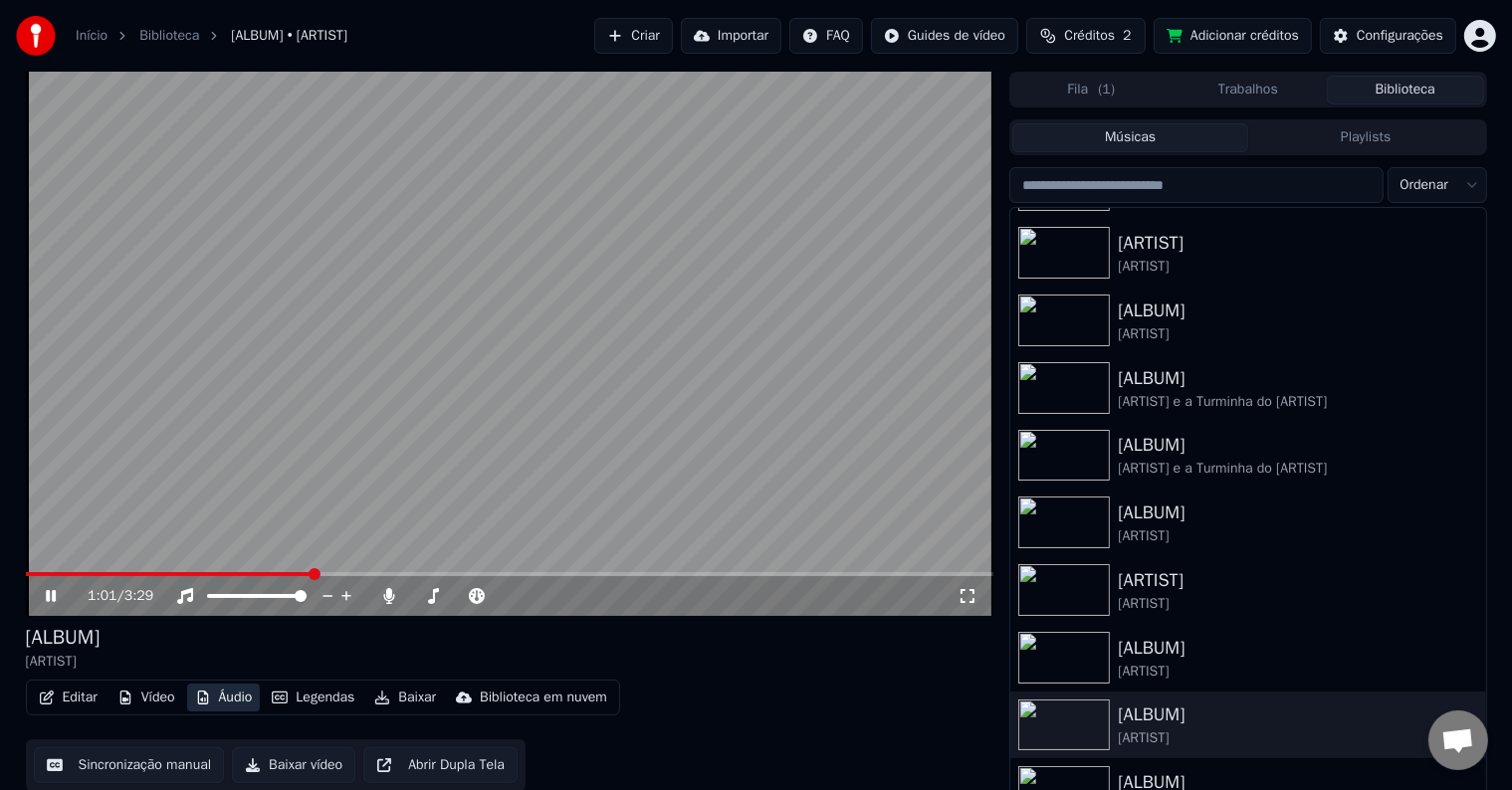 type 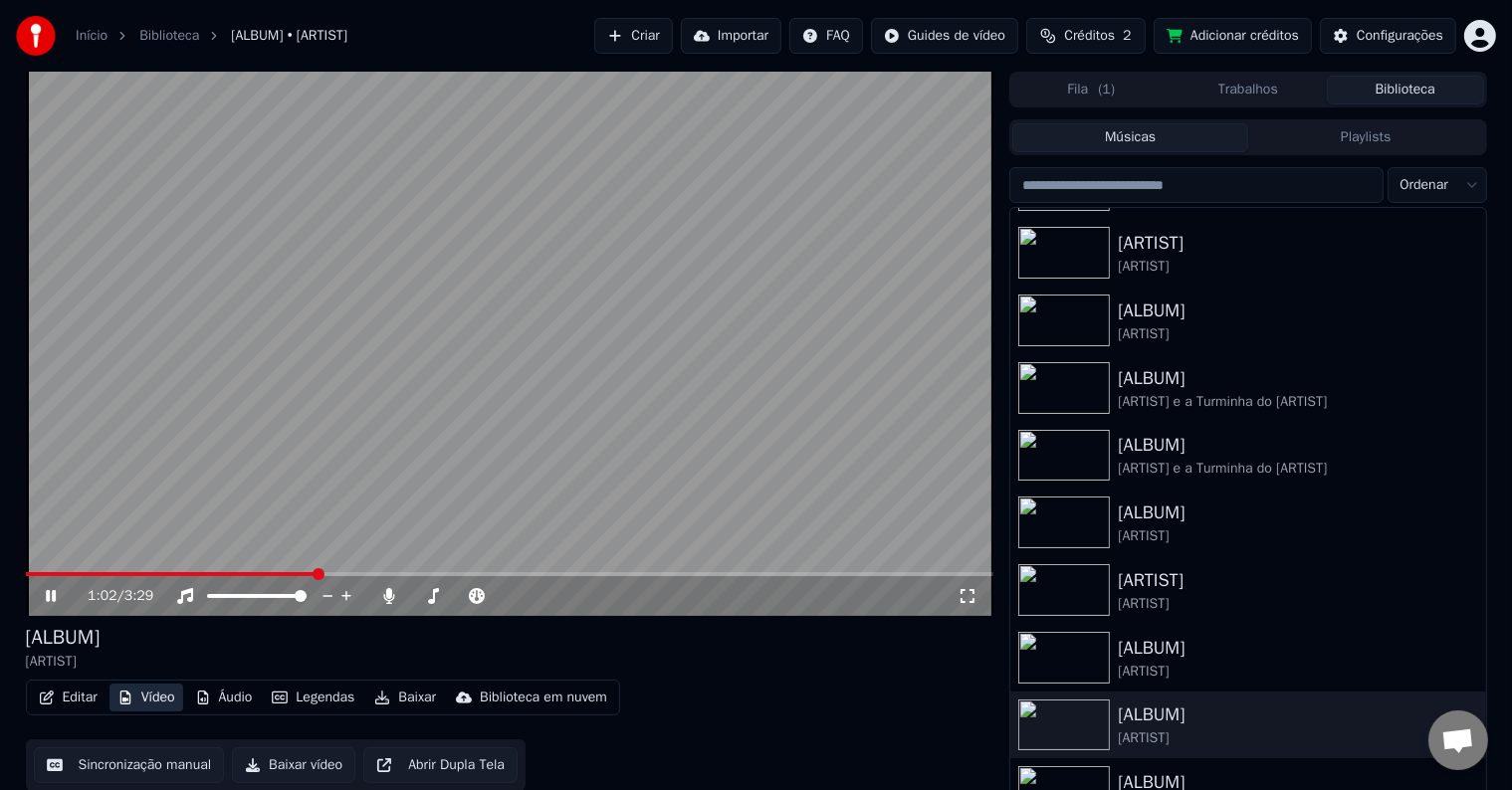type 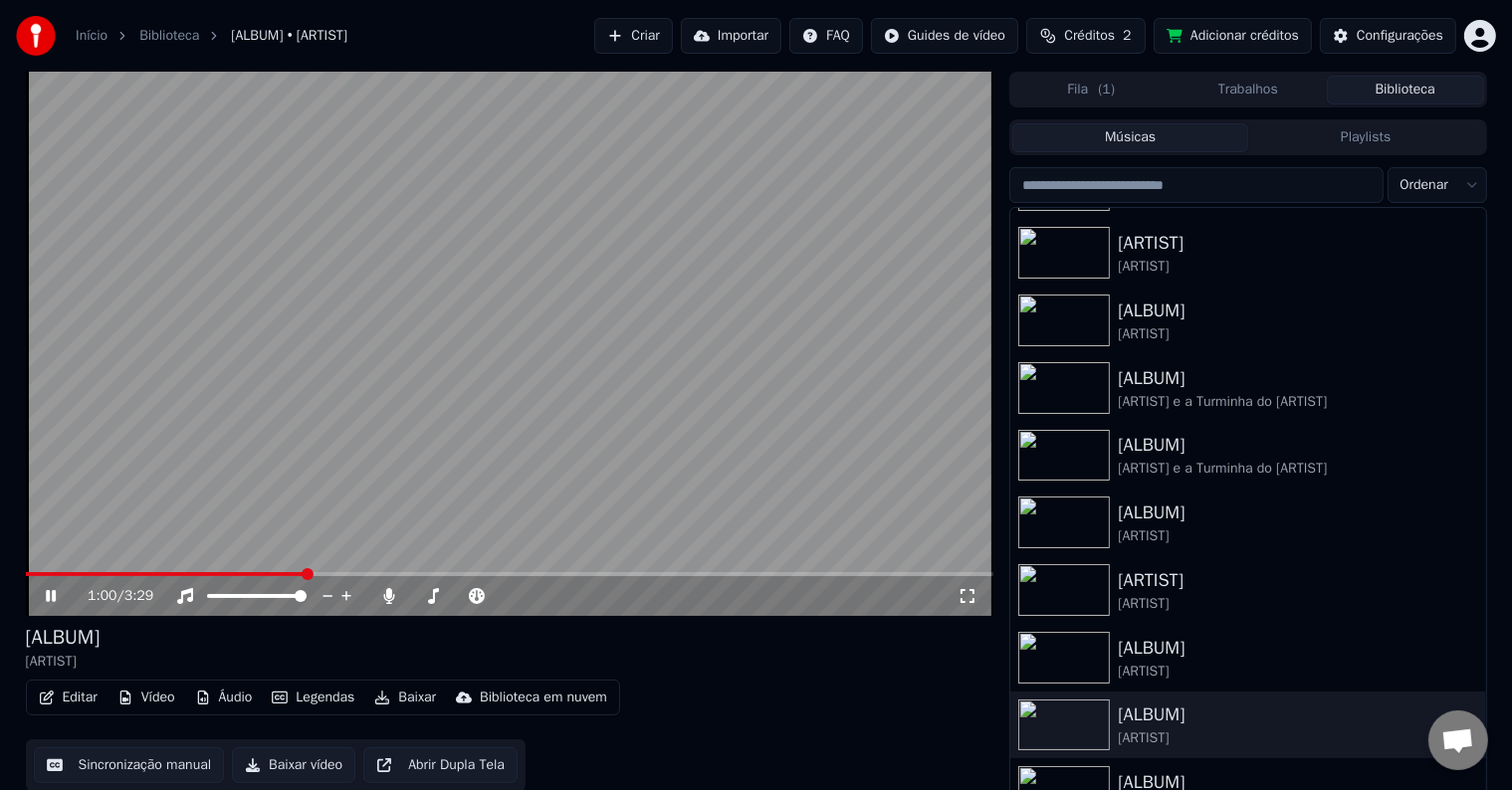 click on "Legendas" at bounding box center (313, 697) 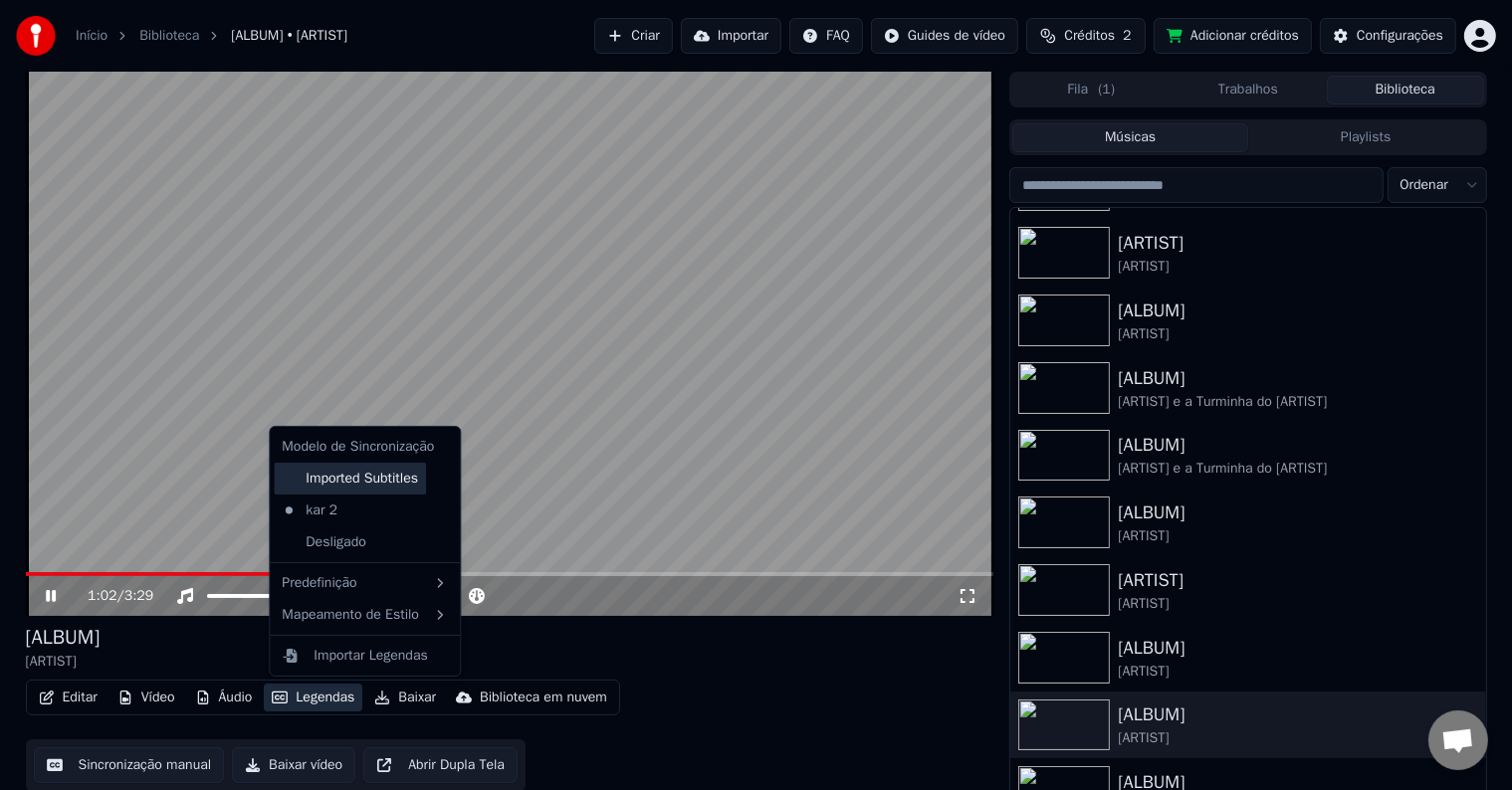 click on "Imported Subtitles" at bounding box center [349, 479] 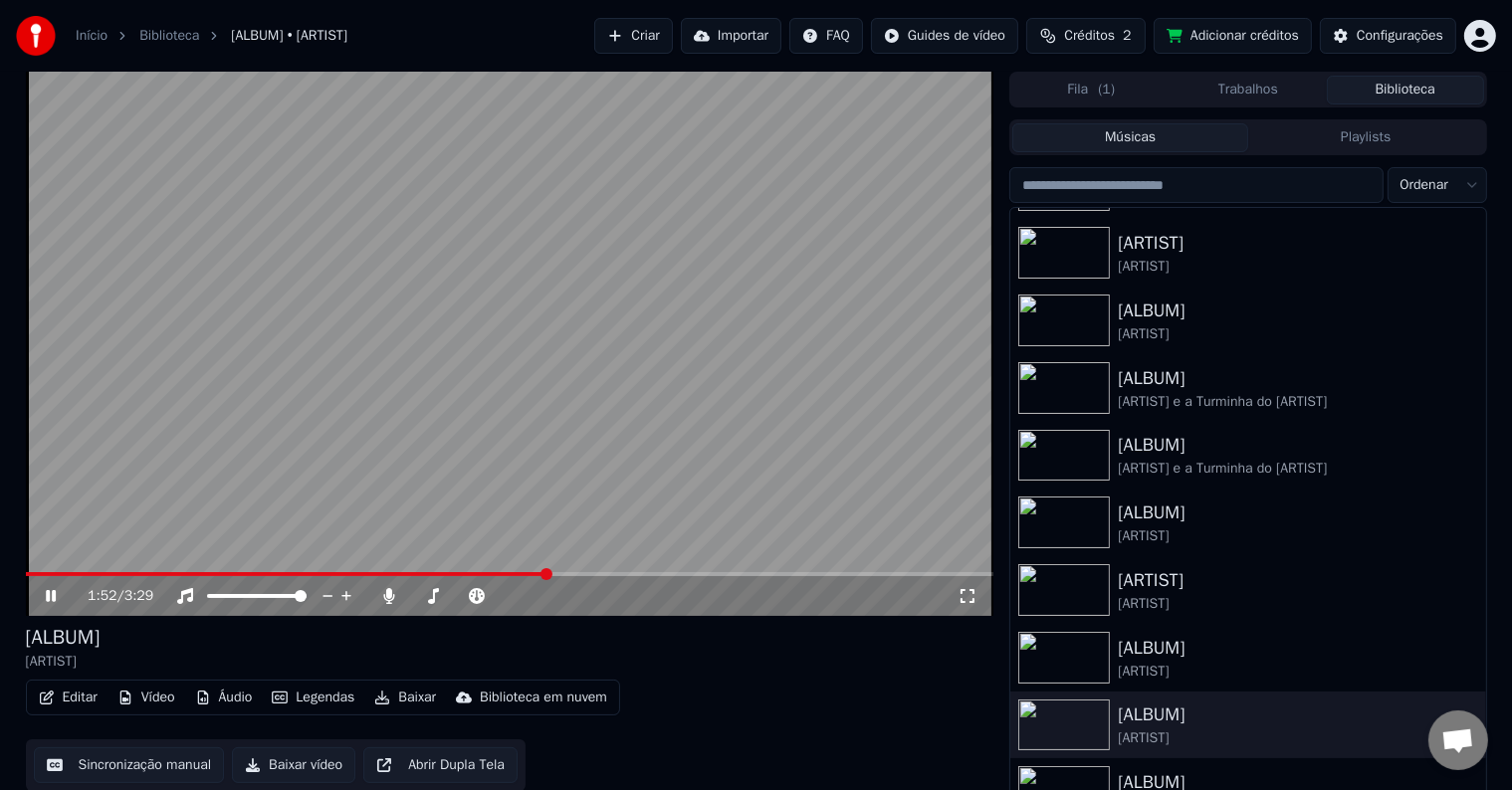 click on "Medo Bobo [ARTIST] e [ARTIST]" at bounding box center (510, 648) 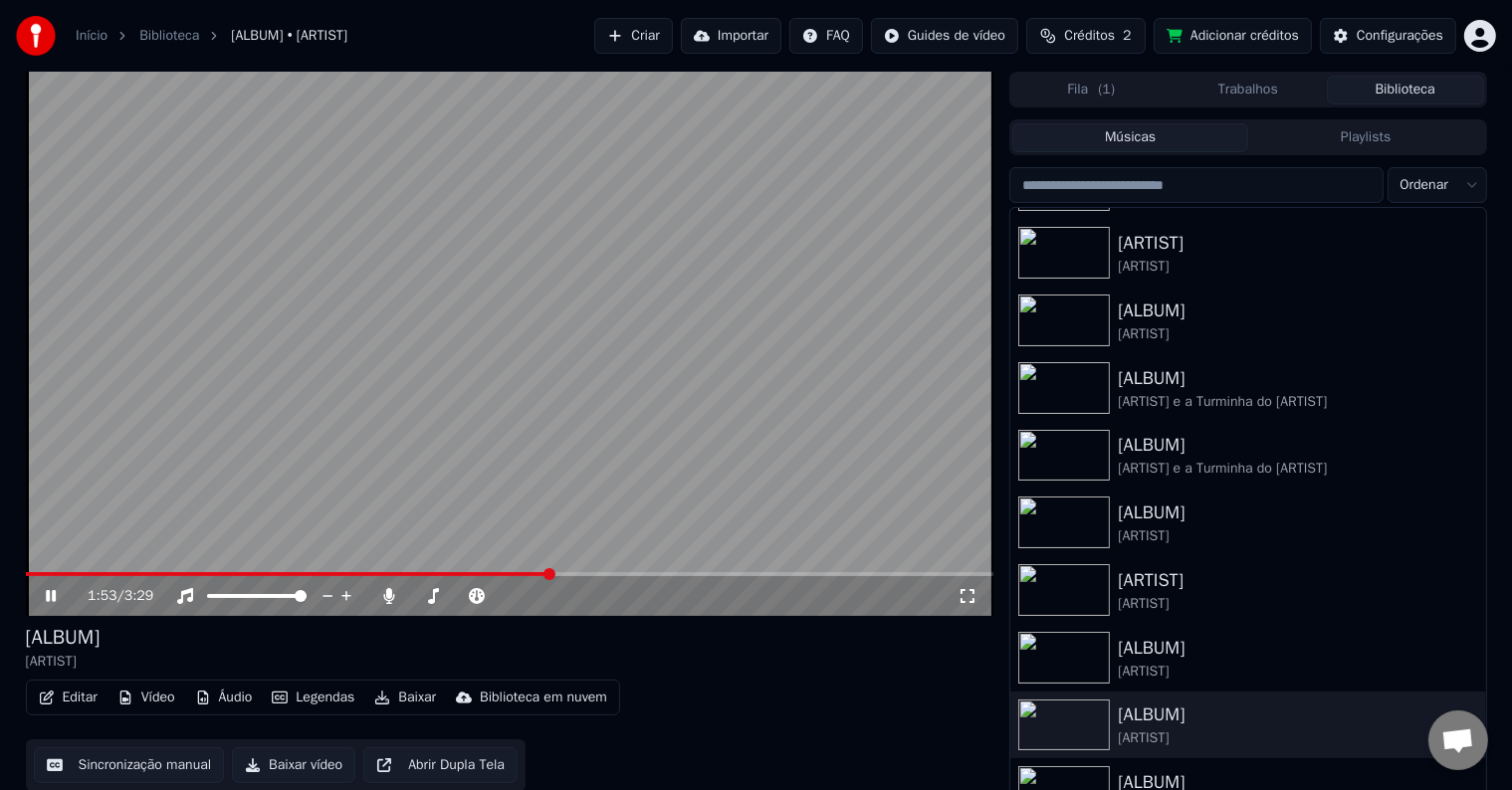 scroll, scrollTop: 624, scrollLeft: 0, axis: vertical 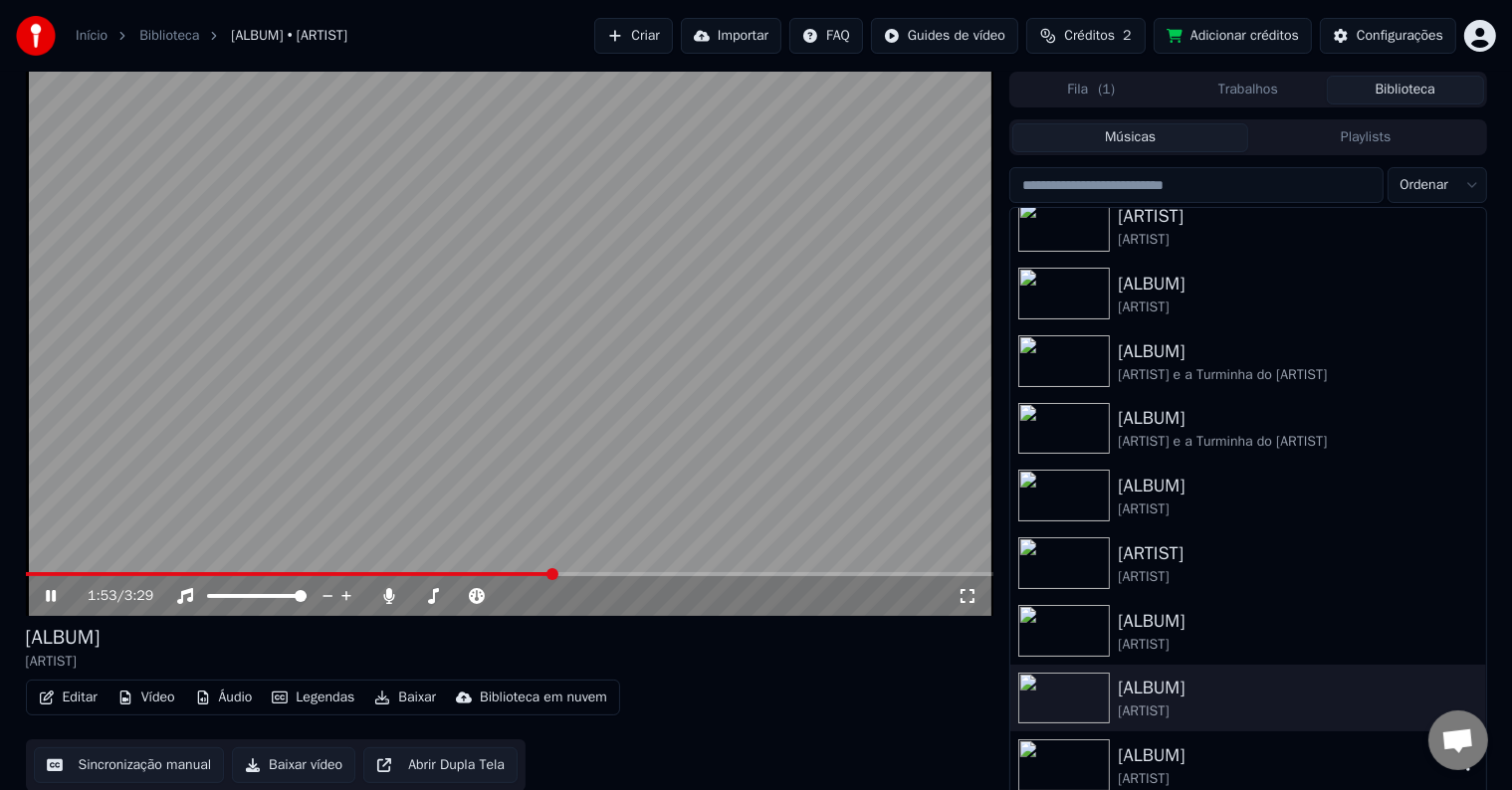 click on "Medo Bobo [ARTIST] e [ARTIST]" at bounding box center [1247, 765] 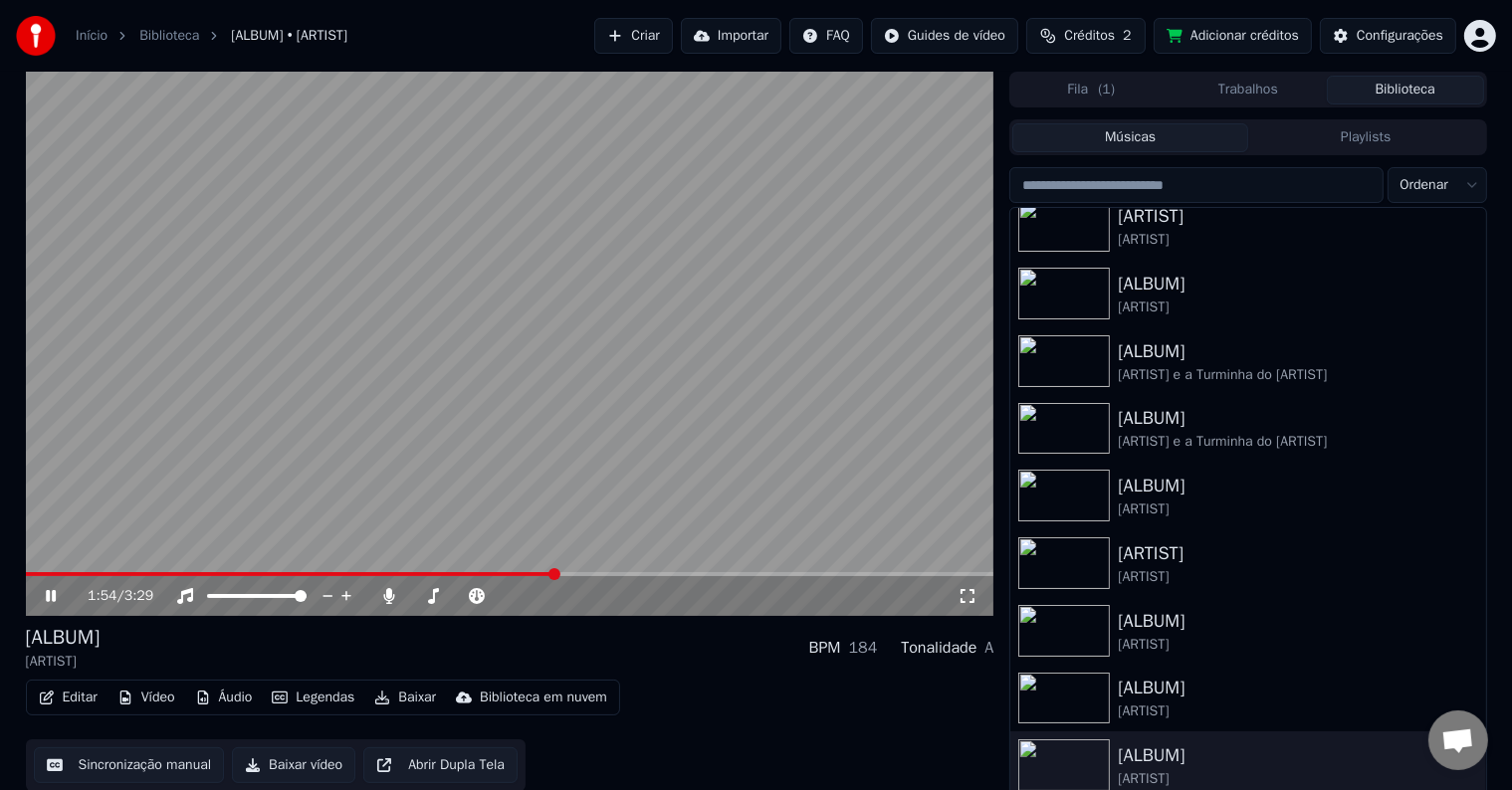 click at bounding box center [510, 343] 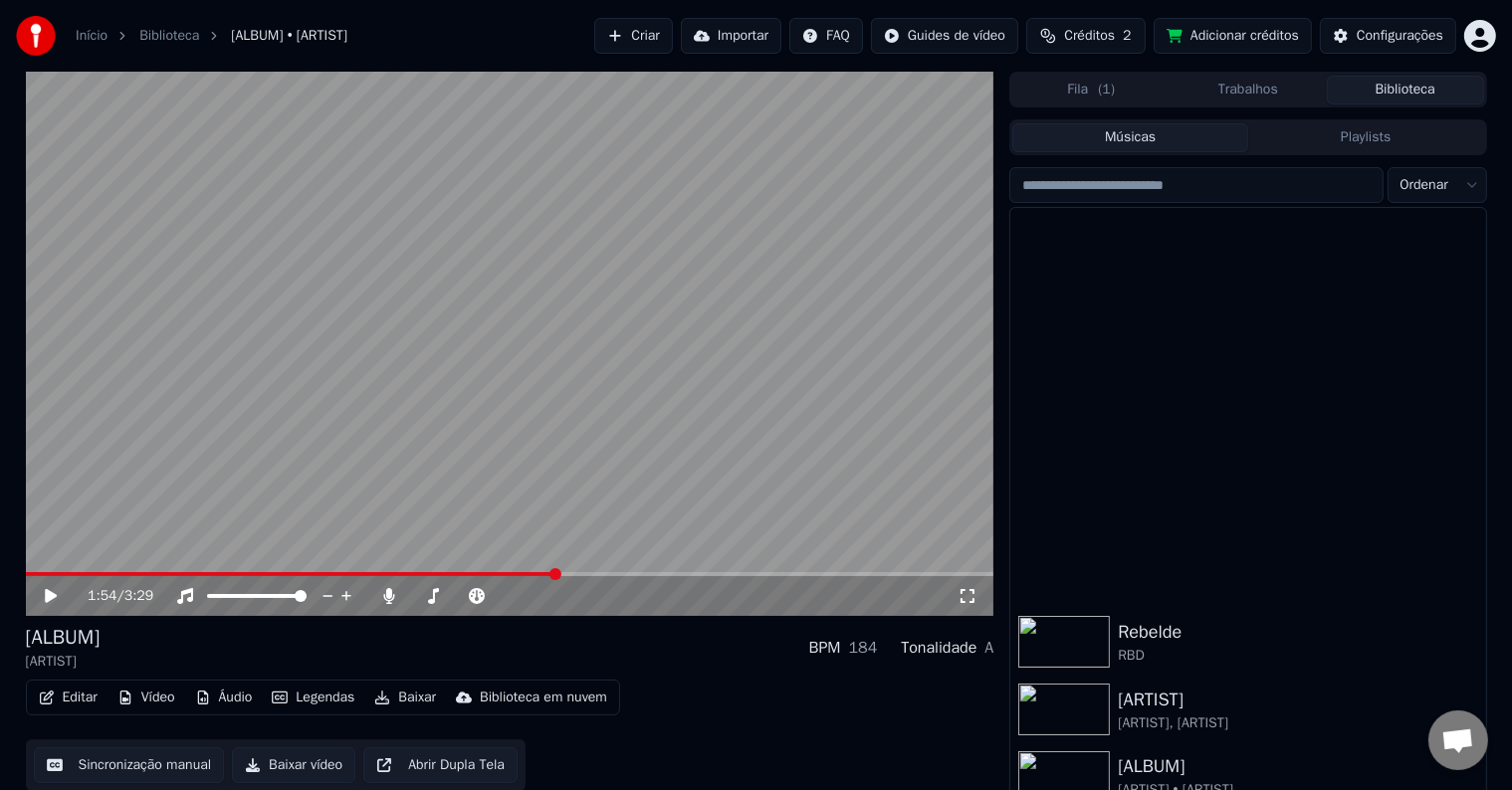 scroll, scrollTop: 0, scrollLeft: 0, axis: both 